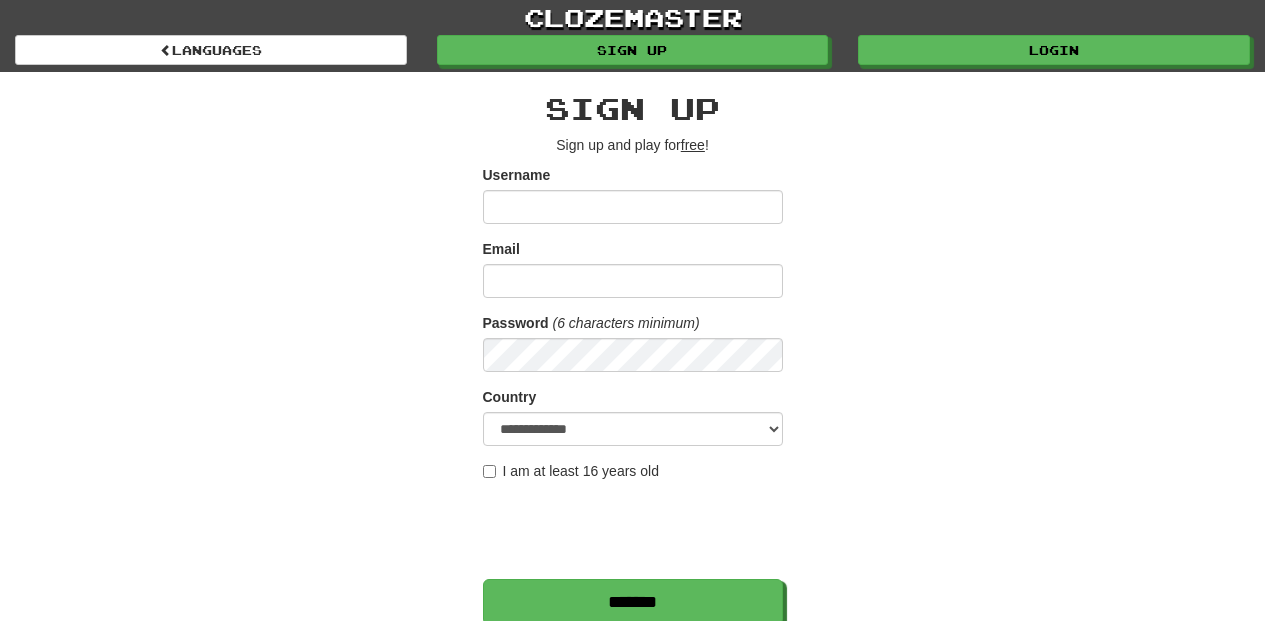 scroll, scrollTop: 0, scrollLeft: 0, axis: both 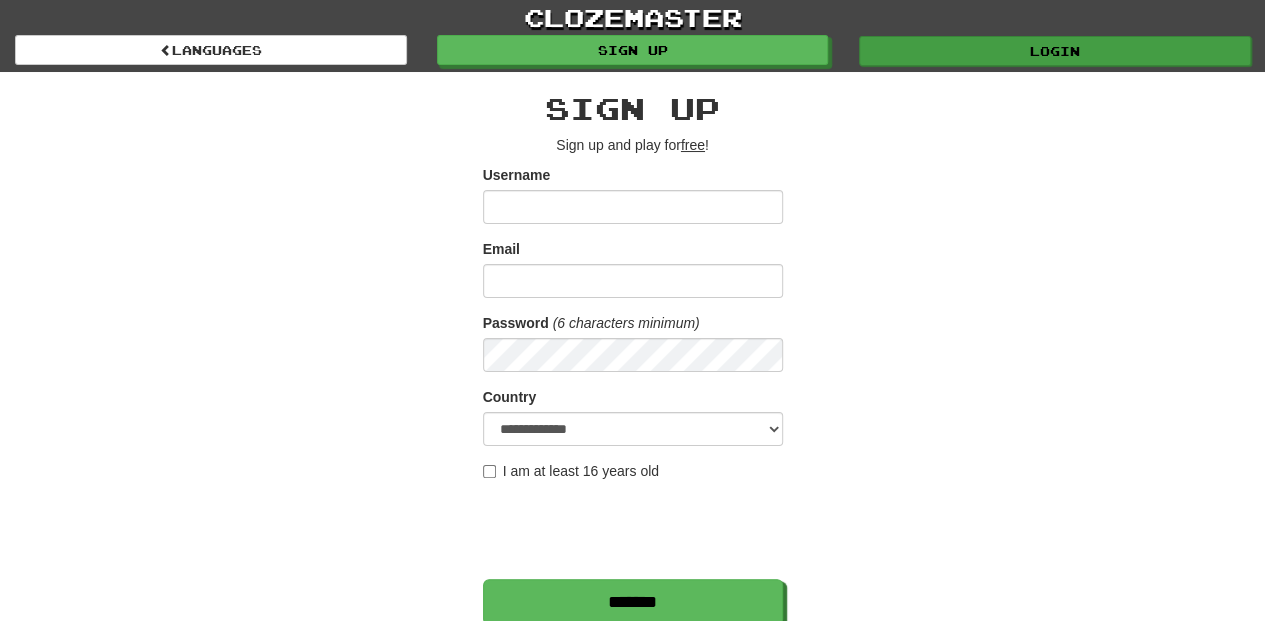 type on "**********" 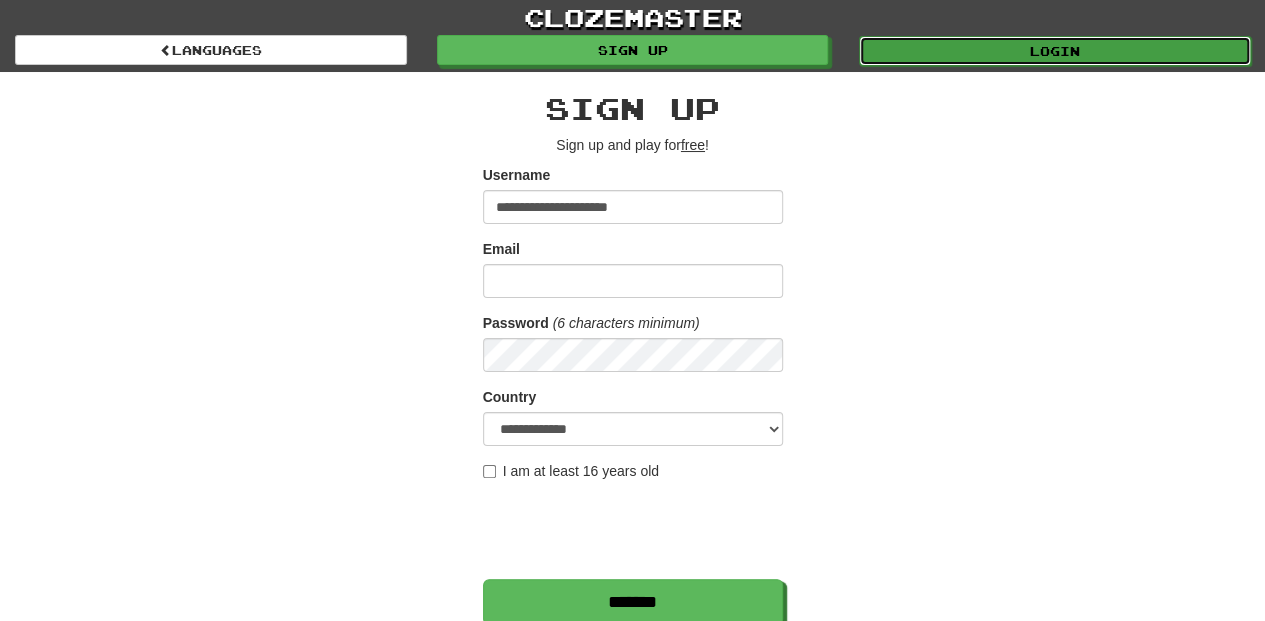 click on "Login" at bounding box center [1055, 51] 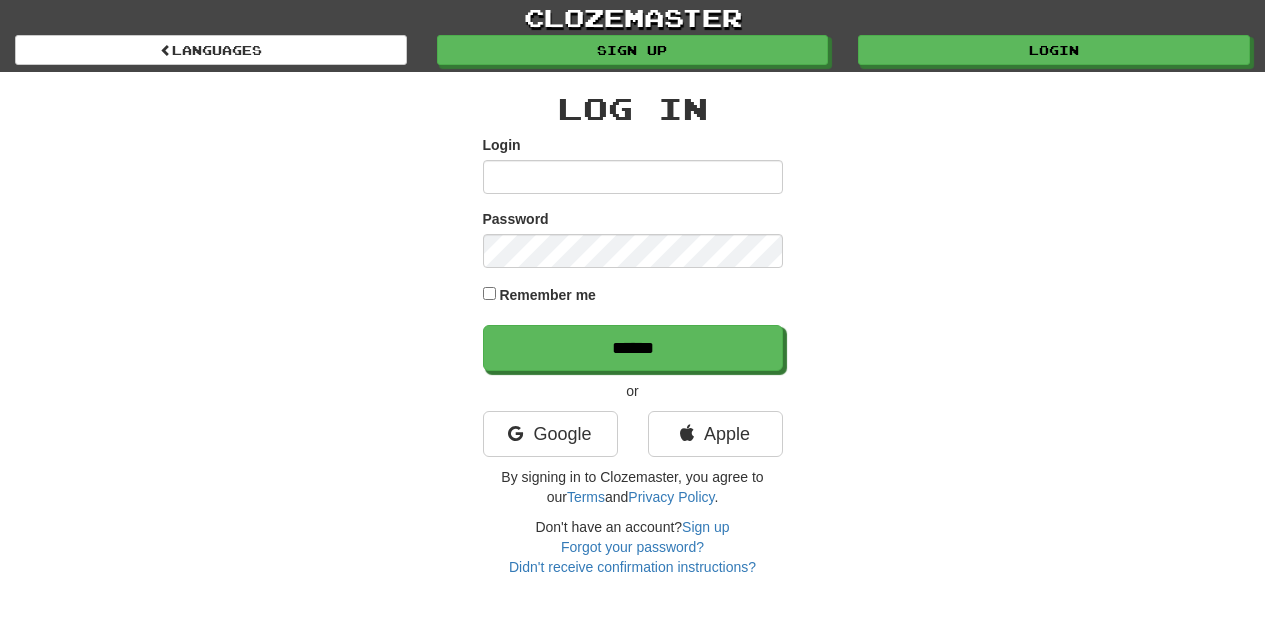 scroll, scrollTop: 0, scrollLeft: 0, axis: both 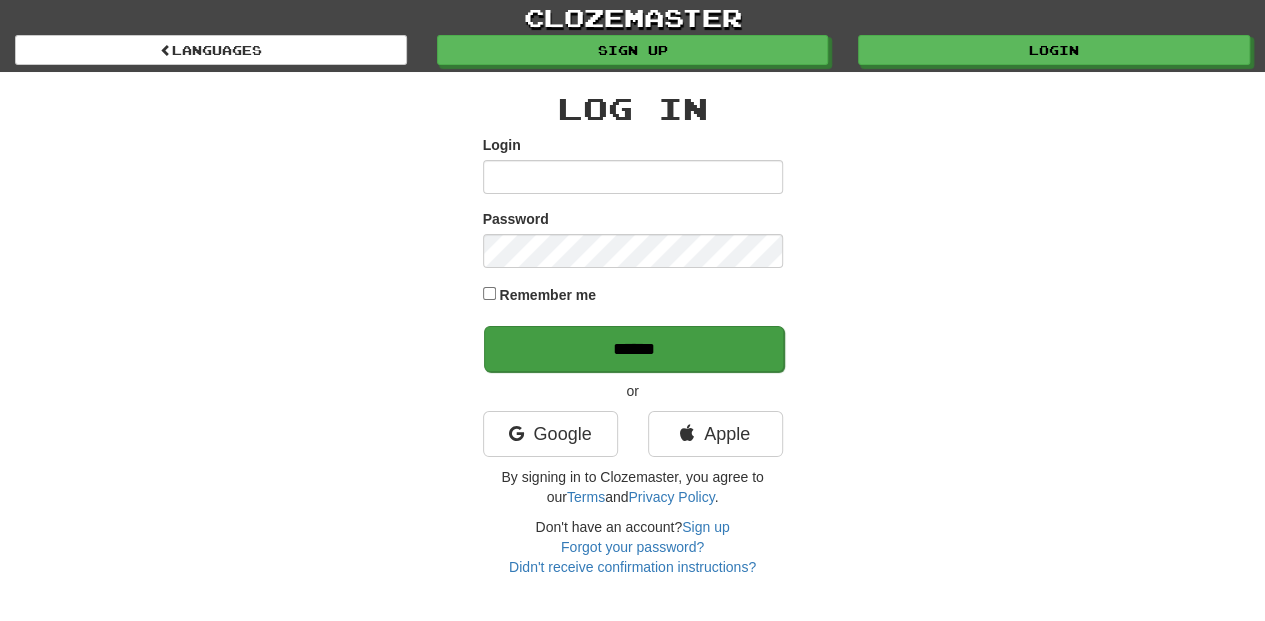 type on "**********" 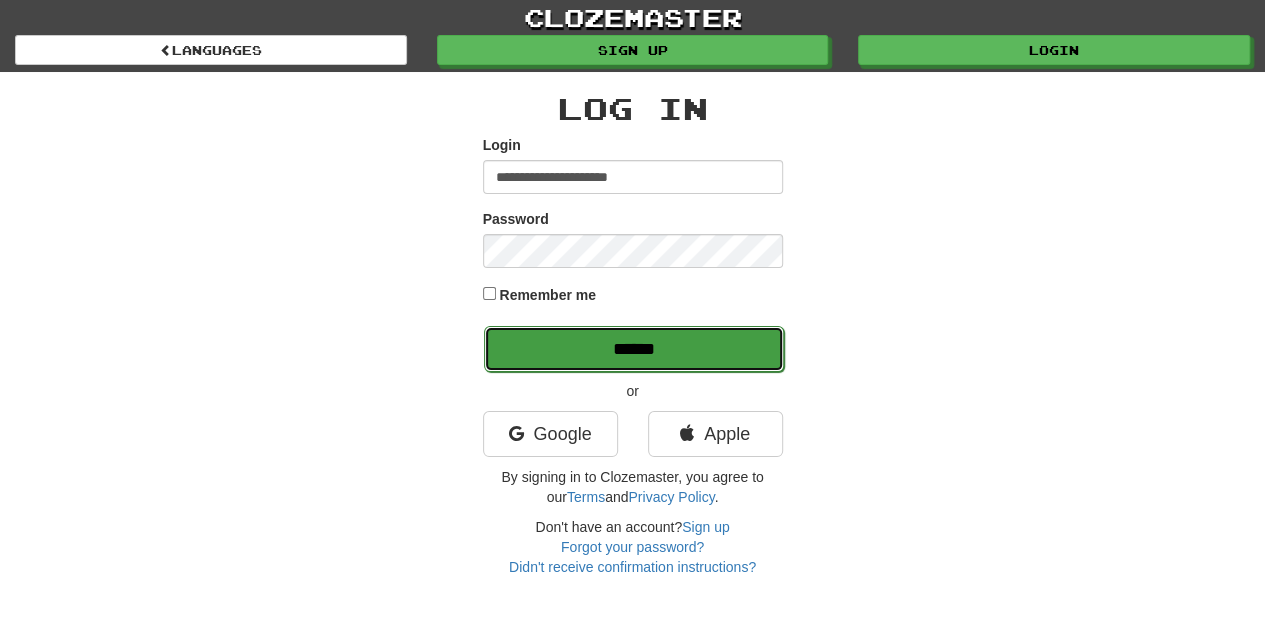 click on "******" at bounding box center [634, 349] 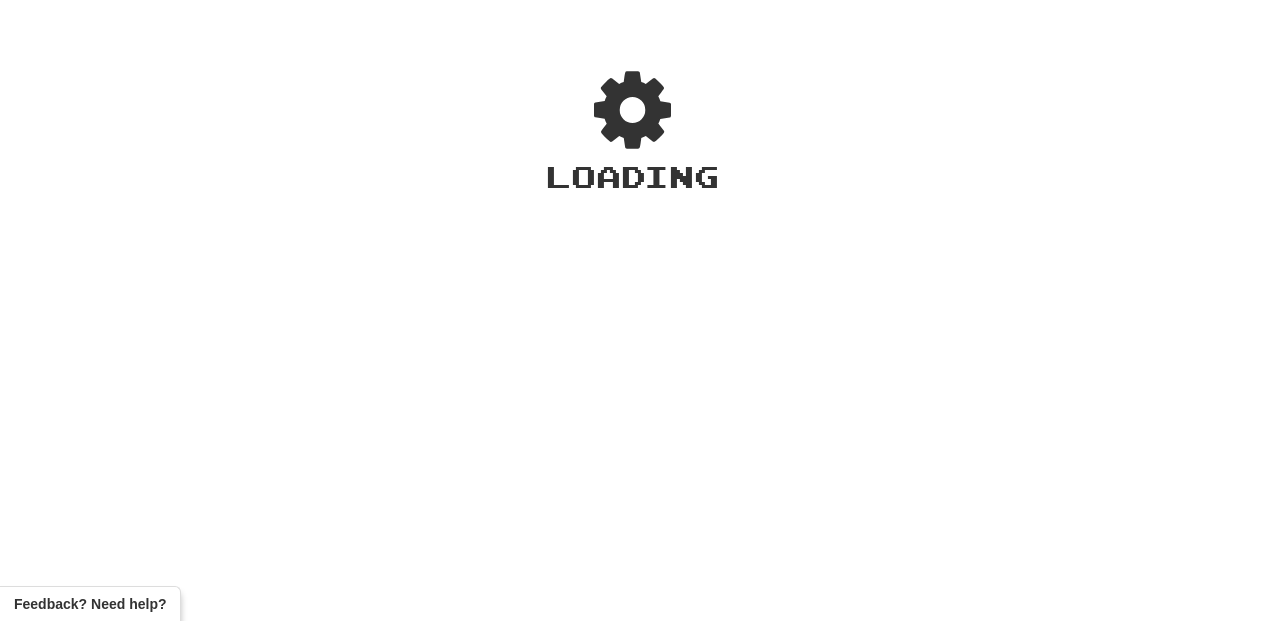 scroll, scrollTop: 0, scrollLeft: 0, axis: both 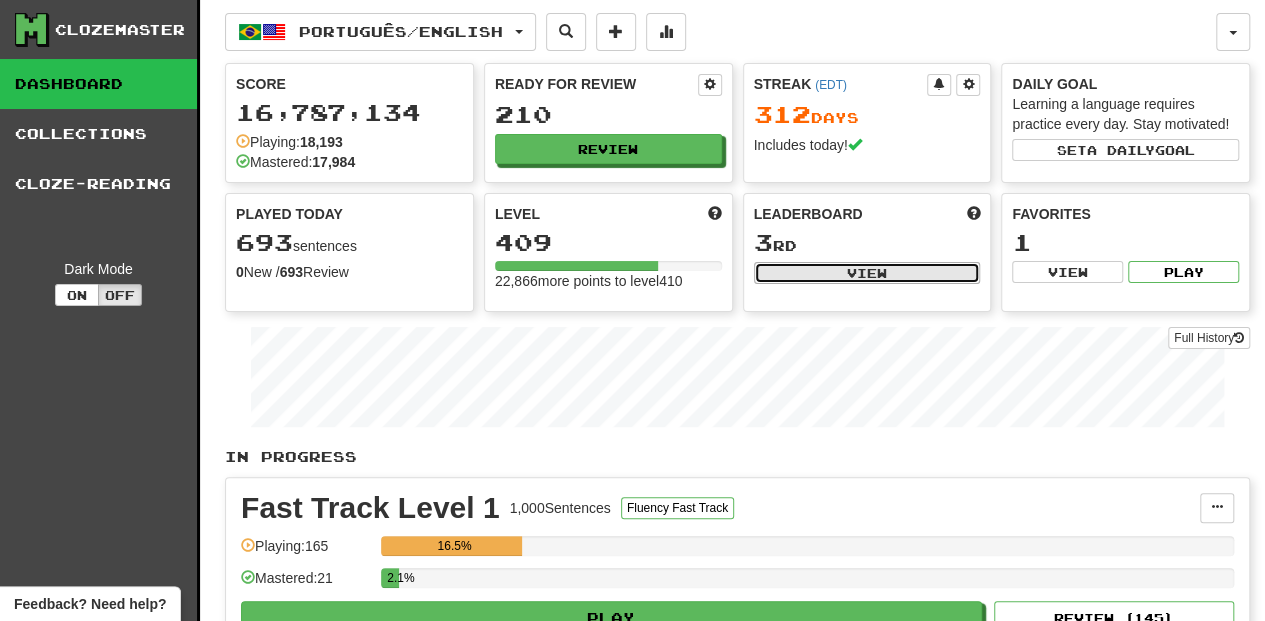 click on "View" at bounding box center [867, 273] 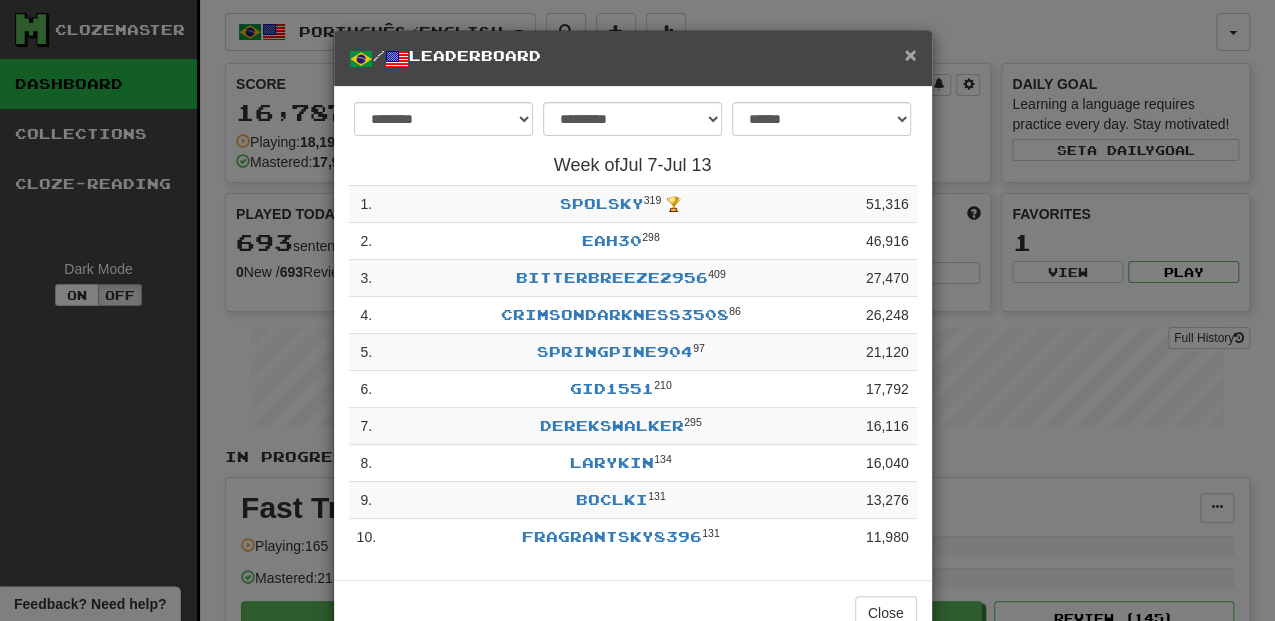 click on "×" at bounding box center (910, 54) 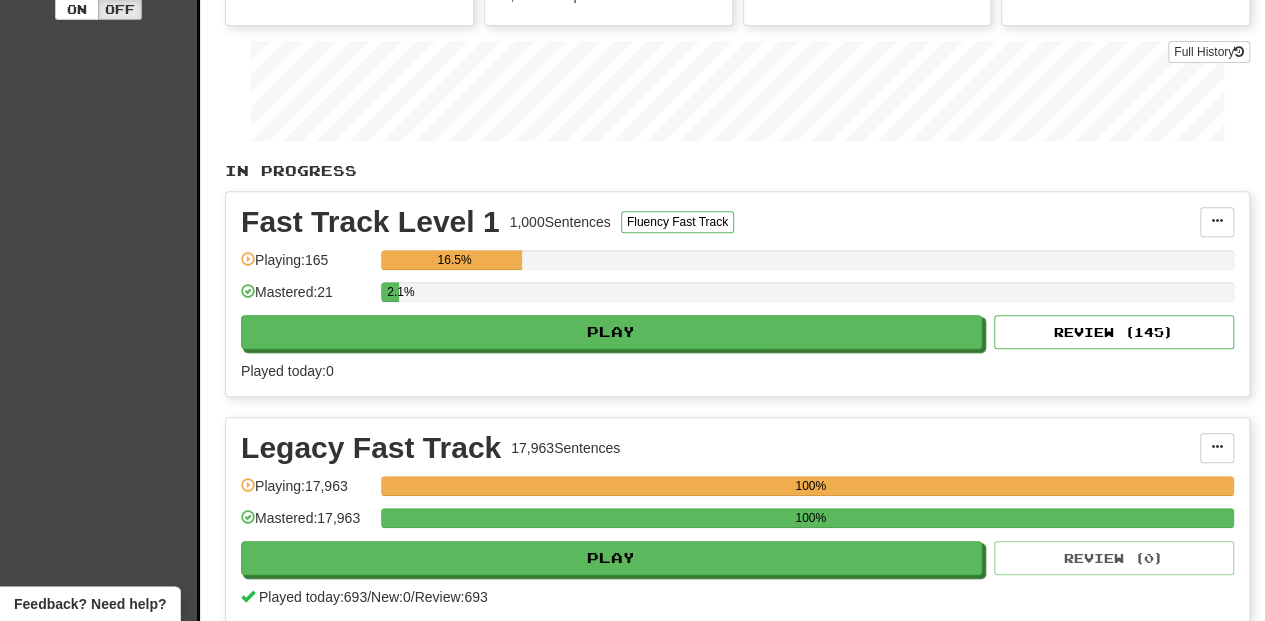 scroll, scrollTop: 0, scrollLeft: 0, axis: both 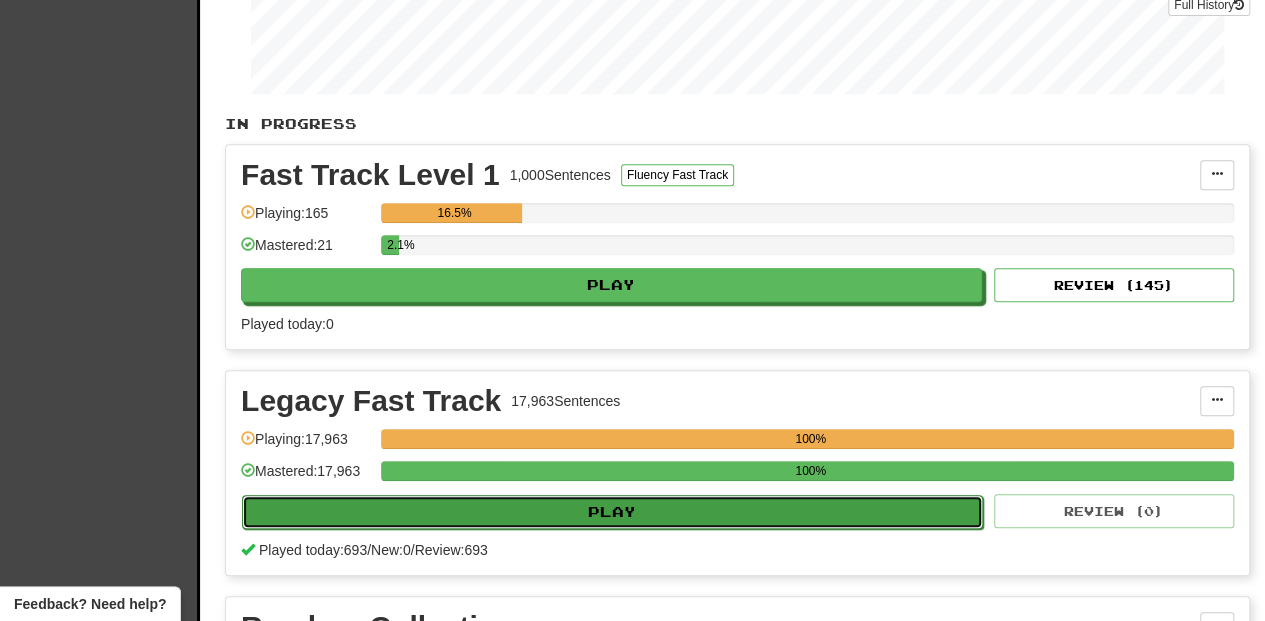 click on "Play" at bounding box center [612, 512] 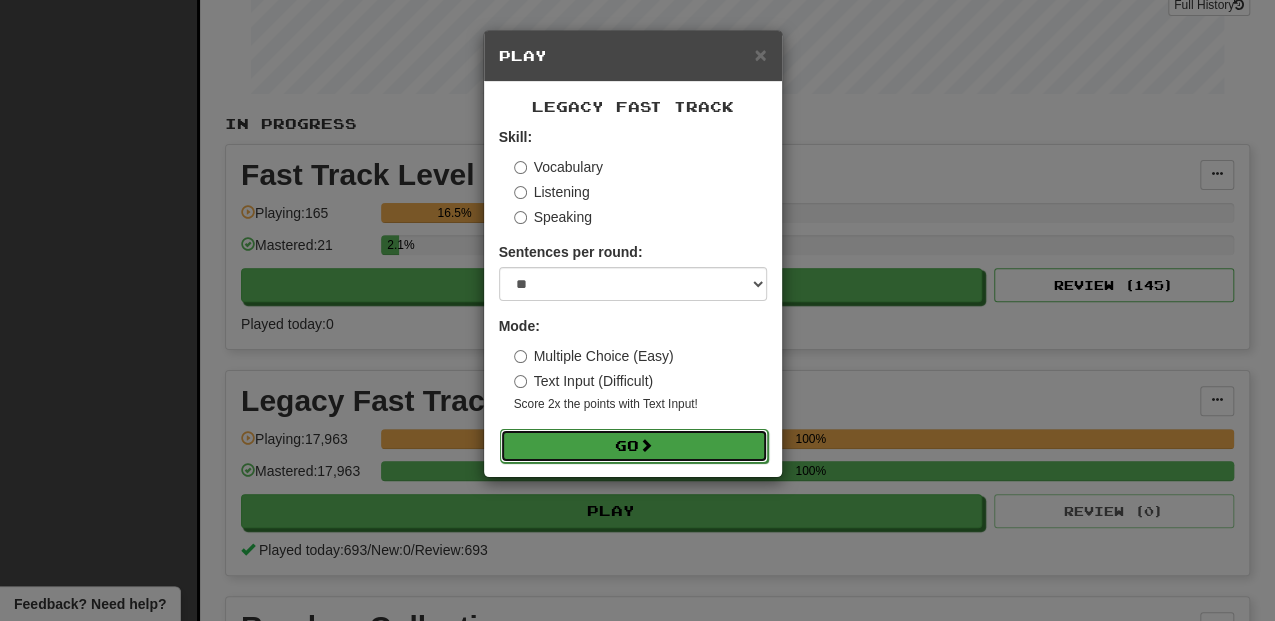 click on "Go" at bounding box center [634, 446] 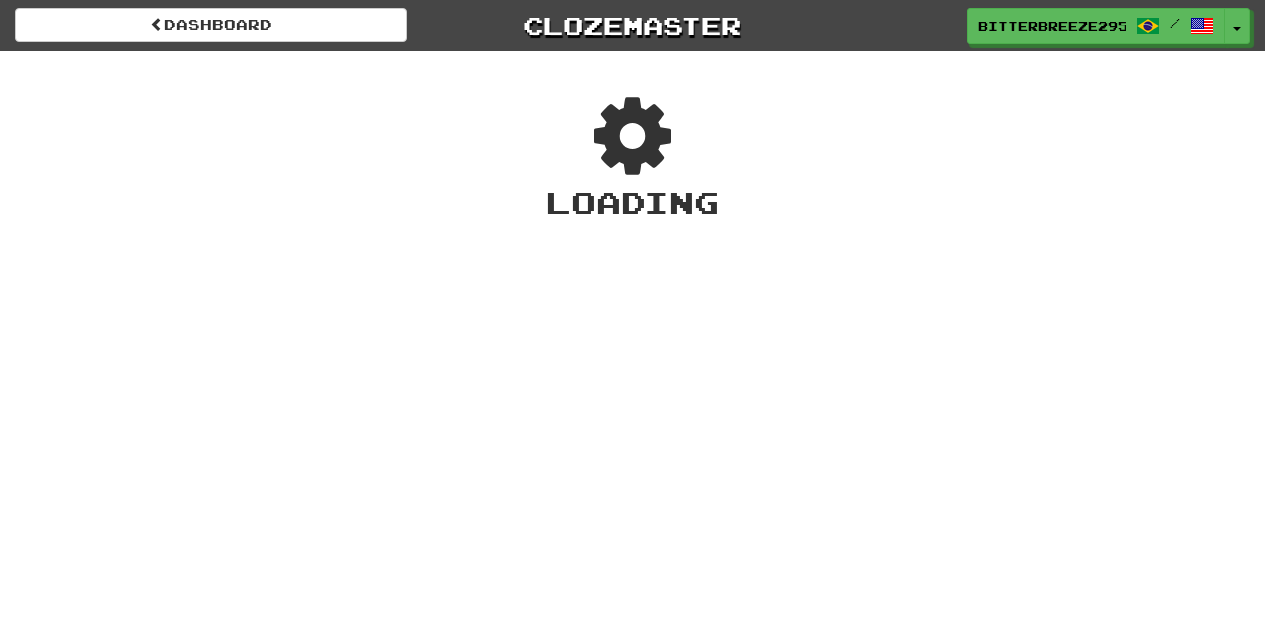 scroll, scrollTop: 0, scrollLeft: 0, axis: both 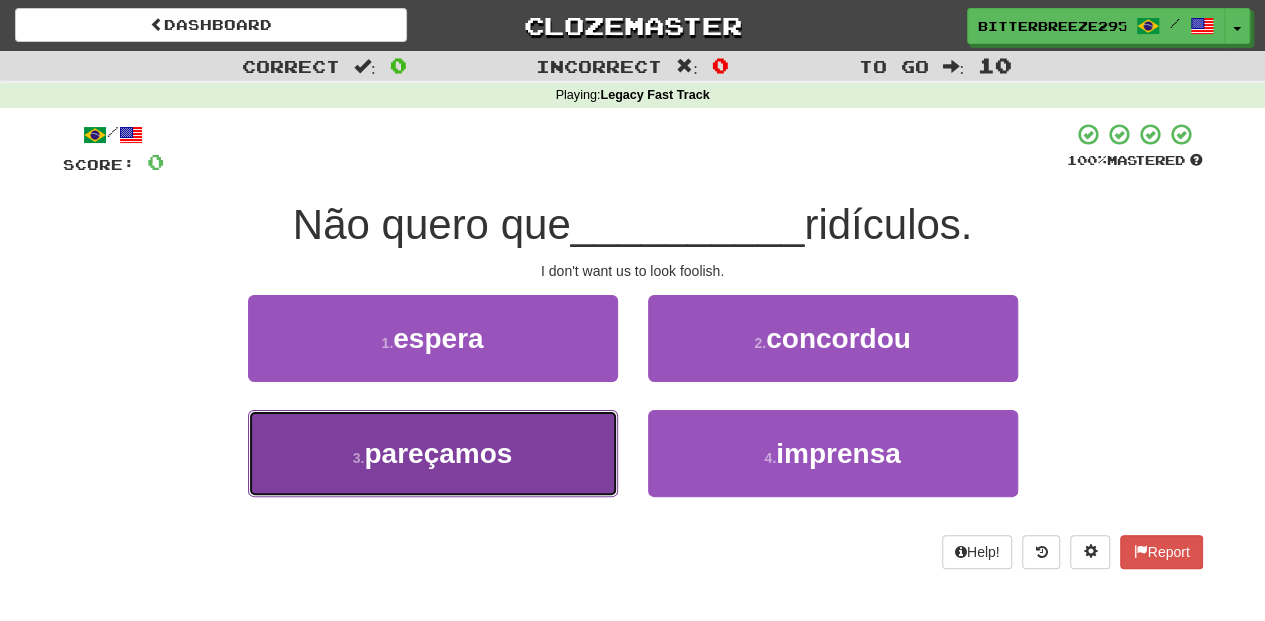 click on "3 .  pareçamos" at bounding box center (433, 453) 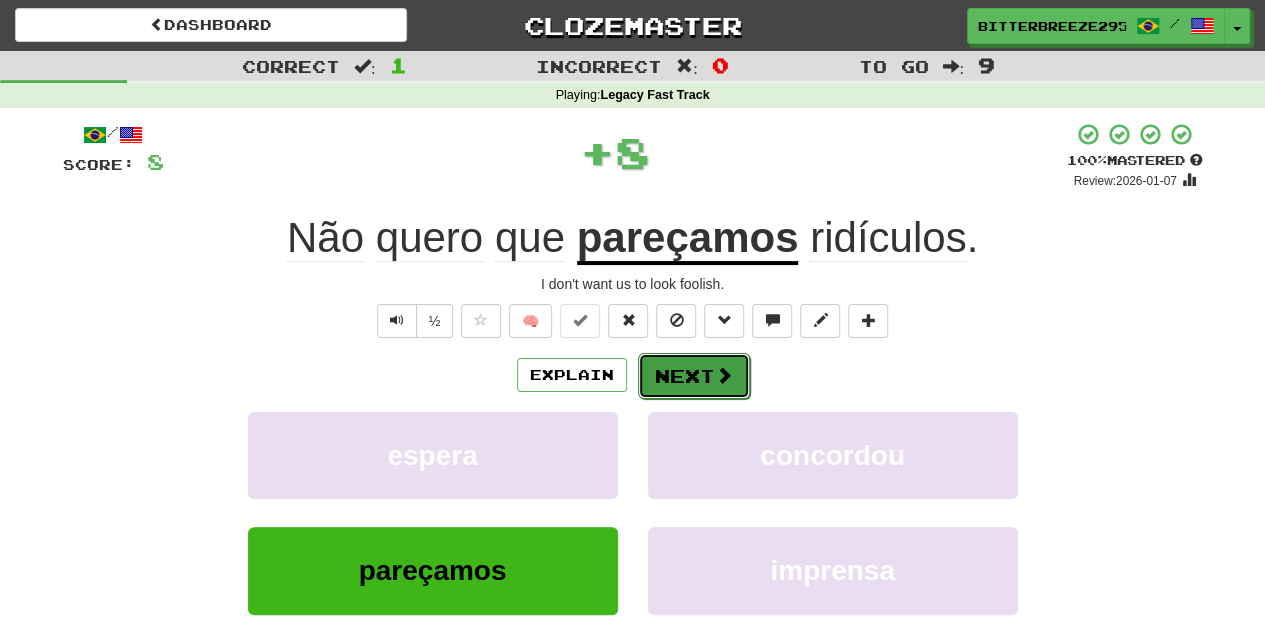 click on "Next" at bounding box center (694, 376) 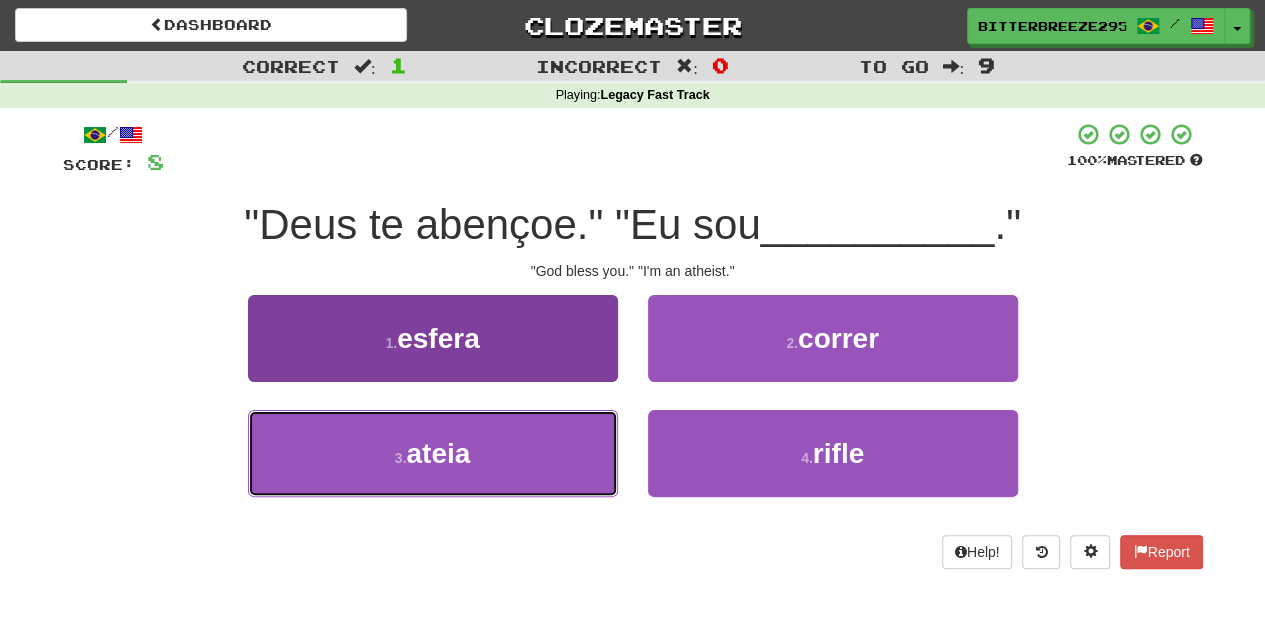 click on "3 .  ateia" at bounding box center [433, 453] 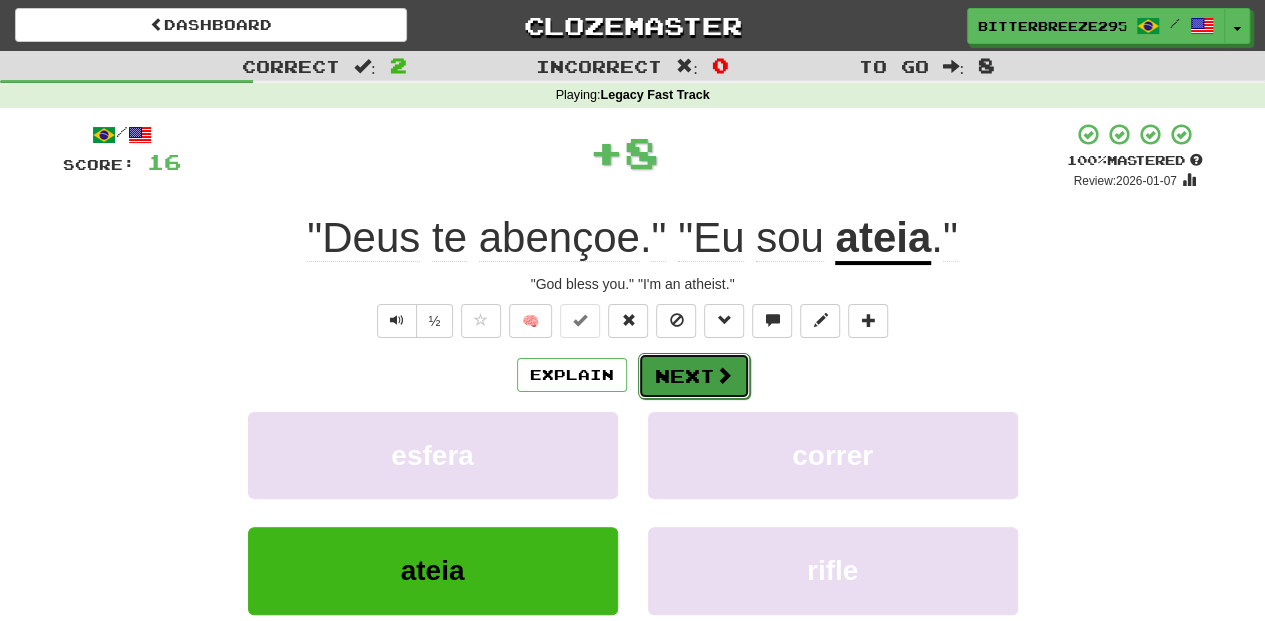 click on "Next" at bounding box center [694, 376] 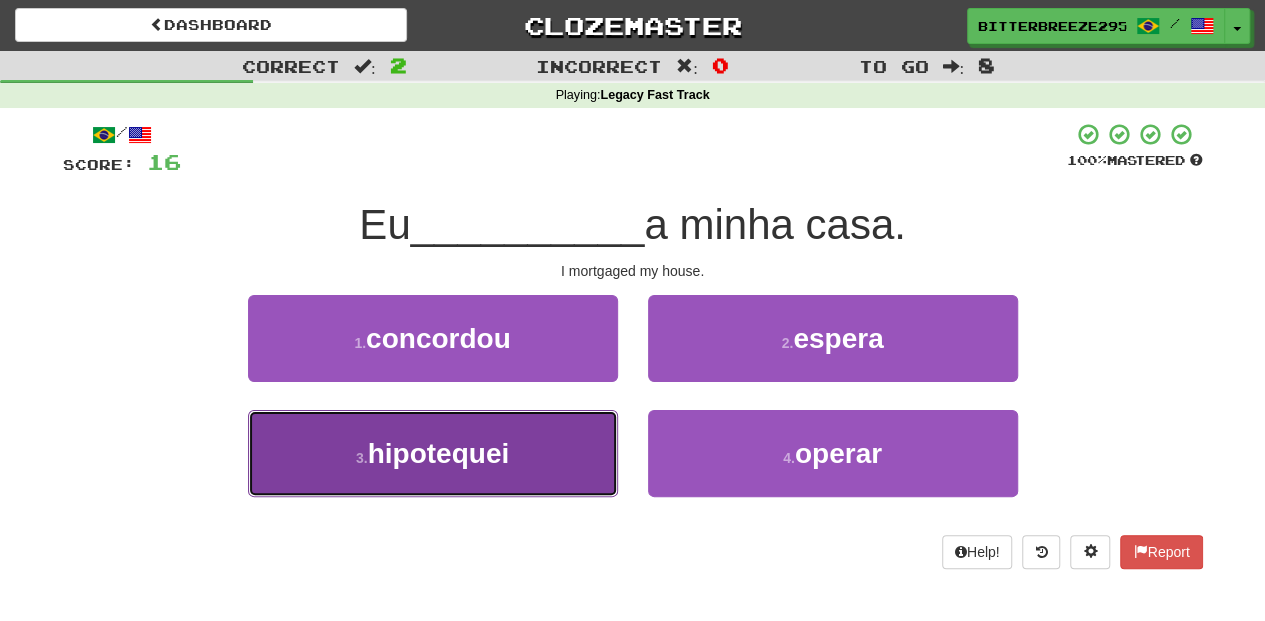 click on "3 .  hipotequei" at bounding box center [433, 453] 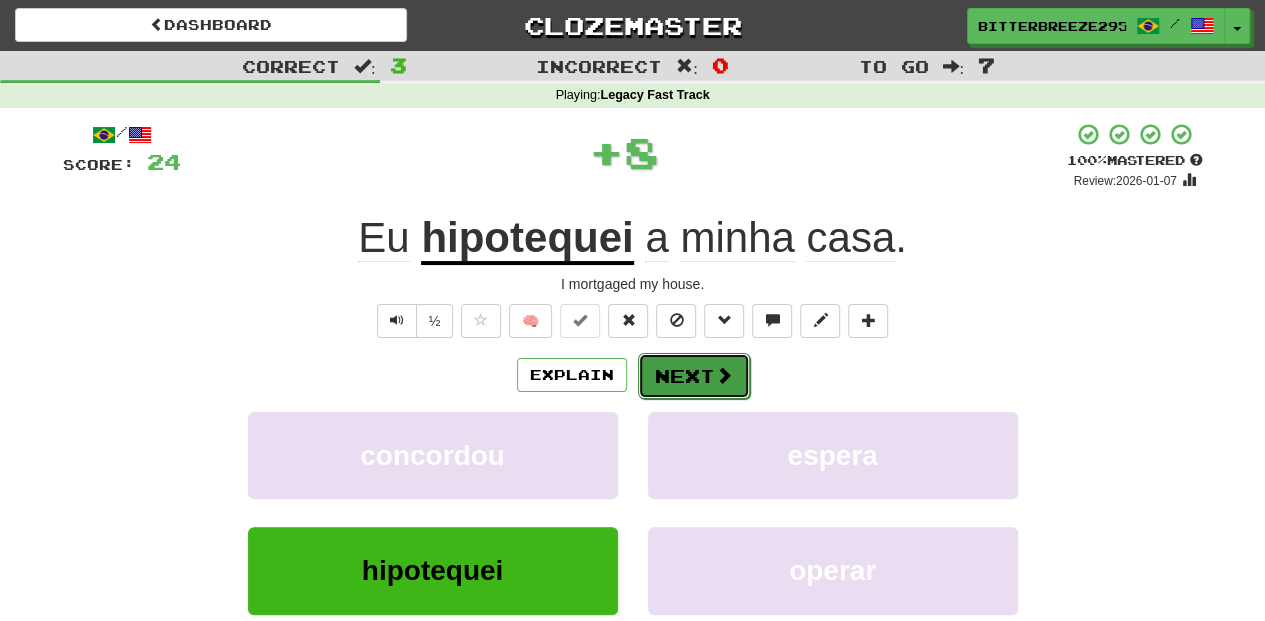 click on "Next" at bounding box center (694, 376) 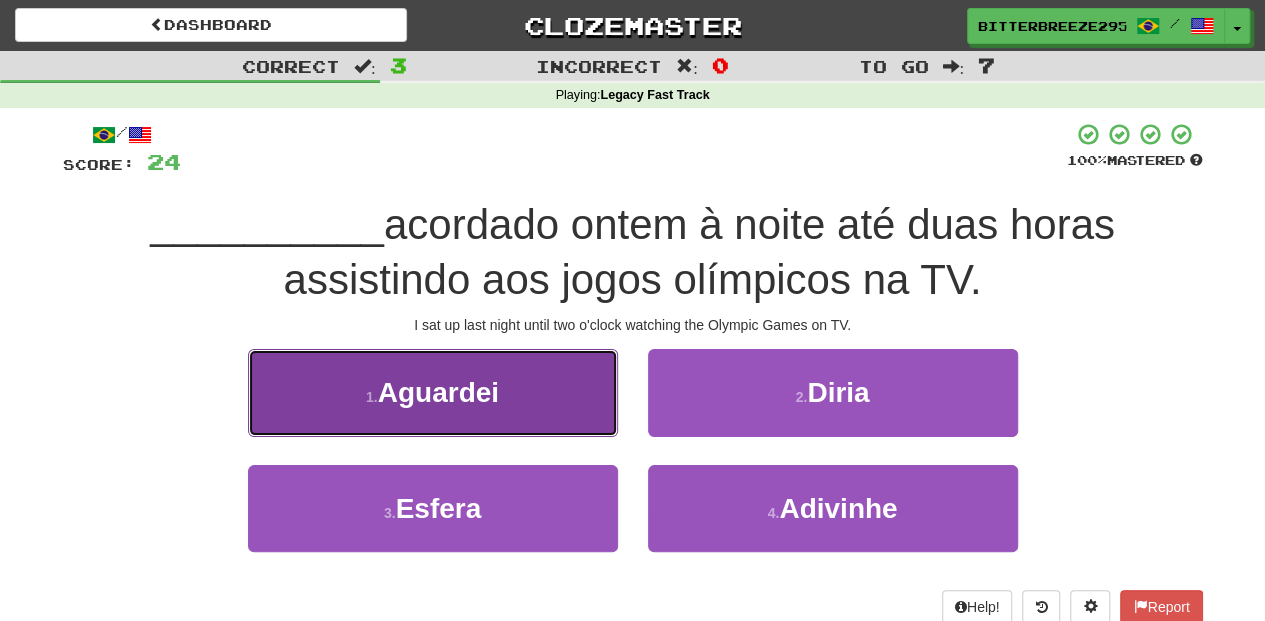 click on "1 .  Aguardei" at bounding box center [433, 392] 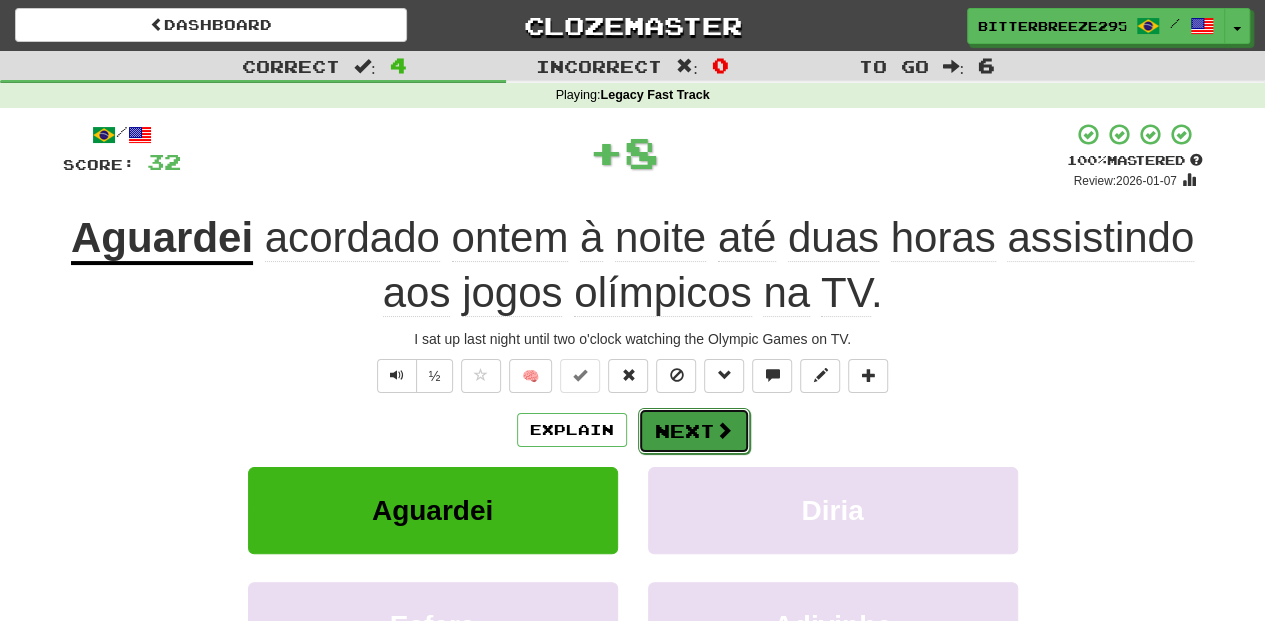 click on "Next" at bounding box center (694, 431) 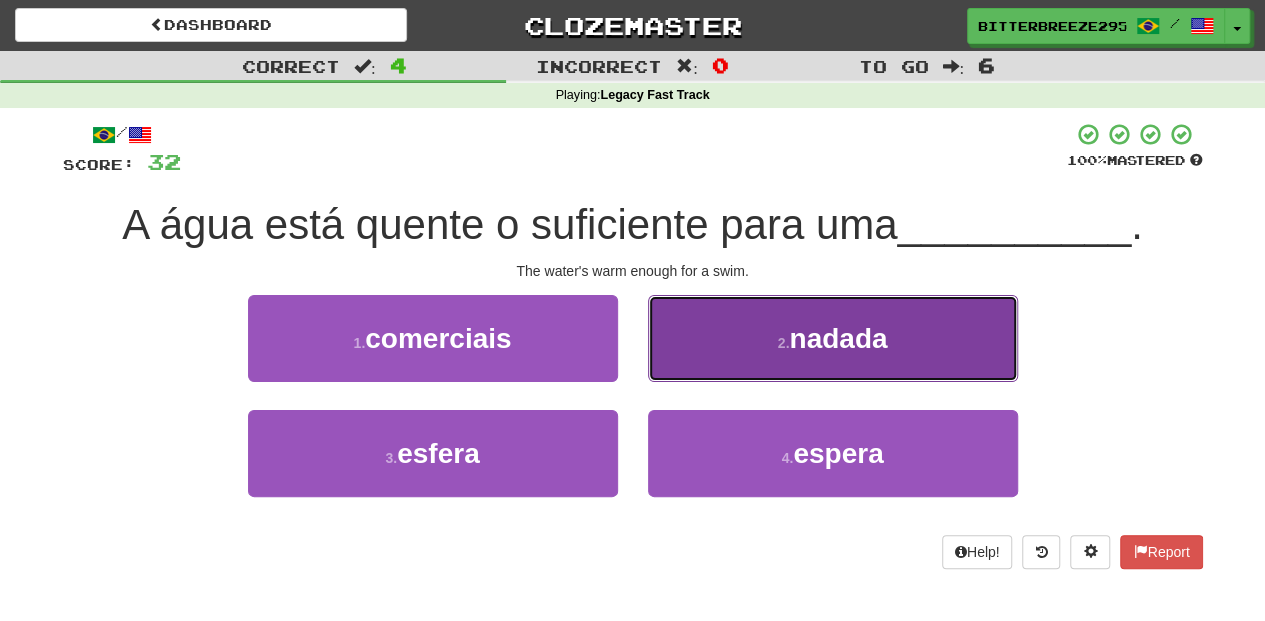 click on "2 .  nadada" at bounding box center (833, 338) 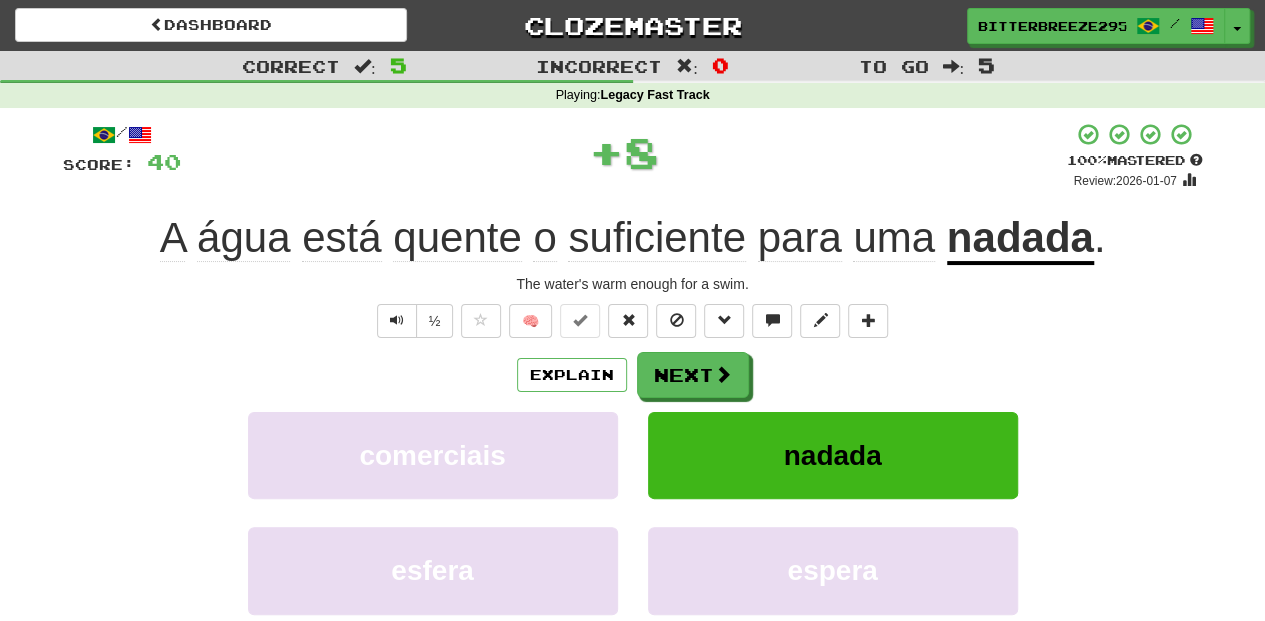 click on "Next" at bounding box center (693, 375) 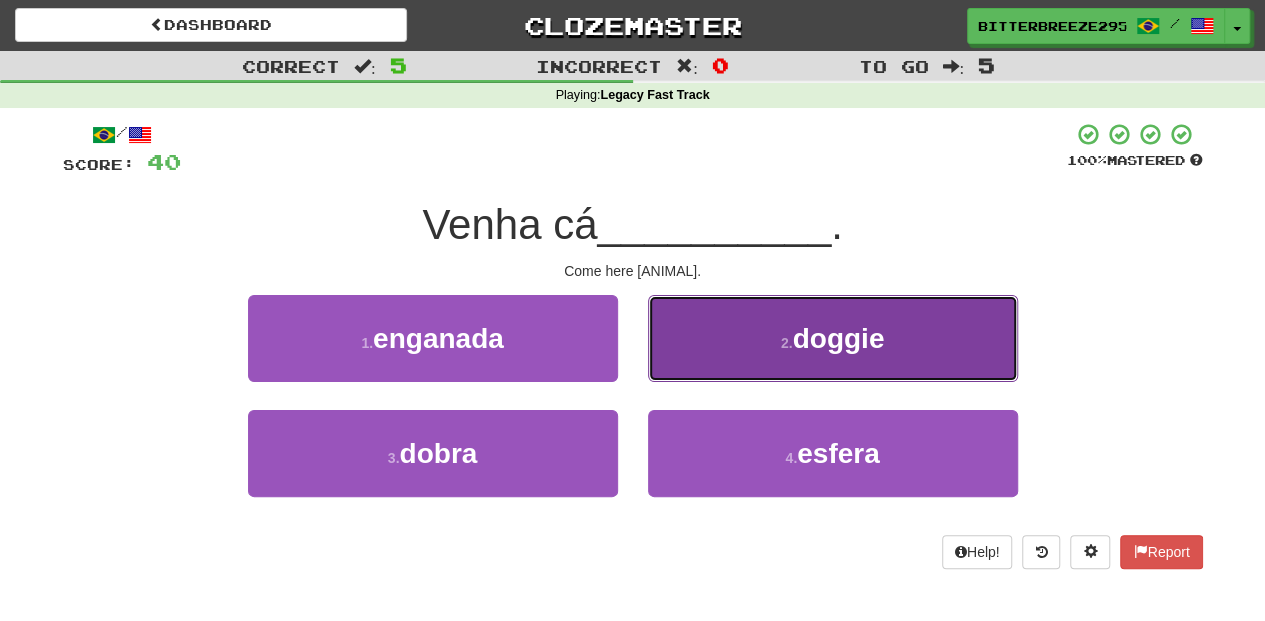 click on "2 .  doggie" at bounding box center [833, 338] 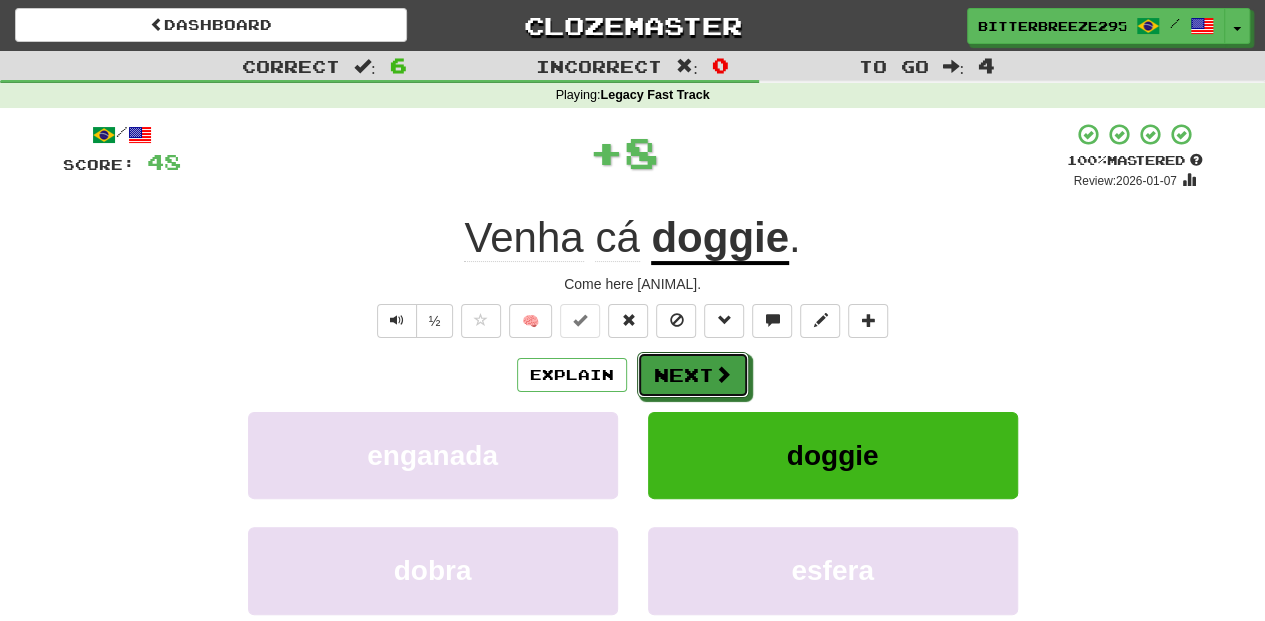 click on "Next" at bounding box center (693, 375) 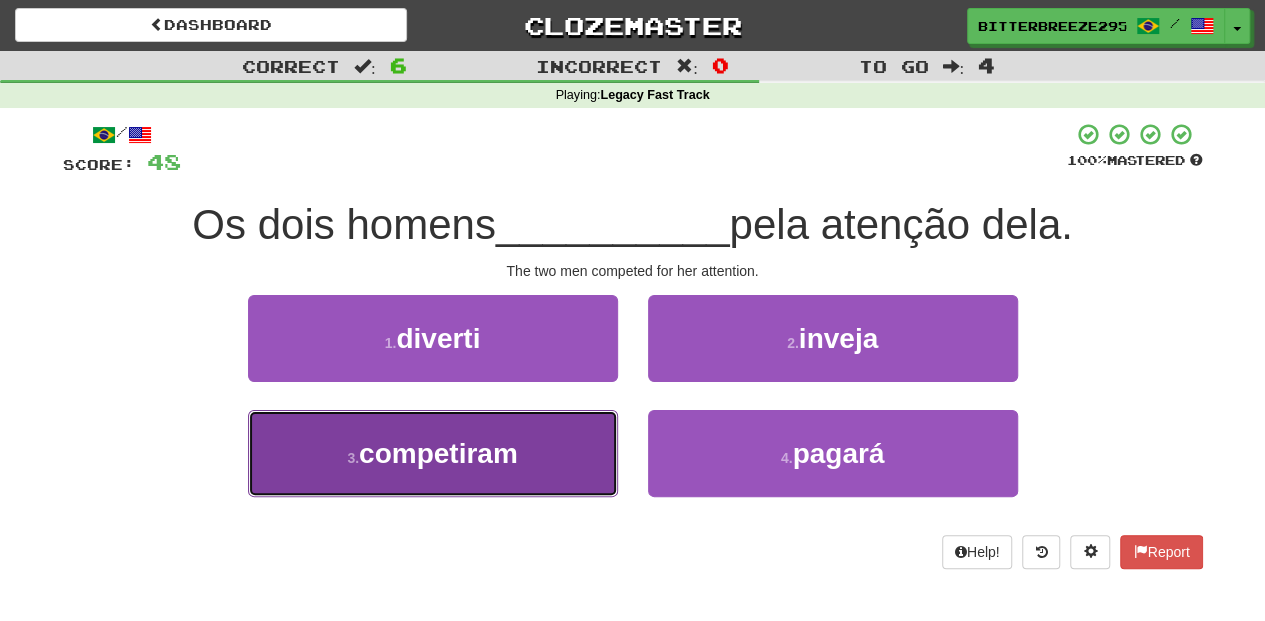 click on "3 .  competiram" at bounding box center (433, 453) 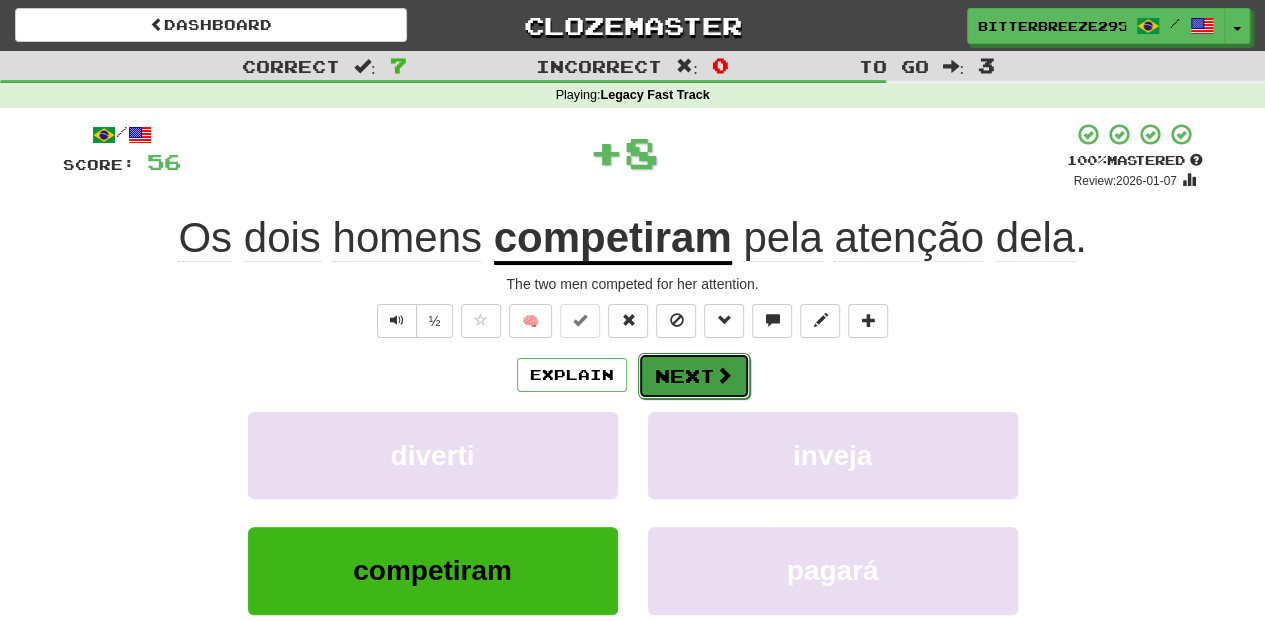 click on "Next" at bounding box center (694, 376) 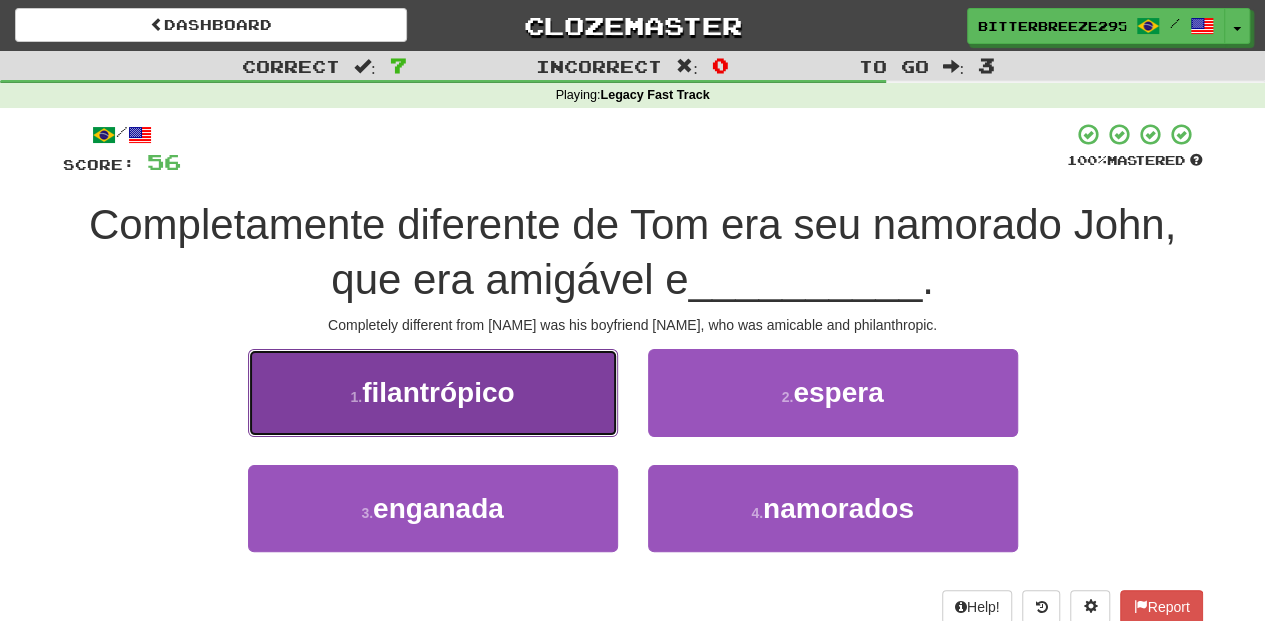click on "1 .  filantrópico" at bounding box center (433, 392) 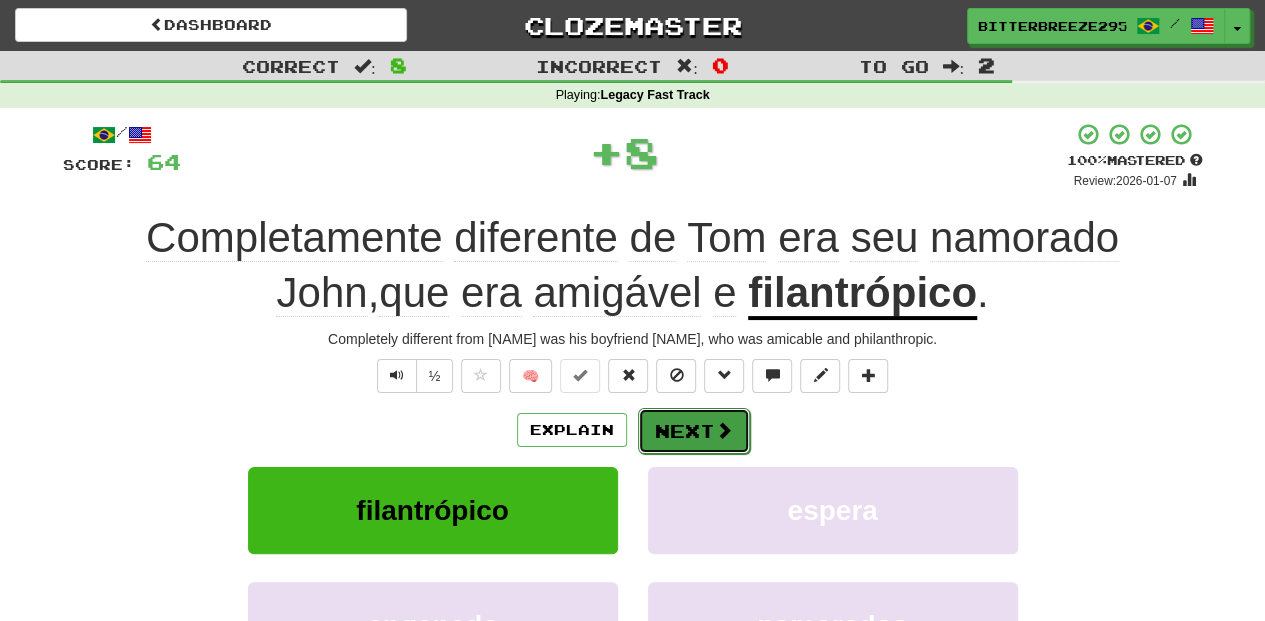 click on "Next" at bounding box center [694, 431] 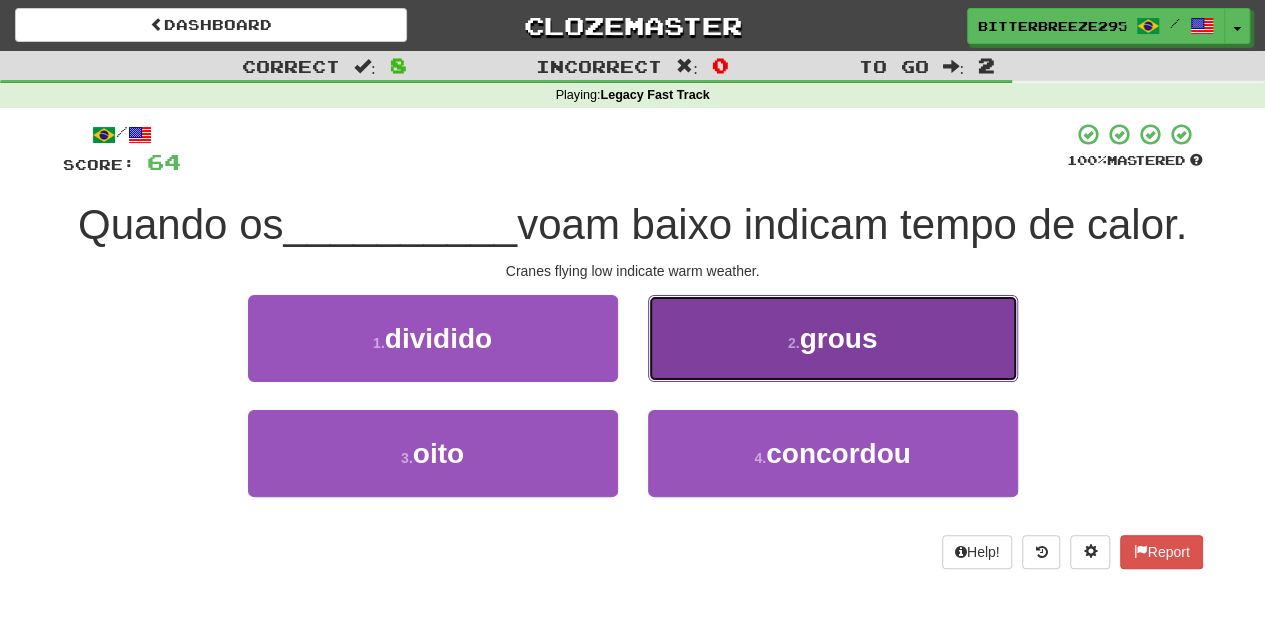 click on "2 .  grous" at bounding box center (833, 338) 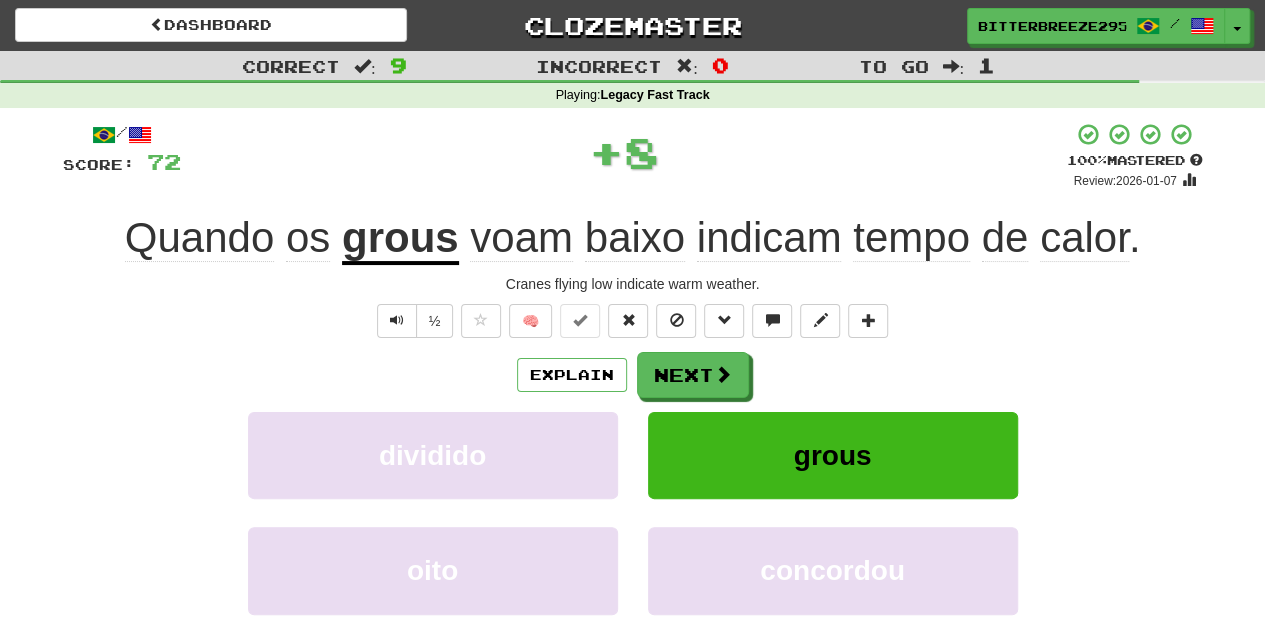click on "Next" at bounding box center [693, 375] 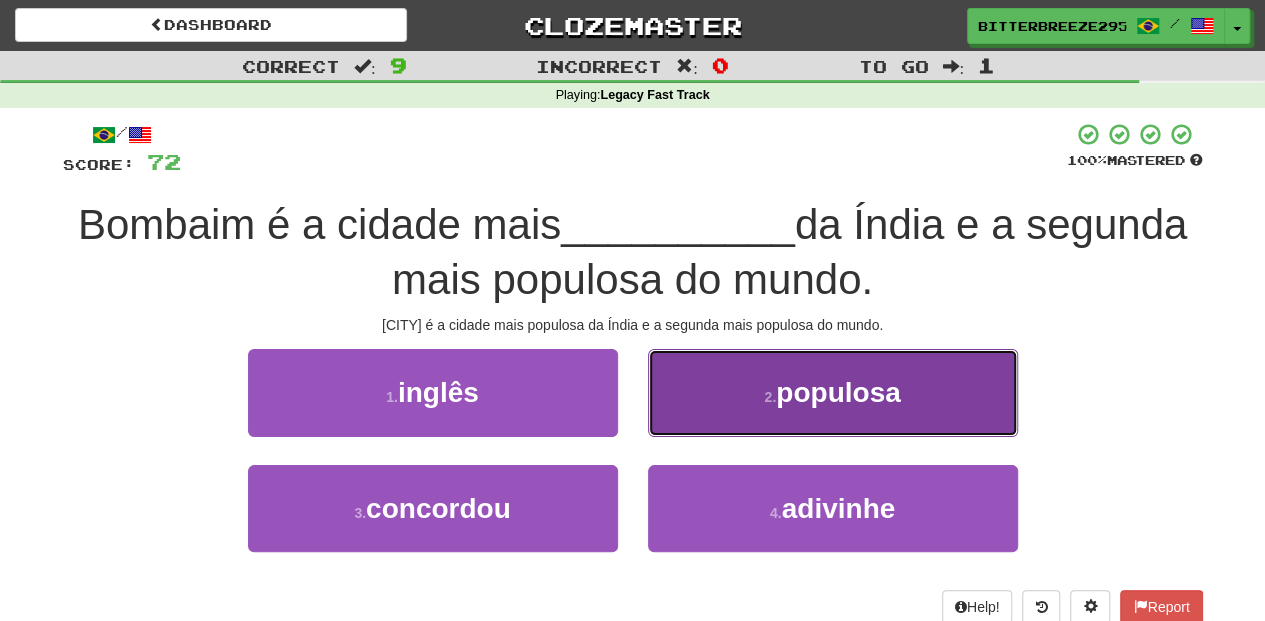 click on "2 .  populosa" at bounding box center [833, 392] 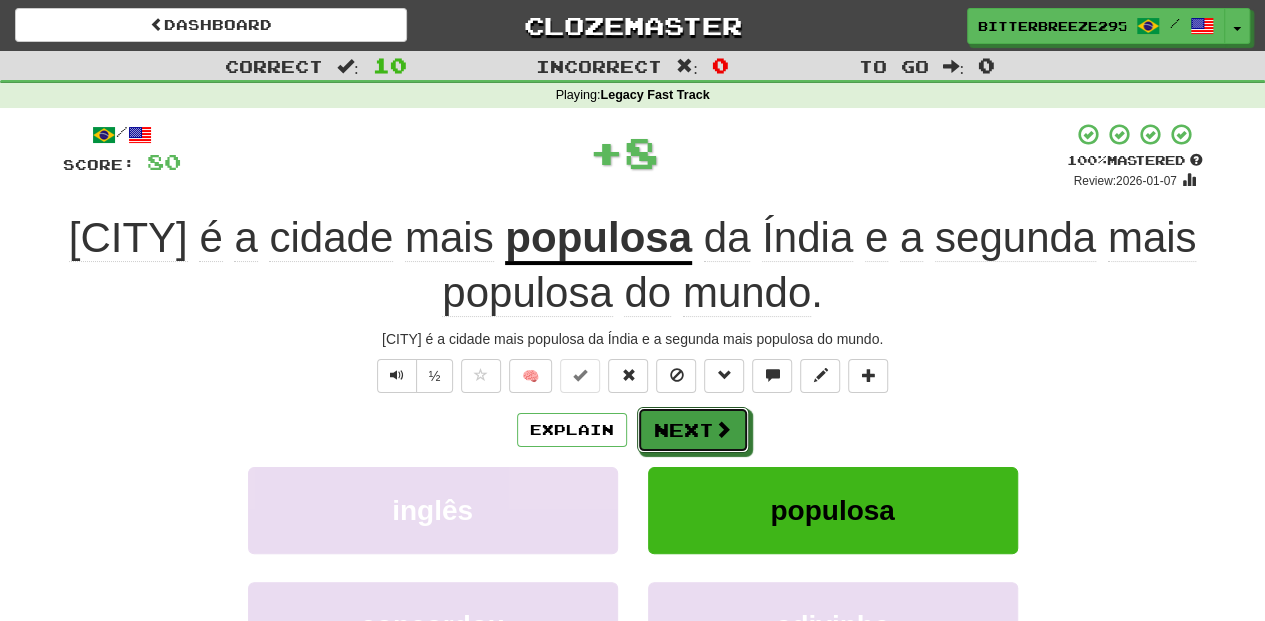 click on "Next" at bounding box center [693, 430] 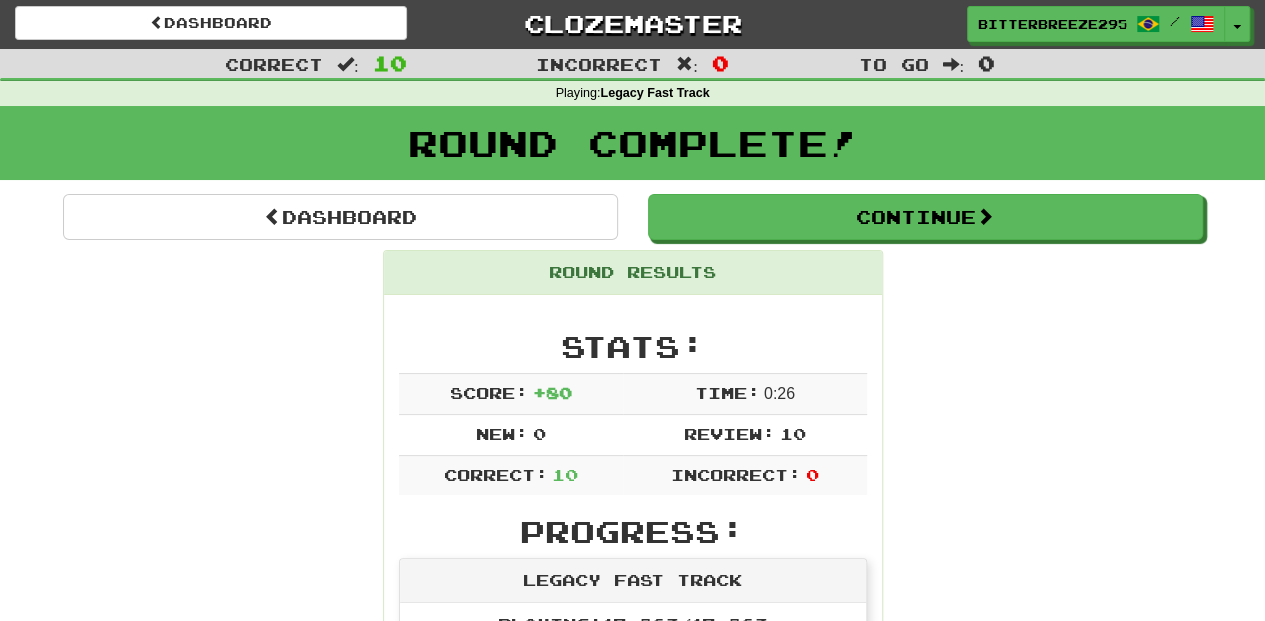 scroll, scrollTop: 0, scrollLeft: 0, axis: both 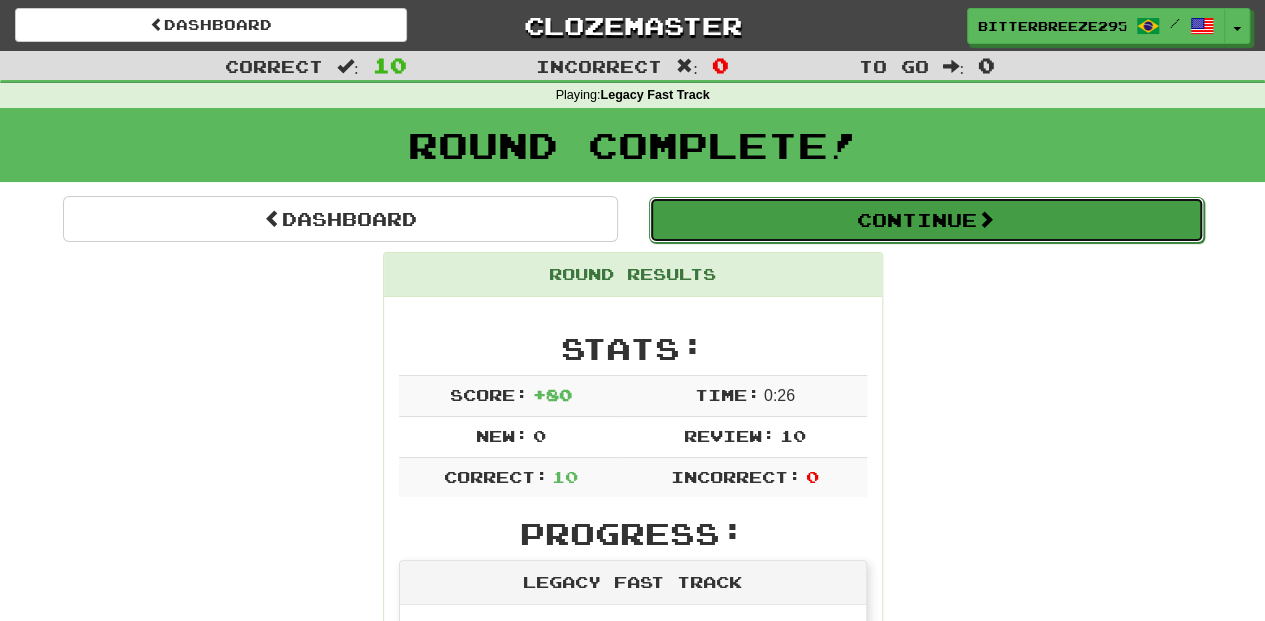 click on "Continue" at bounding box center [926, 220] 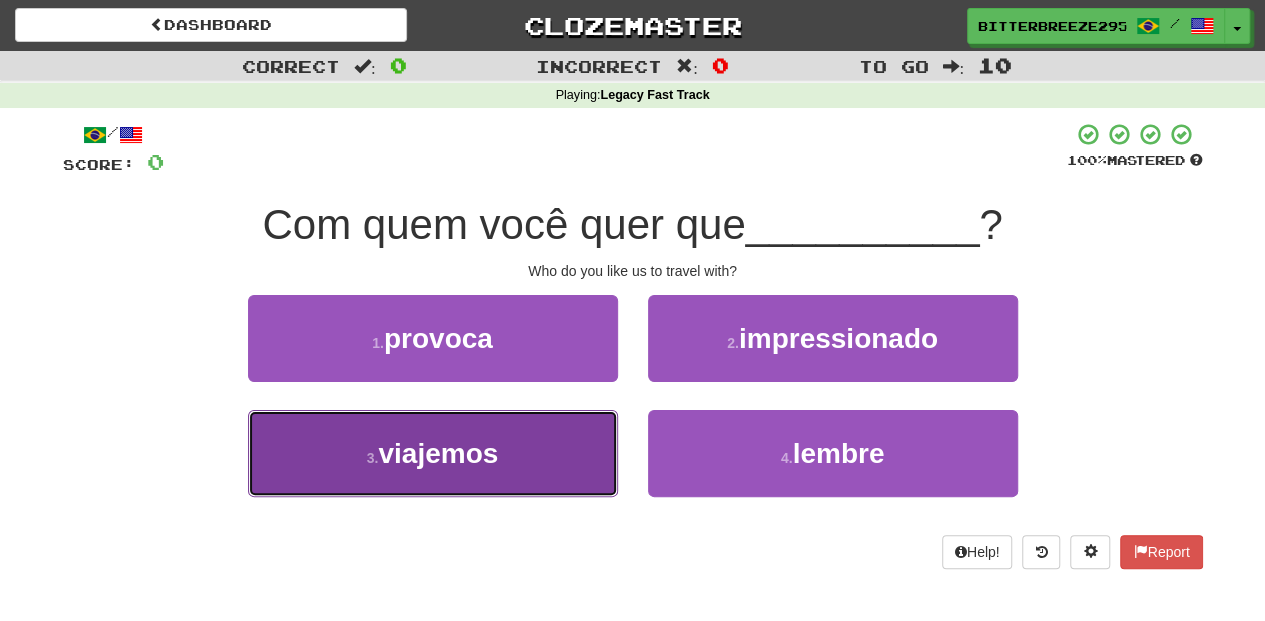 click on "3 .  viajemos" at bounding box center (433, 453) 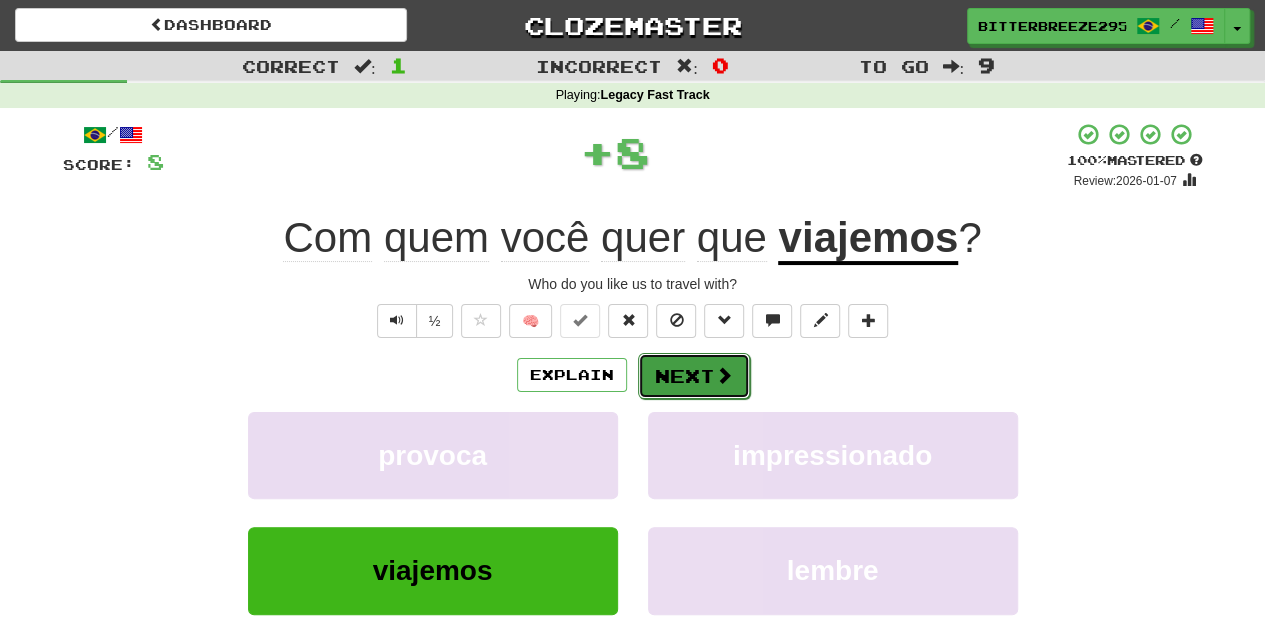 click on "Next" at bounding box center (694, 376) 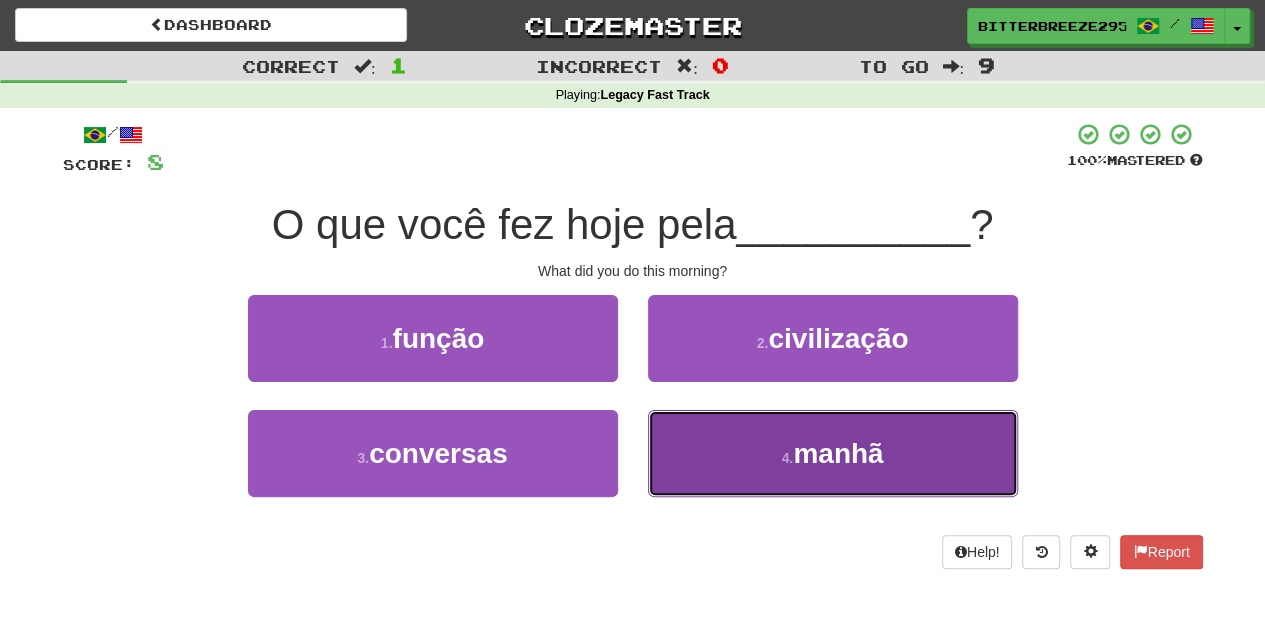 click on "4 .  manhã" at bounding box center [833, 453] 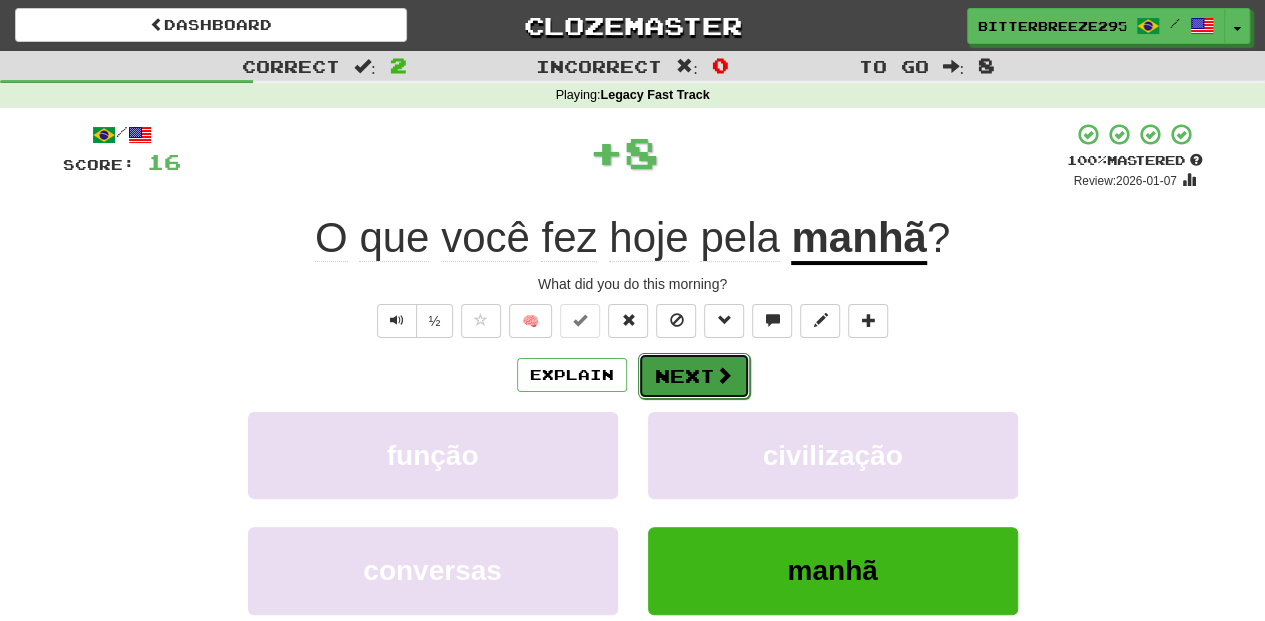 click on "Next" at bounding box center (694, 376) 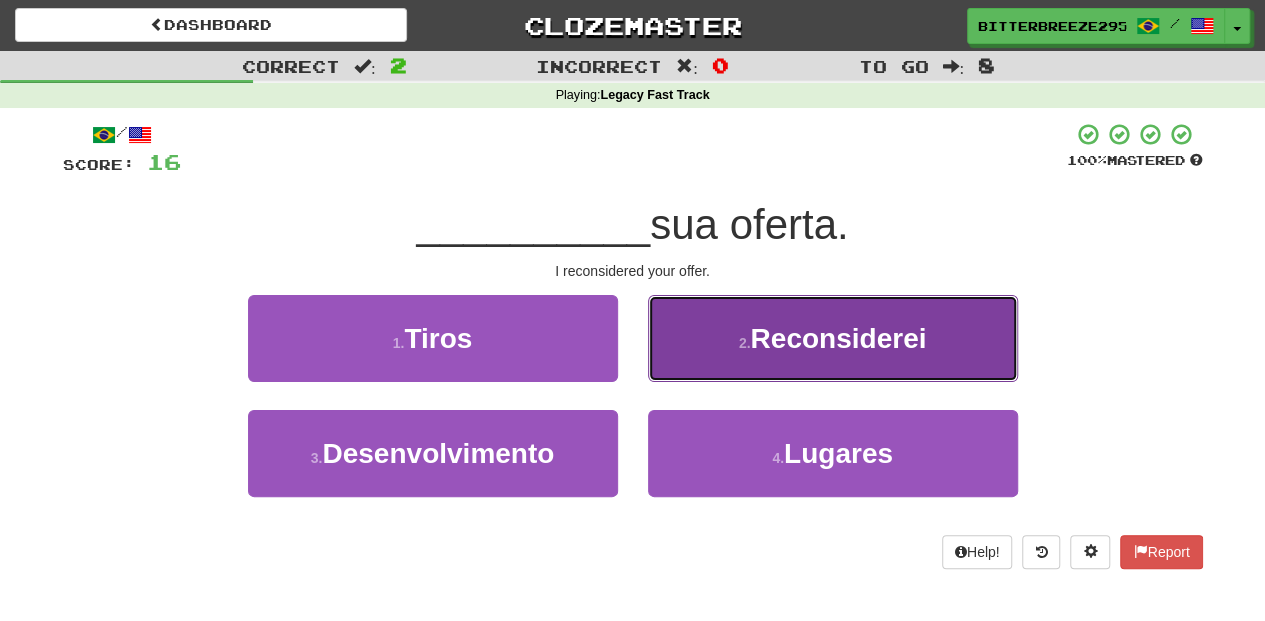 click on "2 .  Reconsiderei" at bounding box center (833, 338) 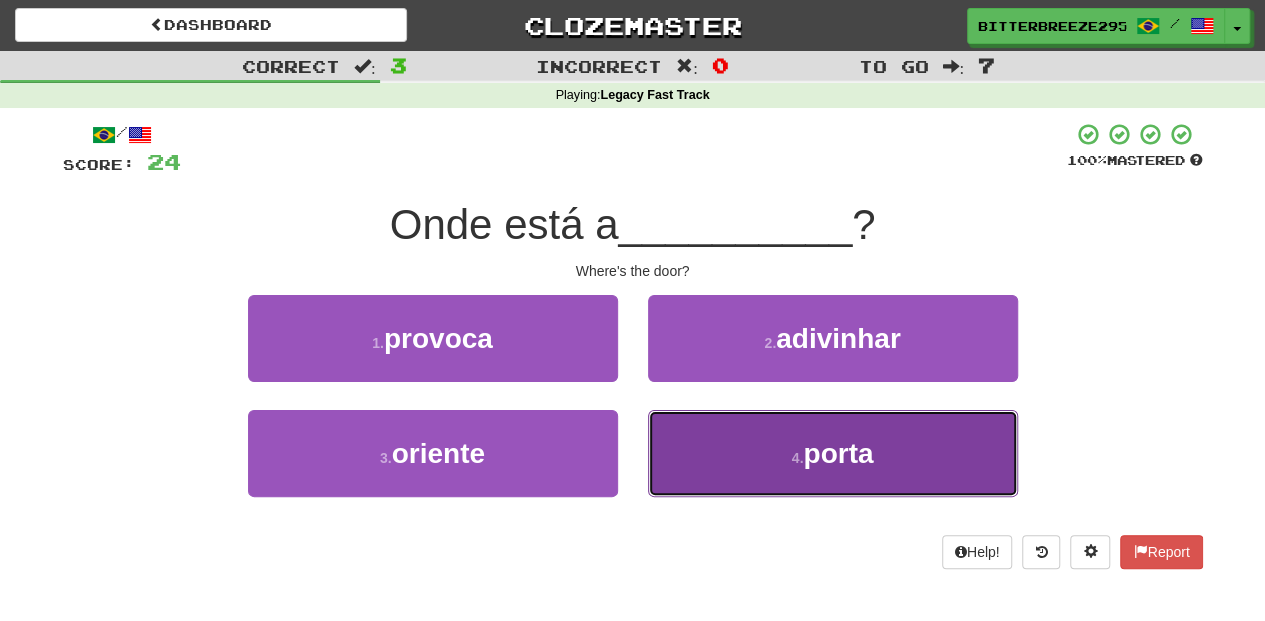 click on "4 .  porta" at bounding box center (833, 453) 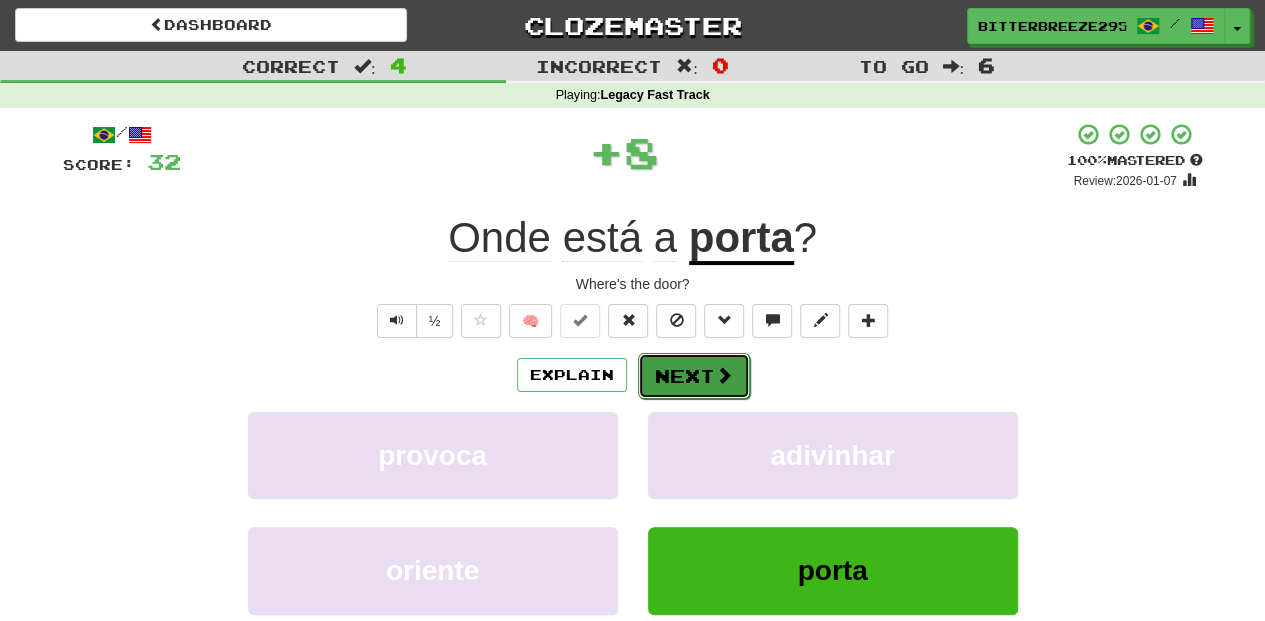 click on "Next" at bounding box center (694, 376) 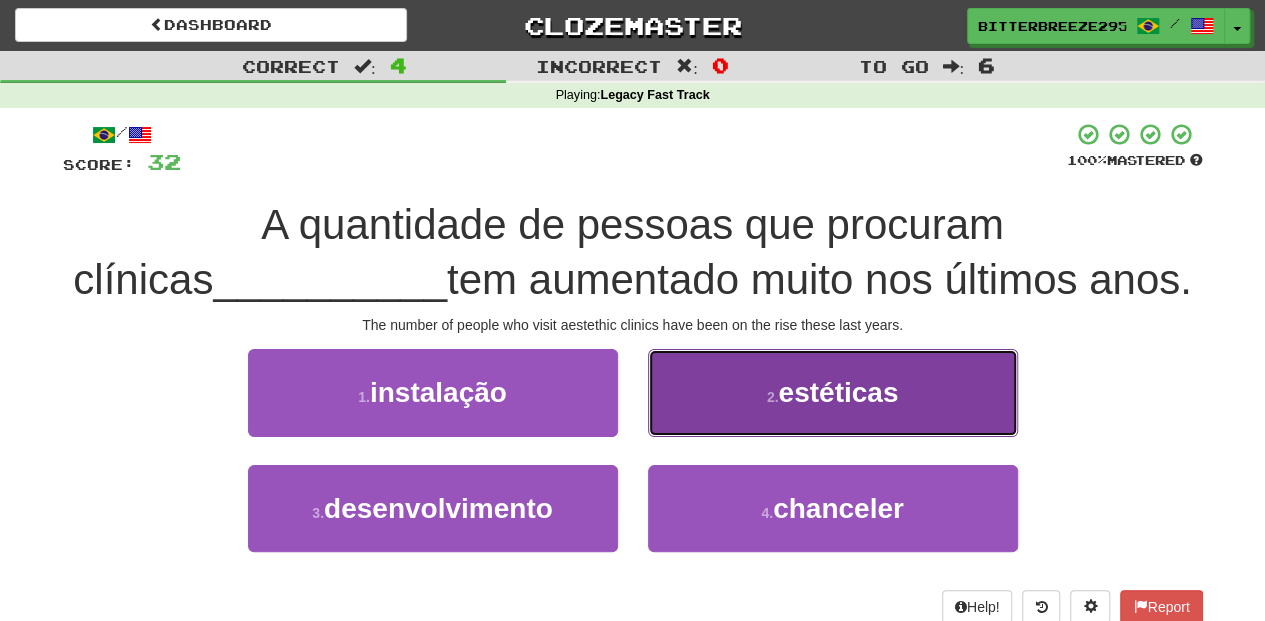 click on "2 .  estéticas" at bounding box center (833, 392) 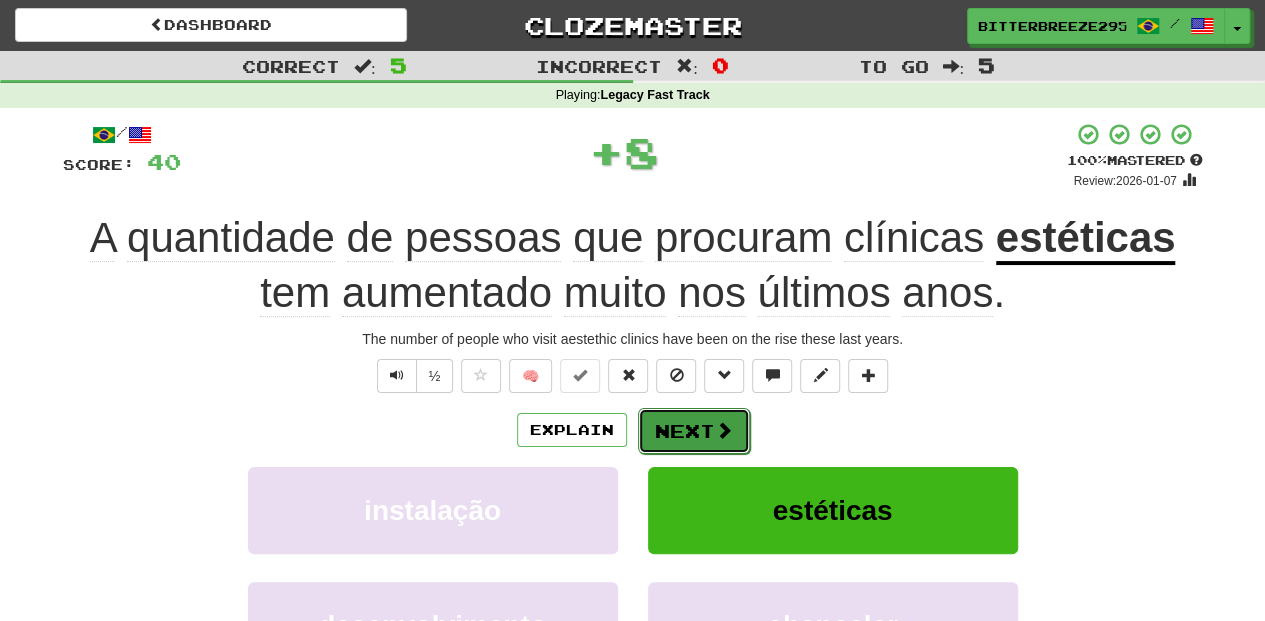 click on "Next" at bounding box center [694, 431] 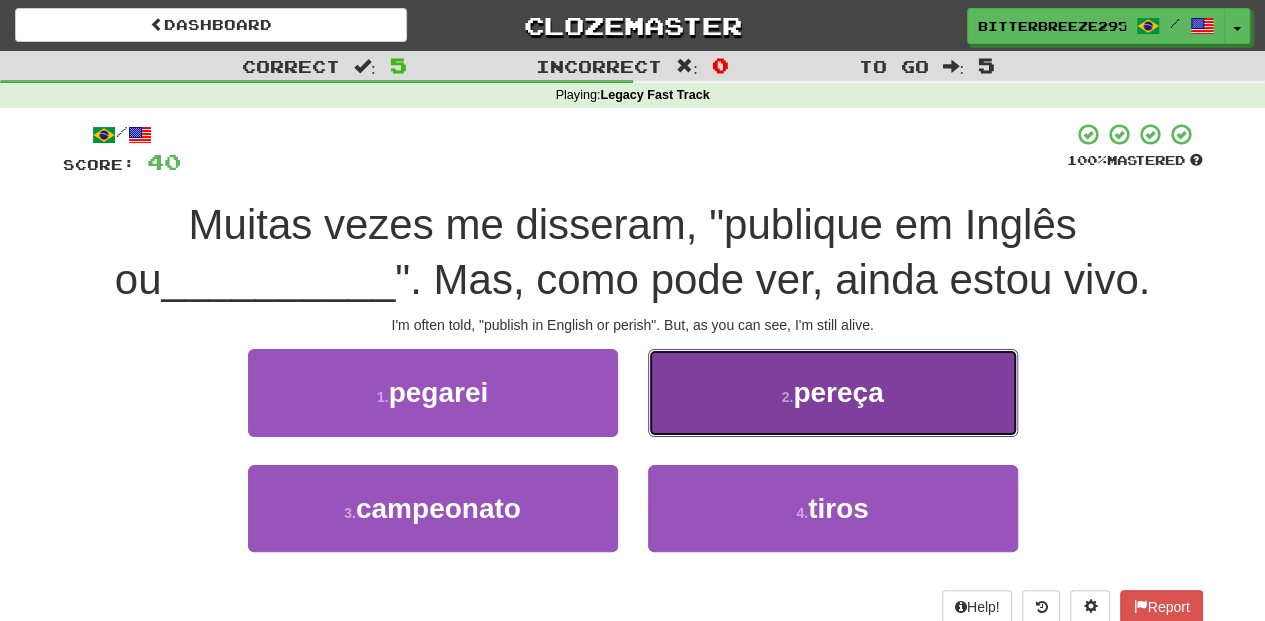 click on "2 .  pereça" at bounding box center (833, 392) 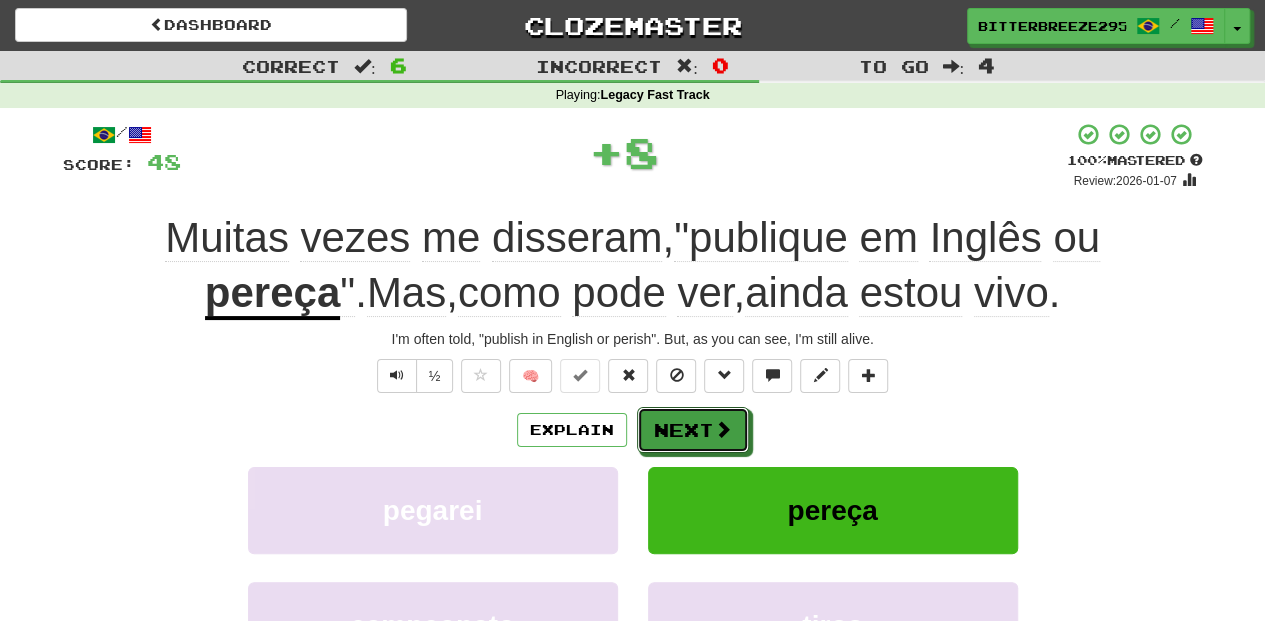 click at bounding box center (723, 429) 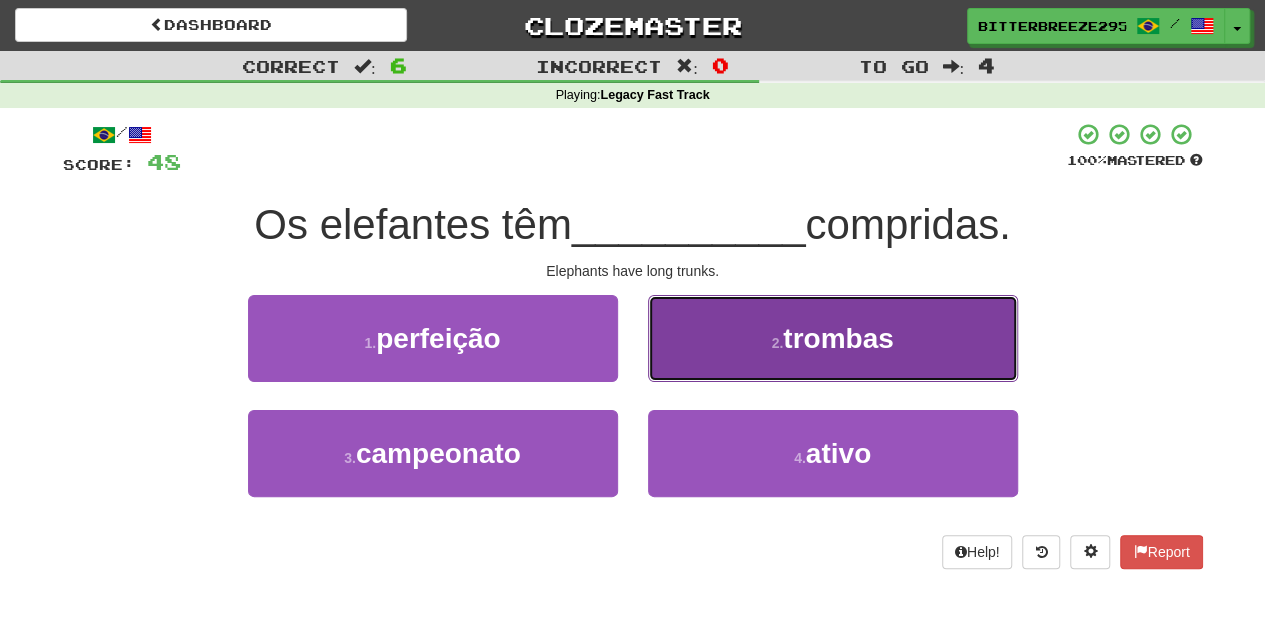 click on "2 .  trombas" at bounding box center [833, 338] 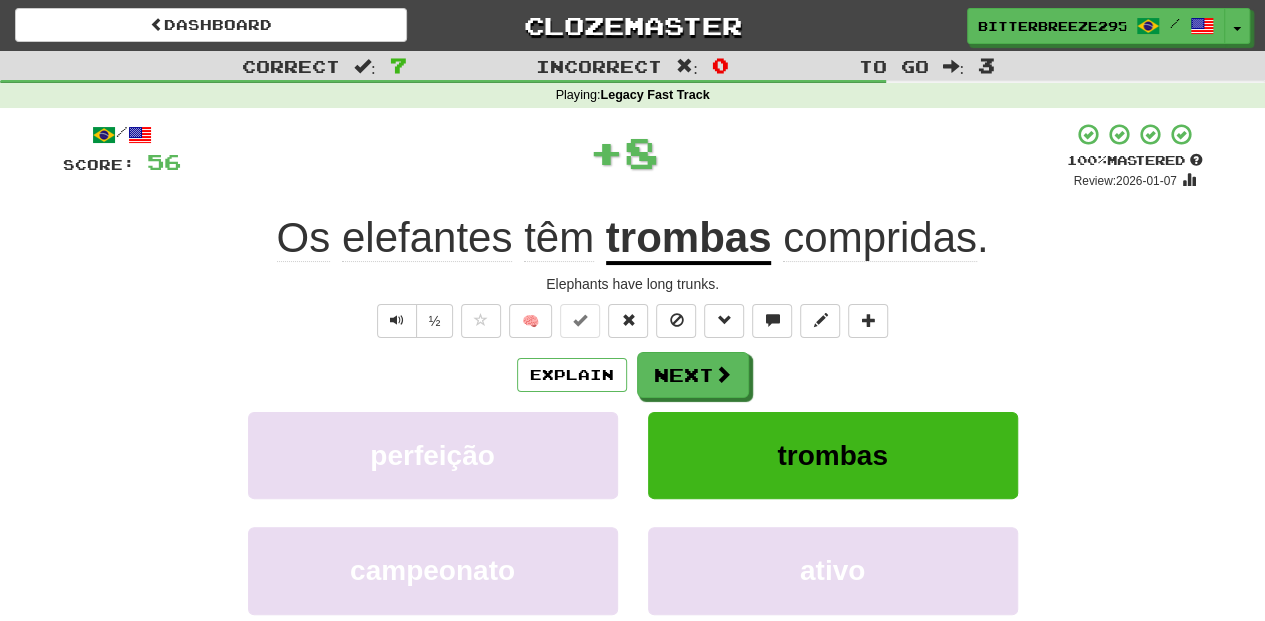 click on "Next" at bounding box center [693, 375] 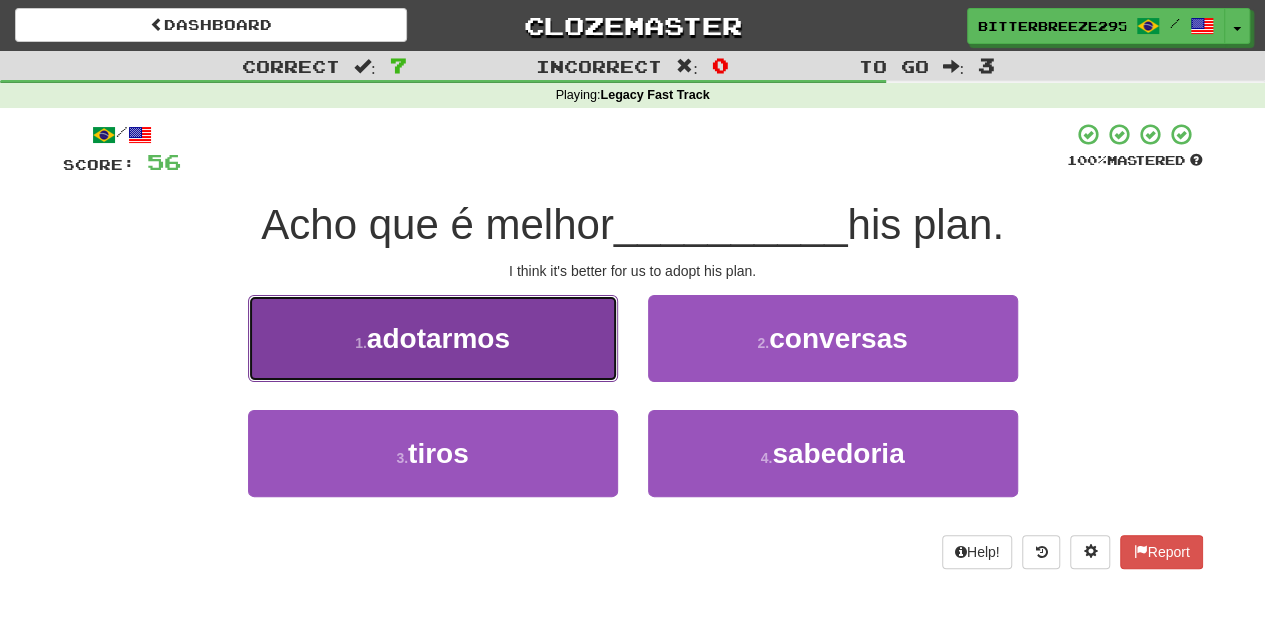 click on "1 .  adotarmos" at bounding box center (433, 338) 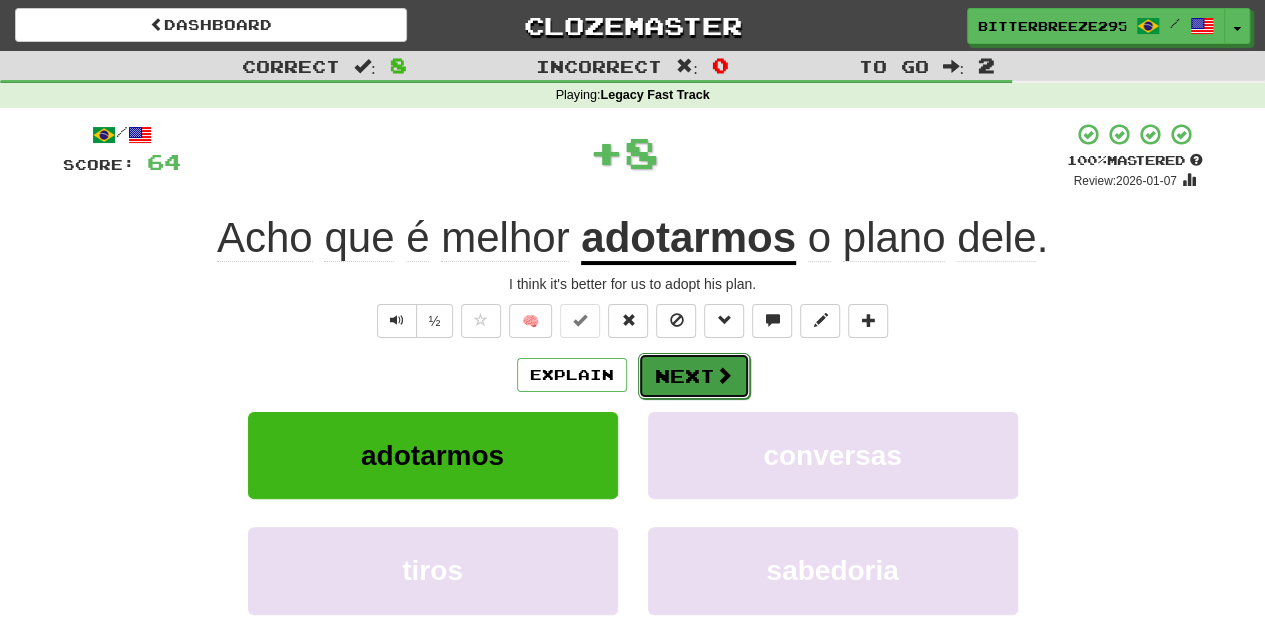 click on "Next" at bounding box center (694, 376) 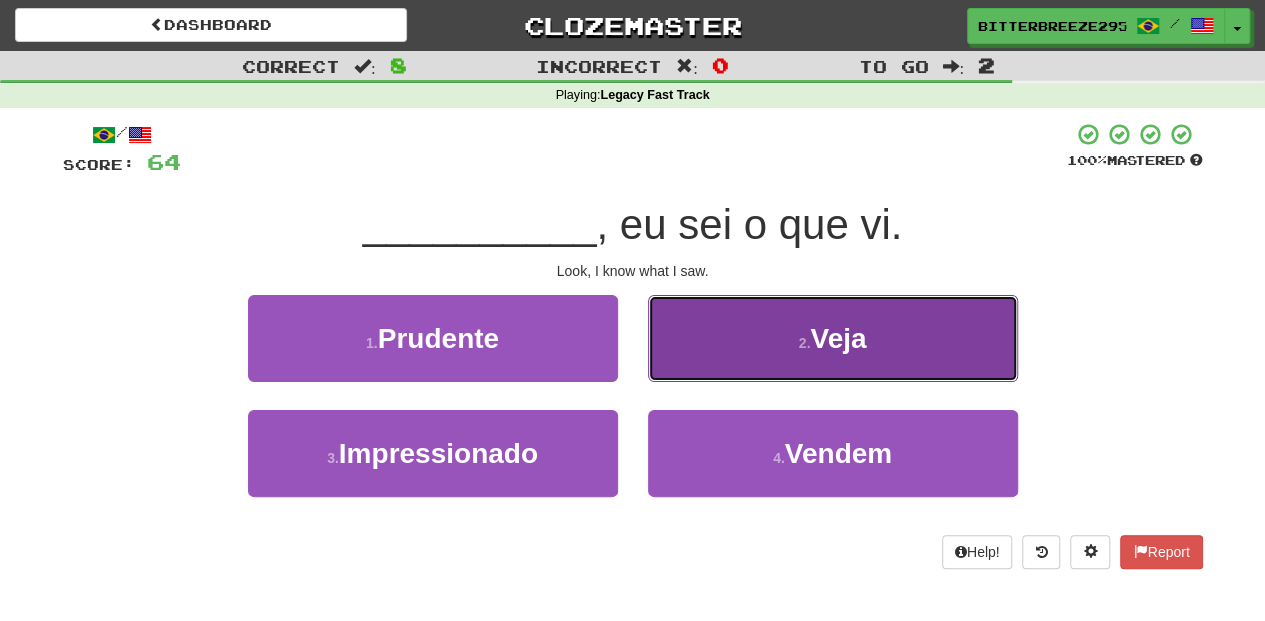 click on "2 .  Veja" at bounding box center (833, 338) 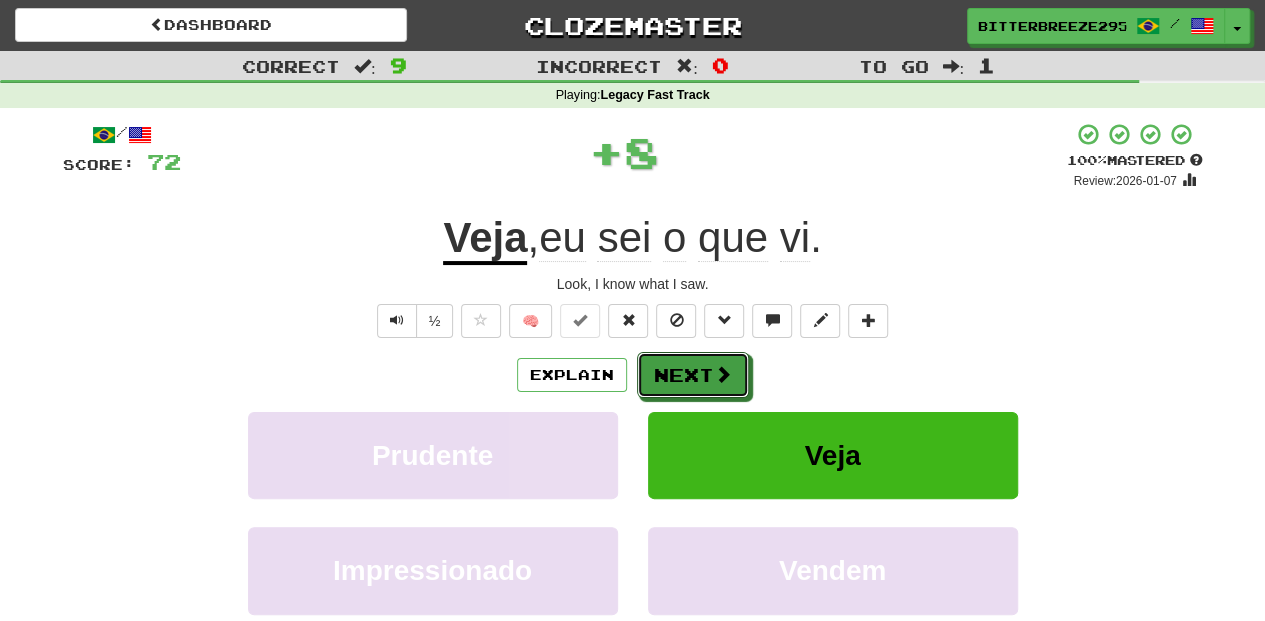 click on "Next" at bounding box center (693, 375) 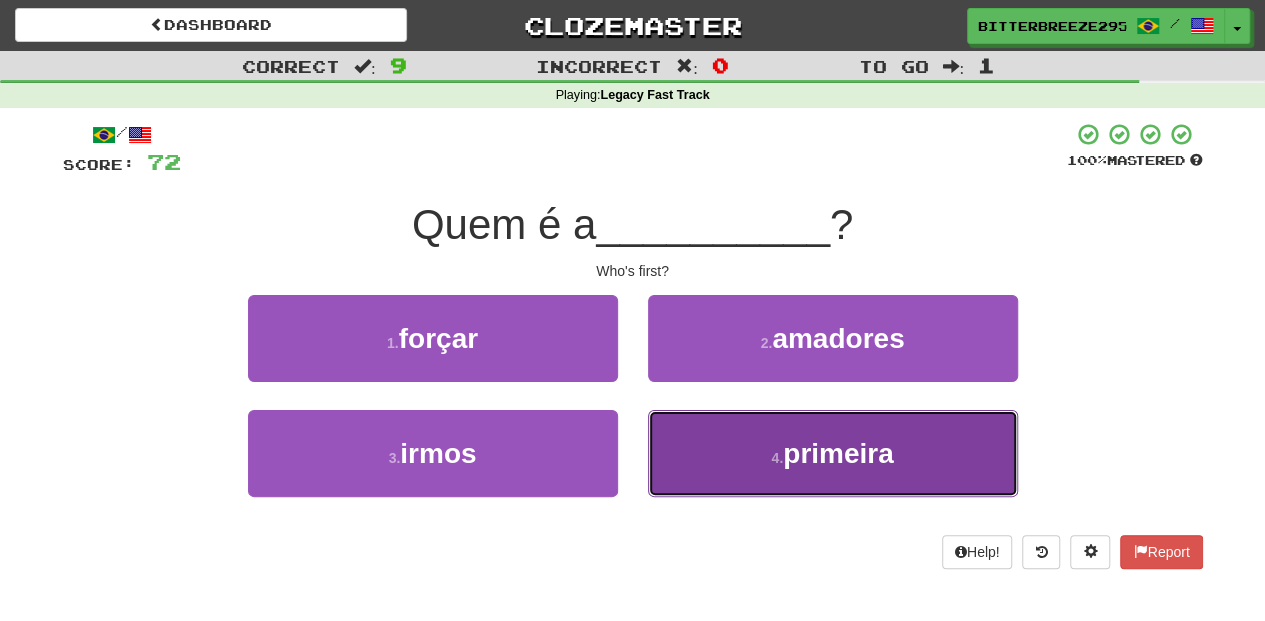 click on "4 .  primeira" at bounding box center (833, 453) 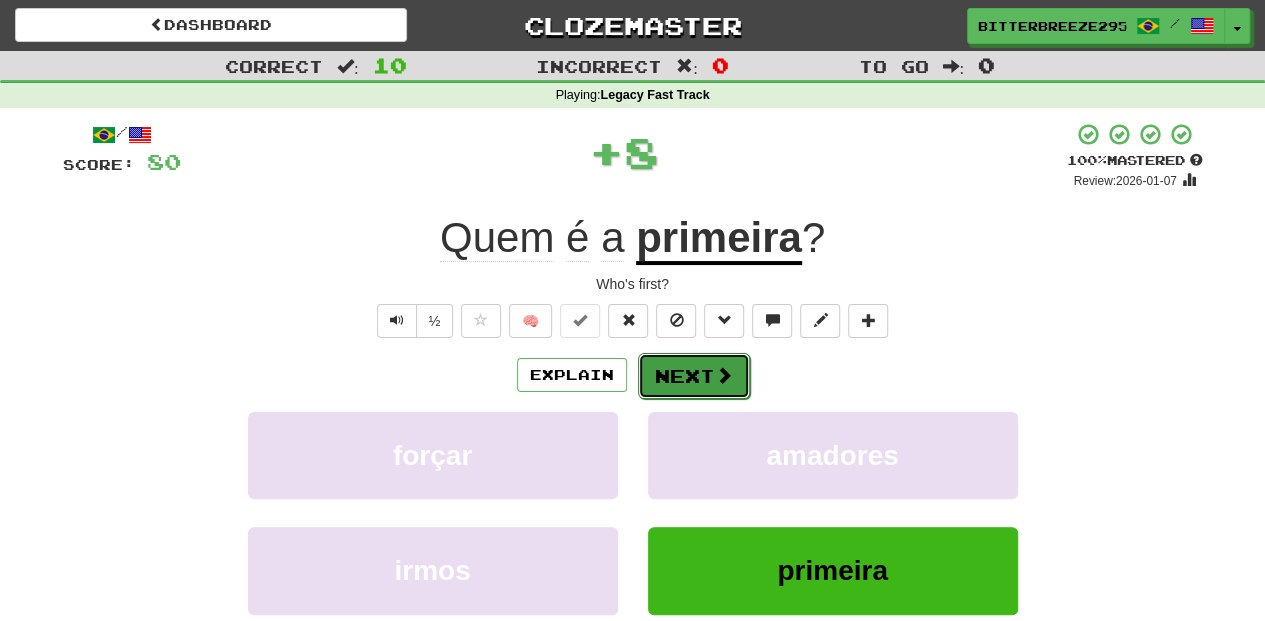 click on "Next" at bounding box center (694, 376) 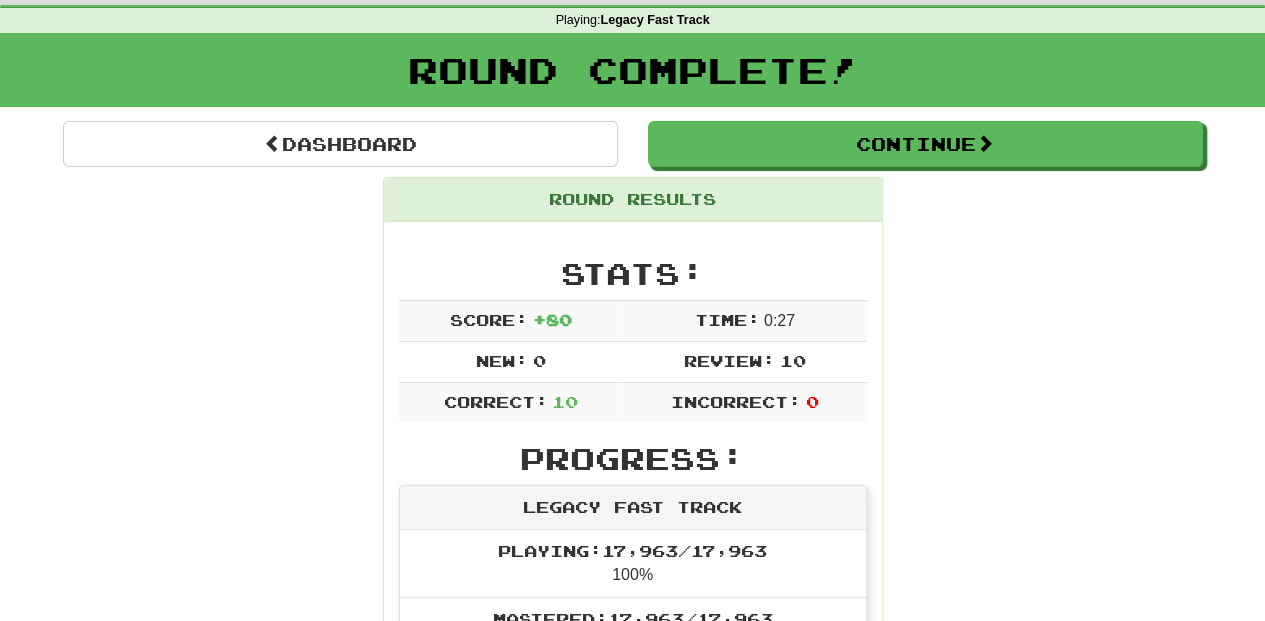 scroll, scrollTop: 66, scrollLeft: 0, axis: vertical 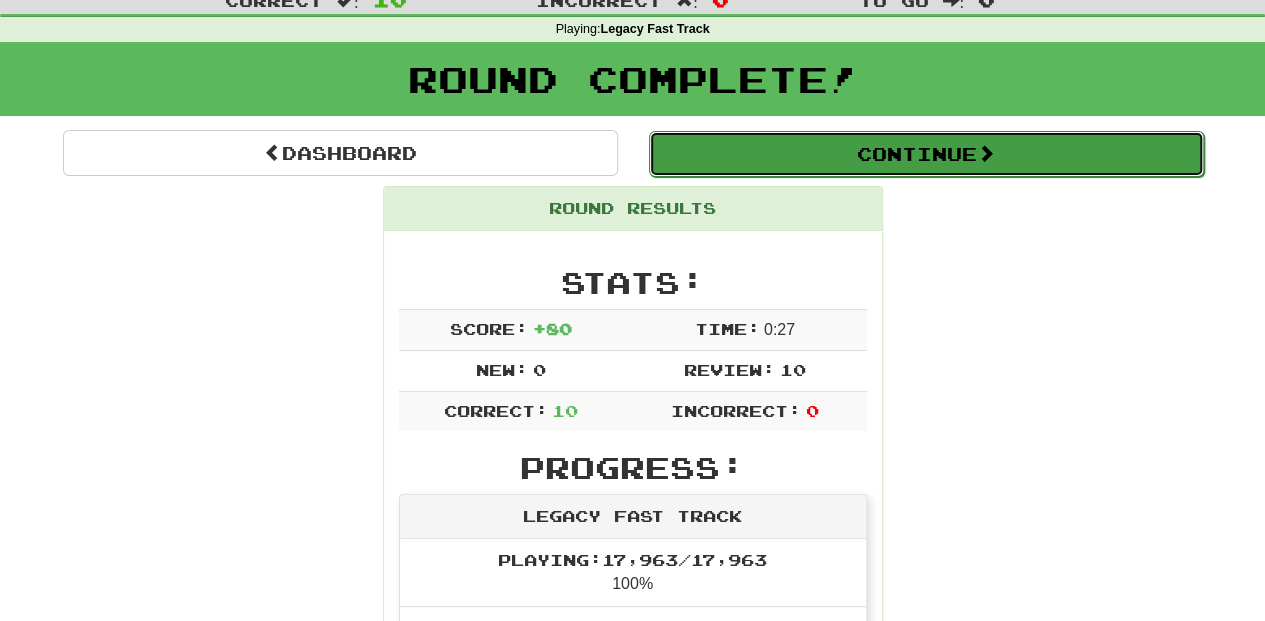 click on "Continue" at bounding box center [926, 154] 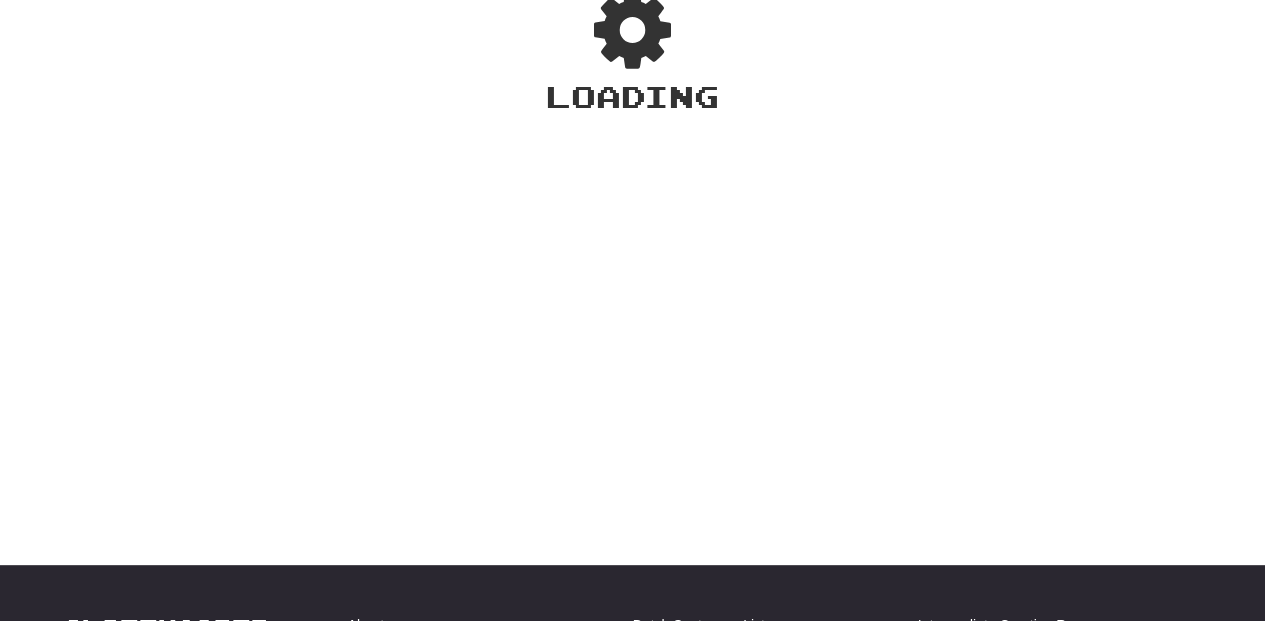 scroll, scrollTop: 66, scrollLeft: 0, axis: vertical 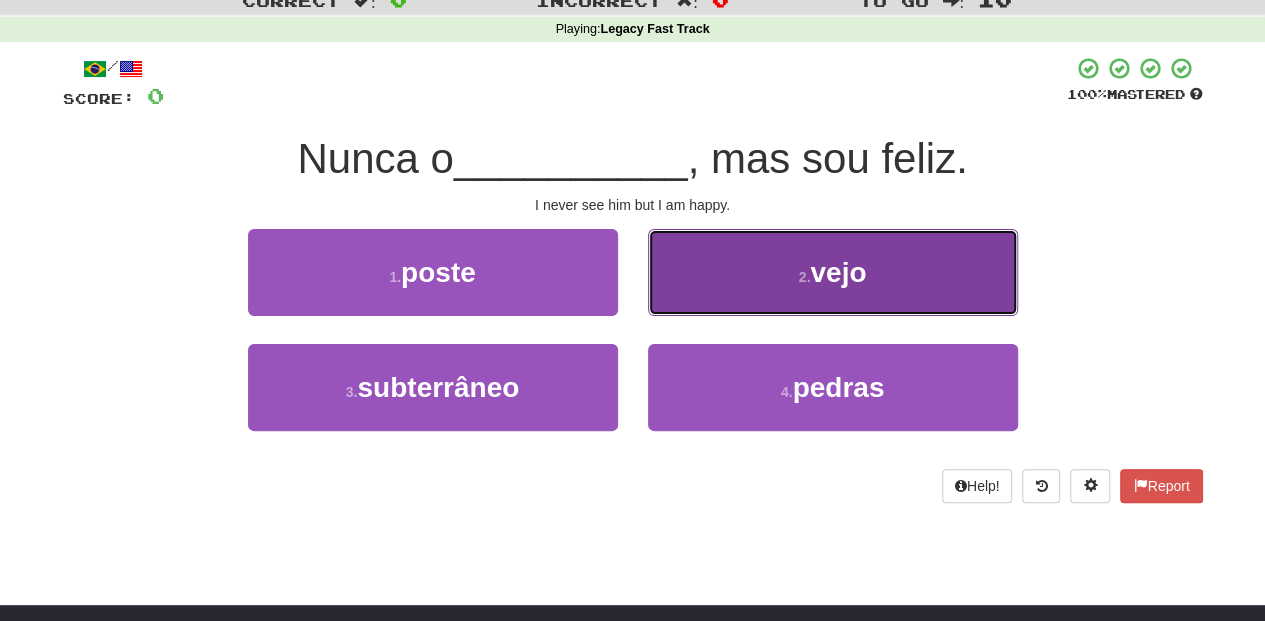 click on "2 .  vejo" at bounding box center [833, 272] 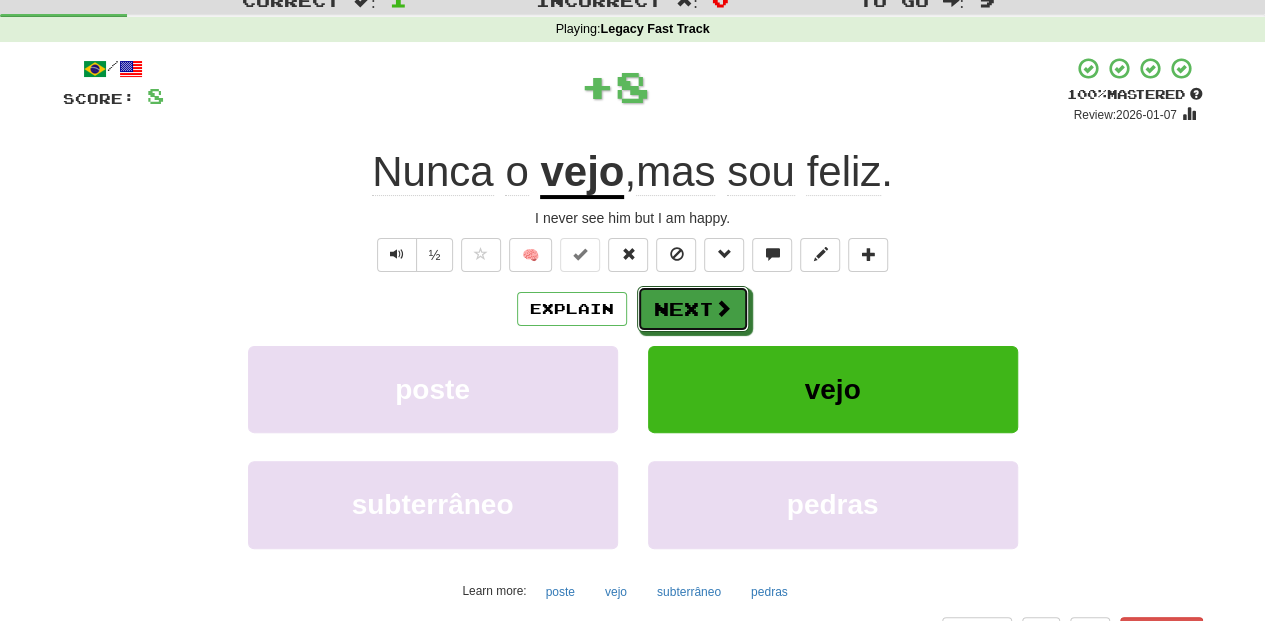 click on "Next" at bounding box center (693, 309) 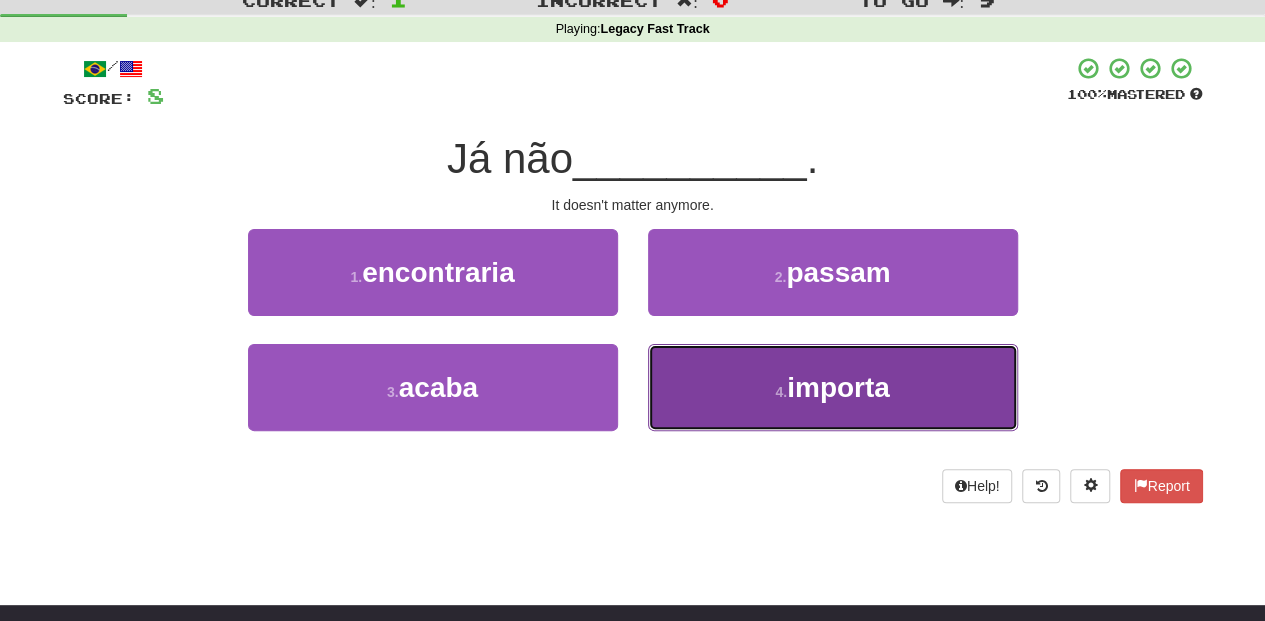 click on "4 .  importa" at bounding box center [833, 387] 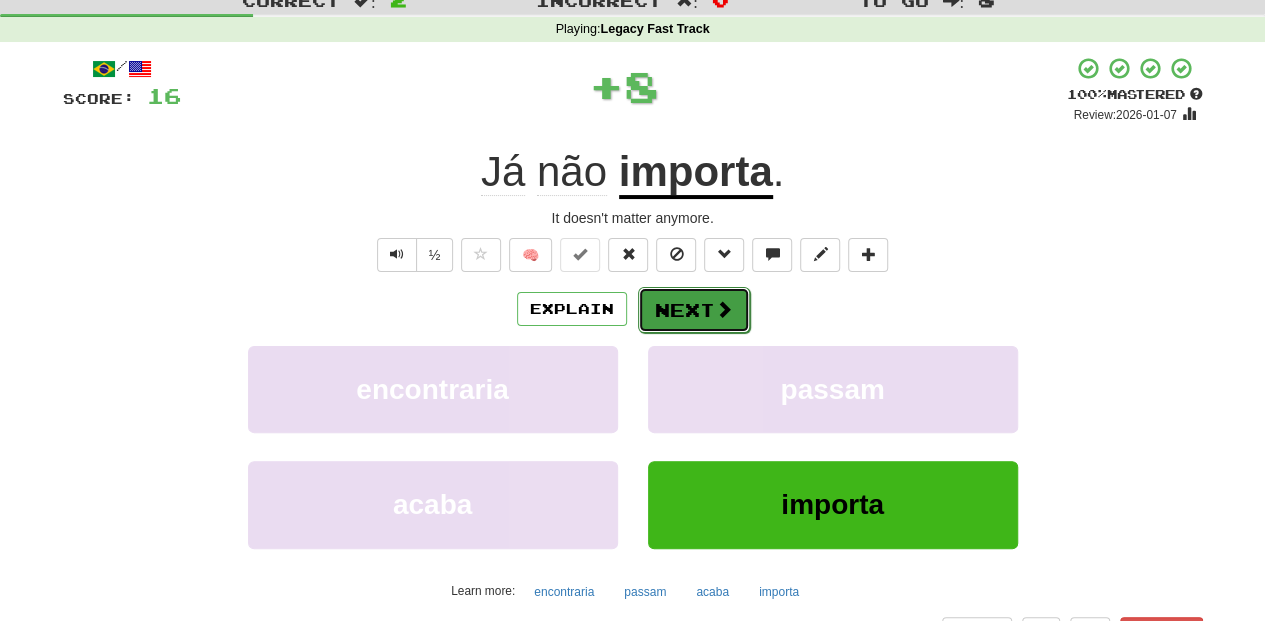 click on "Next" at bounding box center [694, 310] 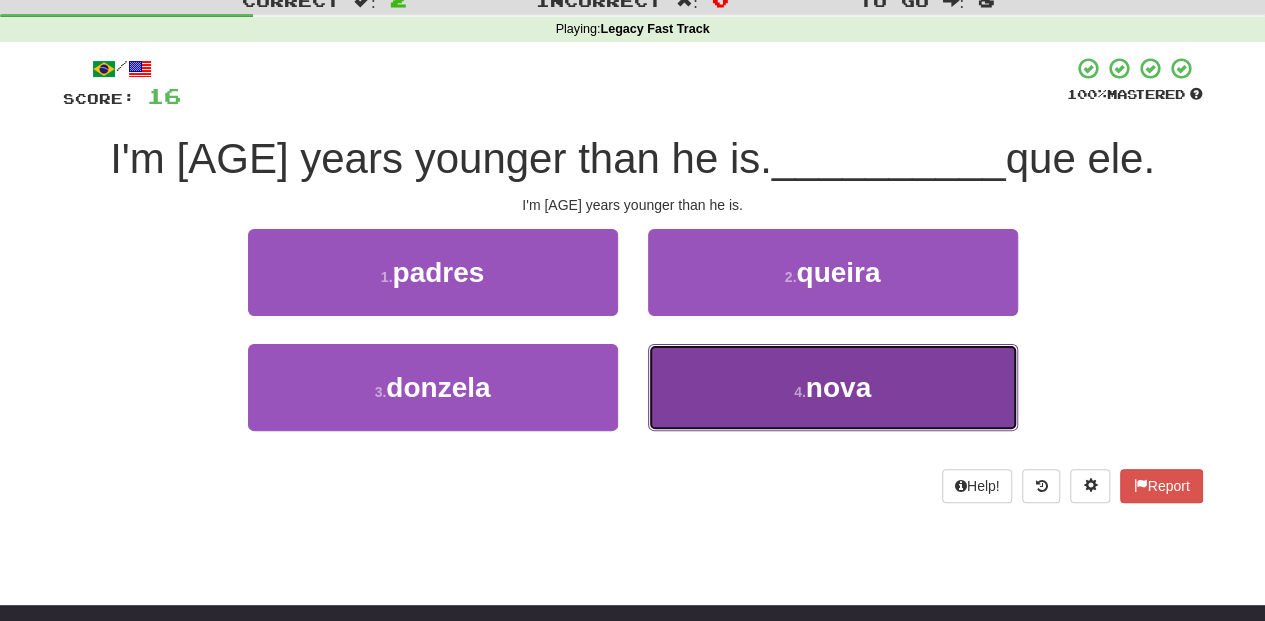 click on "4 .  nova" at bounding box center (833, 387) 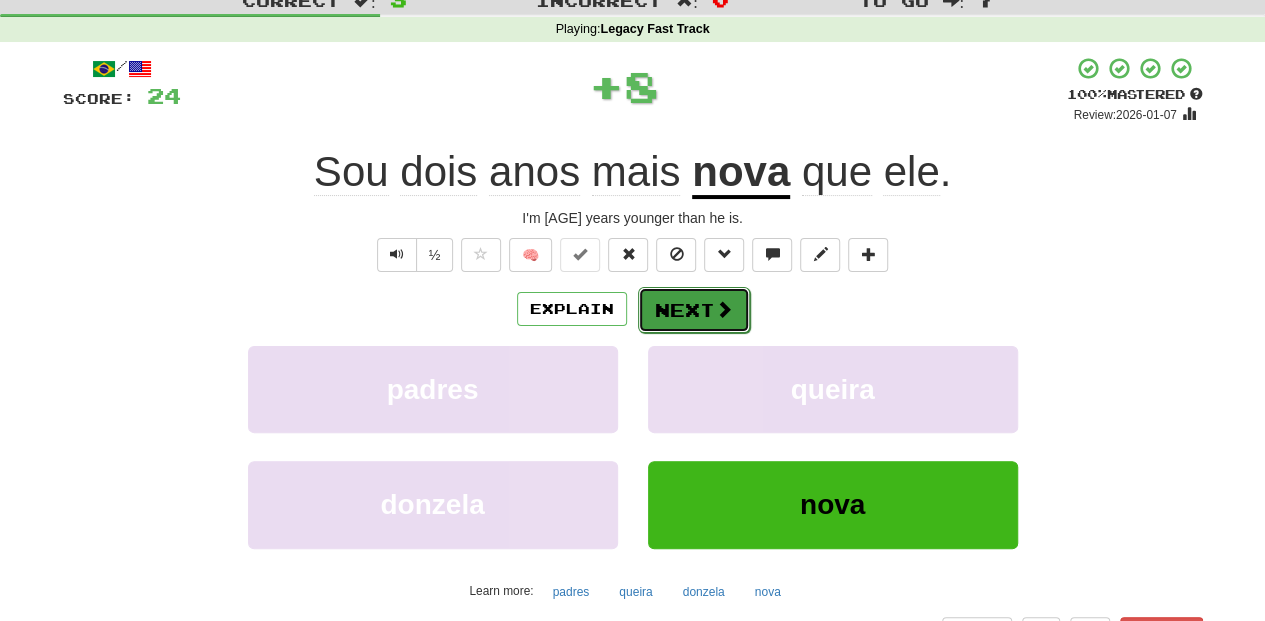 click on "Next" at bounding box center (694, 310) 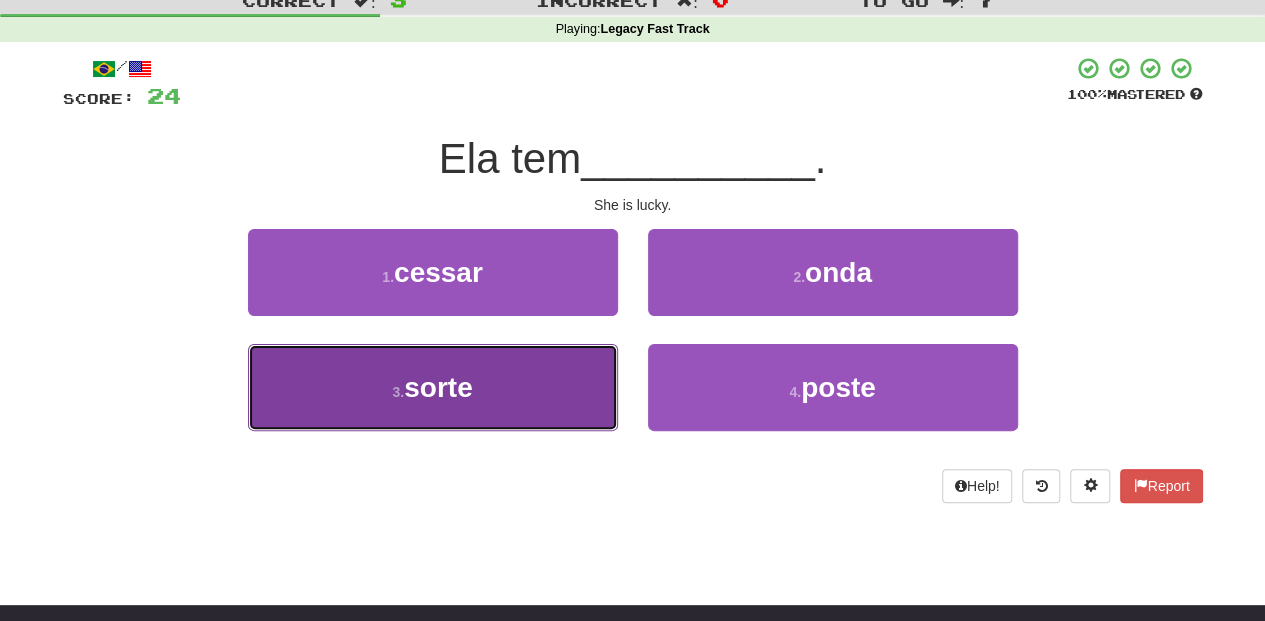 click on "3 .  sorte" at bounding box center (433, 387) 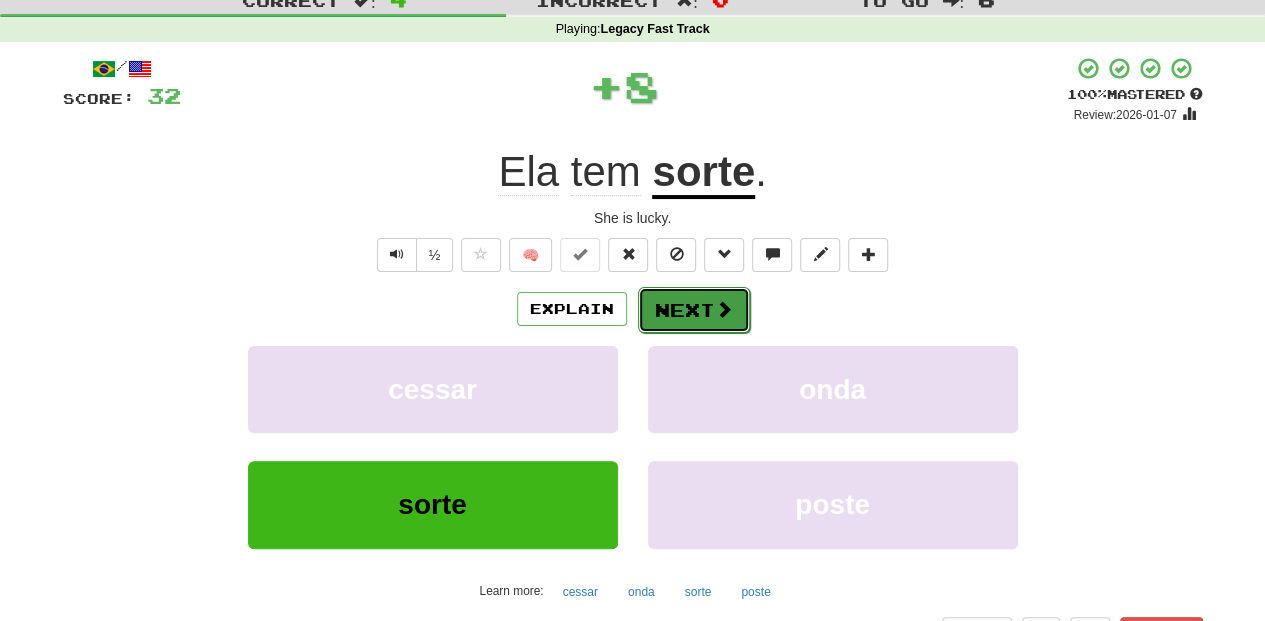 click on "Next" at bounding box center [694, 310] 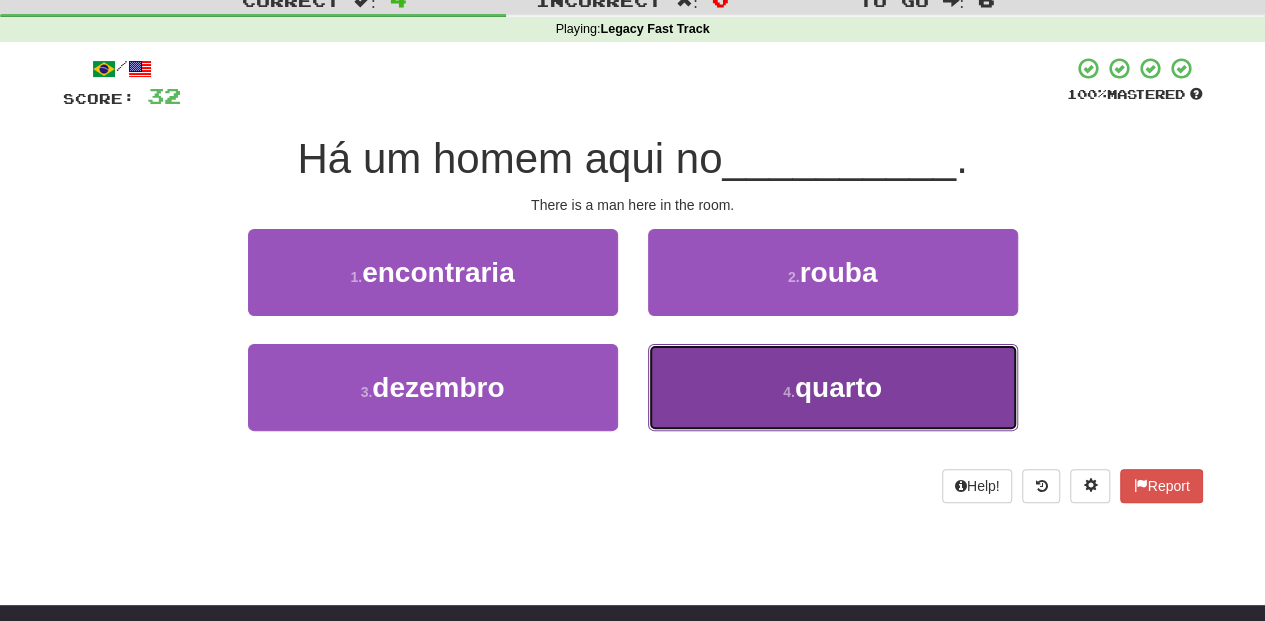 click on "4 .  quarto" at bounding box center [833, 387] 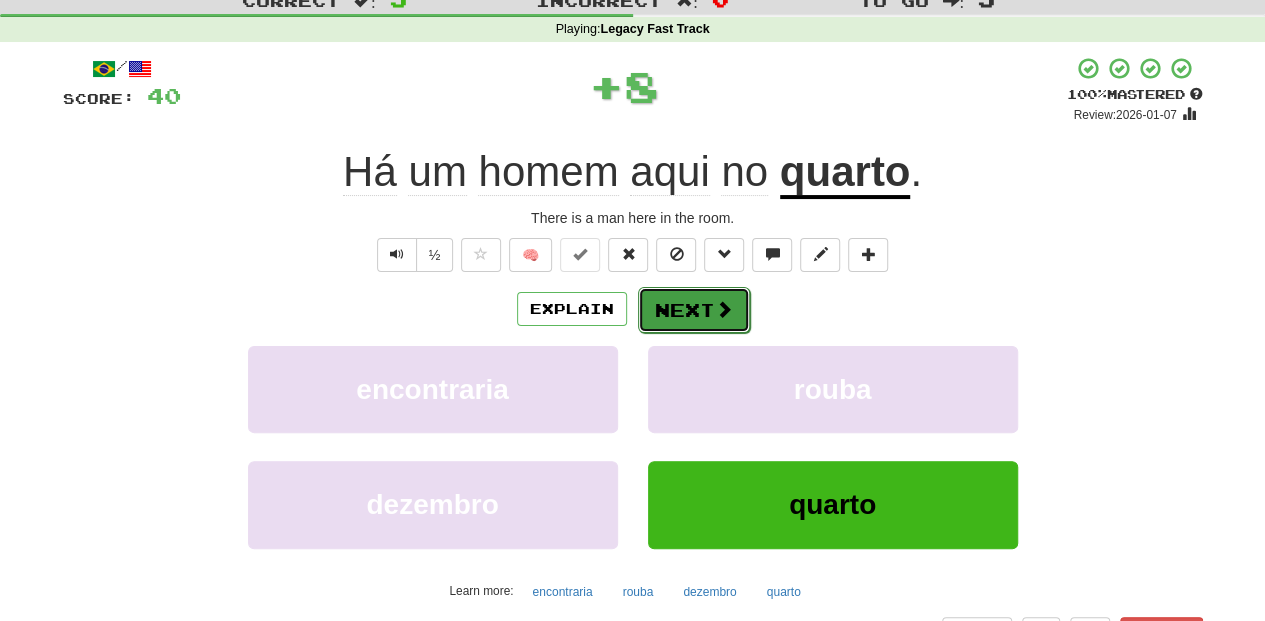 click on "Next" at bounding box center (694, 310) 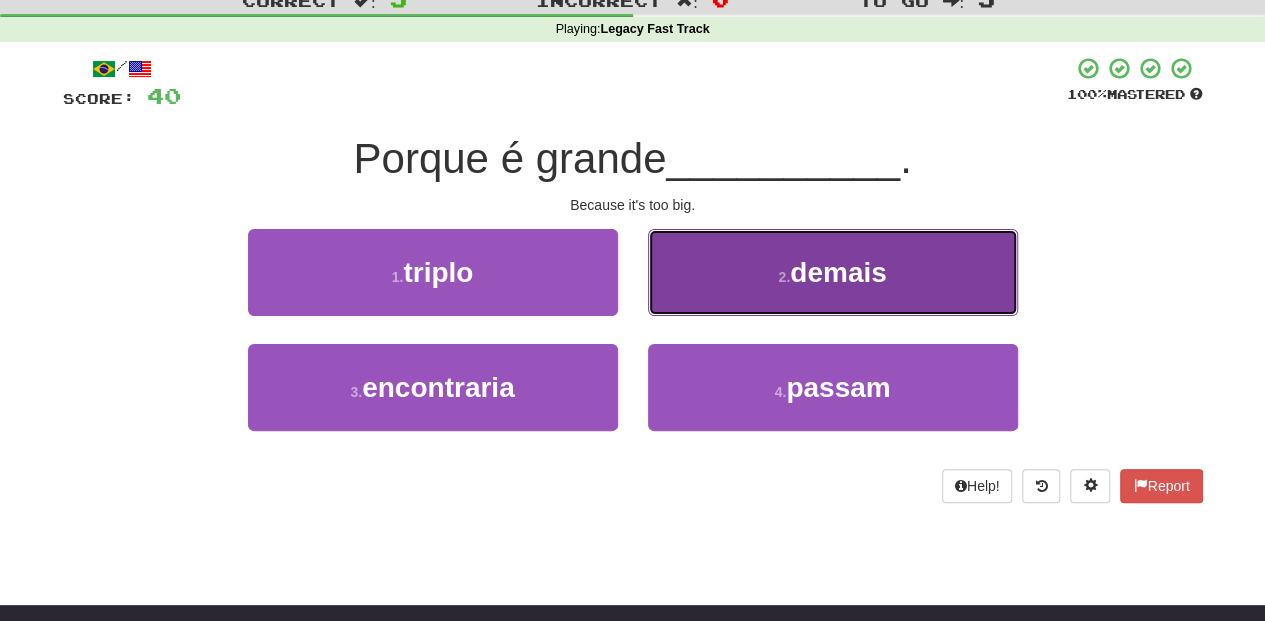 click on "2 .  demais" at bounding box center [833, 272] 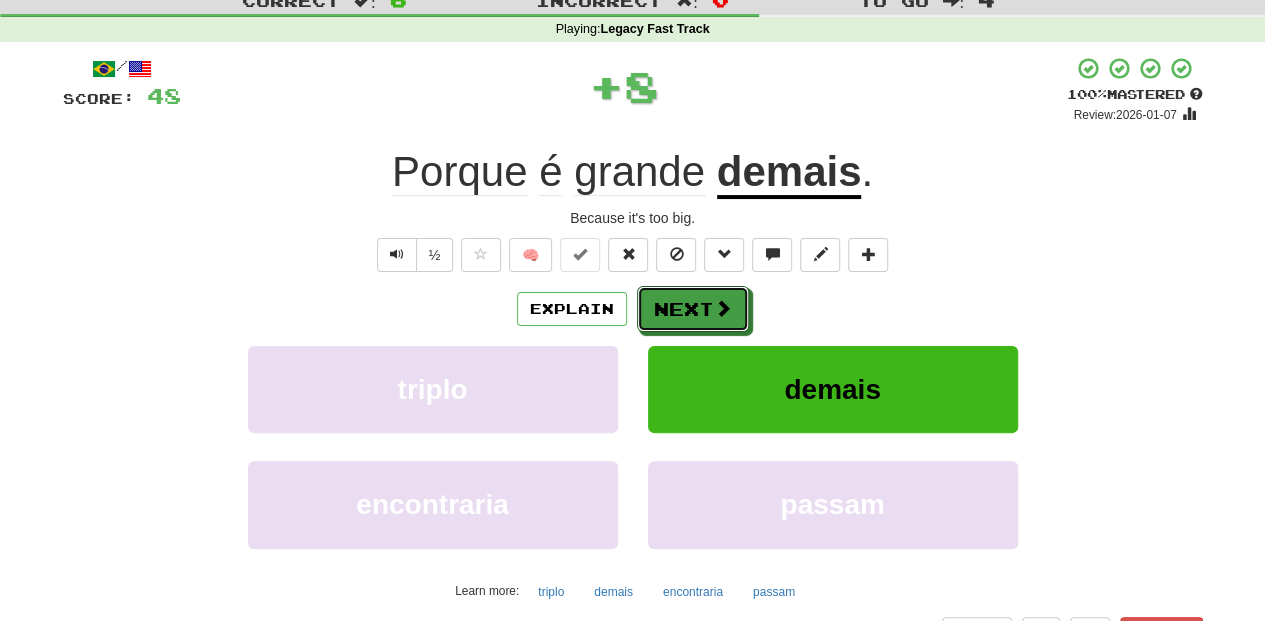 click on "Next" at bounding box center (693, 309) 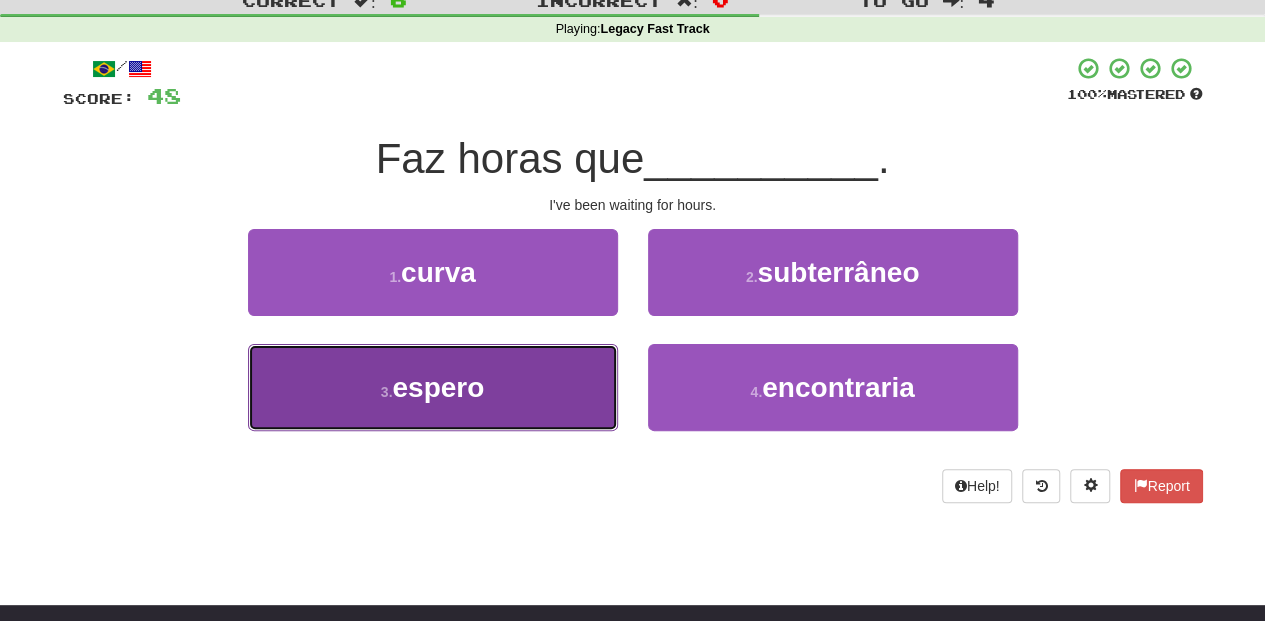 click on "3 .  espero" at bounding box center (433, 387) 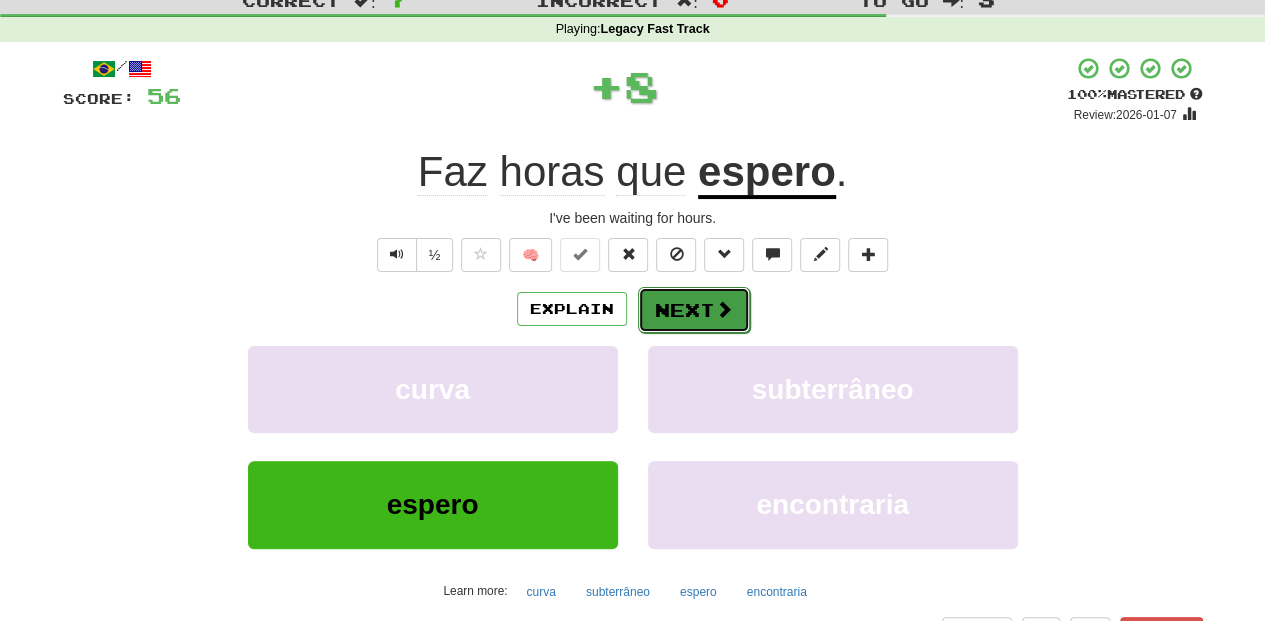 click on "Next" at bounding box center (694, 310) 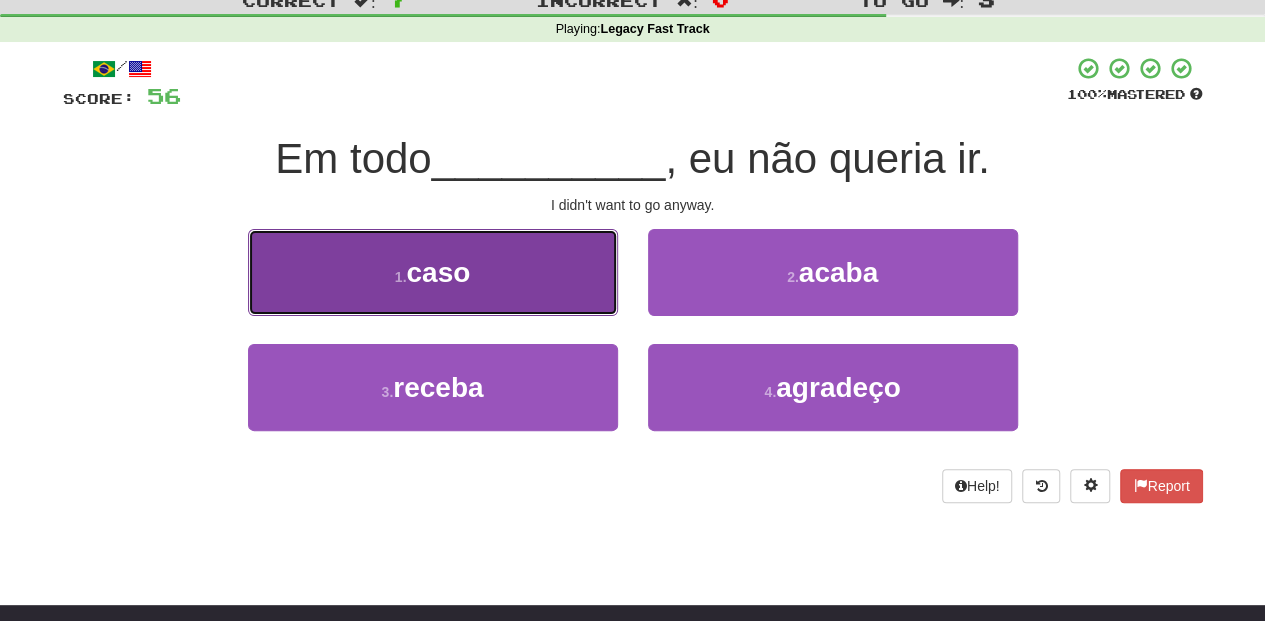 click on "1 .  caso" at bounding box center (433, 272) 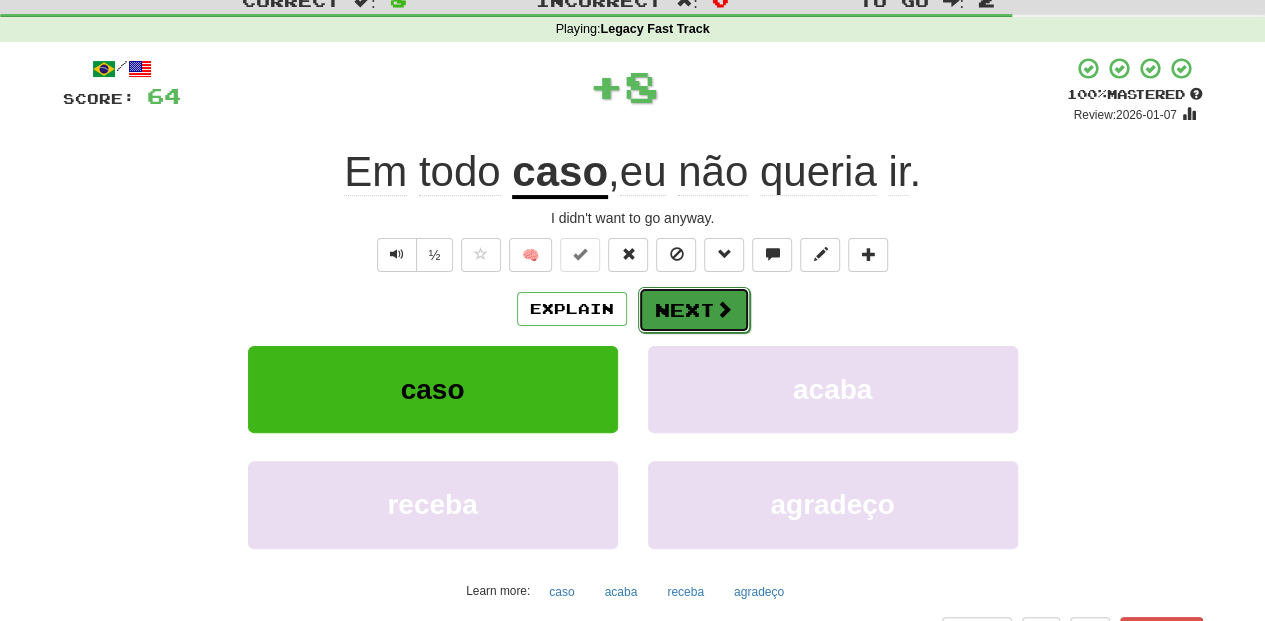 click on "Next" at bounding box center [694, 310] 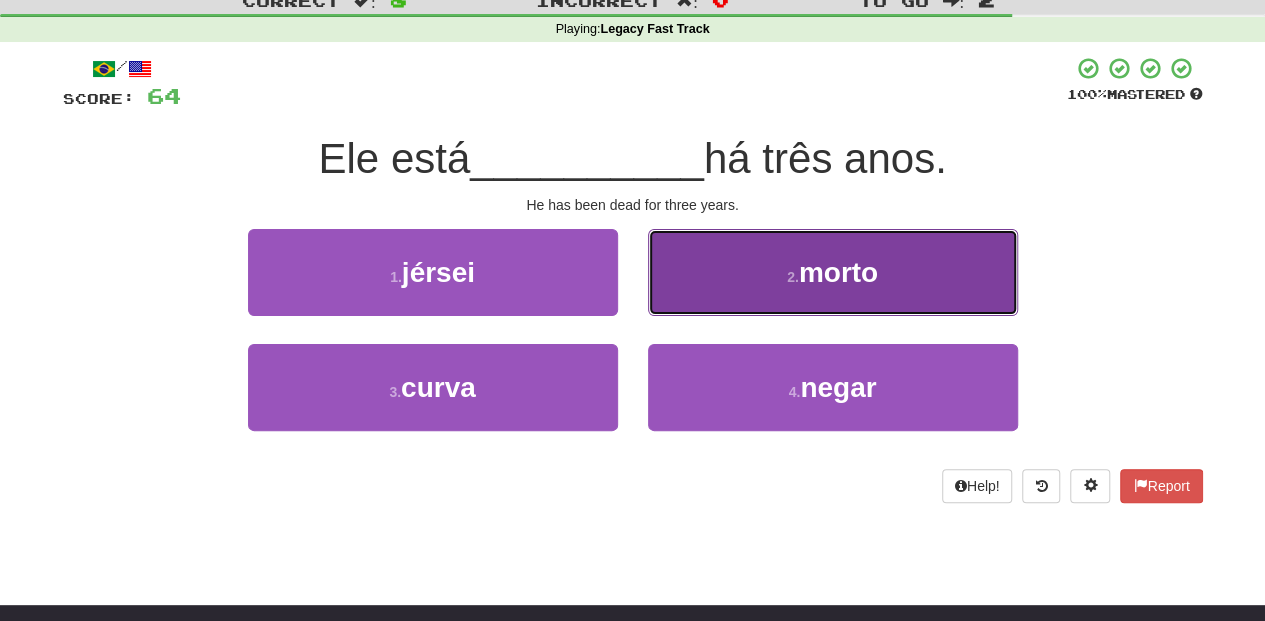 click on "2 .  morto" at bounding box center [833, 272] 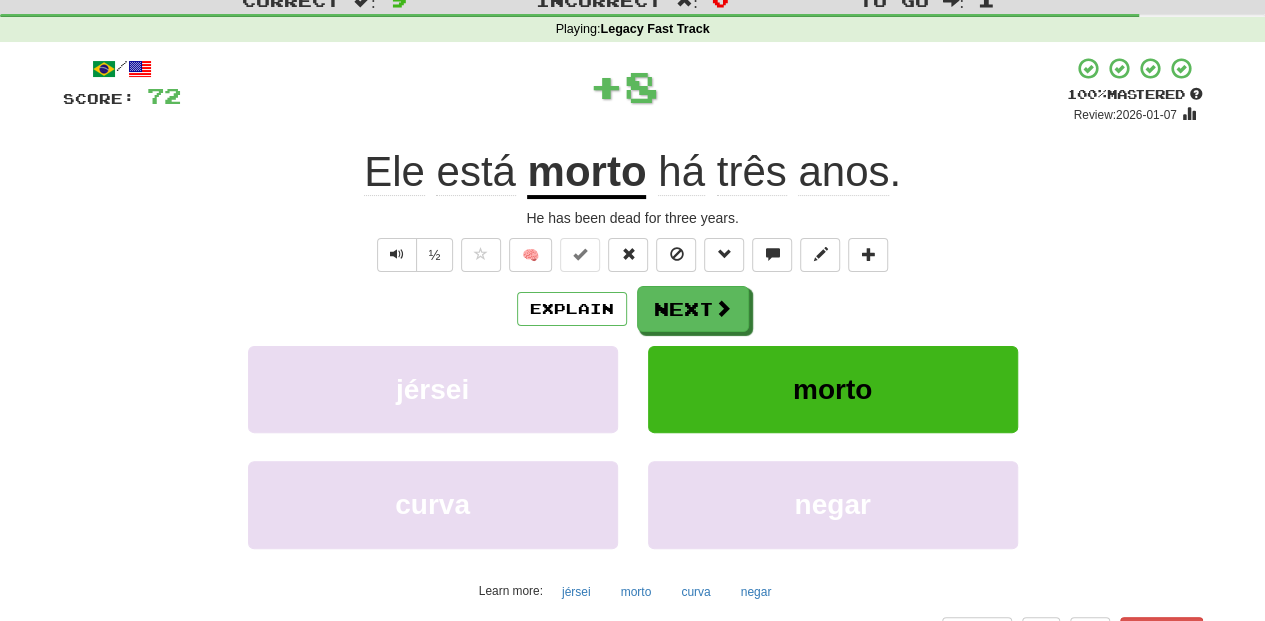 click on "Next" at bounding box center (693, 309) 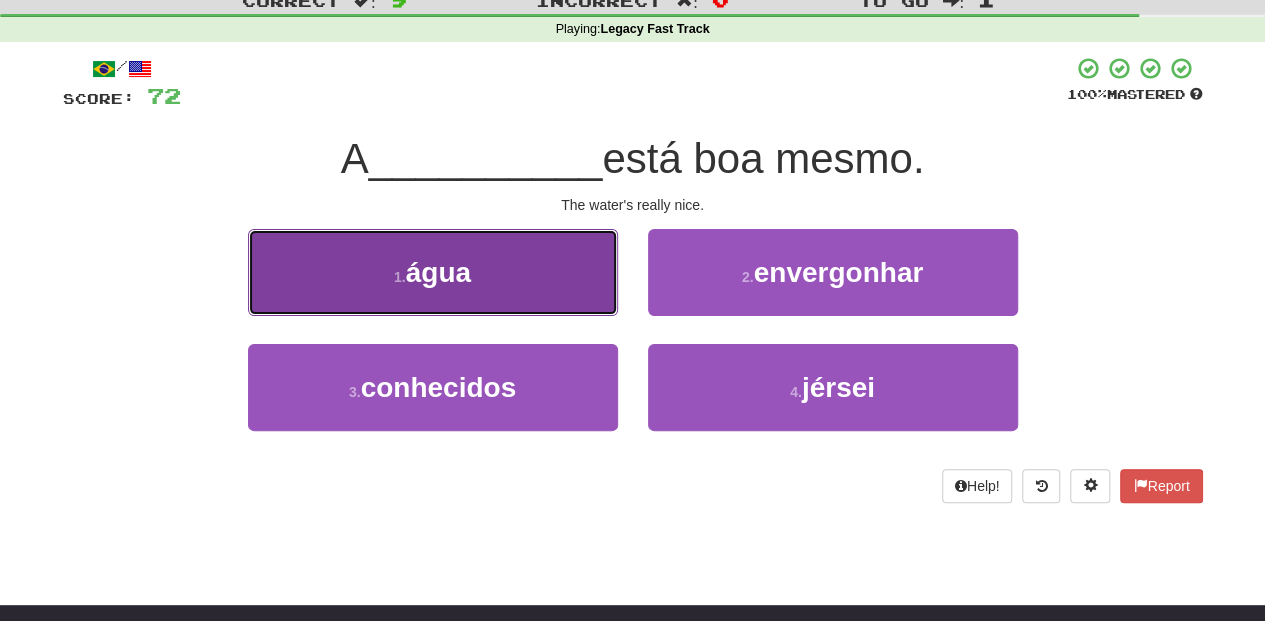 click on "1 .  água" at bounding box center [433, 272] 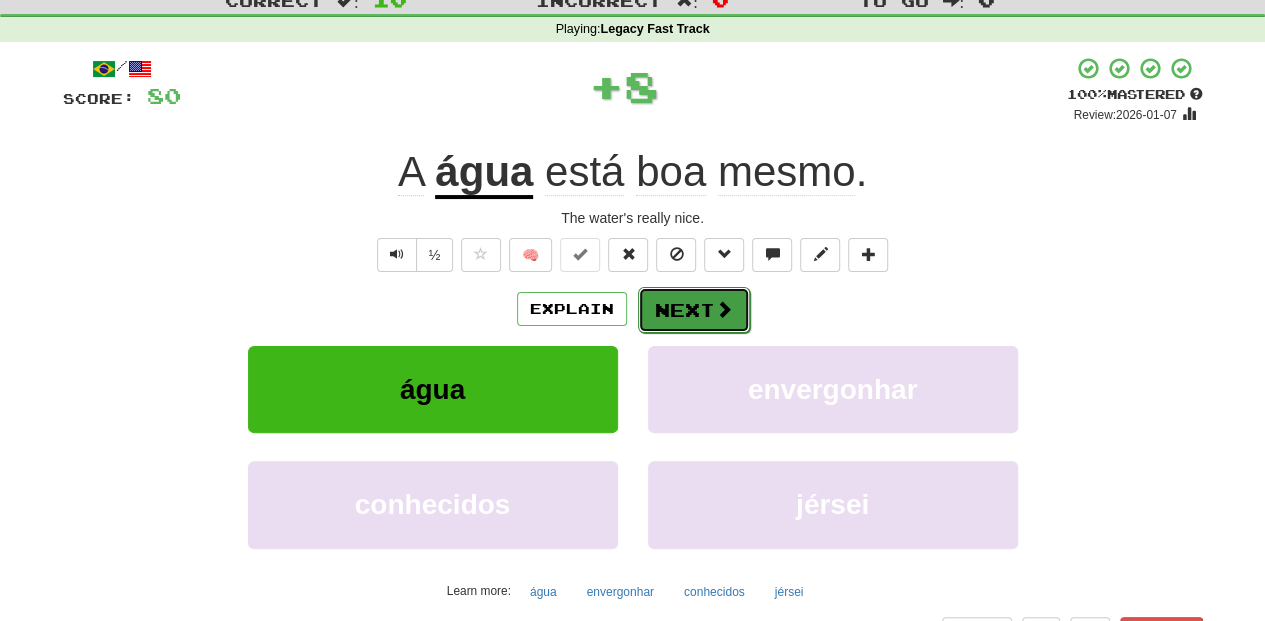 click on "Next" at bounding box center [694, 310] 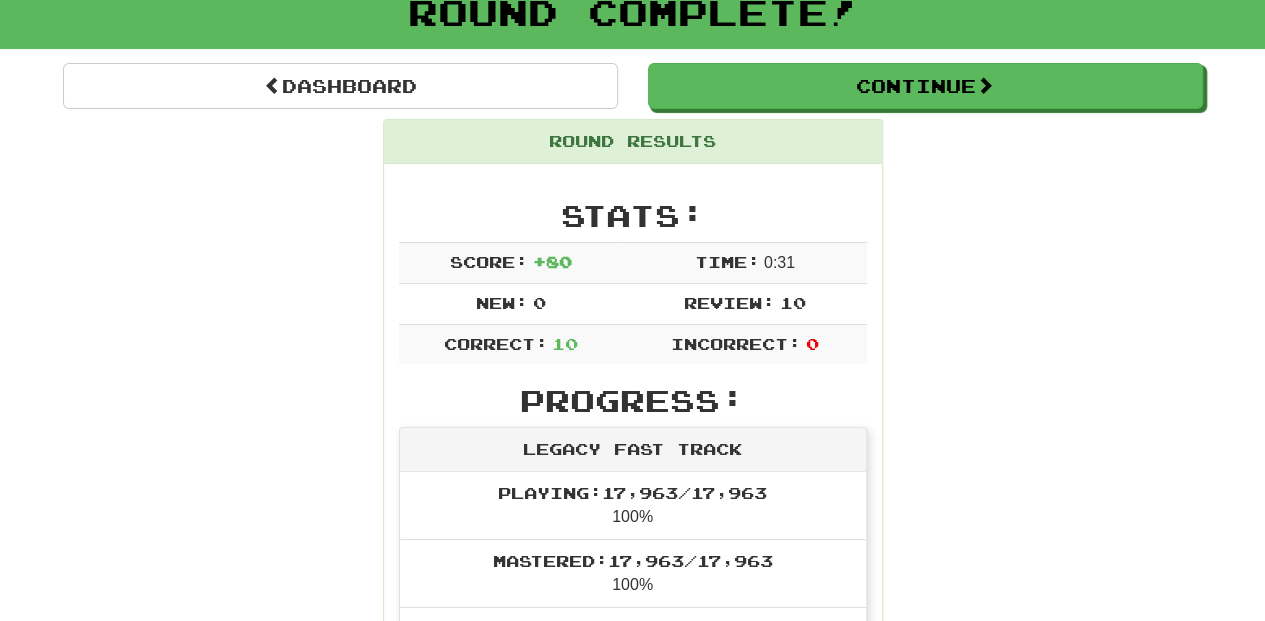 scroll, scrollTop: 0, scrollLeft: 0, axis: both 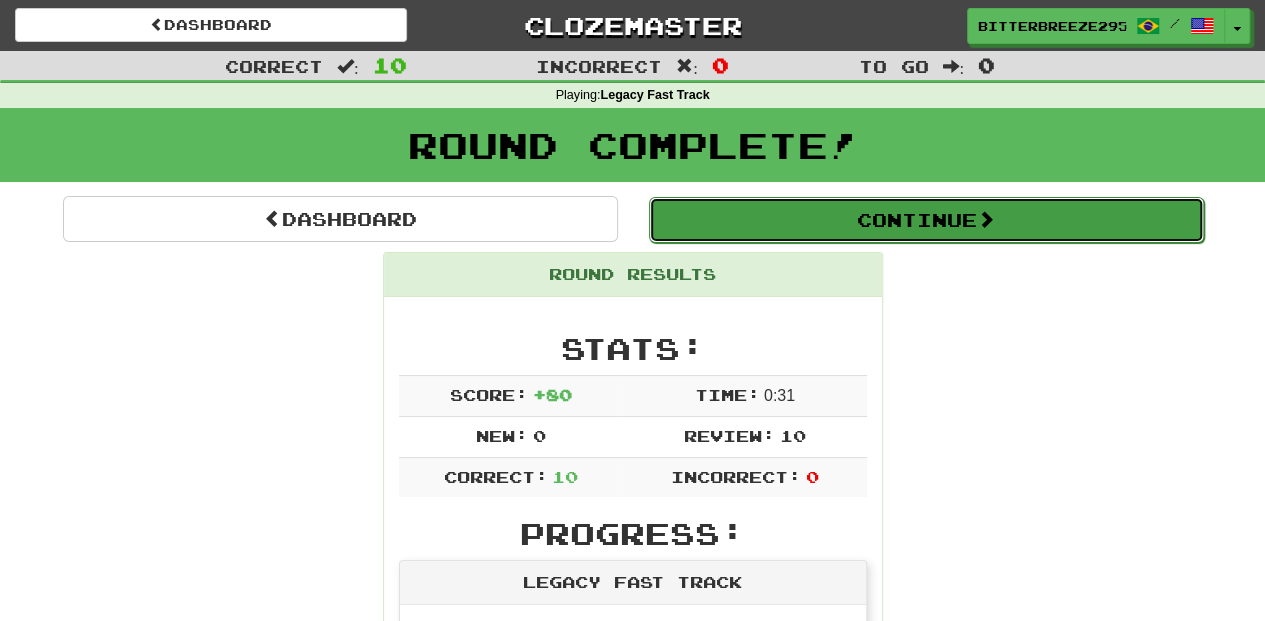 click on "Continue" at bounding box center [926, 220] 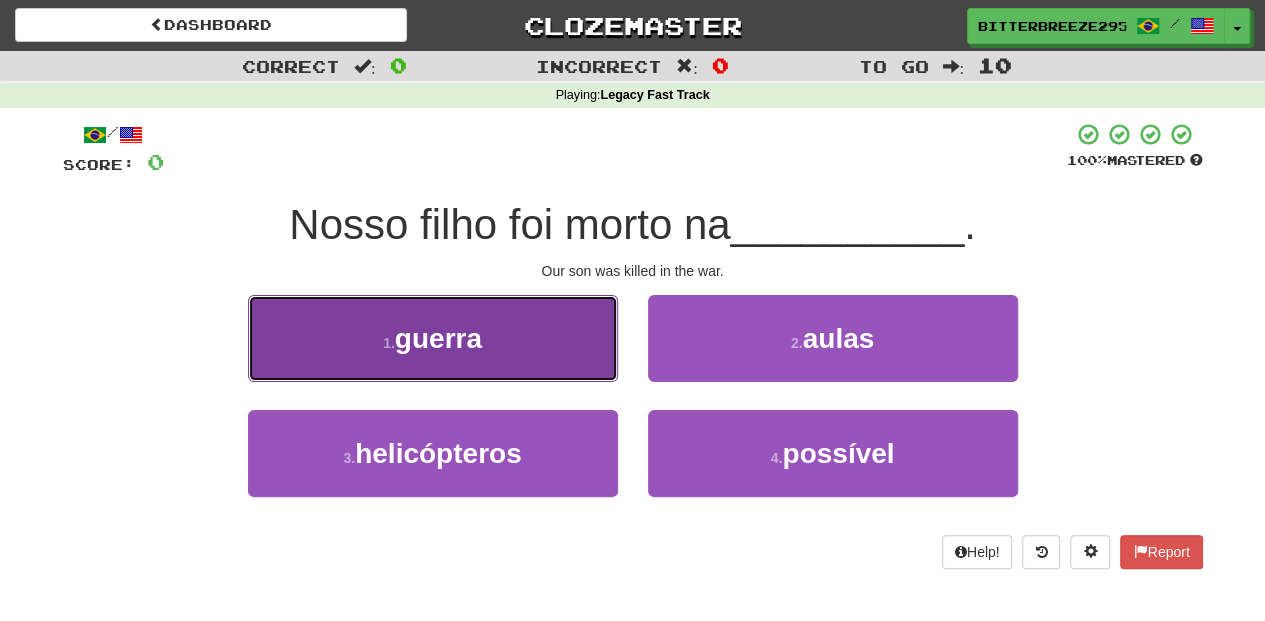 click on "1 .  guerra" at bounding box center [433, 338] 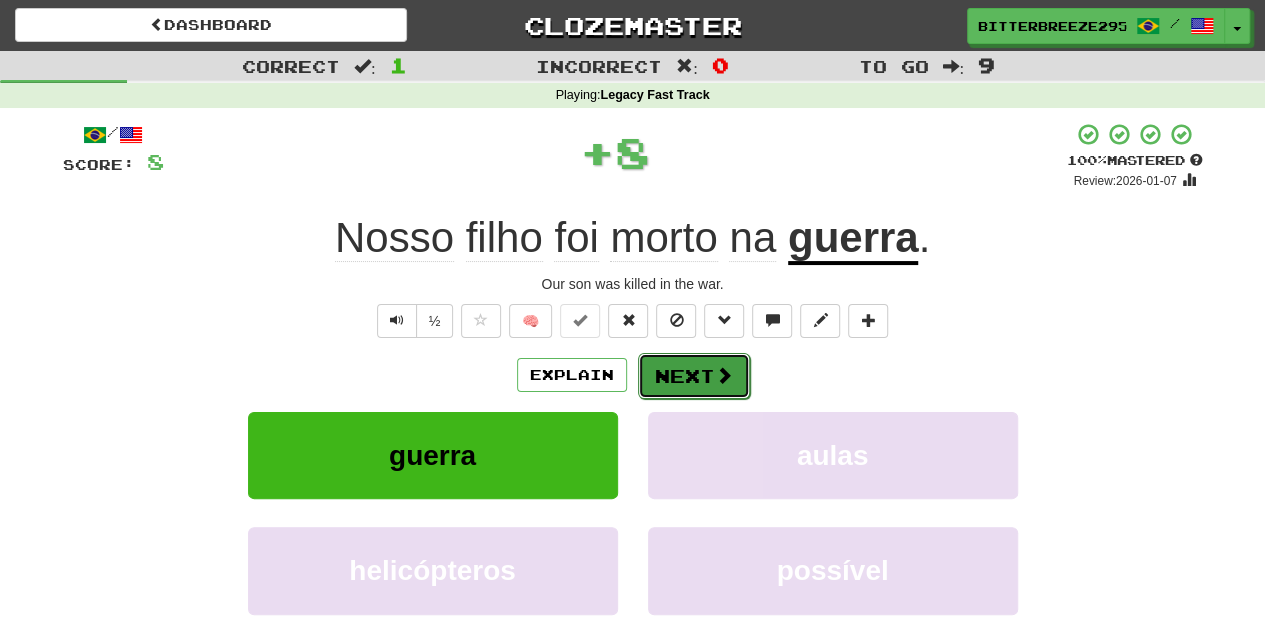 click on "Next" at bounding box center (694, 376) 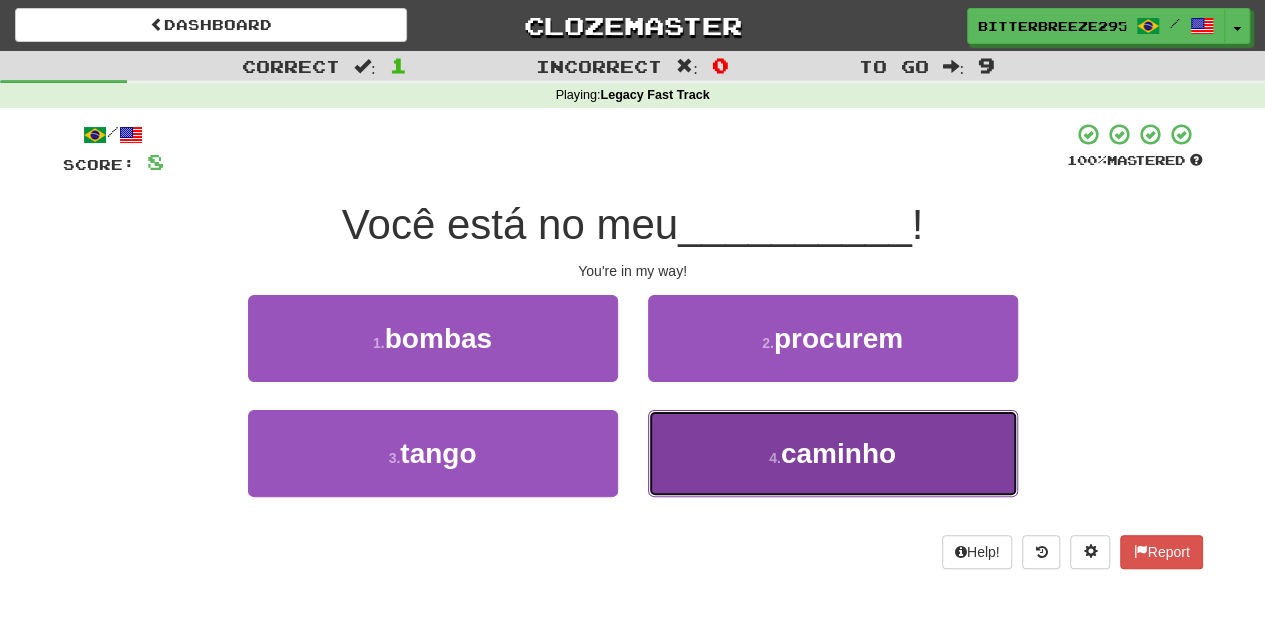 click on "4 .  caminho" at bounding box center [833, 453] 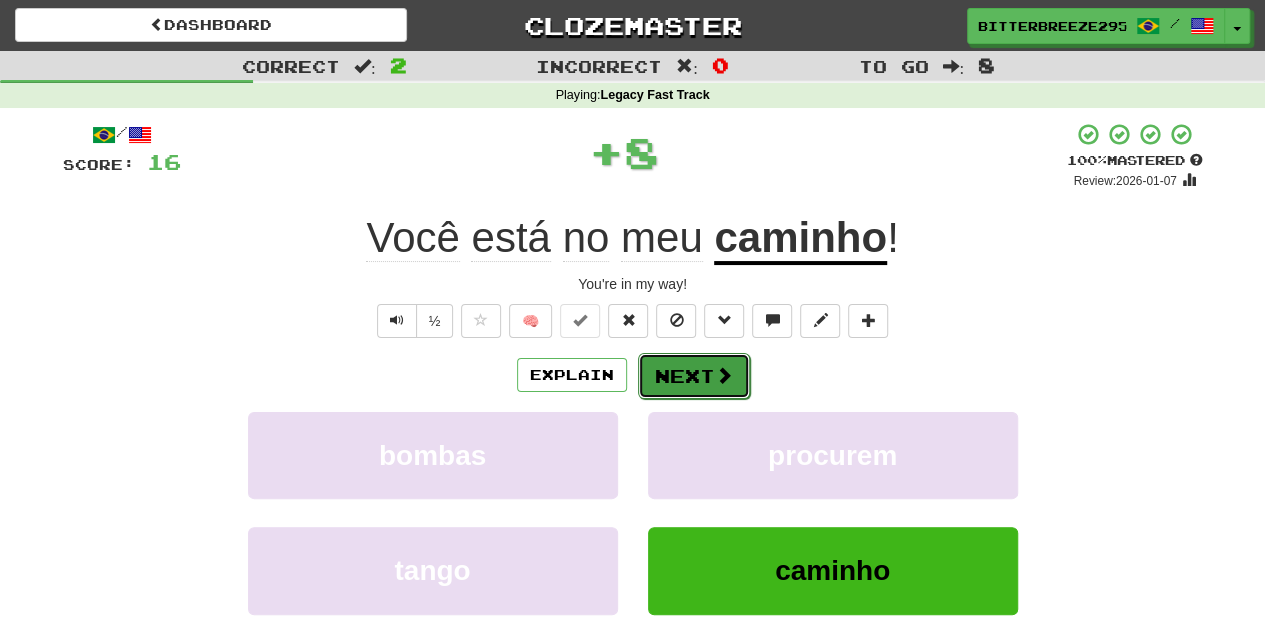 click on "Next" at bounding box center (694, 376) 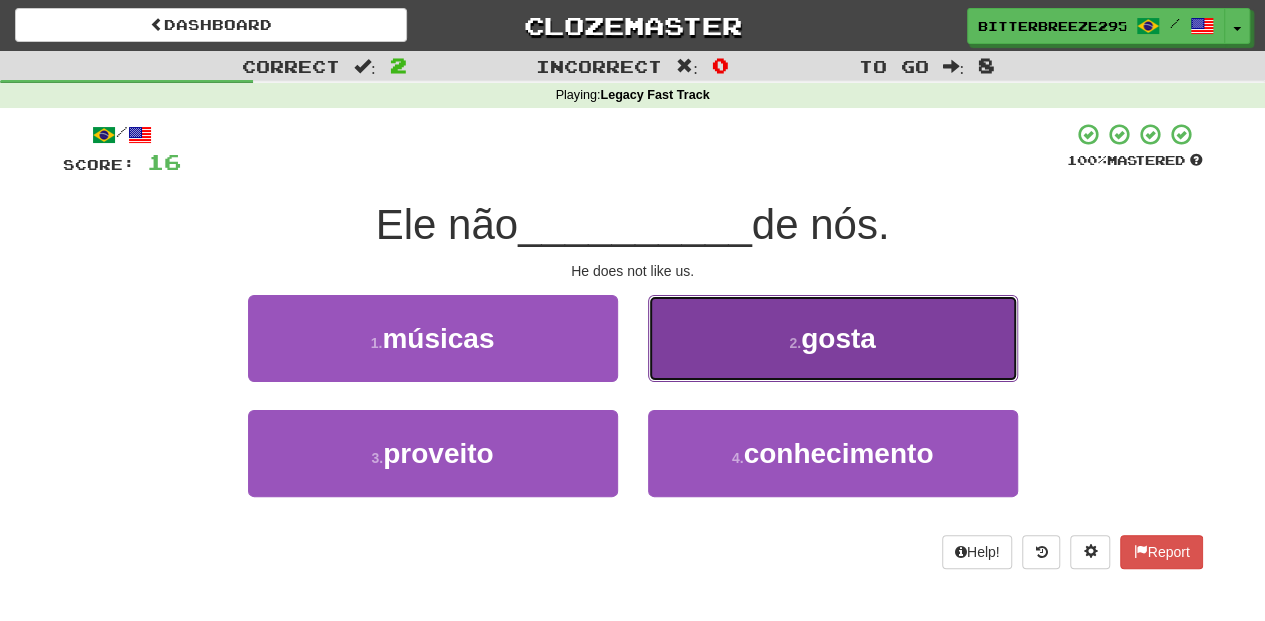 click on "2 .  gosta" at bounding box center [833, 338] 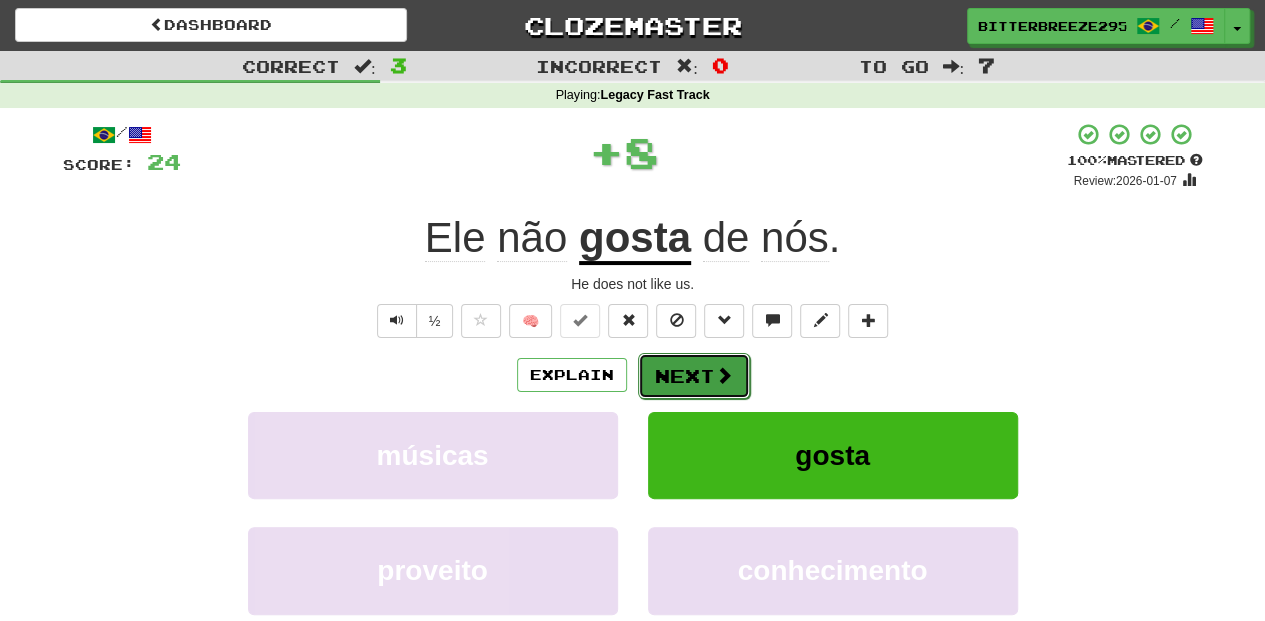 click on "Next" at bounding box center (694, 376) 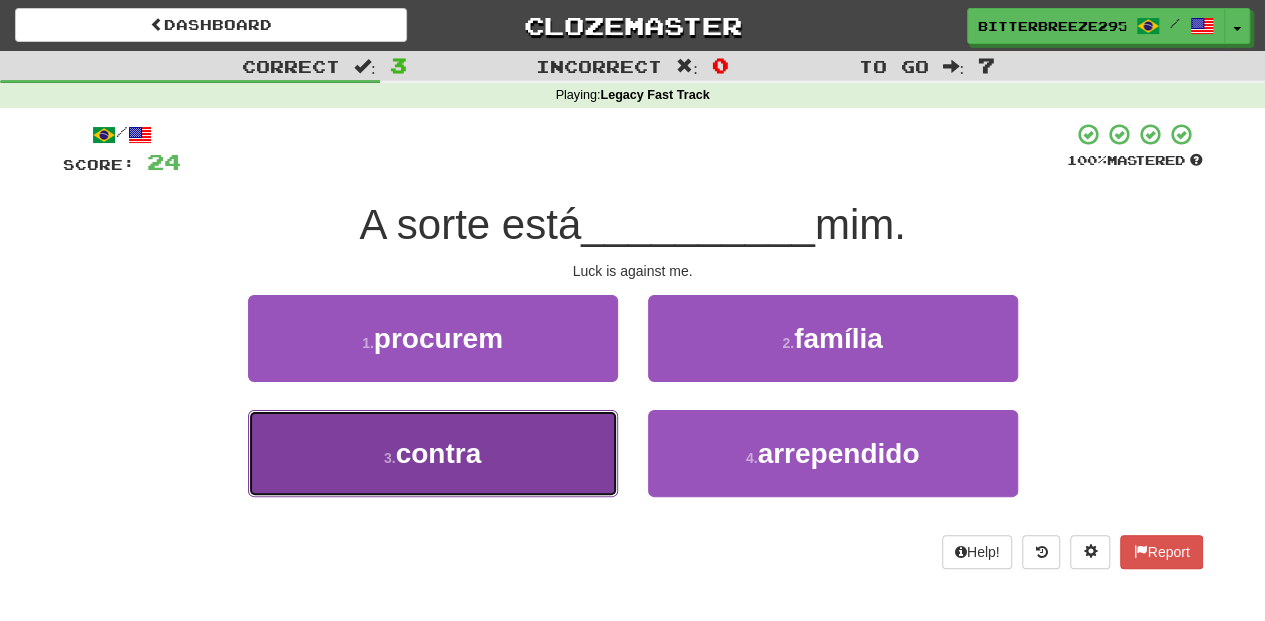 click on "3 .  contra" at bounding box center [433, 453] 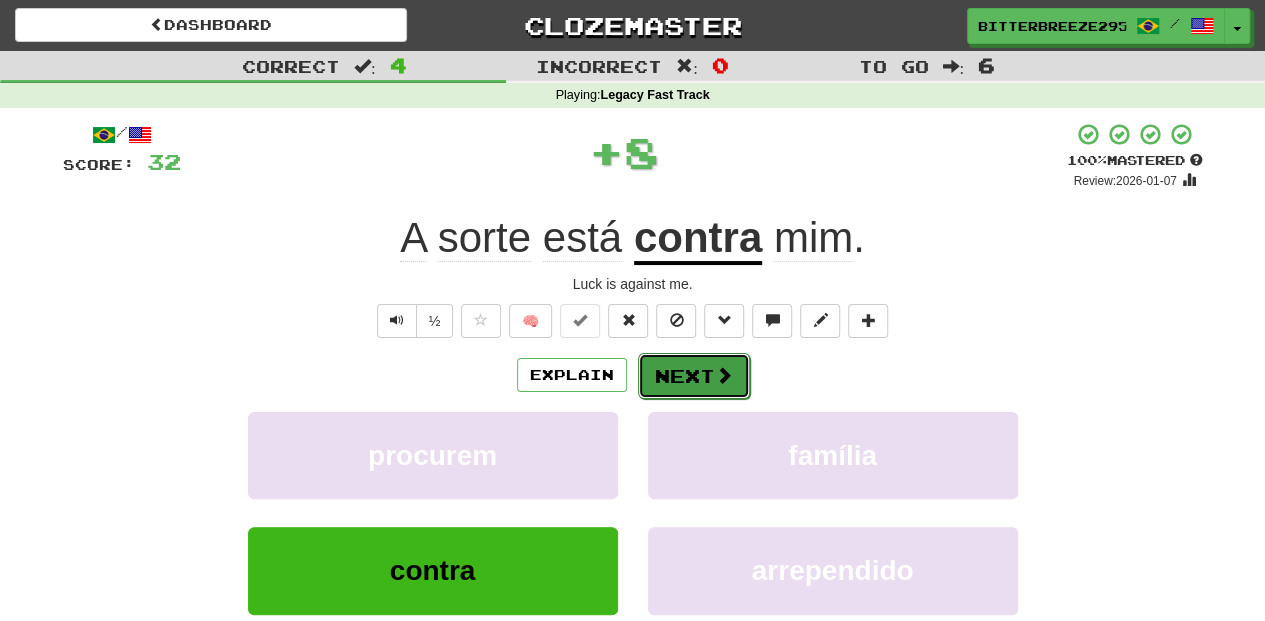 click on "Next" at bounding box center (694, 376) 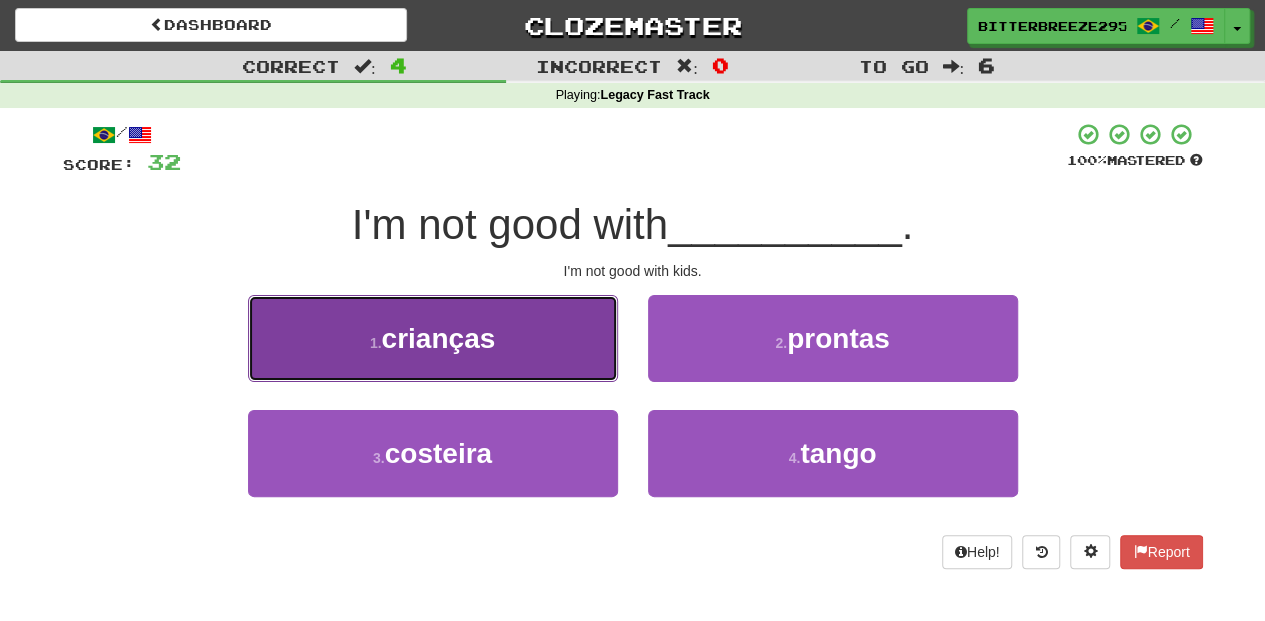 click on "1 .  crianças" at bounding box center (433, 338) 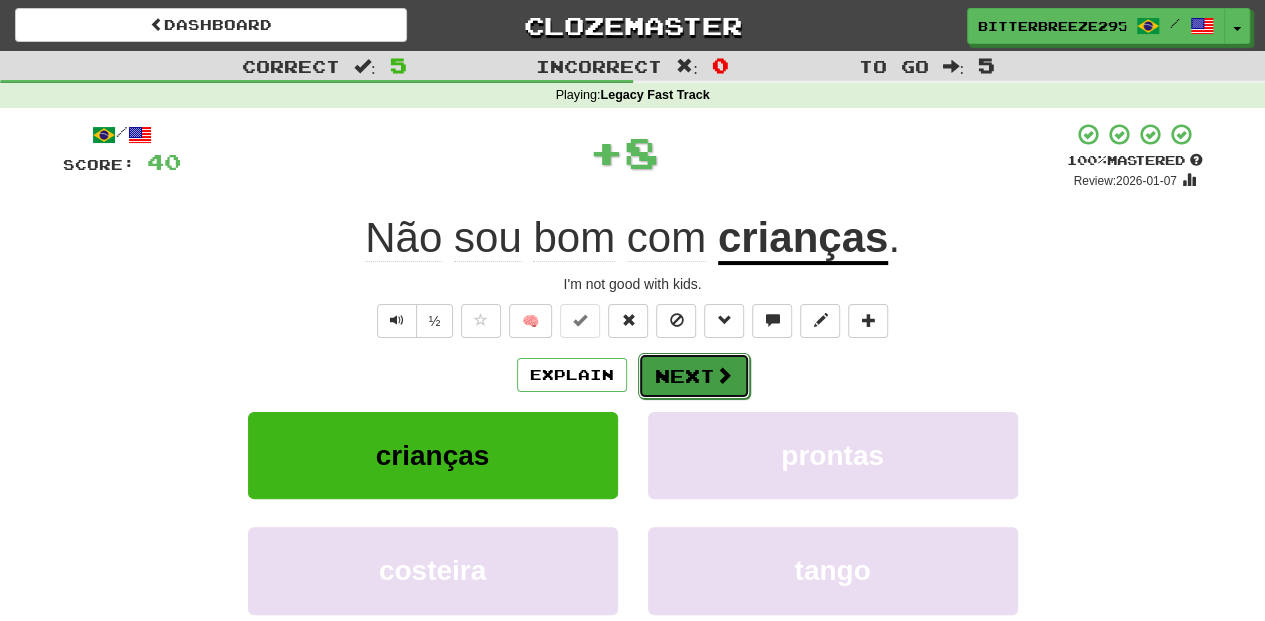 click on "Next" at bounding box center [694, 376] 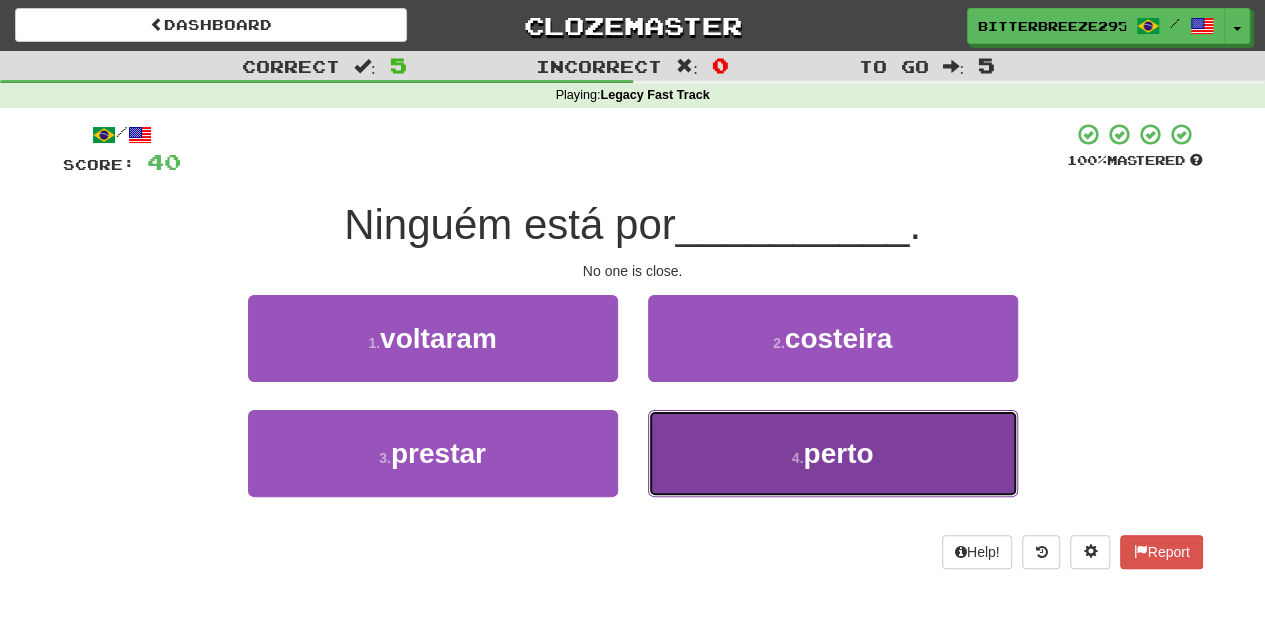click on "4 .  perto" at bounding box center [833, 453] 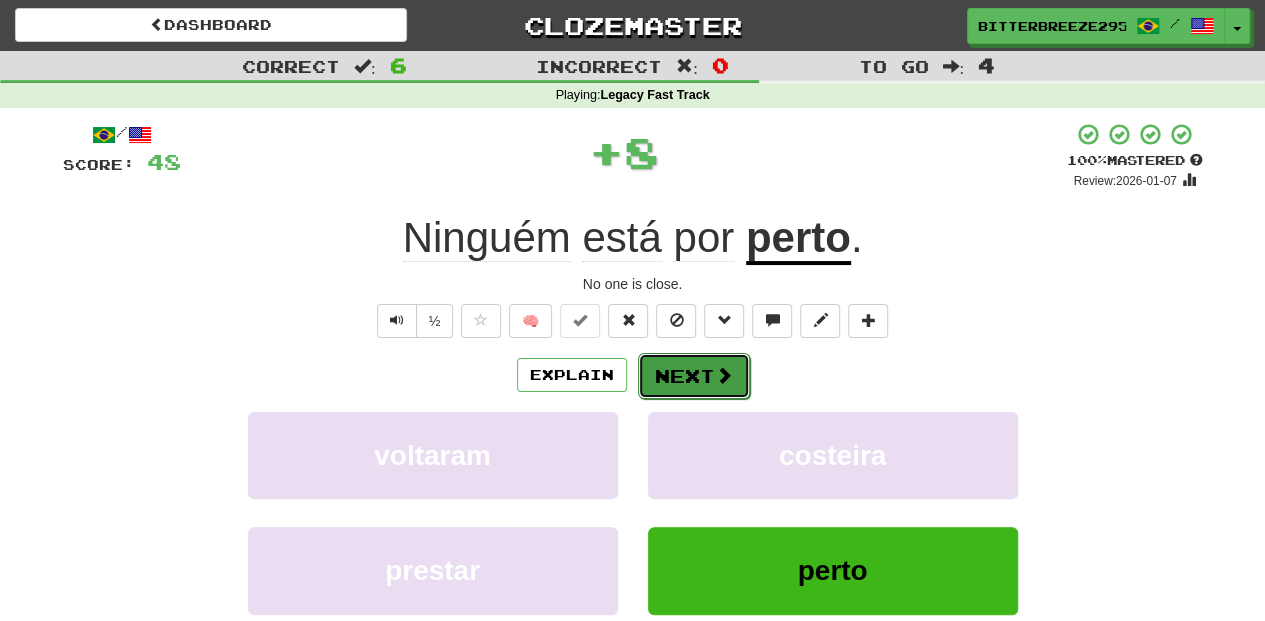 click on "Next" at bounding box center (694, 376) 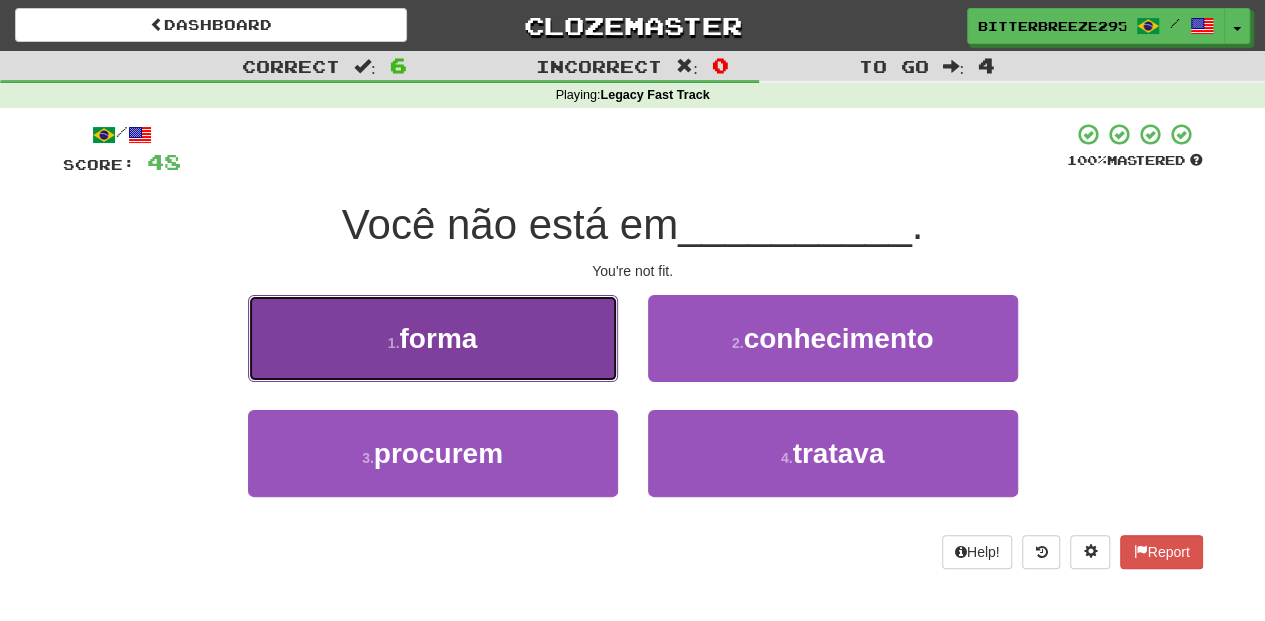 click on "1 .  forma" at bounding box center (433, 338) 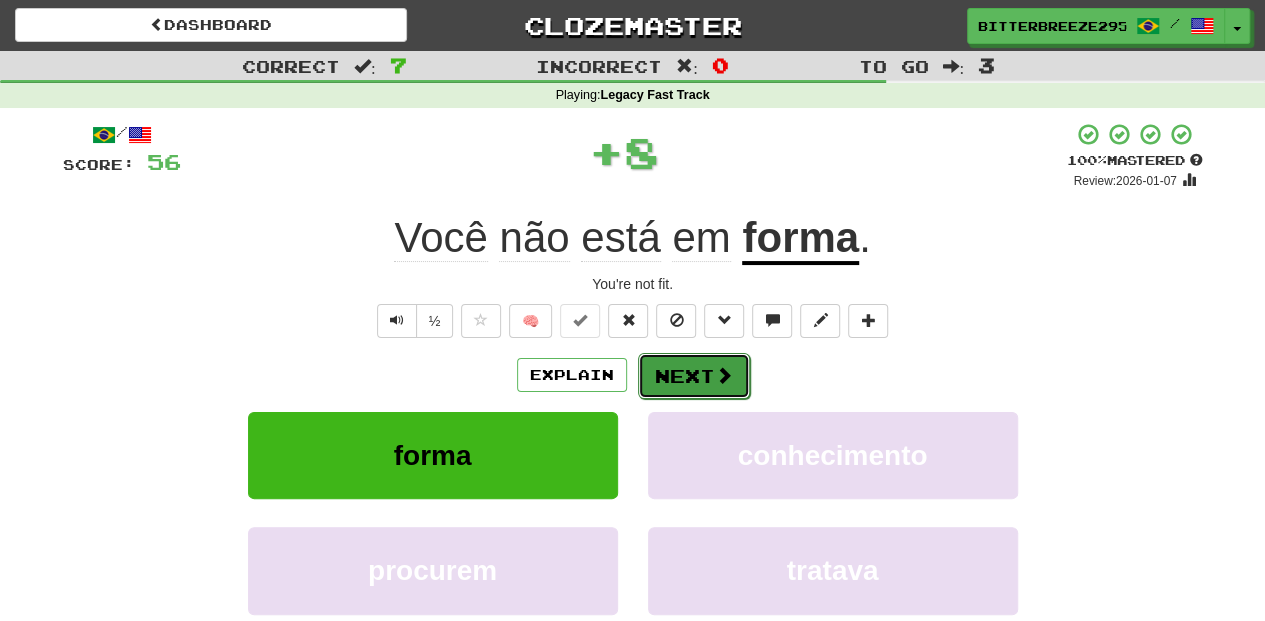 click on "Next" at bounding box center (694, 376) 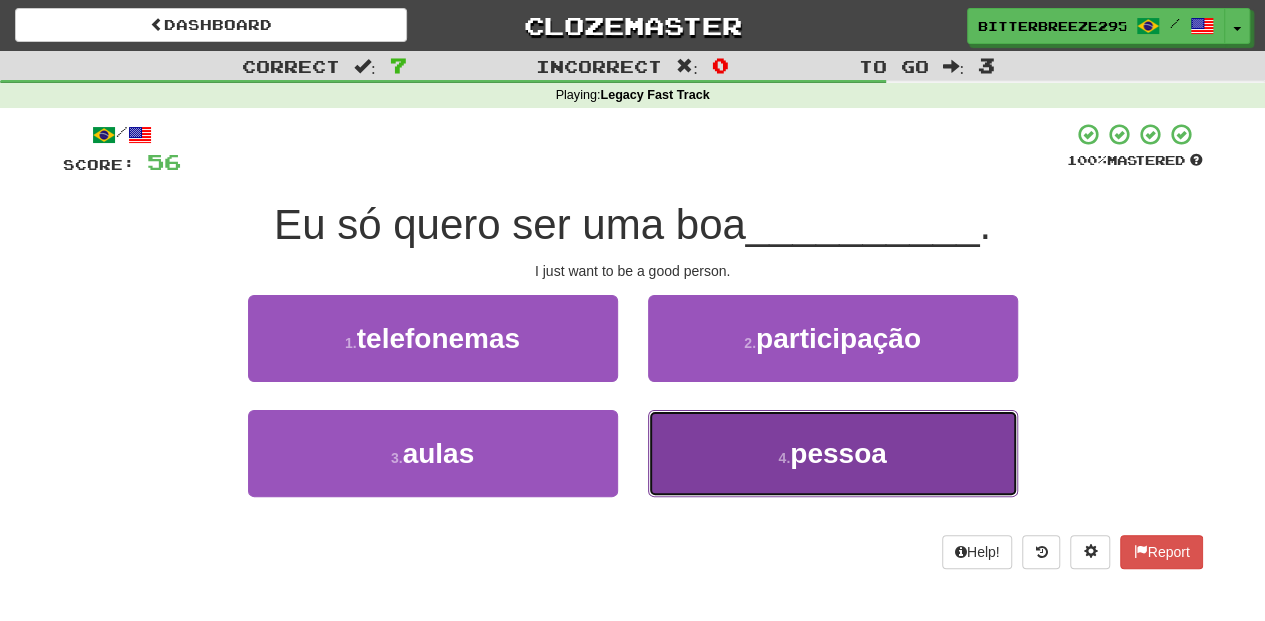 click on "4 .  pessoa" at bounding box center [833, 453] 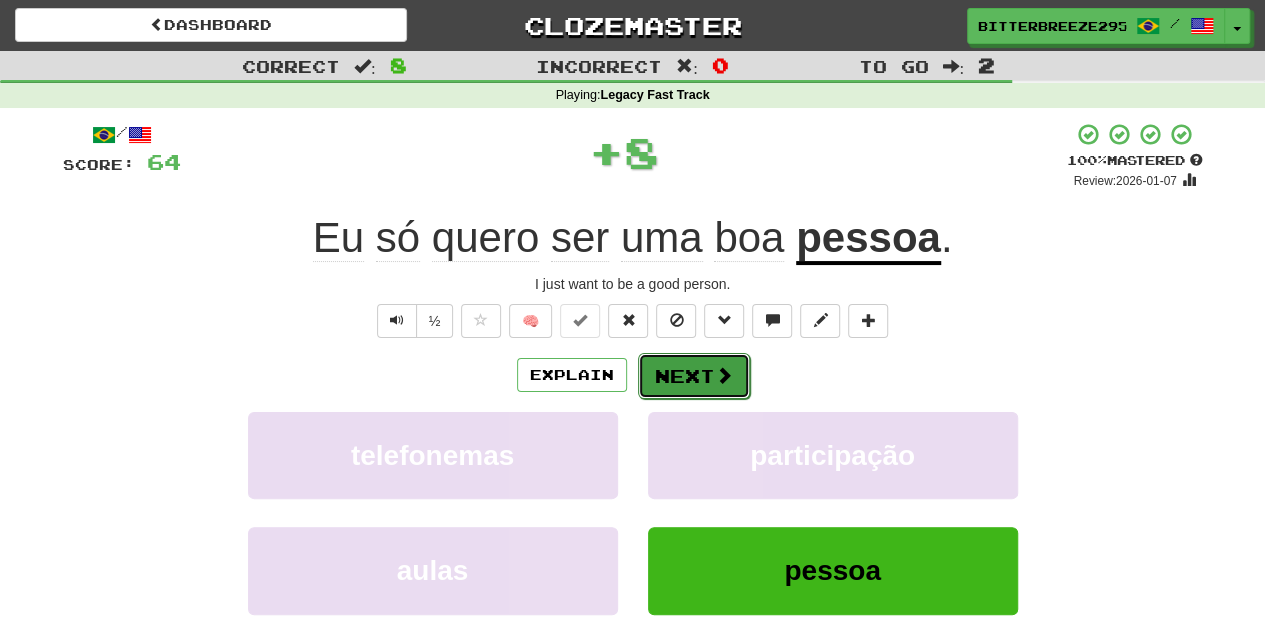 click on "Next" at bounding box center (694, 376) 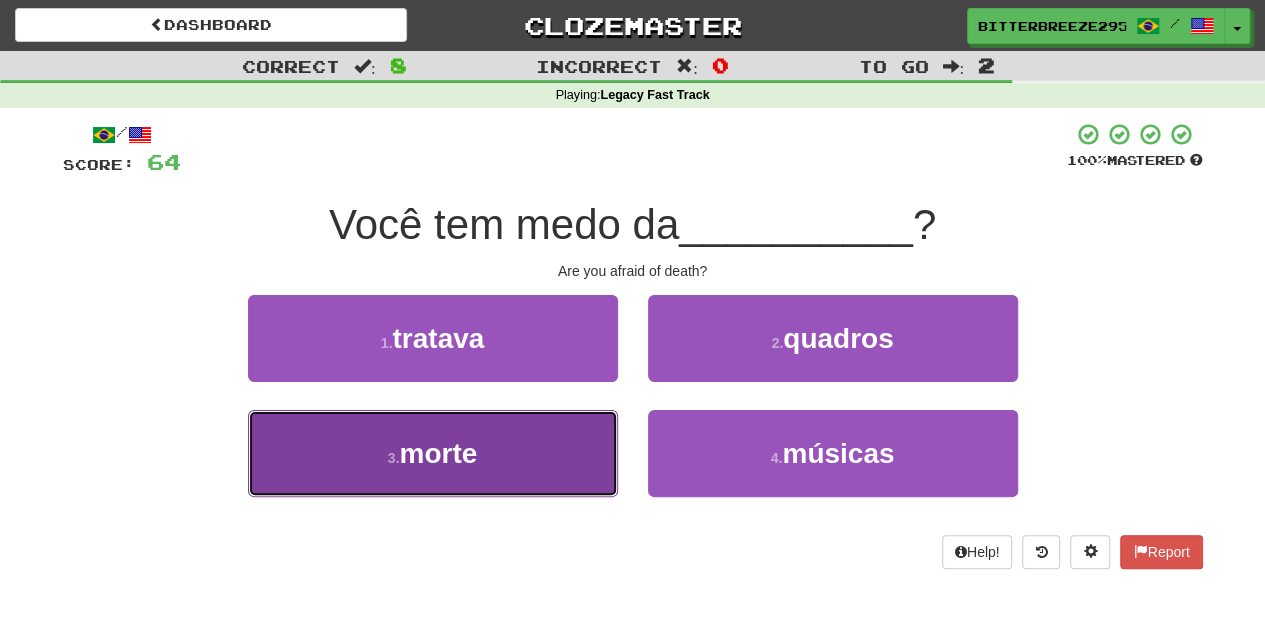 click on "3 .  morte" at bounding box center (433, 453) 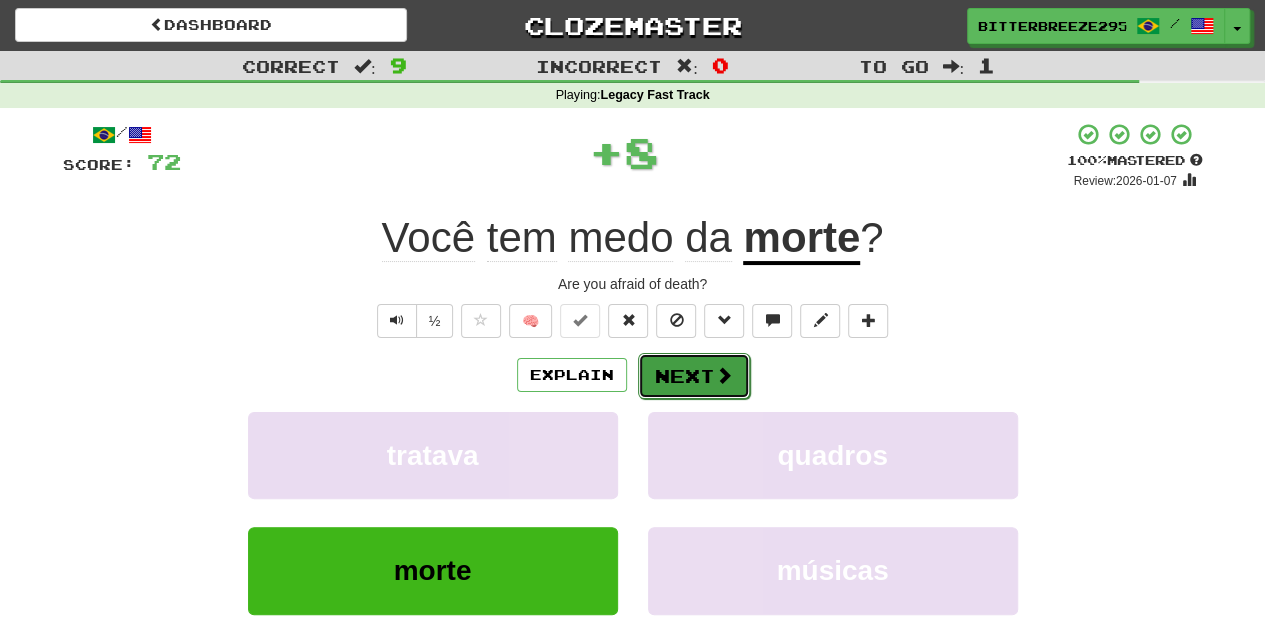 click on "Next" at bounding box center (694, 376) 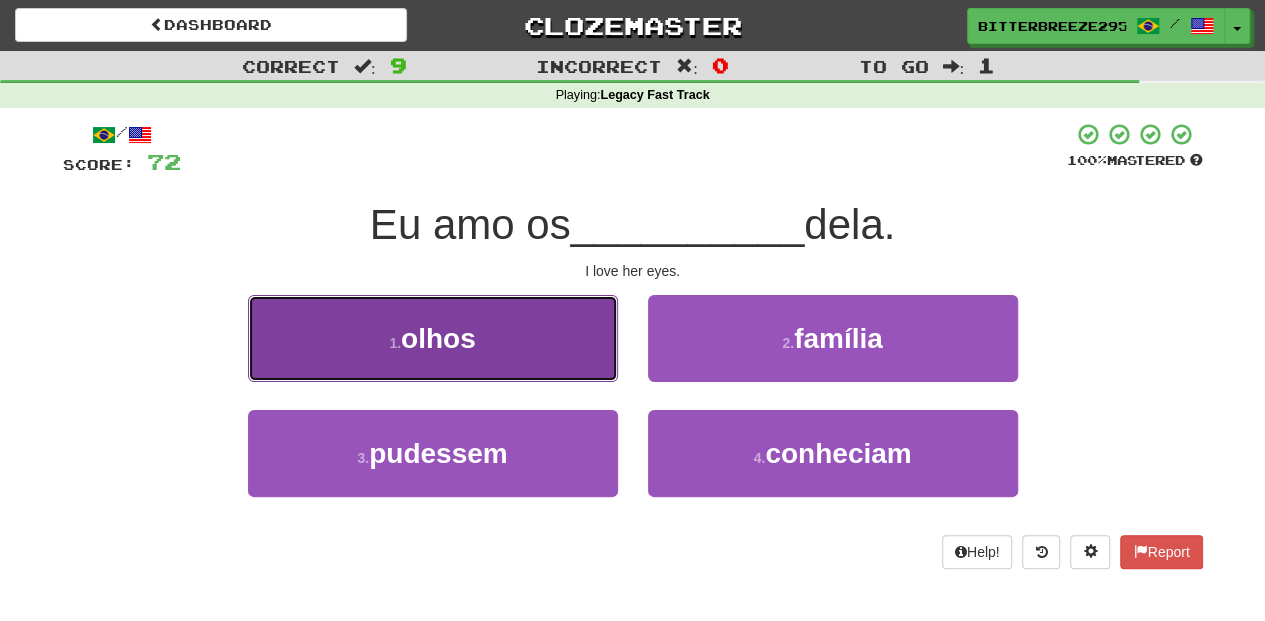 click on "1 .  olhos" at bounding box center (433, 338) 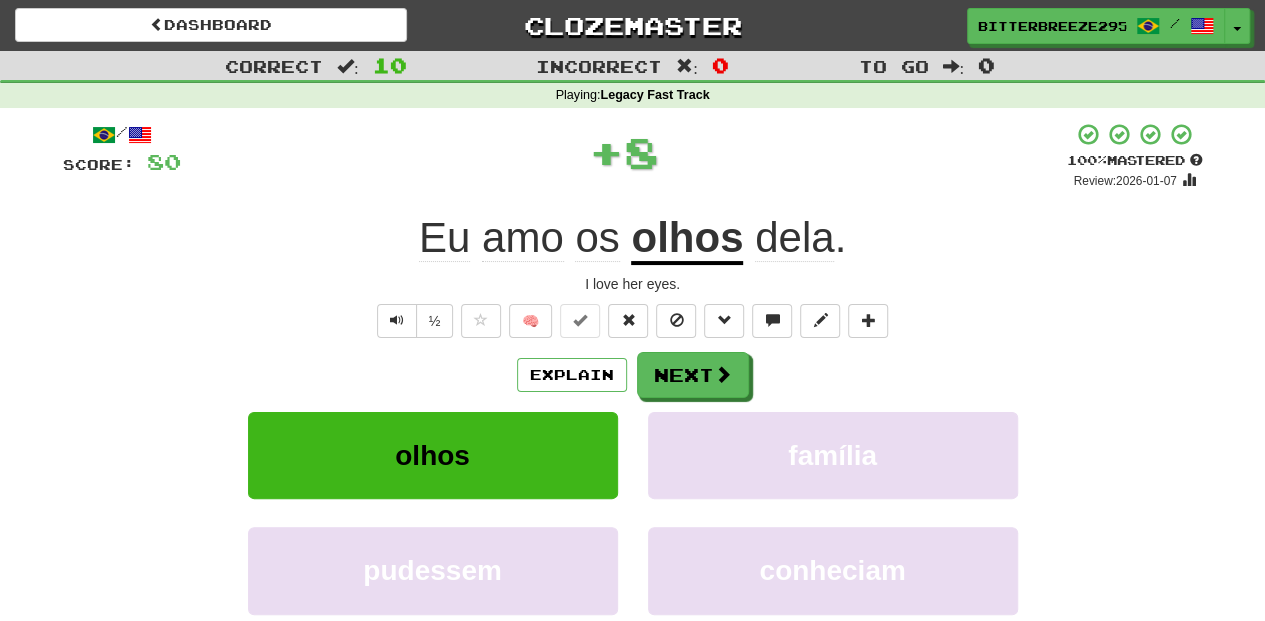 click on "Explain Next" at bounding box center [633, 375] 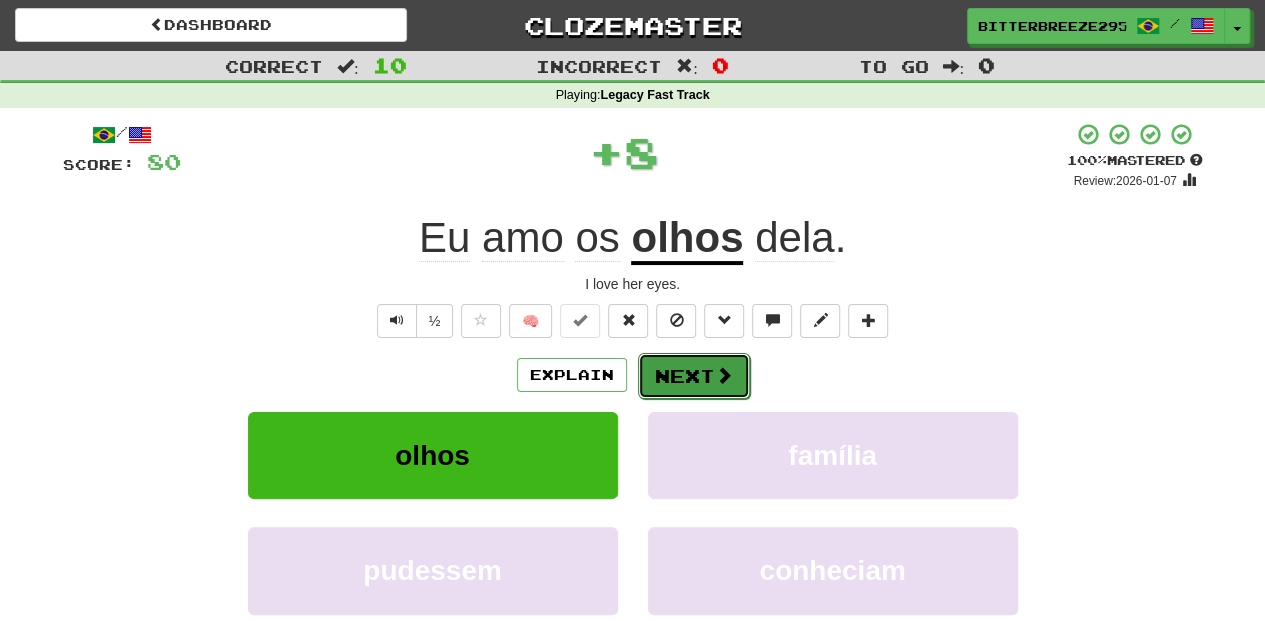 click on "Next" at bounding box center [694, 376] 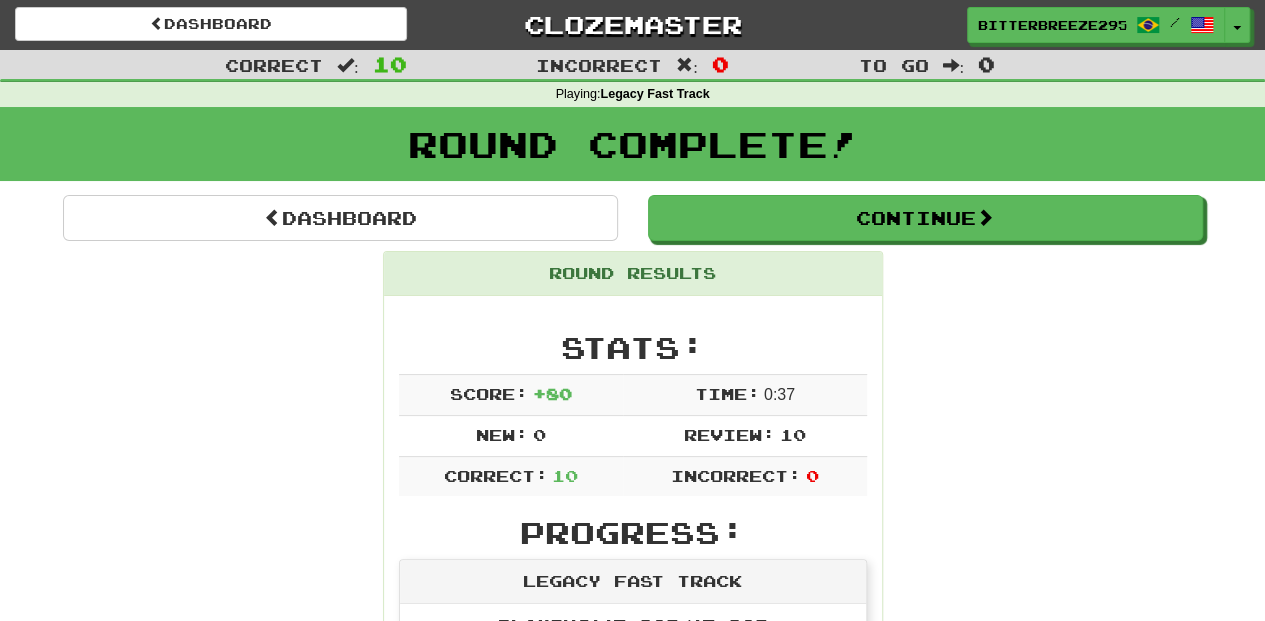 scroll, scrollTop: 0, scrollLeft: 0, axis: both 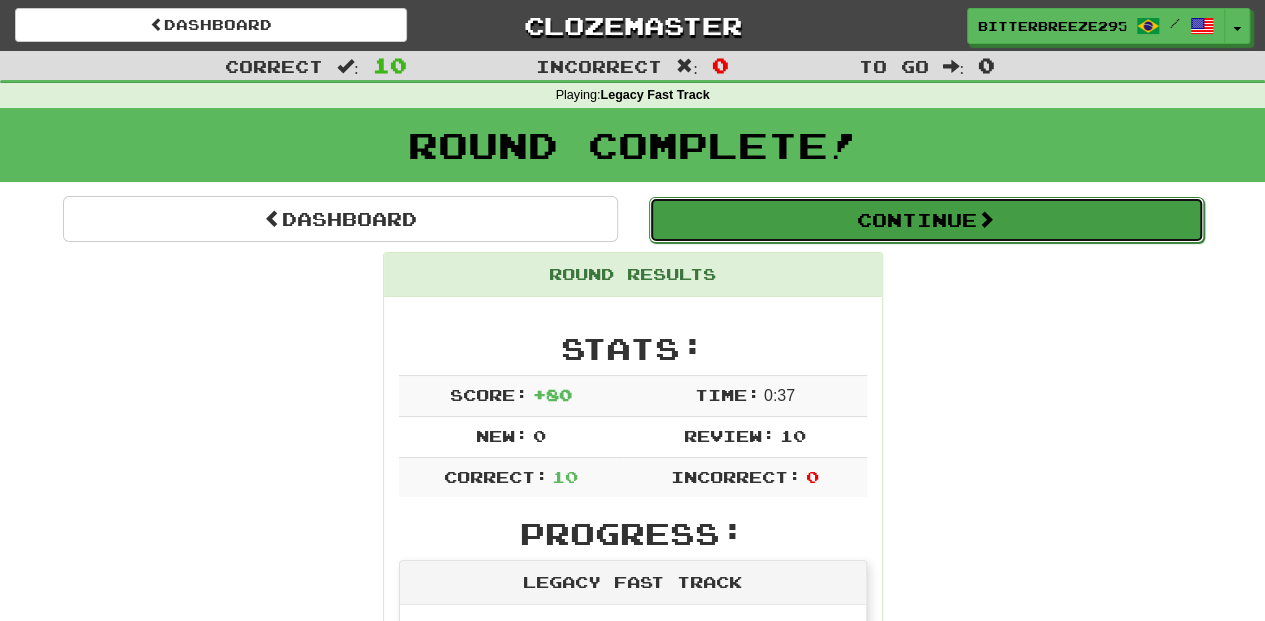 click on "Continue" at bounding box center (926, 220) 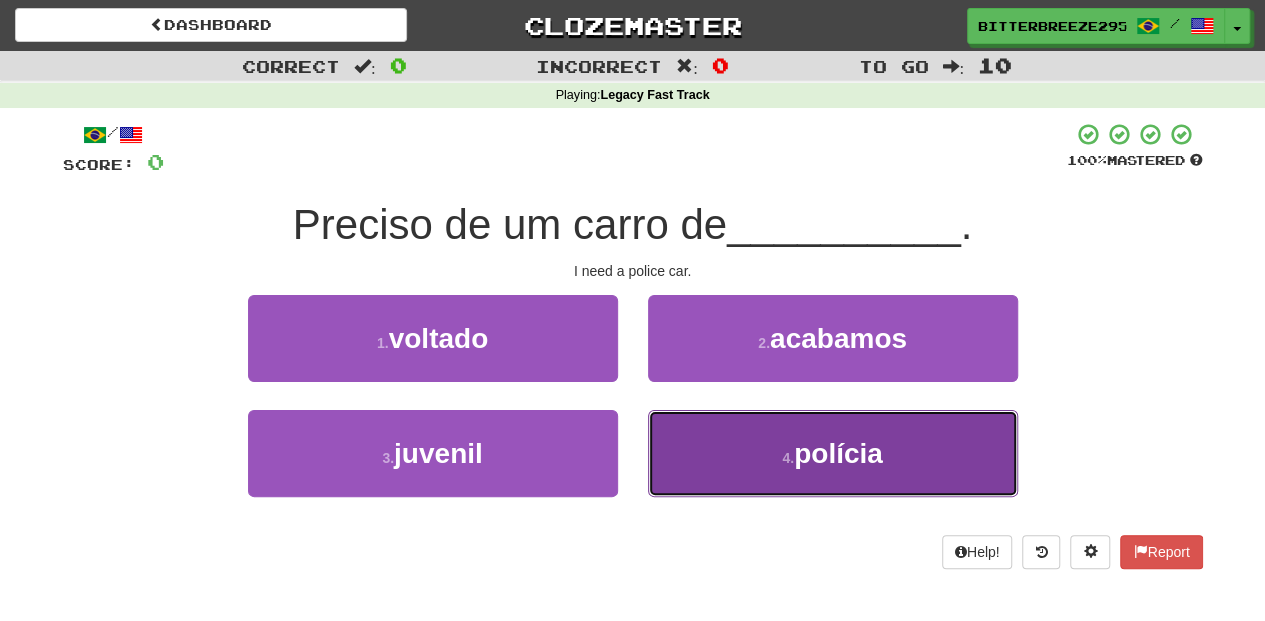 click on "4 .  polícia" at bounding box center [833, 453] 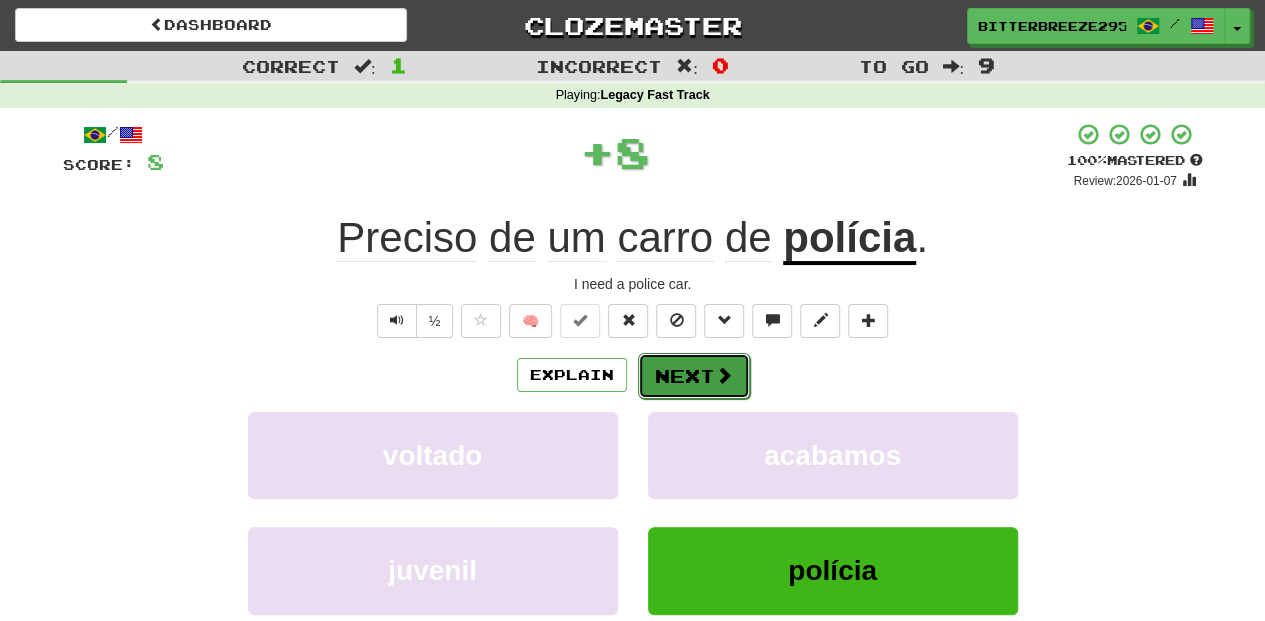 click on "Next" at bounding box center [694, 376] 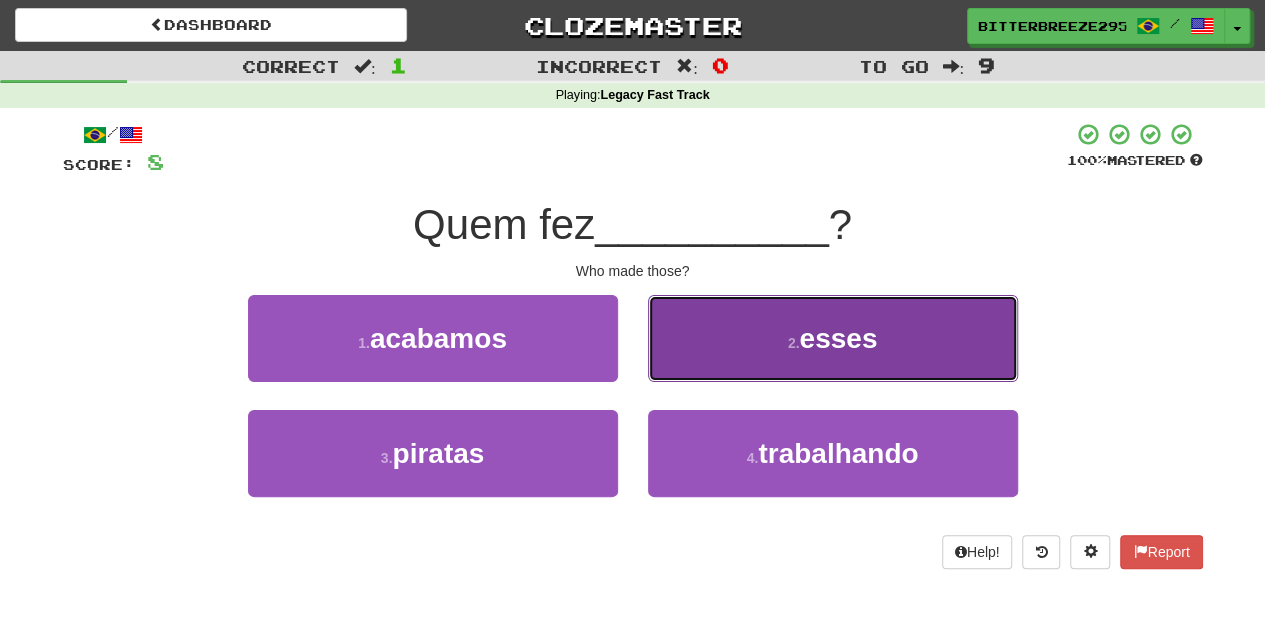 click on "2 .  esses" at bounding box center (833, 338) 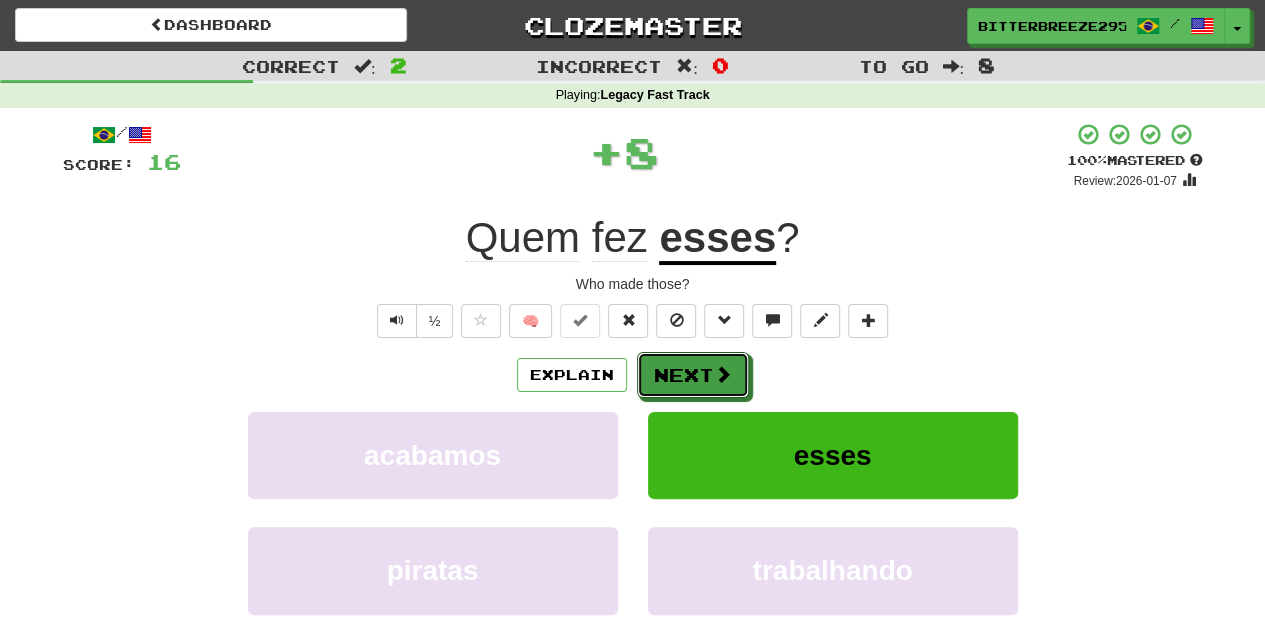click on "Next" at bounding box center (693, 375) 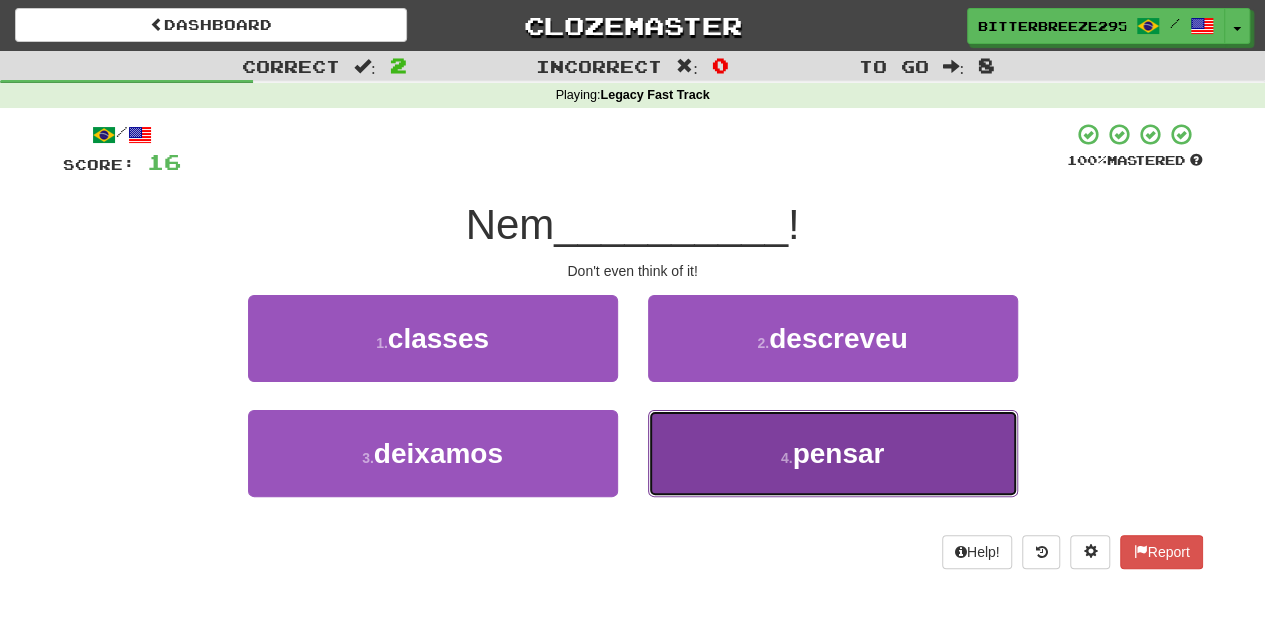 click on "4 .  pensar" at bounding box center (833, 453) 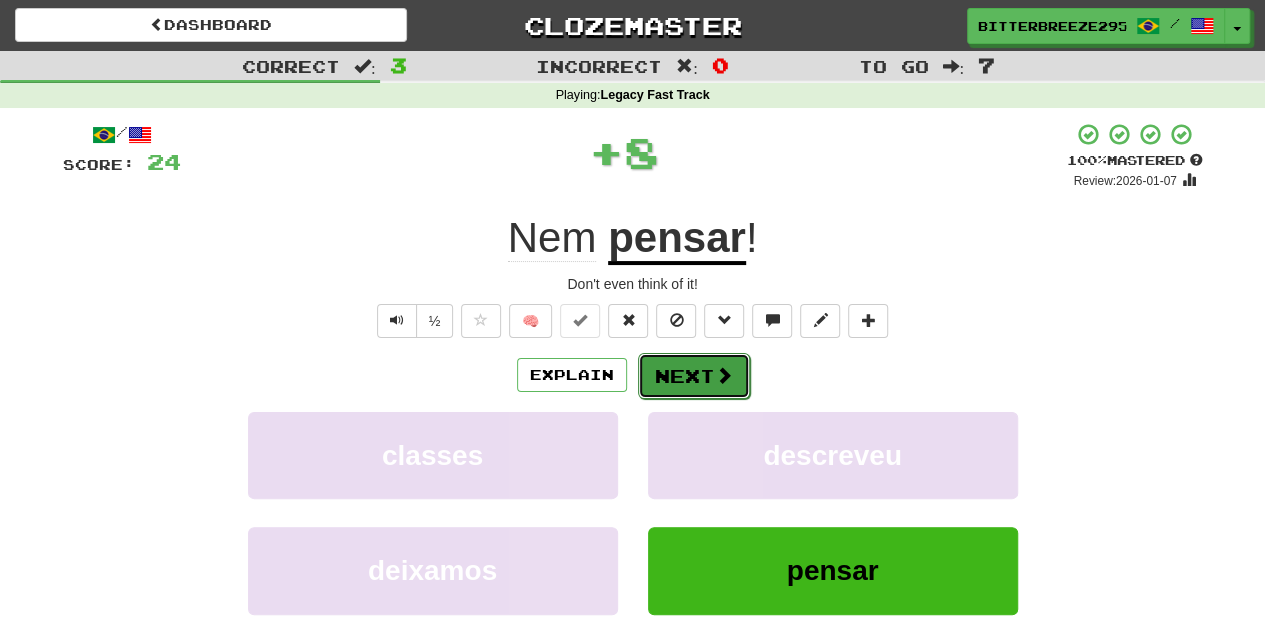 click on "Next" at bounding box center (694, 376) 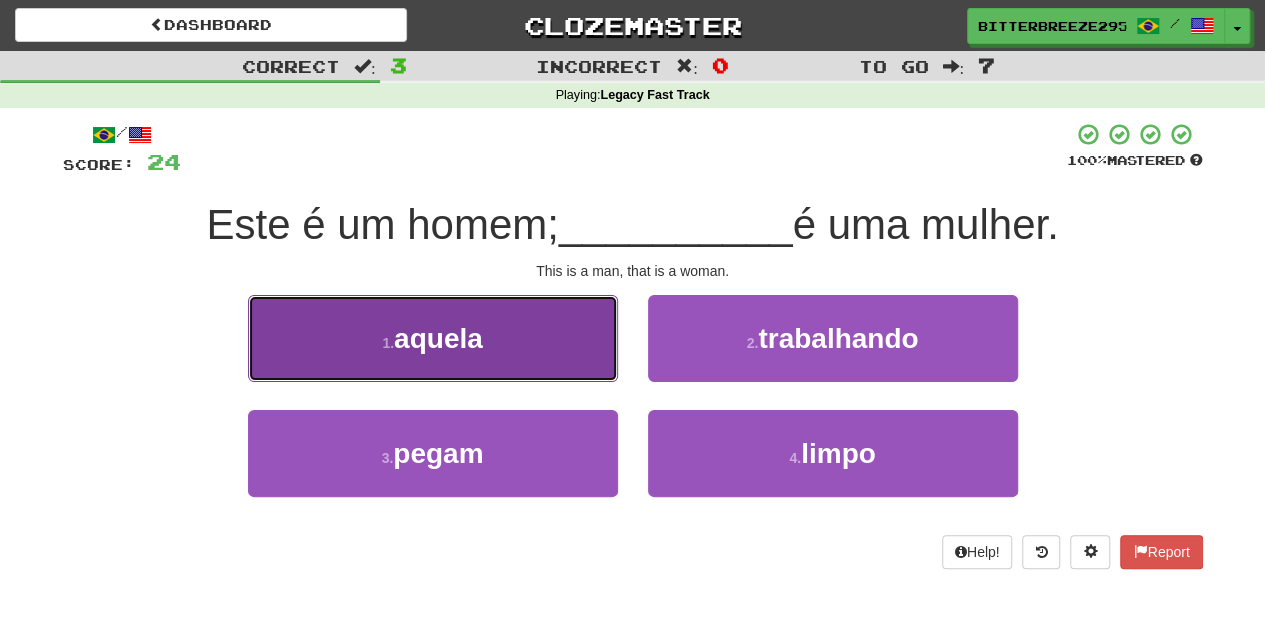 click on "1 .  aquela" at bounding box center (433, 338) 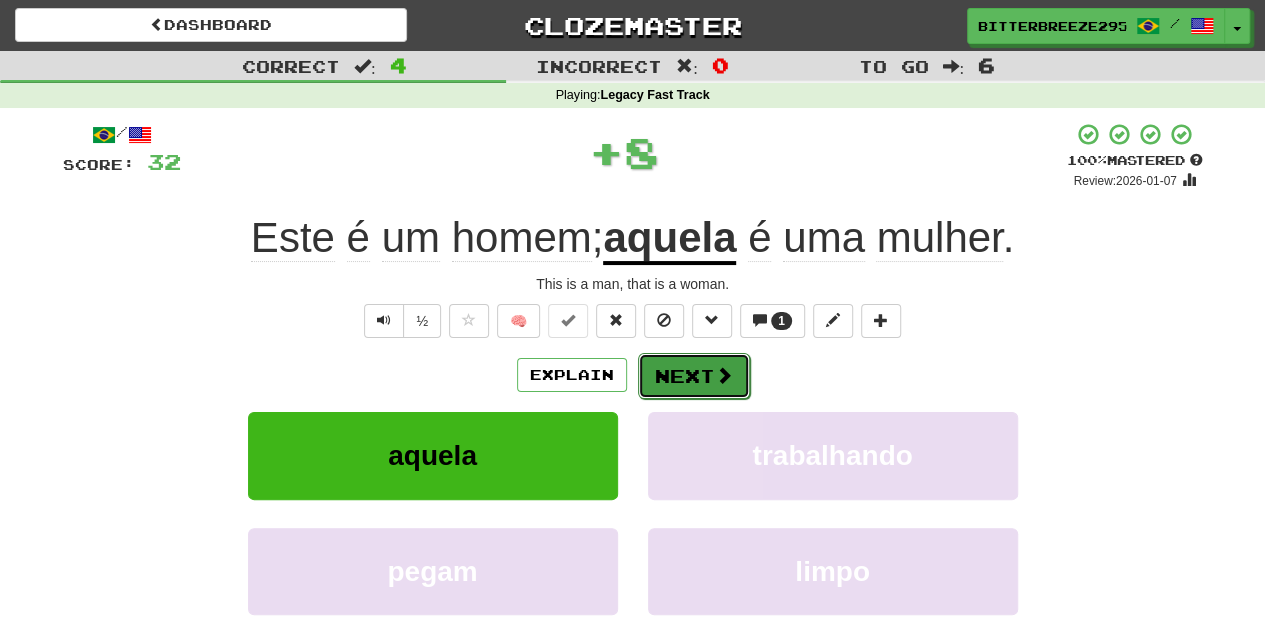click on "Next" at bounding box center [694, 376] 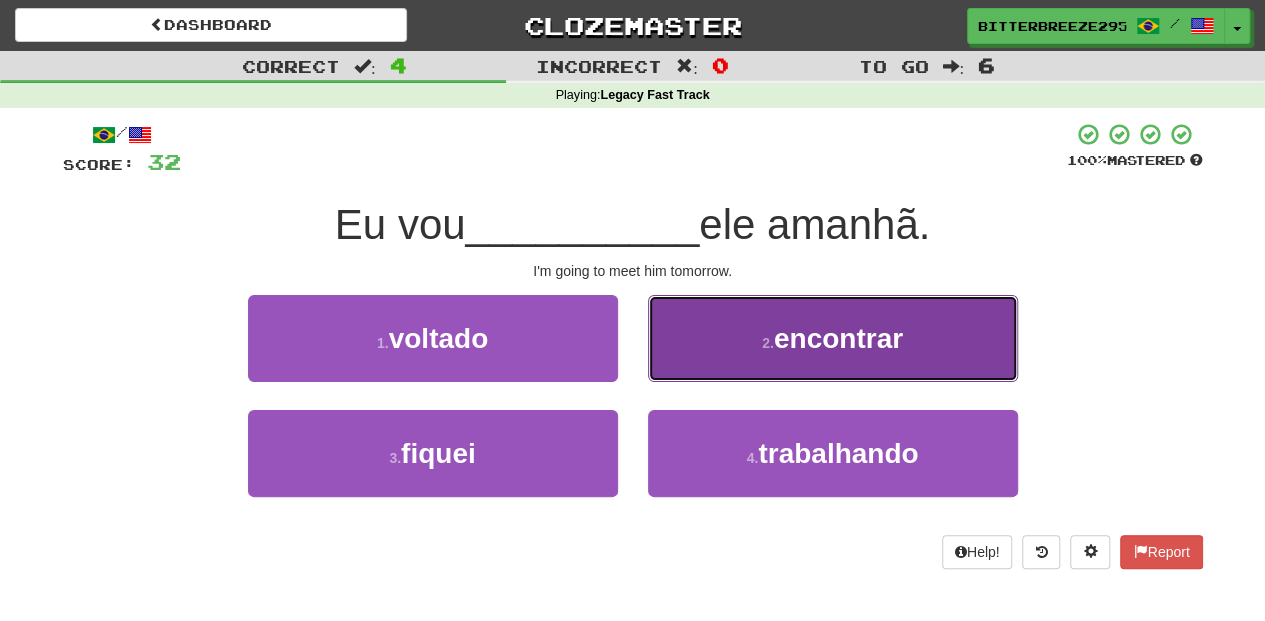 click on "2 .  encontrar" at bounding box center (833, 338) 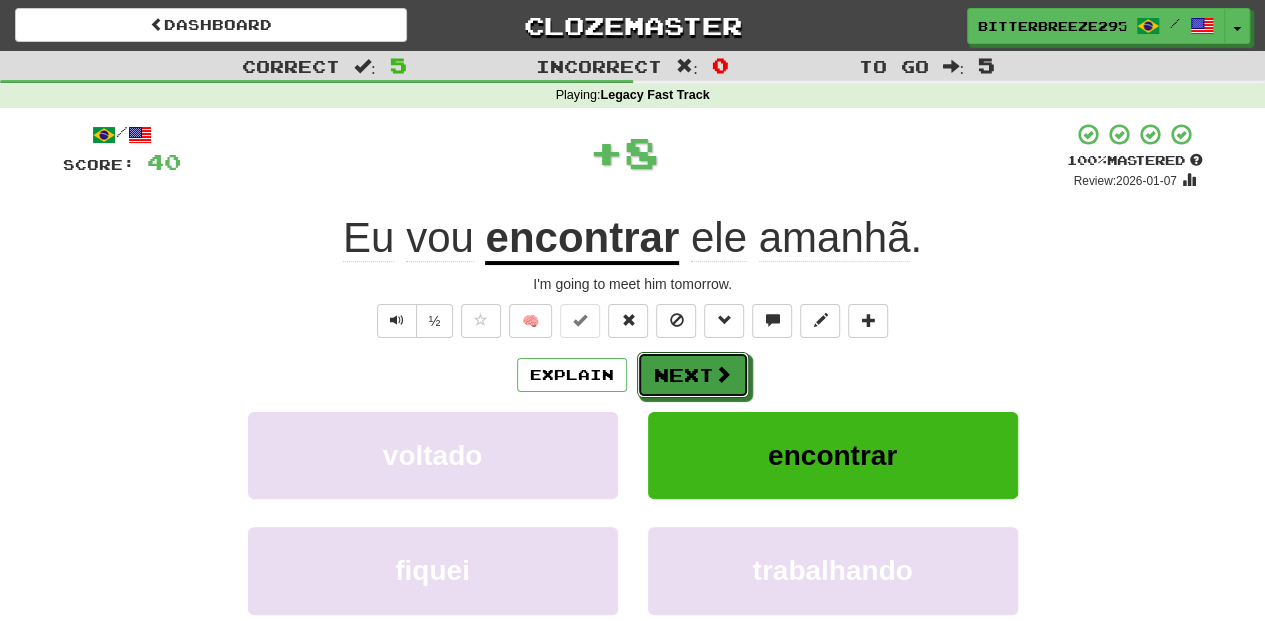 click on "Next" at bounding box center (693, 375) 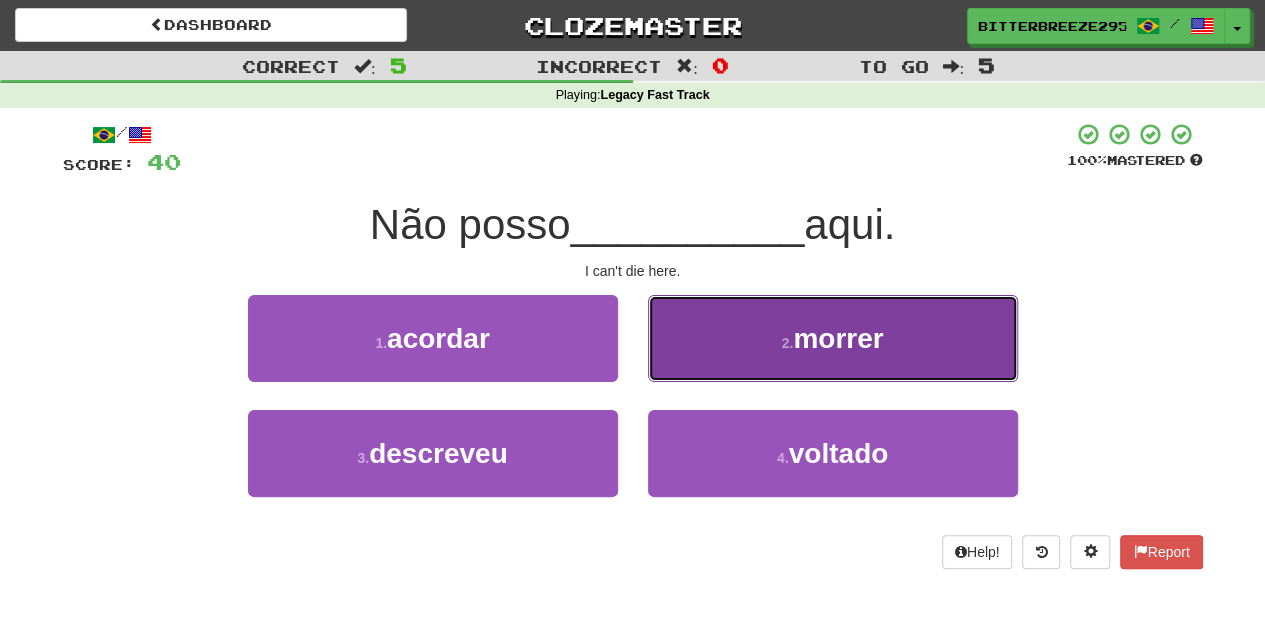 click on "2 .  morrer" at bounding box center [833, 338] 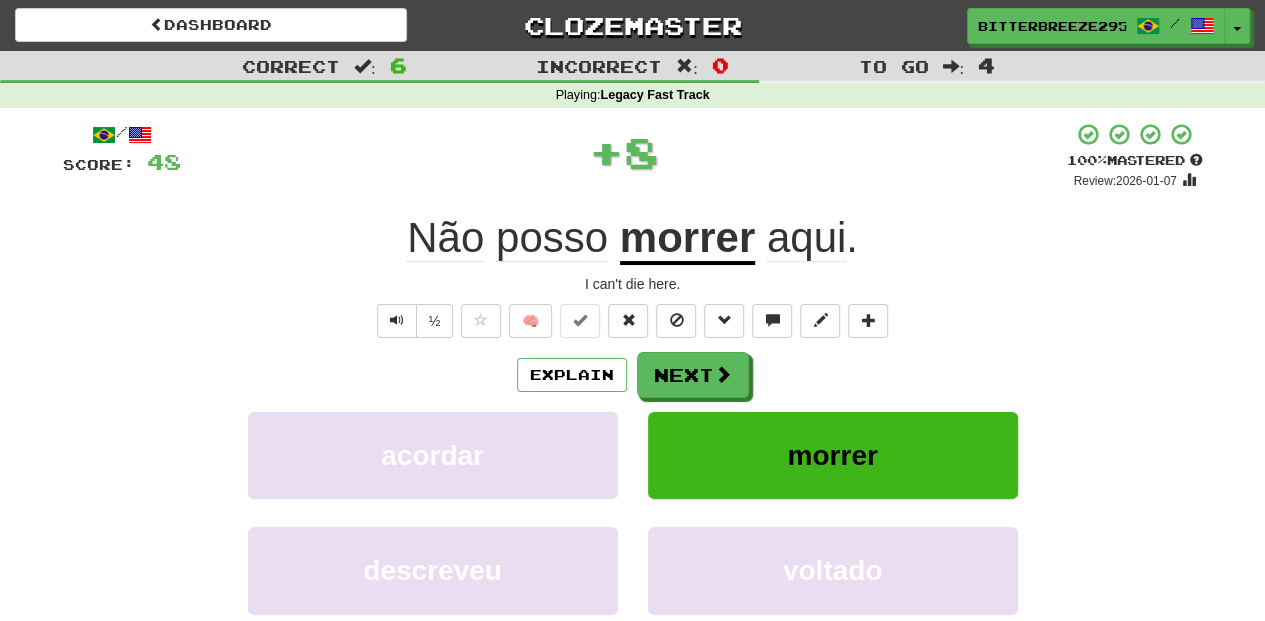 click on "Next" at bounding box center (693, 375) 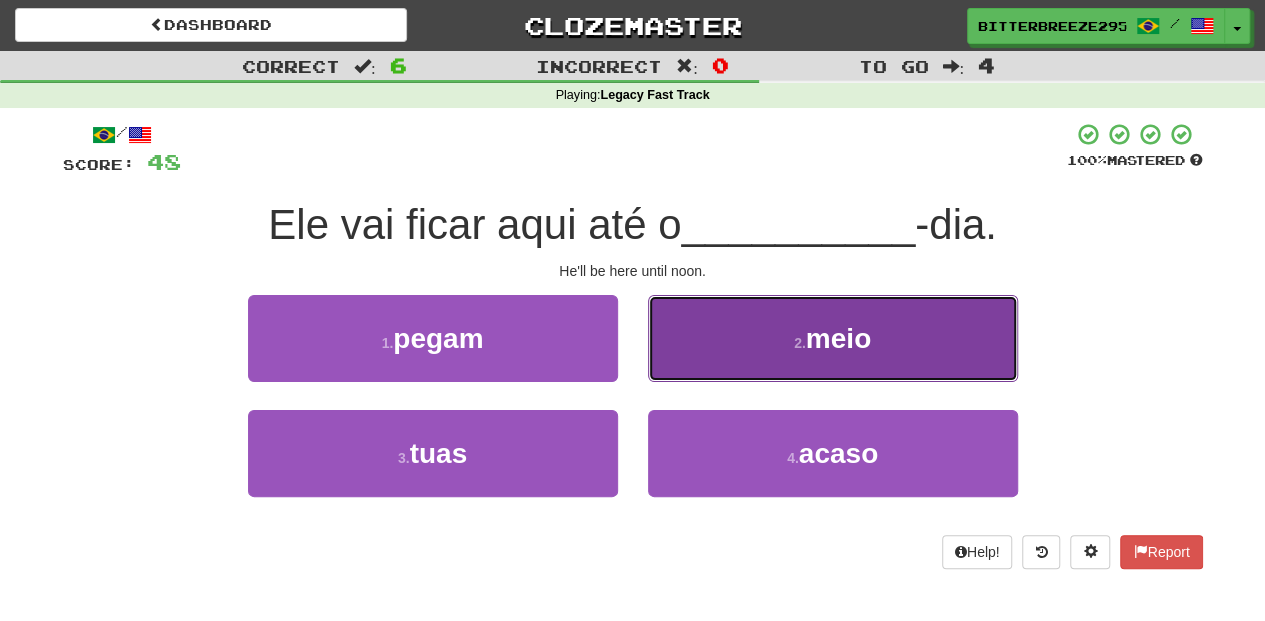 click on "2 .  meio" at bounding box center [833, 338] 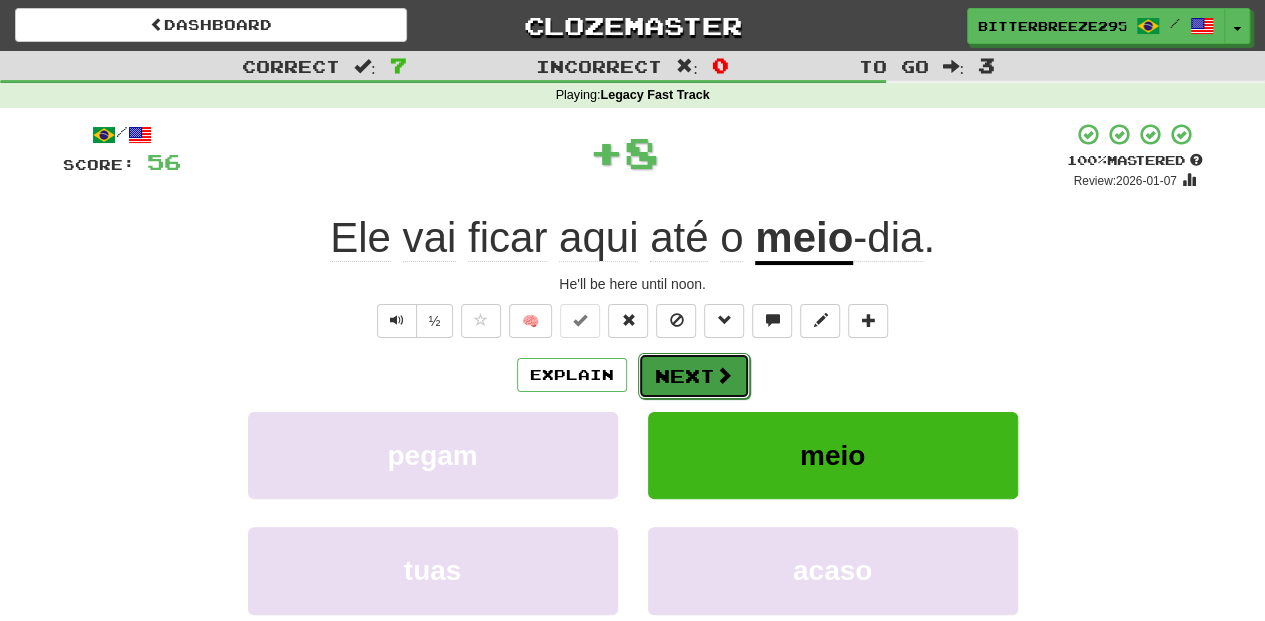click on "Next" at bounding box center (694, 376) 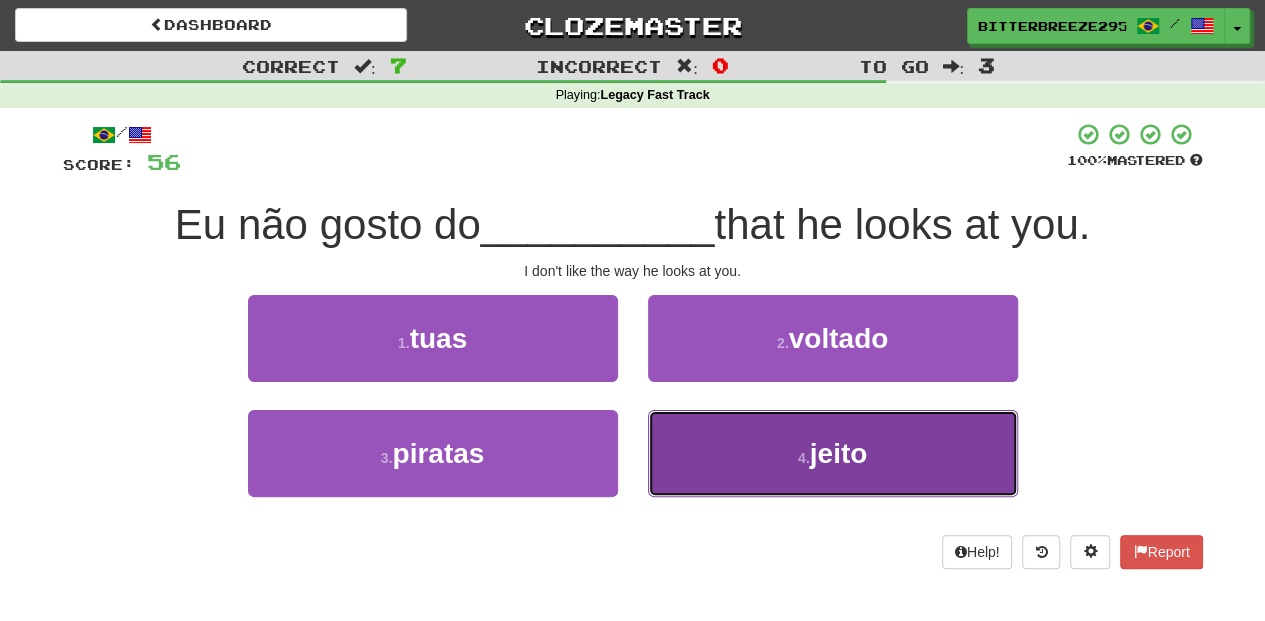 click on "4 .  jeito" at bounding box center (833, 453) 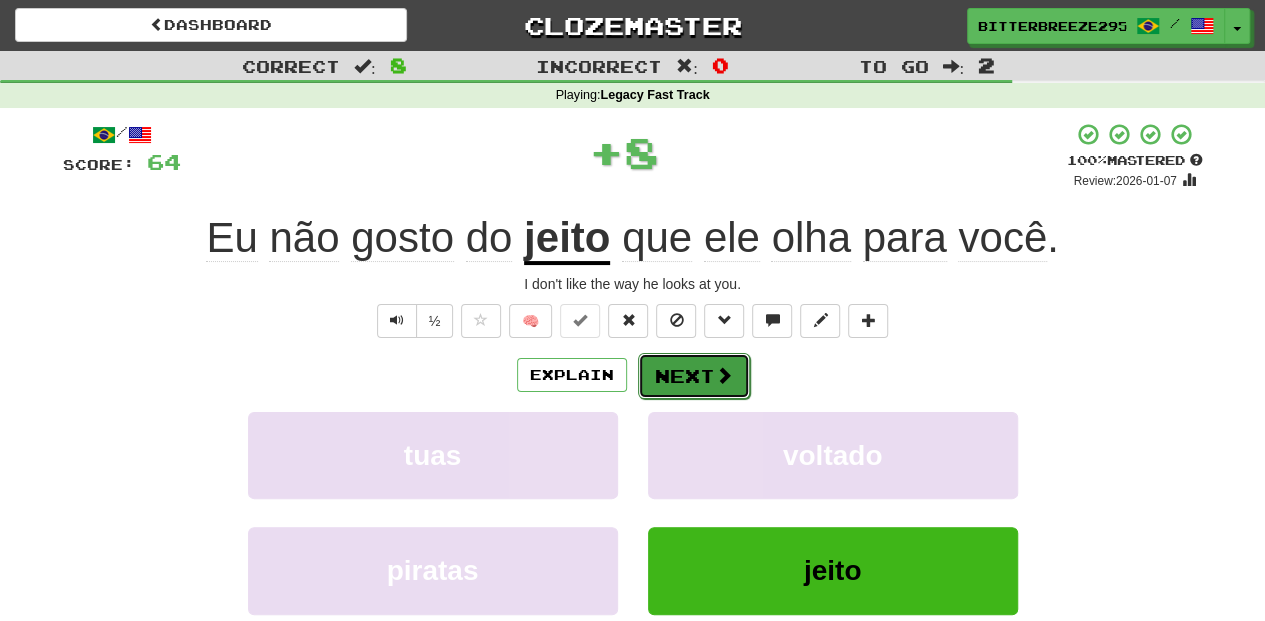 click on "Next" at bounding box center (694, 376) 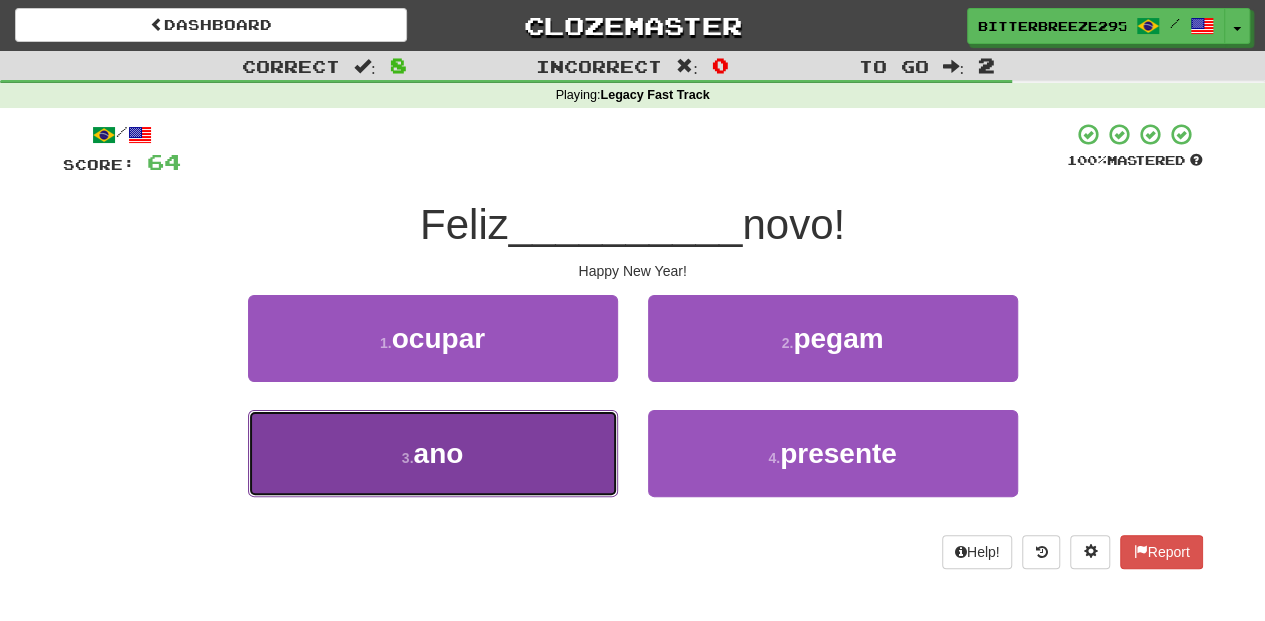 click on "3 .  ano" at bounding box center [433, 453] 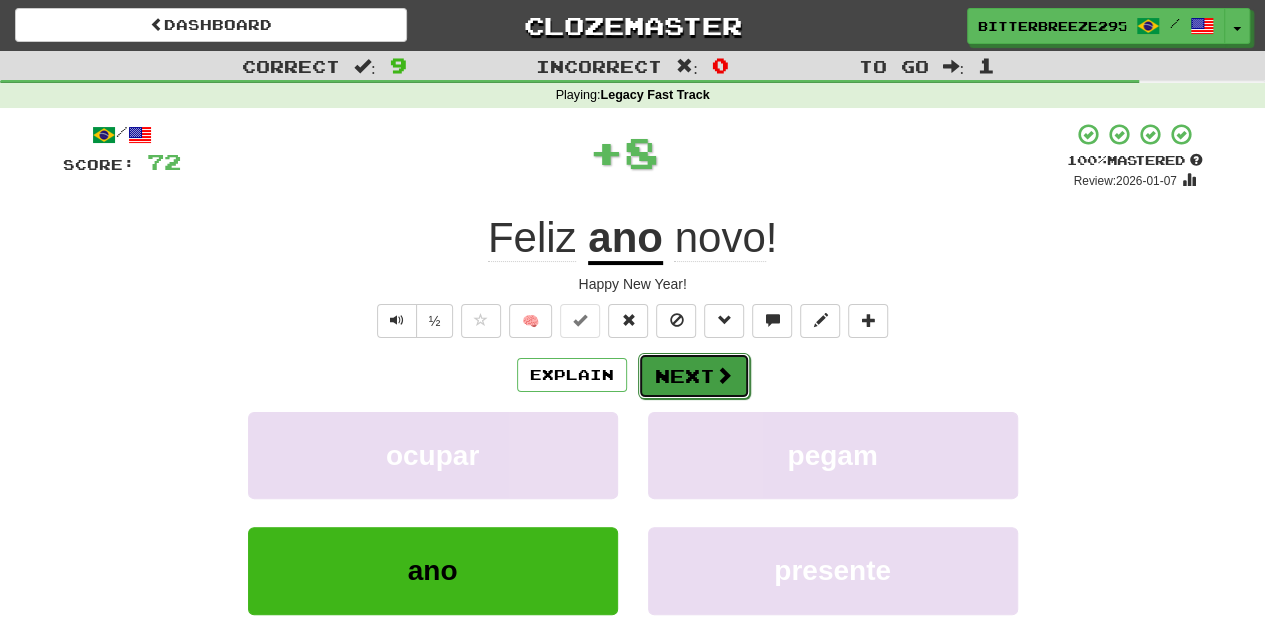 click on "Next" at bounding box center [694, 376] 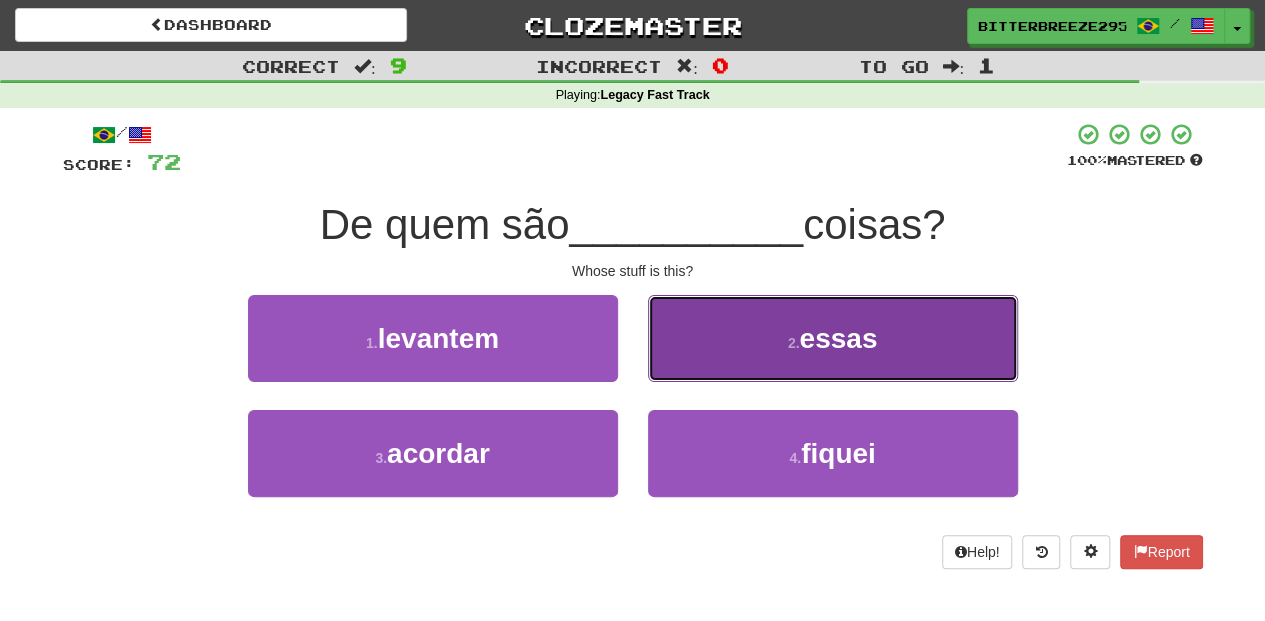 click on "2 .  essas" at bounding box center [833, 338] 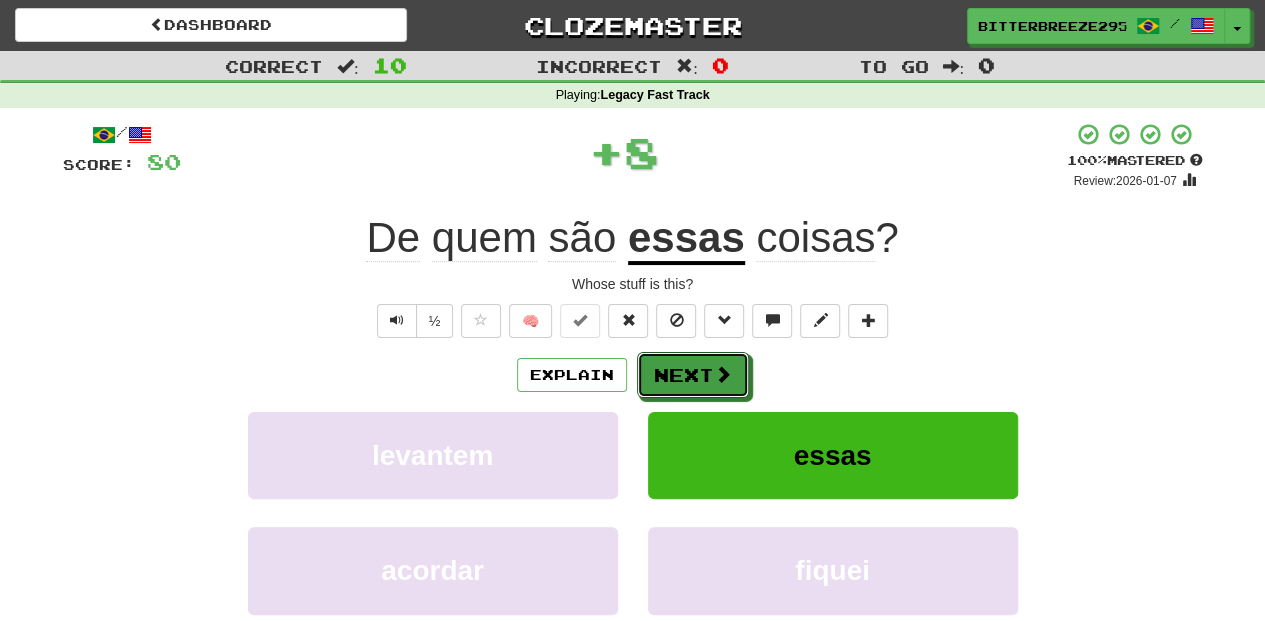 click on "Next" at bounding box center [693, 375] 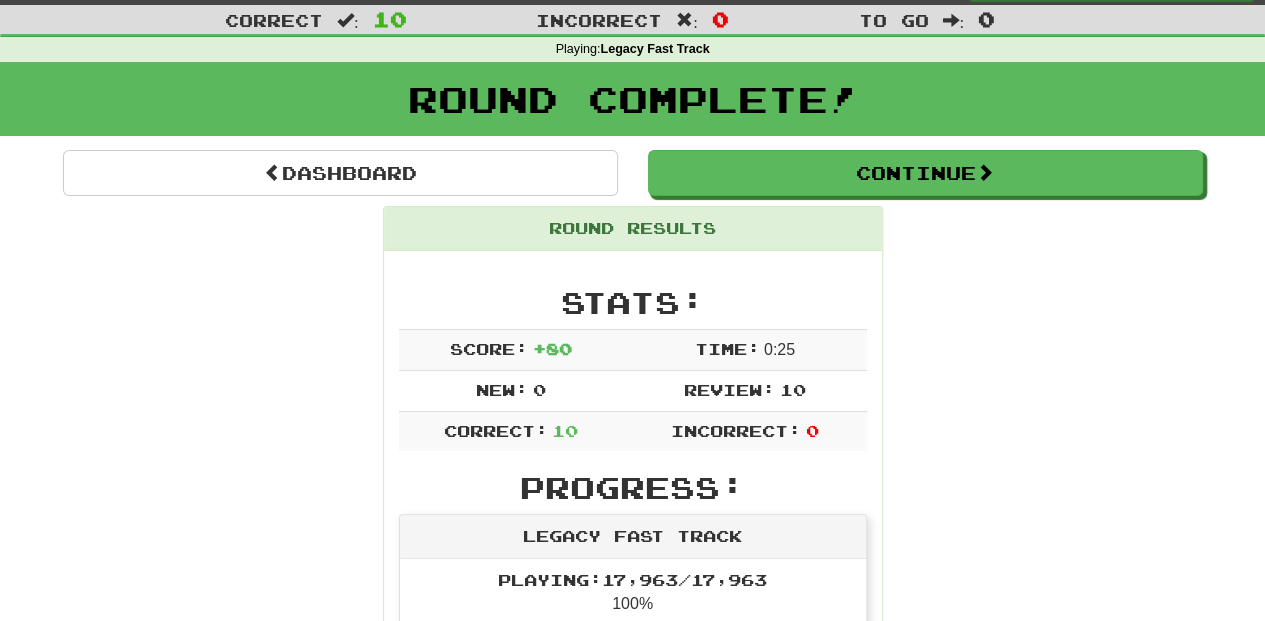 scroll, scrollTop: 0, scrollLeft: 0, axis: both 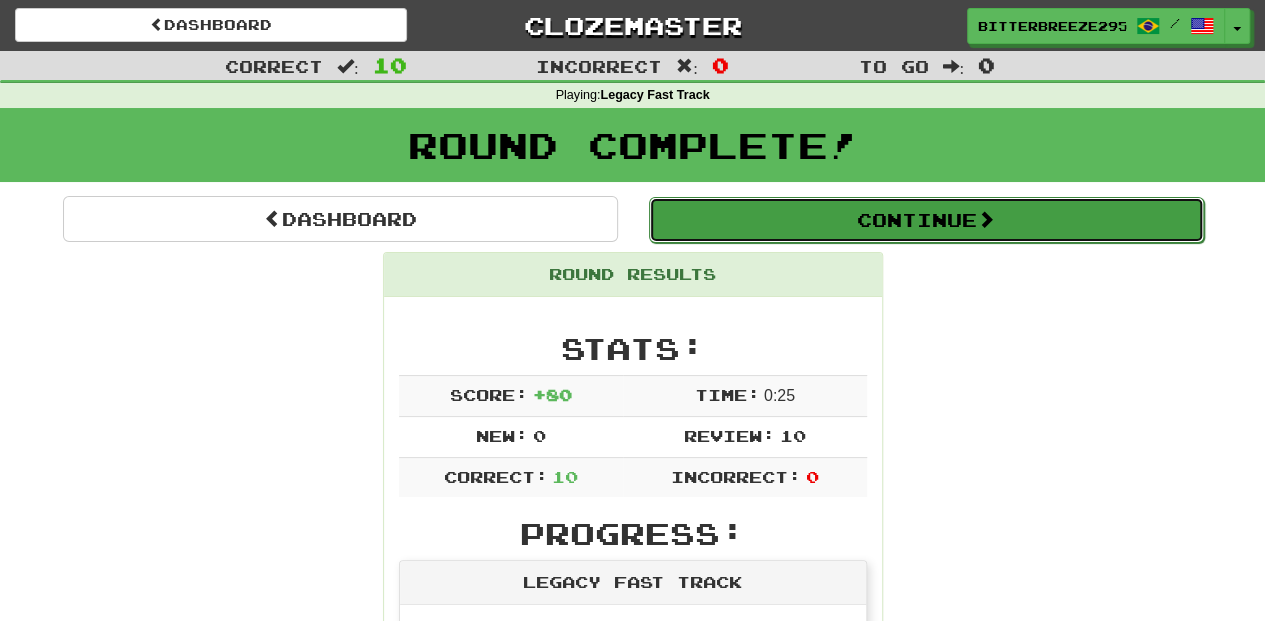click on "Continue" at bounding box center (926, 220) 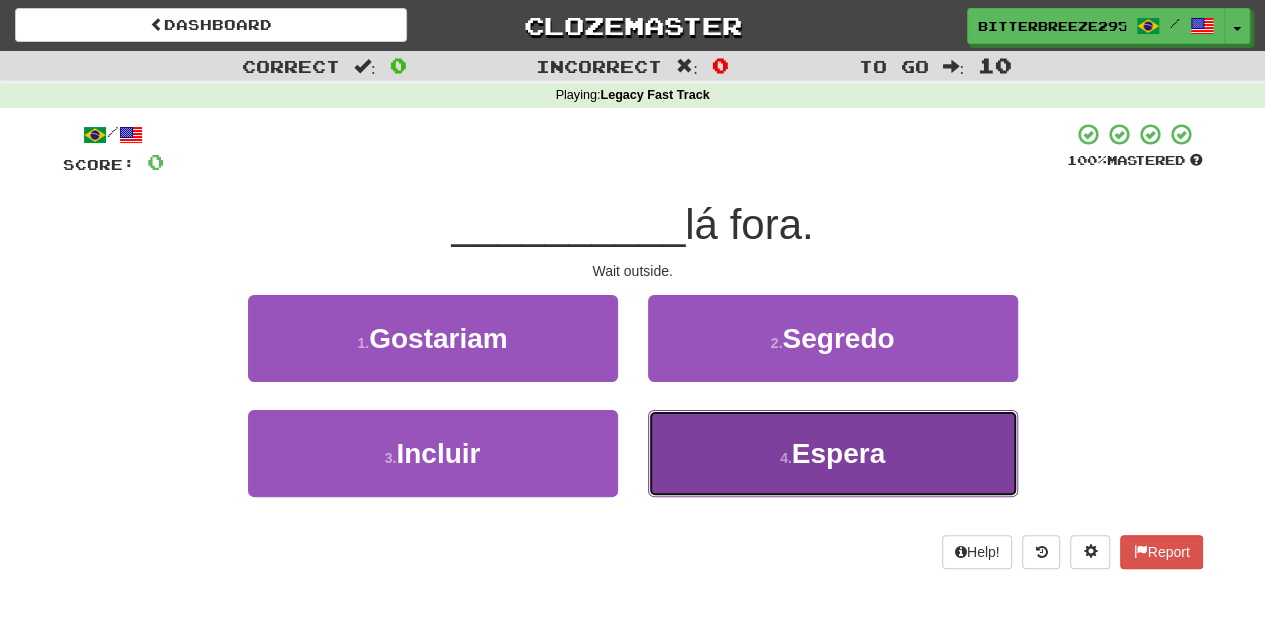 click on "4 .  Espera" at bounding box center [833, 453] 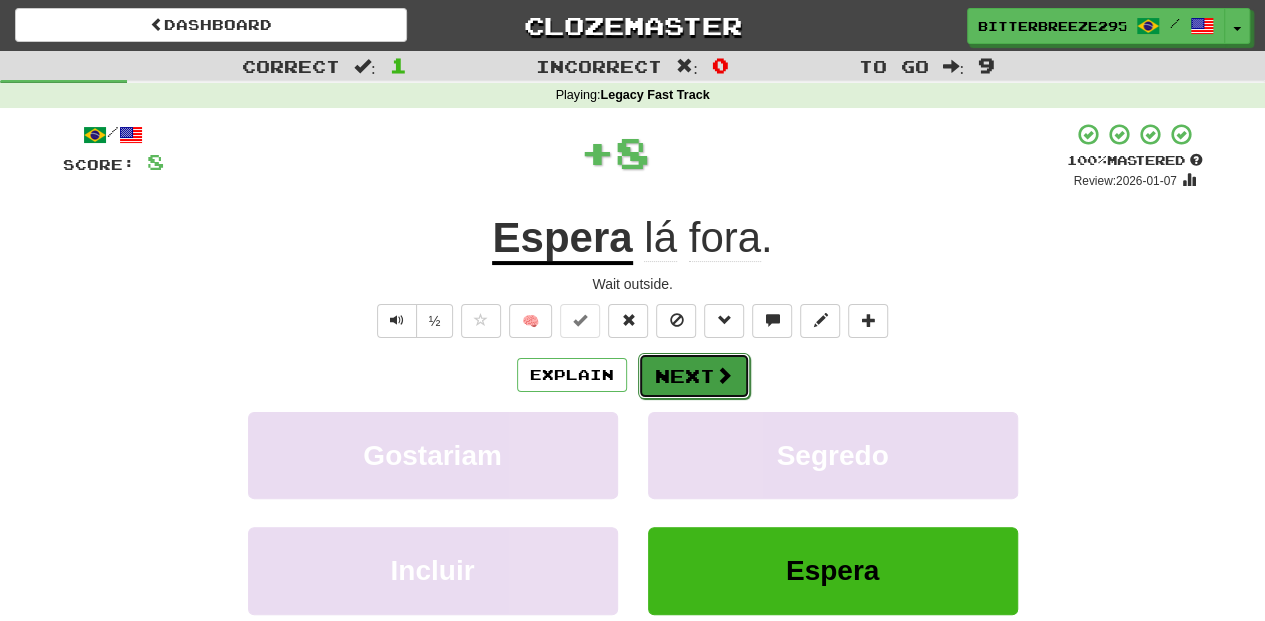 click on "Next" at bounding box center (694, 376) 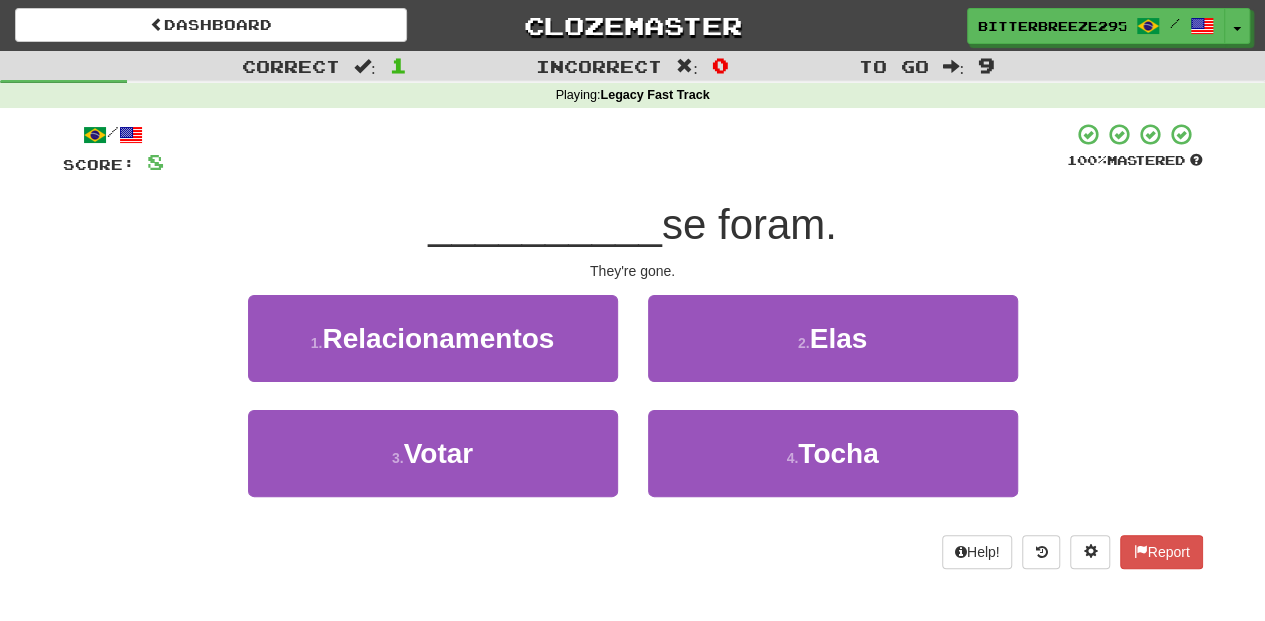 click on "2 .  Elas" at bounding box center [833, 352] 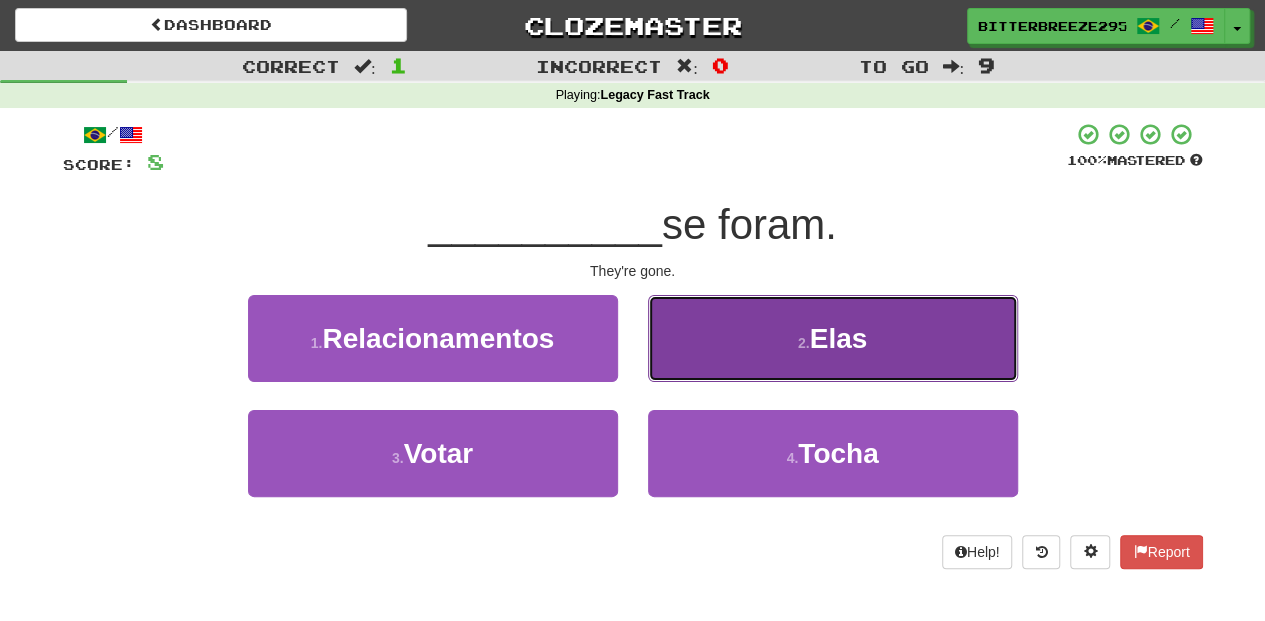 click on "2 .  Elas" at bounding box center (833, 338) 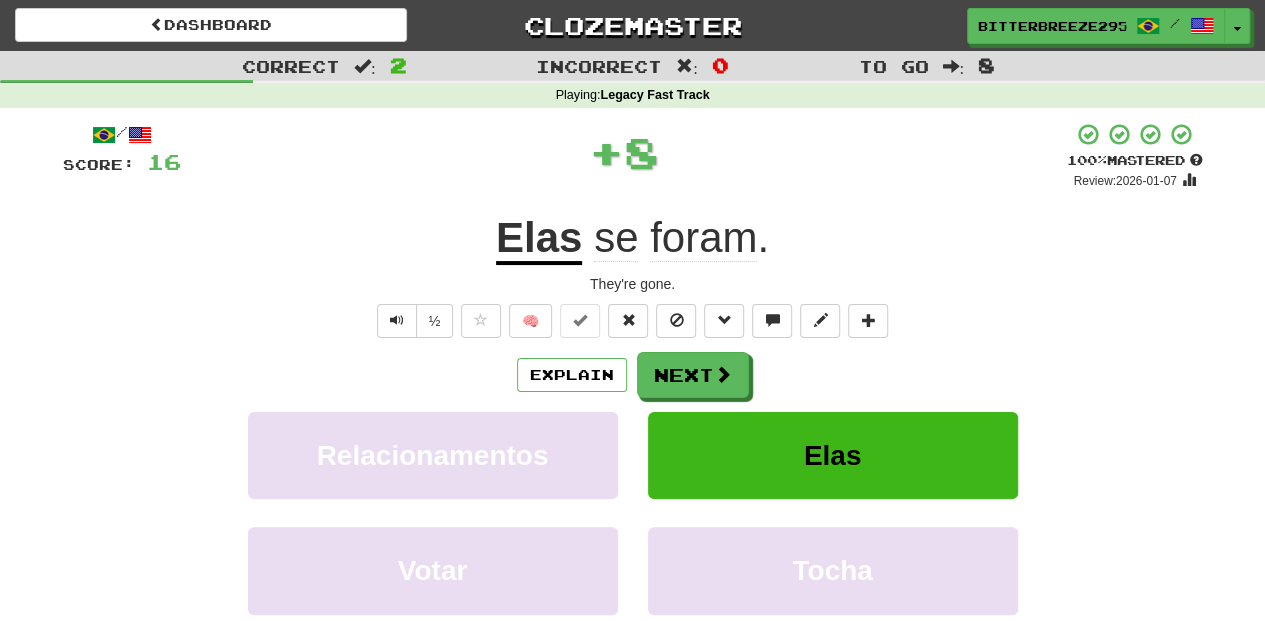click on "Next" at bounding box center (693, 375) 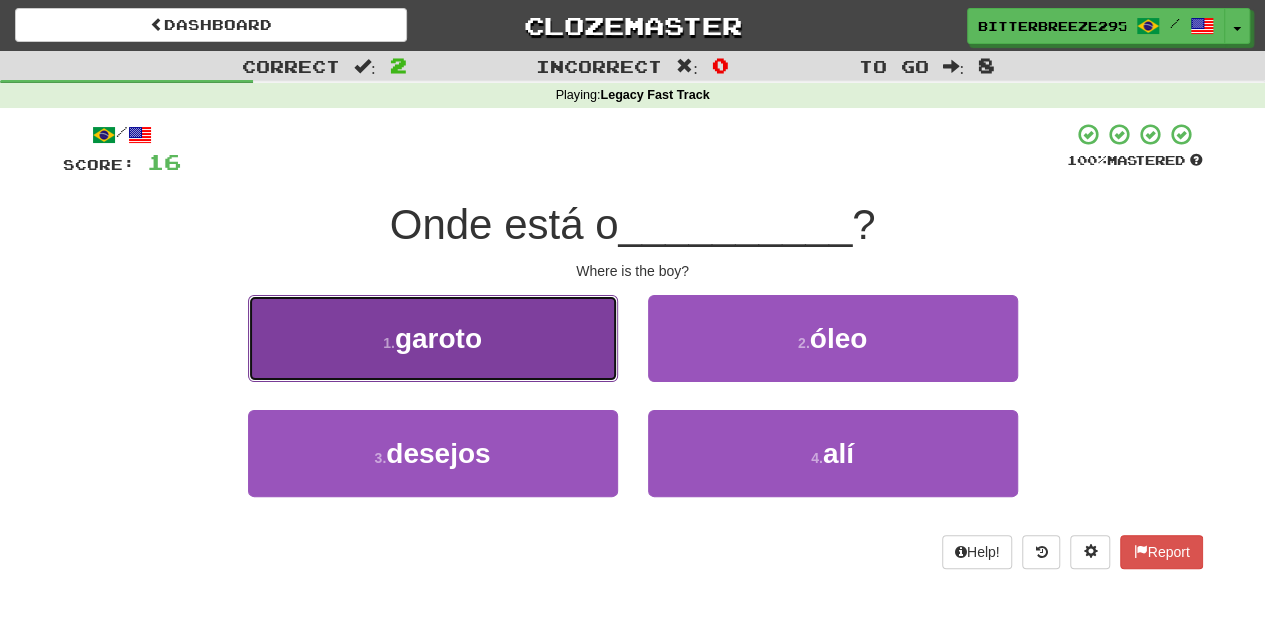 click on "1 .  garoto" at bounding box center [433, 338] 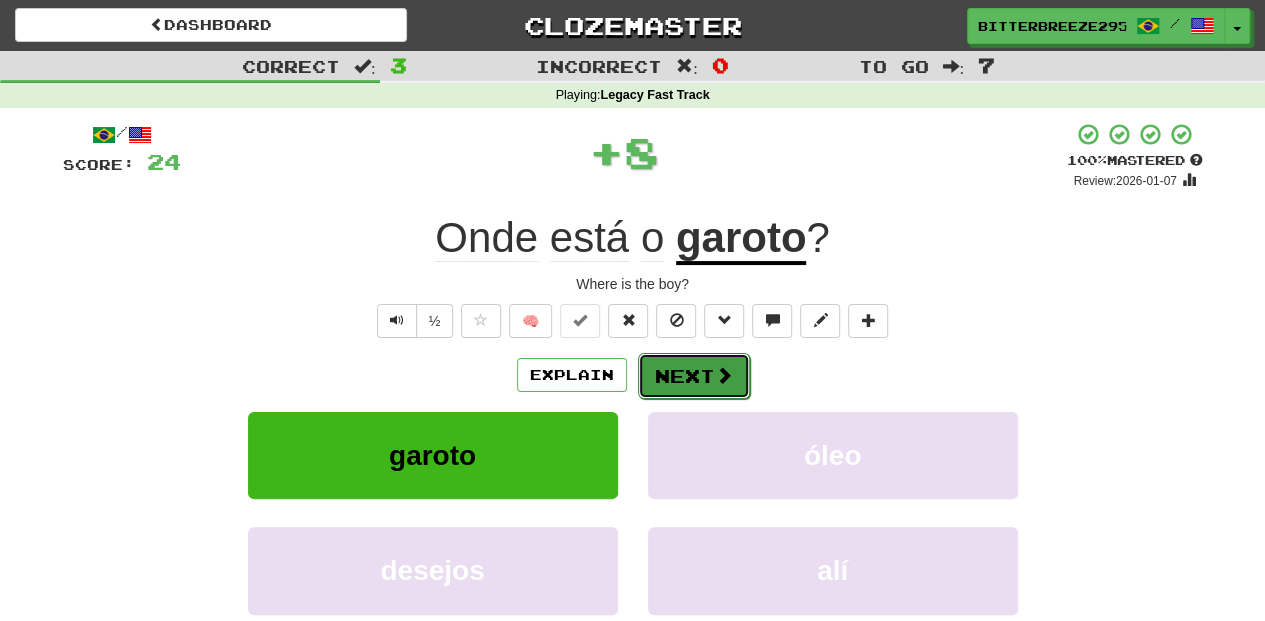 click on "Next" at bounding box center (694, 376) 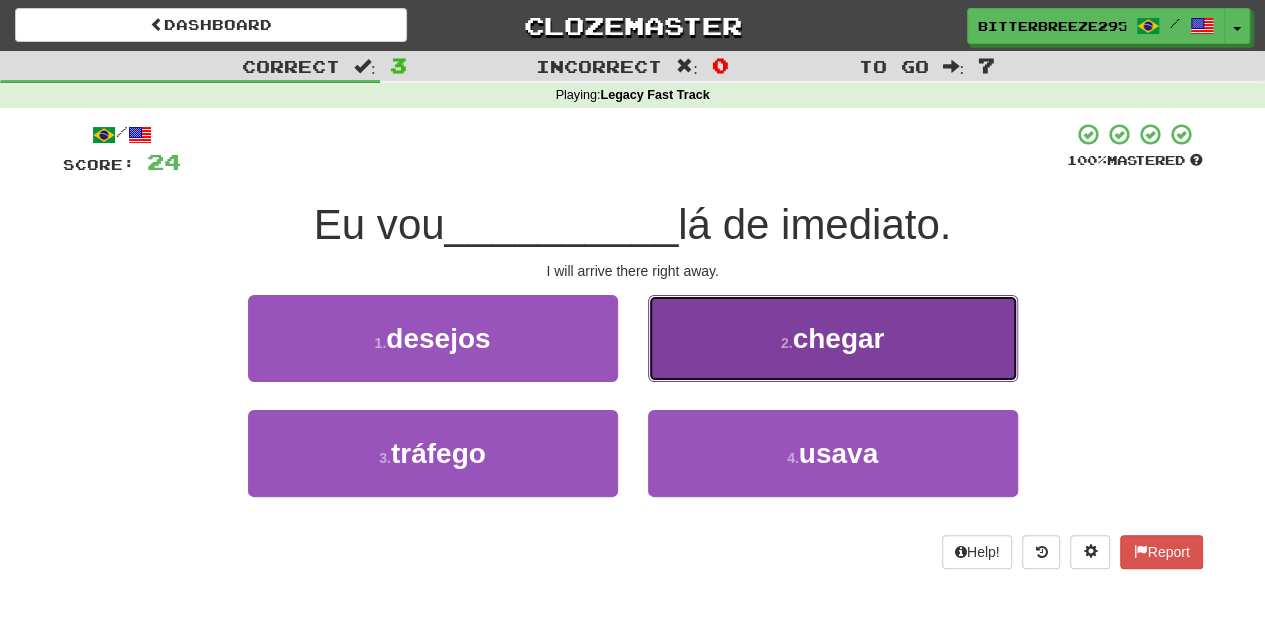 click on "2 .  chegar" at bounding box center (833, 338) 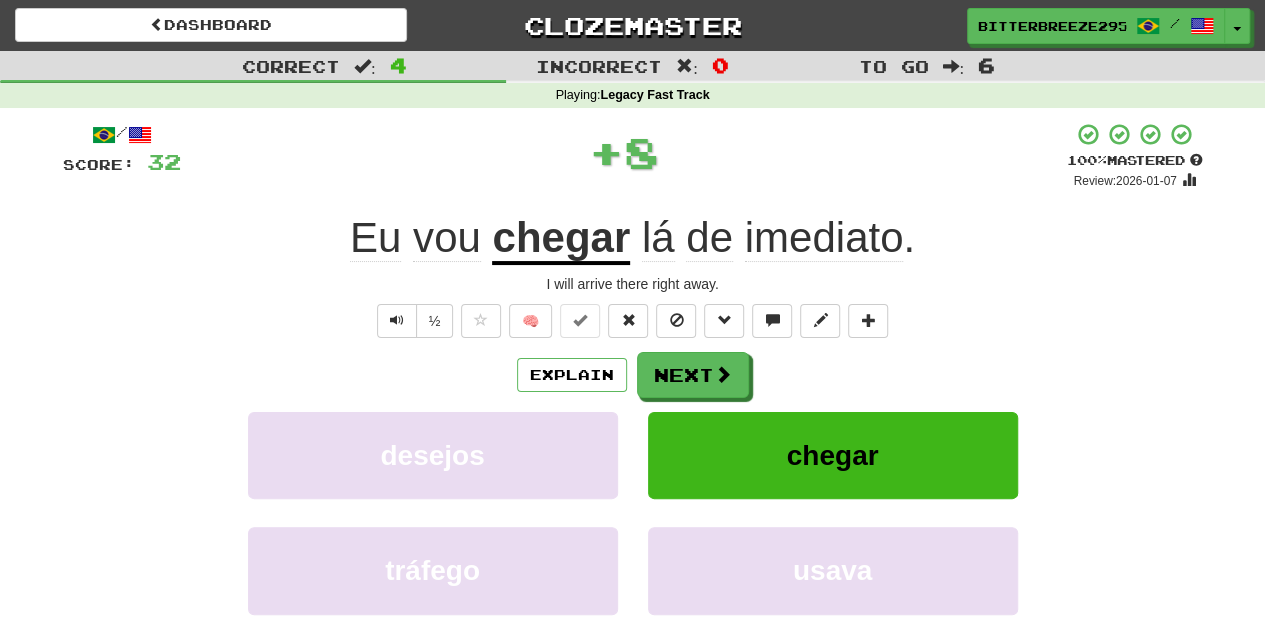 click on "Next" at bounding box center (693, 375) 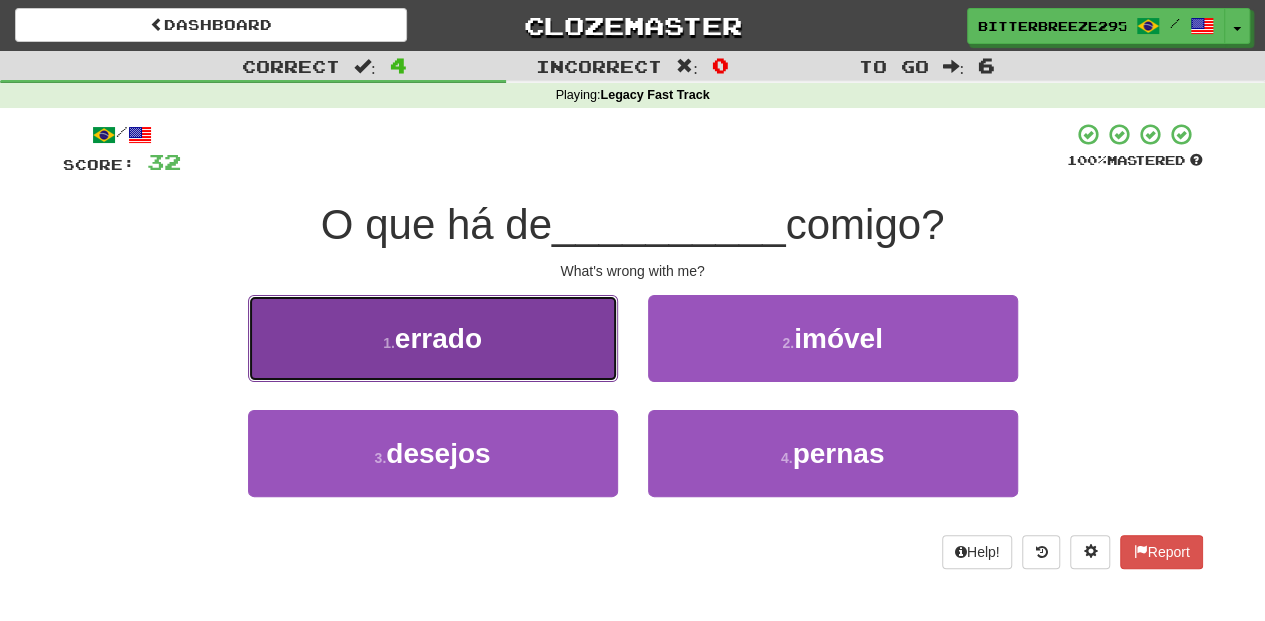 click on "1 .  errado" at bounding box center [433, 338] 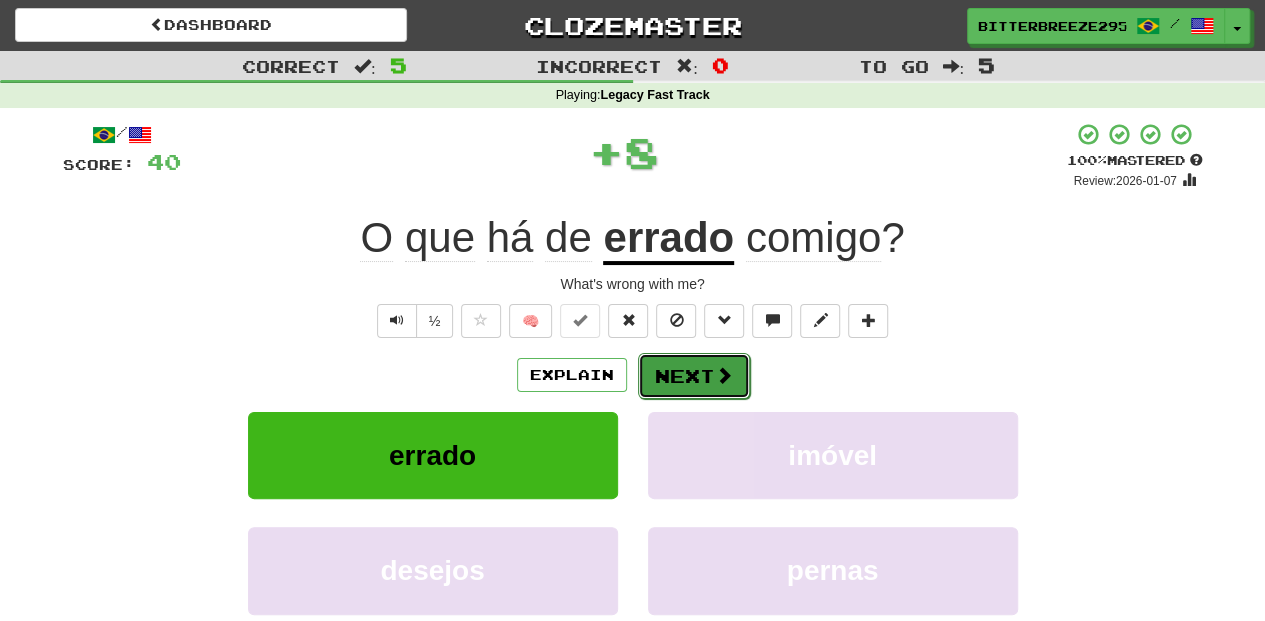 click on "Next" at bounding box center (694, 376) 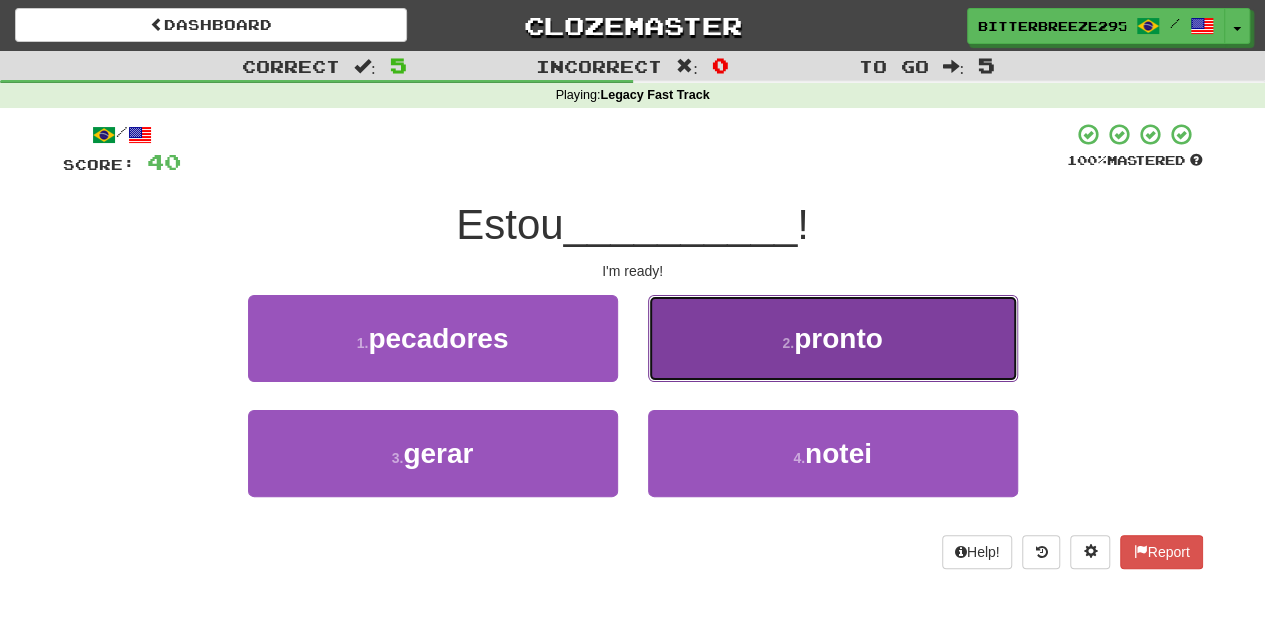 click on "2 .  pronto" at bounding box center [833, 338] 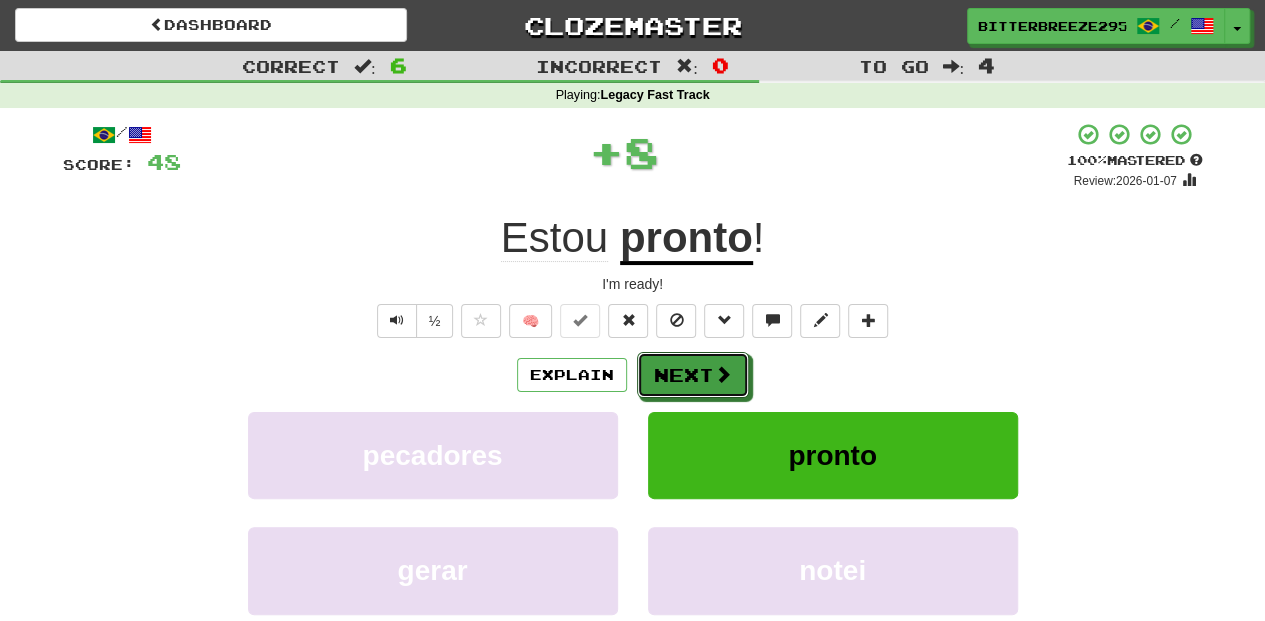click on "Next" at bounding box center [693, 375] 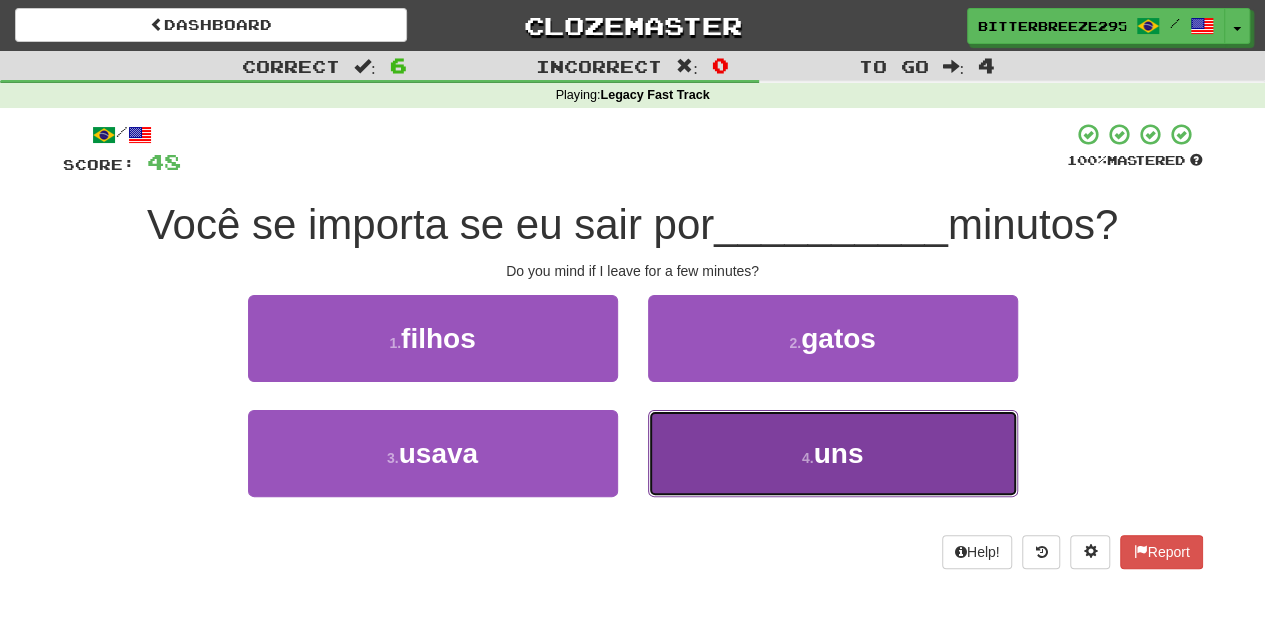 click on "4 .  uns" at bounding box center (833, 453) 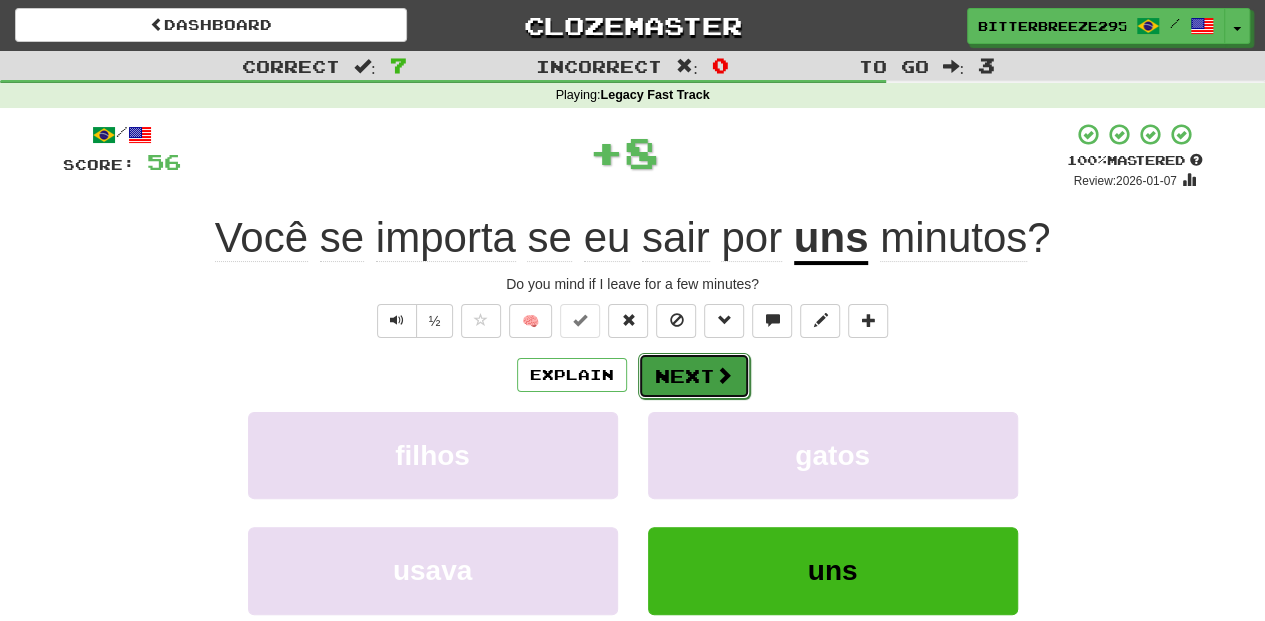 click on "Next" at bounding box center [694, 376] 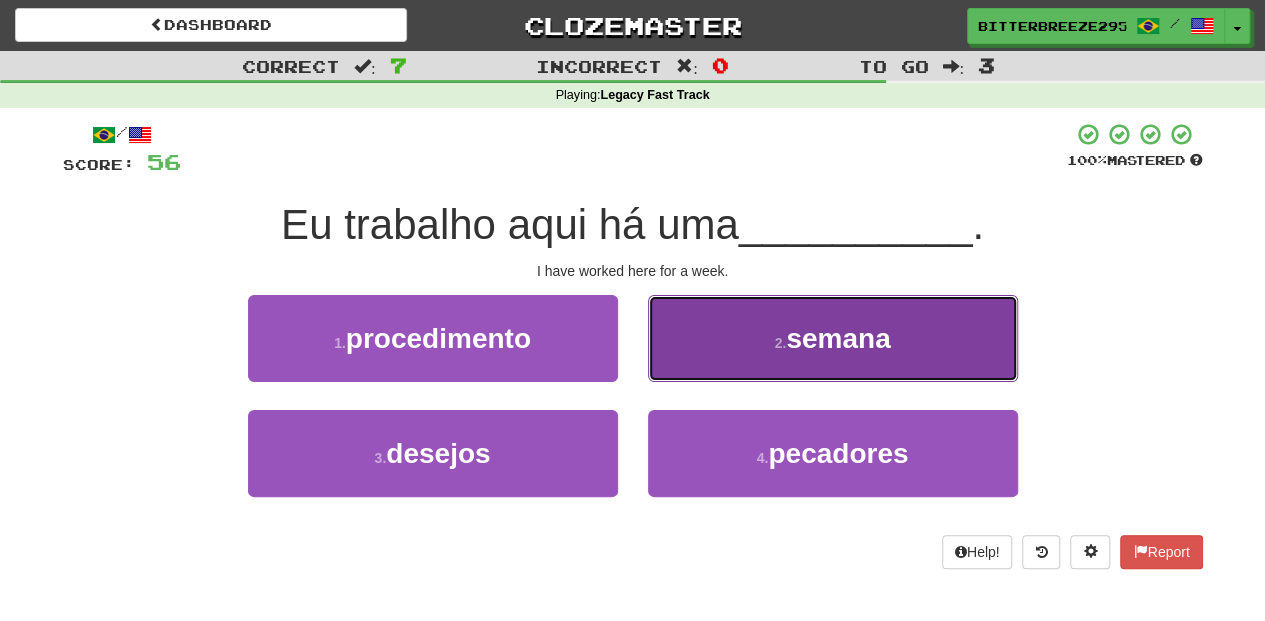 click on "2 .  semana" at bounding box center (833, 338) 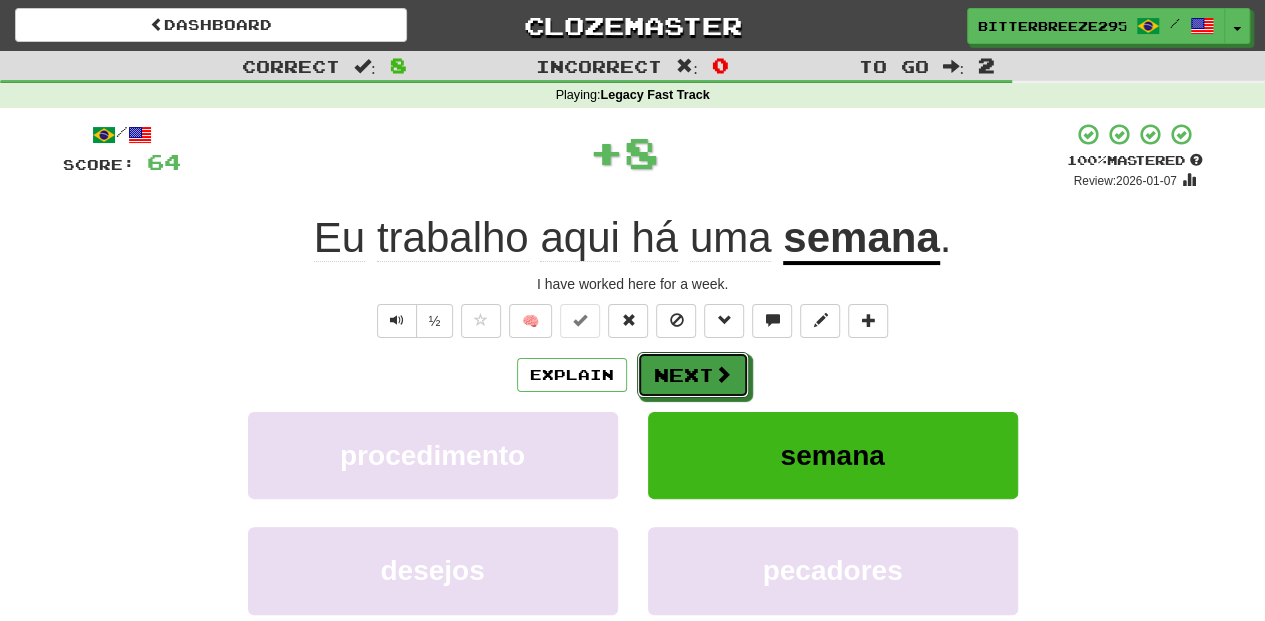 click on "Next" at bounding box center (693, 375) 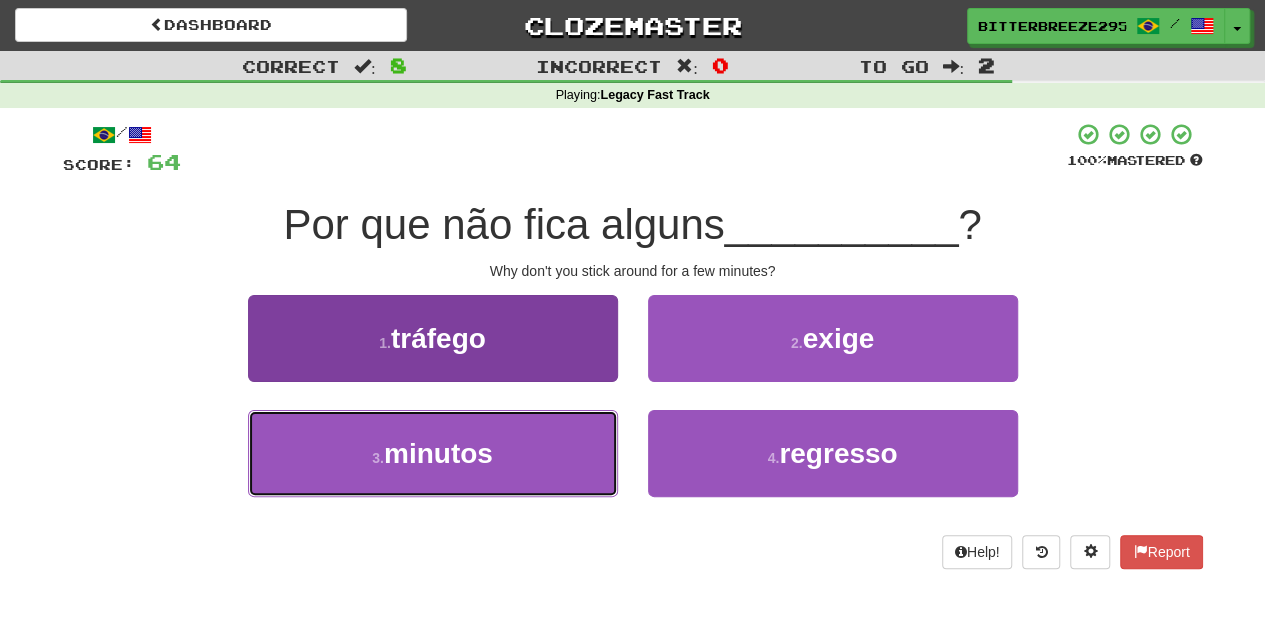 click on "3 .  minutos" at bounding box center [433, 453] 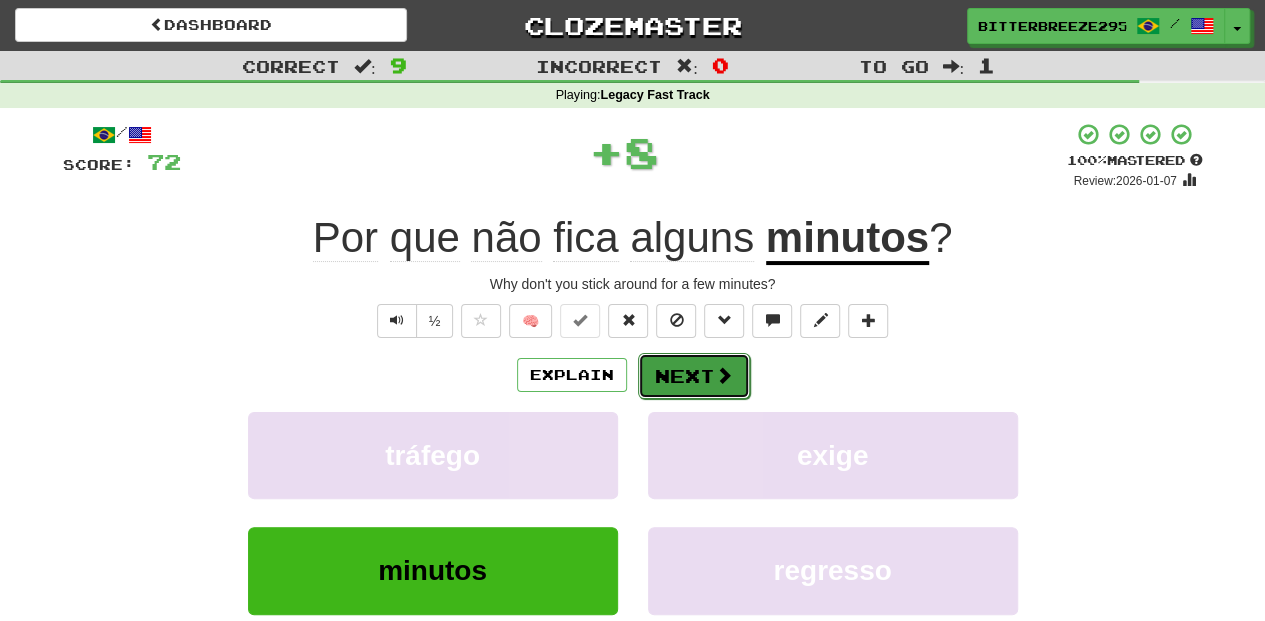 click on "Next" at bounding box center (694, 376) 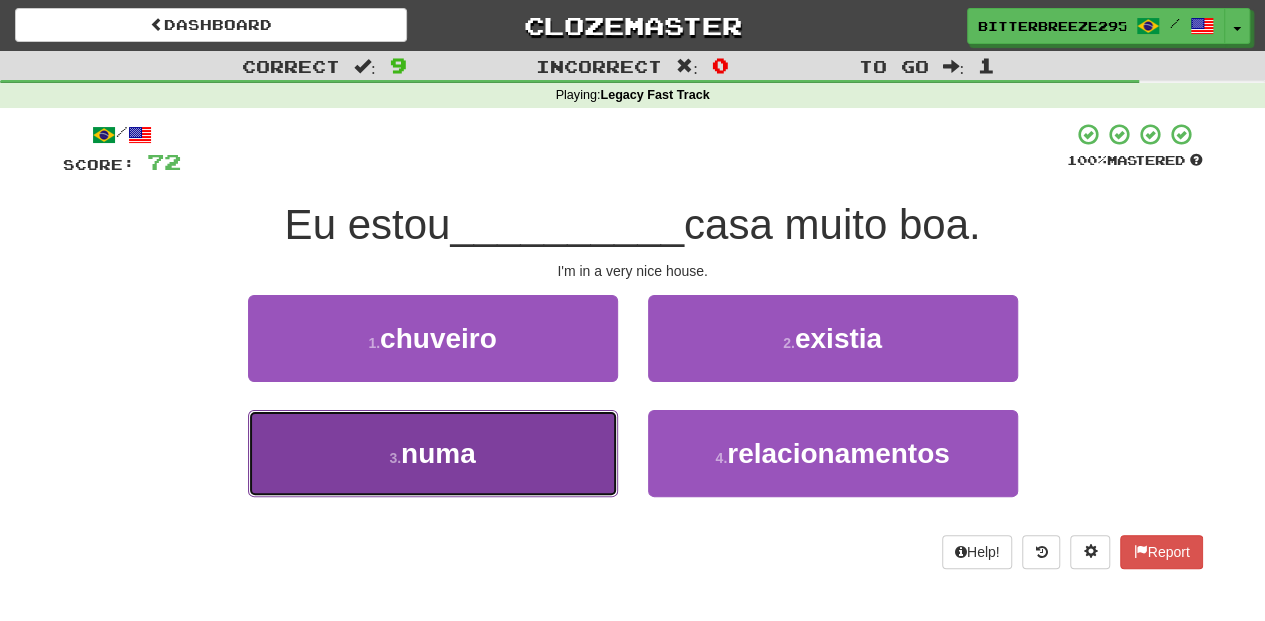 click on "3 .  numa" at bounding box center [433, 453] 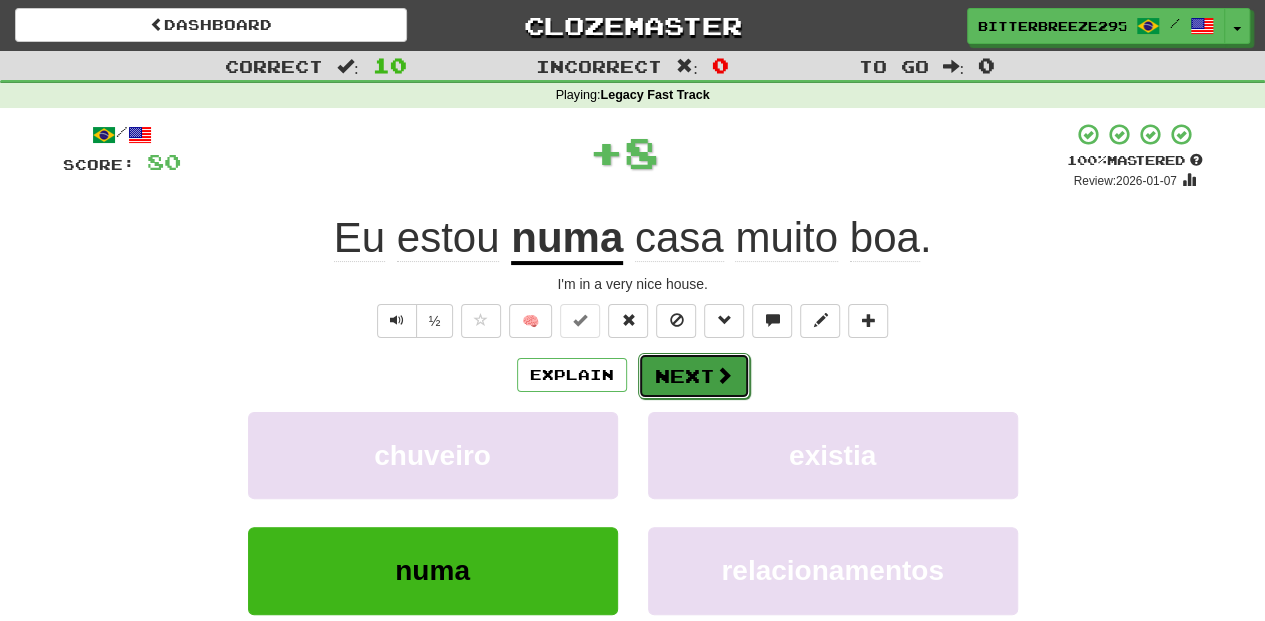 click on "Next" at bounding box center [694, 376] 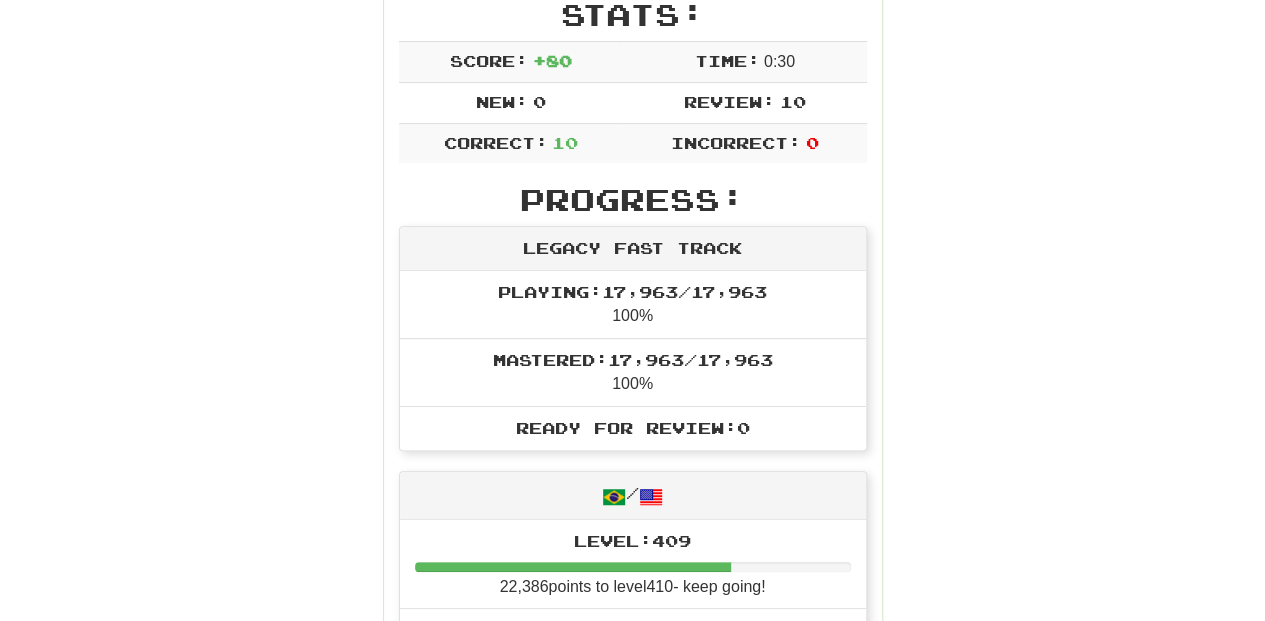 scroll, scrollTop: 333, scrollLeft: 0, axis: vertical 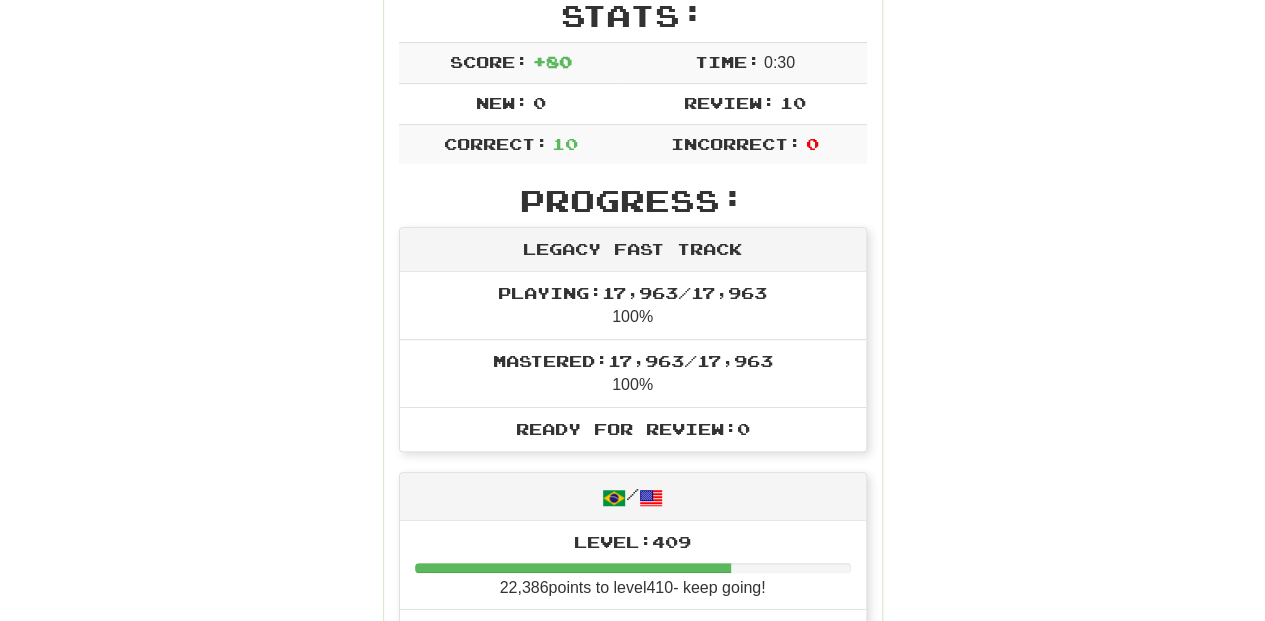click on "Round Results Stats: Score:   + 80 Time:   0 : 30 New:   0 Review:   10 Correct:   10 Incorrect:   0 Progress: Legacy Fast Track Playing:  17,963  /  17,963 100% Mastered:  17,963  /  17,963 100% Ready for Review:  0  /  Level:  409 22,386  points to level  410  - keep going! Ranked:  3 rd  this week ( 18,966  points to  2 nd ) Sentences:  Report Espera  lá fora. Wait outside.  Report Elas  se foram. They're gone.  Report Onde está o  garoto ? Where is the boy?  Report Eu vou  chegar  lá de imediato. I will arrive there right away.  Report O que há de  errado  comigo? What's wrong with me?  Report Estou  pronto ! I'm ready!  Report Você se importa se eu sair por  uns  minutos? Do you mind if I leave for a few minutes?  Report Eu trabalho aqui há uma  semana . I have worked here for a week.  Report Por que não fica alguns  minutos ? Why don't you stick around for a few minutes?  Report Eu estou  numa  casa muito boa. I'm in a very nice house." at bounding box center (633, 812) 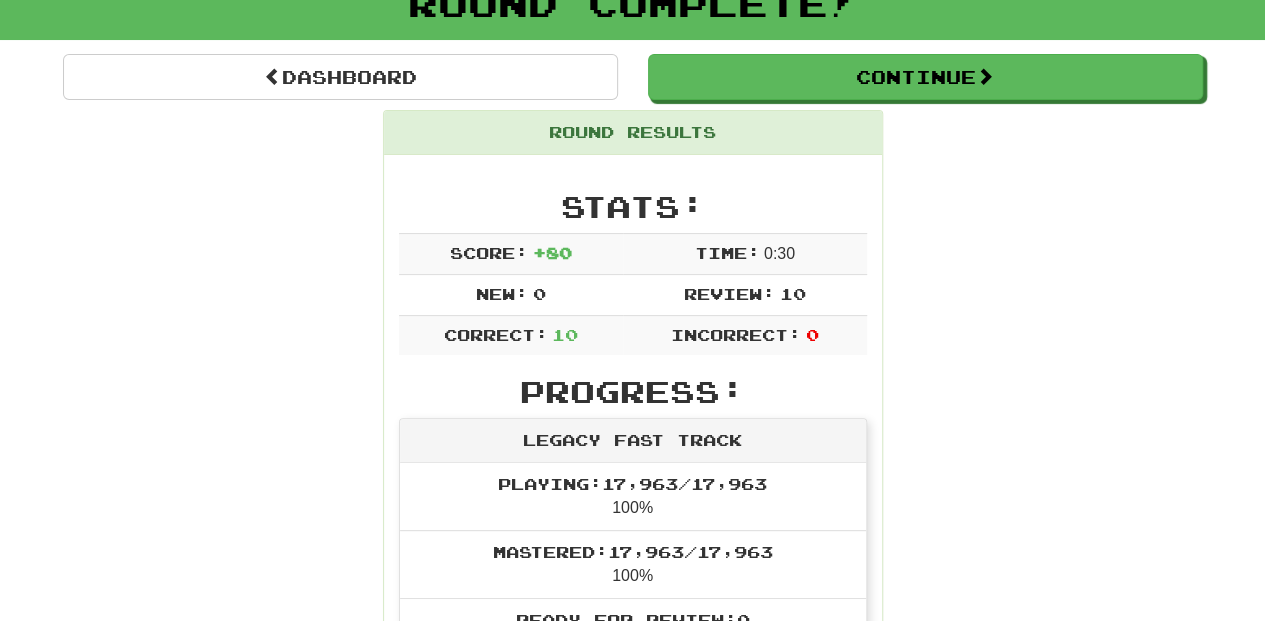 scroll, scrollTop: 0, scrollLeft: 0, axis: both 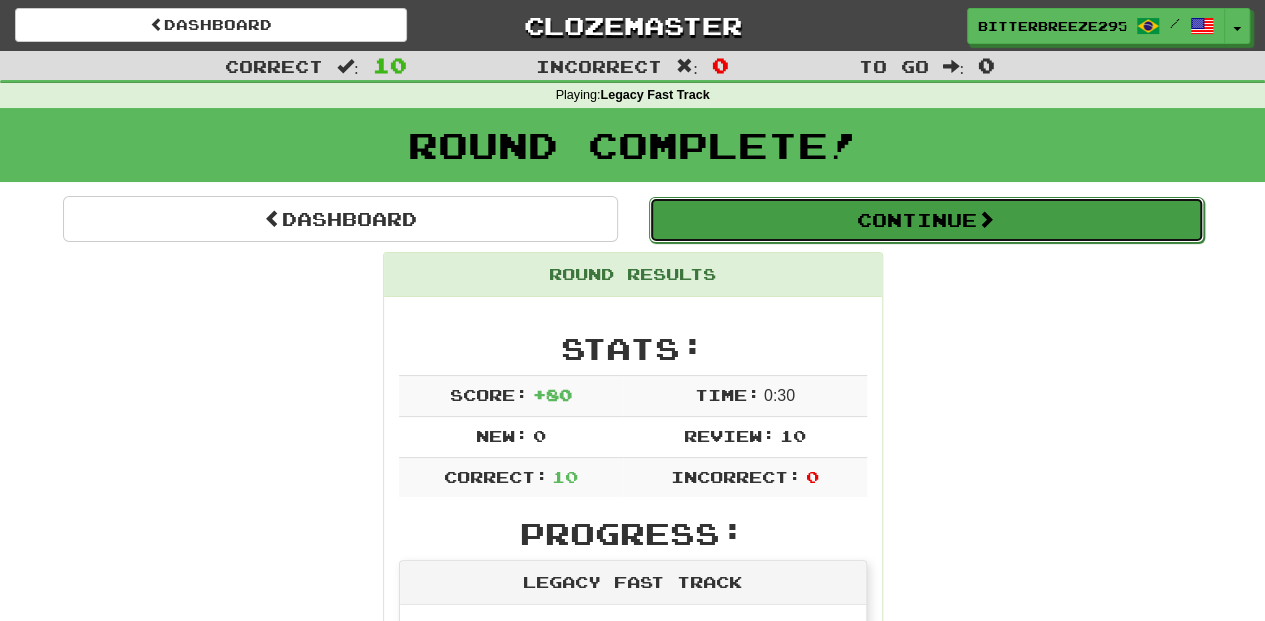 click on "Continue" at bounding box center [926, 220] 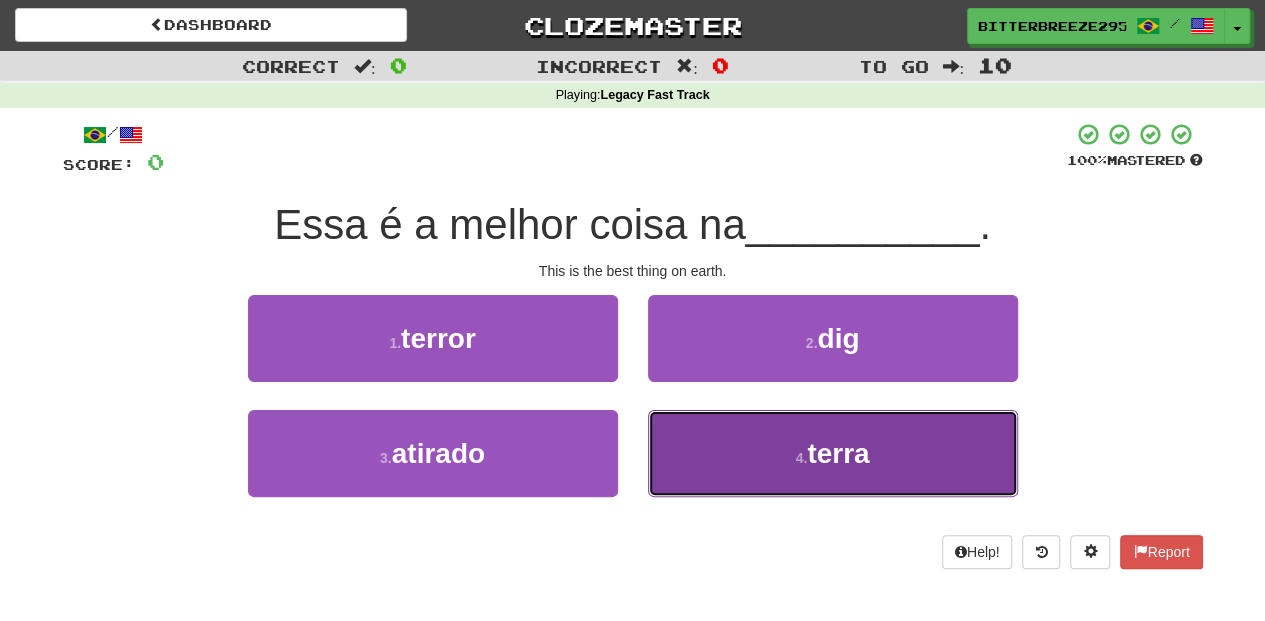 click on "4 .  terra" at bounding box center [833, 453] 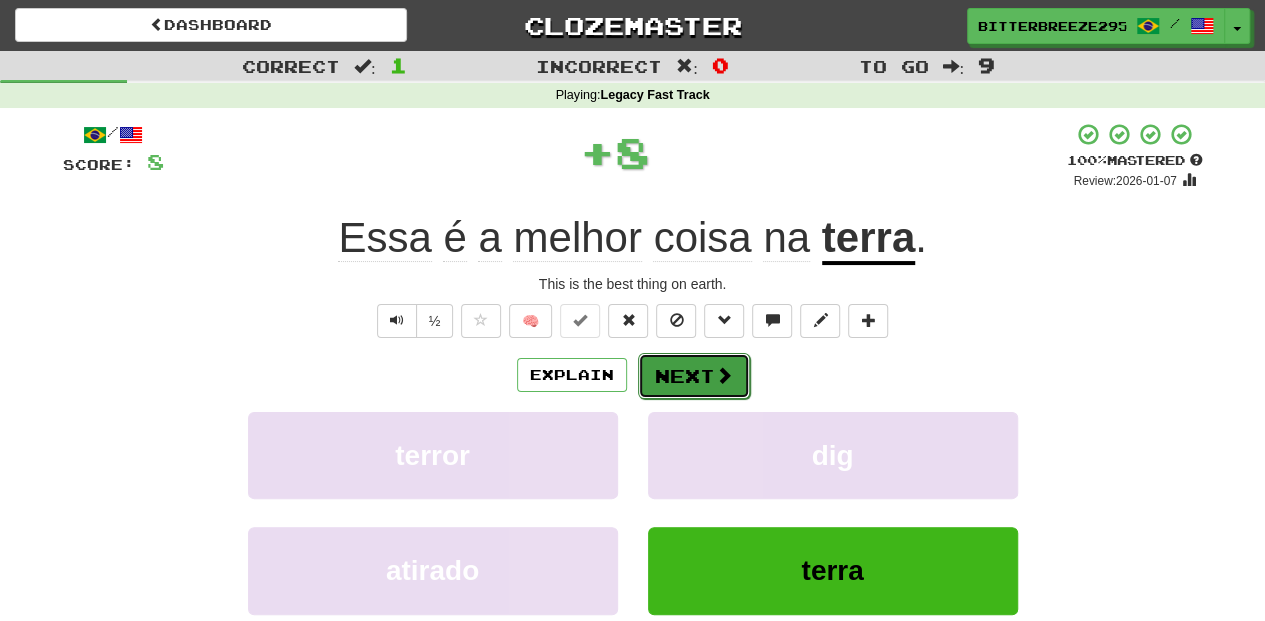 click on "Next" at bounding box center [694, 376] 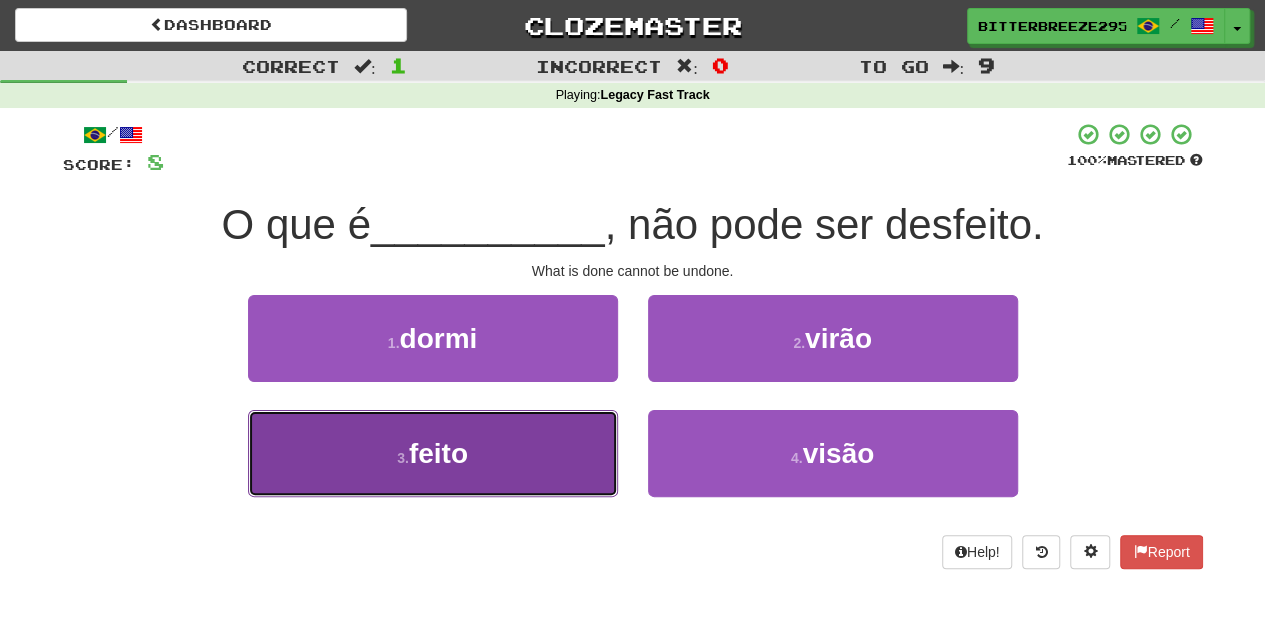 click on "3 .  feito" at bounding box center [433, 453] 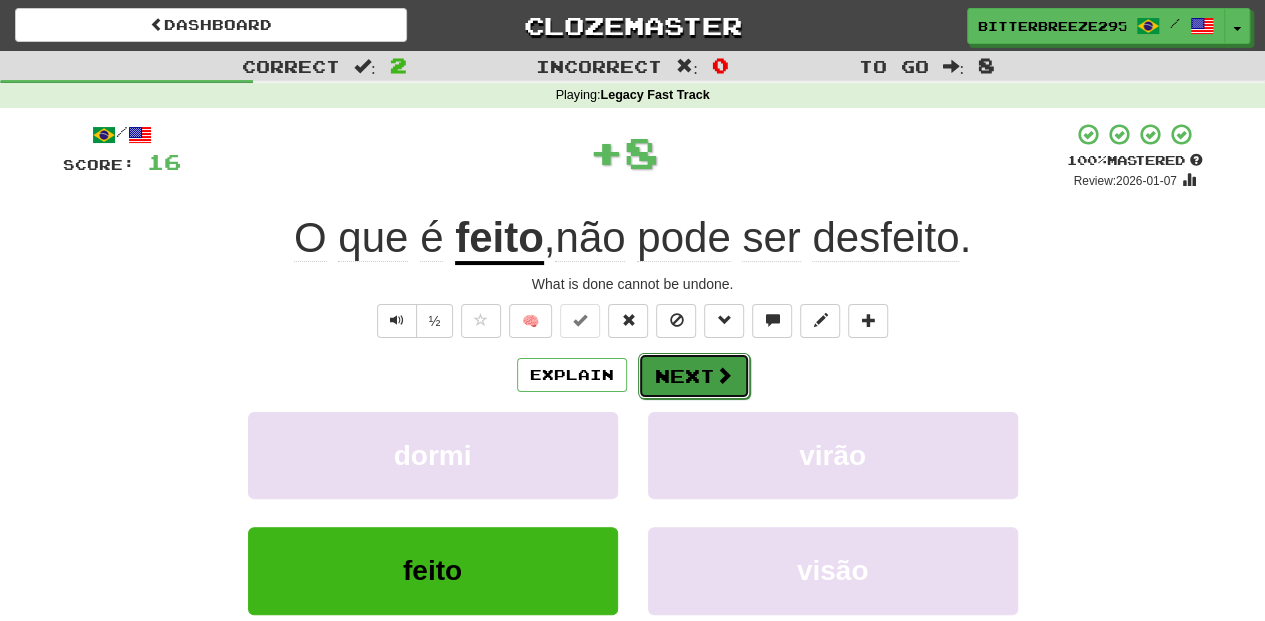 click on "Next" at bounding box center (694, 376) 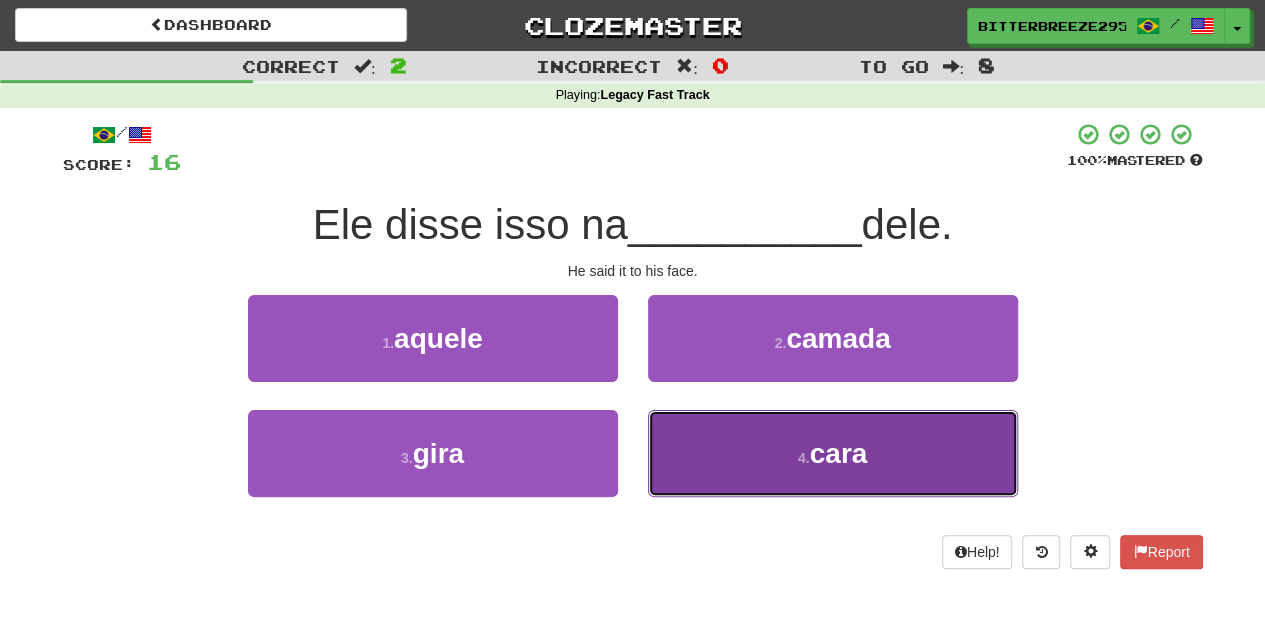 click on "4 .  cara" at bounding box center [833, 453] 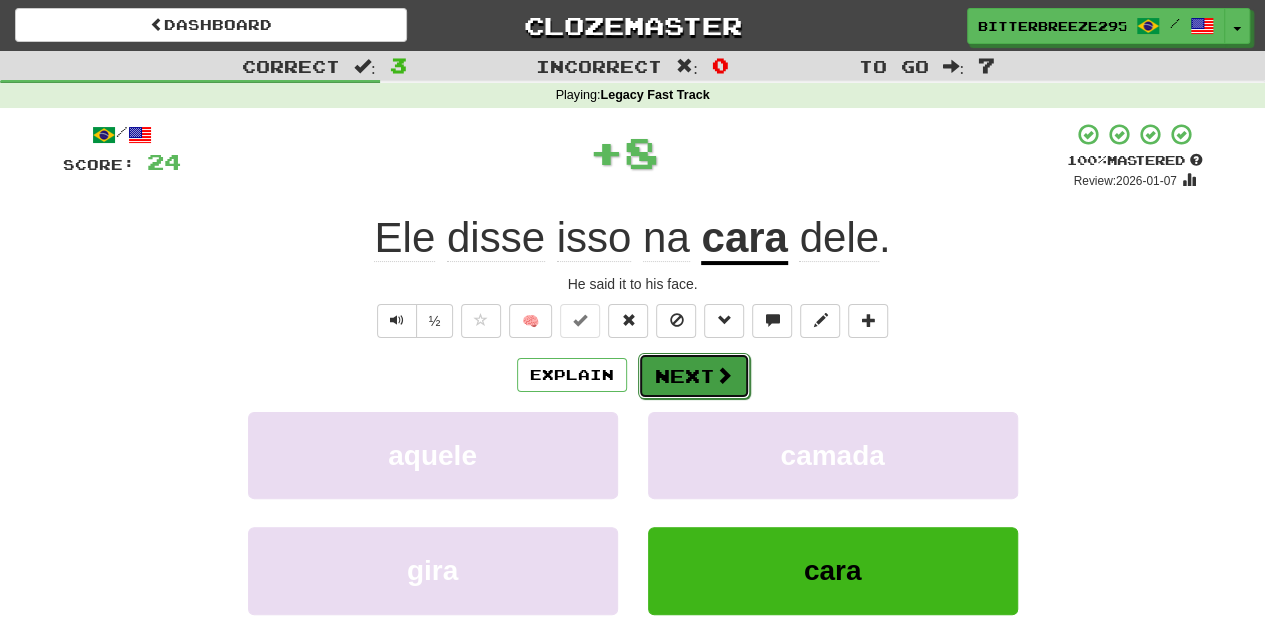click on "Next" at bounding box center [694, 376] 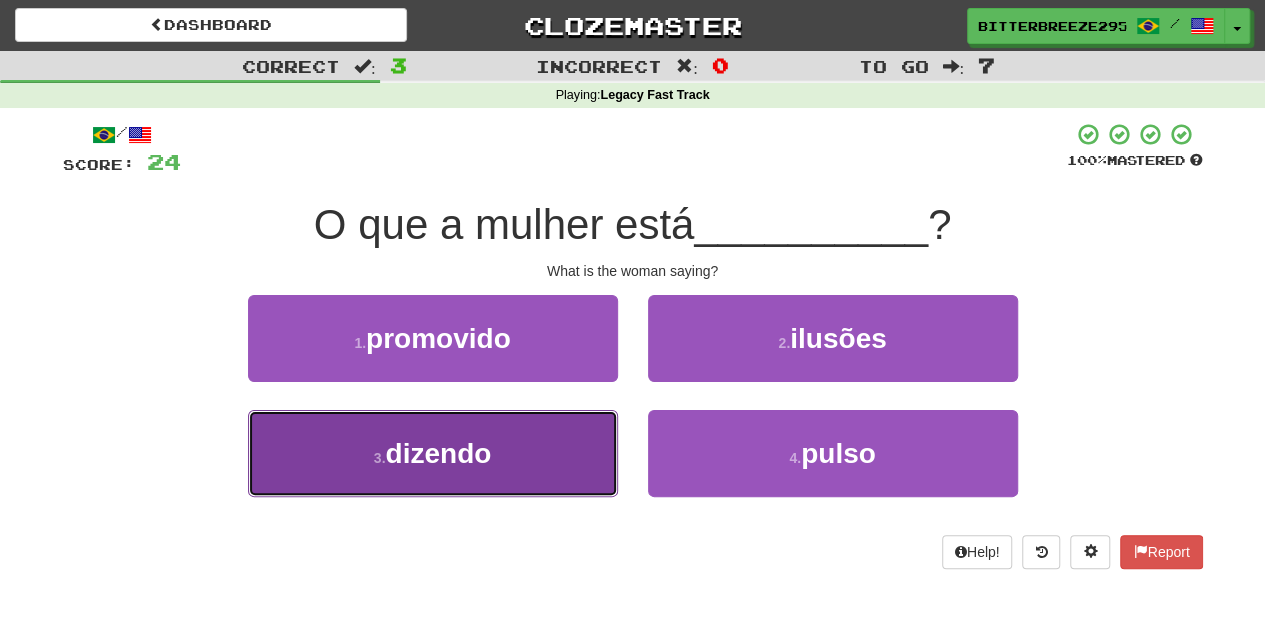 click on "3 .  dizendo" at bounding box center [433, 453] 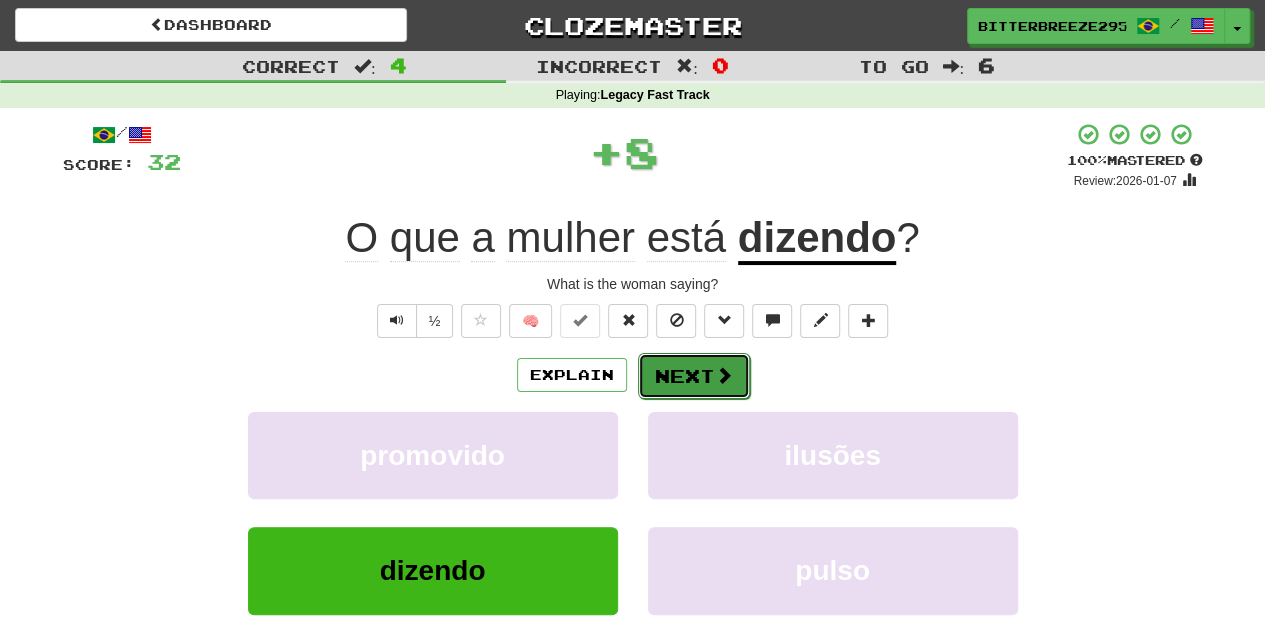 click on "Next" at bounding box center (694, 376) 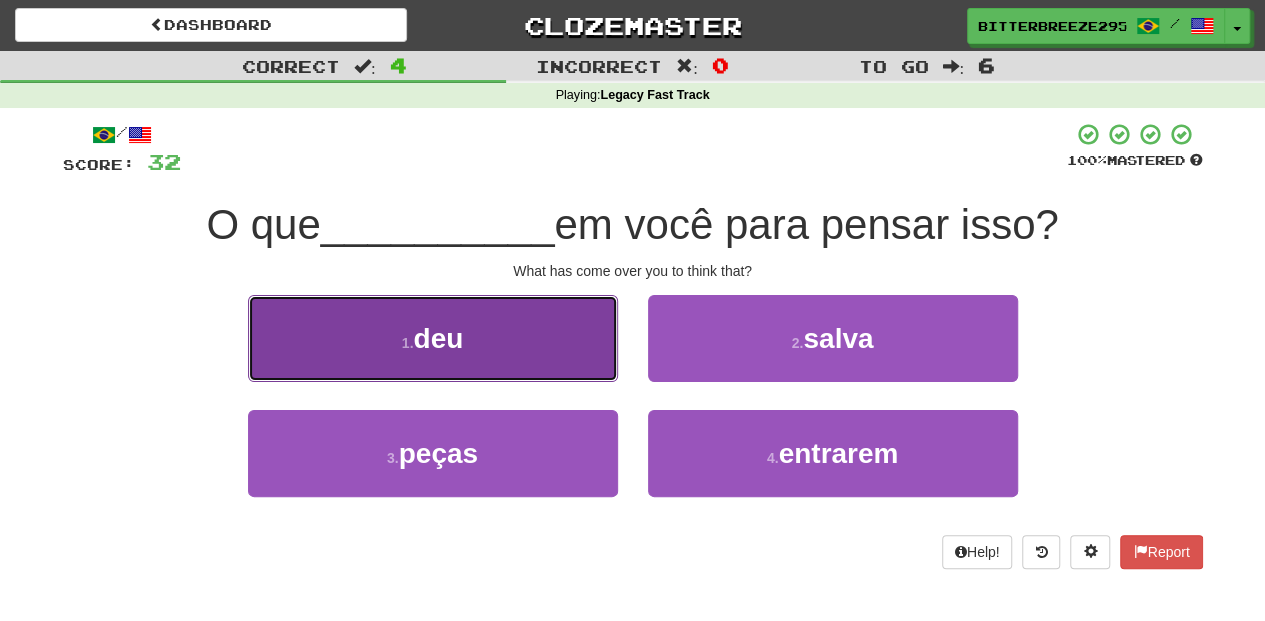 click on "1 .  deu" at bounding box center (433, 338) 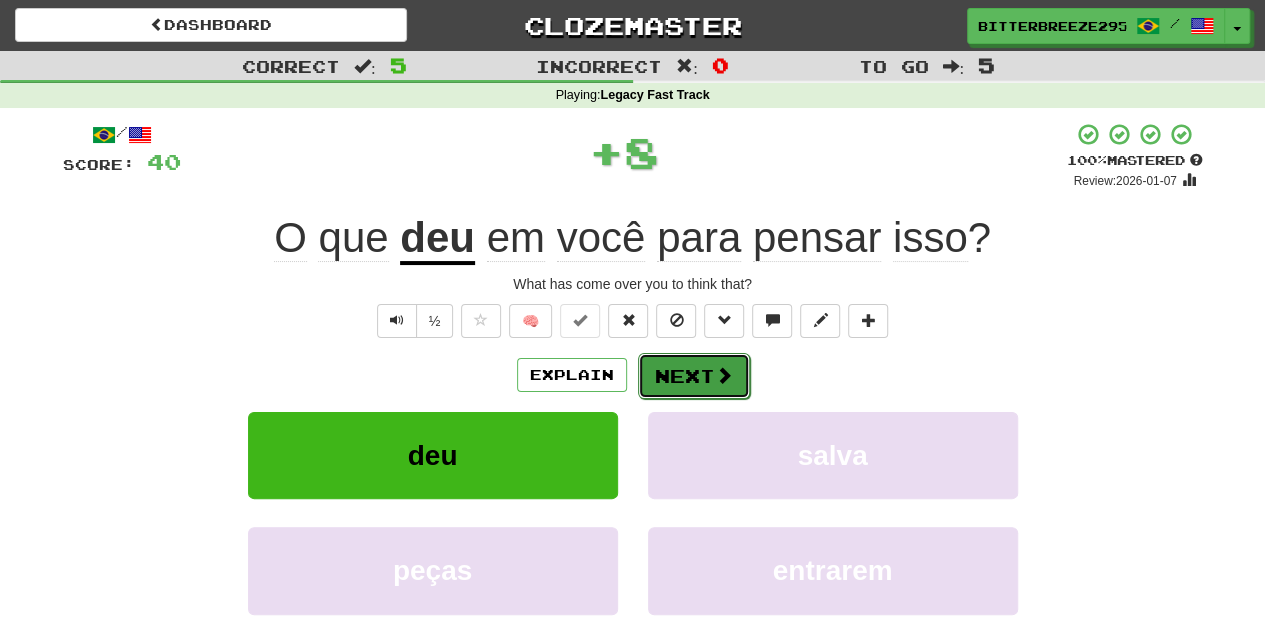 click on "Next" at bounding box center (694, 376) 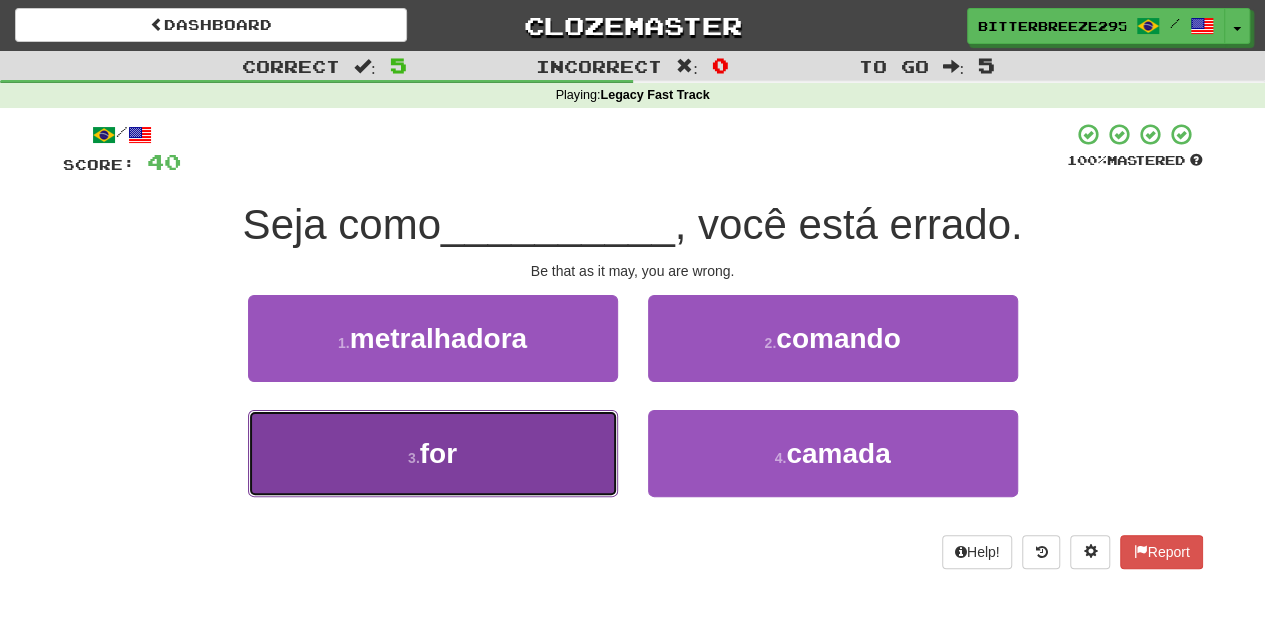 click on "3 .  for" at bounding box center (433, 453) 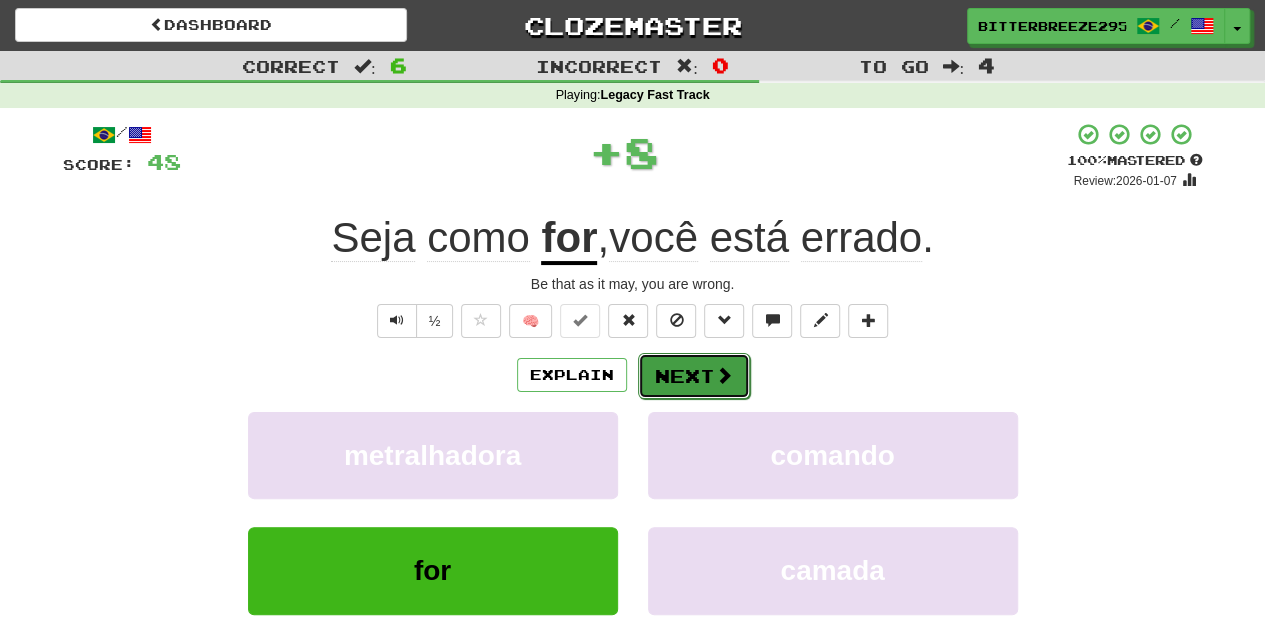 click on "Next" at bounding box center [694, 376] 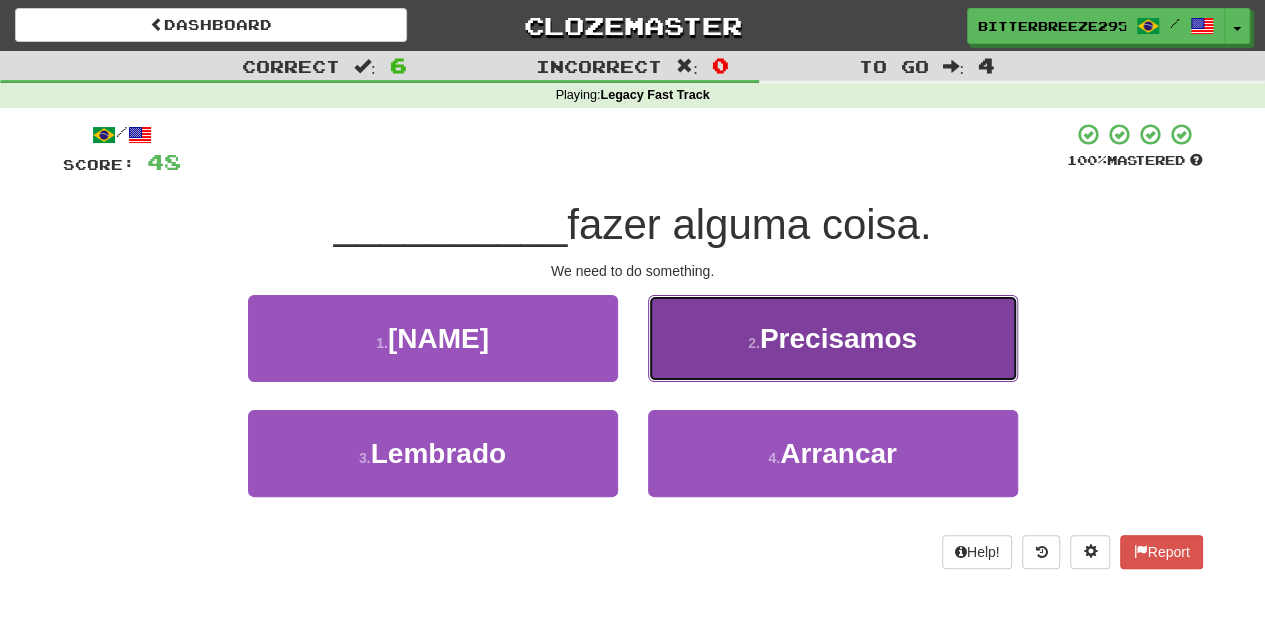 click on "2 .  Precisamos" at bounding box center [833, 338] 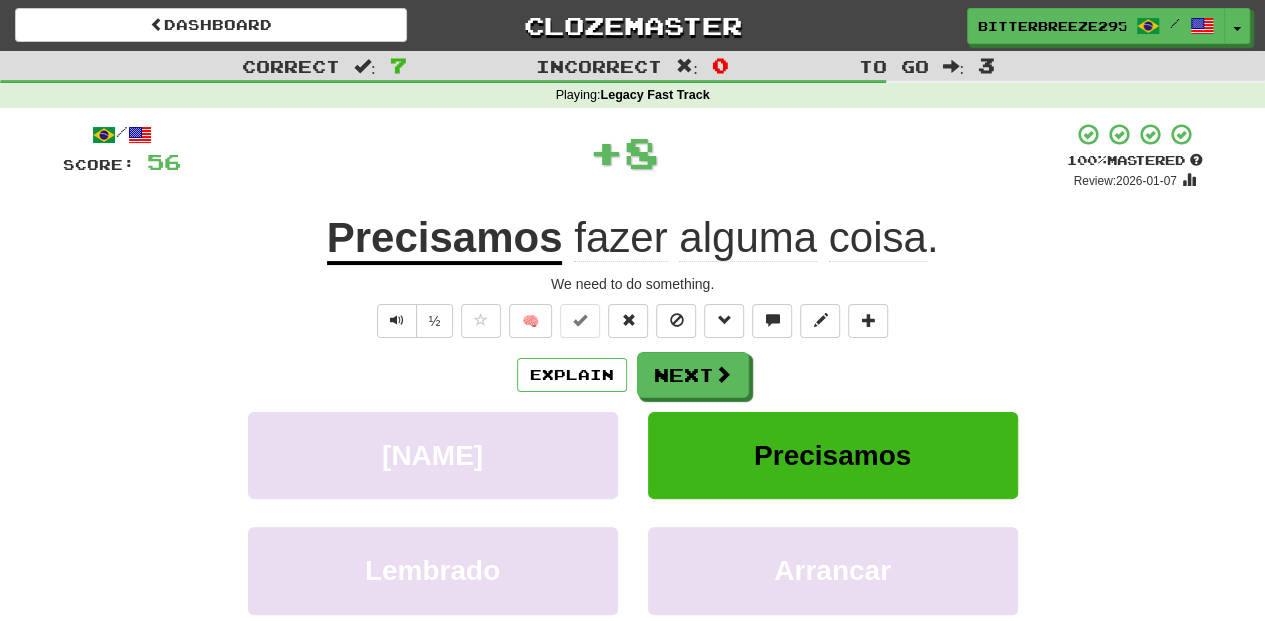 click on "/  Score:   56 + 8 100 %  Mastered Review:  2026-01-07 Precisamos   fazer   alguma   coisa . We need to do something. ½ 🧠 Explain Next Zoe Precisamos Lembrado Arrancar Learn more: Zoe Precisamos Lembrado Arrancar  Help!  Report Sentence Source" at bounding box center [633, 435] 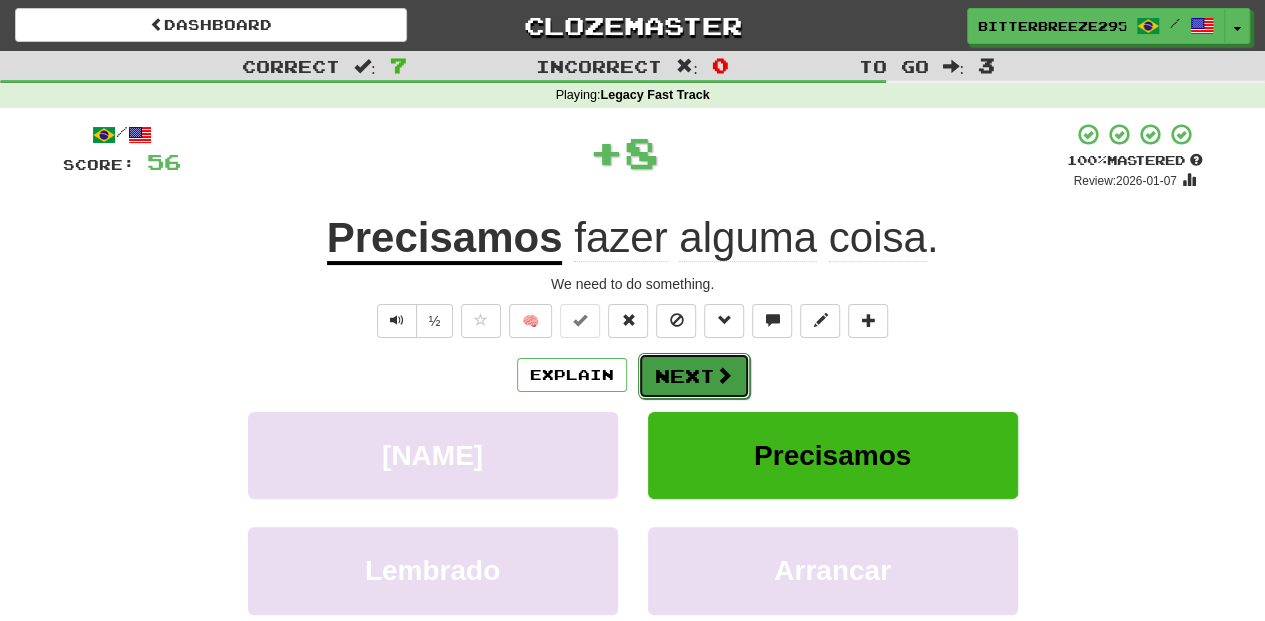 drag, startPoint x: 706, startPoint y: 350, endPoint x: 702, endPoint y: 365, distance: 15.524175 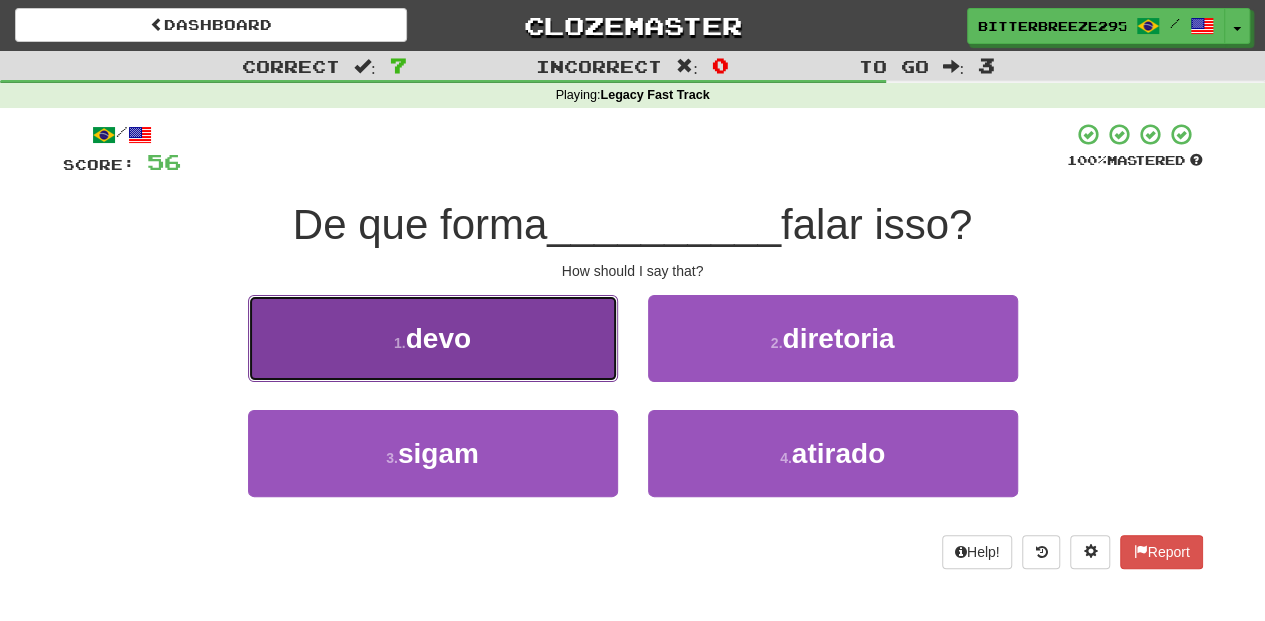 click on "1 .  devo" at bounding box center (433, 338) 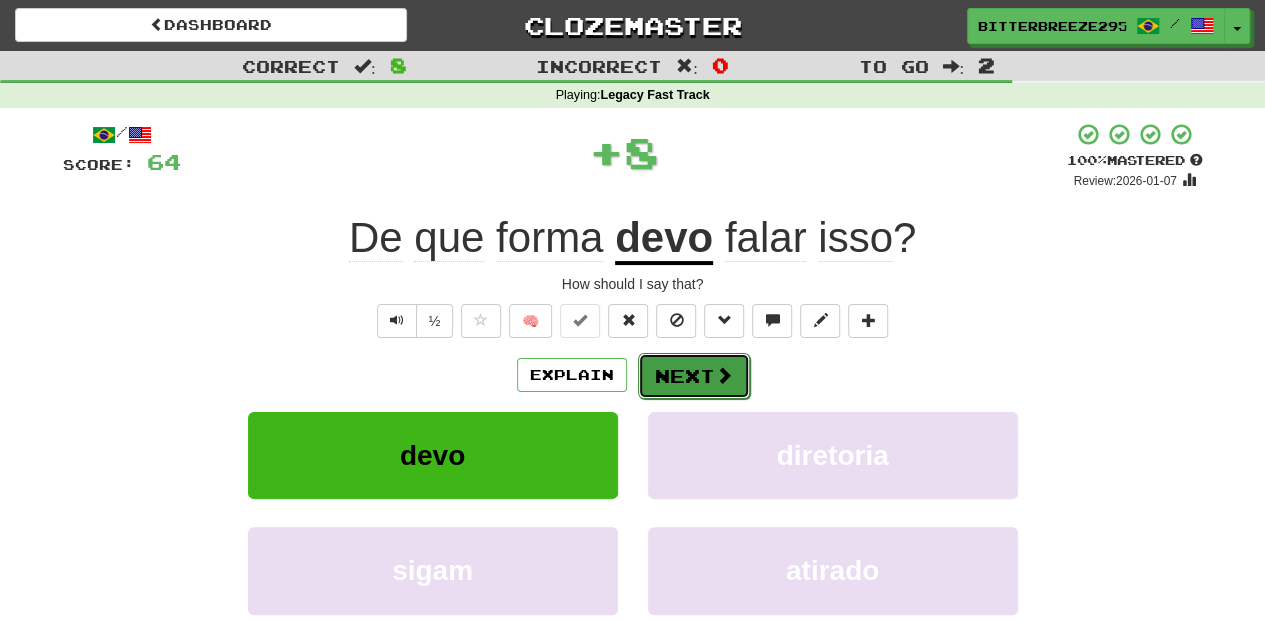 click on "Next" at bounding box center (694, 376) 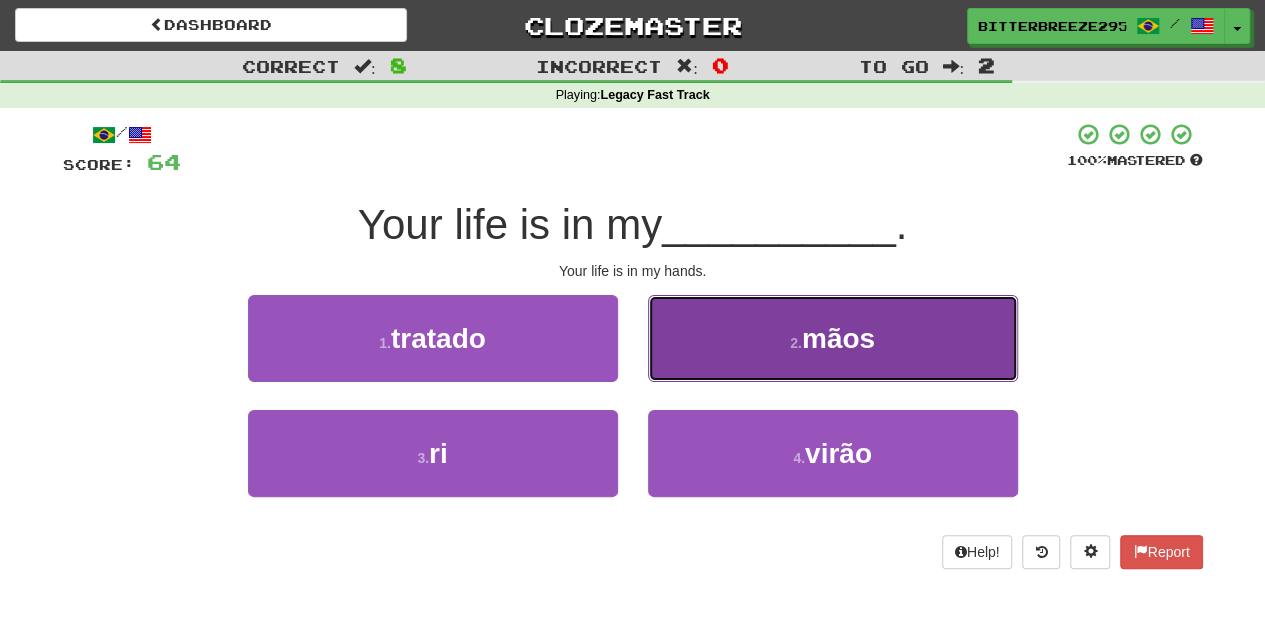 click on "2 .  mãos" at bounding box center (833, 338) 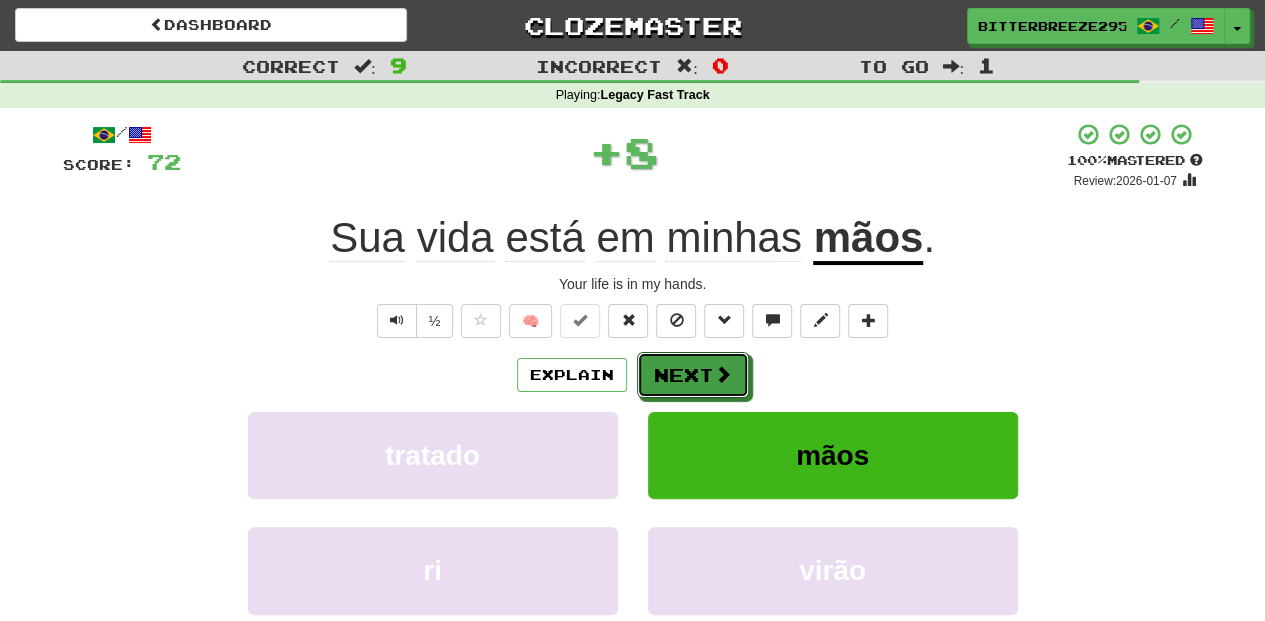 click on "Next" at bounding box center (693, 375) 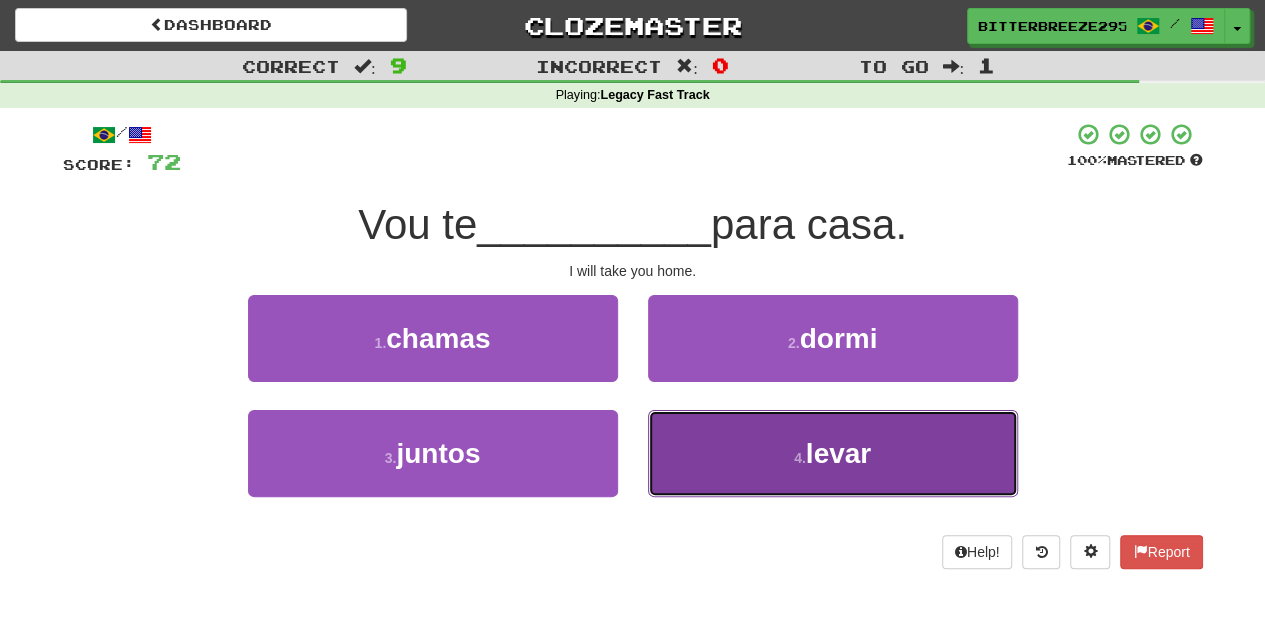 click on "4 .  levar" at bounding box center (833, 453) 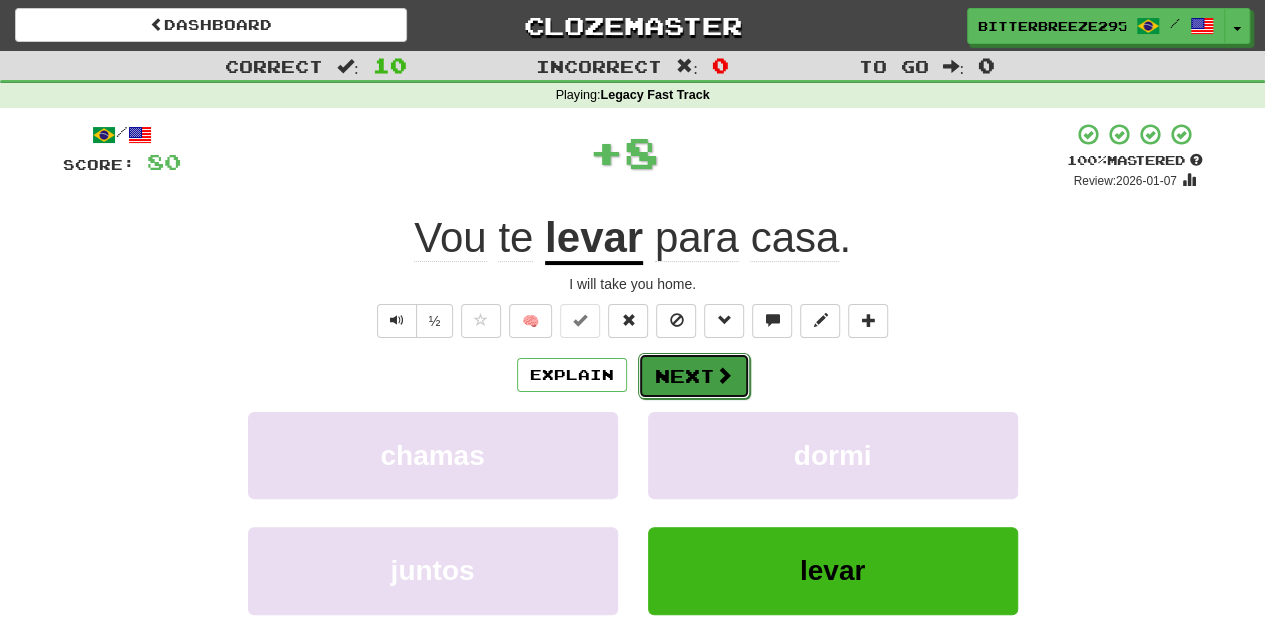 click on "Next" at bounding box center (694, 376) 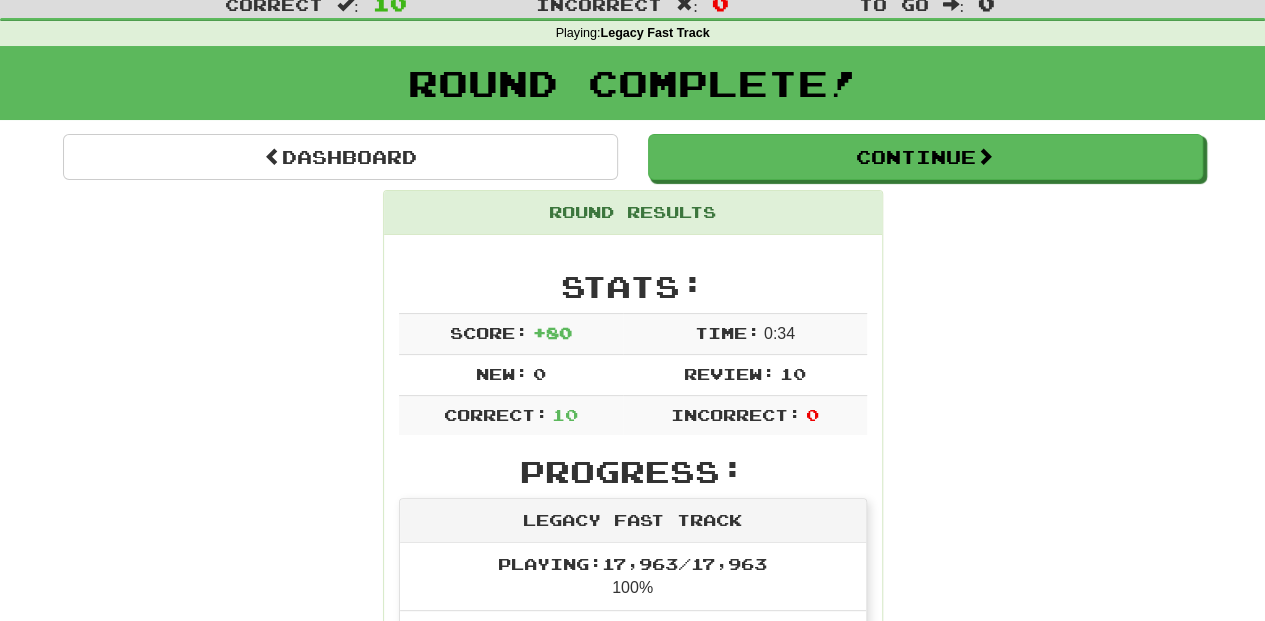 scroll, scrollTop: 0, scrollLeft: 0, axis: both 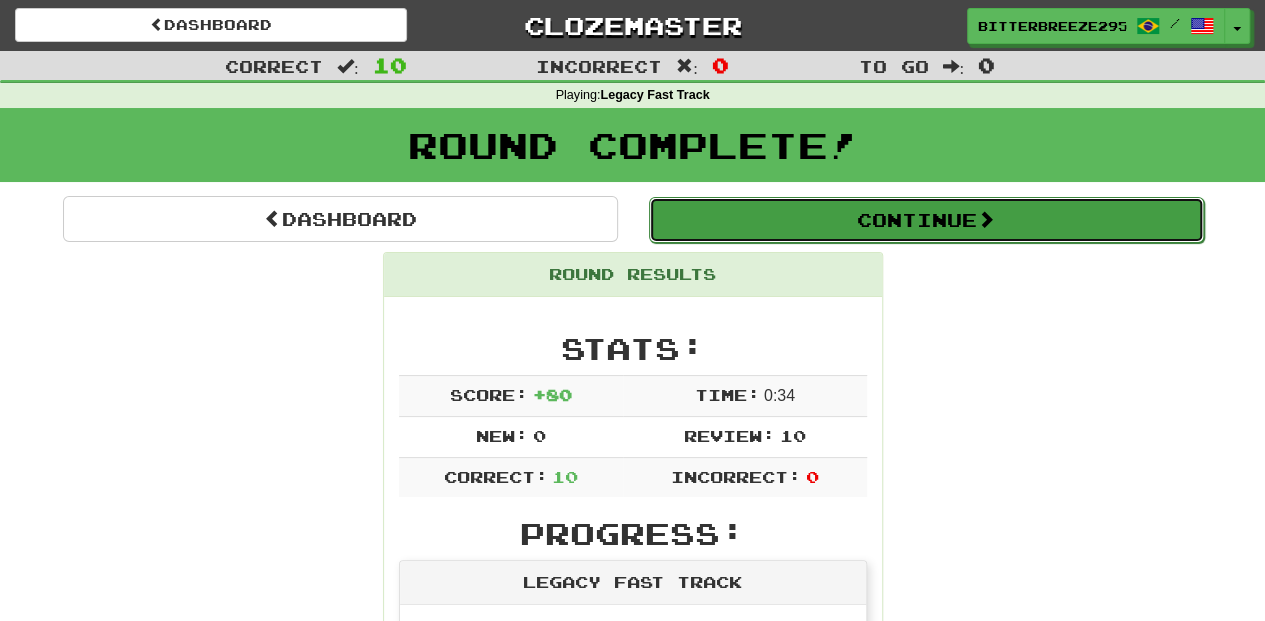 click on "Continue" at bounding box center [926, 220] 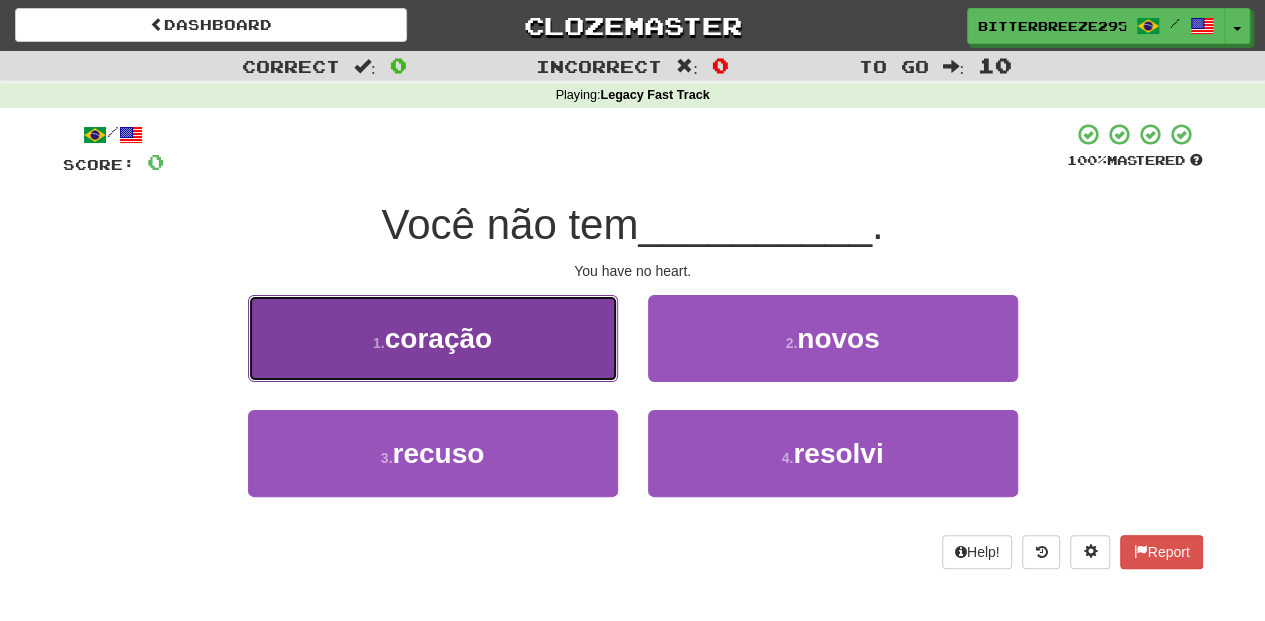 click on "1 .  coração" at bounding box center (433, 338) 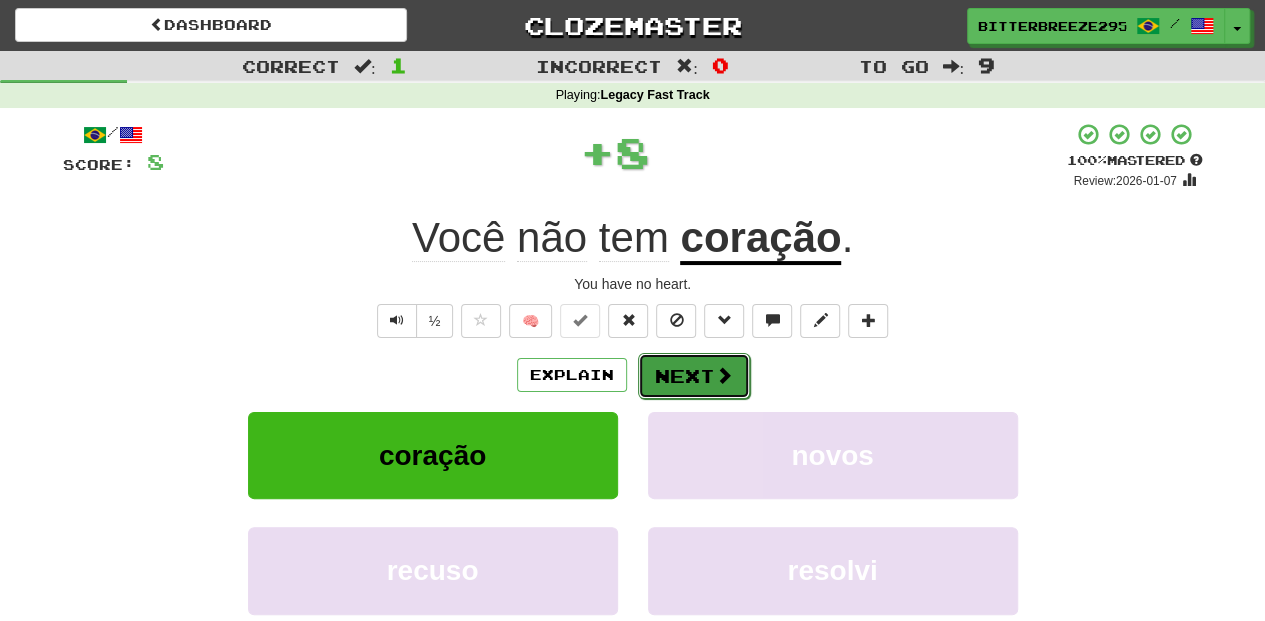 click on "Next" at bounding box center (694, 376) 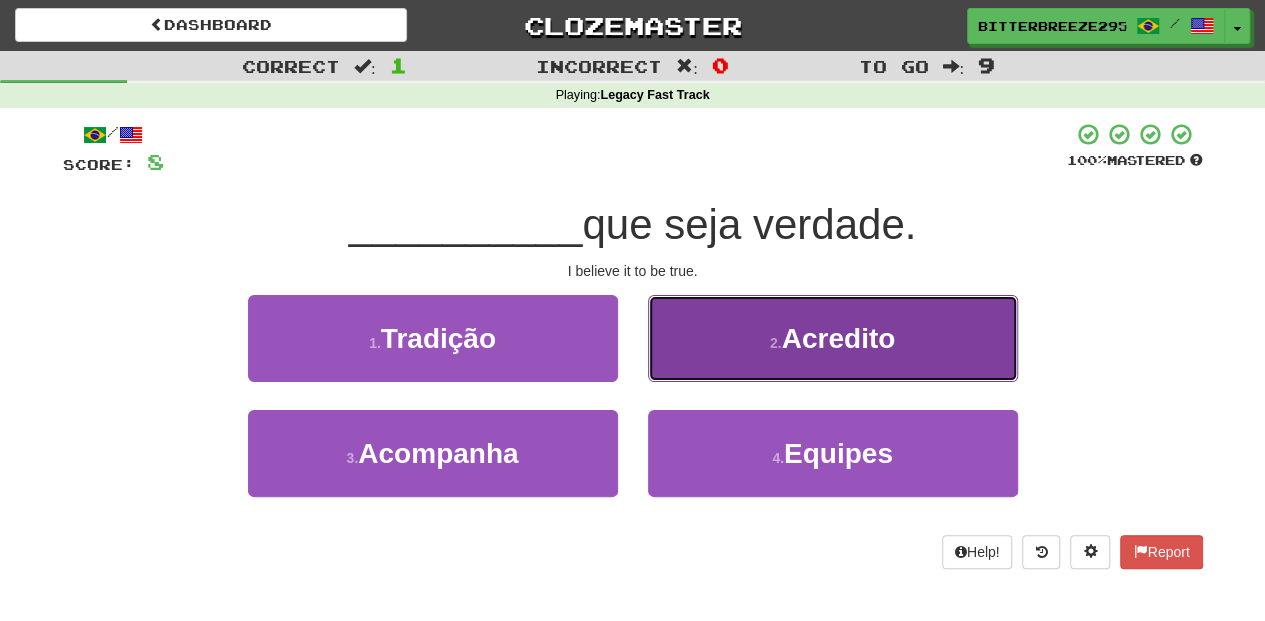 click on "2 .  Acredito" at bounding box center [833, 338] 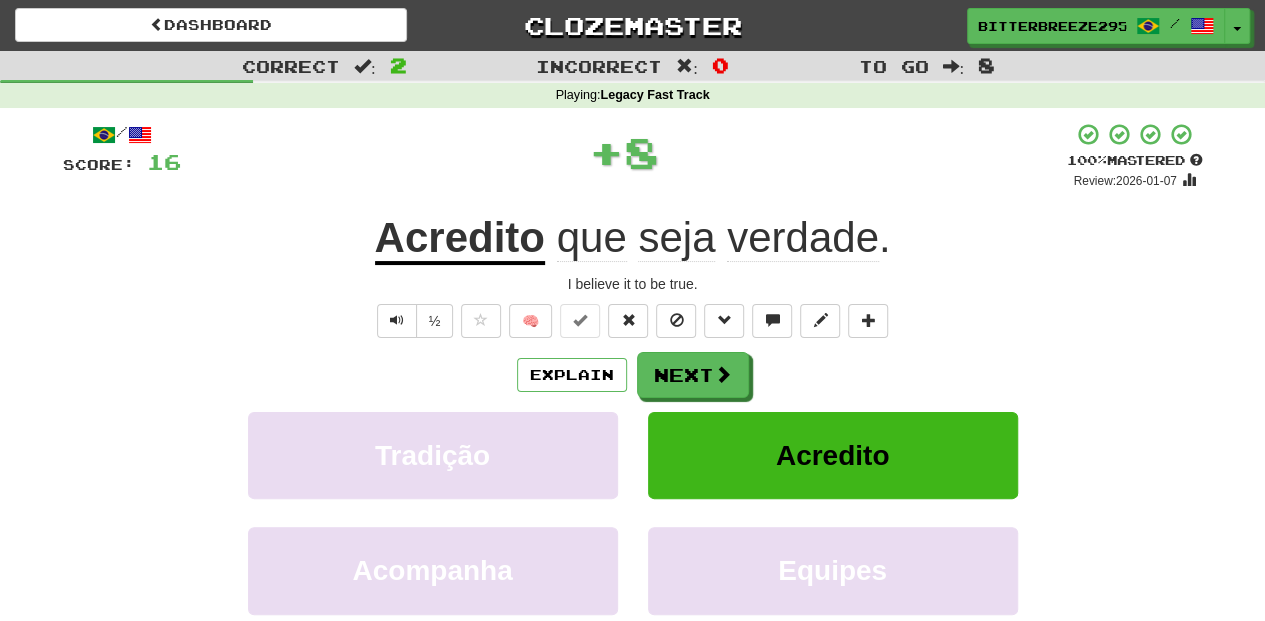 click on "Next" at bounding box center [693, 375] 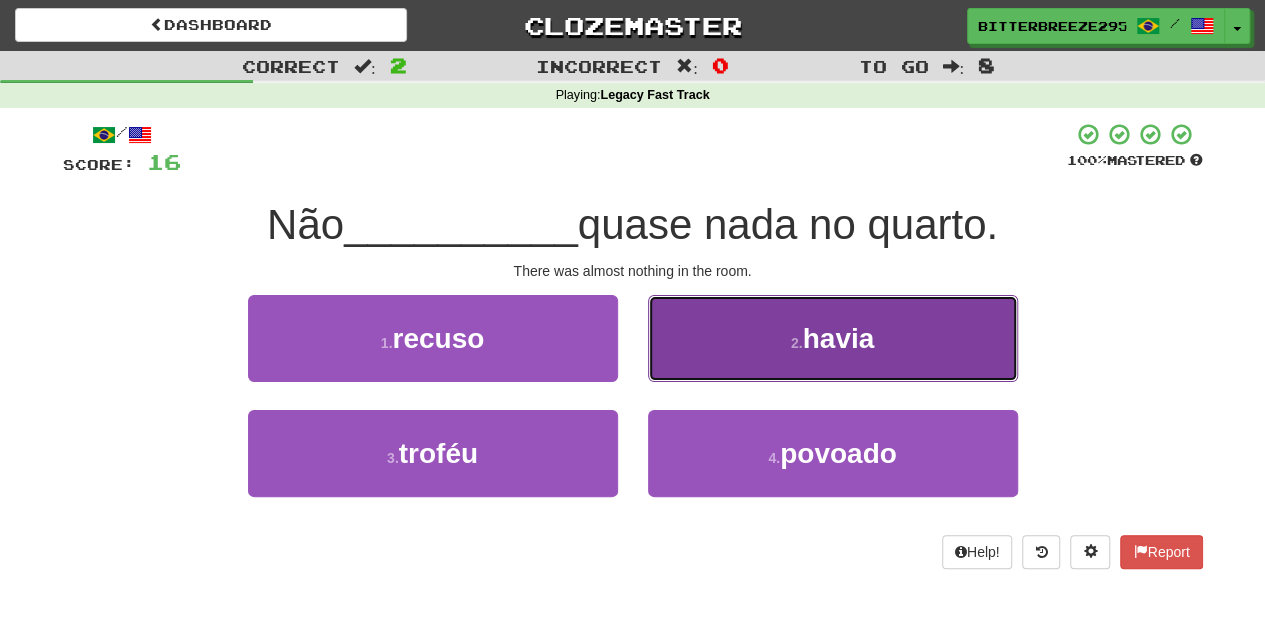 click on "2 .  havia" at bounding box center (833, 338) 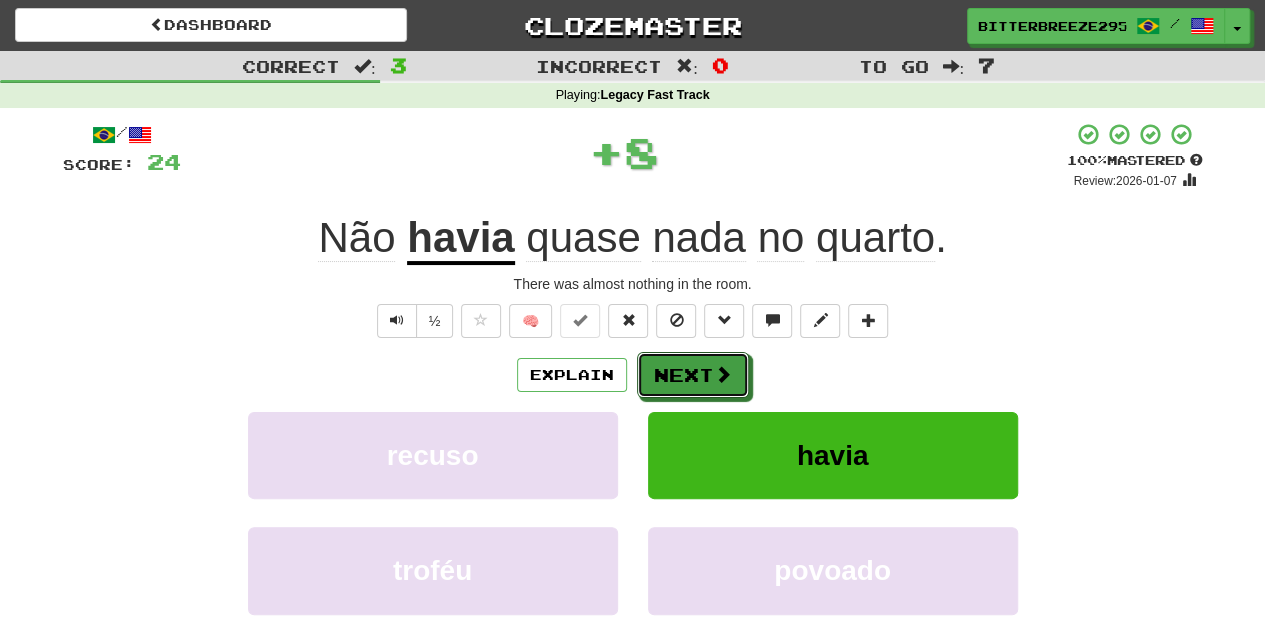 click on "Next" at bounding box center (693, 375) 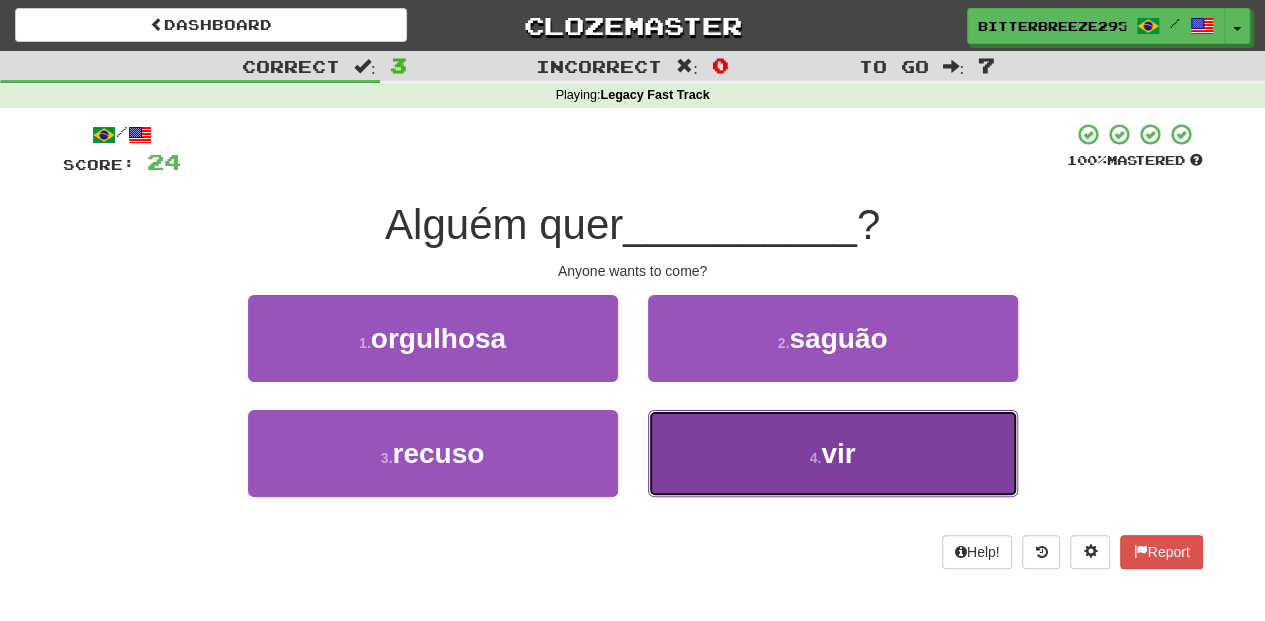 click on "4 .  vir" at bounding box center (833, 453) 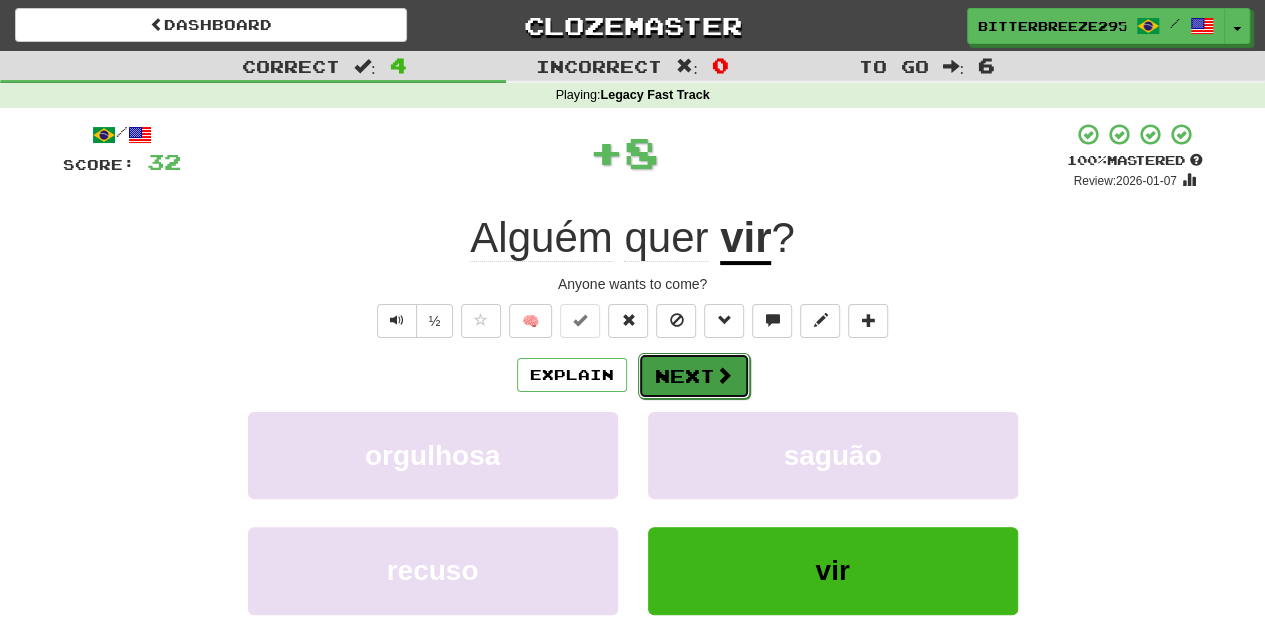 click on "Next" at bounding box center (694, 376) 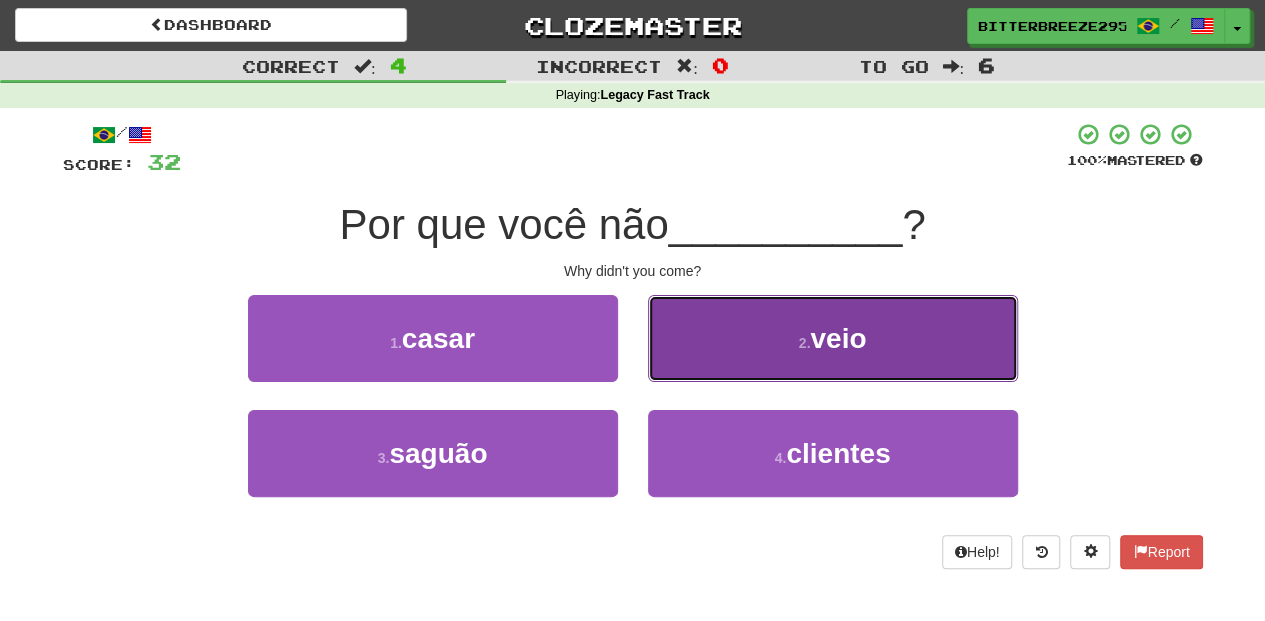 click on "2 .  veio" at bounding box center [833, 338] 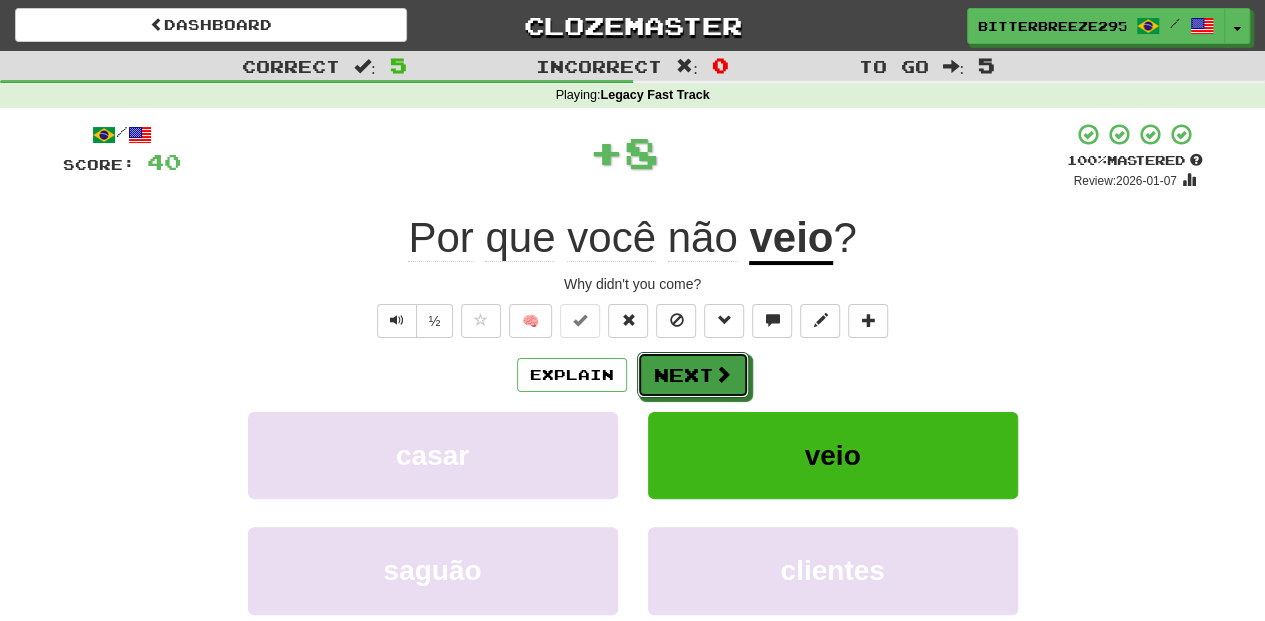 click on "Next" at bounding box center (693, 375) 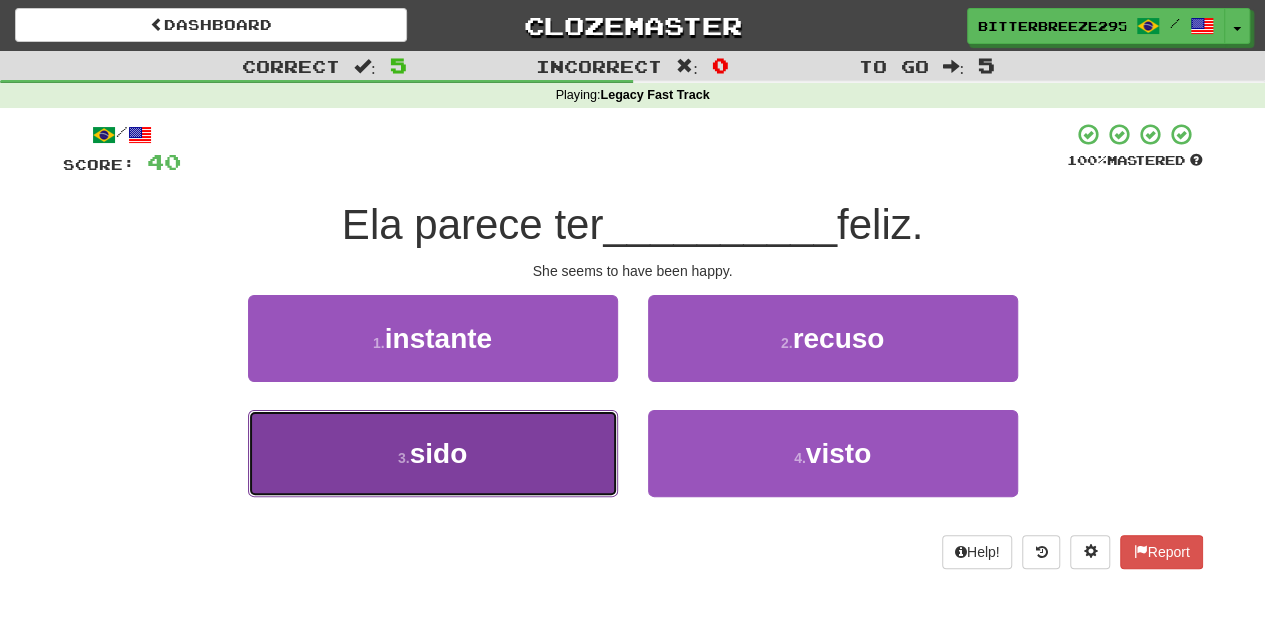 click on "3 .  sido" at bounding box center [433, 453] 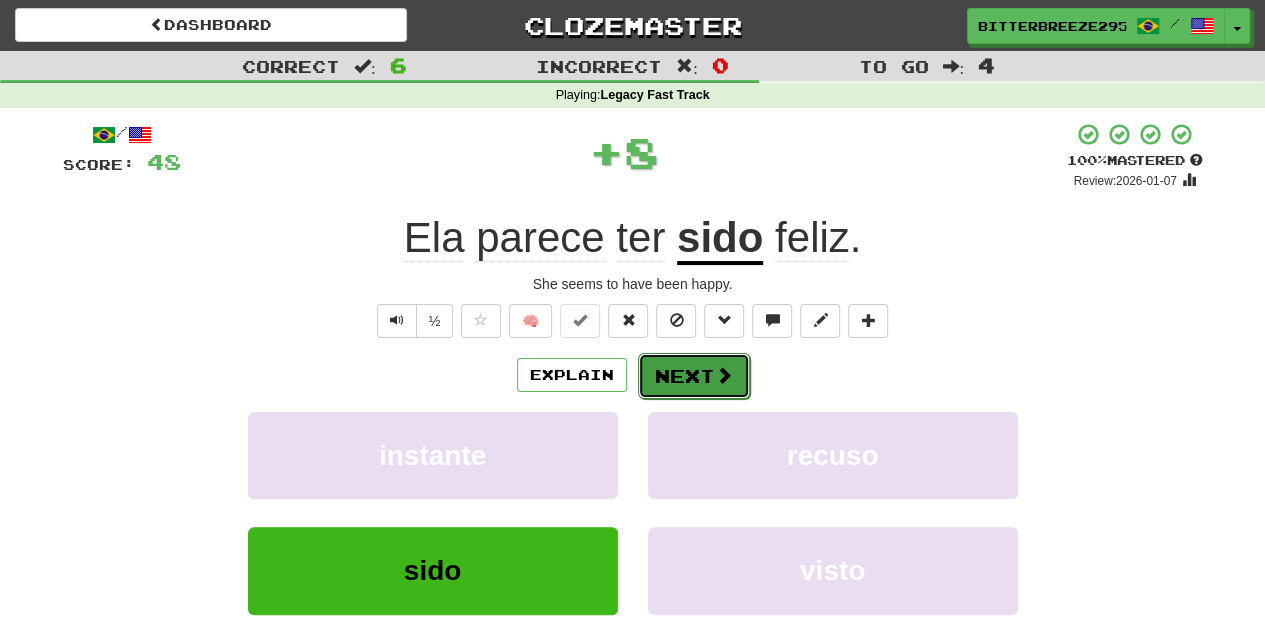 click on "Next" at bounding box center [694, 376] 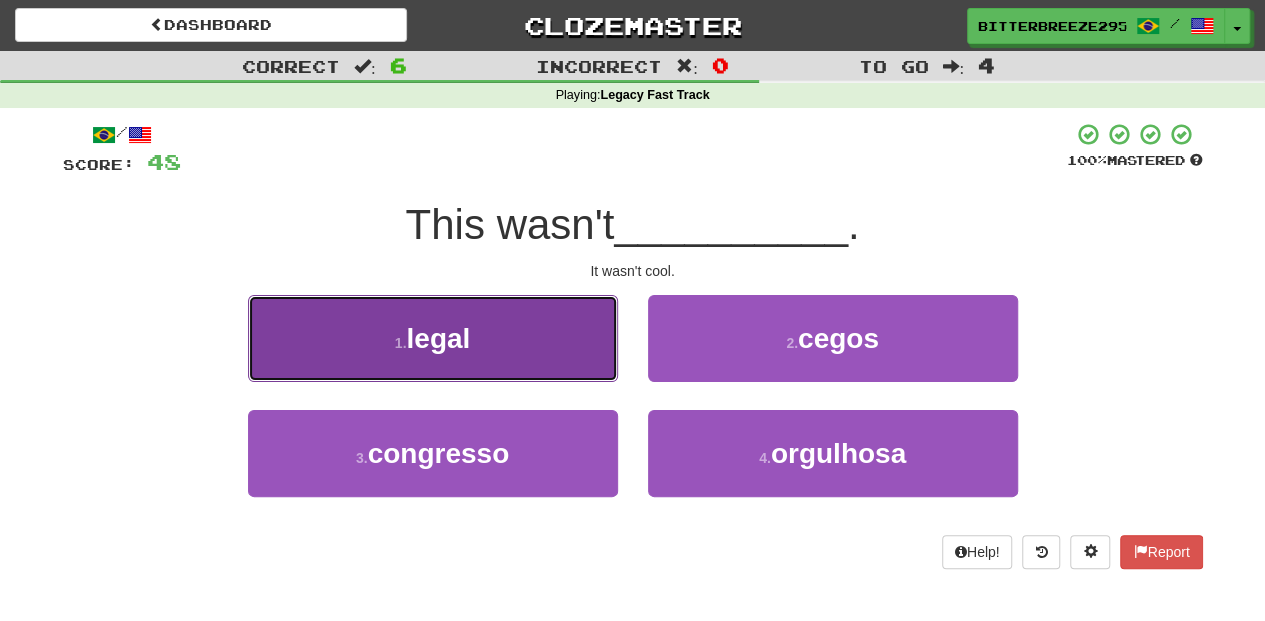 click on "1 .  legal" at bounding box center (433, 338) 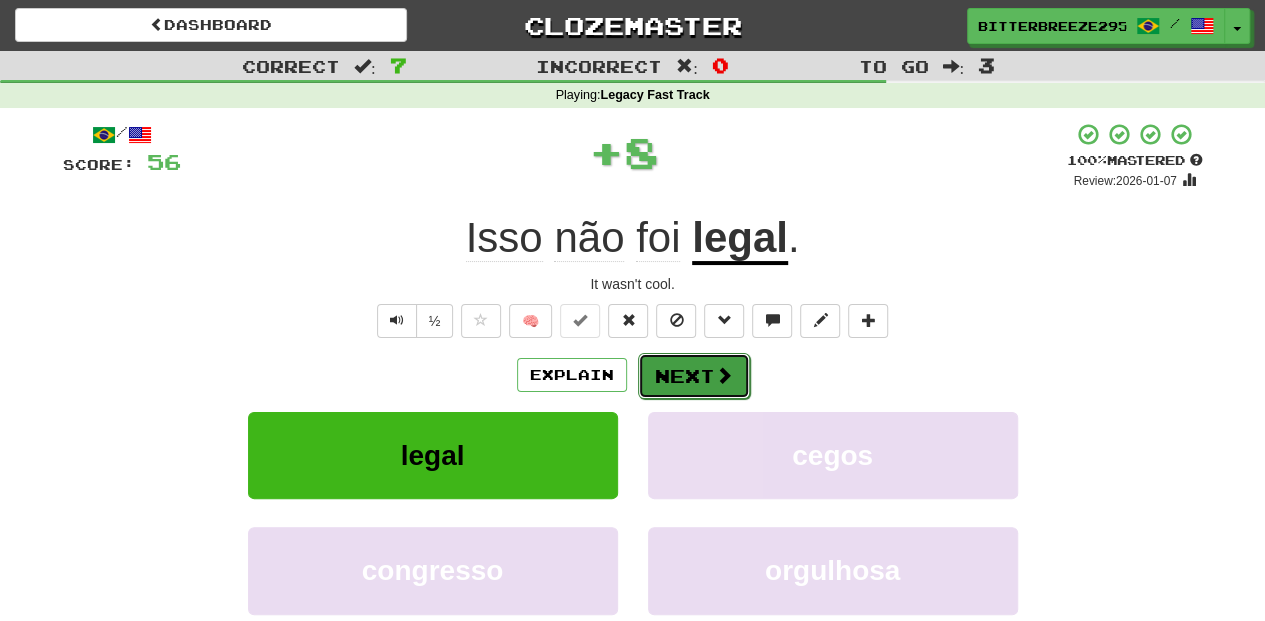 click on "Next" at bounding box center (694, 376) 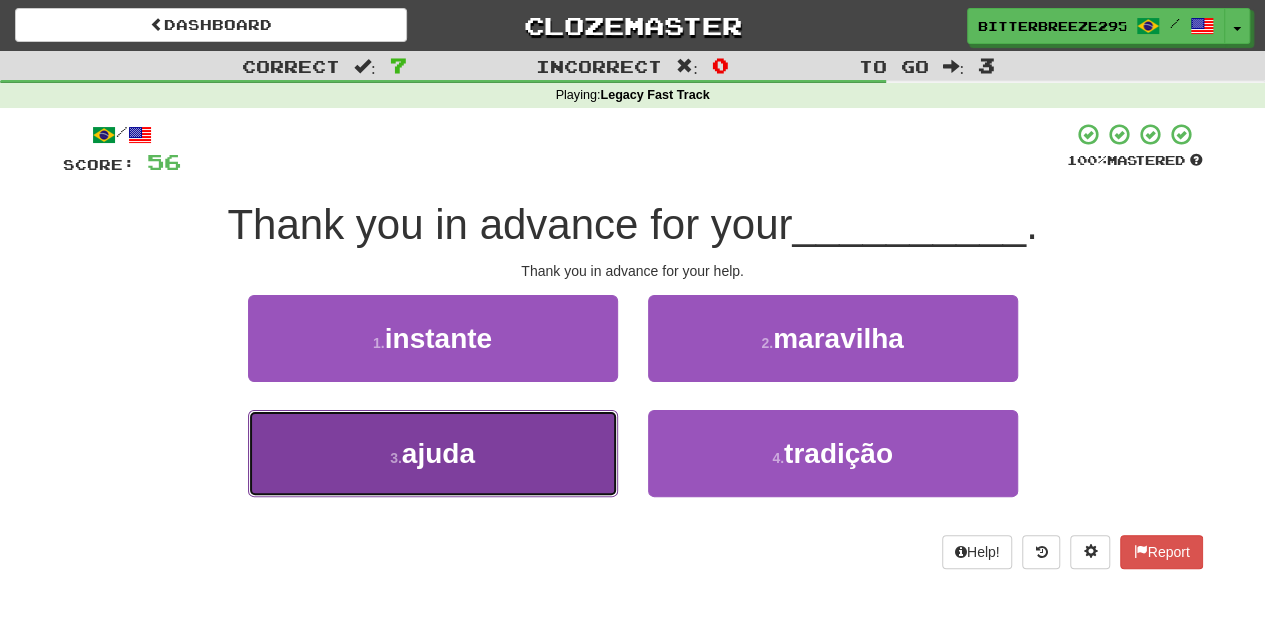 click on "3 .  ajuda" at bounding box center [433, 453] 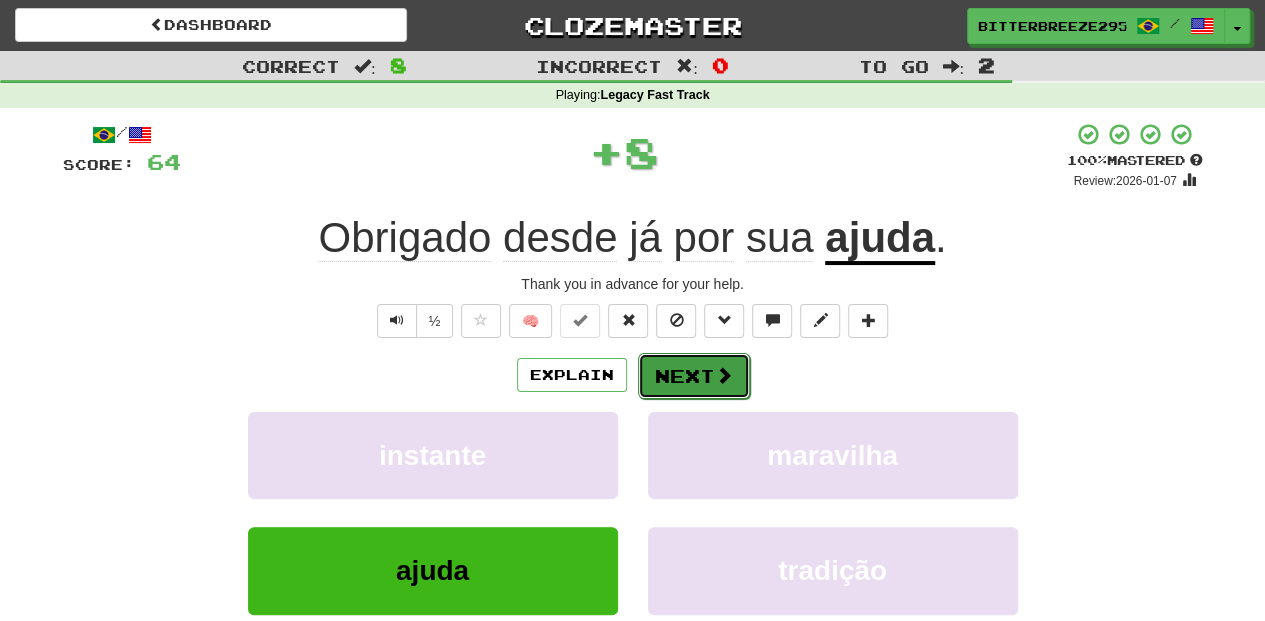 click on "Next" at bounding box center [694, 376] 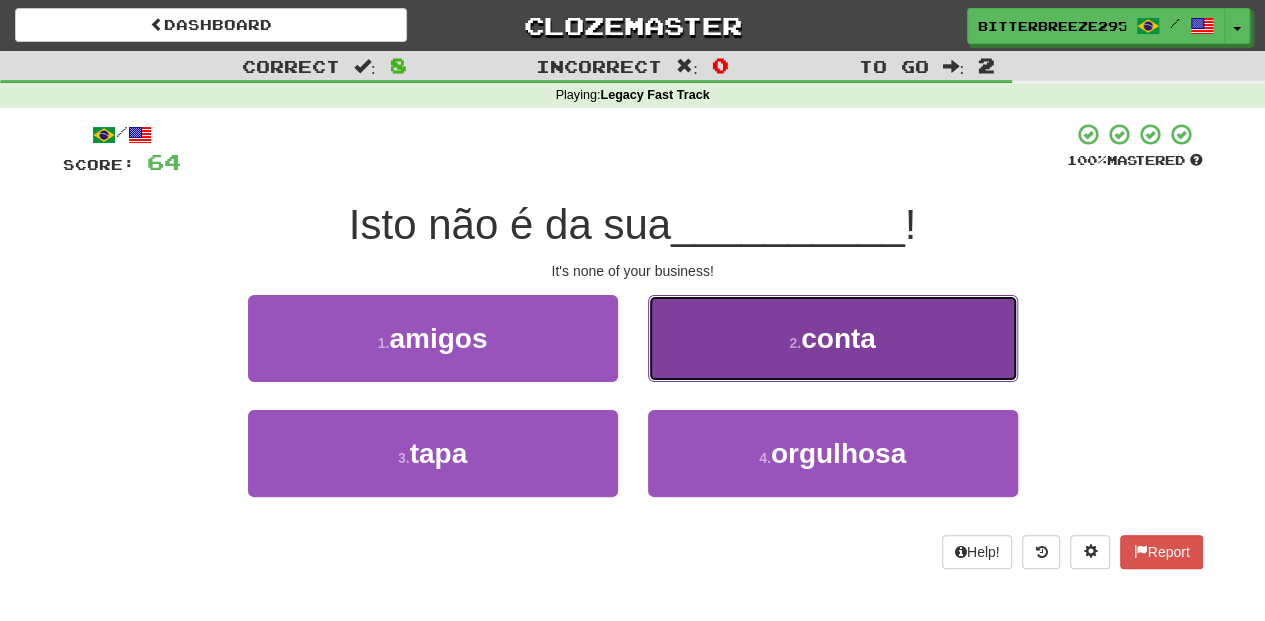 click on "2 .  conta" at bounding box center [833, 338] 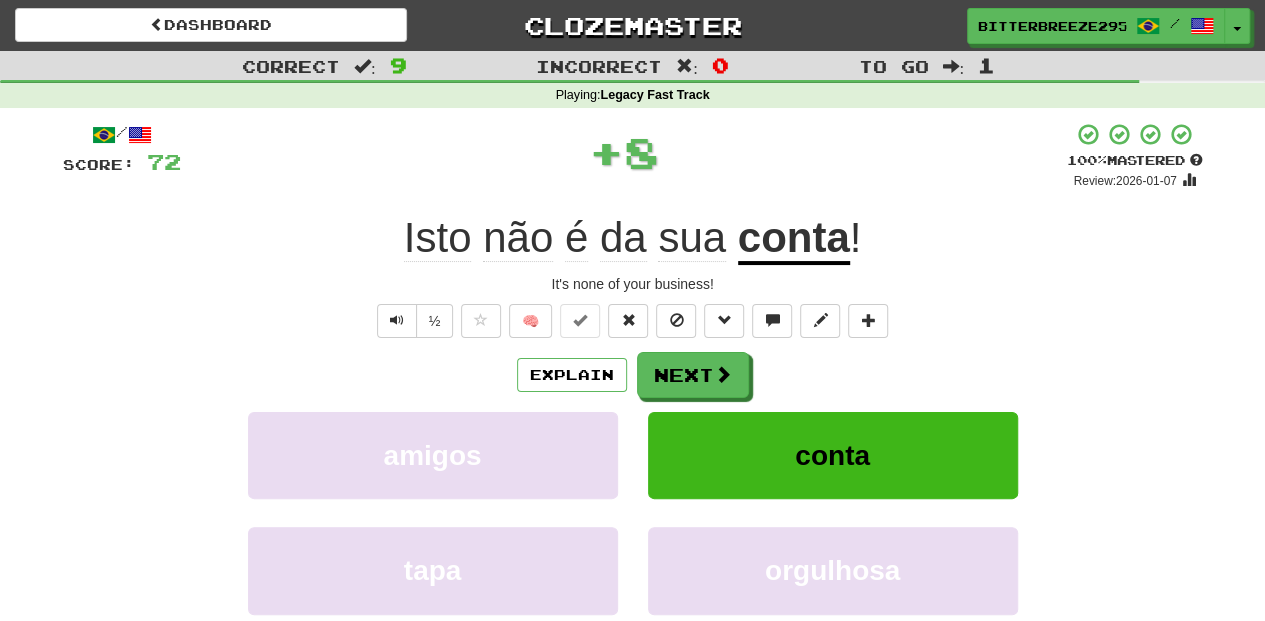 click on "Next" at bounding box center [693, 375] 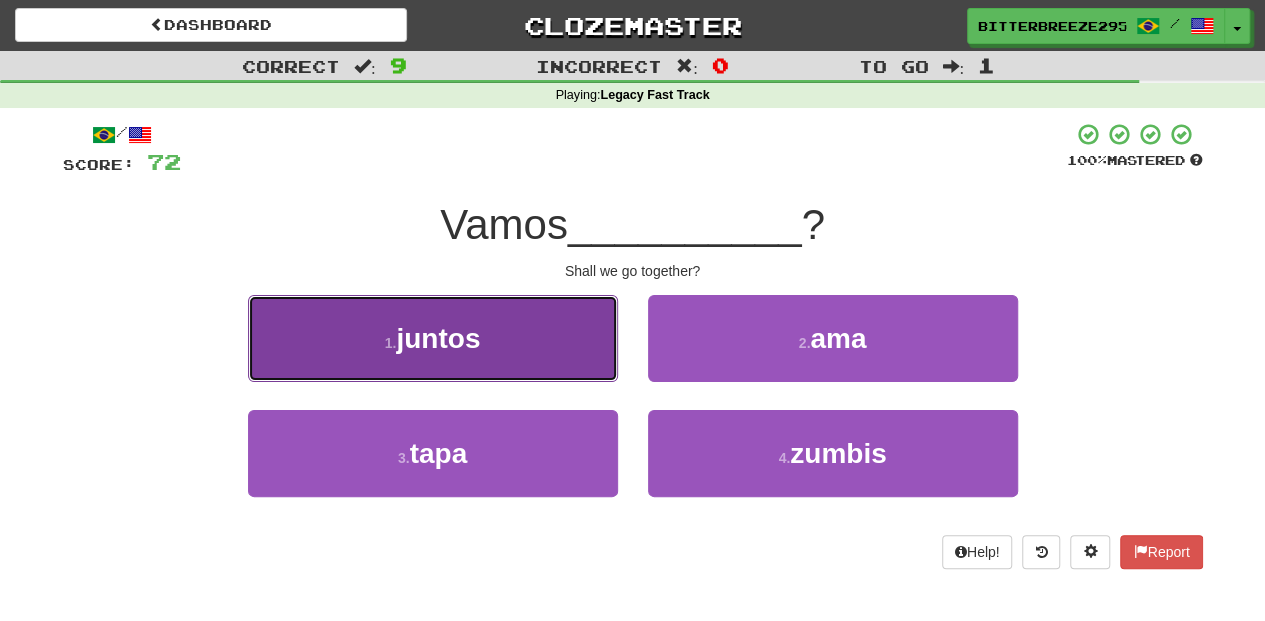 click on "1 .  juntos" at bounding box center (433, 338) 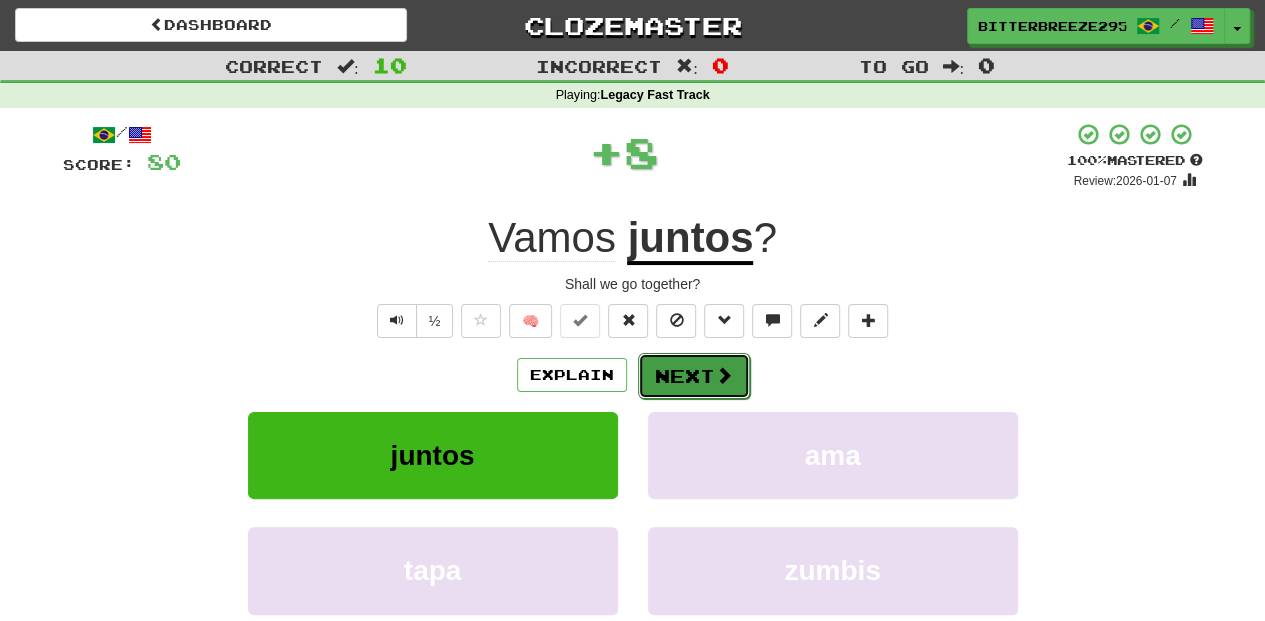 click on "Next" at bounding box center [694, 376] 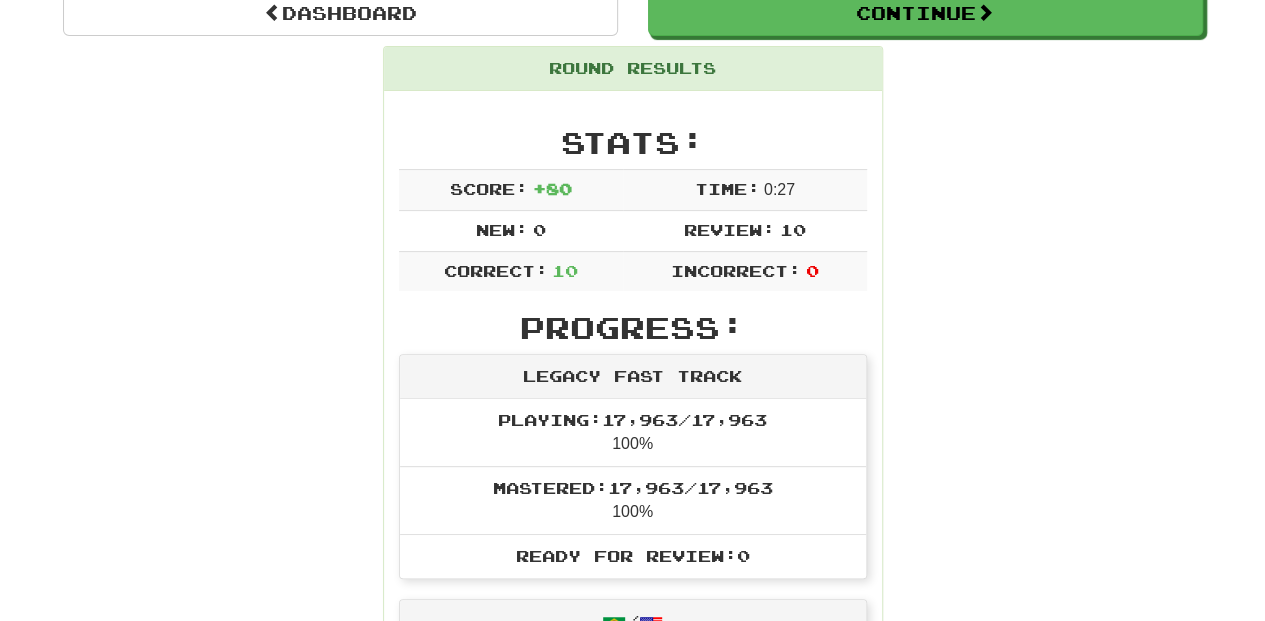 scroll, scrollTop: 0, scrollLeft: 0, axis: both 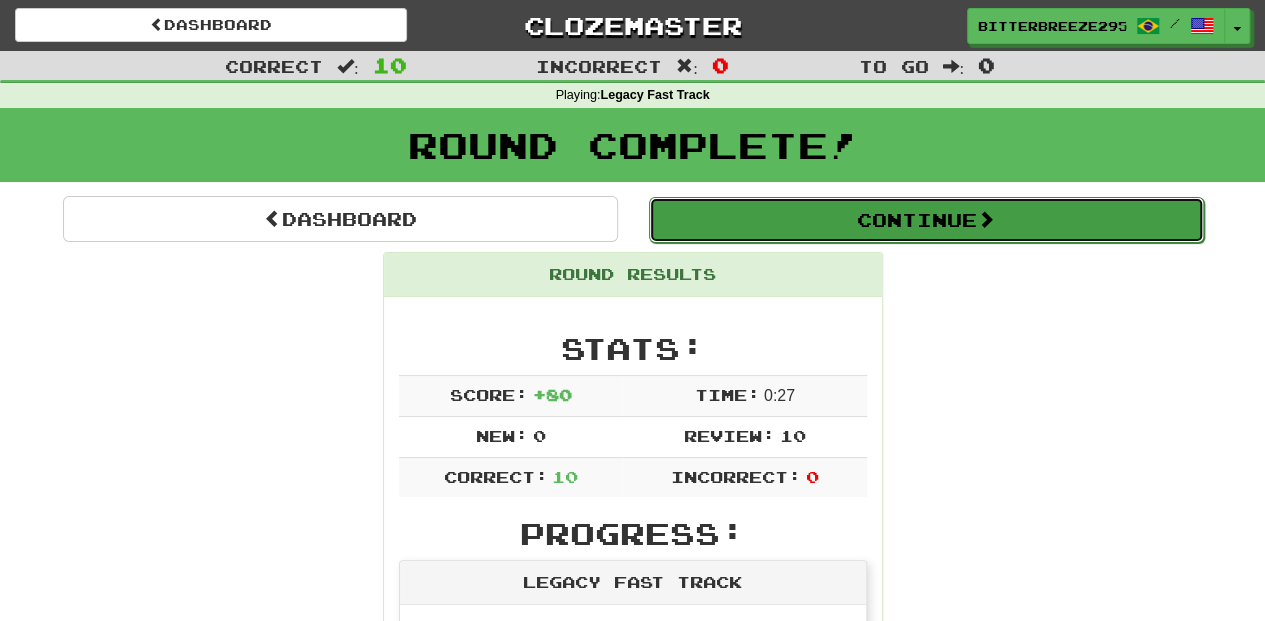 click on "Continue" at bounding box center (926, 220) 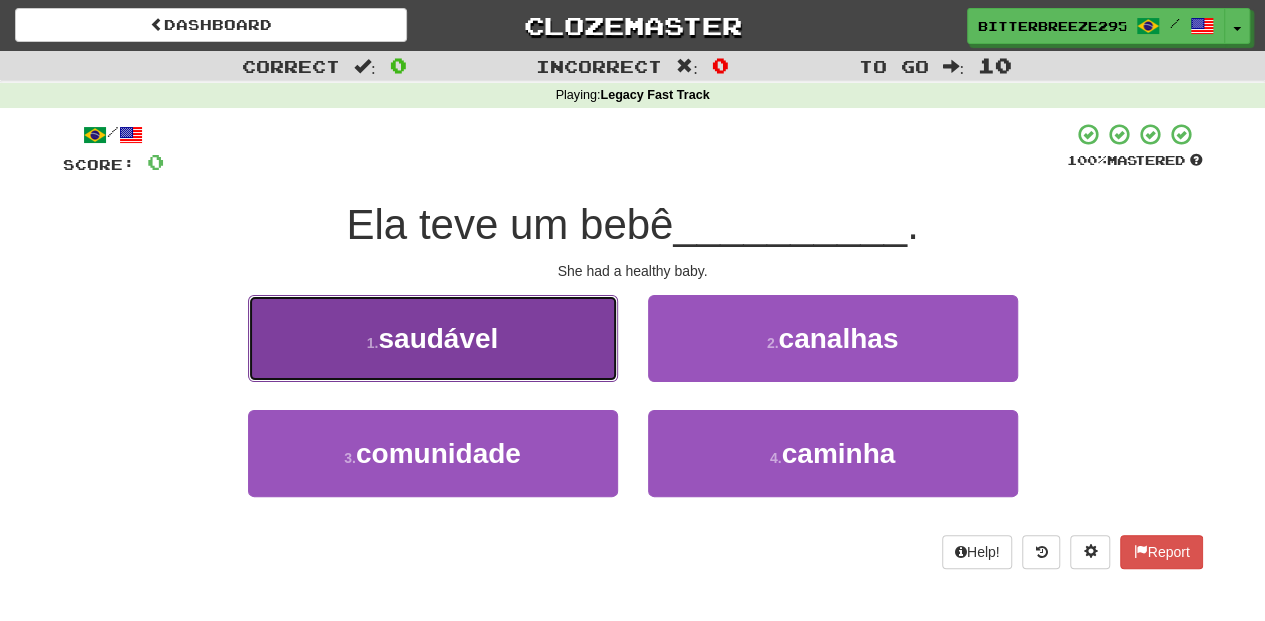 click on "1 .  saudável" at bounding box center [433, 338] 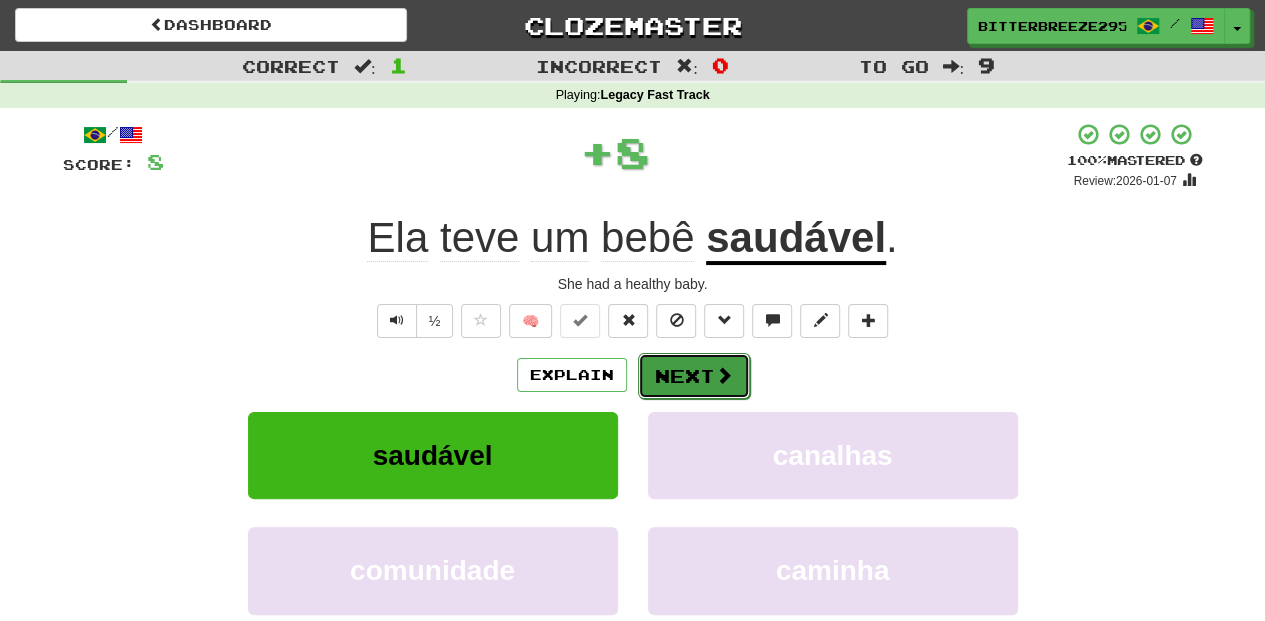 click on "Next" at bounding box center (694, 376) 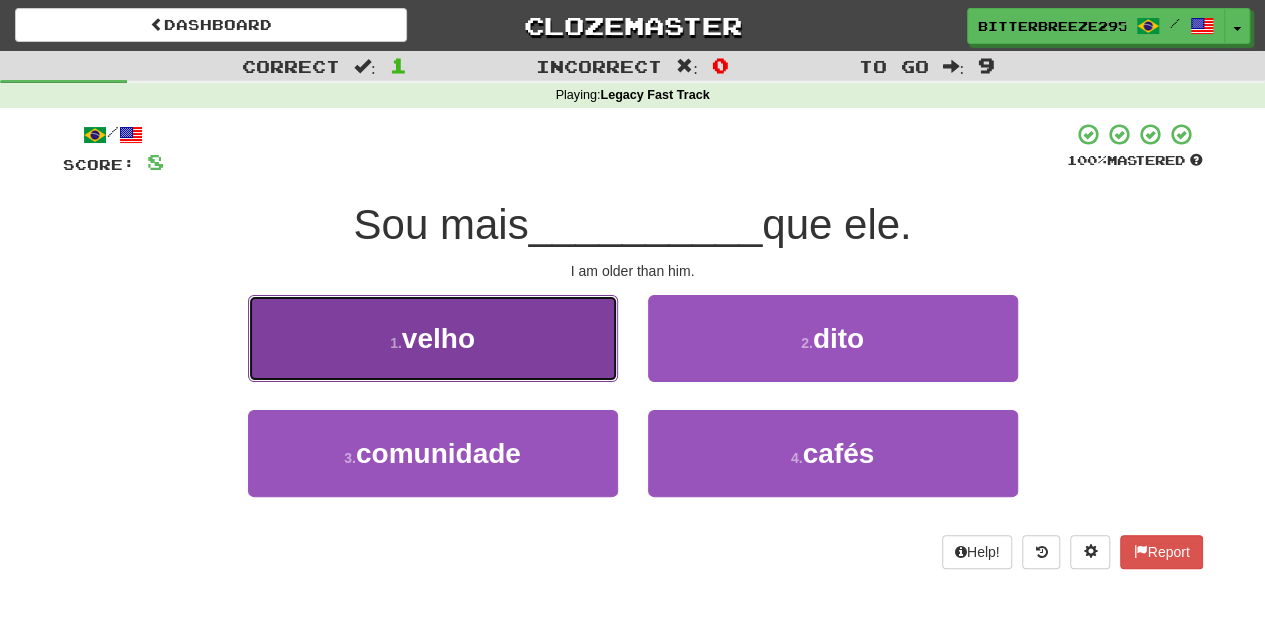 click on "1 .  velho" at bounding box center [433, 338] 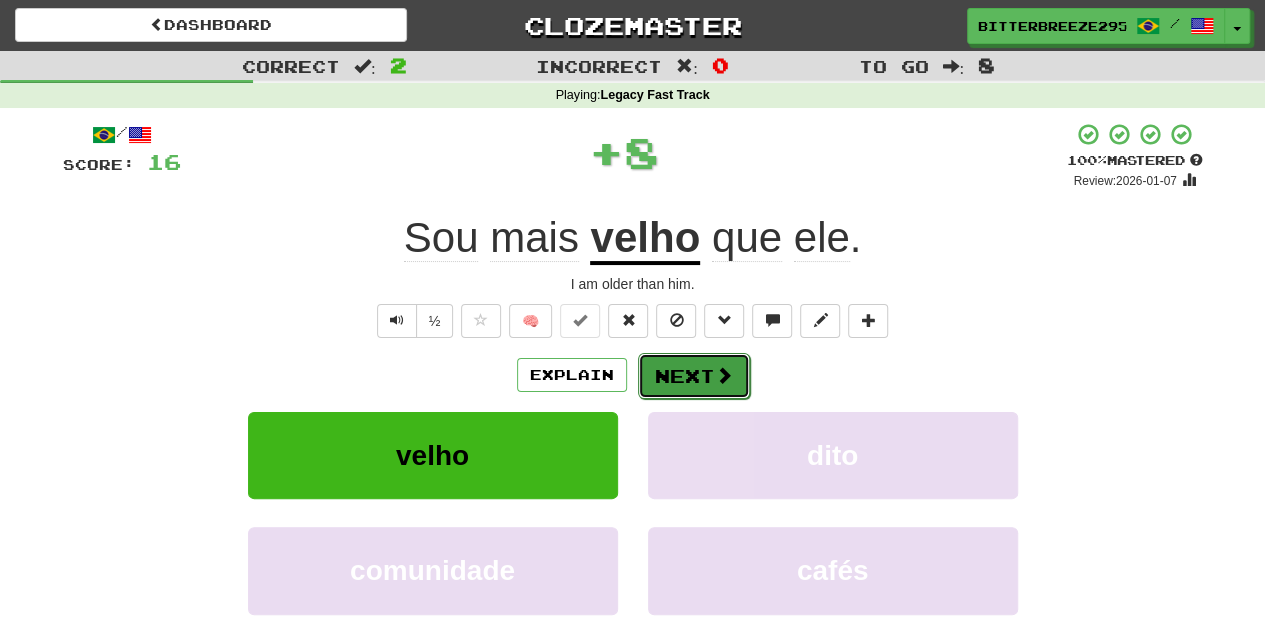 click on "Next" at bounding box center (694, 376) 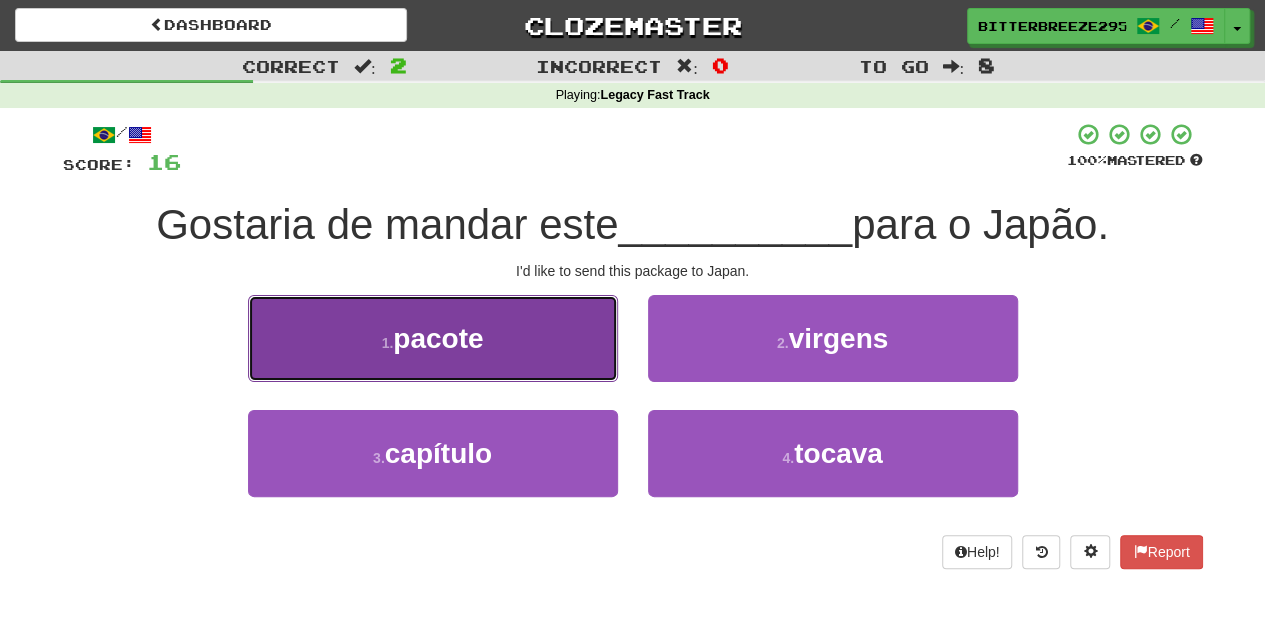 click on "1 .  pacote" at bounding box center (433, 338) 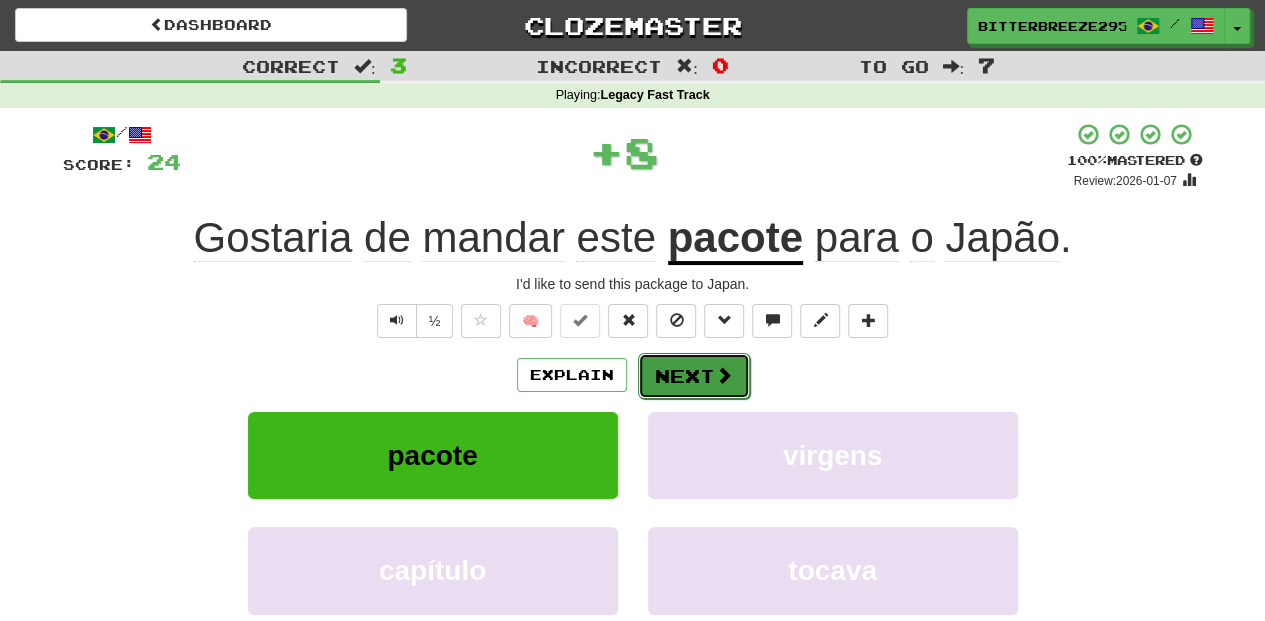 click on "Next" at bounding box center [694, 376] 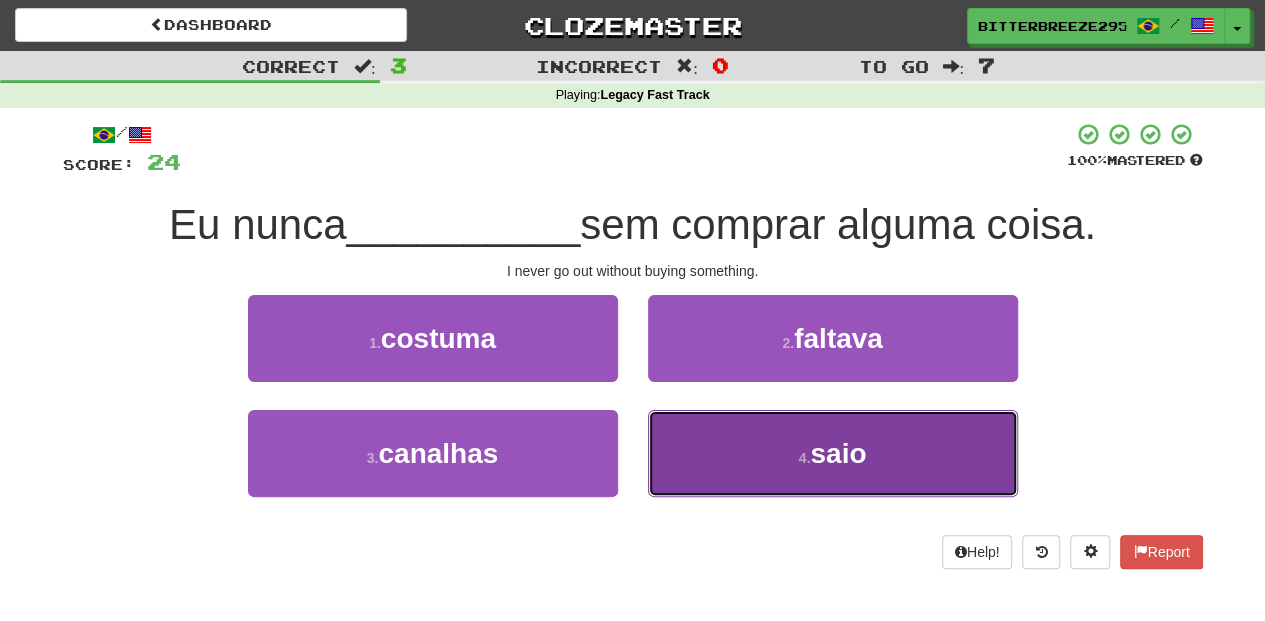 click on "4 .  saio" at bounding box center [833, 453] 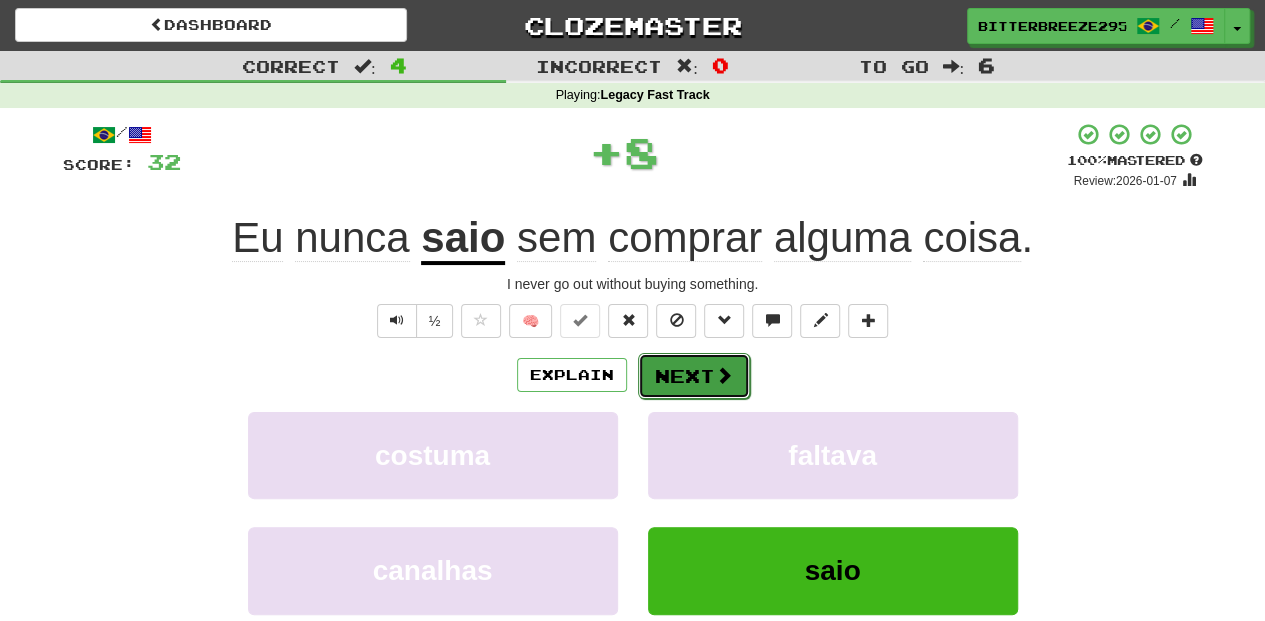 click on "Next" at bounding box center (694, 376) 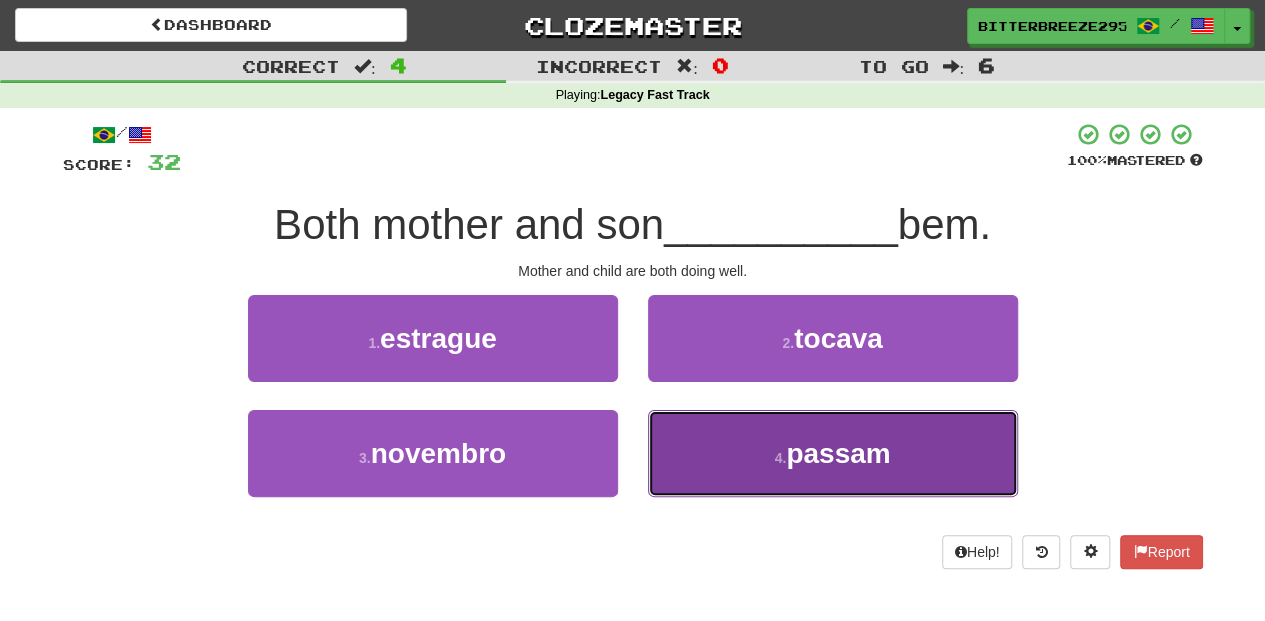 click on "4 .  passam" at bounding box center (833, 453) 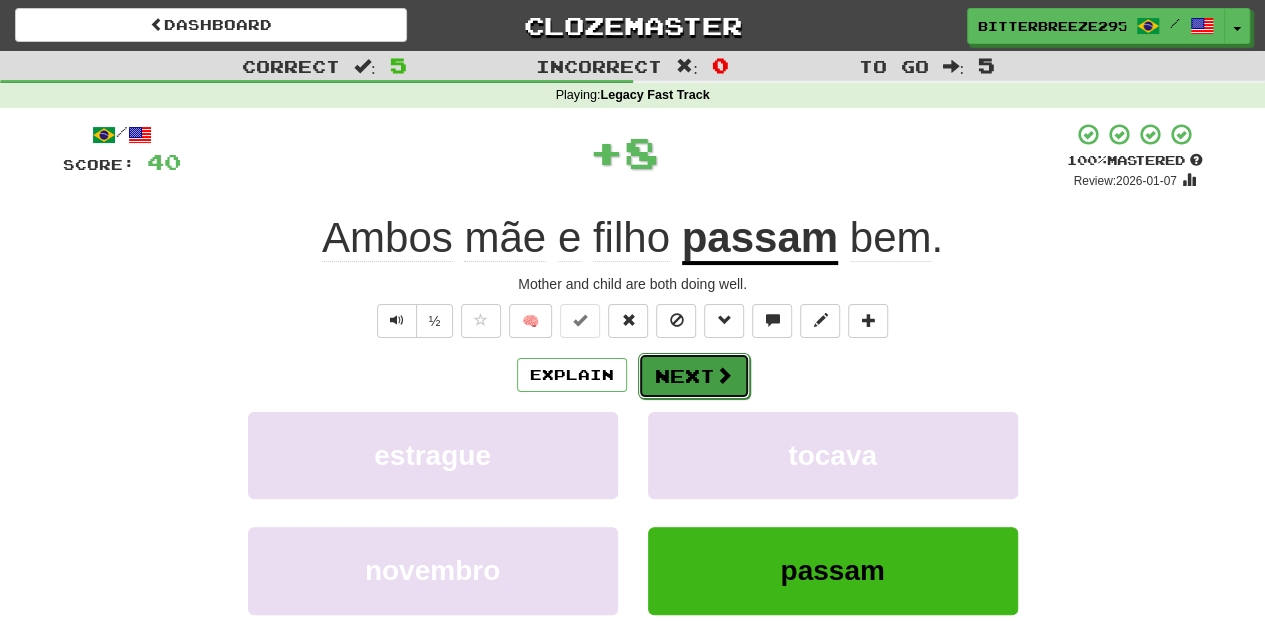 click on "Next" at bounding box center [694, 376] 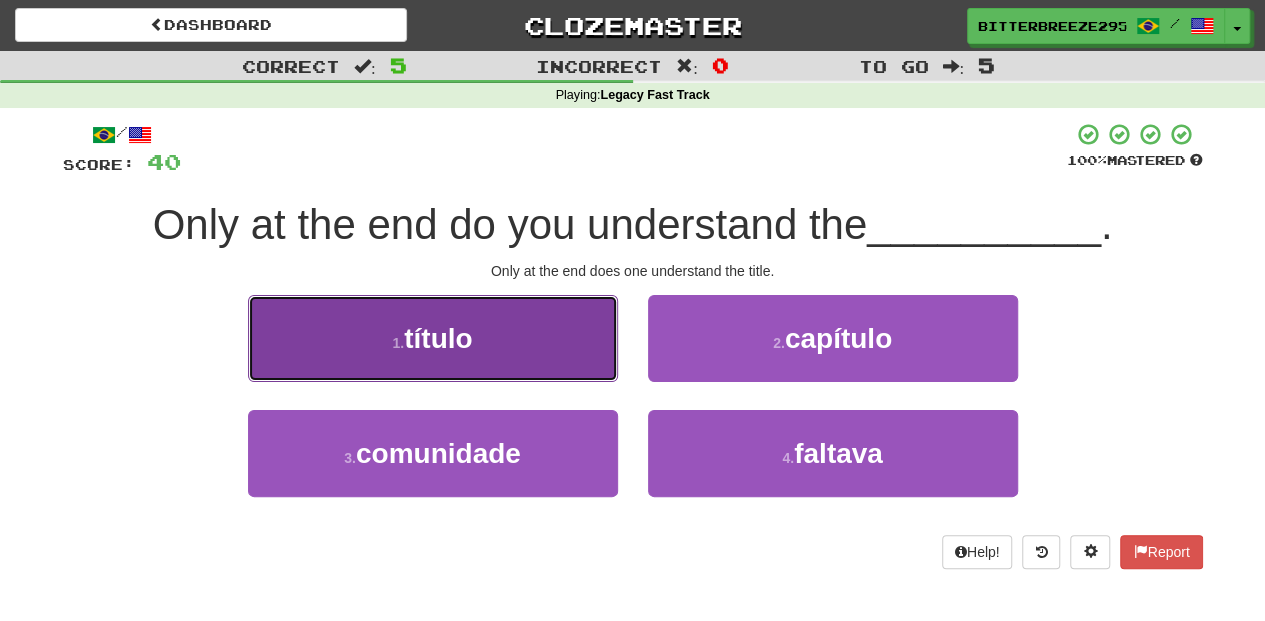 click on "1 .  título" at bounding box center (433, 338) 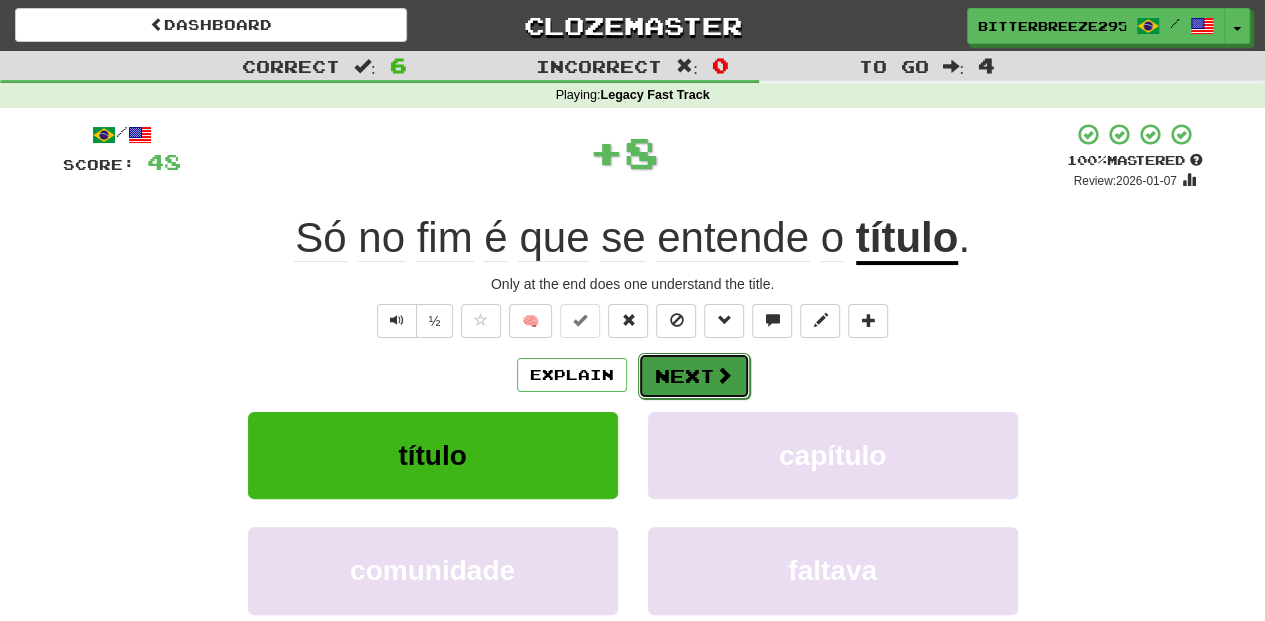 click on "Next" at bounding box center (694, 376) 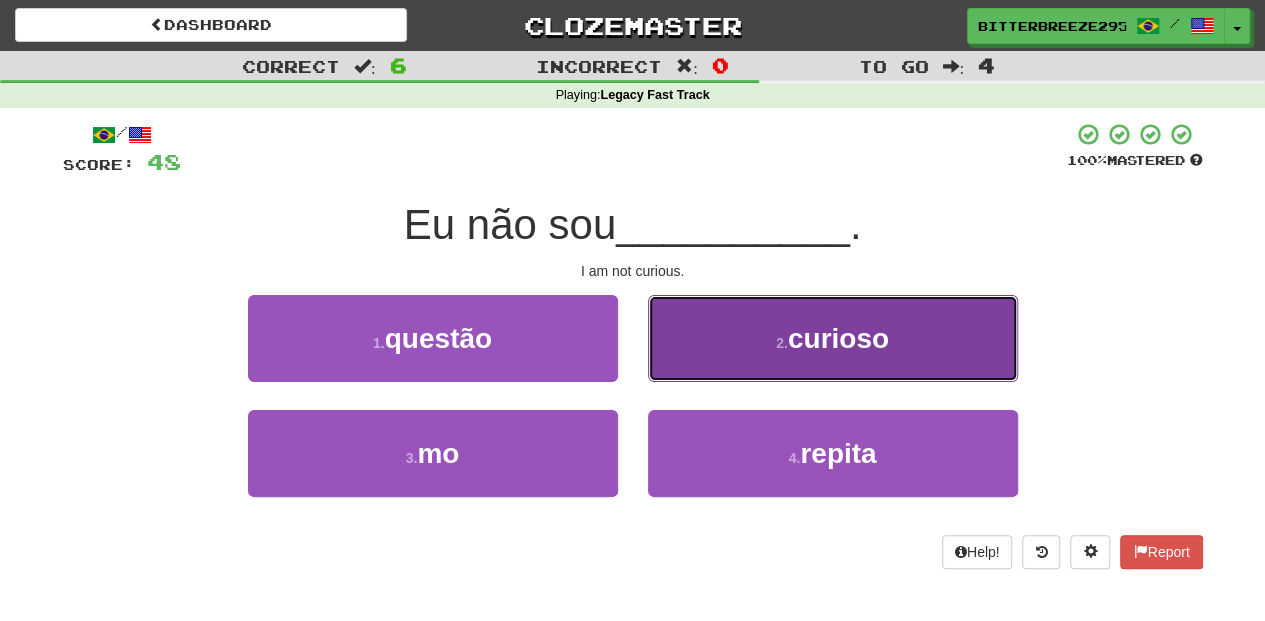 click on "2 .  curioso" at bounding box center (833, 338) 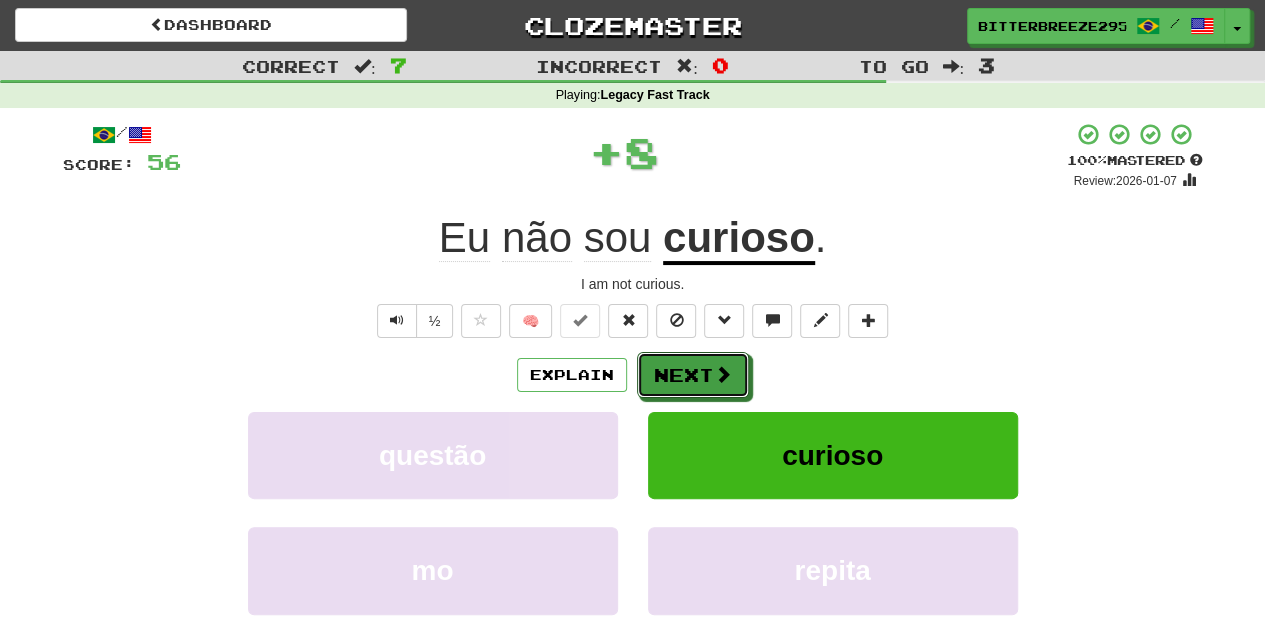 click on "Next" at bounding box center (693, 375) 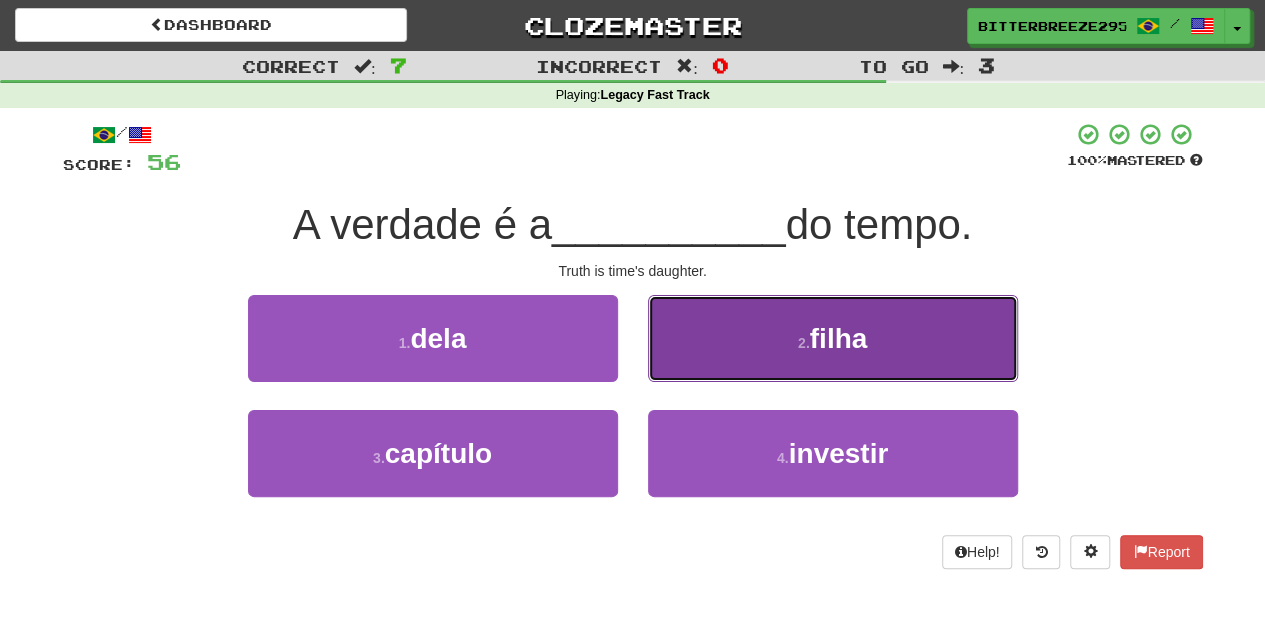 click on "2 .  filha" at bounding box center (833, 338) 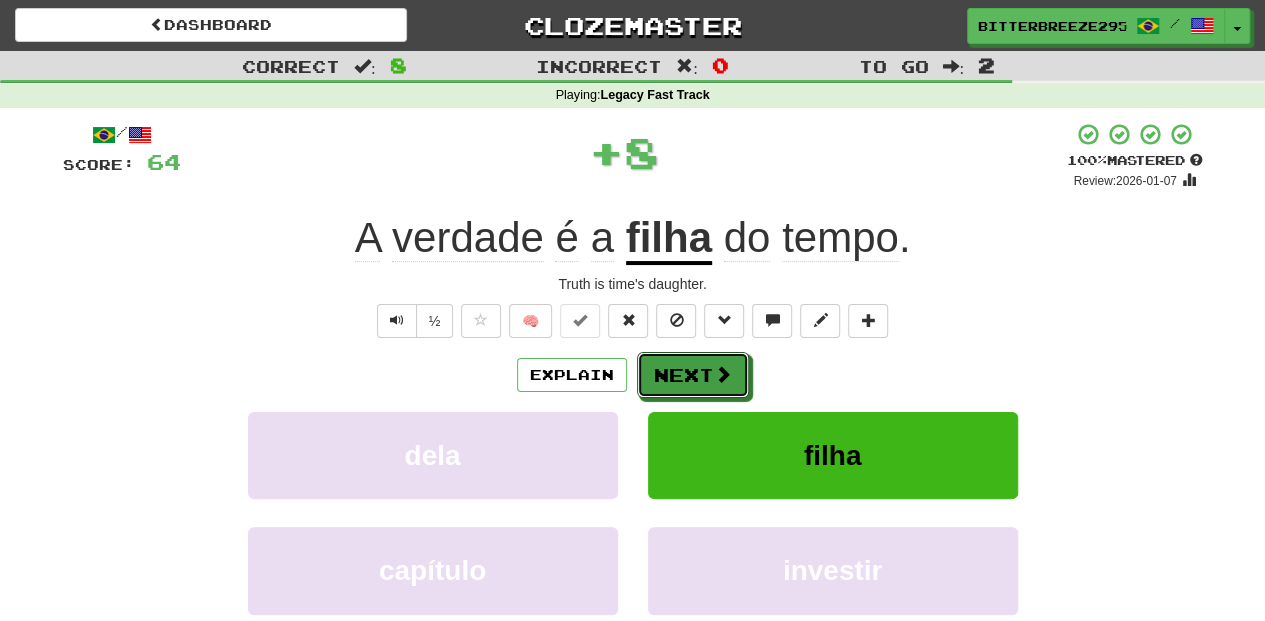click on "Next" at bounding box center (693, 375) 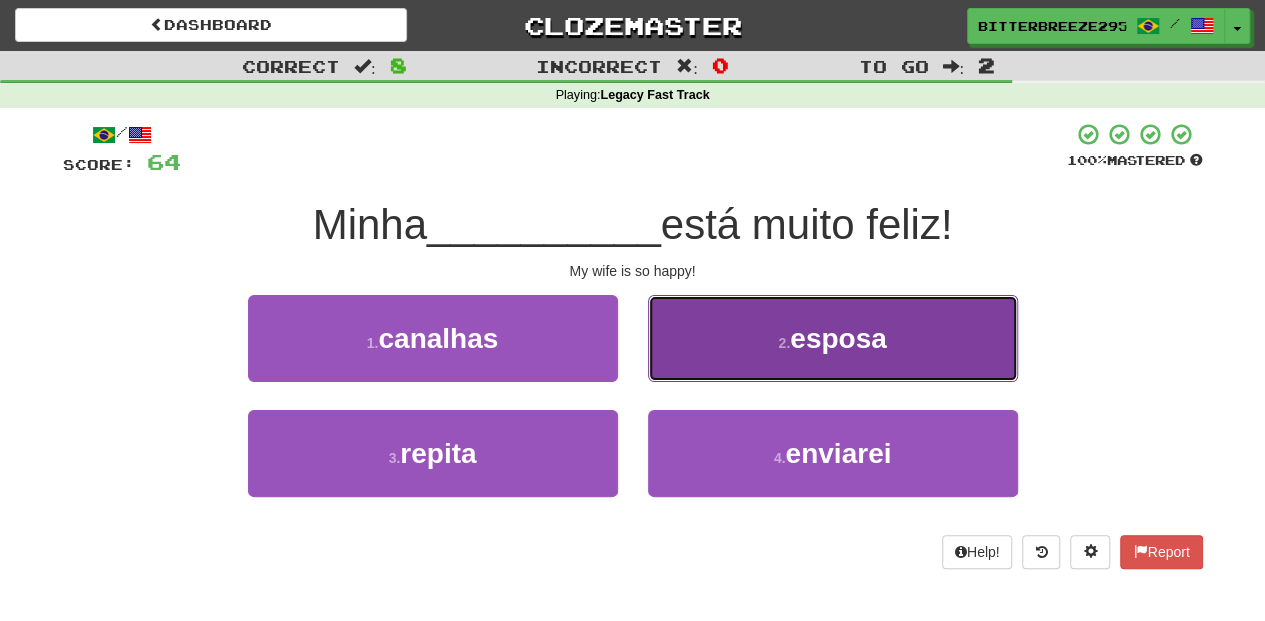 click on "2 .  esposa" at bounding box center (833, 338) 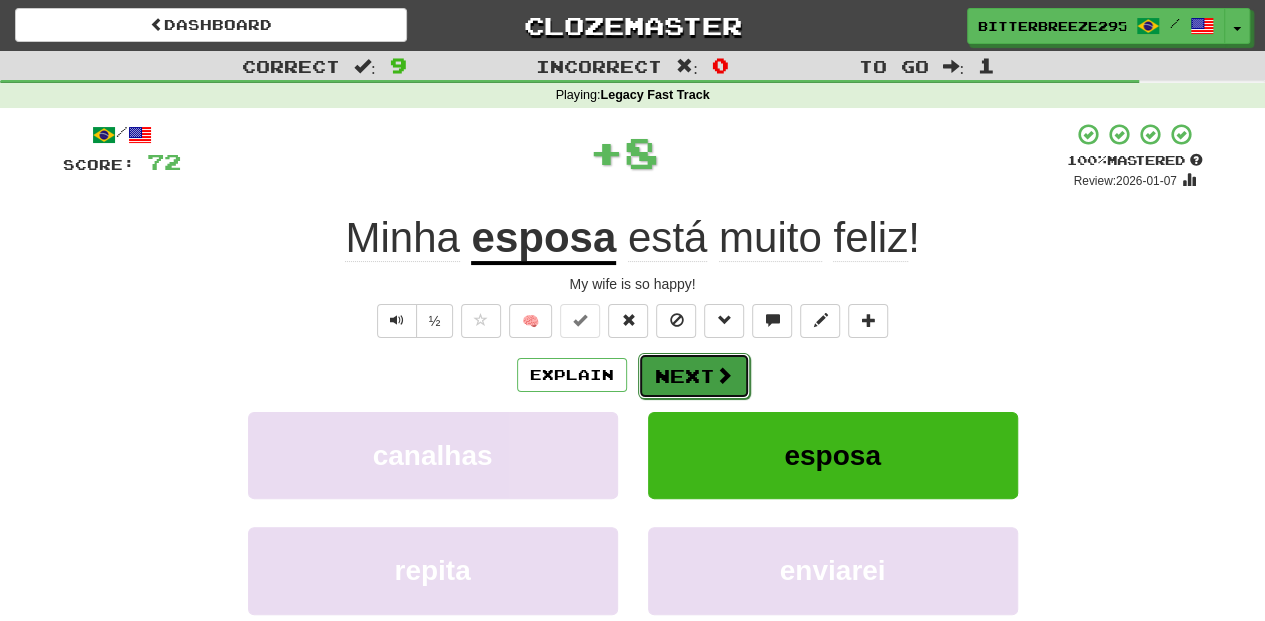 click on "Next" at bounding box center [694, 376] 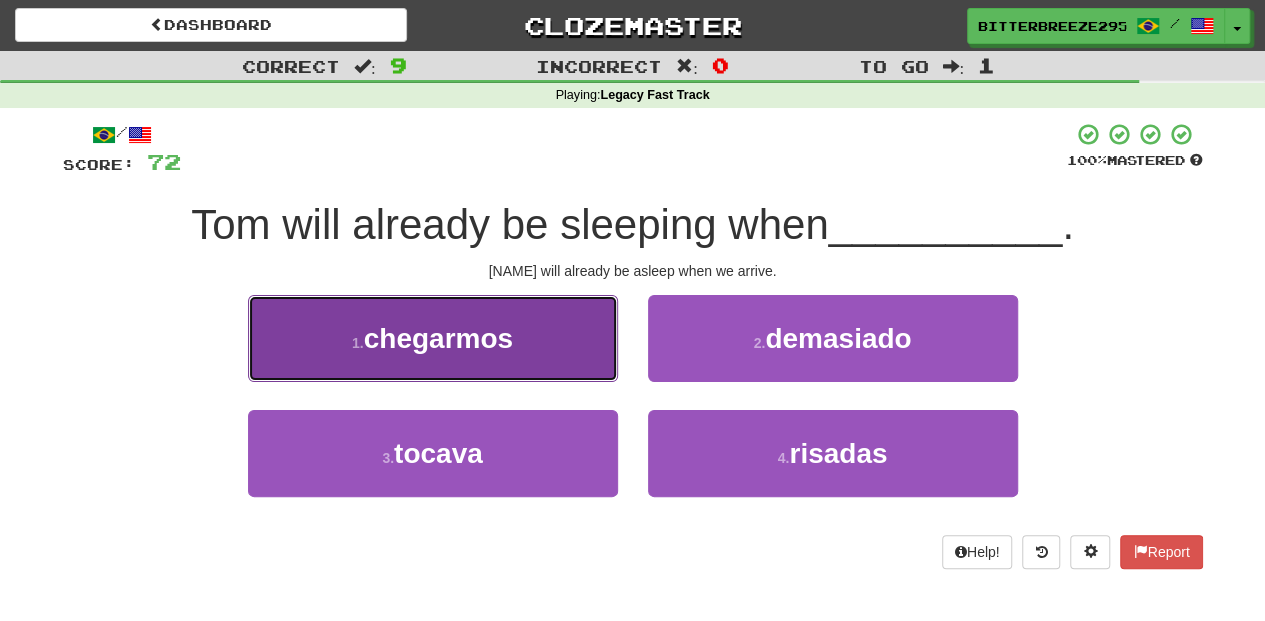 click on "1 .  chegarmos" at bounding box center (433, 338) 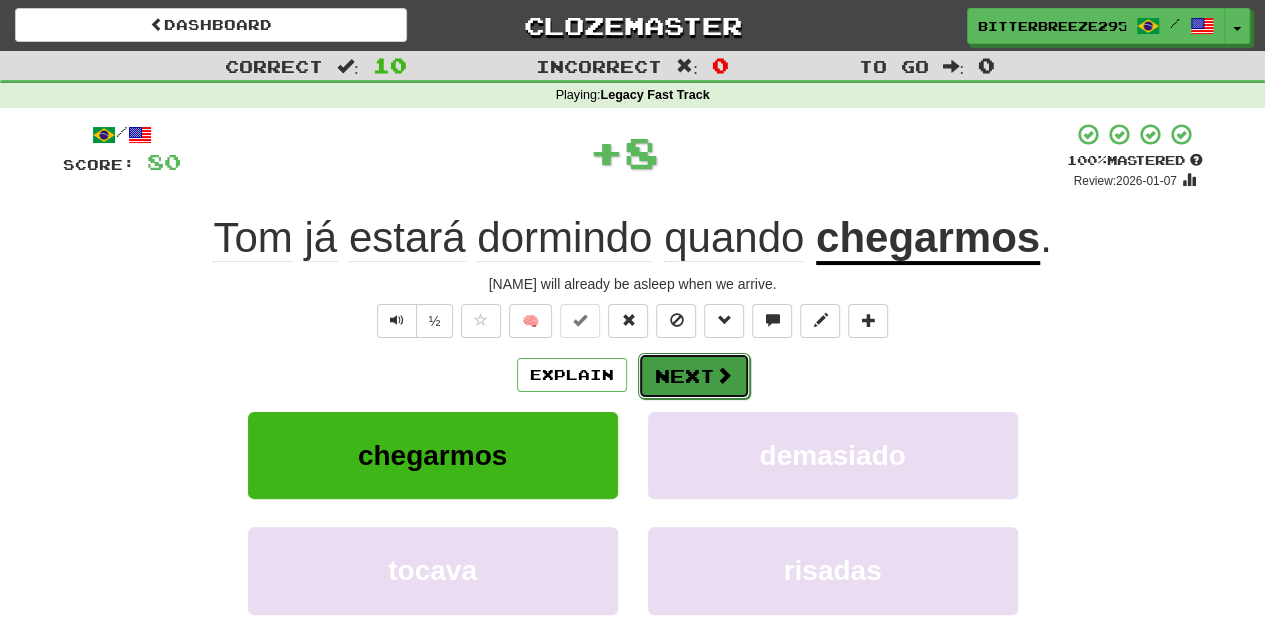 click on "Next" at bounding box center (694, 376) 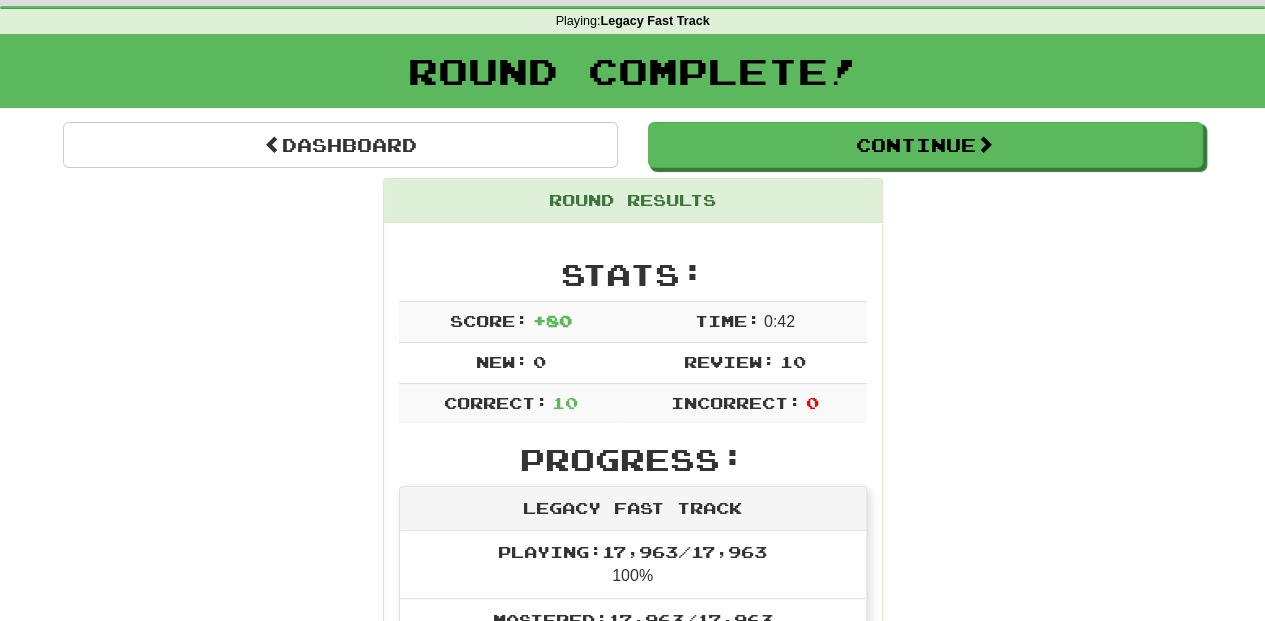 scroll, scrollTop: 66, scrollLeft: 0, axis: vertical 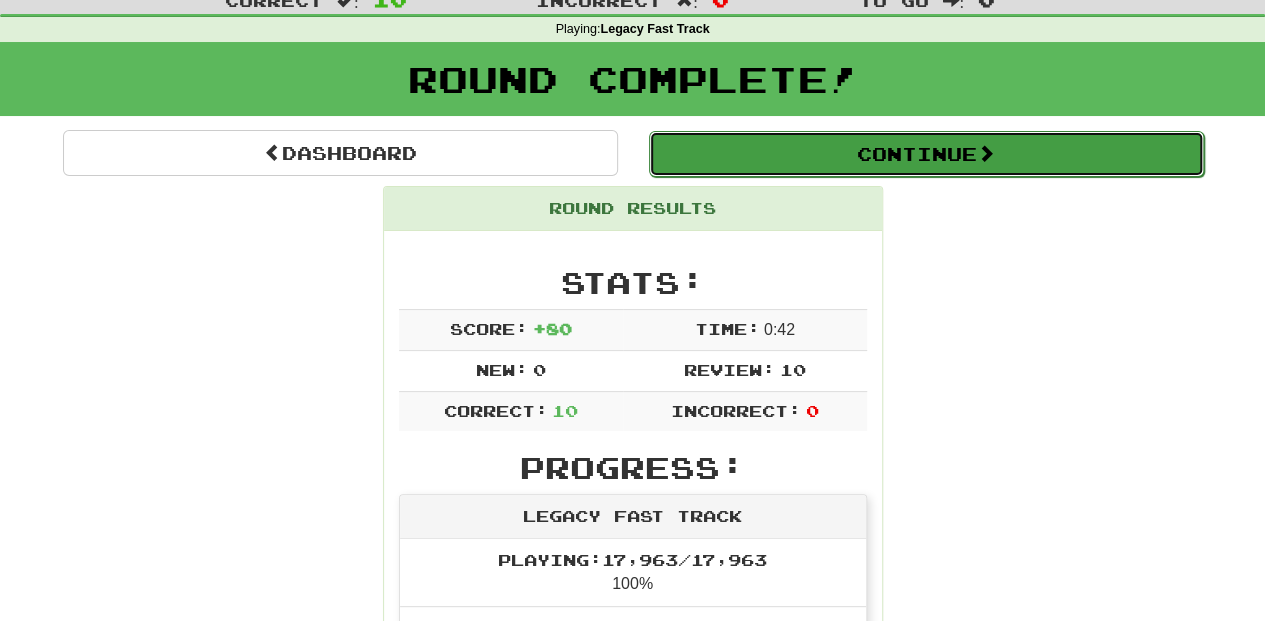 click on "Continue" at bounding box center [926, 154] 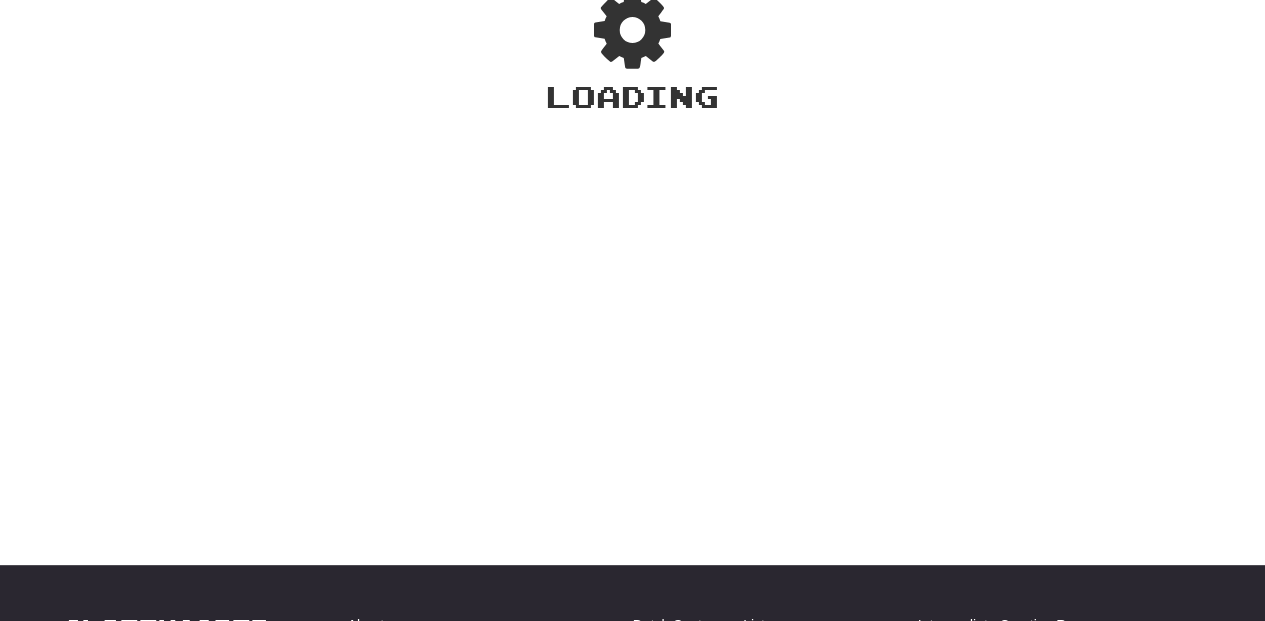 scroll, scrollTop: 66, scrollLeft: 0, axis: vertical 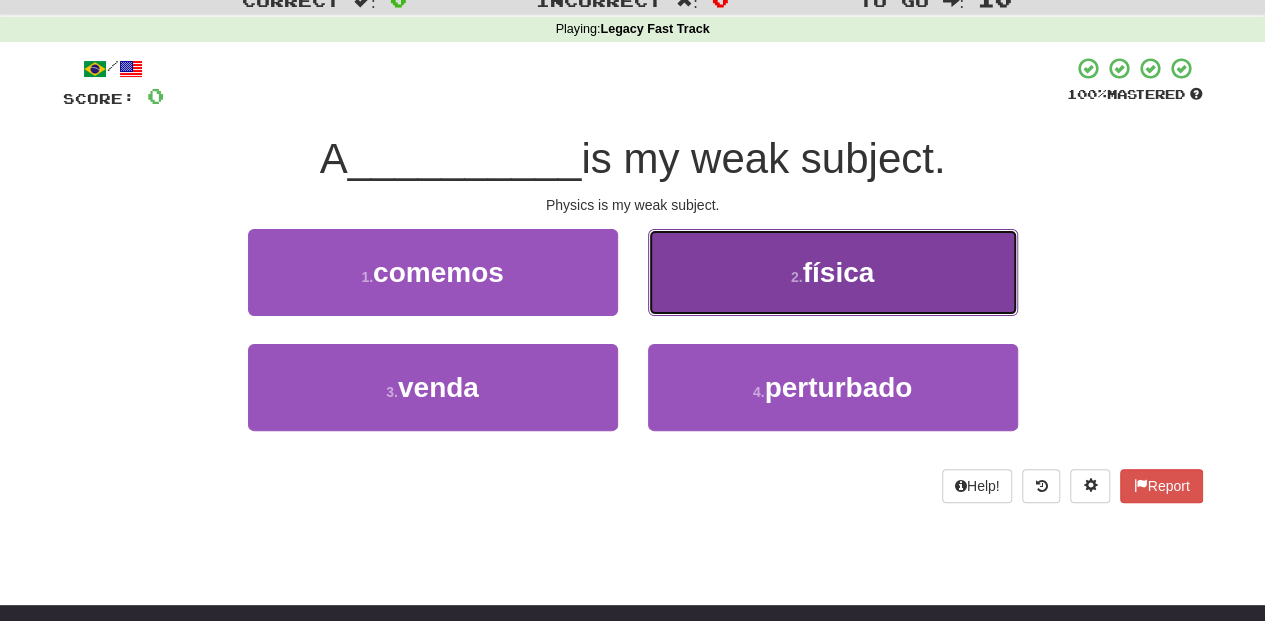 click on "2 .  física" at bounding box center (833, 272) 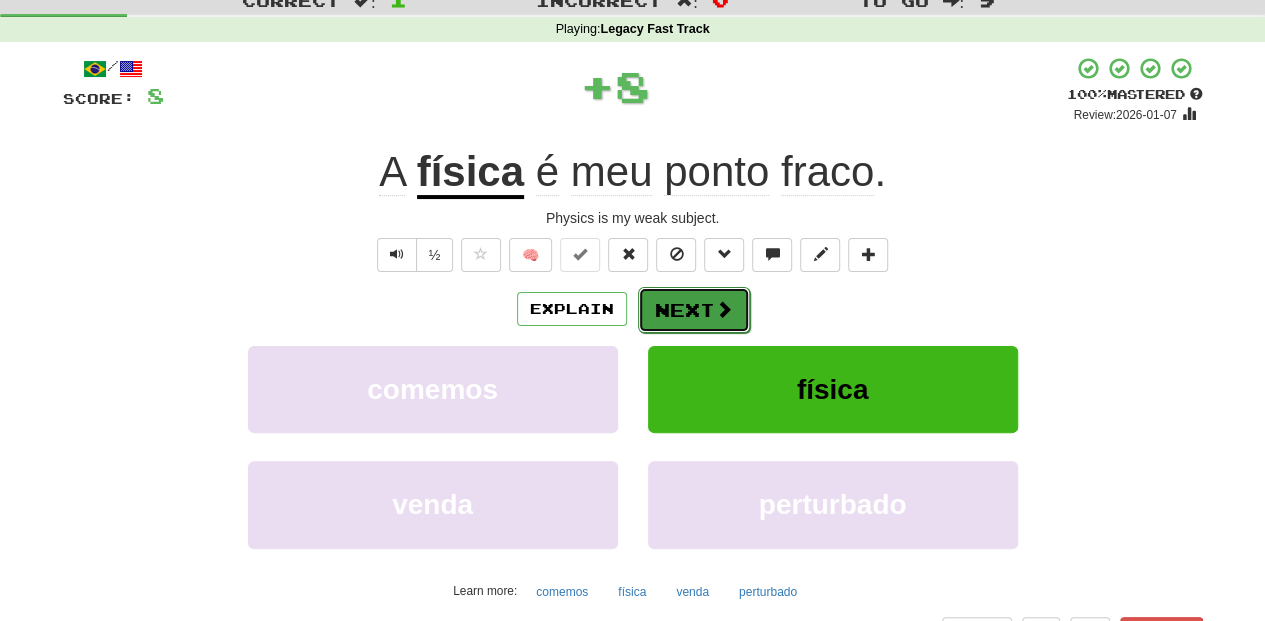 click on "Next" at bounding box center [694, 310] 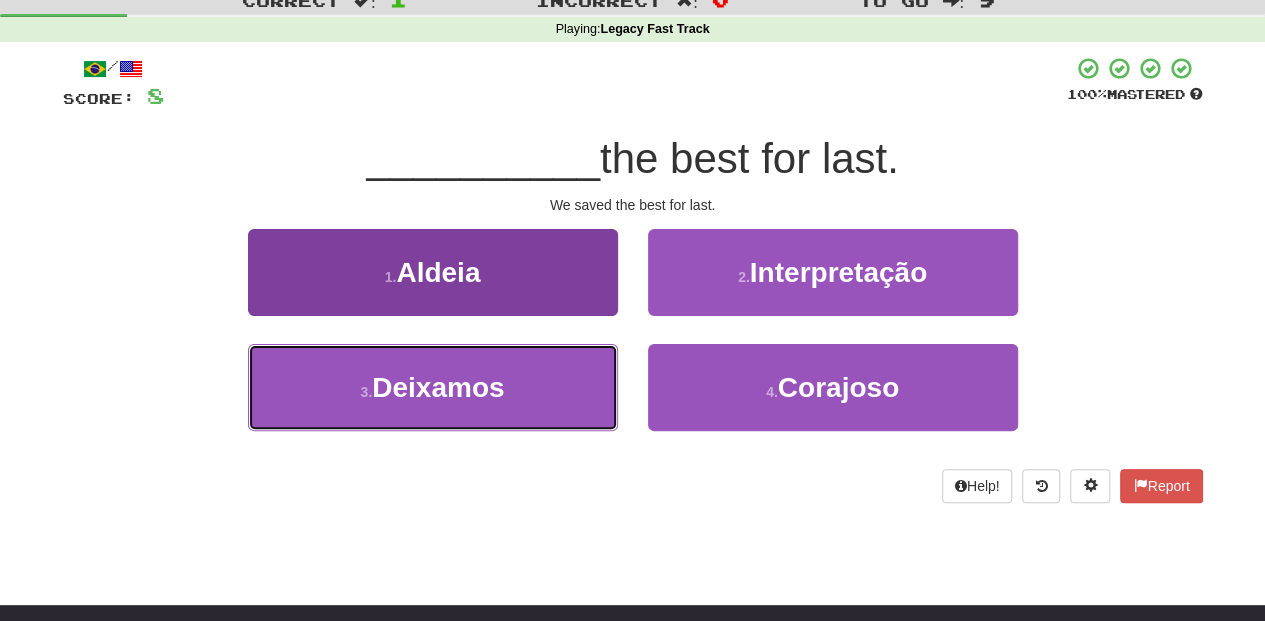 click on "3 .  Deixamos" at bounding box center (433, 387) 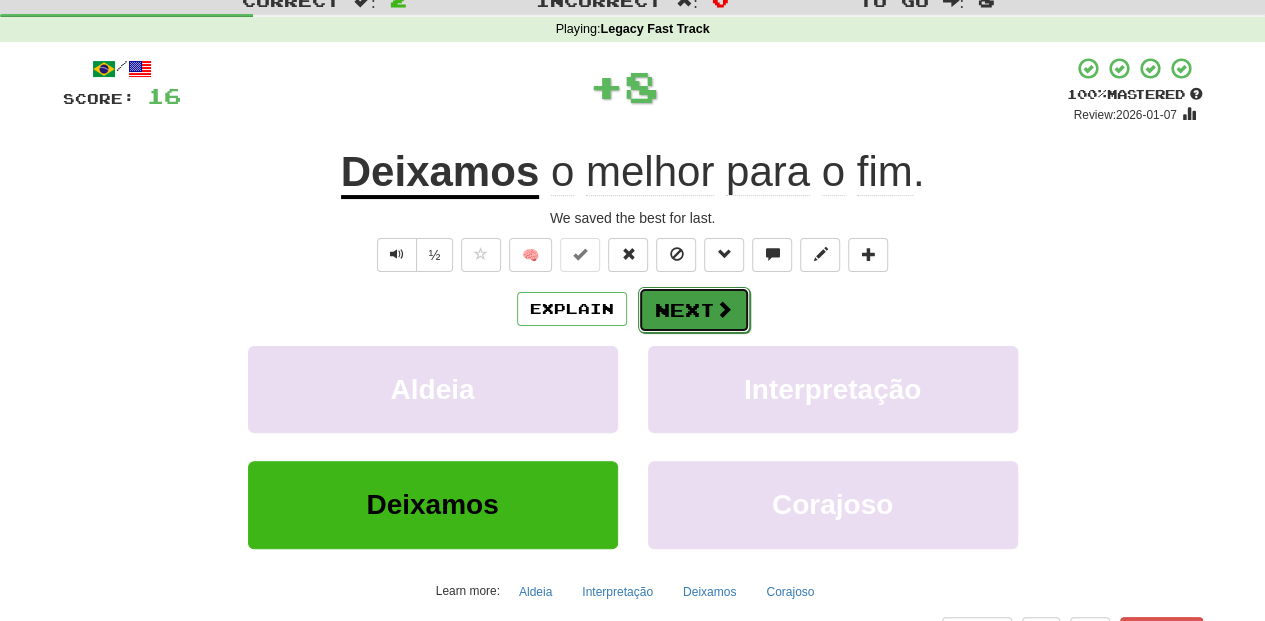 click on "Next" at bounding box center [694, 310] 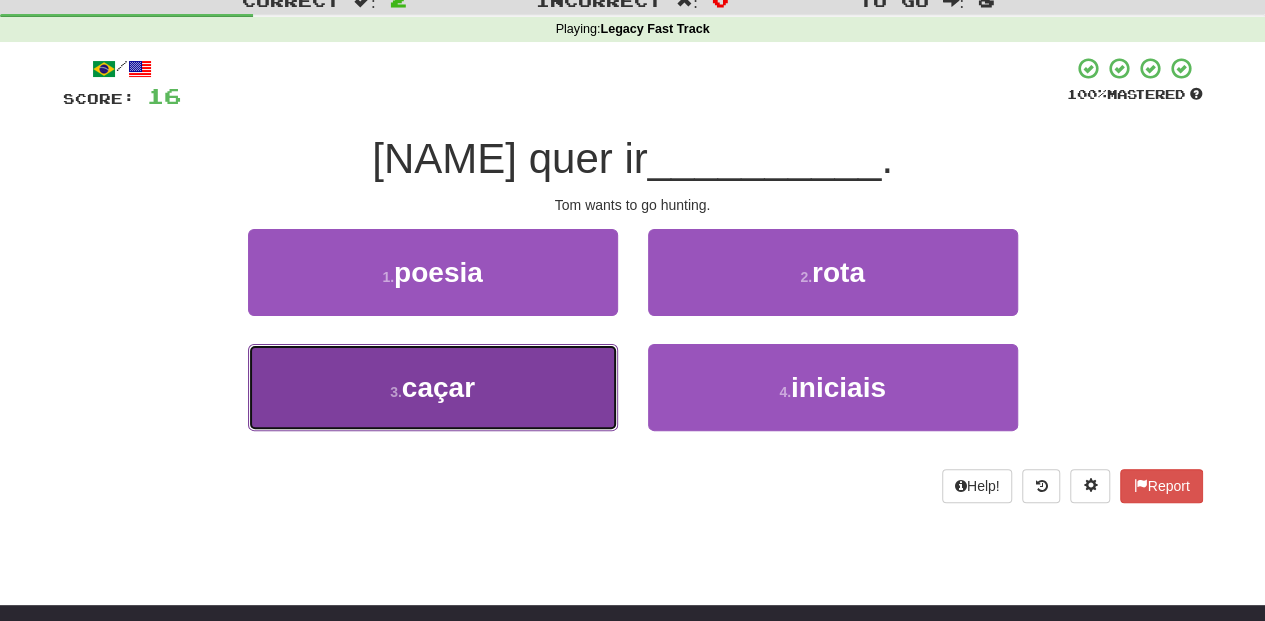 click on "3 .  caçar" at bounding box center (433, 387) 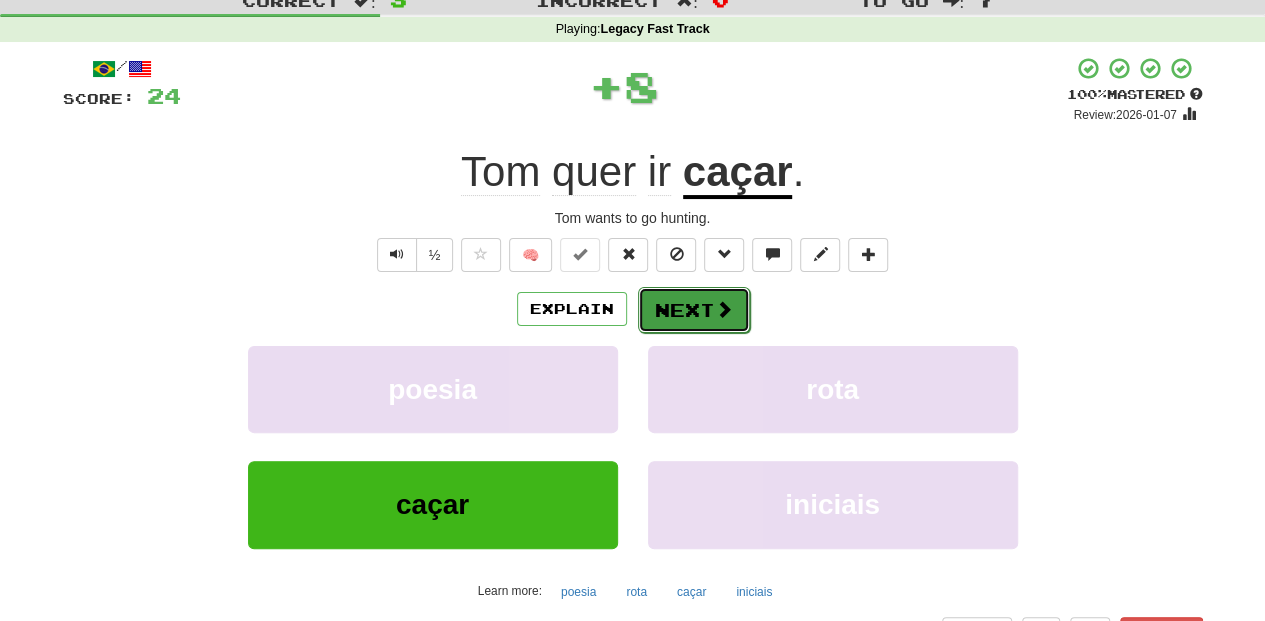 click on "Next" at bounding box center (694, 310) 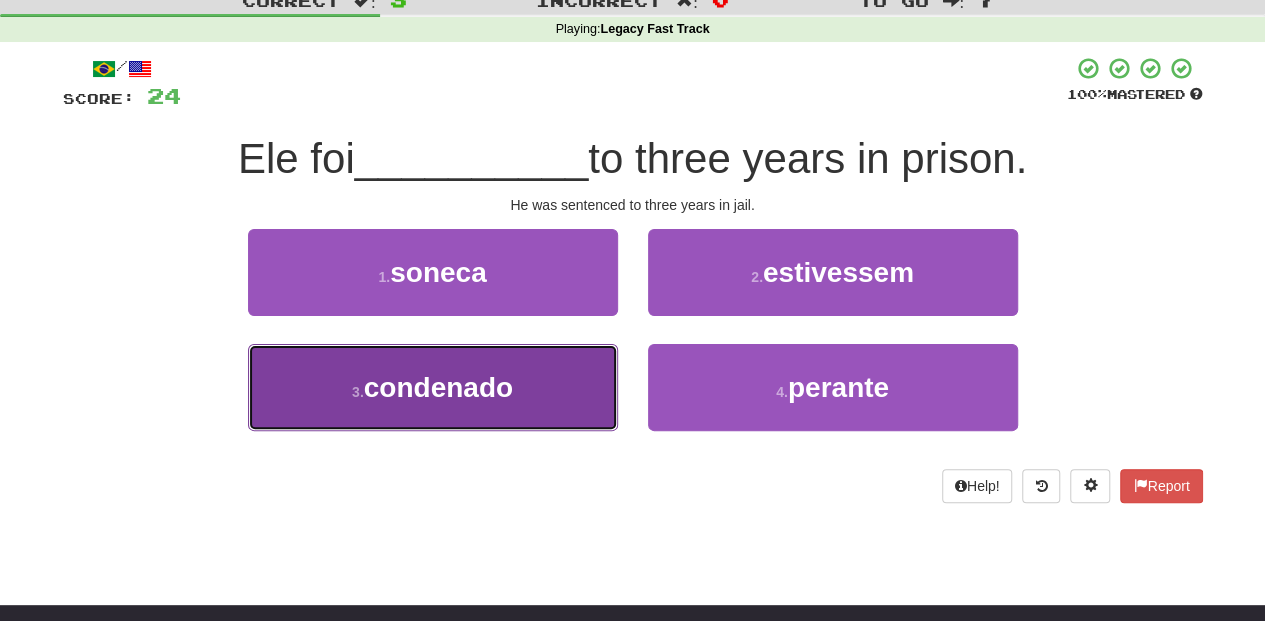 click on "3 .  condenado" at bounding box center [433, 387] 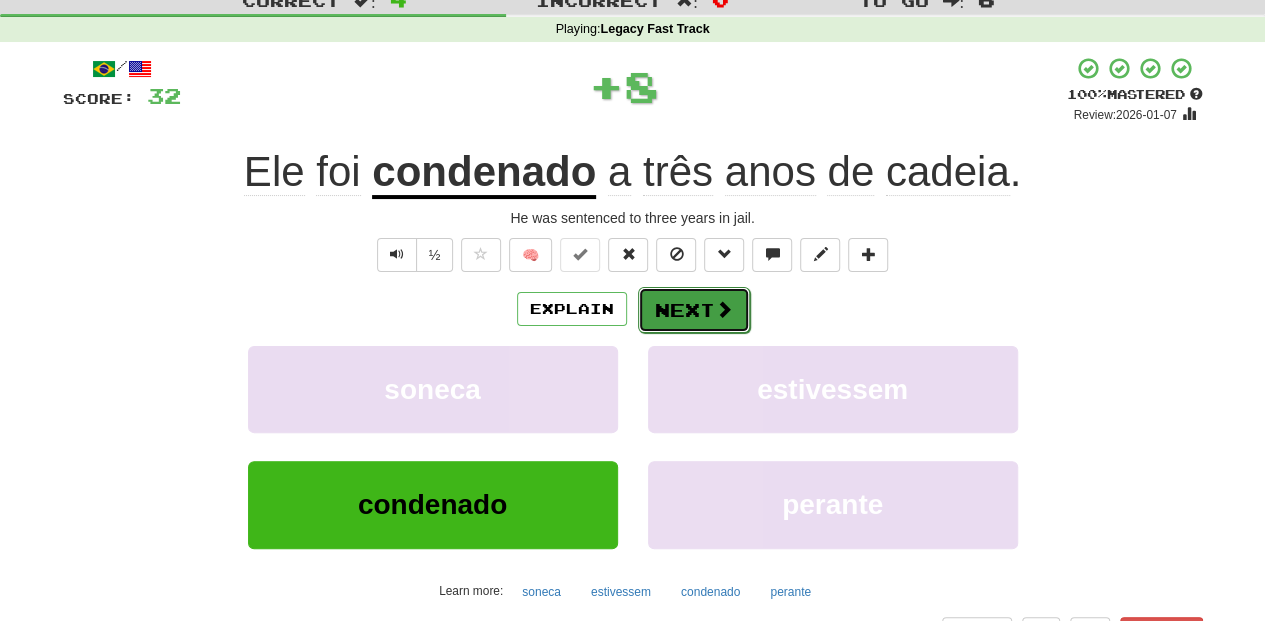 click on "Next" at bounding box center (694, 310) 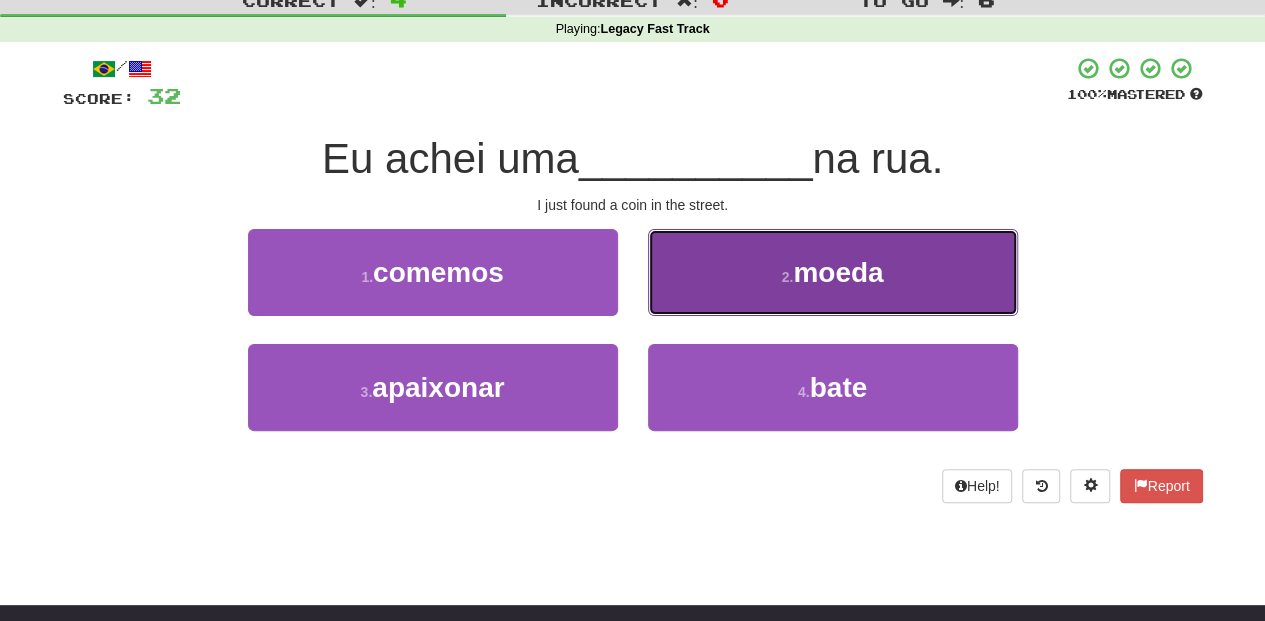 click on "2 .  moeda" at bounding box center (833, 272) 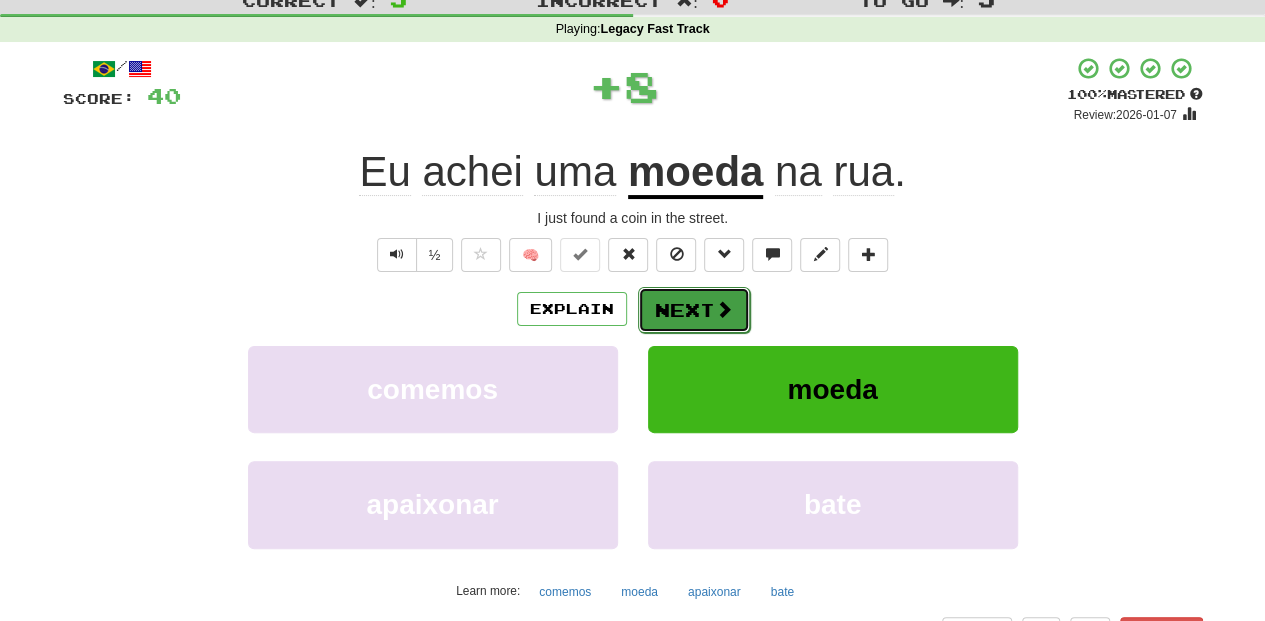 click on "Next" at bounding box center (694, 310) 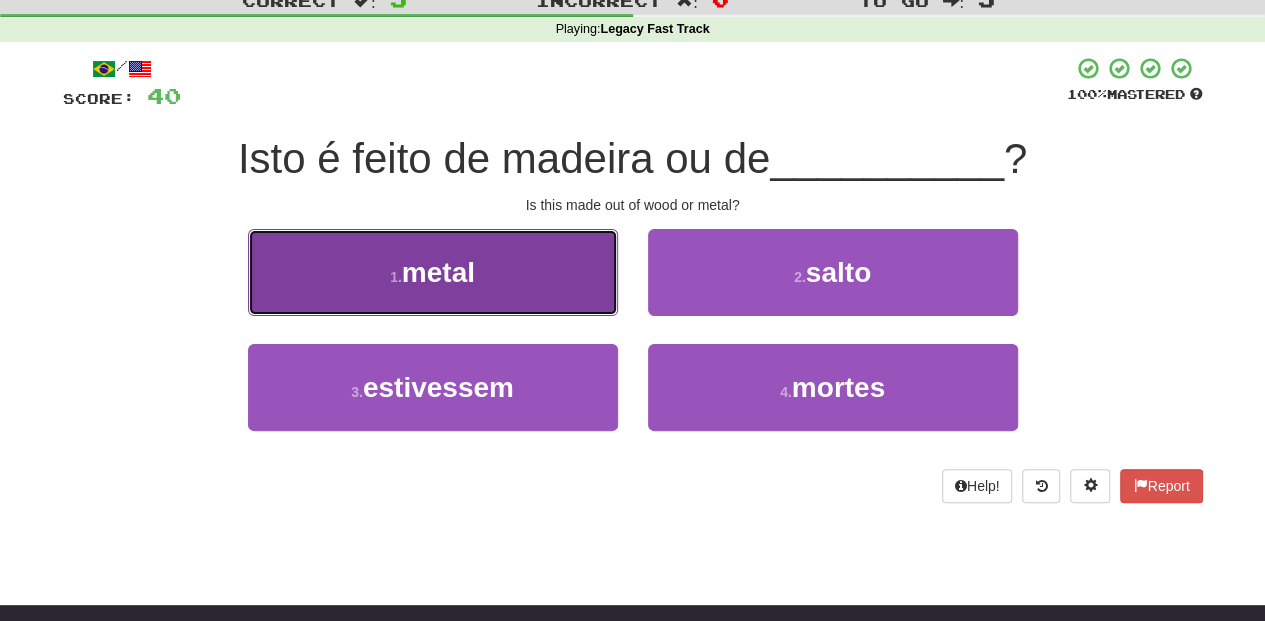 click on "1 .  metal" at bounding box center [433, 272] 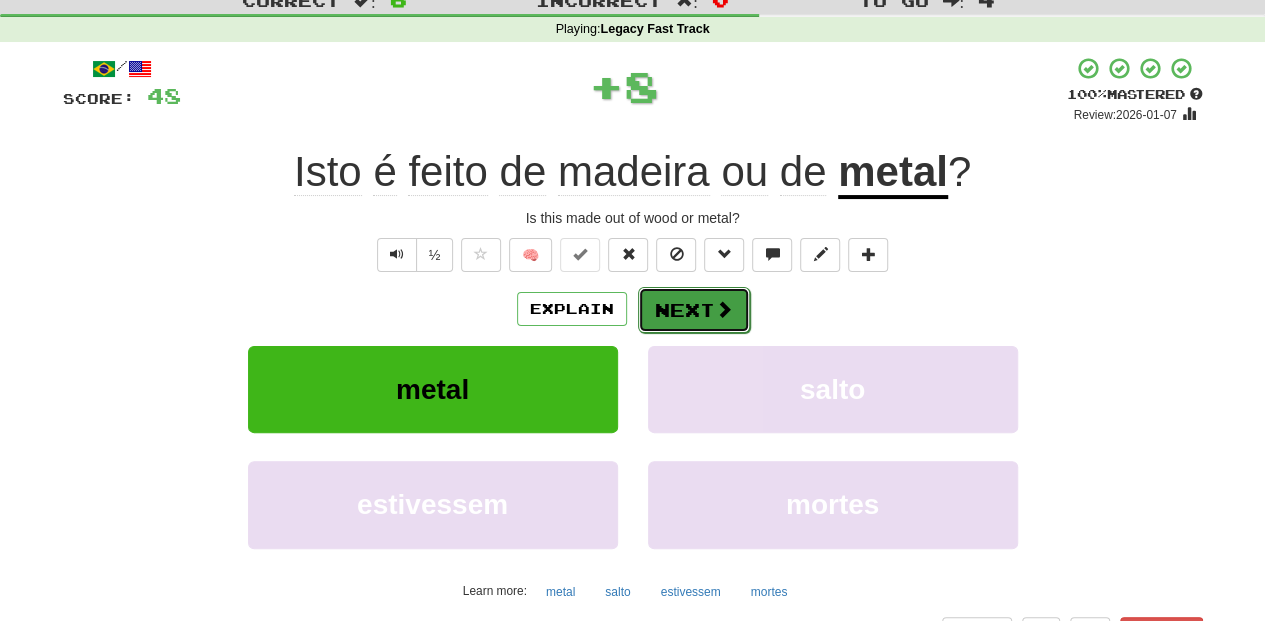 click on "Next" at bounding box center [694, 310] 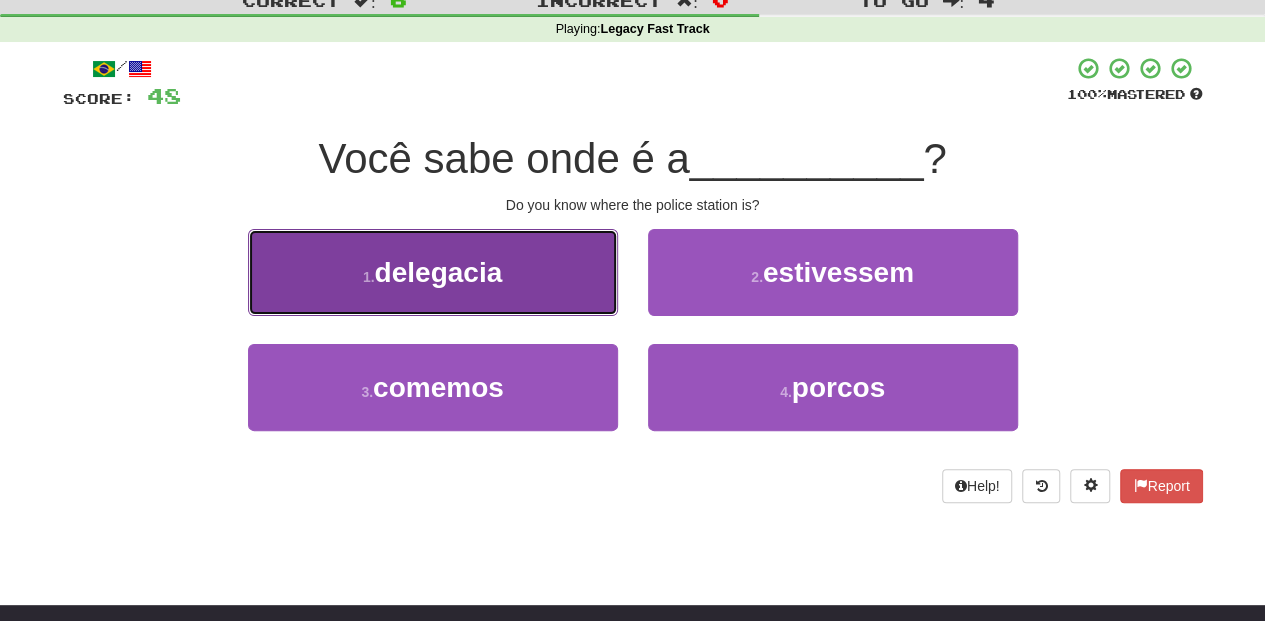click on "1 .  delegacia" at bounding box center (433, 272) 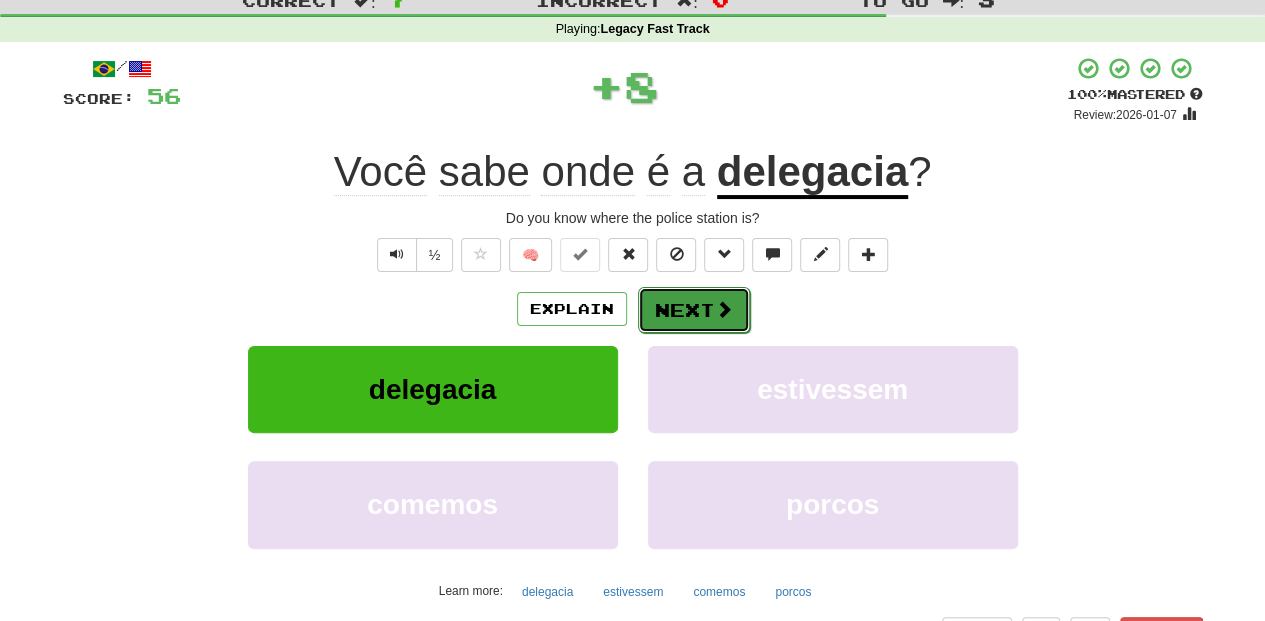click on "Next" at bounding box center (694, 310) 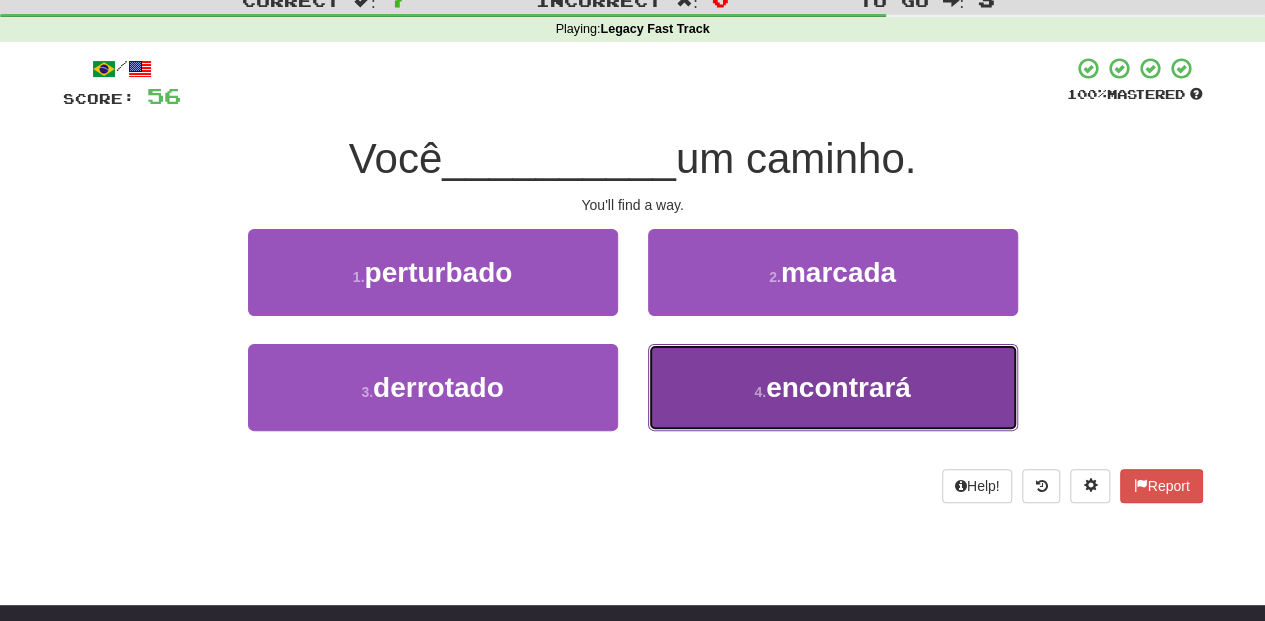 click on "4 .  encontrará" at bounding box center [833, 387] 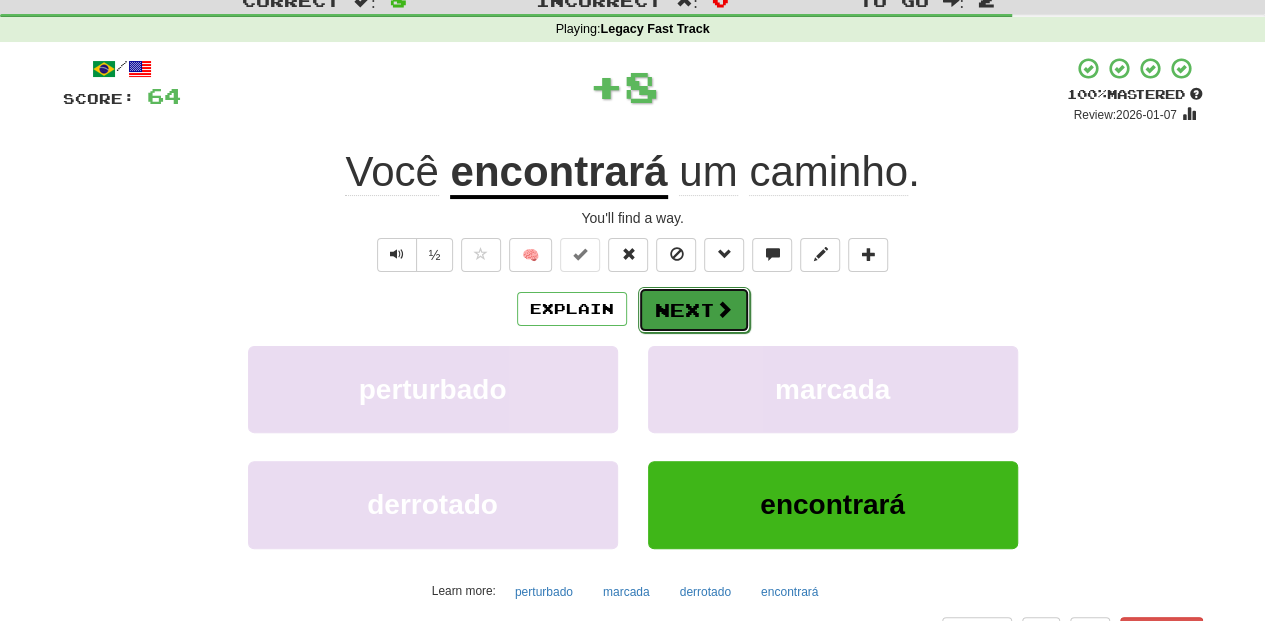 click on "Next" at bounding box center [694, 310] 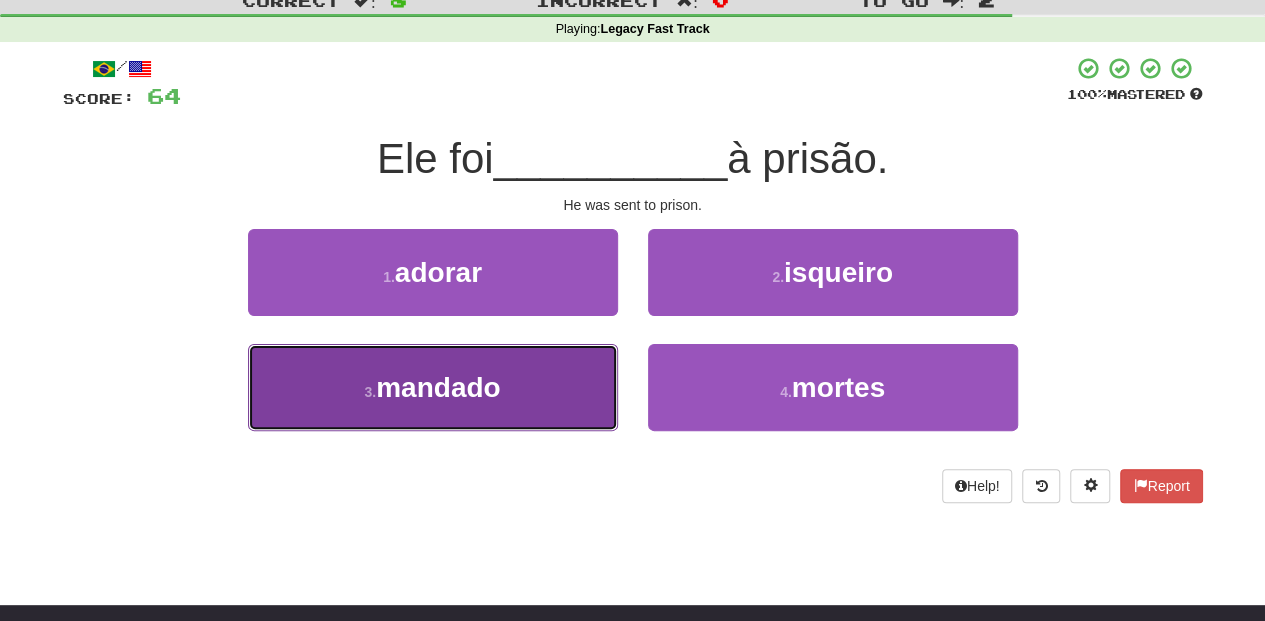 click on "3 .  mandado" at bounding box center [433, 387] 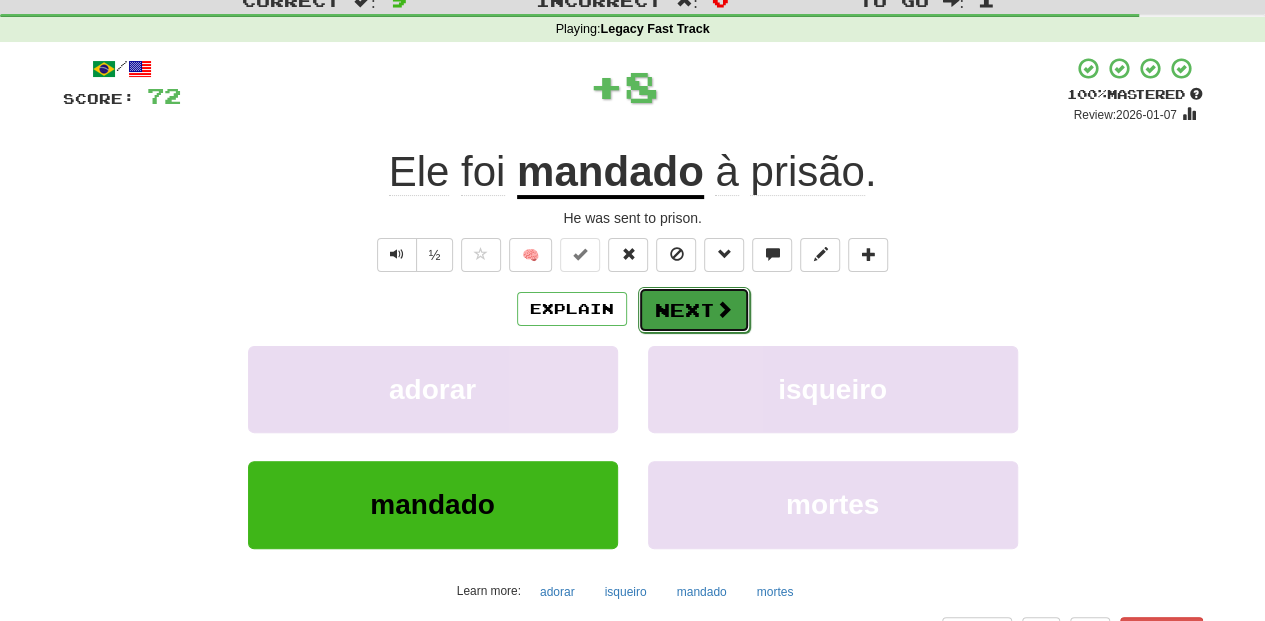 click on "Next" at bounding box center [694, 310] 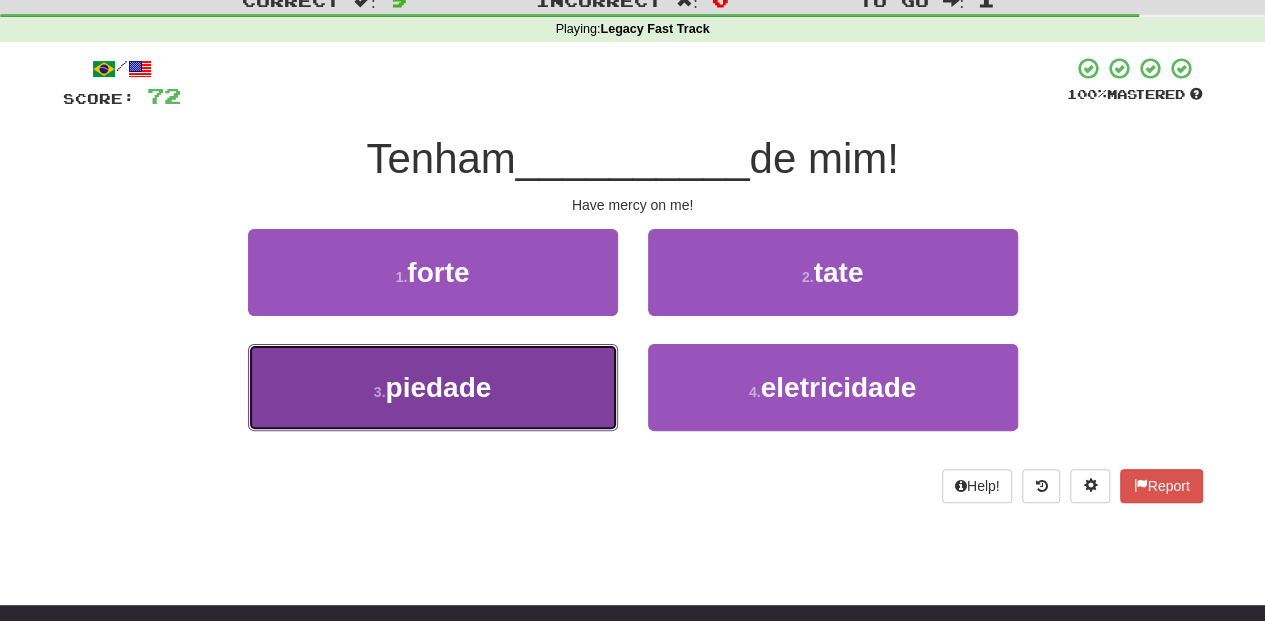 click on "3 .  piedade" at bounding box center (433, 387) 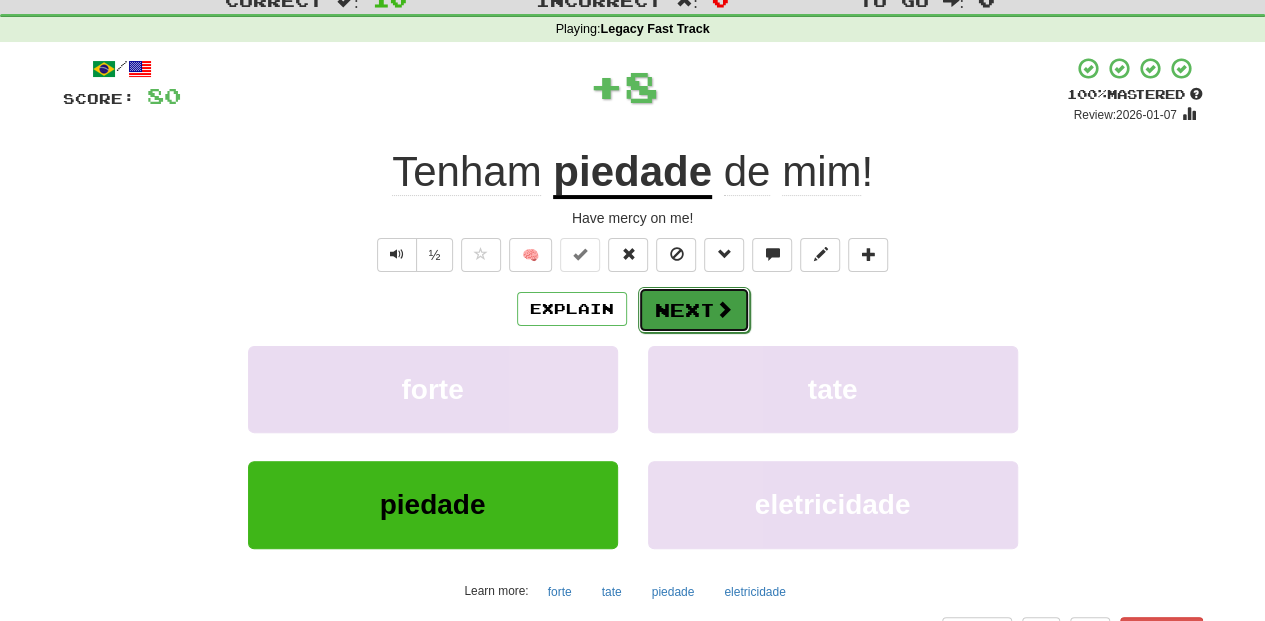 click on "Next" at bounding box center [694, 310] 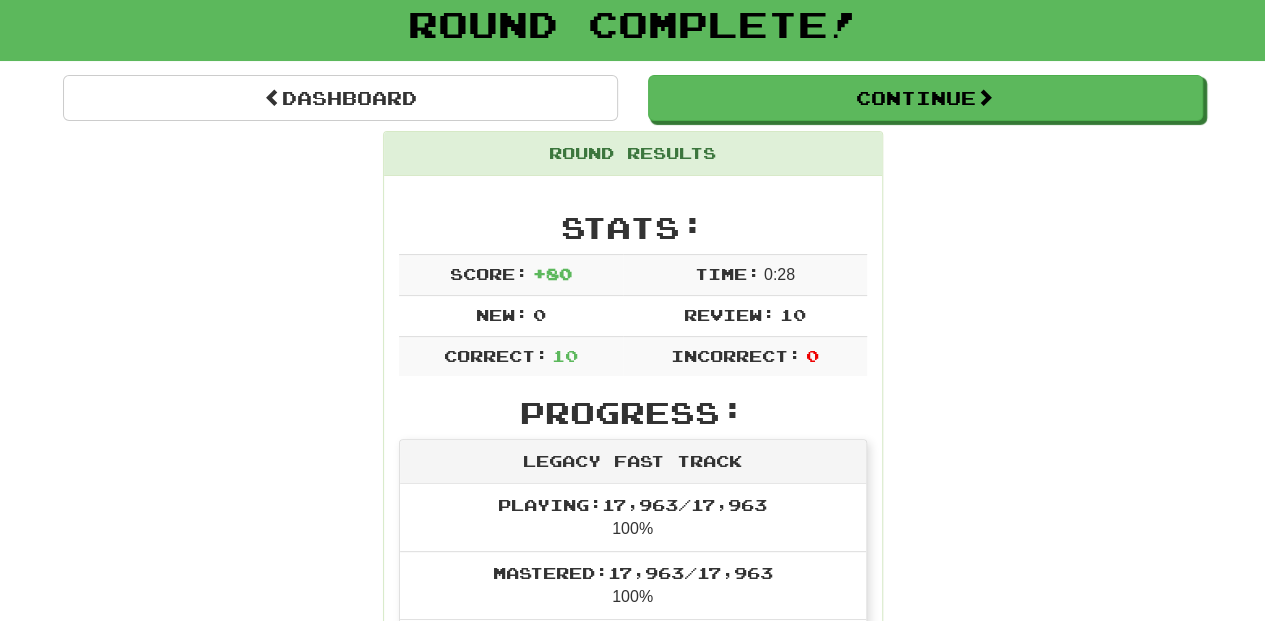 scroll, scrollTop: 0, scrollLeft: 0, axis: both 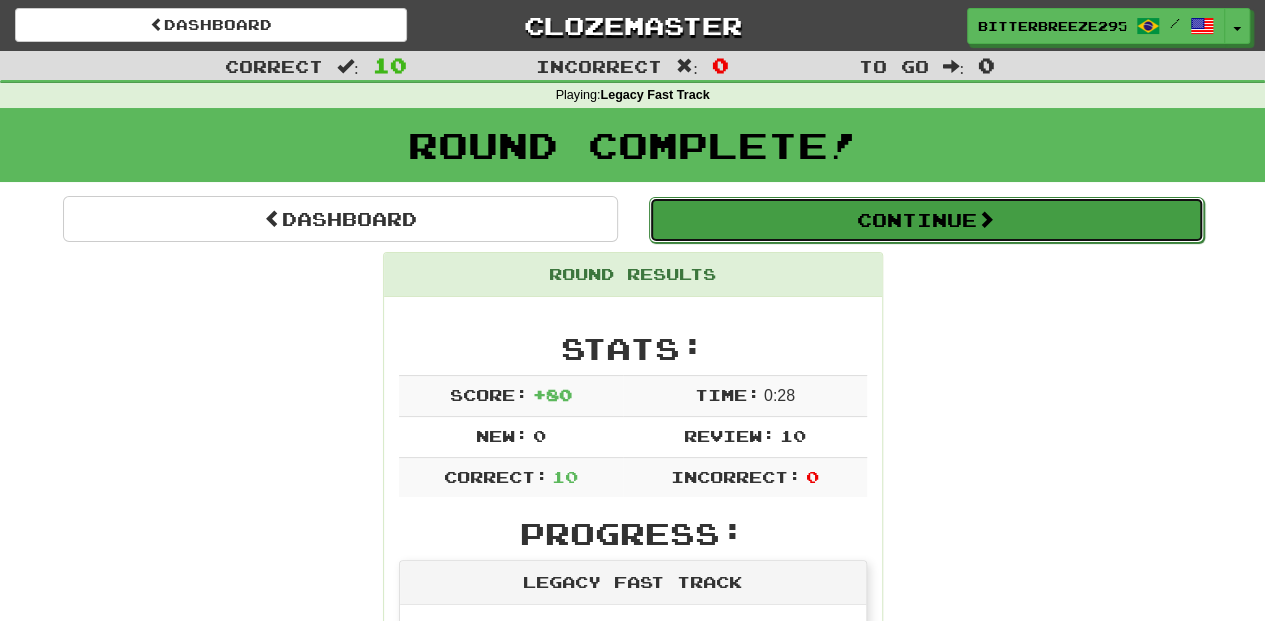 click on "Continue" at bounding box center (926, 220) 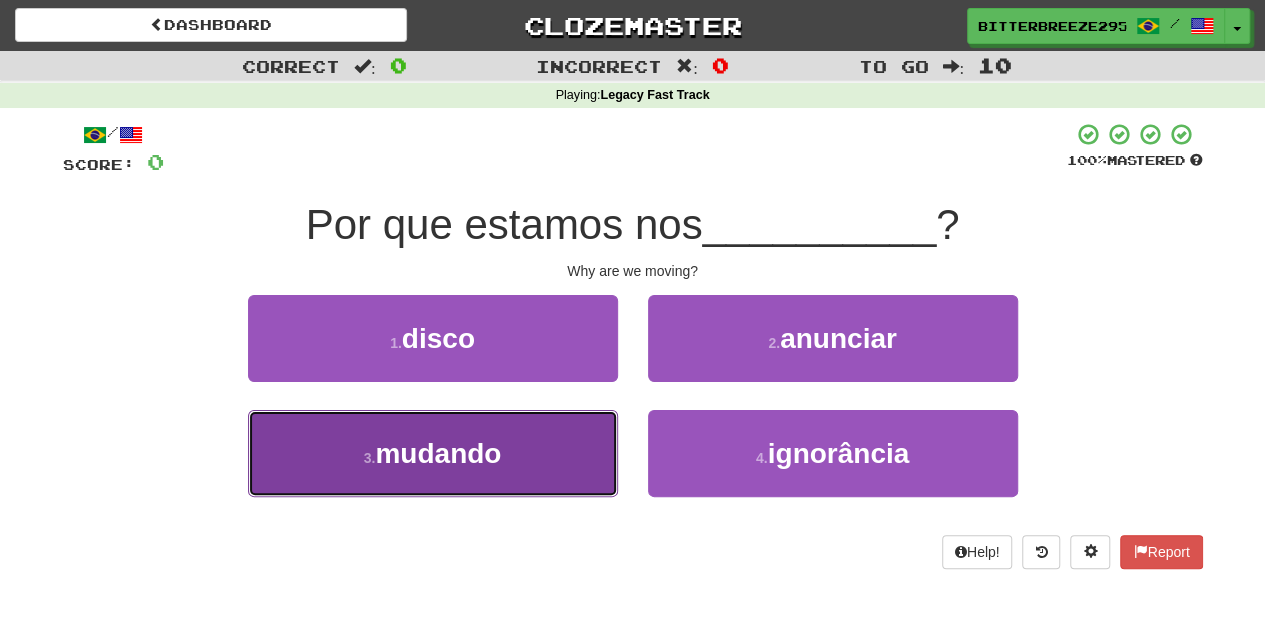 click on "3 .  mudando" at bounding box center (433, 453) 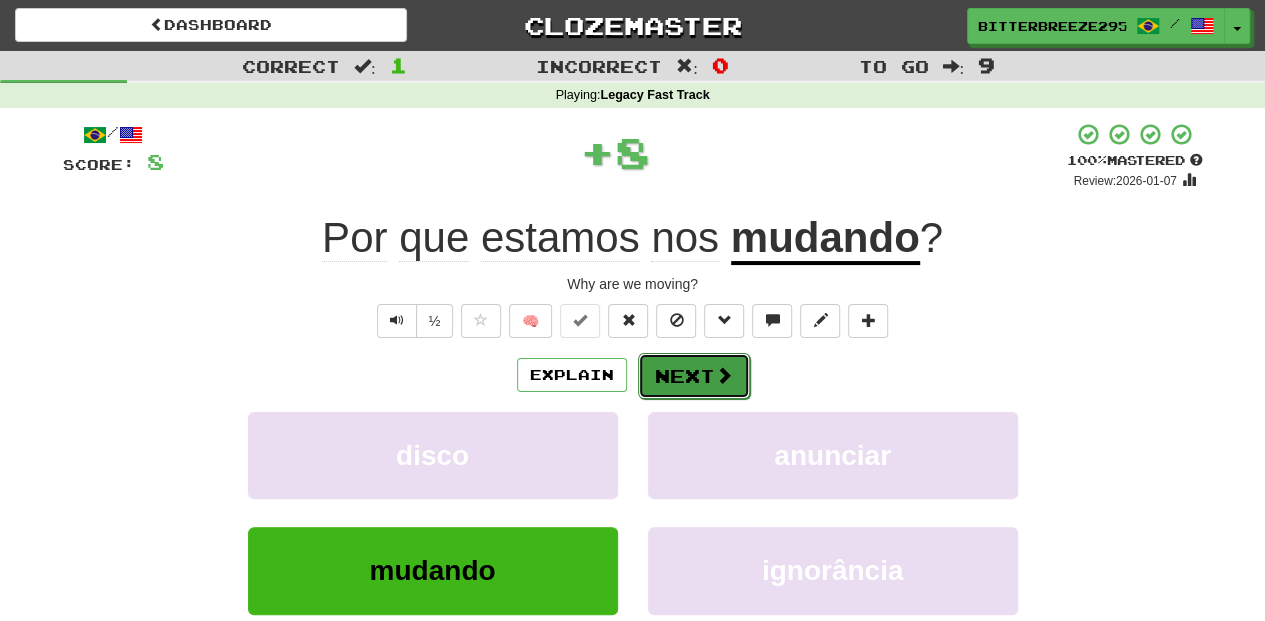 click on "Next" at bounding box center (694, 376) 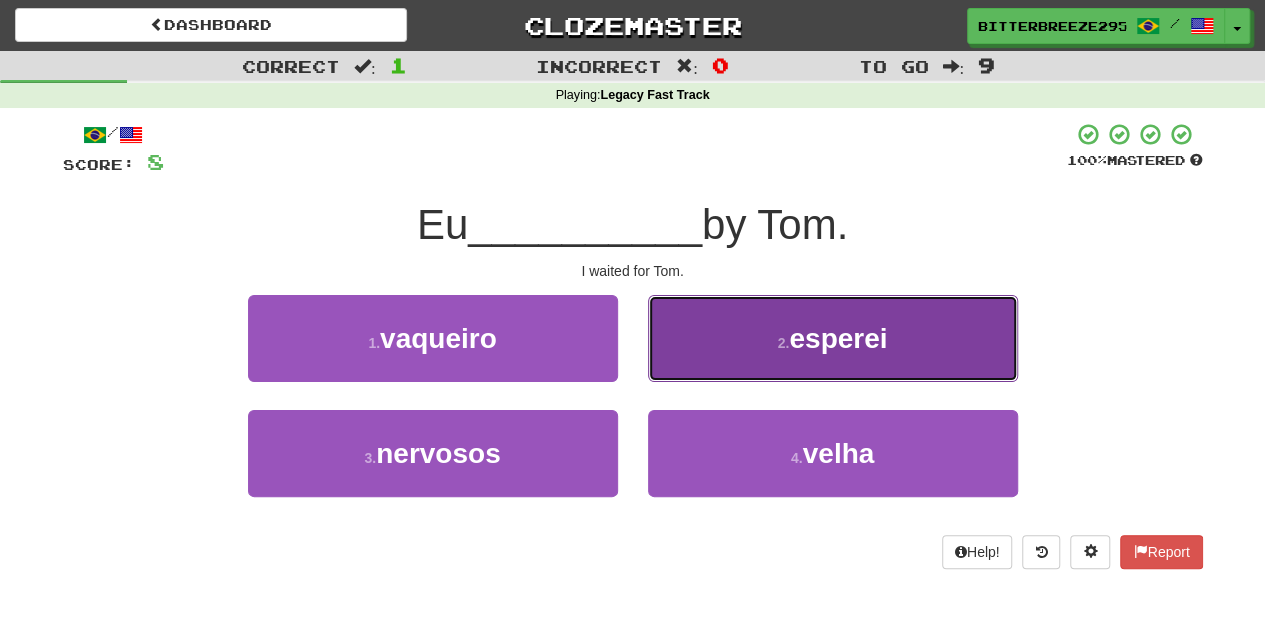 click on "2 .  esperei" at bounding box center [833, 338] 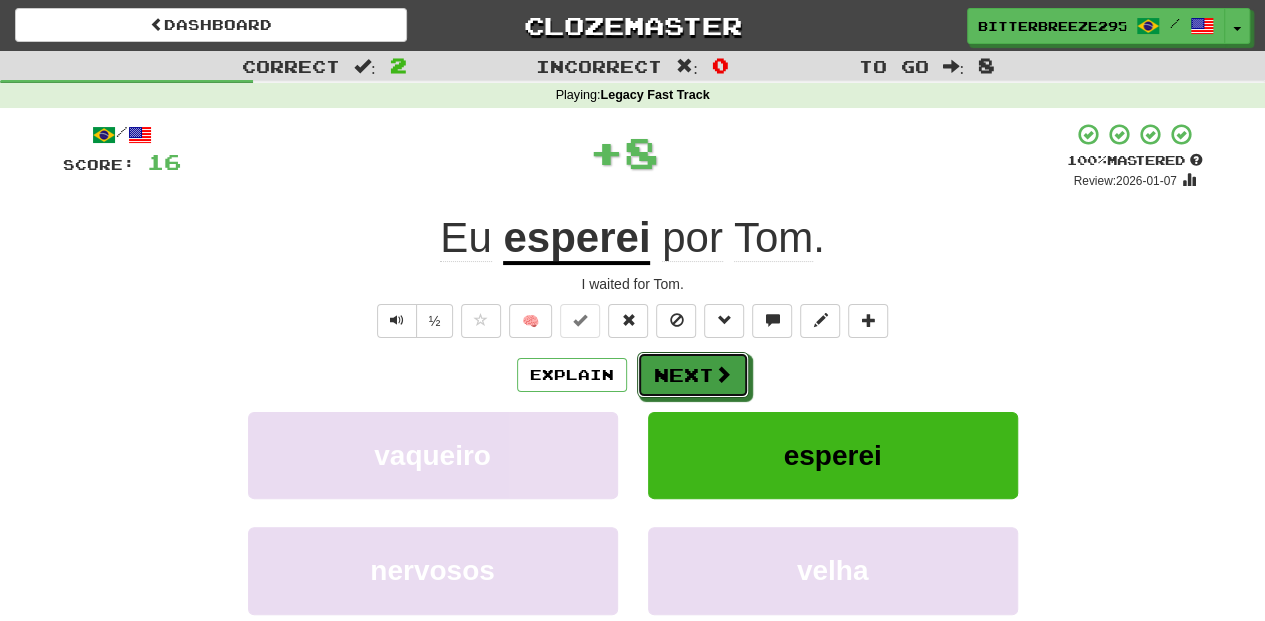 click on "Next" at bounding box center [693, 375] 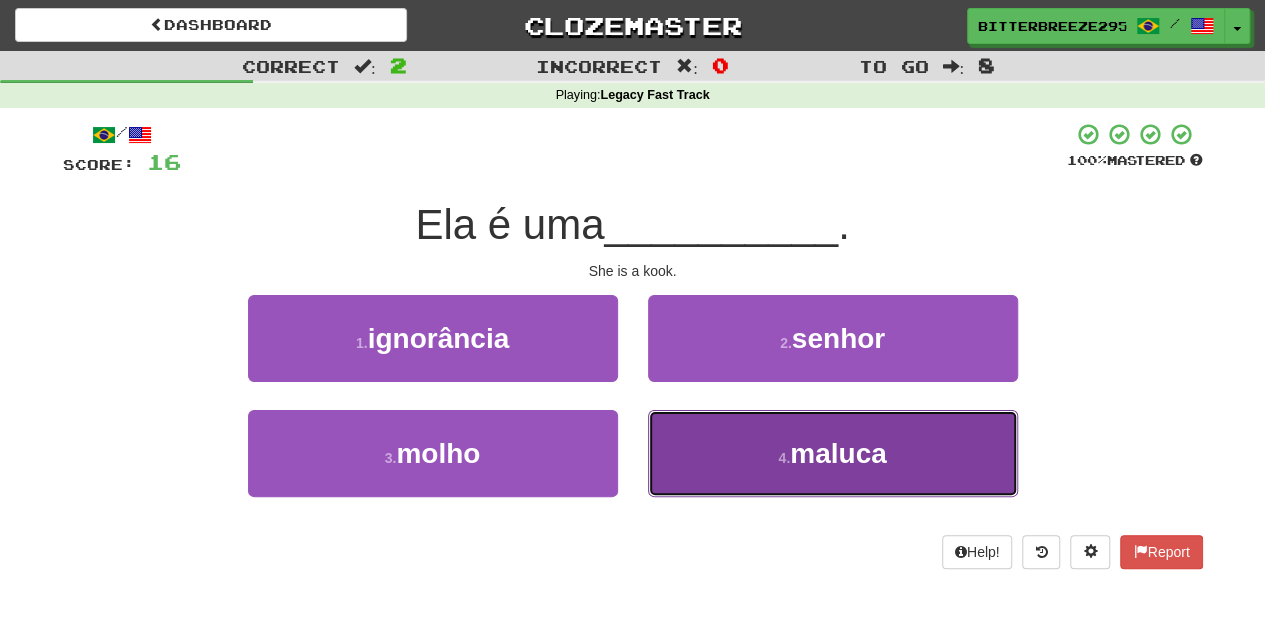 click on "4 .  maluca" at bounding box center (833, 453) 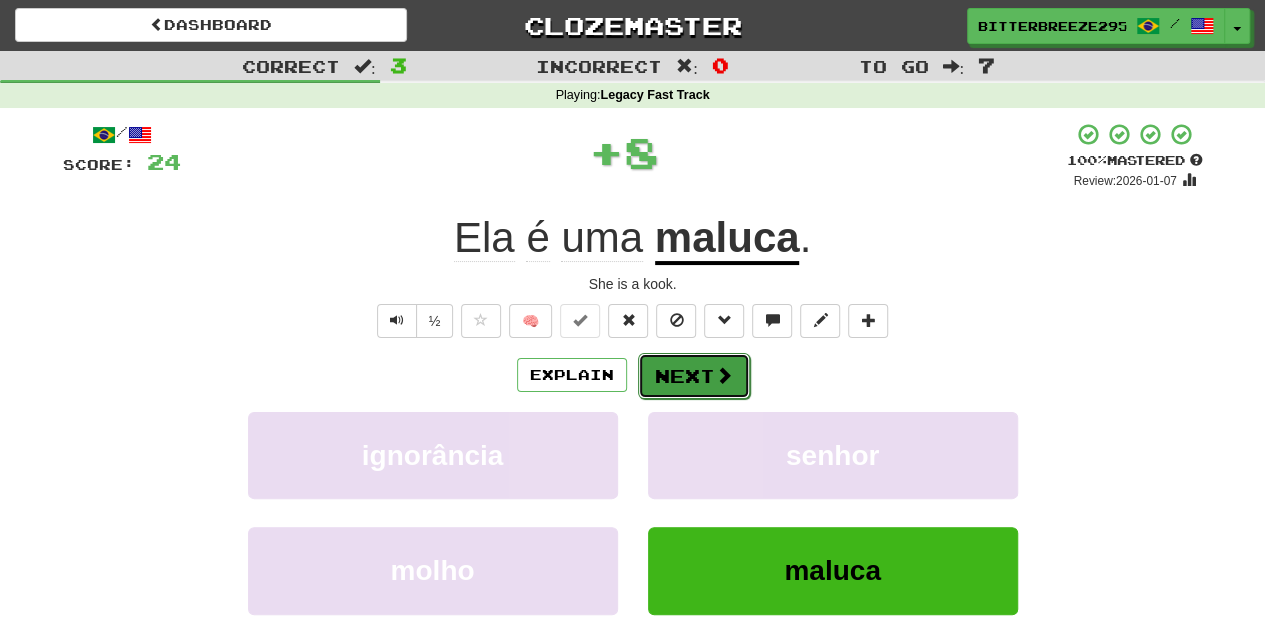 click on "Next" at bounding box center (694, 376) 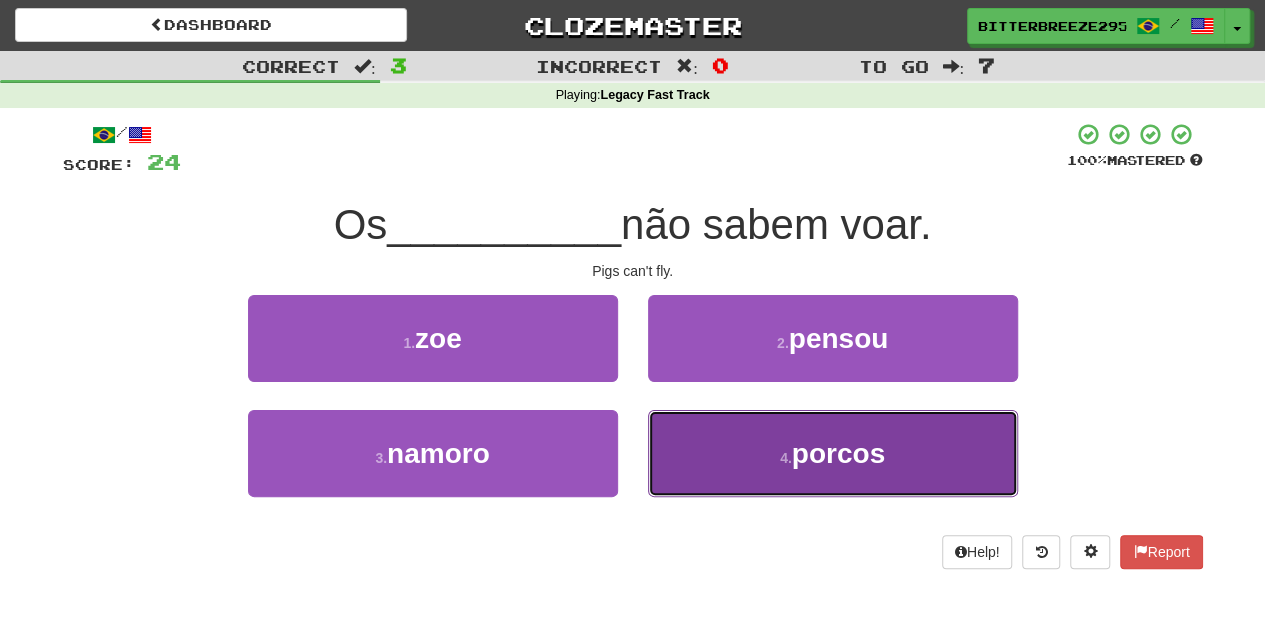 click on "4 .  porcos" at bounding box center (833, 453) 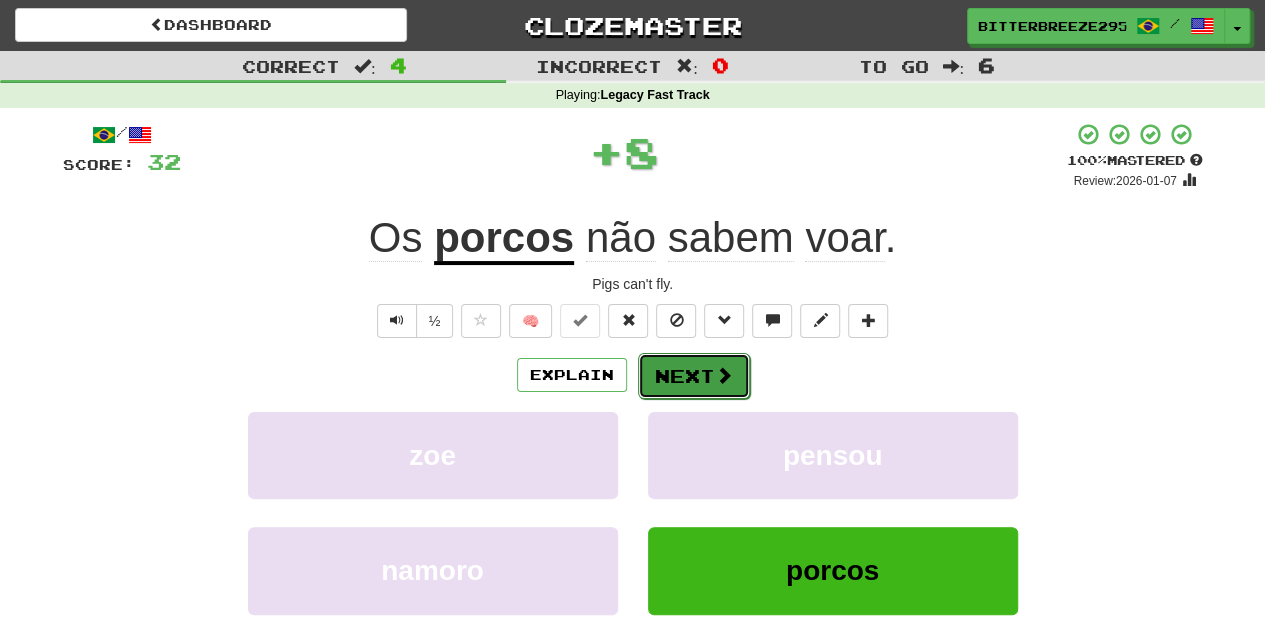 click on "Next" at bounding box center [694, 376] 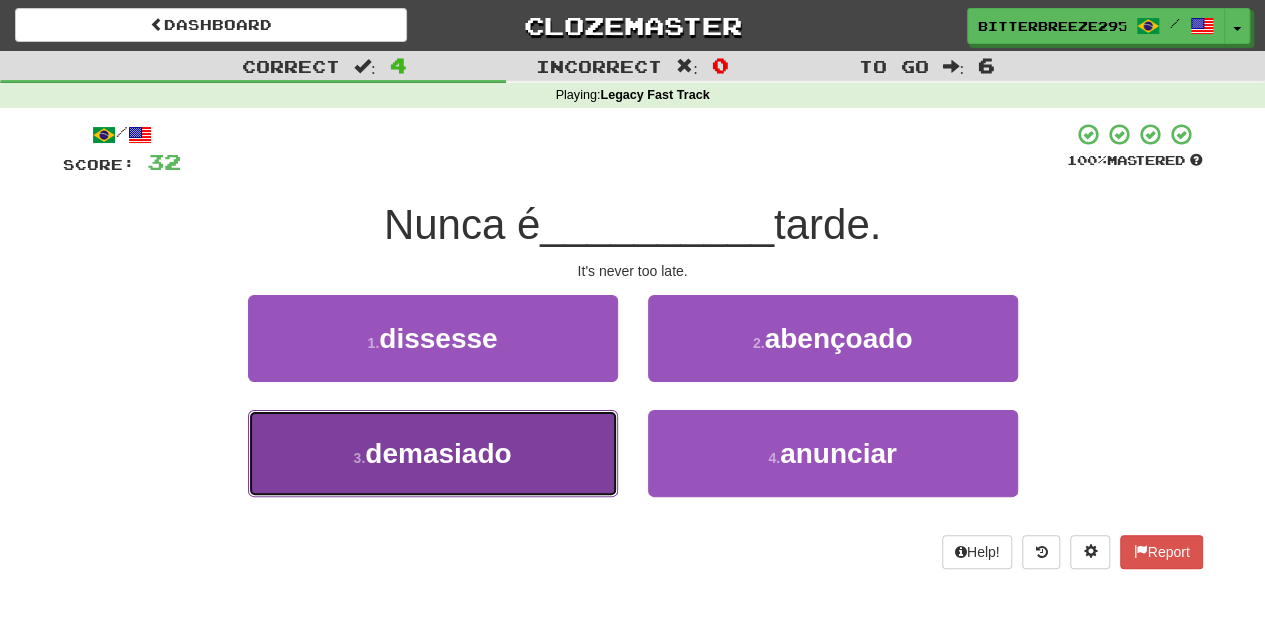 click on "3 .  demasiado" at bounding box center [433, 453] 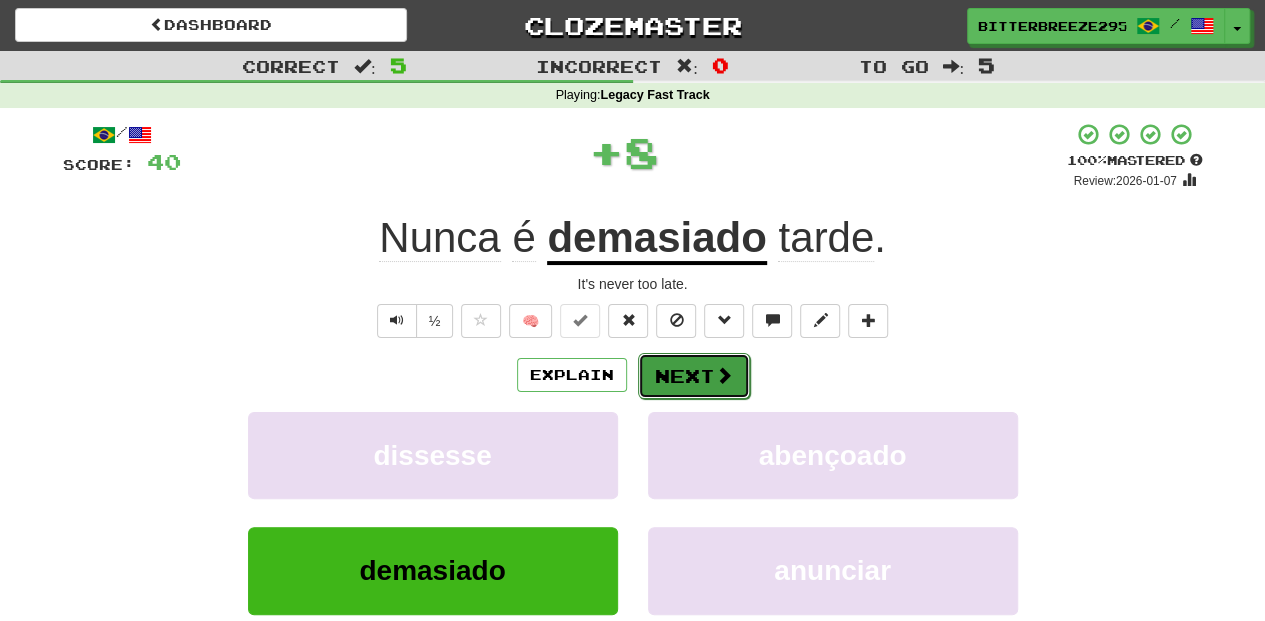 click on "Next" at bounding box center (694, 376) 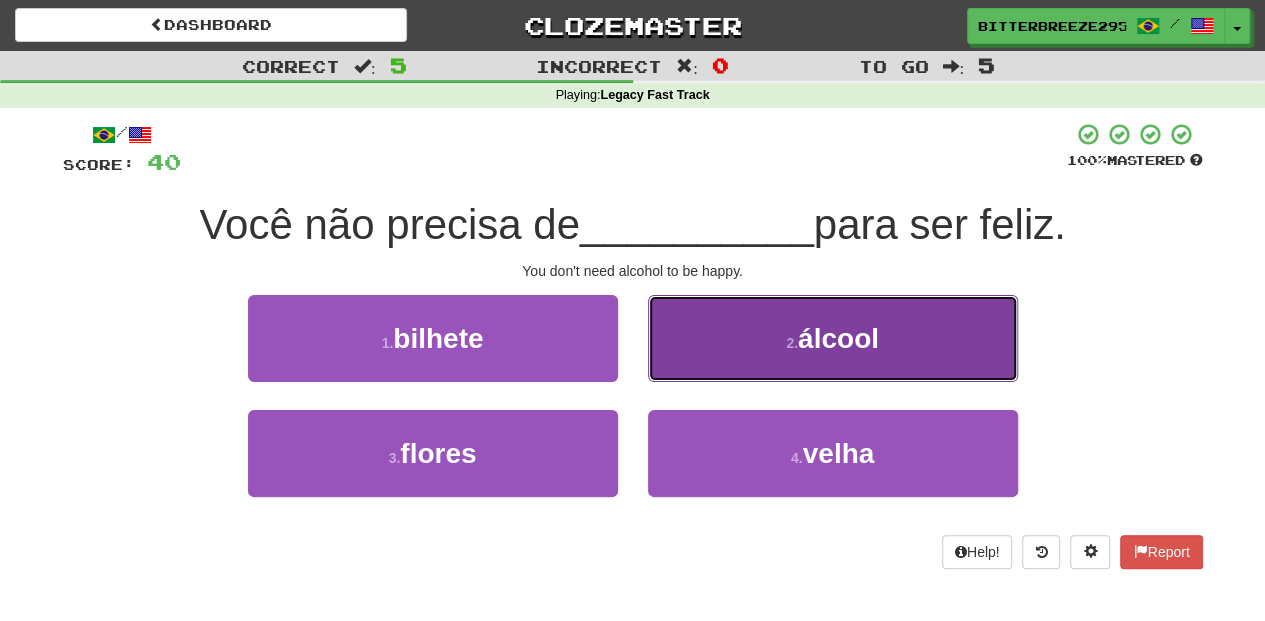 click on "2 .  álcool" at bounding box center [833, 338] 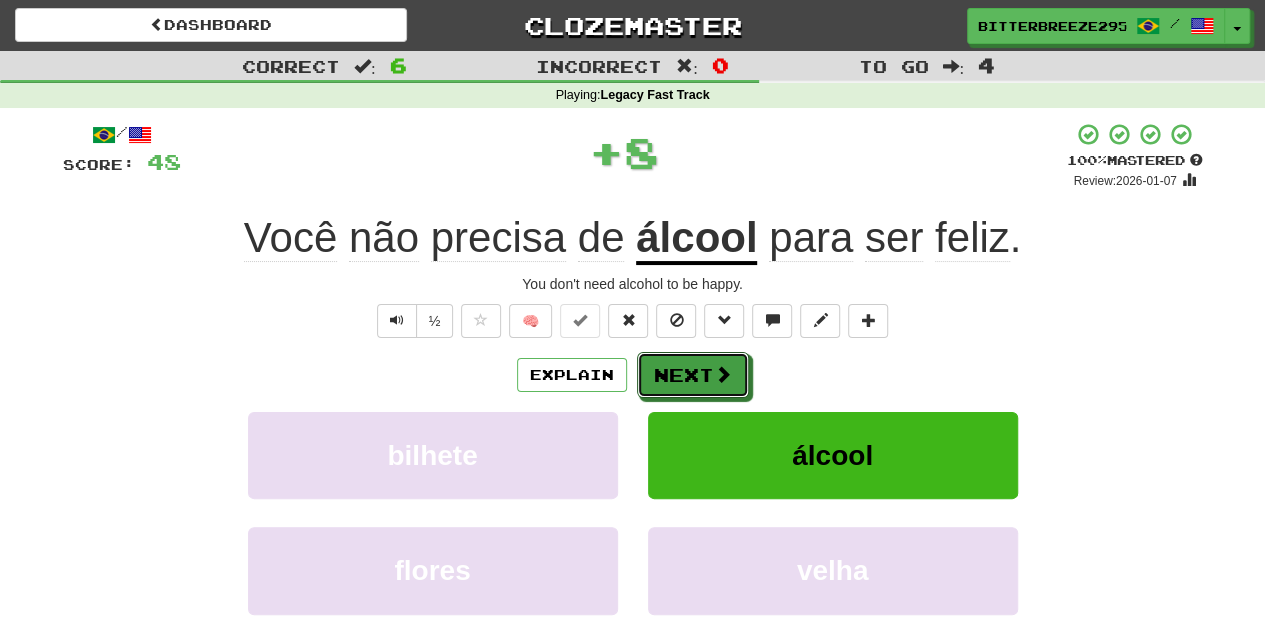 click on "/  Score:   48 + 8 100 %  Mastered Review:  2026-01-07 Você   não   precisa   de   álcool   para   ser   feliz . You don't need alcohol to be happy. ½ 🧠 Explain Next bilhete álcool flores velha Learn more: bilhete álcool flores velha  Help!  Report Sentence Source" at bounding box center (633, 435) 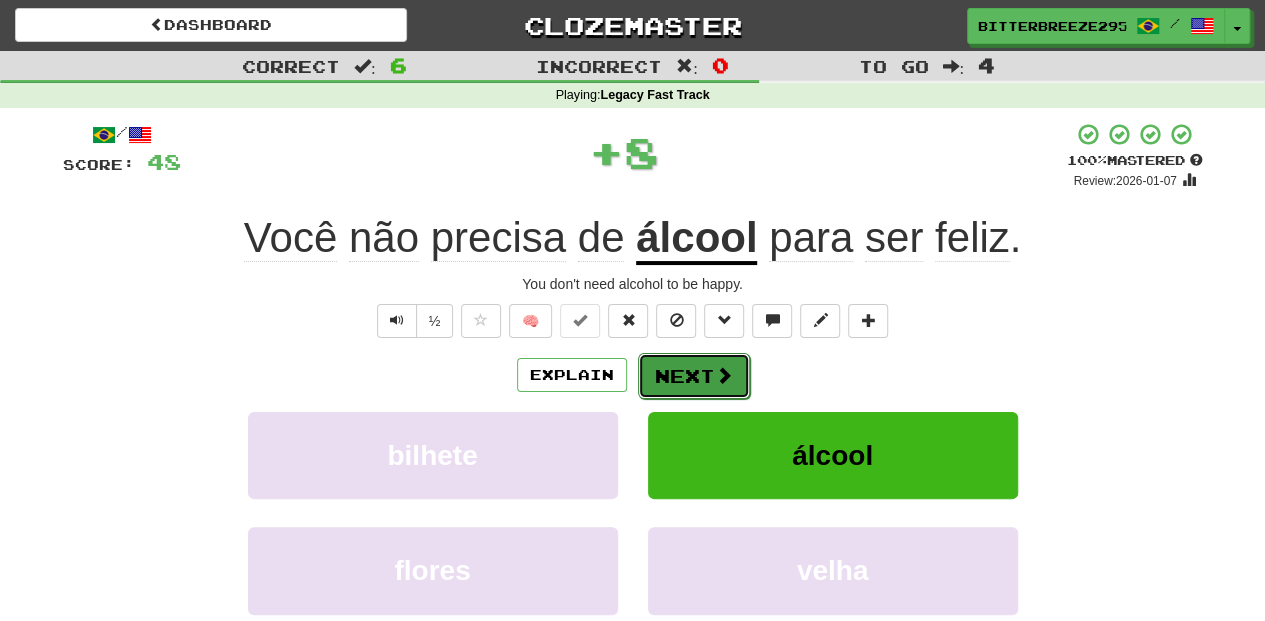 click on "Next" at bounding box center (694, 376) 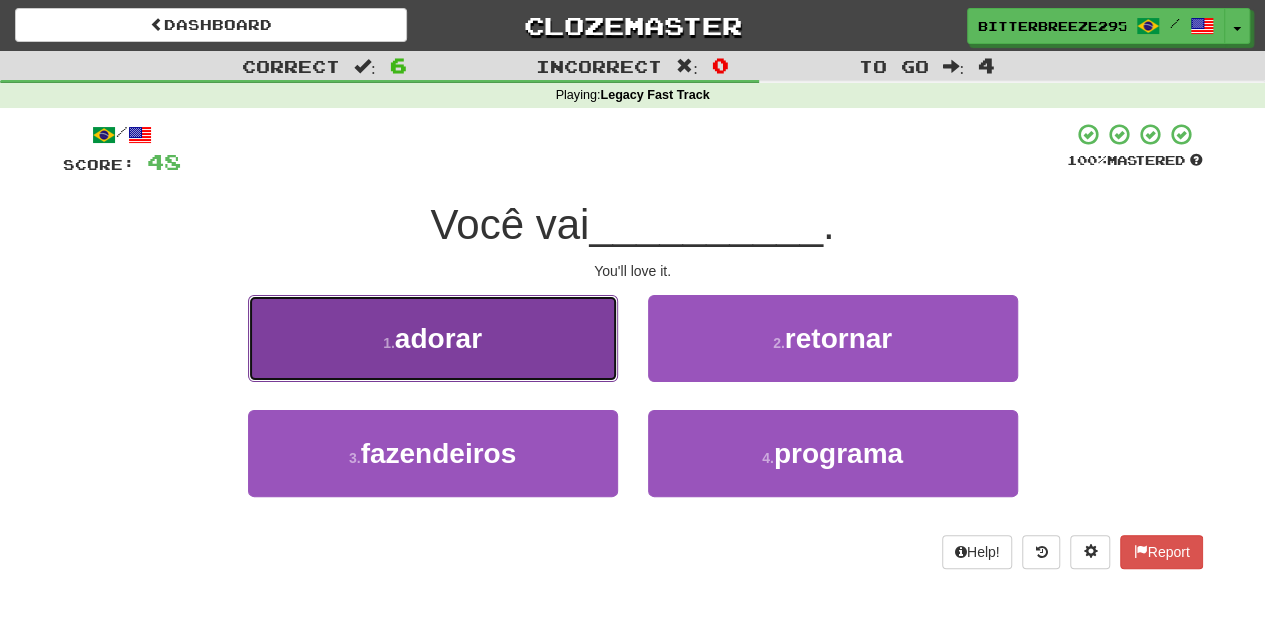 click on "1 .  adorar" at bounding box center (433, 338) 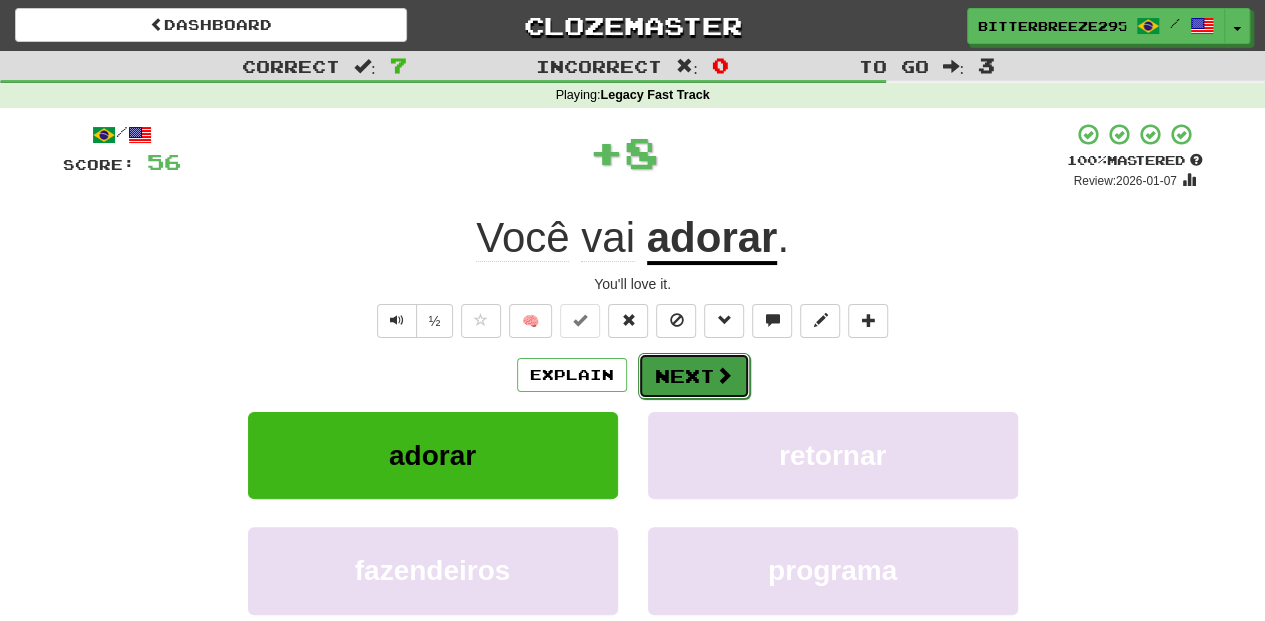 click on "Next" at bounding box center (694, 376) 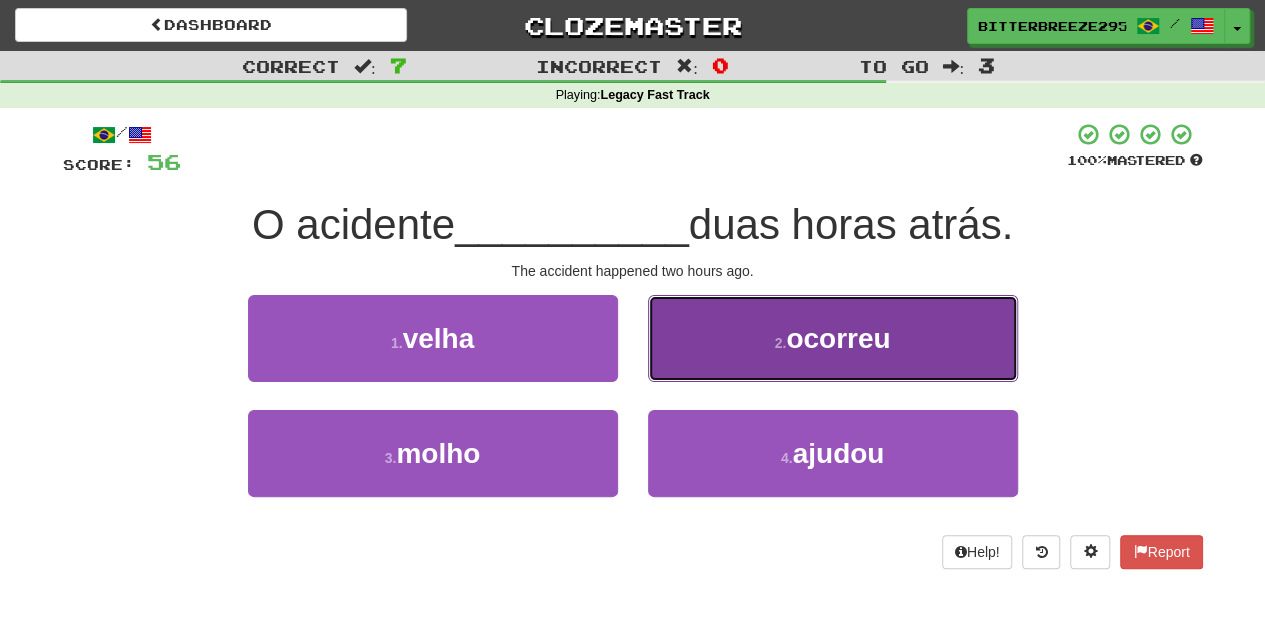 click on "2 .  ocorreu" at bounding box center [833, 338] 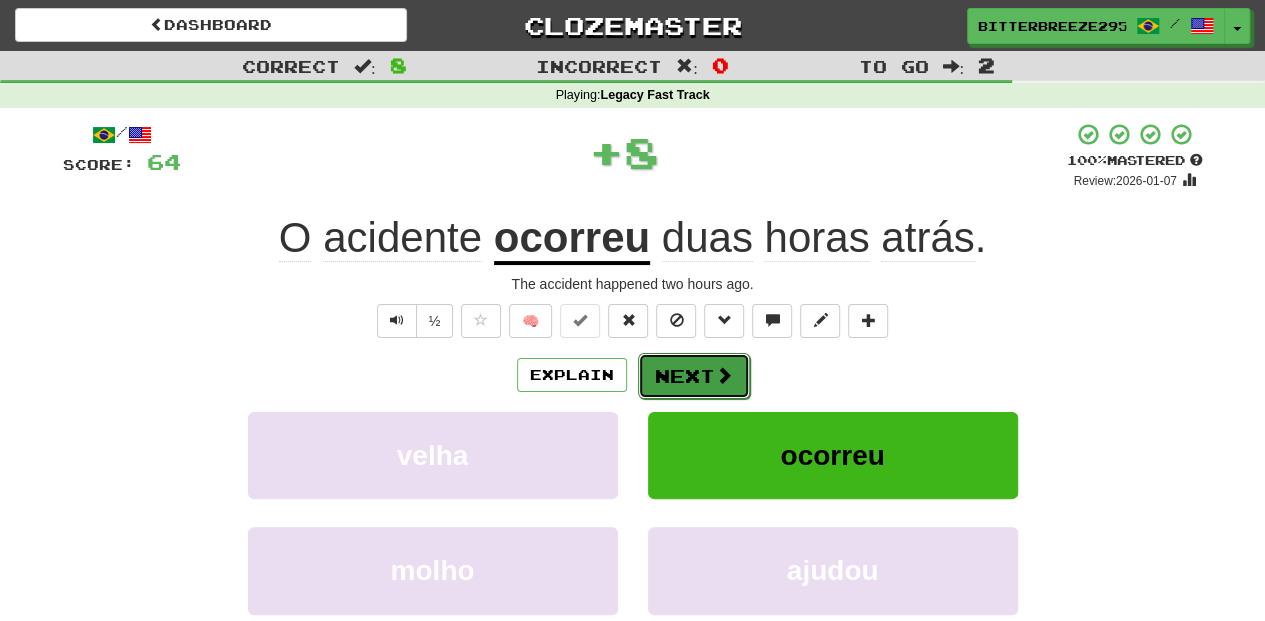 click on "Next" at bounding box center (694, 376) 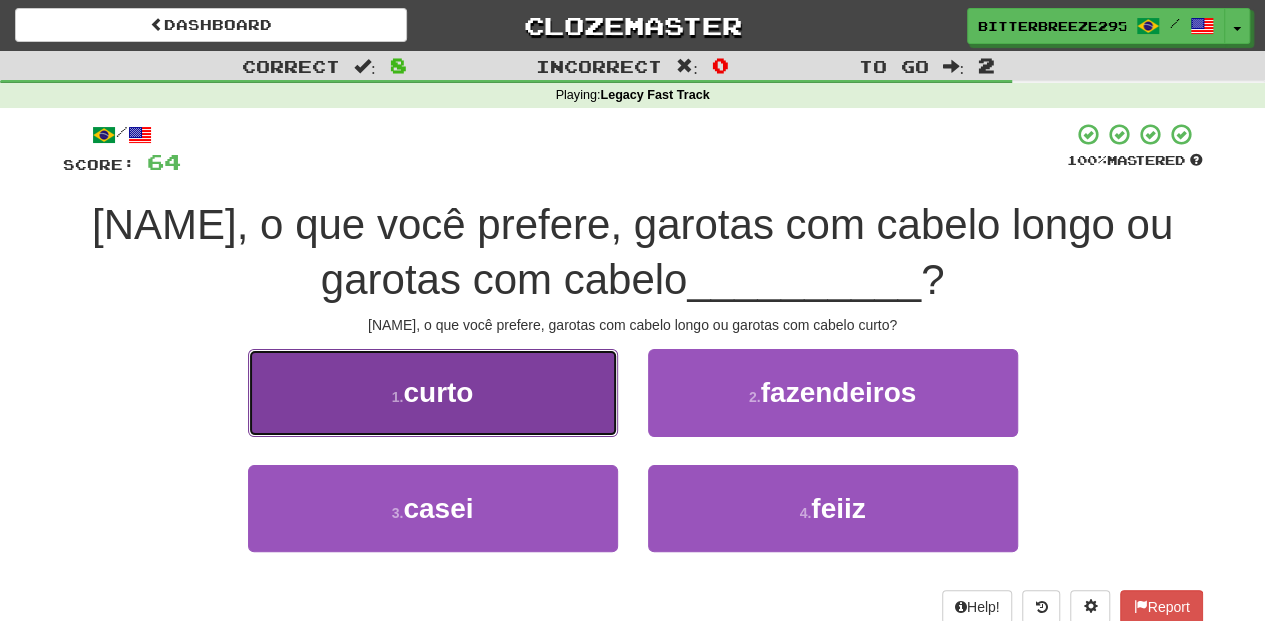 click on "1 .  curto" at bounding box center [433, 392] 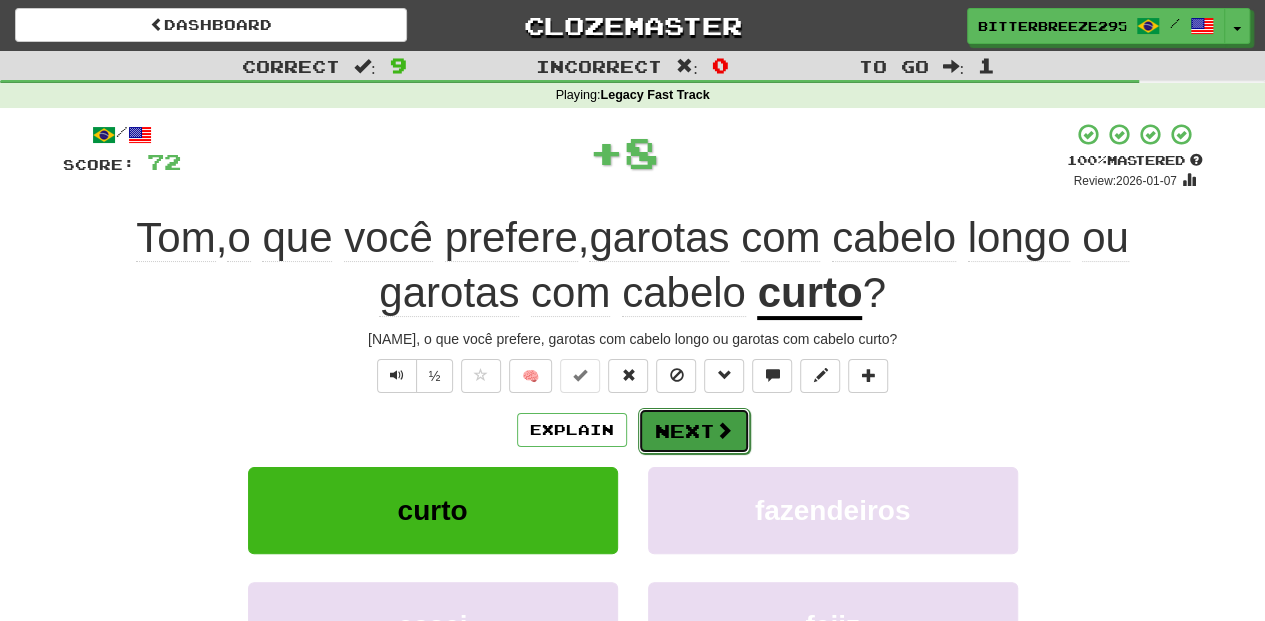 click on "Next" at bounding box center (694, 431) 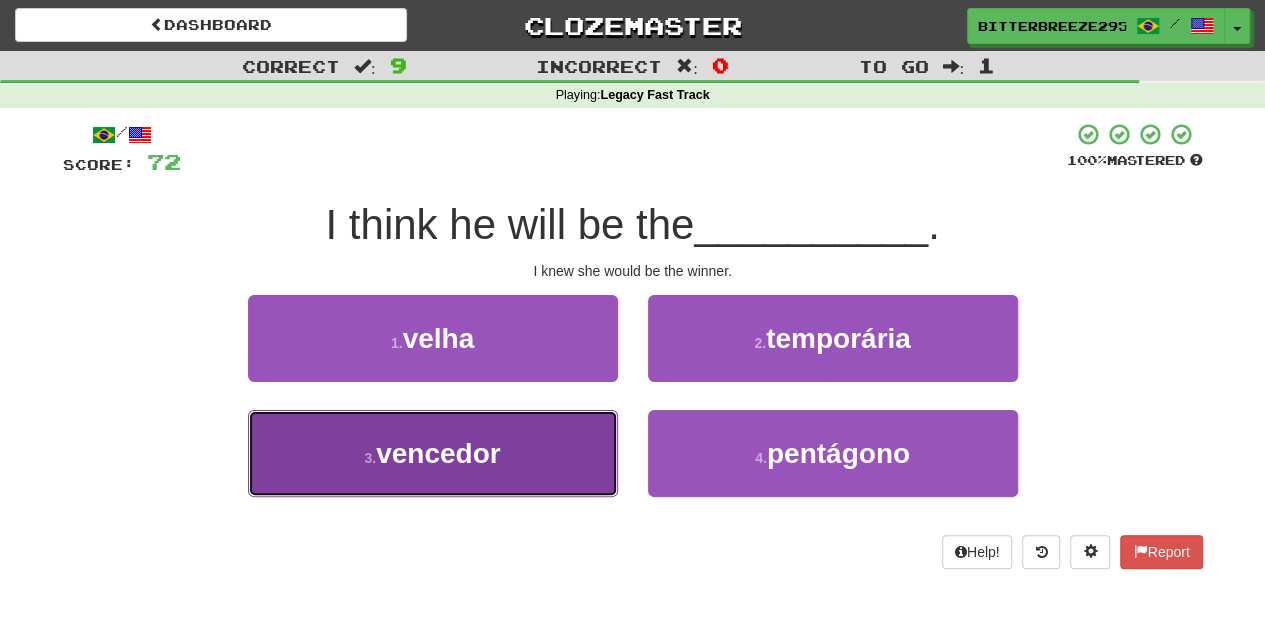 click on "3 .  vencedor" at bounding box center [433, 453] 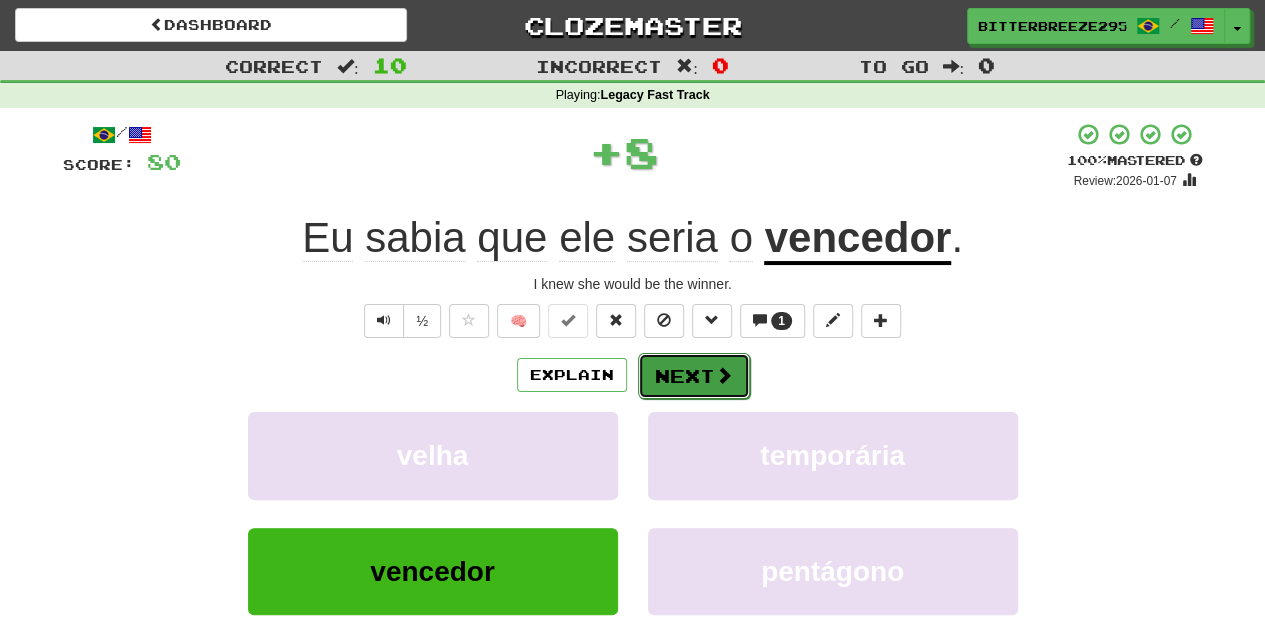 click on "Next" at bounding box center [694, 376] 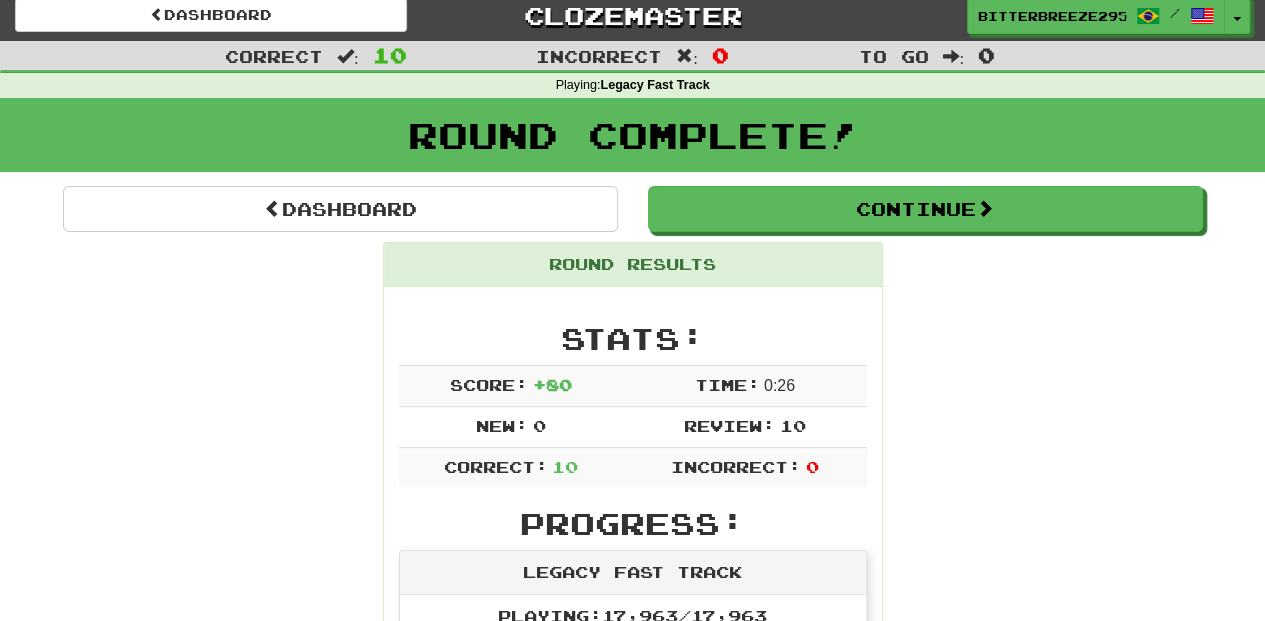 scroll, scrollTop: 0, scrollLeft: 0, axis: both 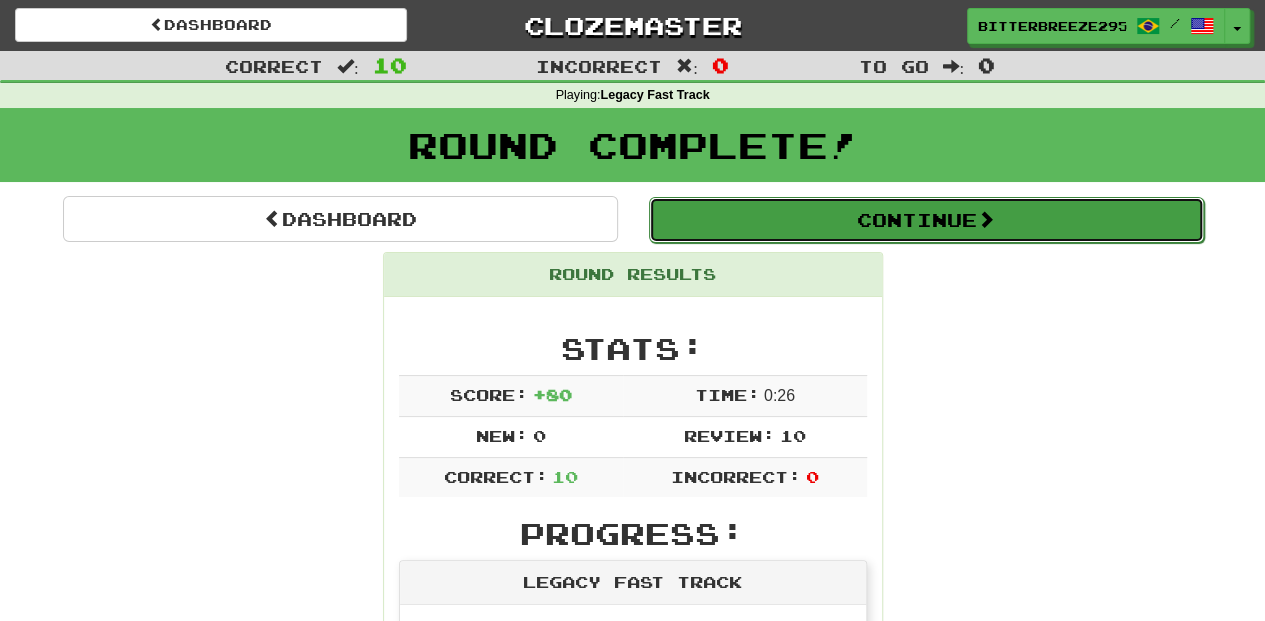 click on "Continue" at bounding box center (926, 220) 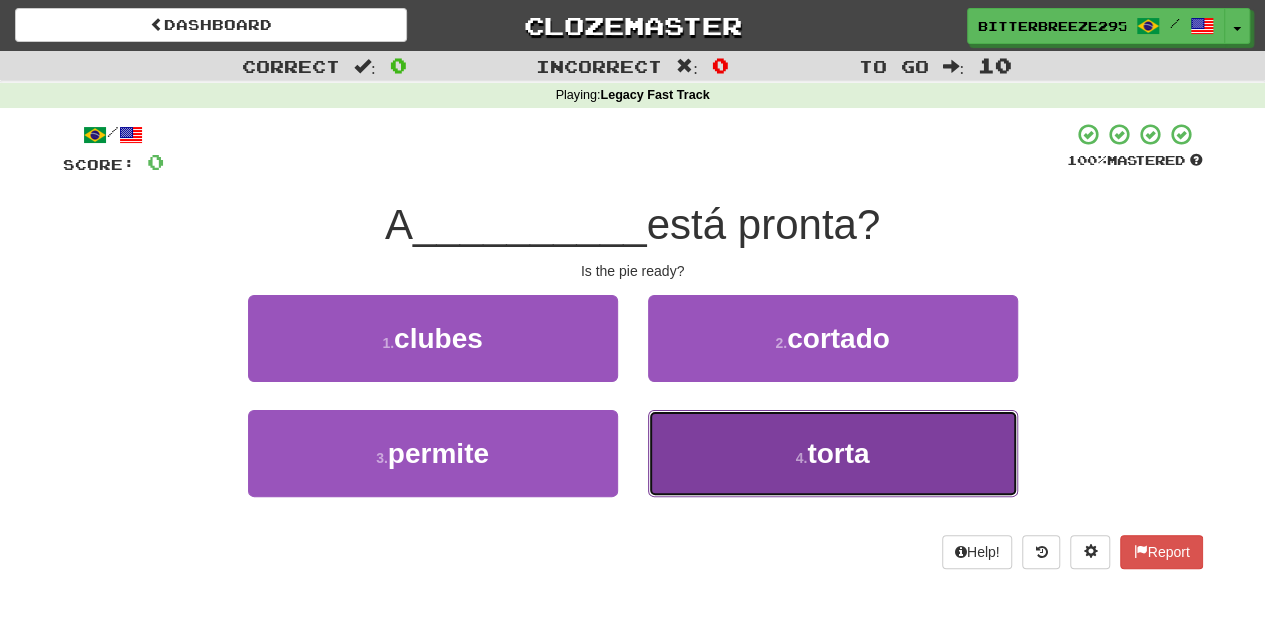 click on "4 .  torta" at bounding box center (833, 453) 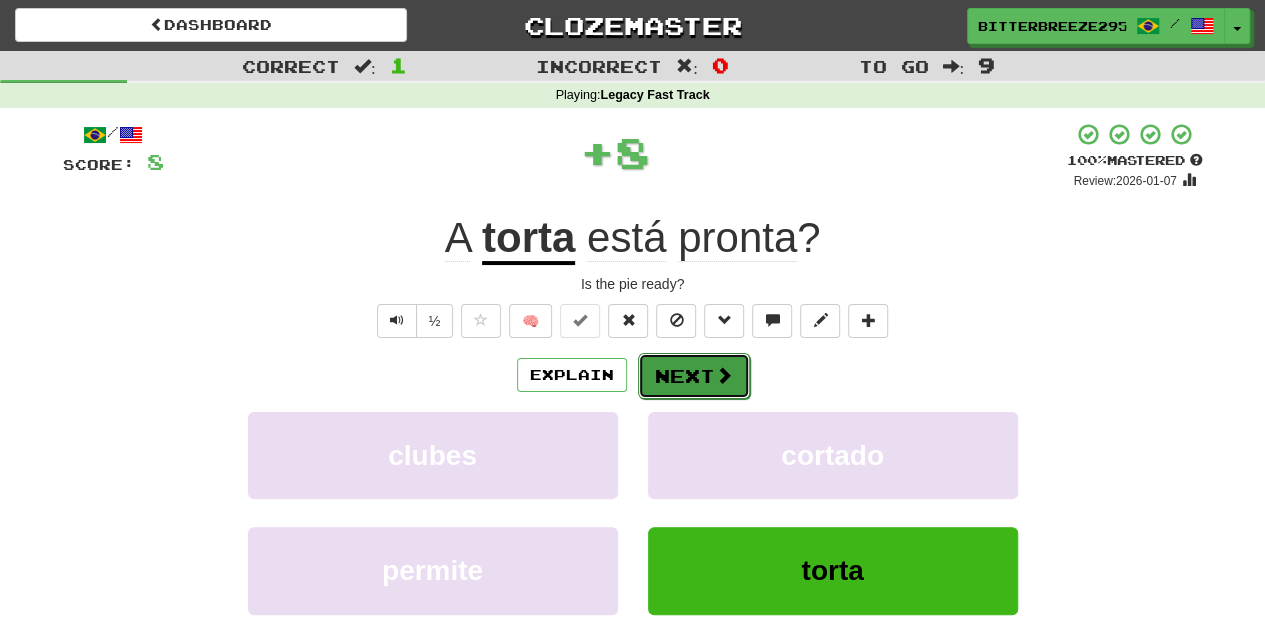 click on "Next" at bounding box center (694, 376) 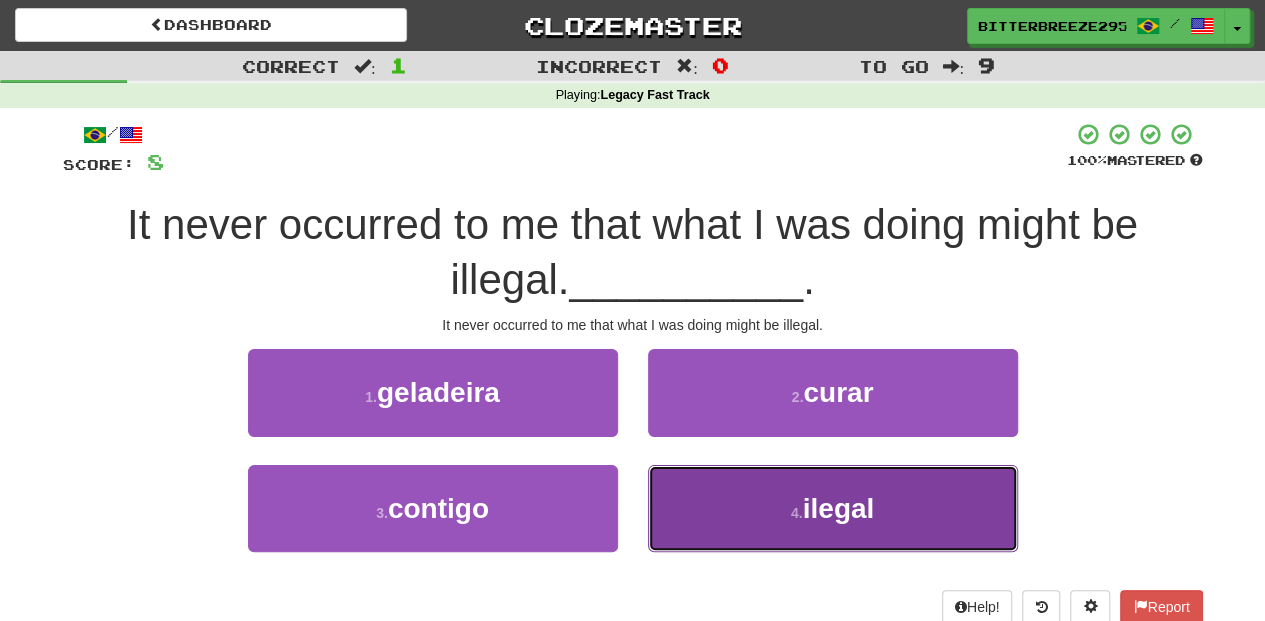click on "4 .  ilegal" at bounding box center [833, 508] 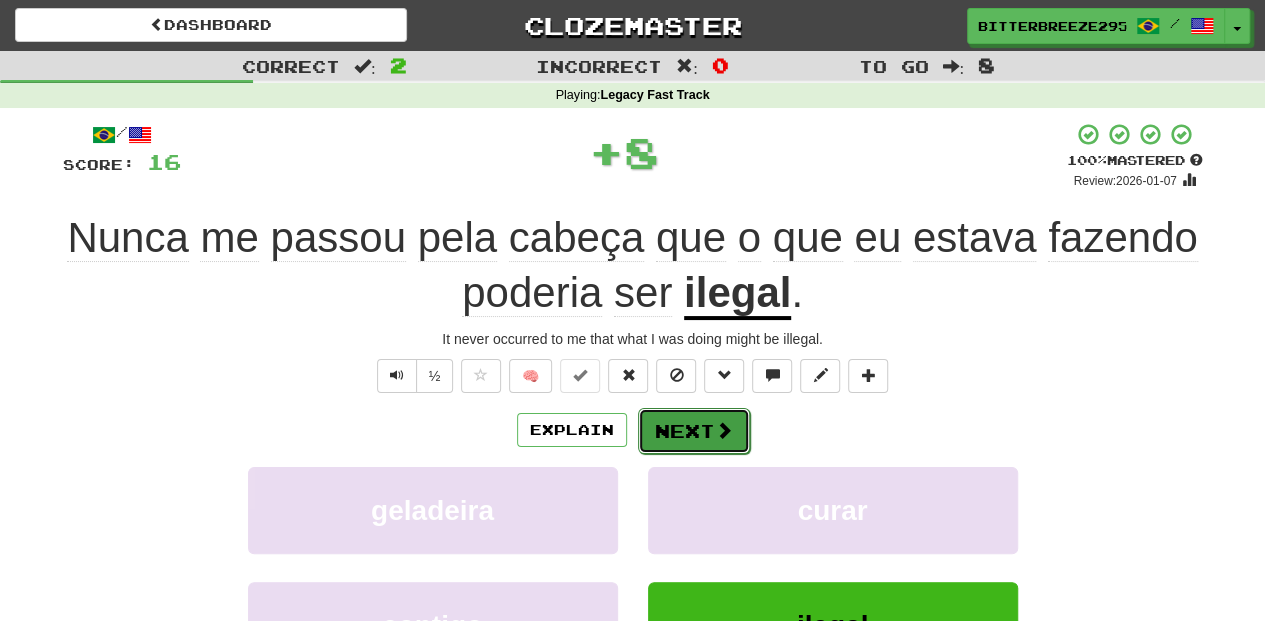 click on "Next" at bounding box center [694, 431] 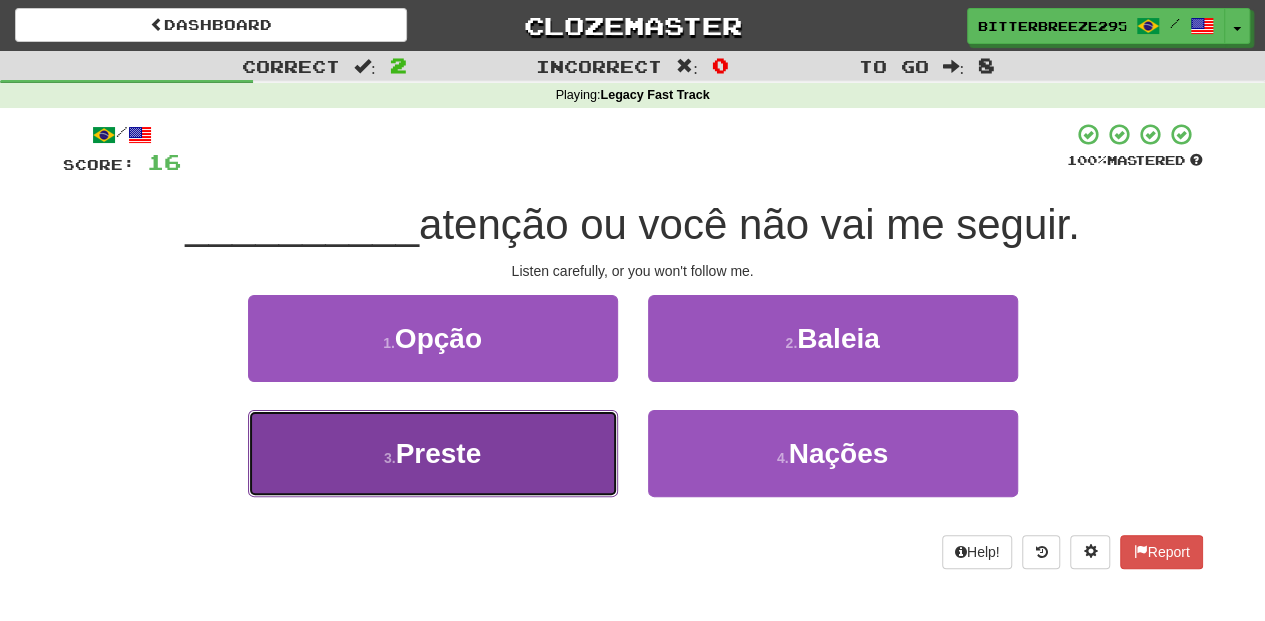 click on "3 .  Preste" at bounding box center (433, 453) 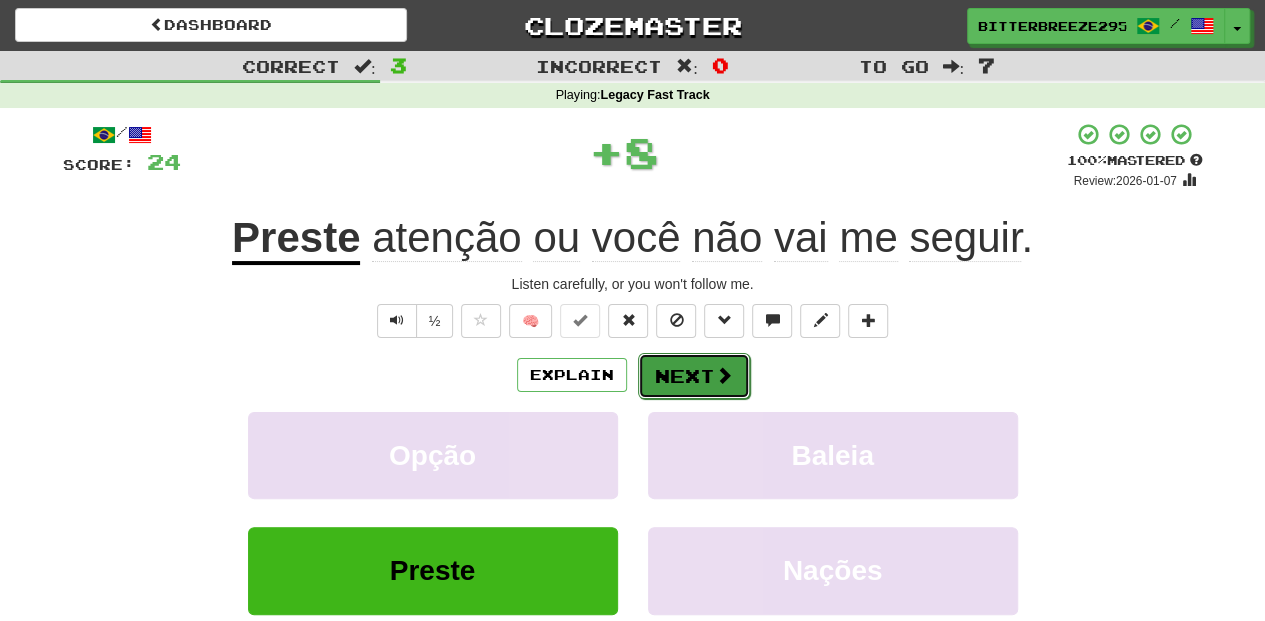 click on "Next" at bounding box center [694, 376] 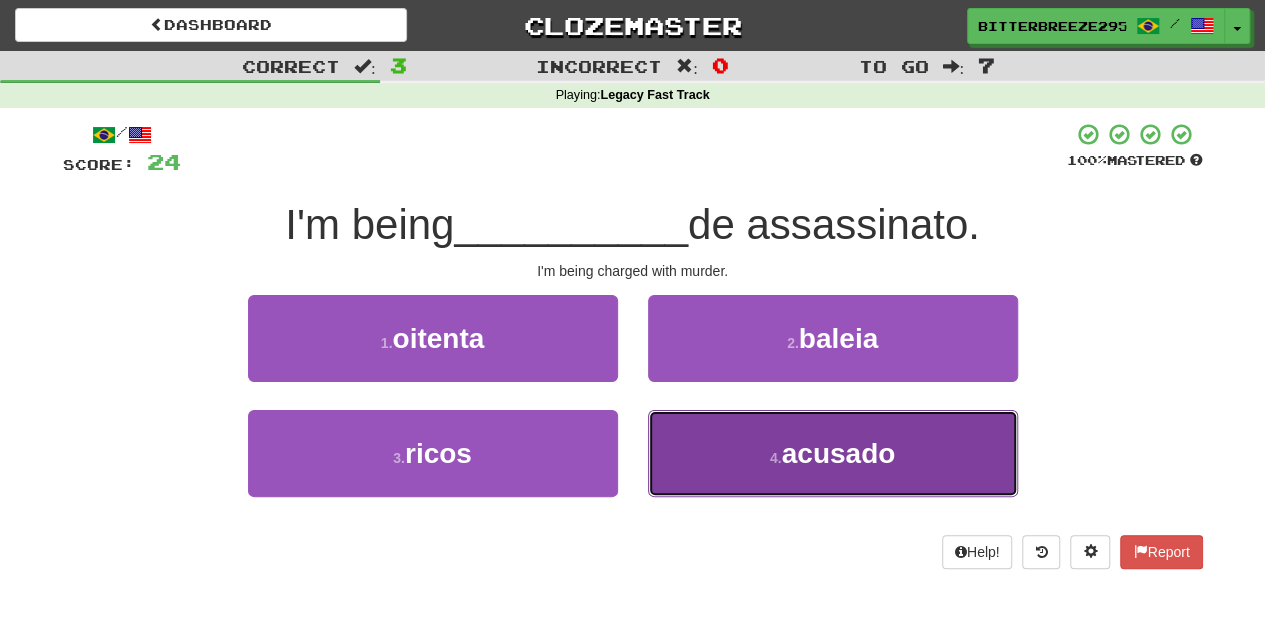 click on "4 .  acusado" at bounding box center [833, 453] 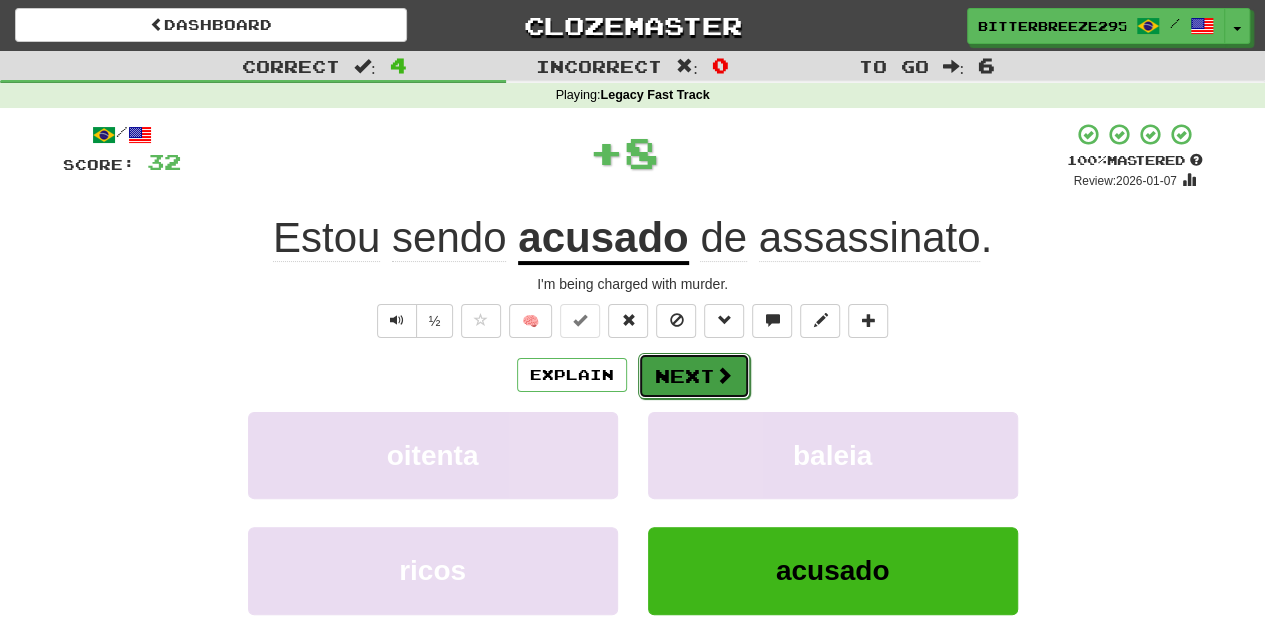 click on "Next" at bounding box center (694, 376) 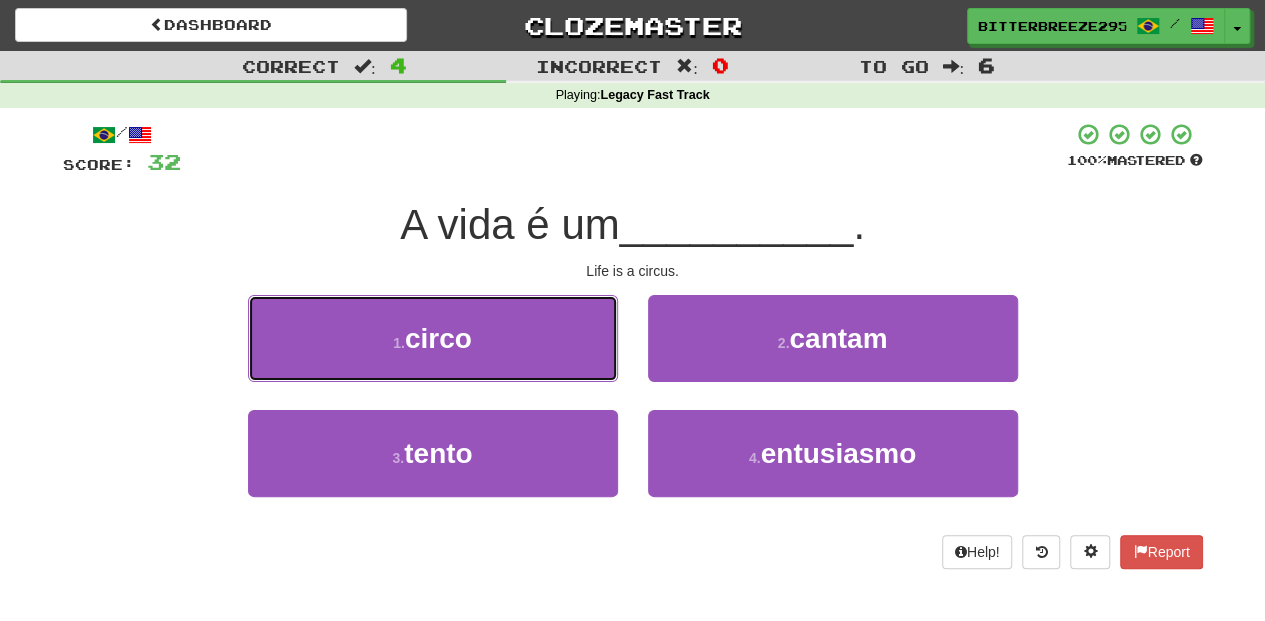 click on "1 .  circo" at bounding box center (433, 338) 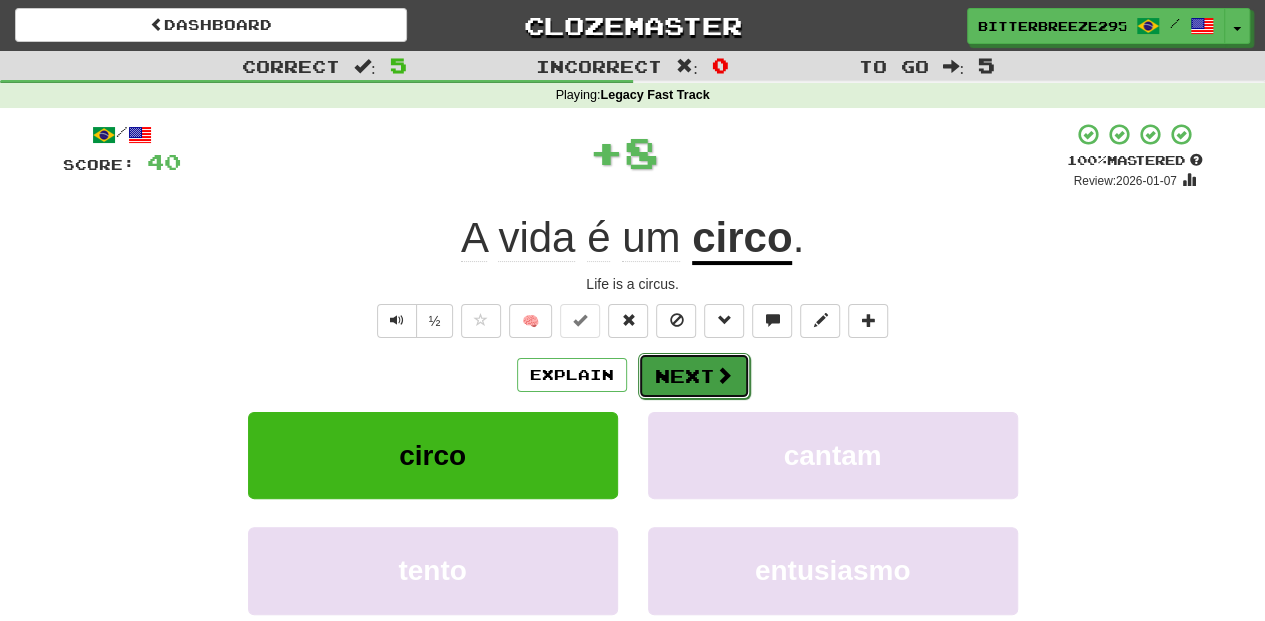 click on "Next" at bounding box center [694, 376] 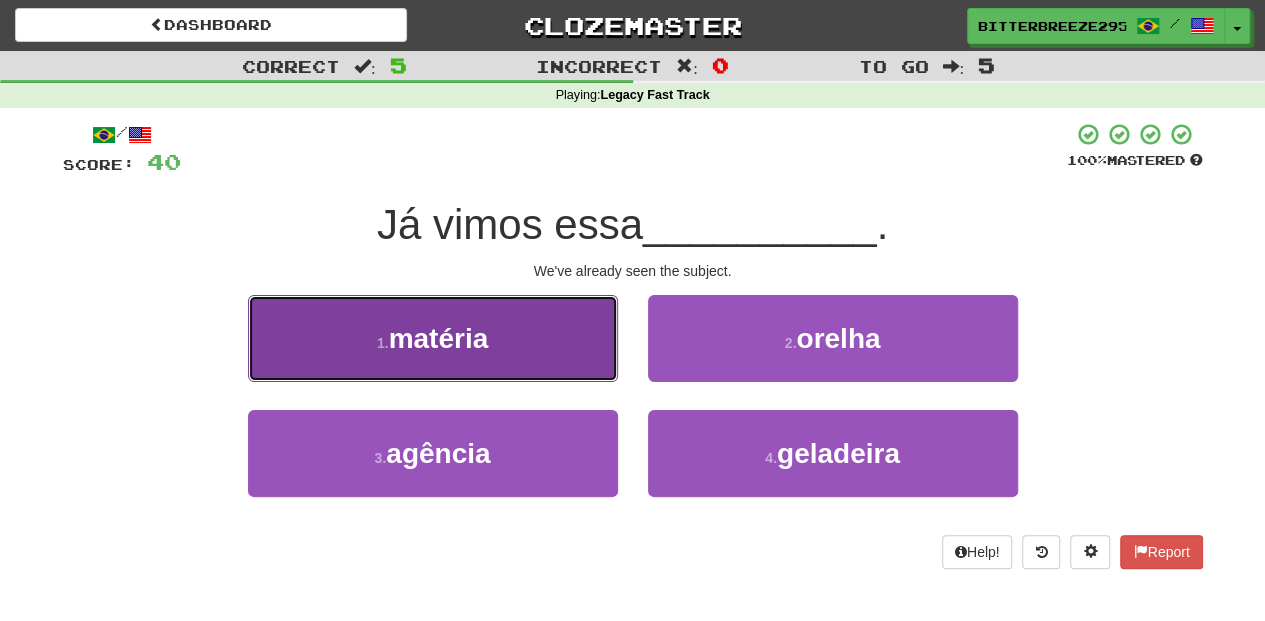 click on "1 .  matéria" at bounding box center [433, 338] 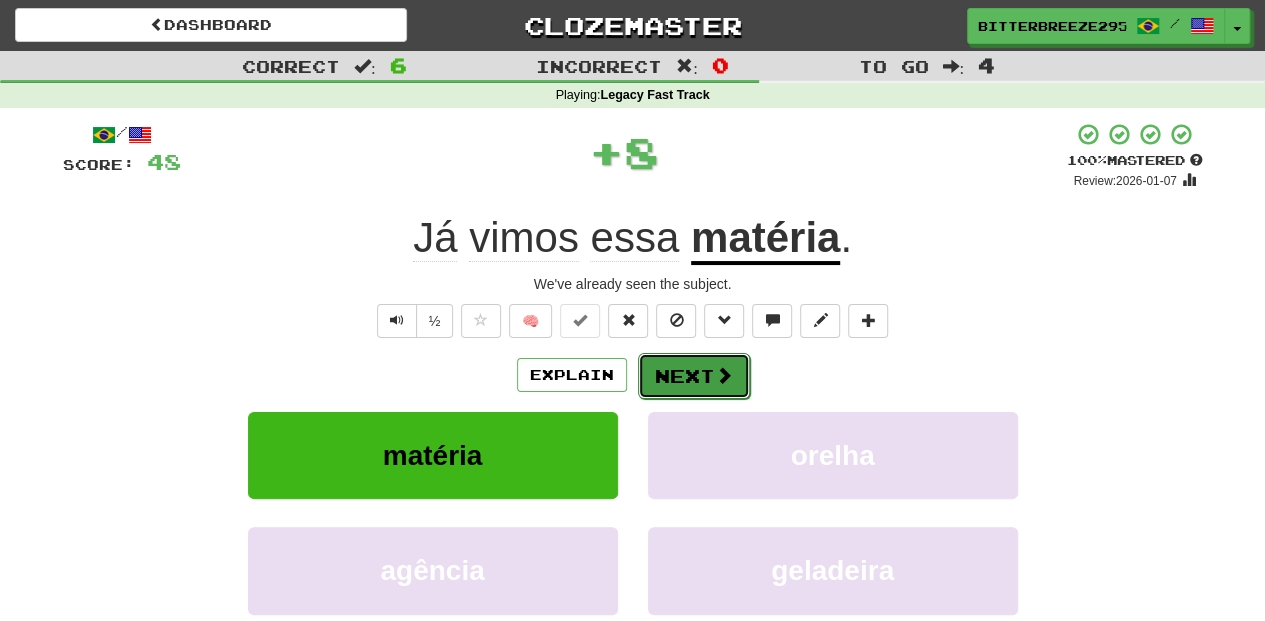click on "Next" at bounding box center [694, 376] 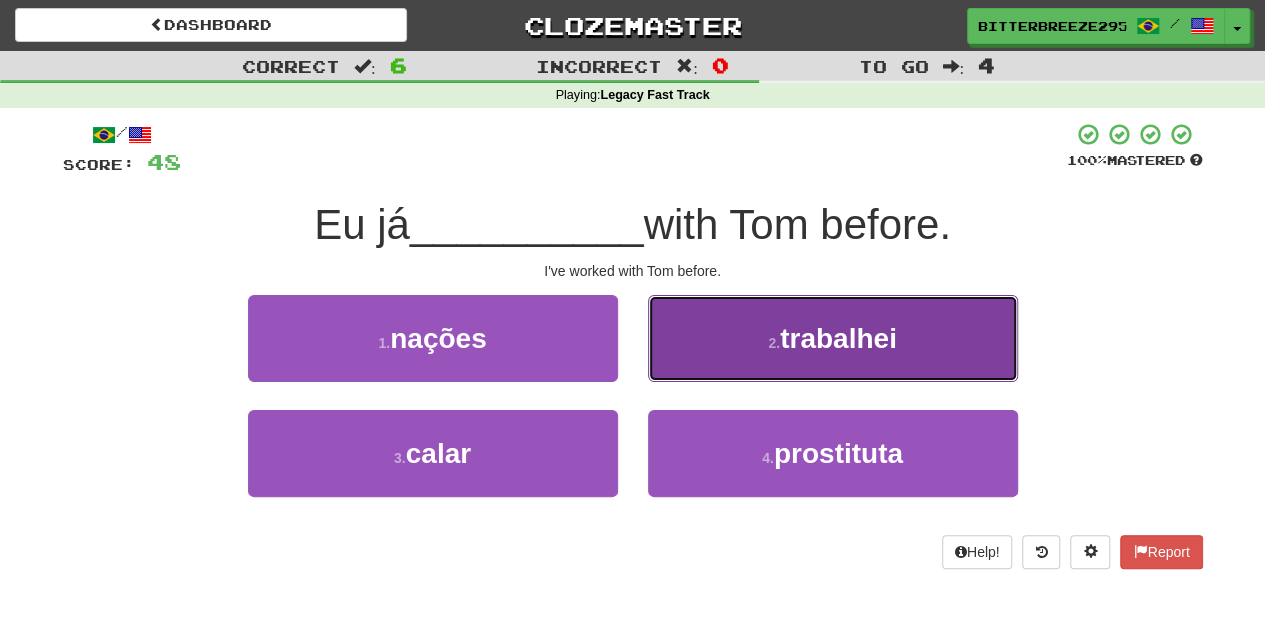 click on "2 .  trabalhei" at bounding box center (833, 338) 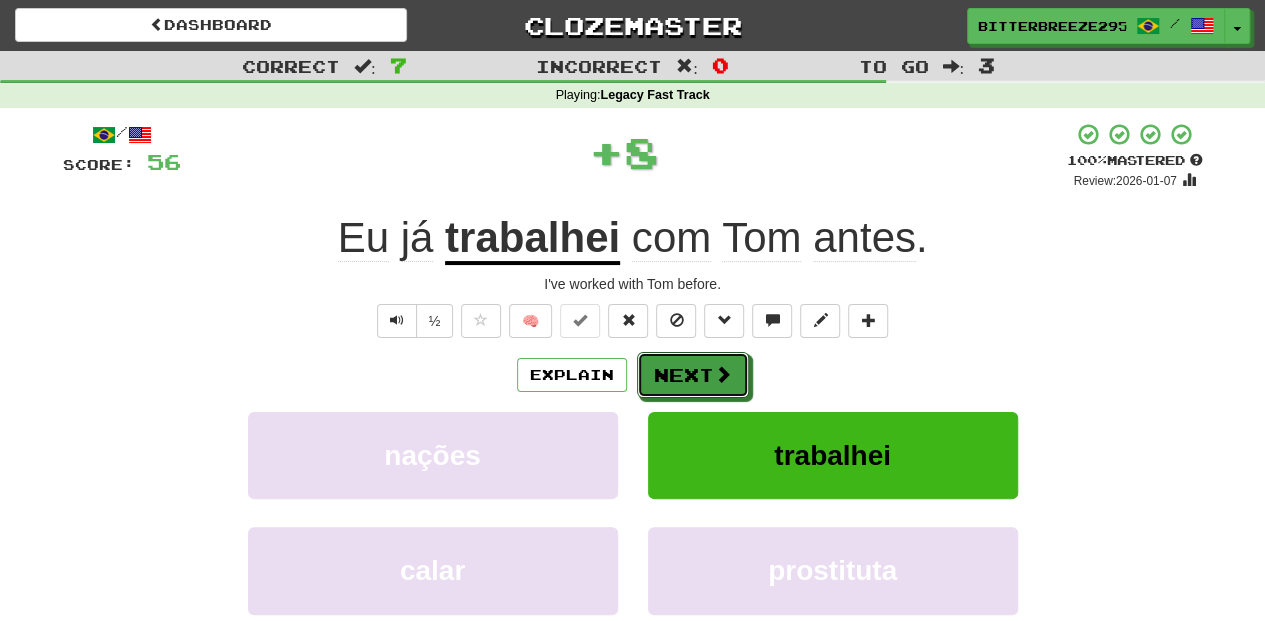 click on "Next" at bounding box center [693, 375] 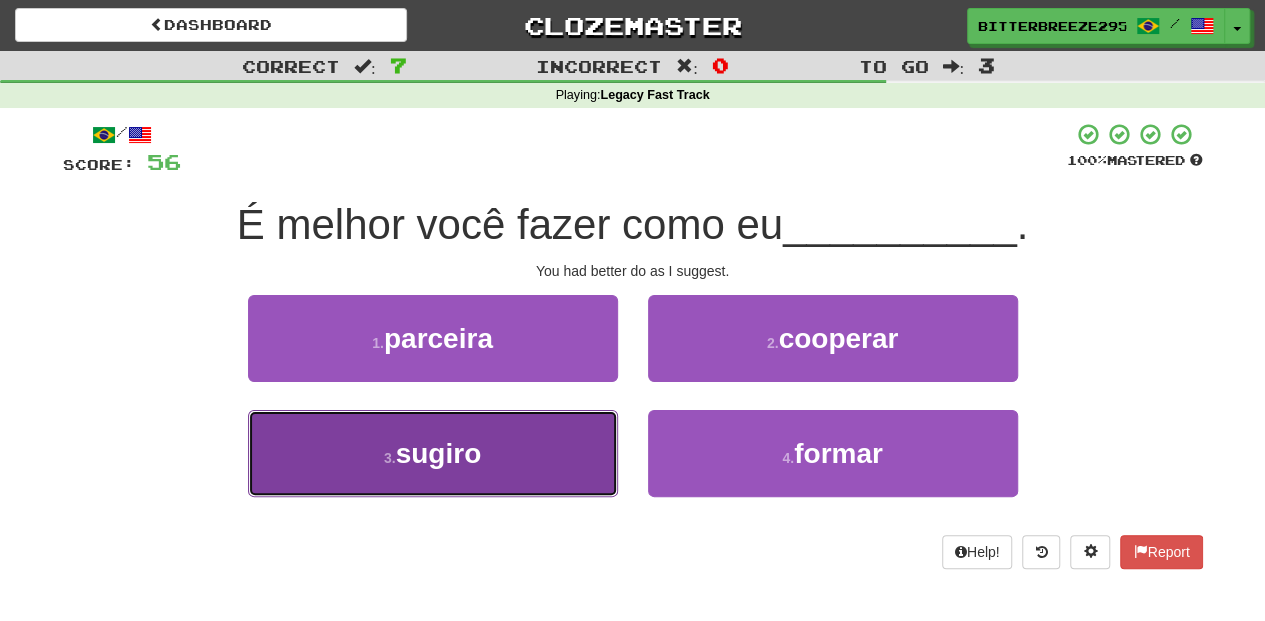 click on "3 .  sugiro" at bounding box center [433, 453] 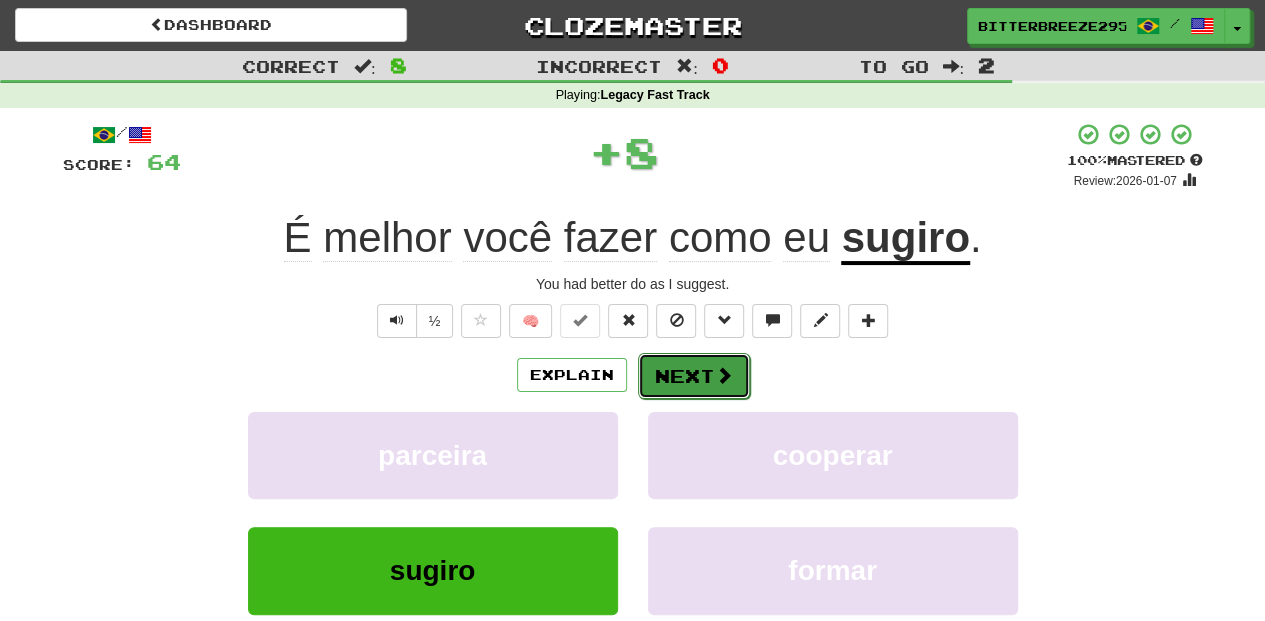 click at bounding box center [724, 375] 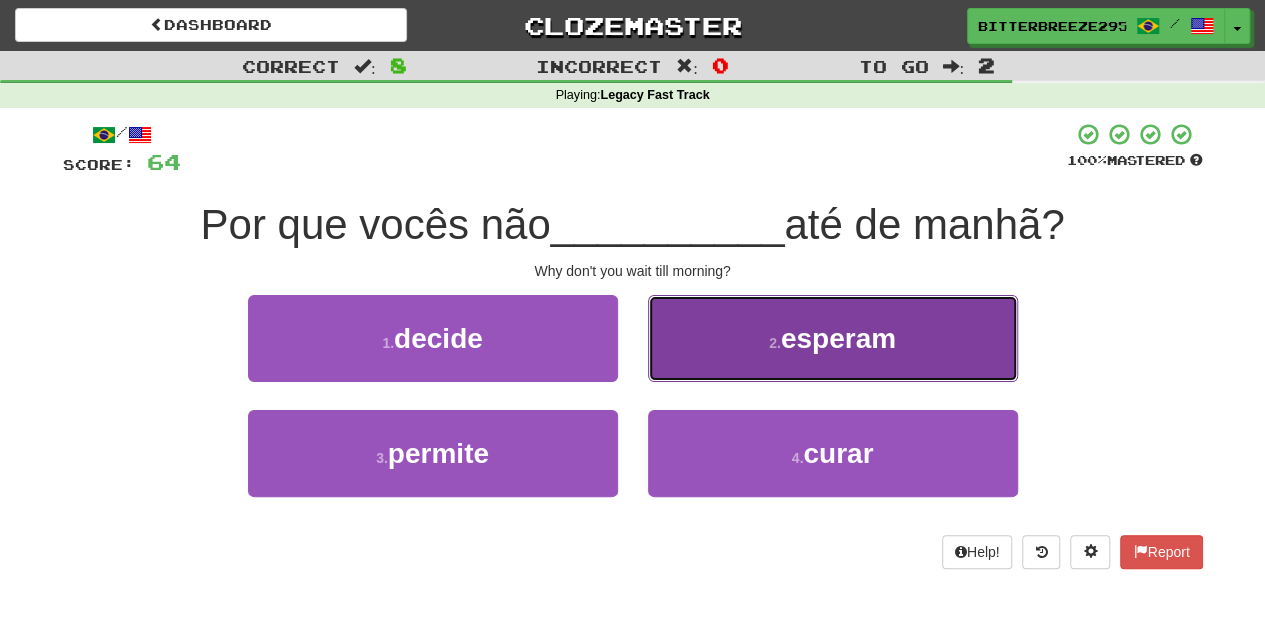 click on "2 .  esperam" at bounding box center (833, 338) 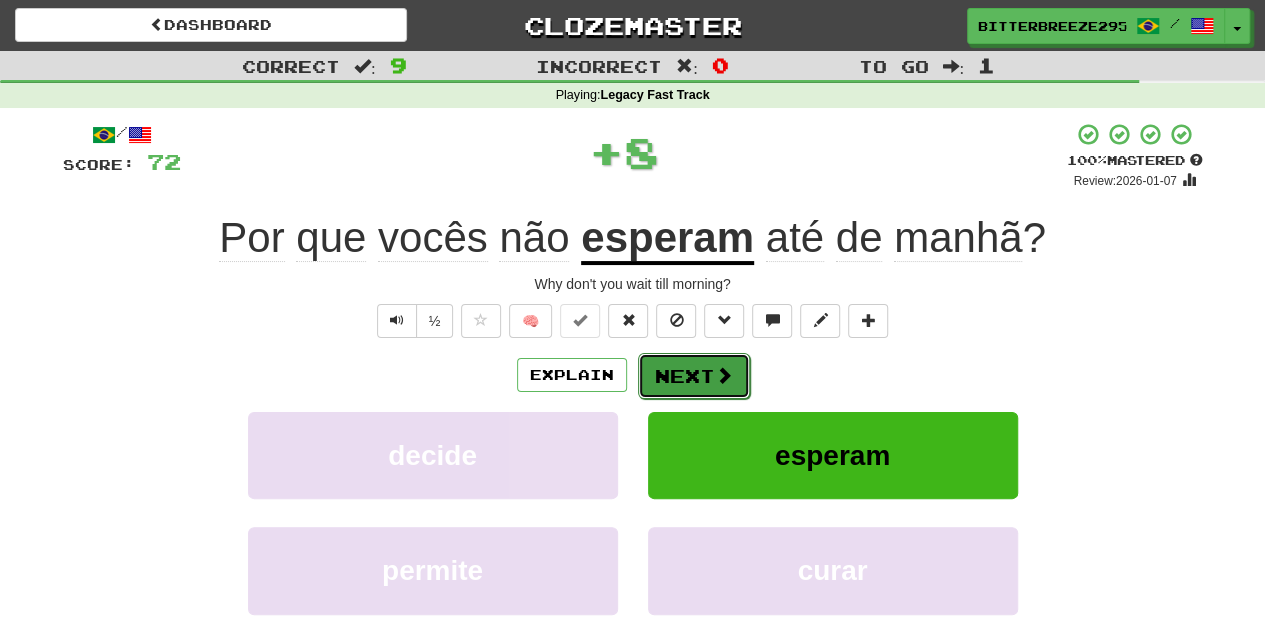 click on "Next" at bounding box center (694, 376) 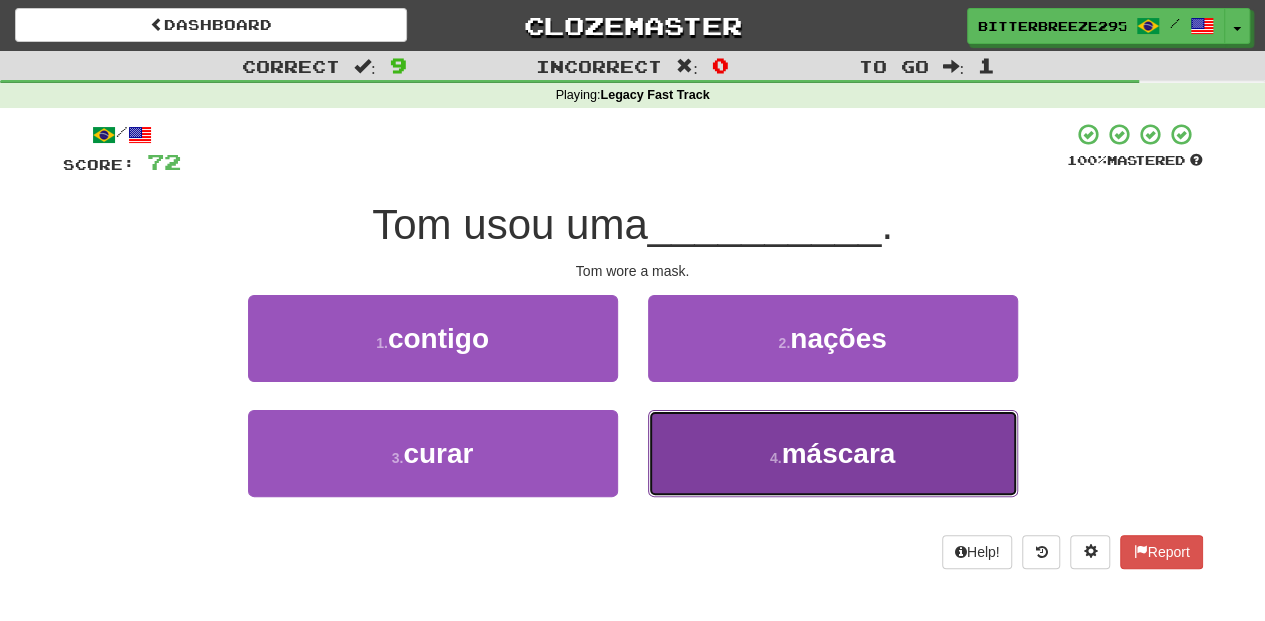 click on "4 .  máscara" at bounding box center (833, 453) 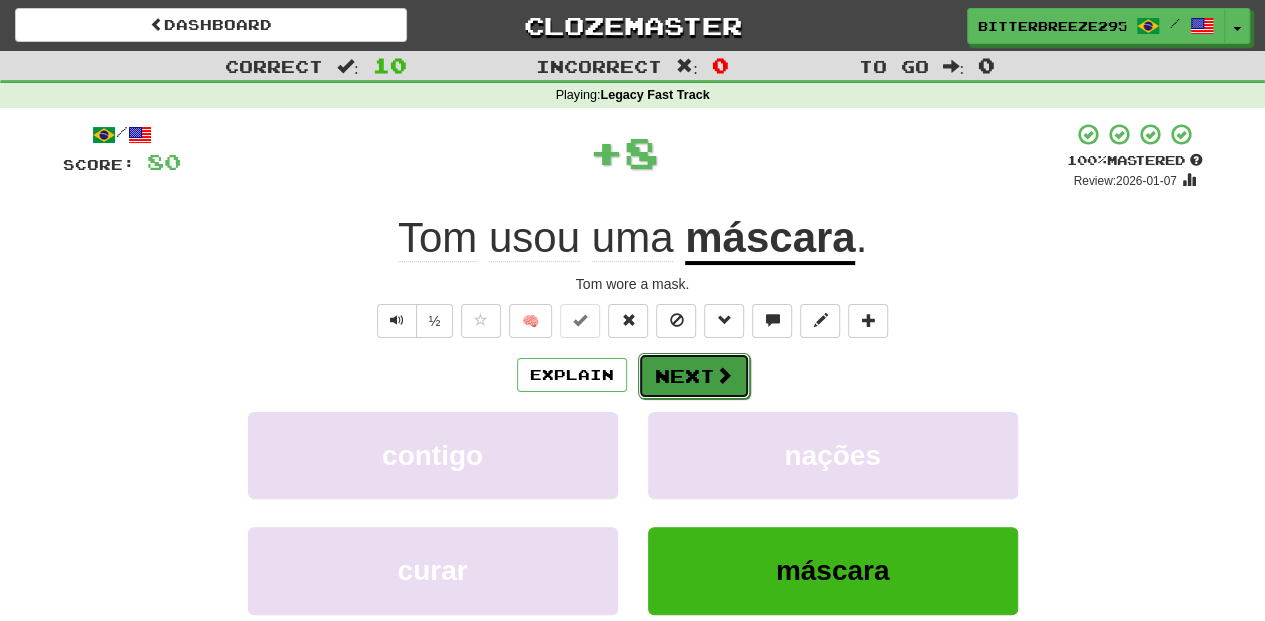 click on "Next" at bounding box center (694, 376) 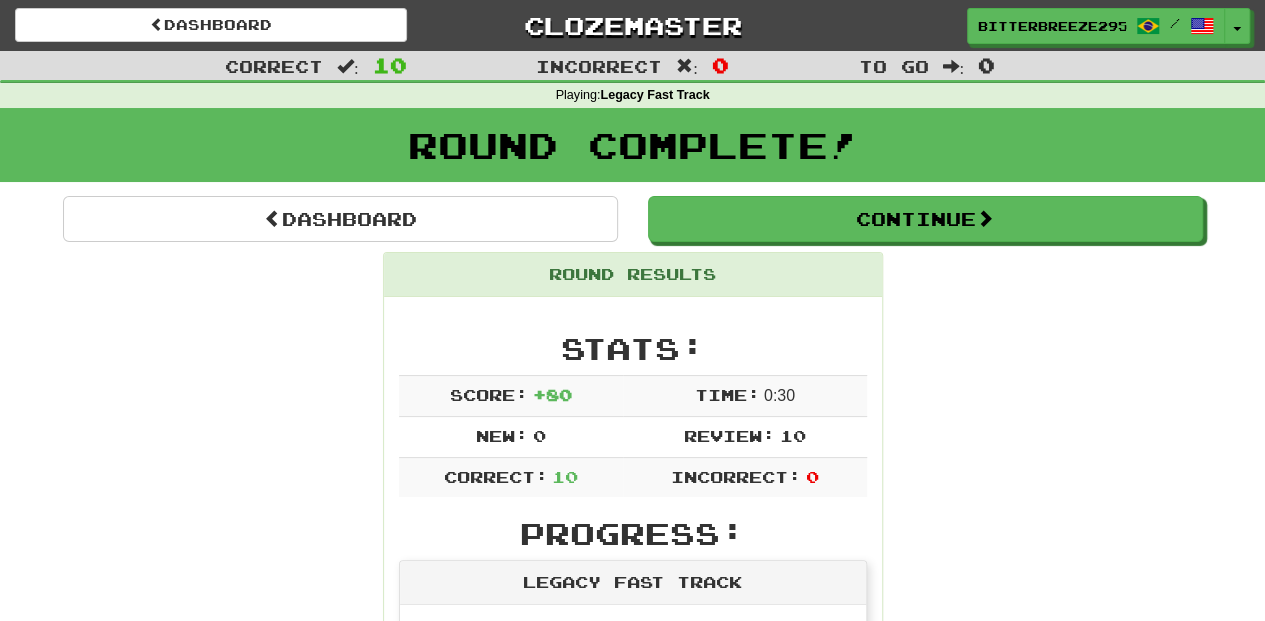 scroll, scrollTop: 0, scrollLeft: 0, axis: both 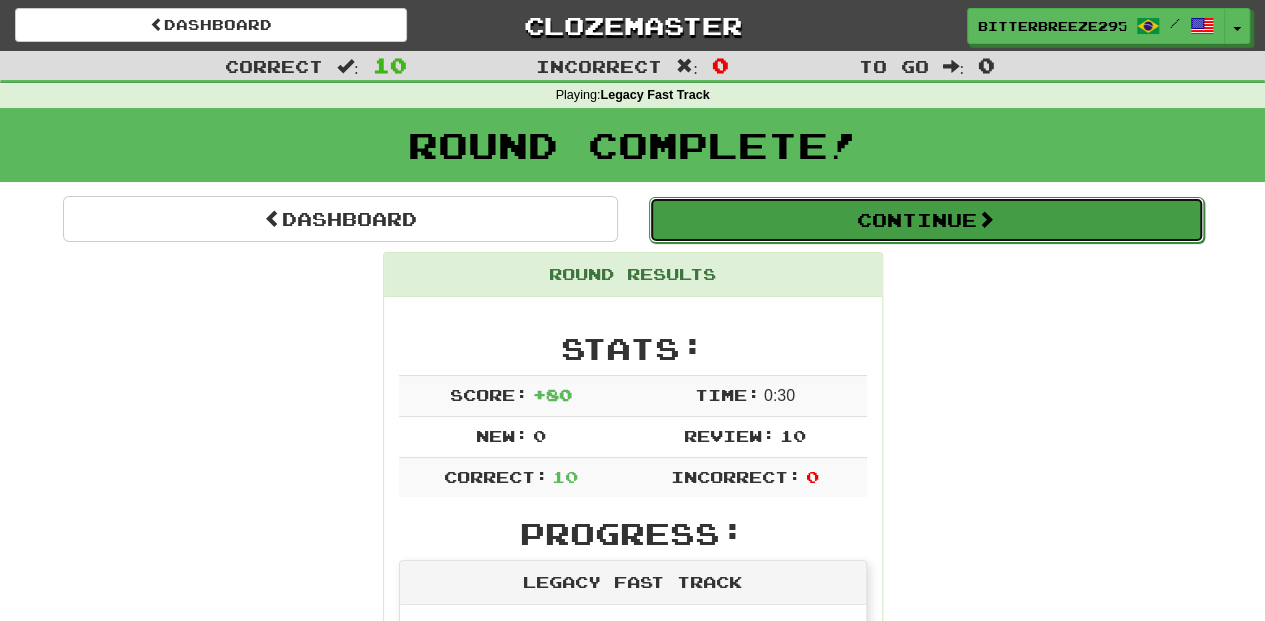 click on "Continue" at bounding box center [926, 220] 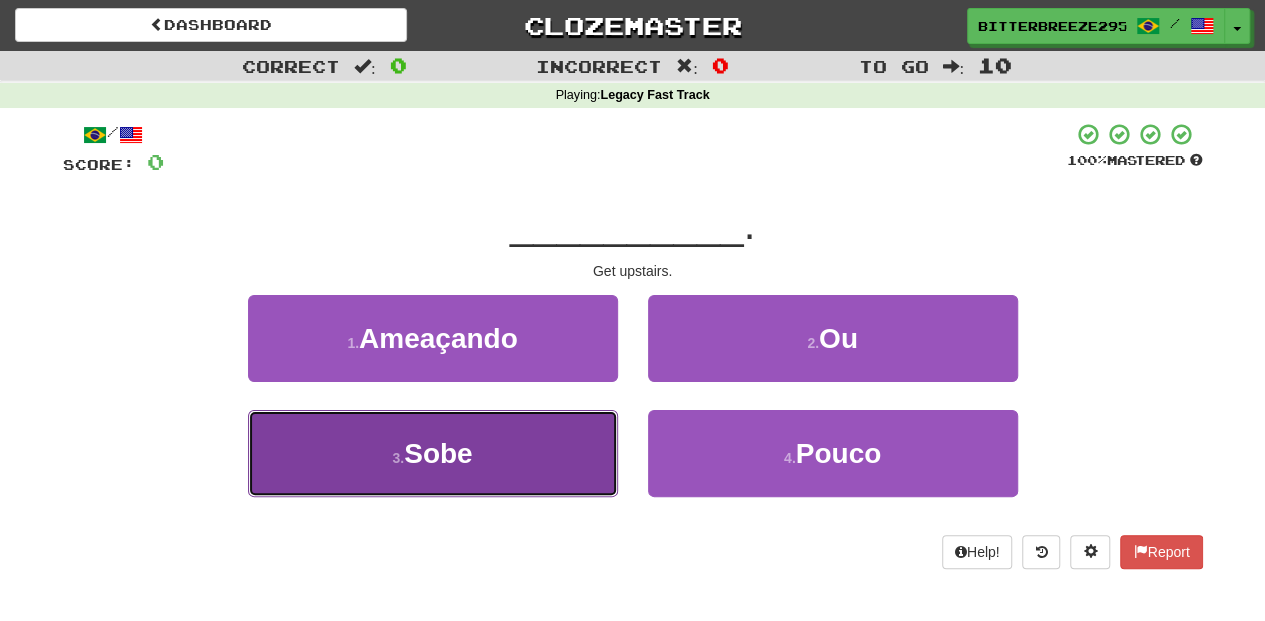 click on "3 .  Sobe" at bounding box center [433, 453] 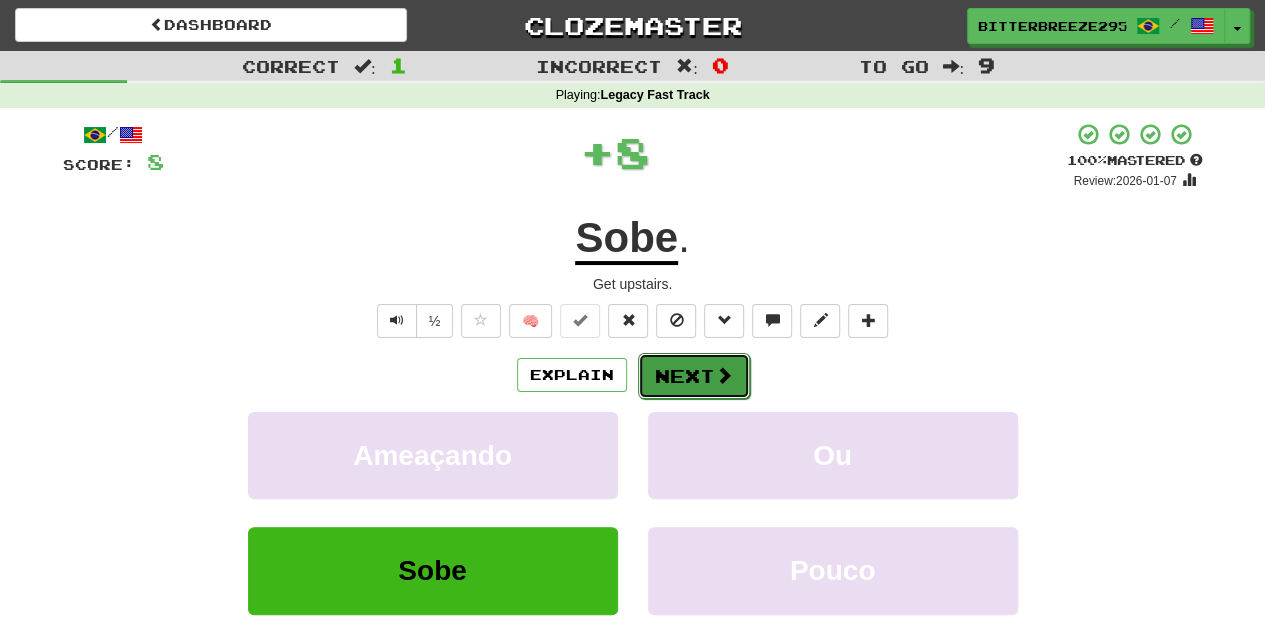 click on "Next" at bounding box center [694, 376] 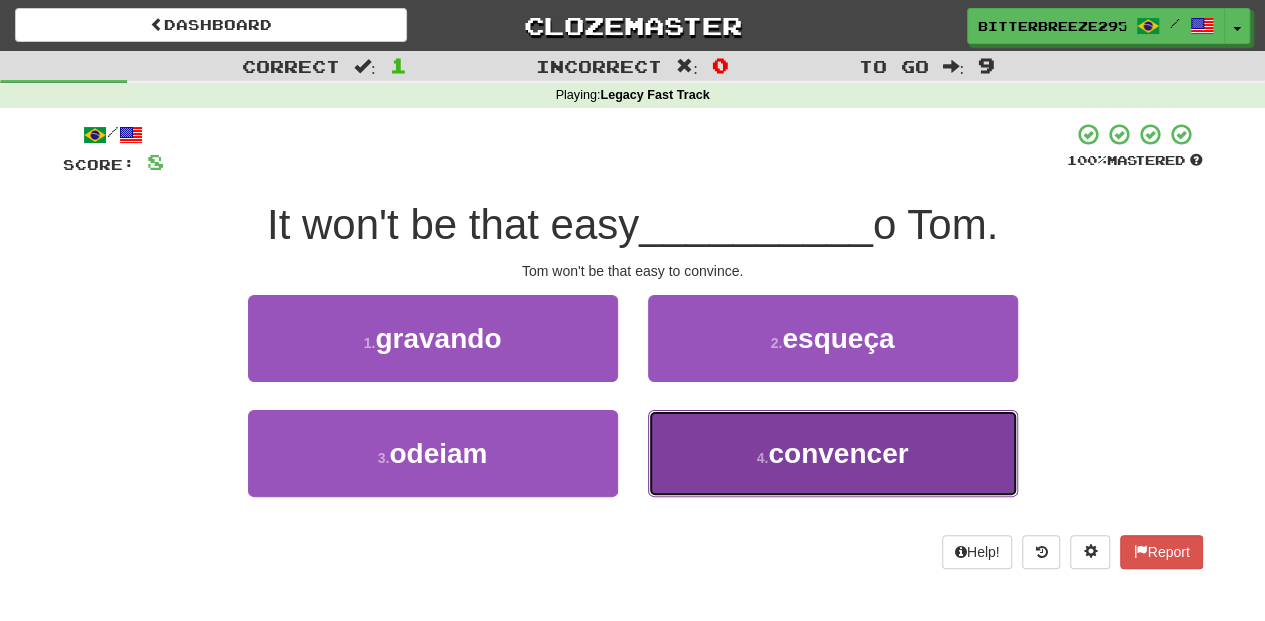 click on "4 .  convencer" at bounding box center (833, 453) 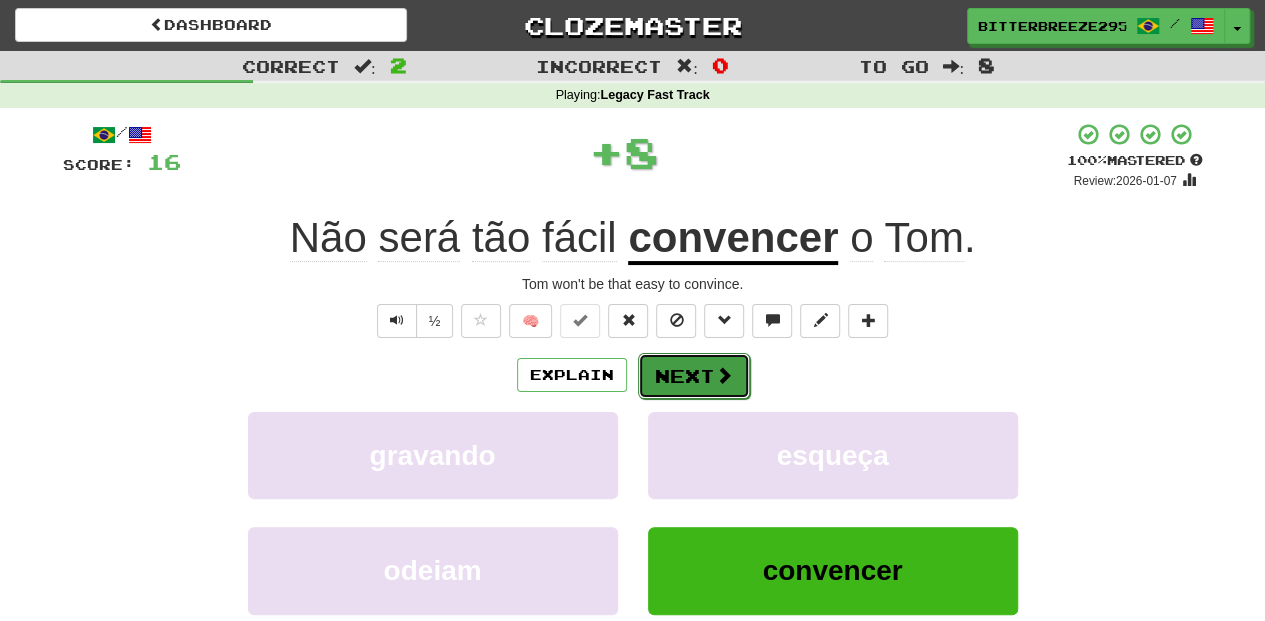 click on "Next" at bounding box center [694, 376] 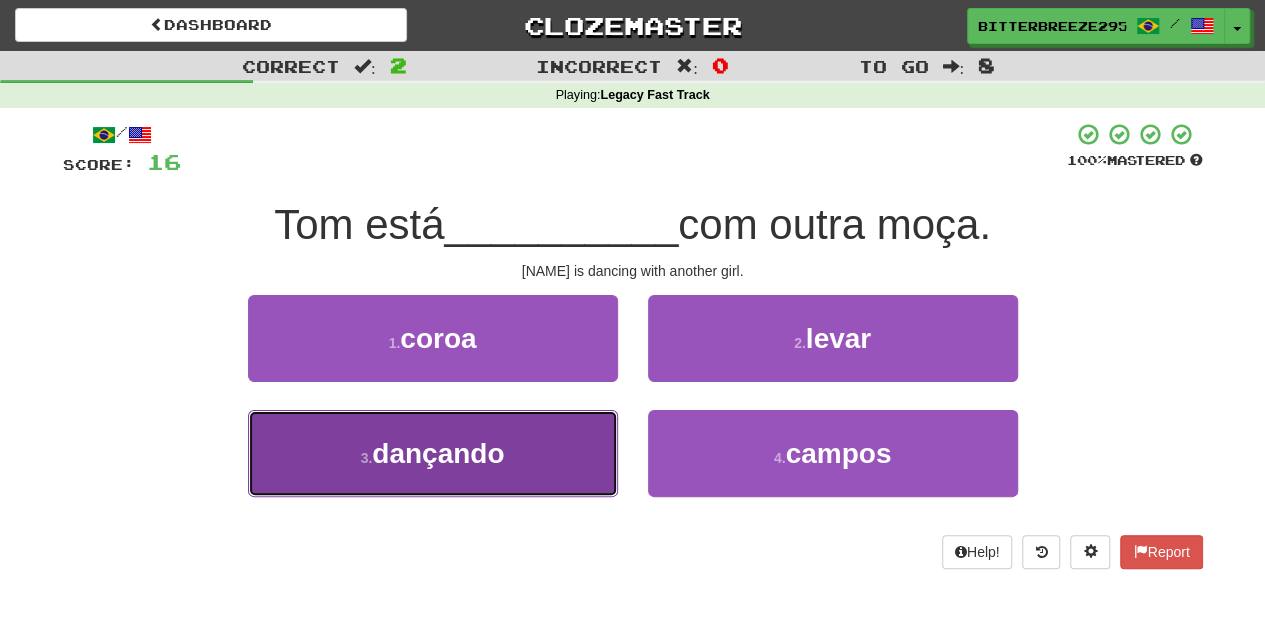 click on "3 .  dançando" at bounding box center [433, 453] 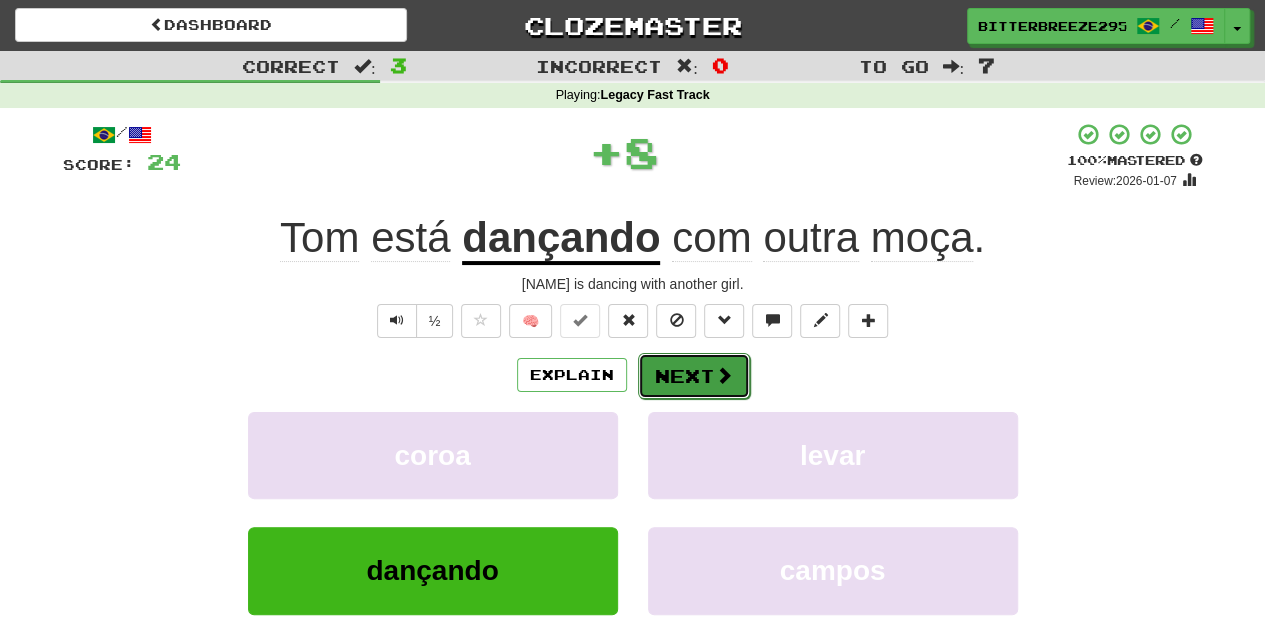 click on "Next" at bounding box center [694, 376] 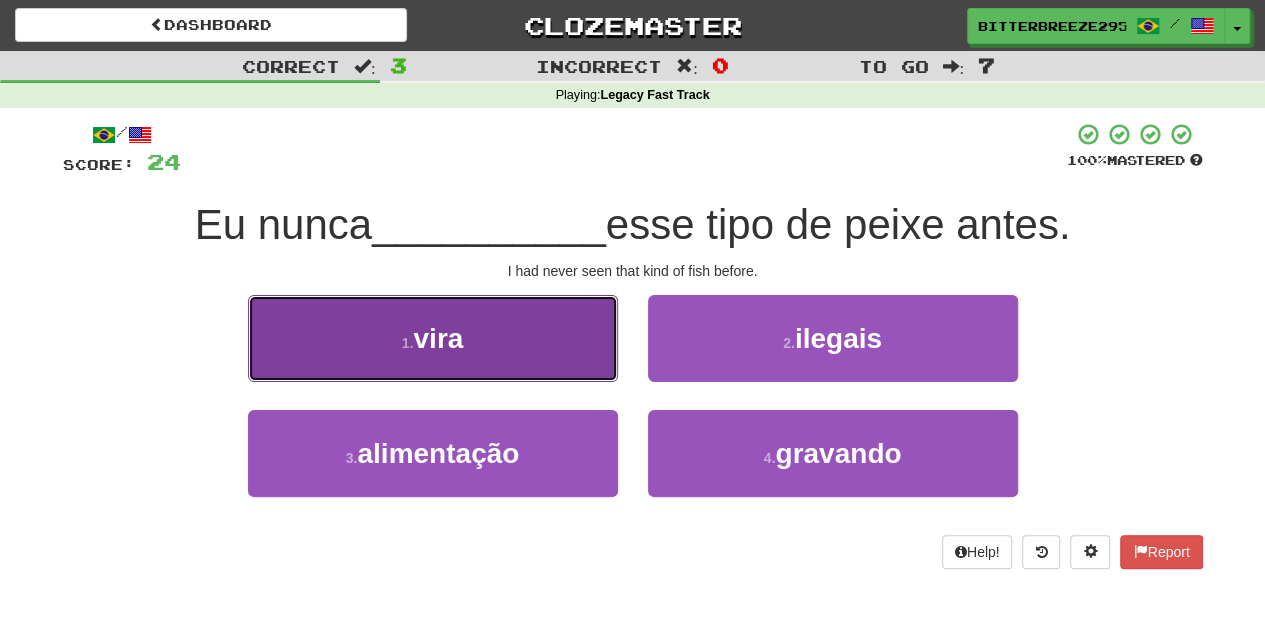 click on "1 .  vira" at bounding box center (433, 338) 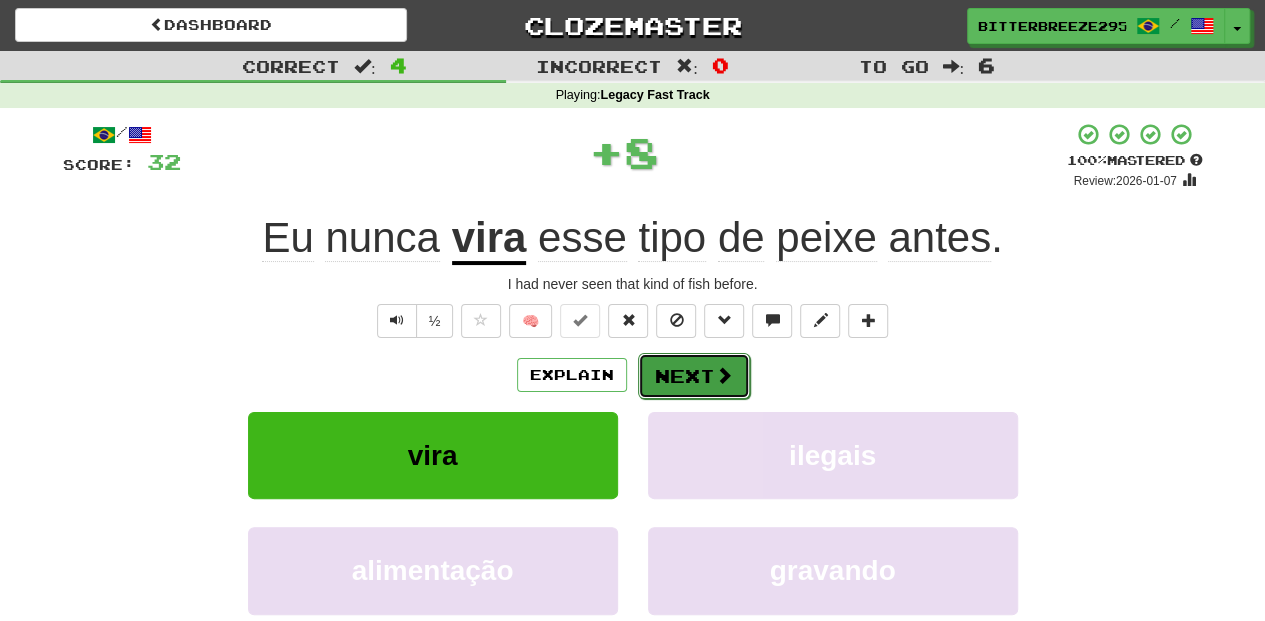 click on "Next" at bounding box center (694, 376) 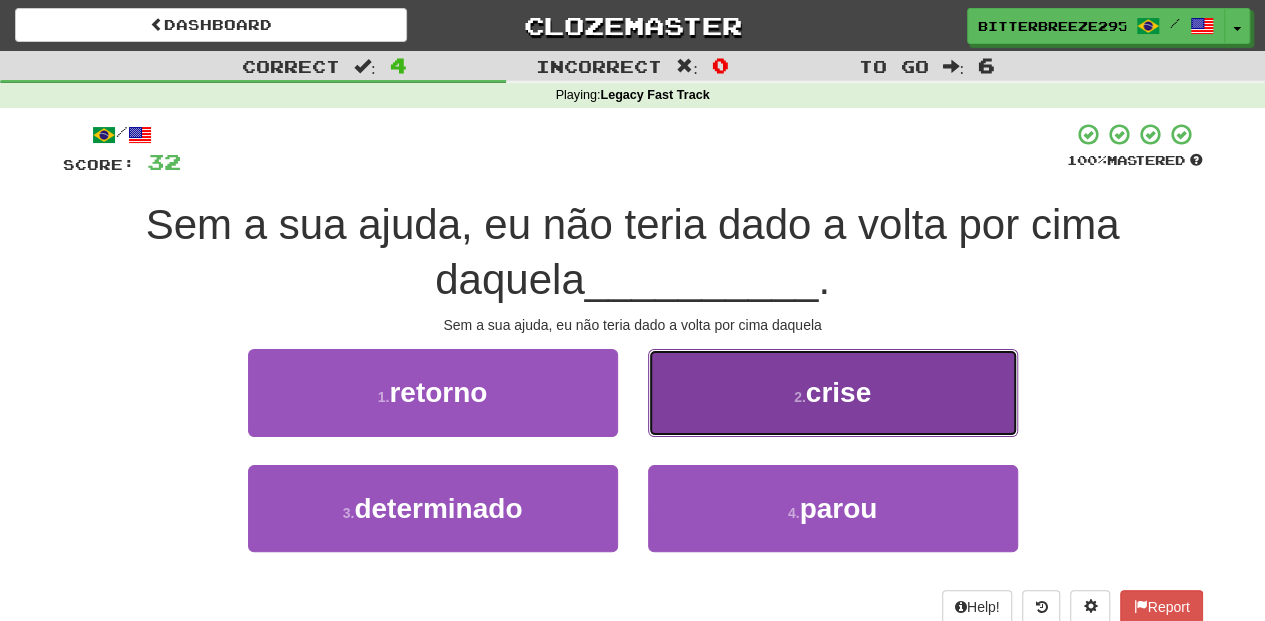 click on "2 .  crise" at bounding box center [833, 392] 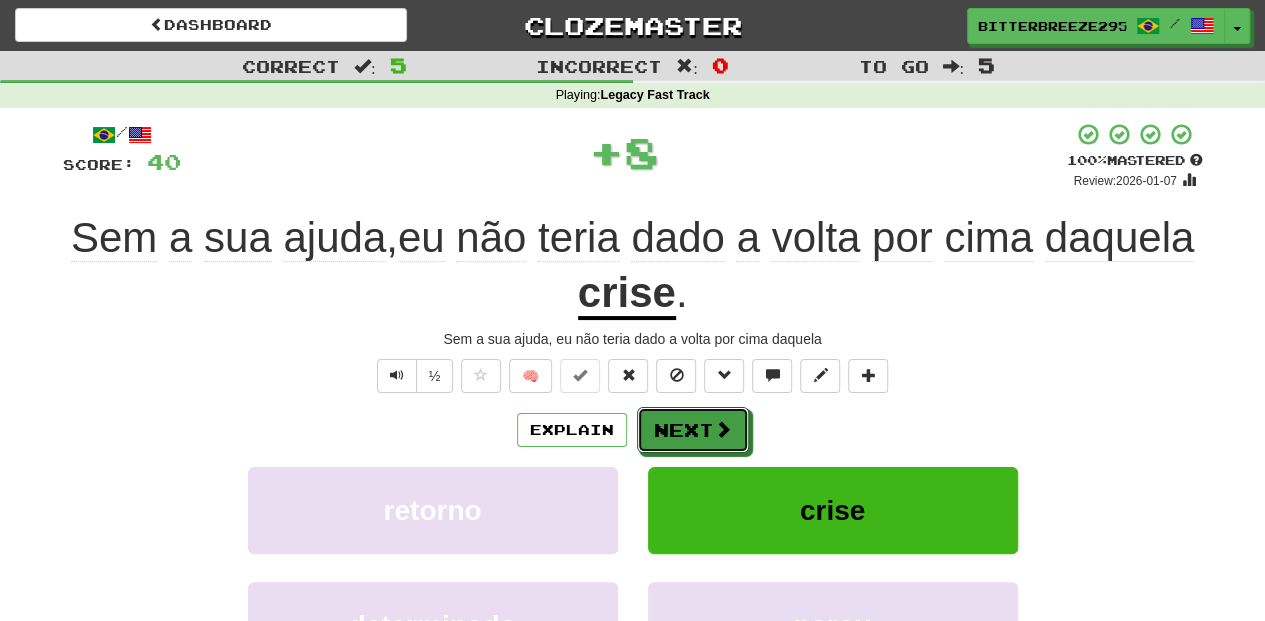 click on "Next" at bounding box center [693, 430] 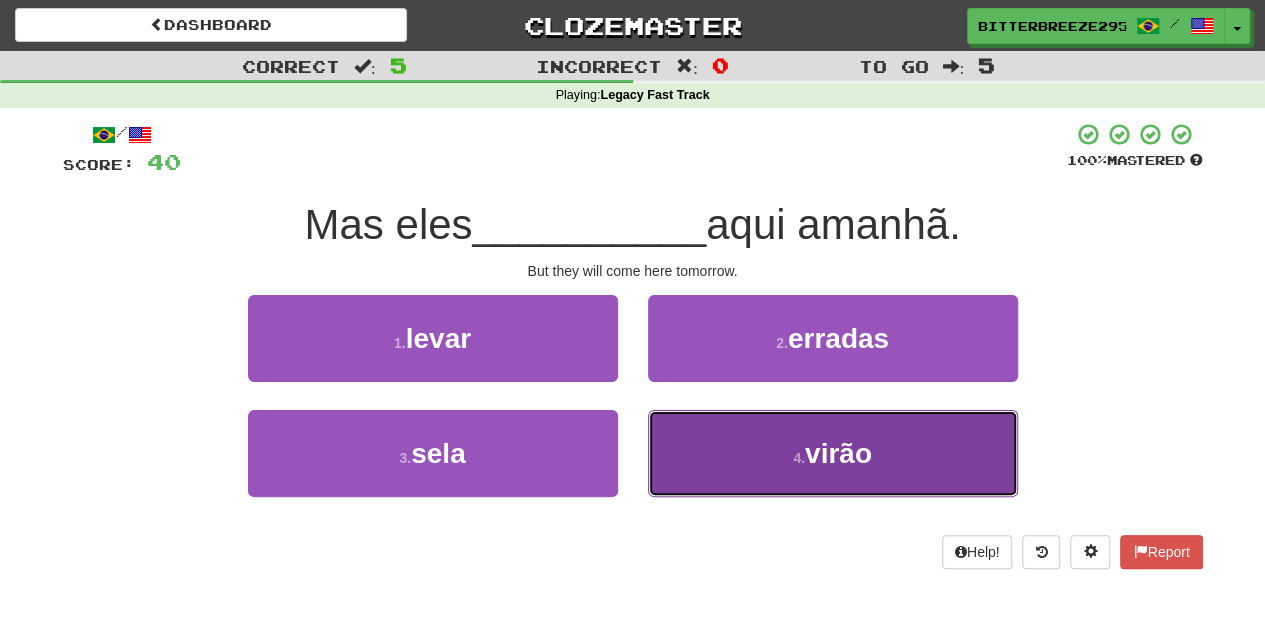 click on "4 .  virão" at bounding box center [833, 453] 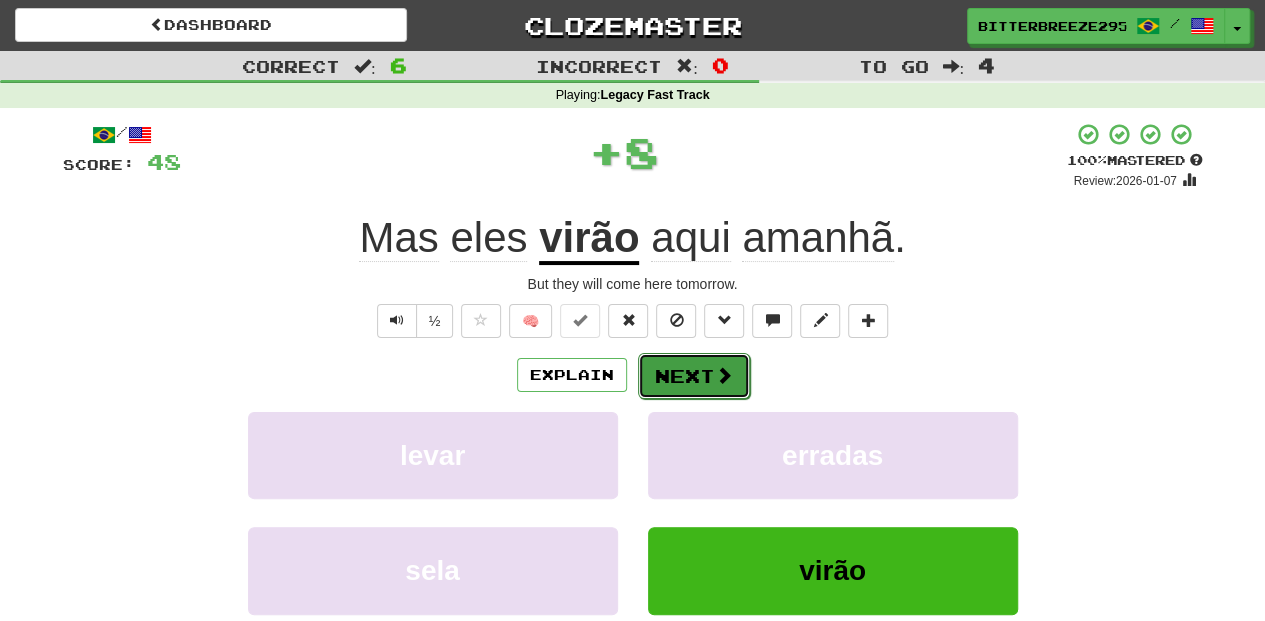 click on "Next" at bounding box center [694, 376] 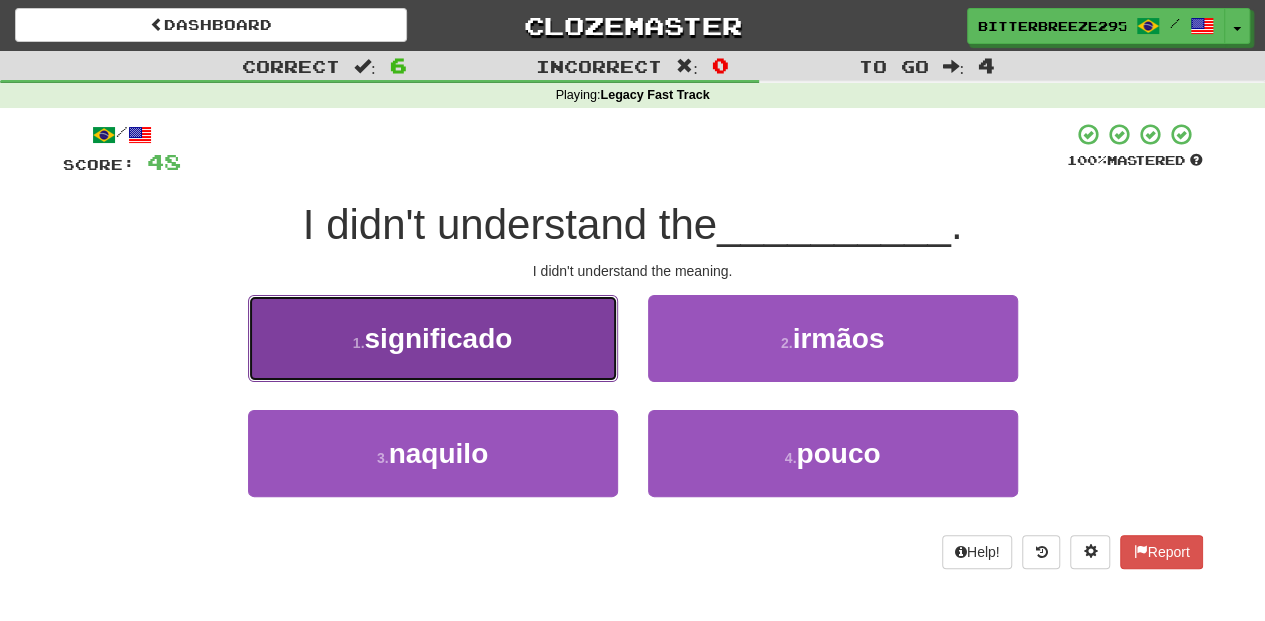 click on "1 .  significado" at bounding box center (433, 338) 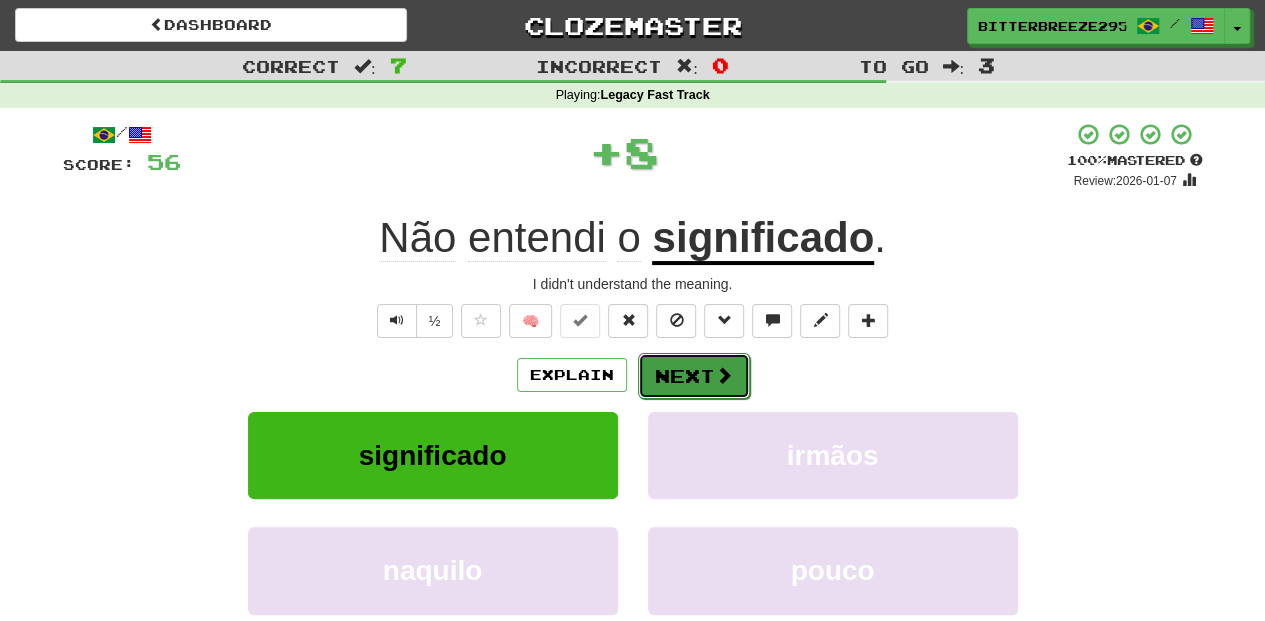 click on "Next" at bounding box center (694, 376) 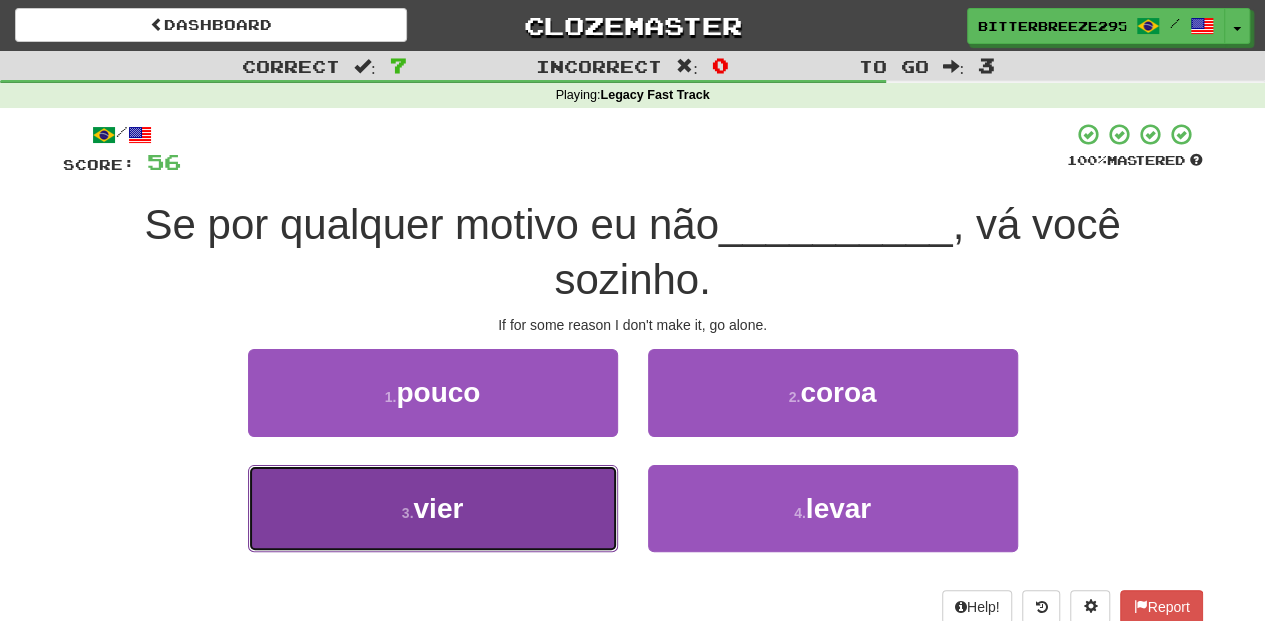 click on "3 .  vier" at bounding box center (433, 508) 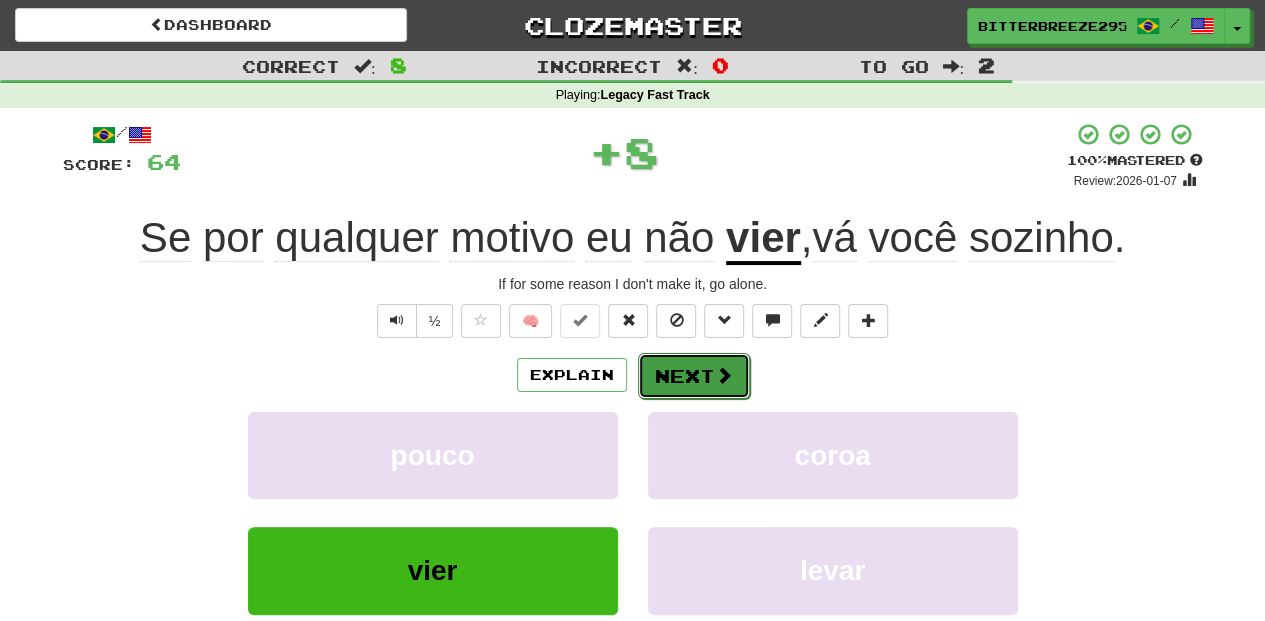 click on "Next" at bounding box center (694, 376) 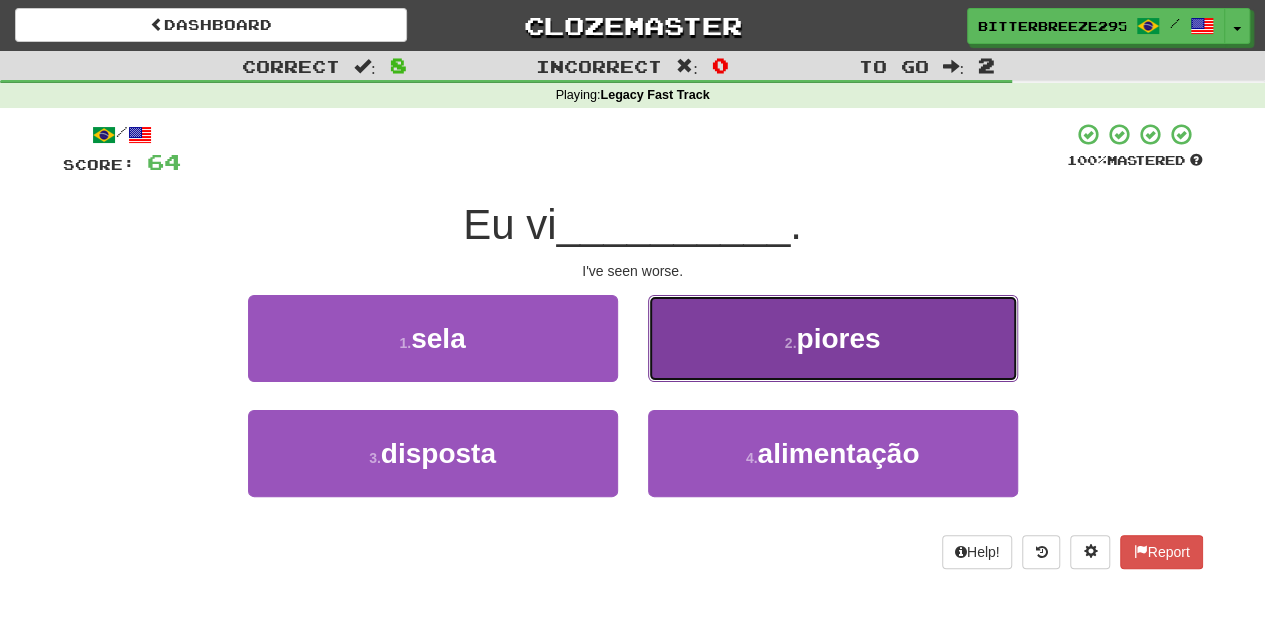 click on "2 .  piores" at bounding box center [833, 338] 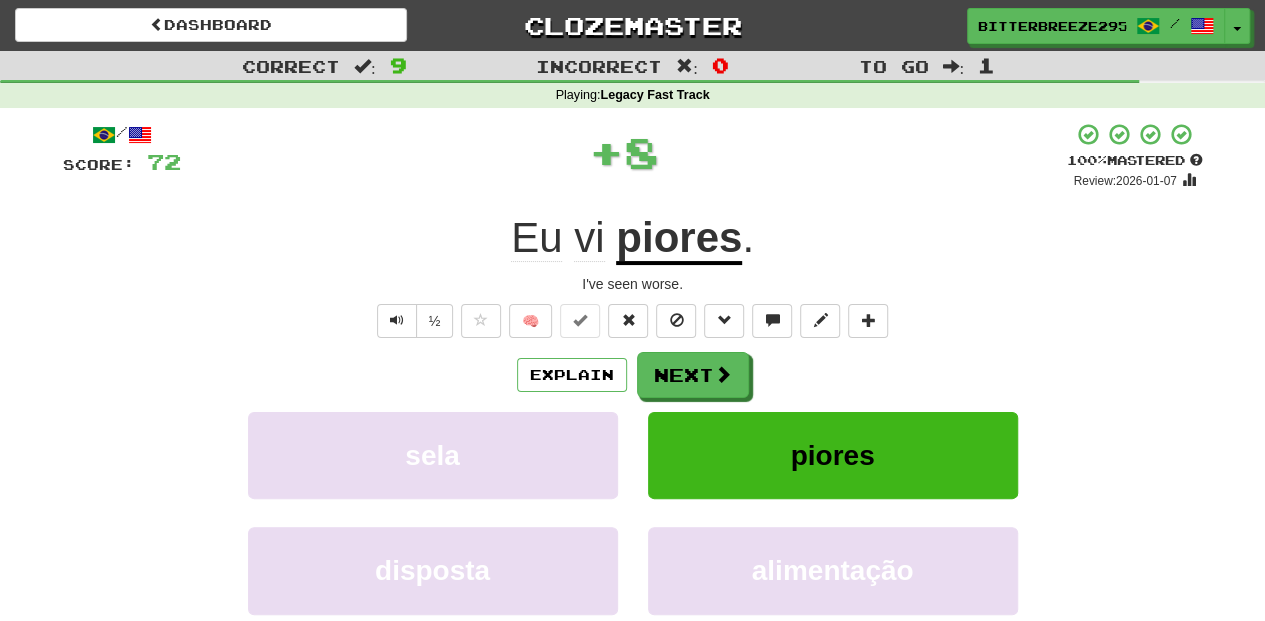 click on "Explain Next" at bounding box center (633, 375) 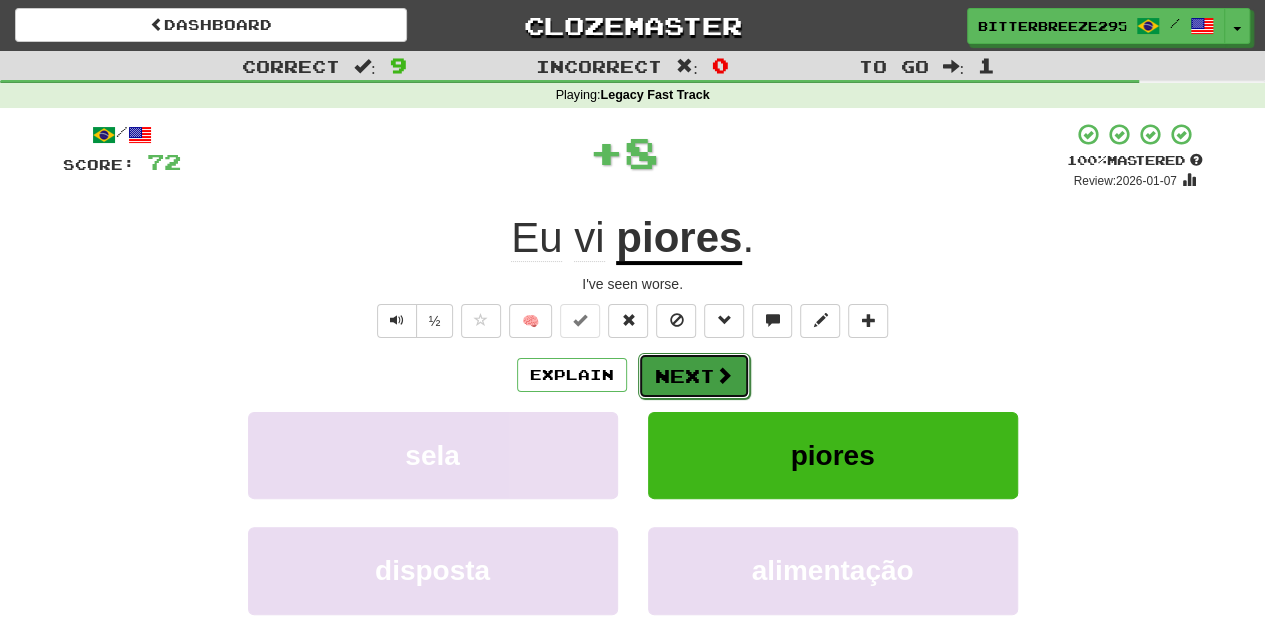 drag, startPoint x: 747, startPoint y: 361, endPoint x: 731, endPoint y: 370, distance: 18.35756 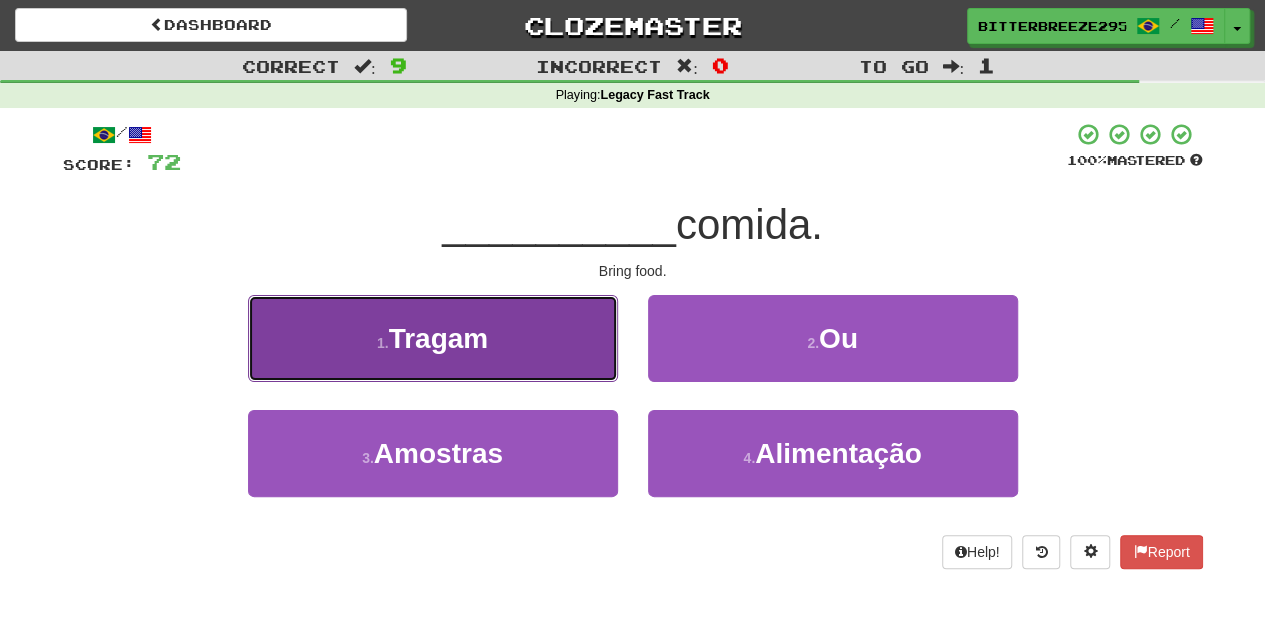 click on "1 .  Tragam" at bounding box center [433, 338] 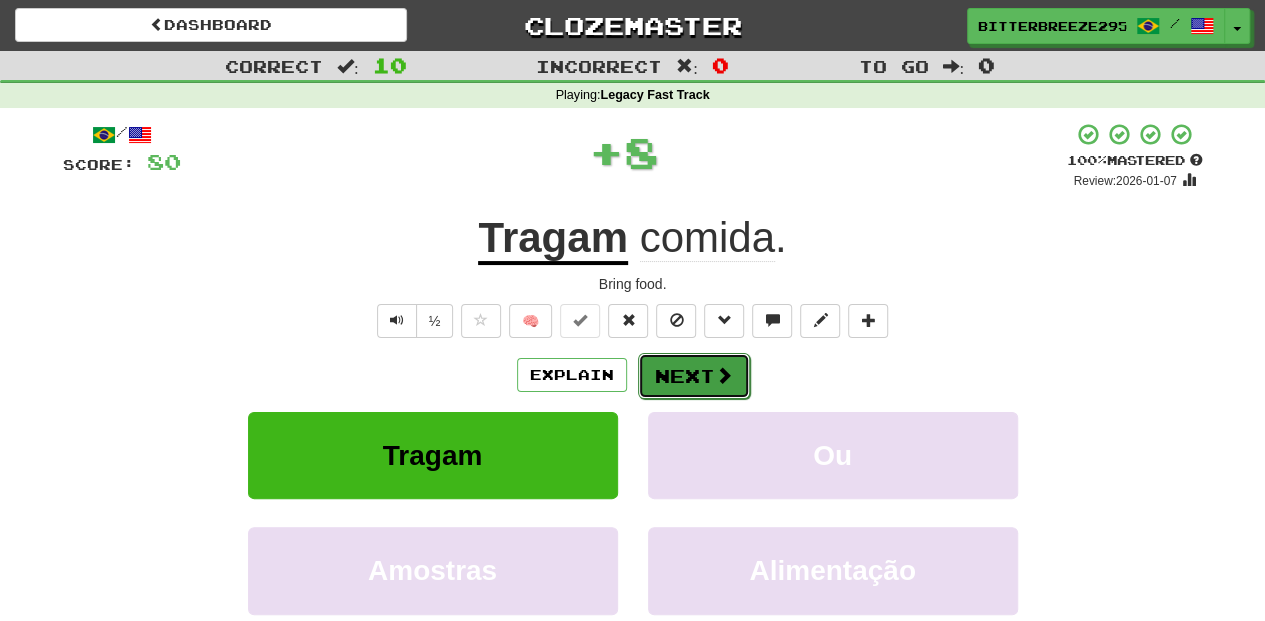 click on "Next" at bounding box center [694, 376] 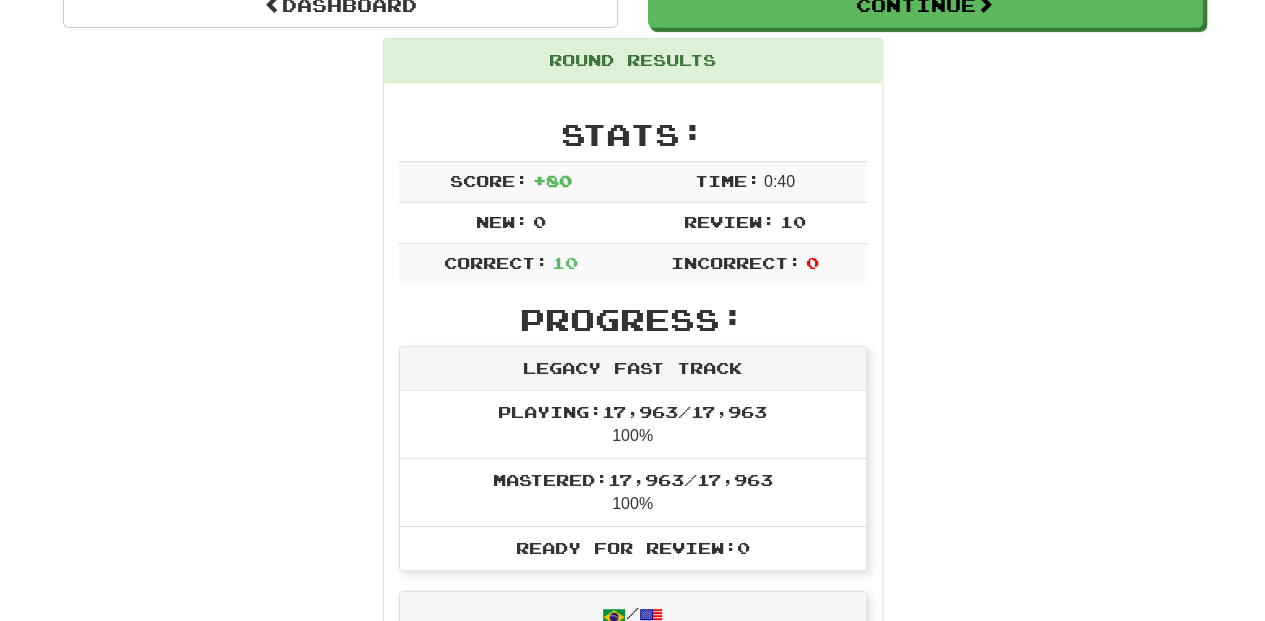 scroll, scrollTop: 0, scrollLeft: 0, axis: both 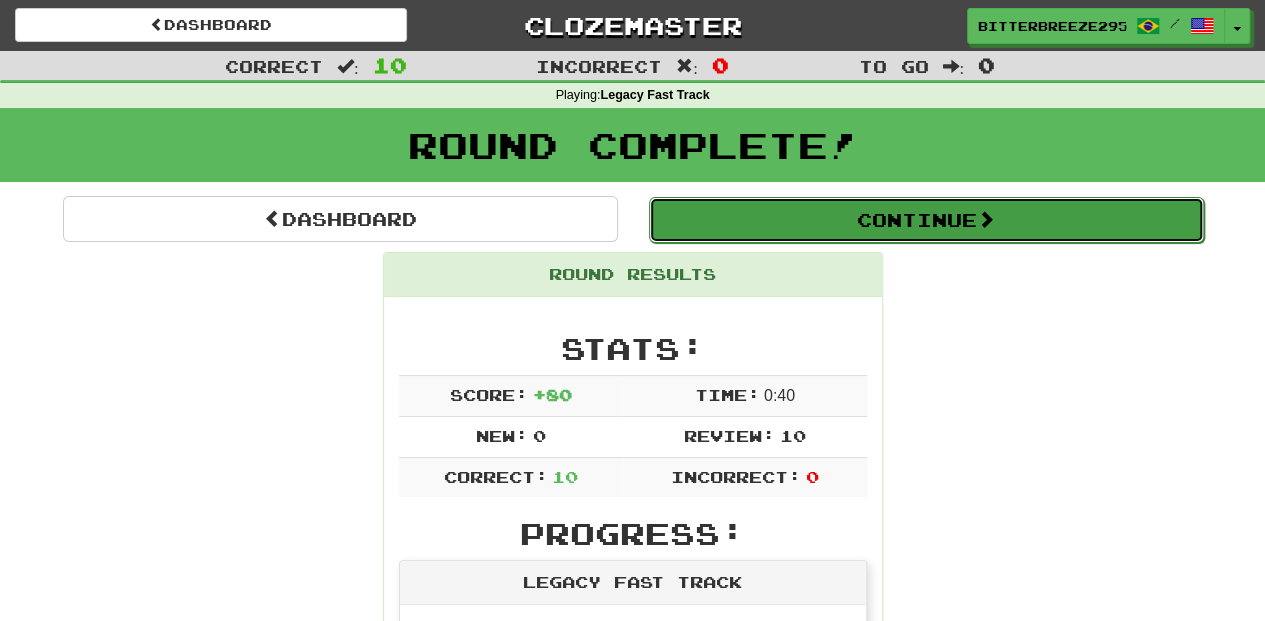 click on "Continue" at bounding box center (926, 220) 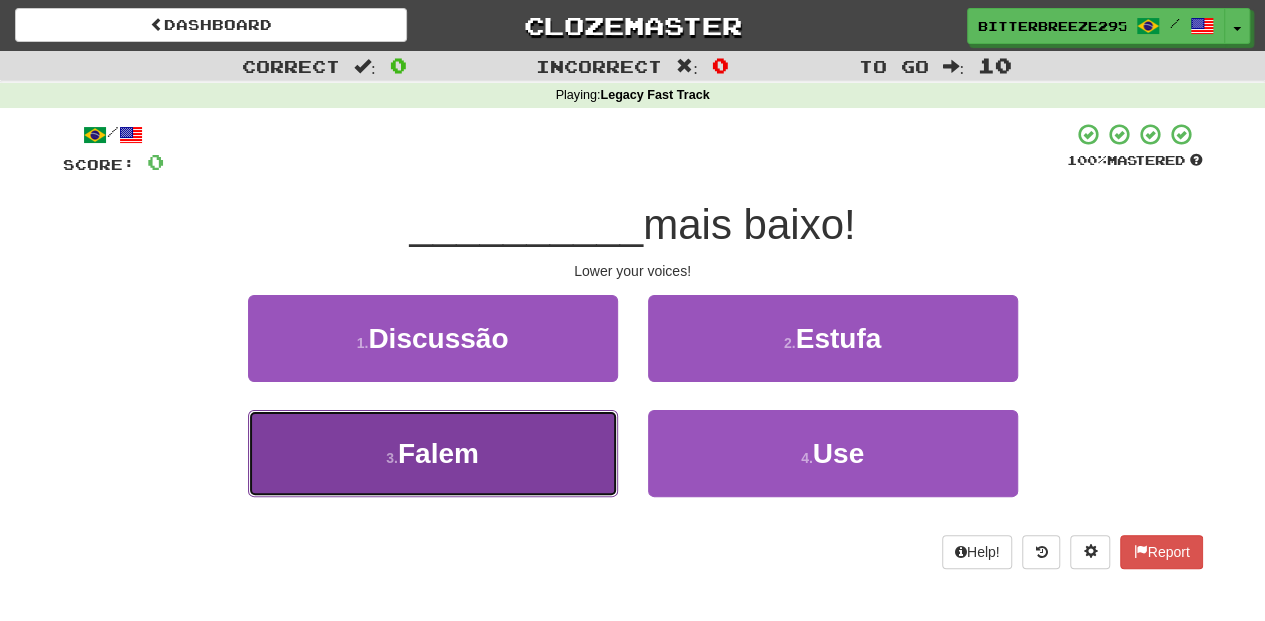 click on "3 .  Falem" at bounding box center [433, 453] 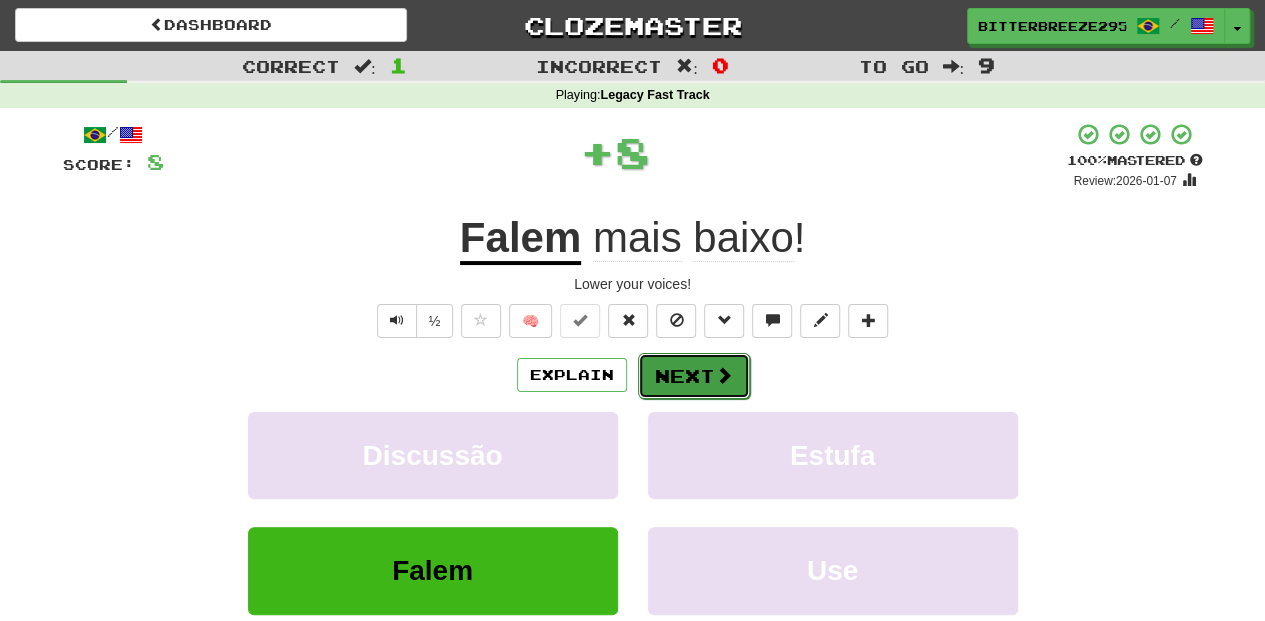 click on "Next" at bounding box center [694, 376] 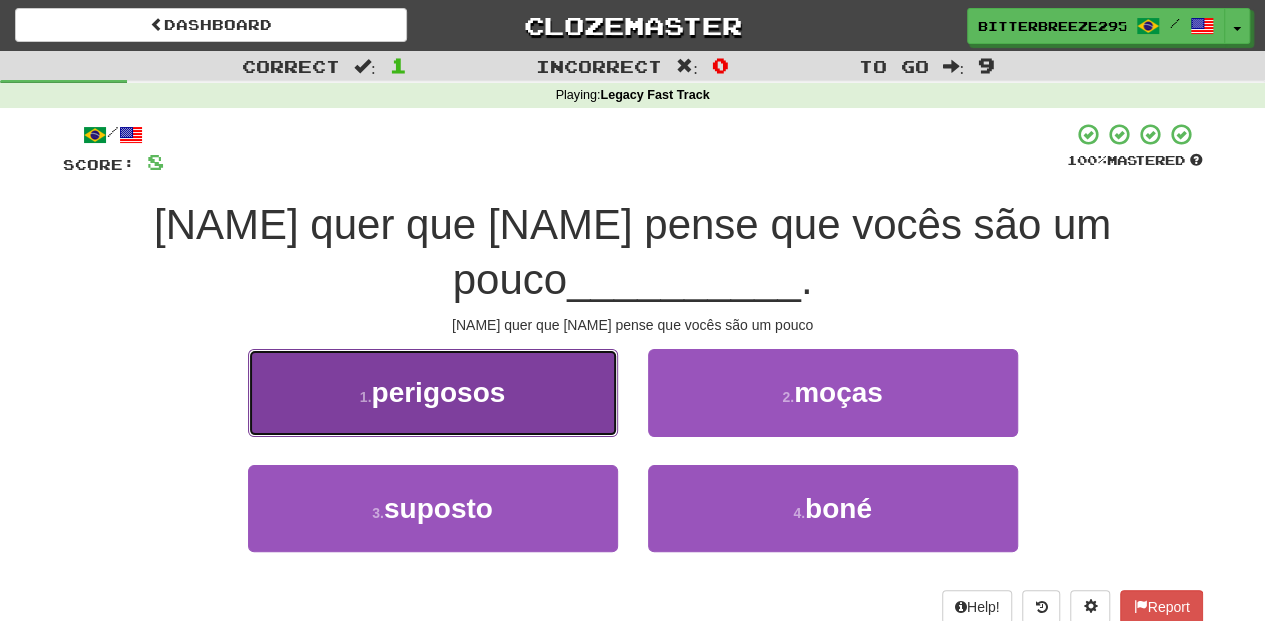 click on "1 .  perigosos" at bounding box center [433, 392] 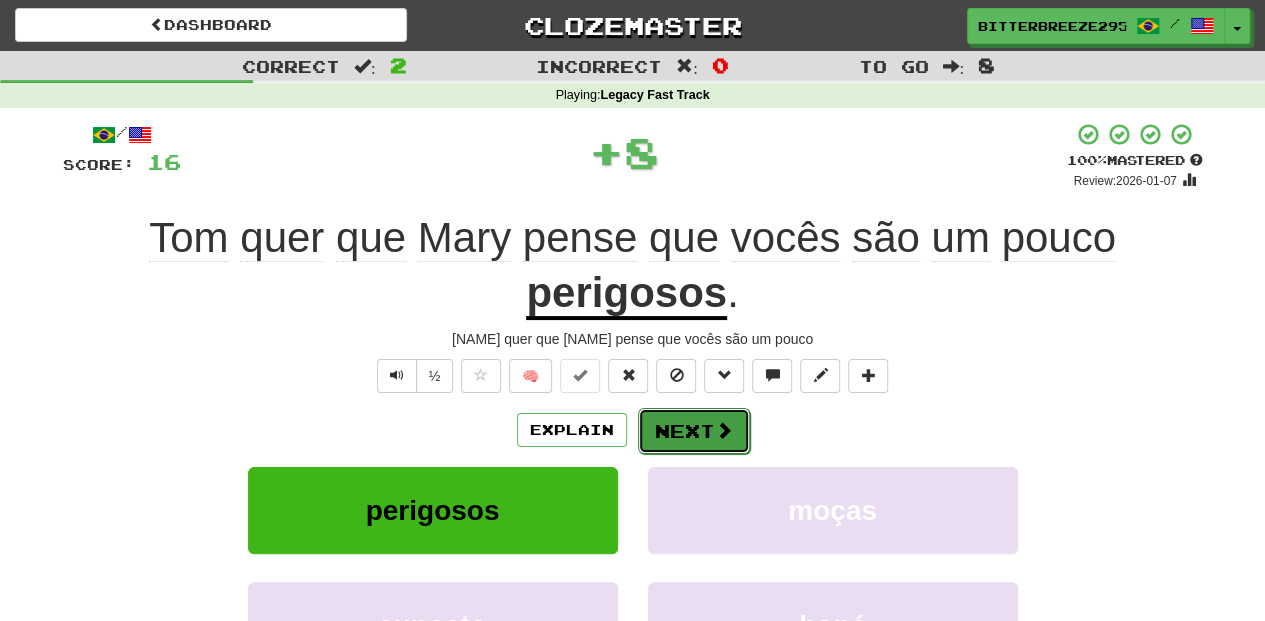 click on "Next" at bounding box center (694, 431) 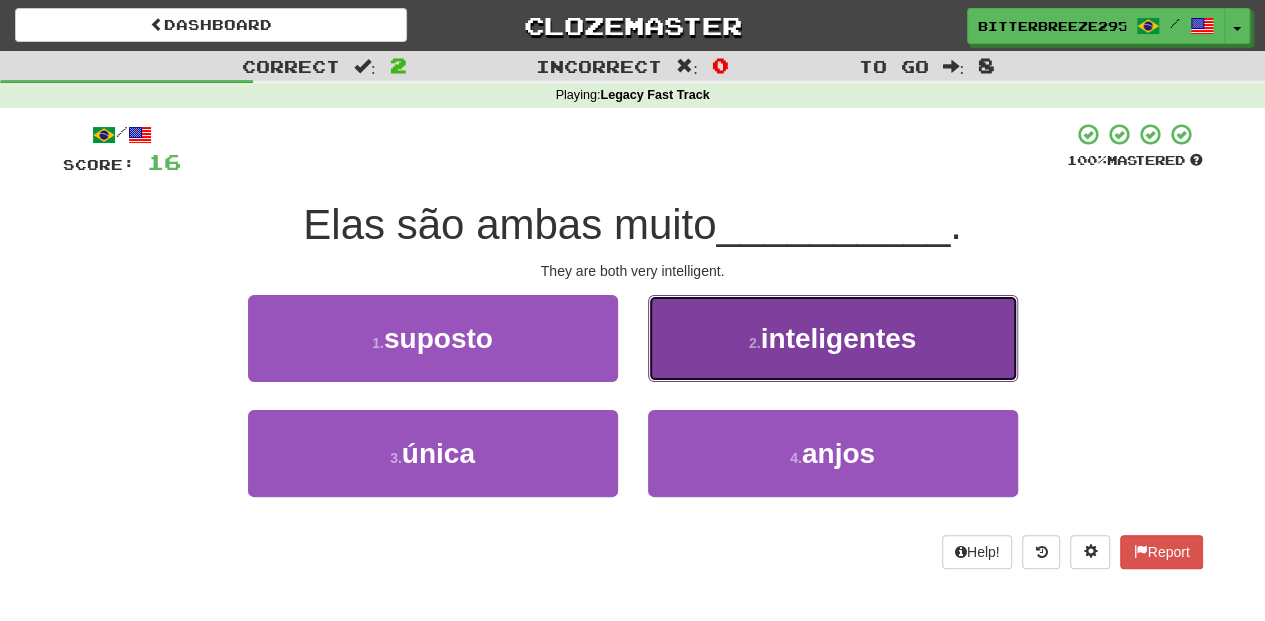 click on "2 .  inteligentes" at bounding box center [833, 338] 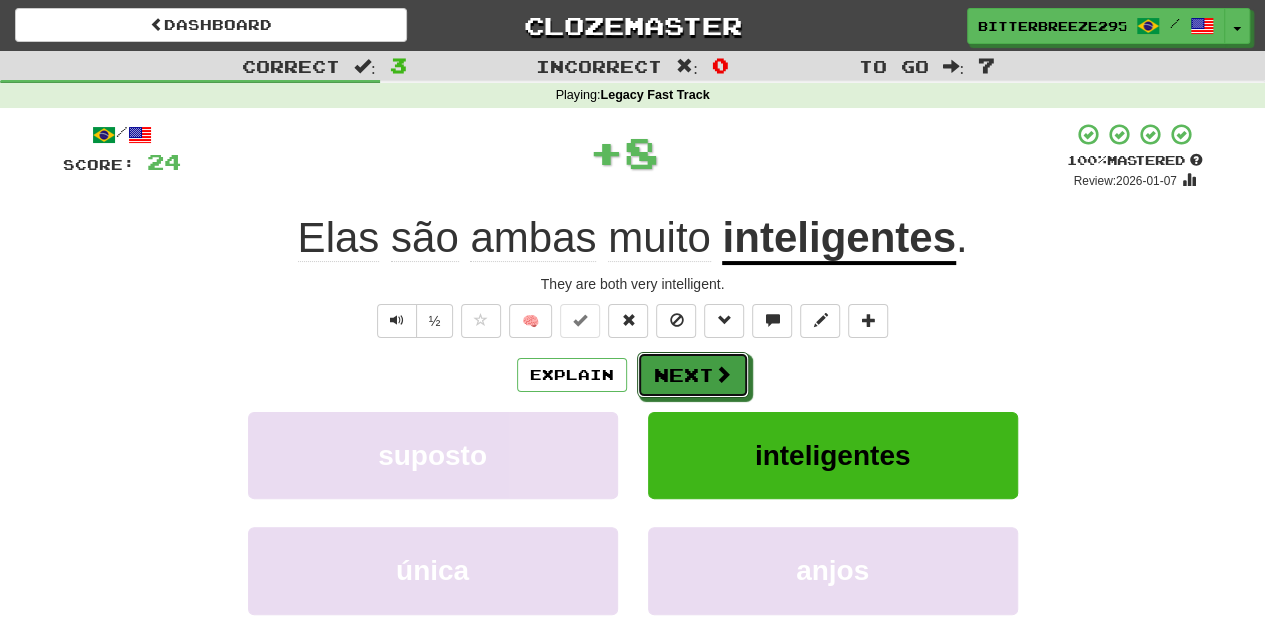 click on "Next" at bounding box center [693, 375] 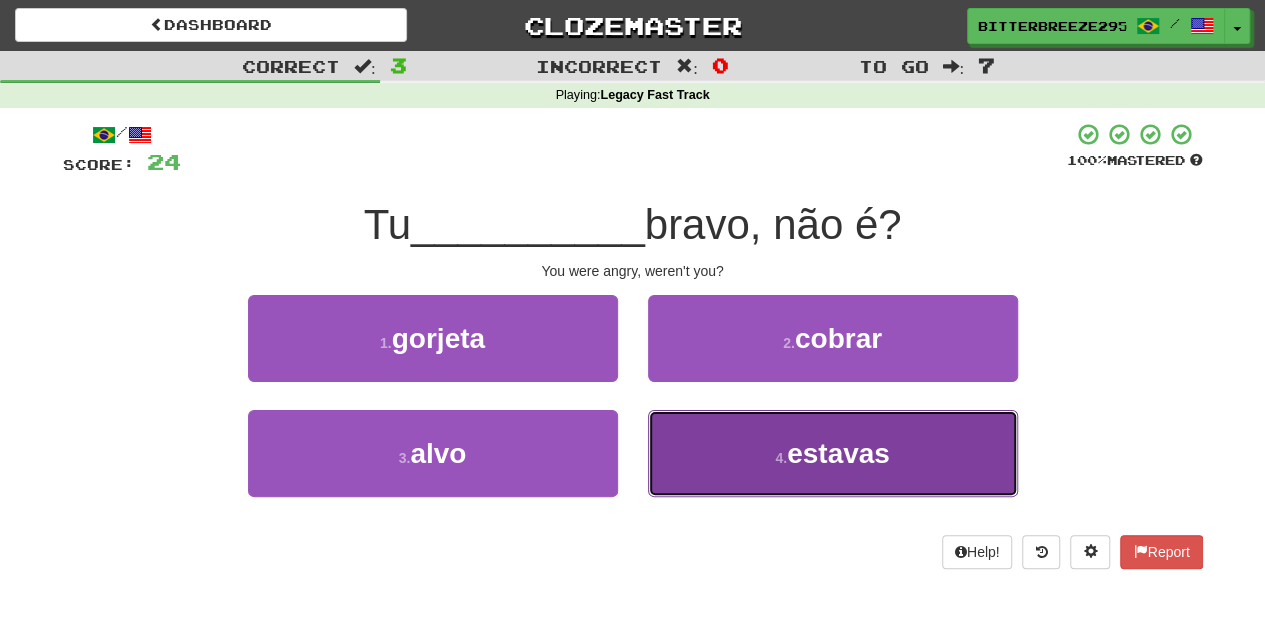 click on "4 .  estavas" at bounding box center (833, 453) 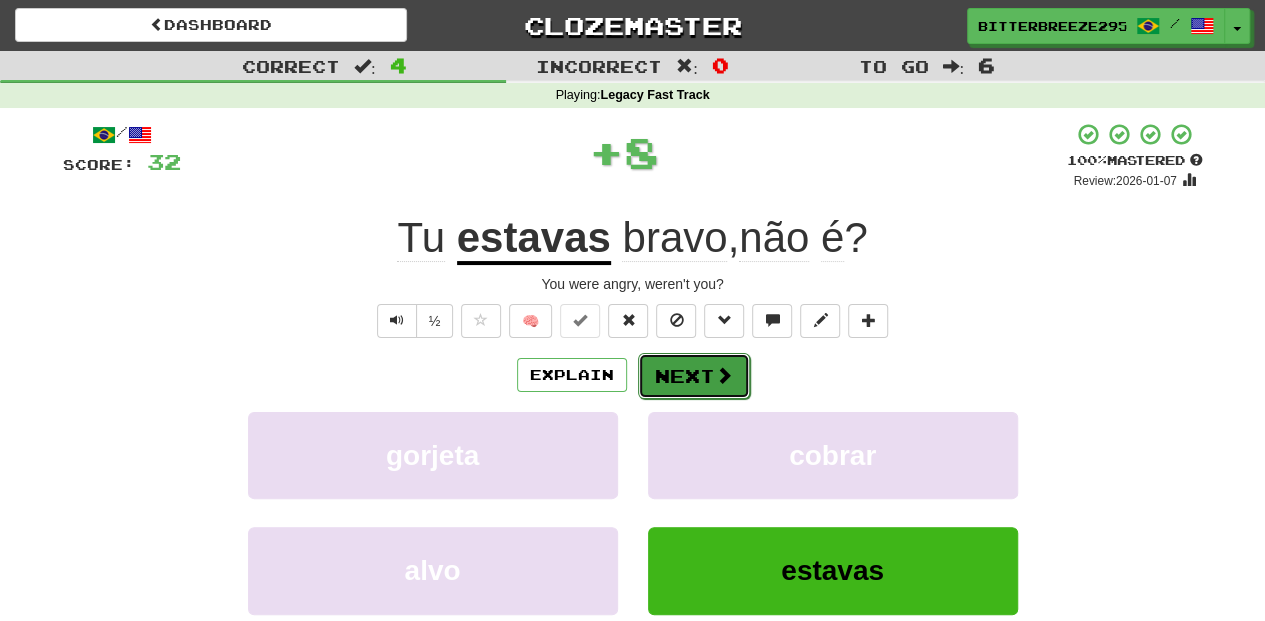 click on "Next" at bounding box center [694, 376] 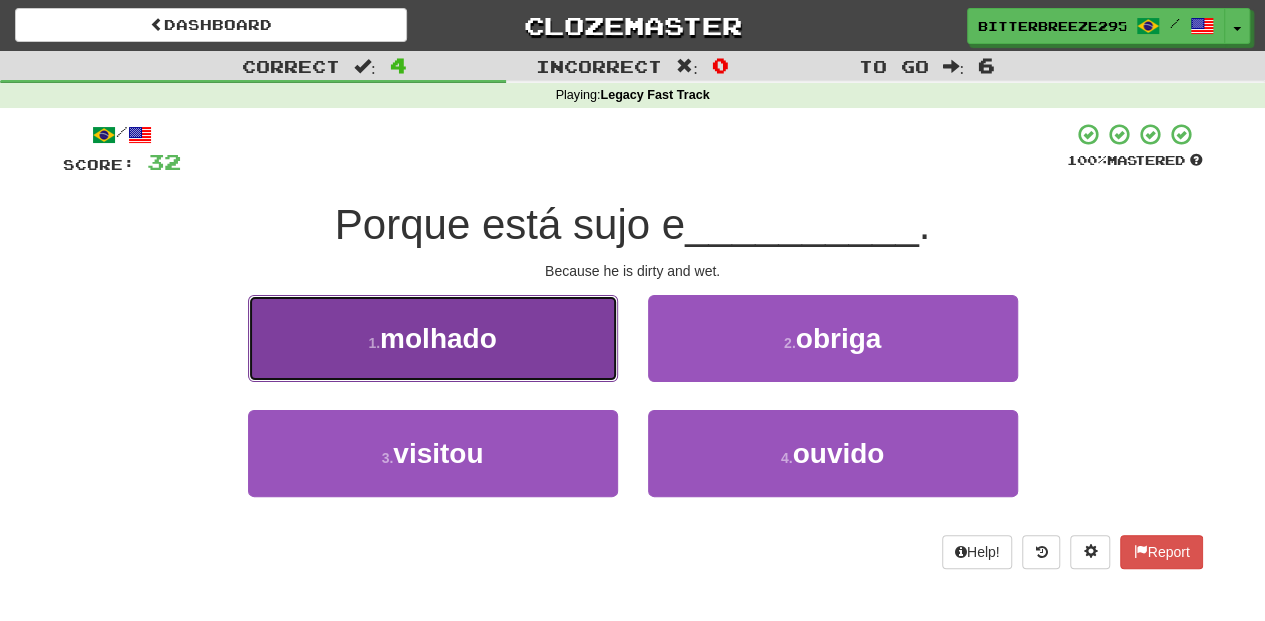 click on "1 .  molhado" at bounding box center (433, 338) 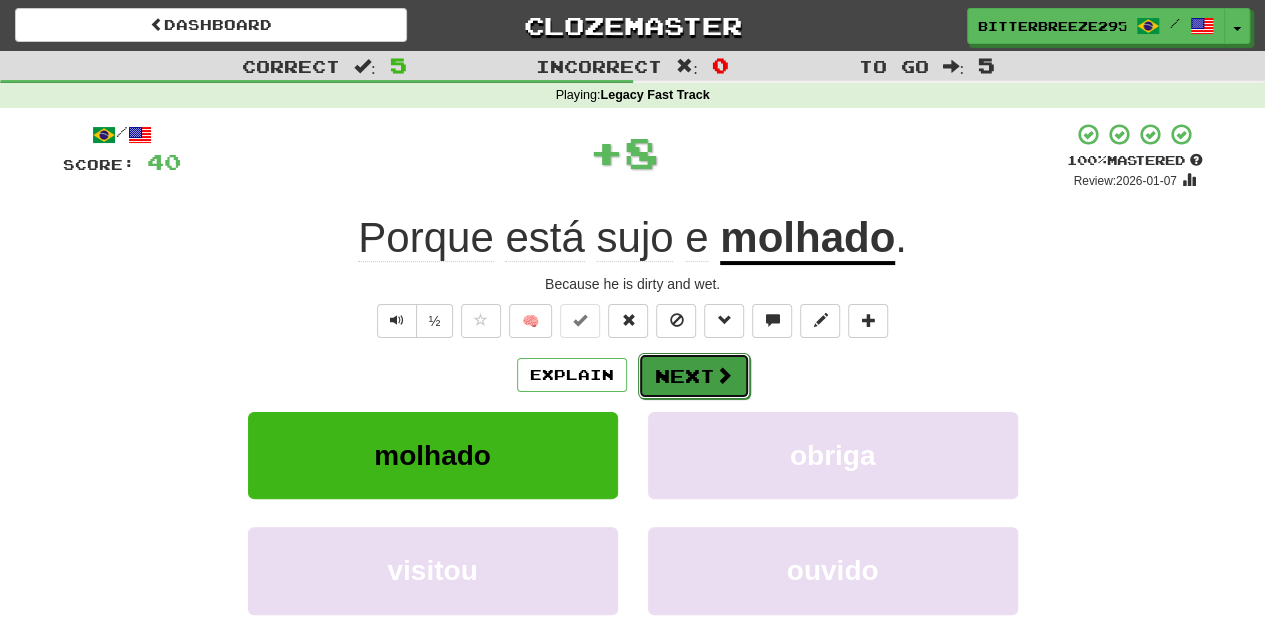 click on "Next" at bounding box center (694, 376) 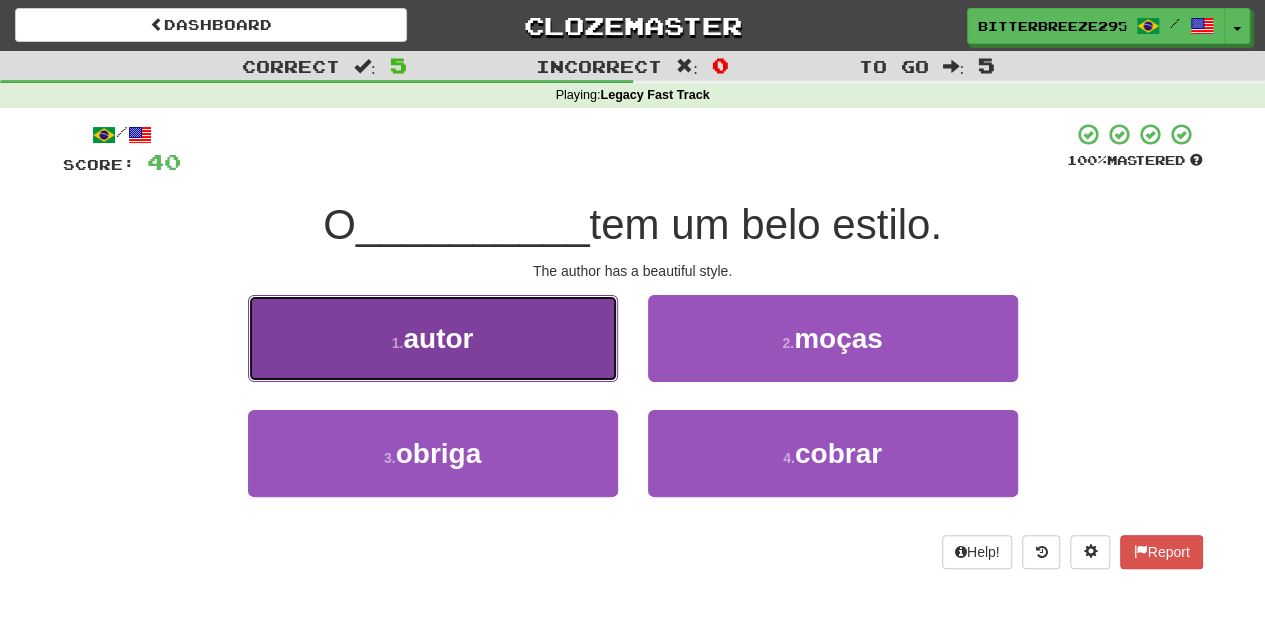 click on "1 .  autor" at bounding box center [433, 338] 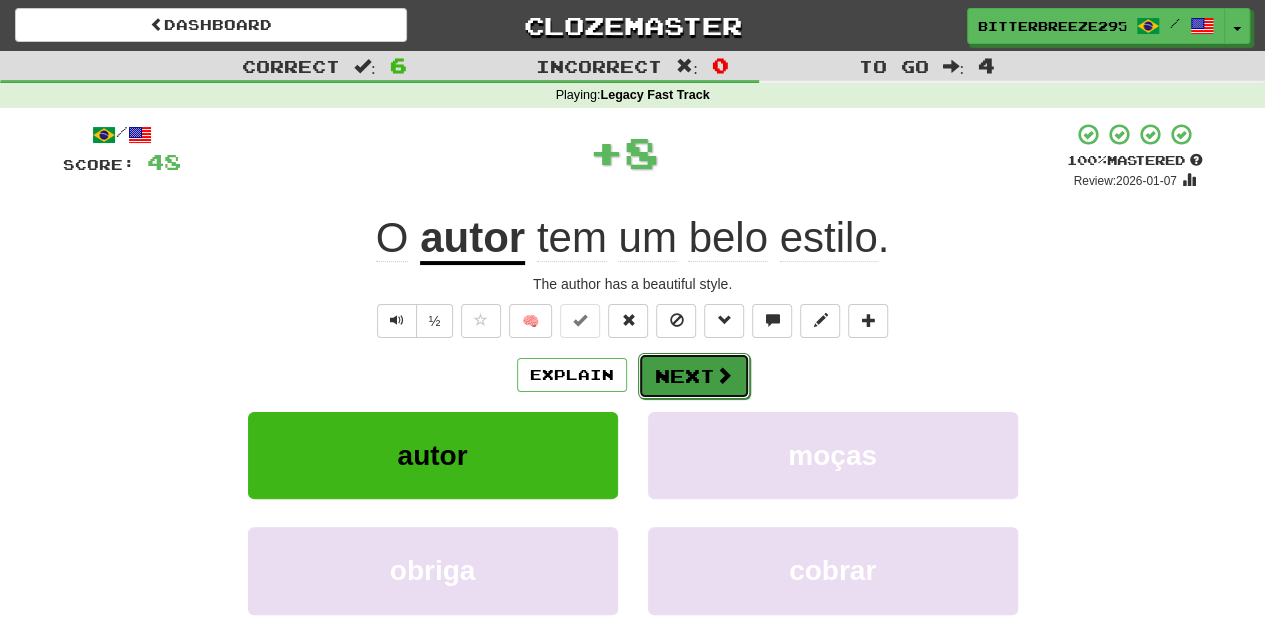 click on "Next" at bounding box center [694, 376] 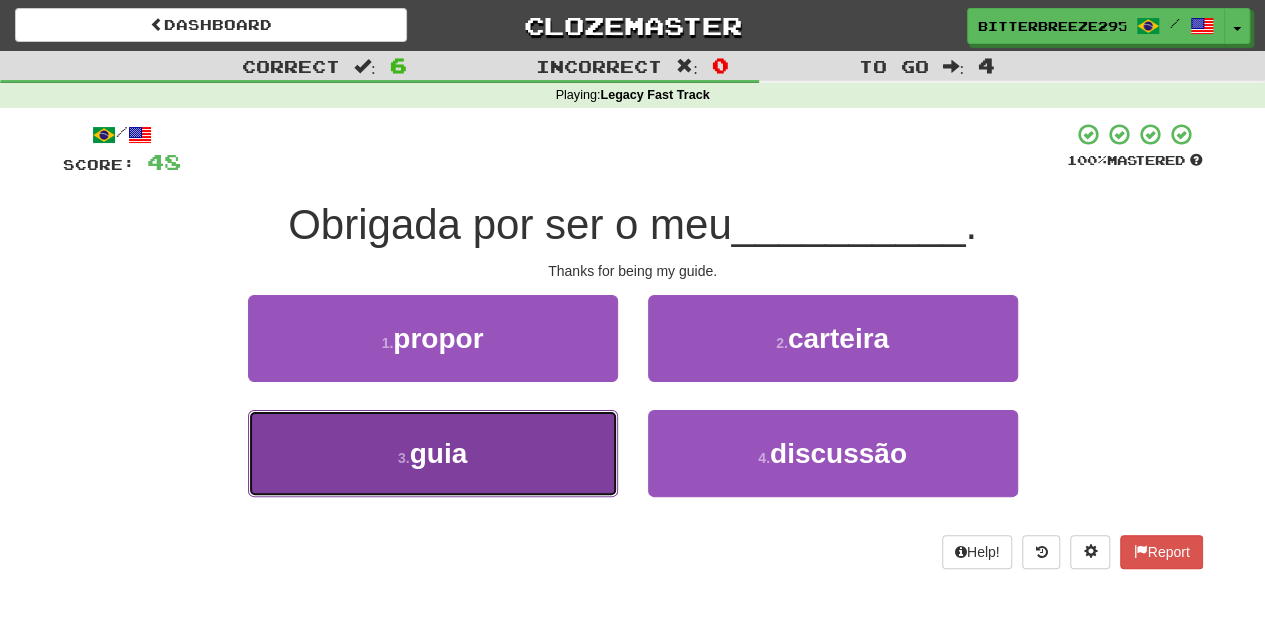 click on "3 .  guia" at bounding box center [433, 453] 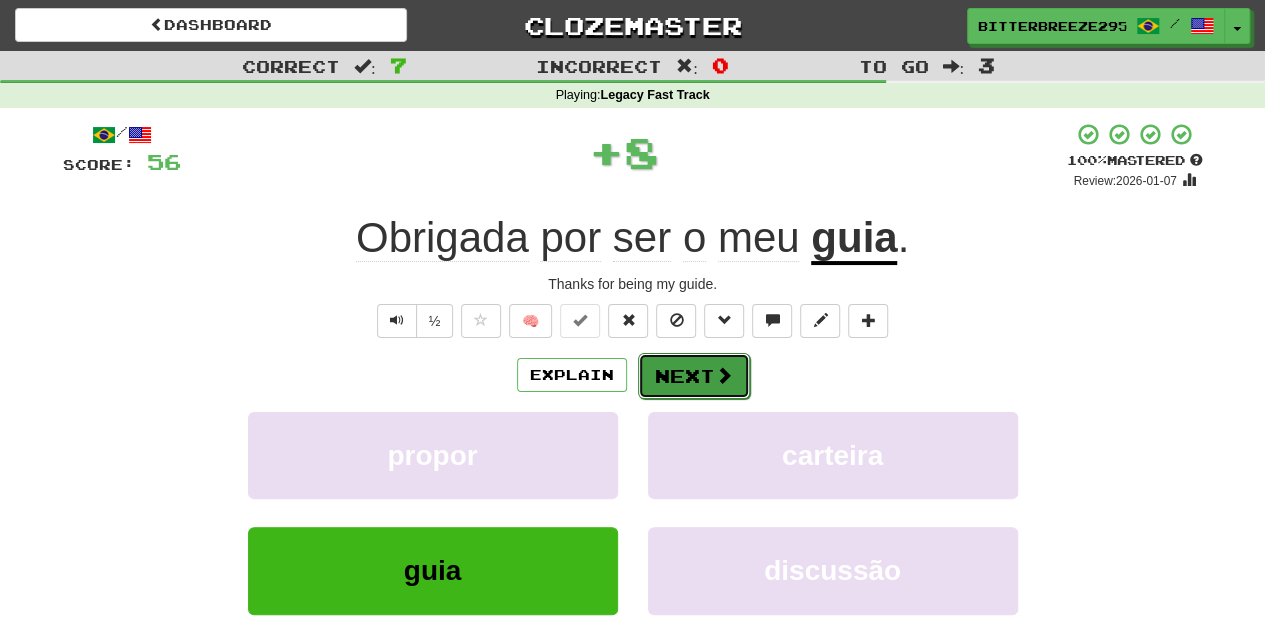 click on "Next" at bounding box center (694, 376) 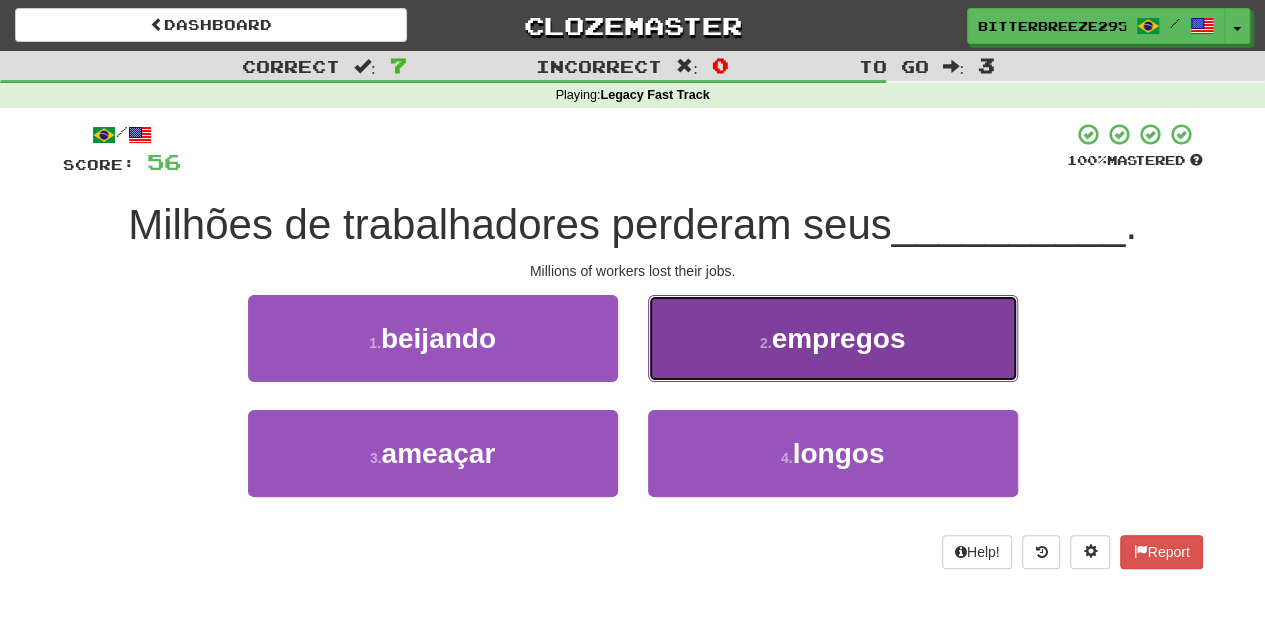 click on "2 .  empregos" at bounding box center (833, 338) 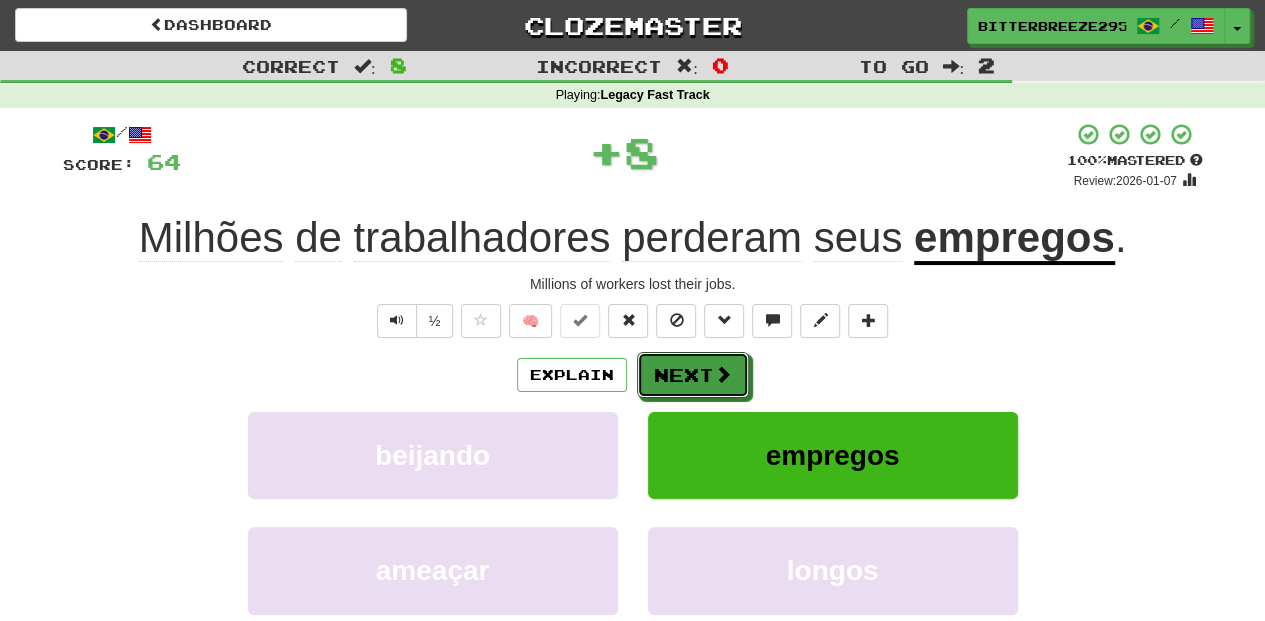 click on "Next" at bounding box center (693, 375) 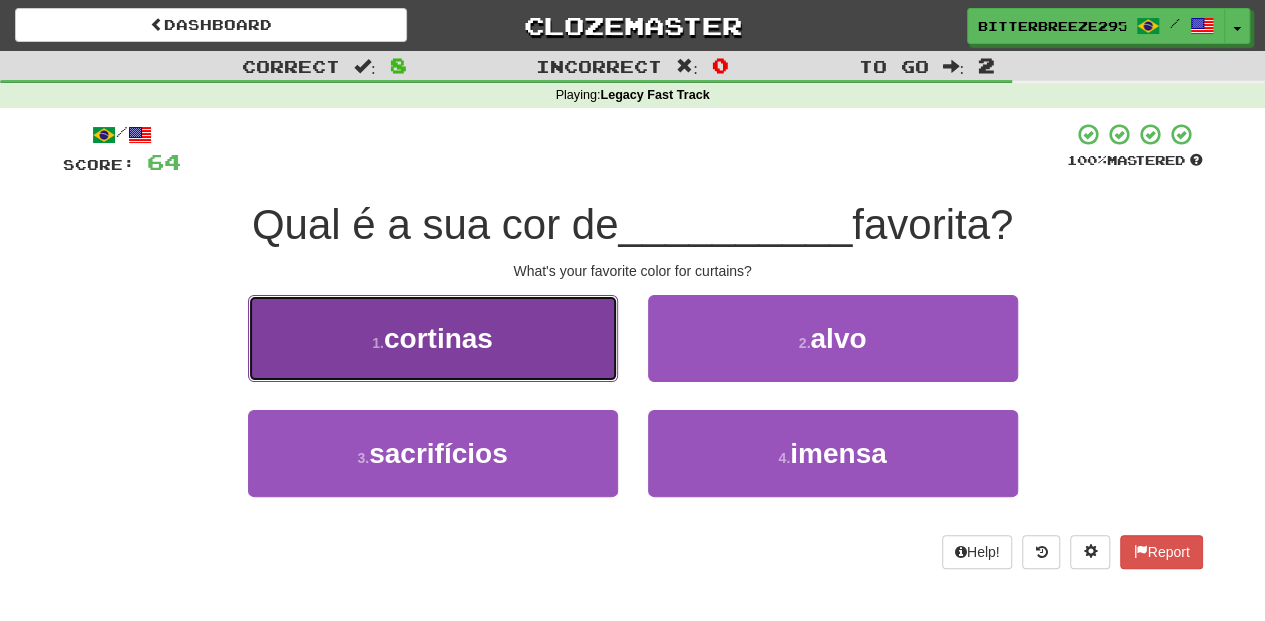 click on "1 .  cortinas" at bounding box center (433, 338) 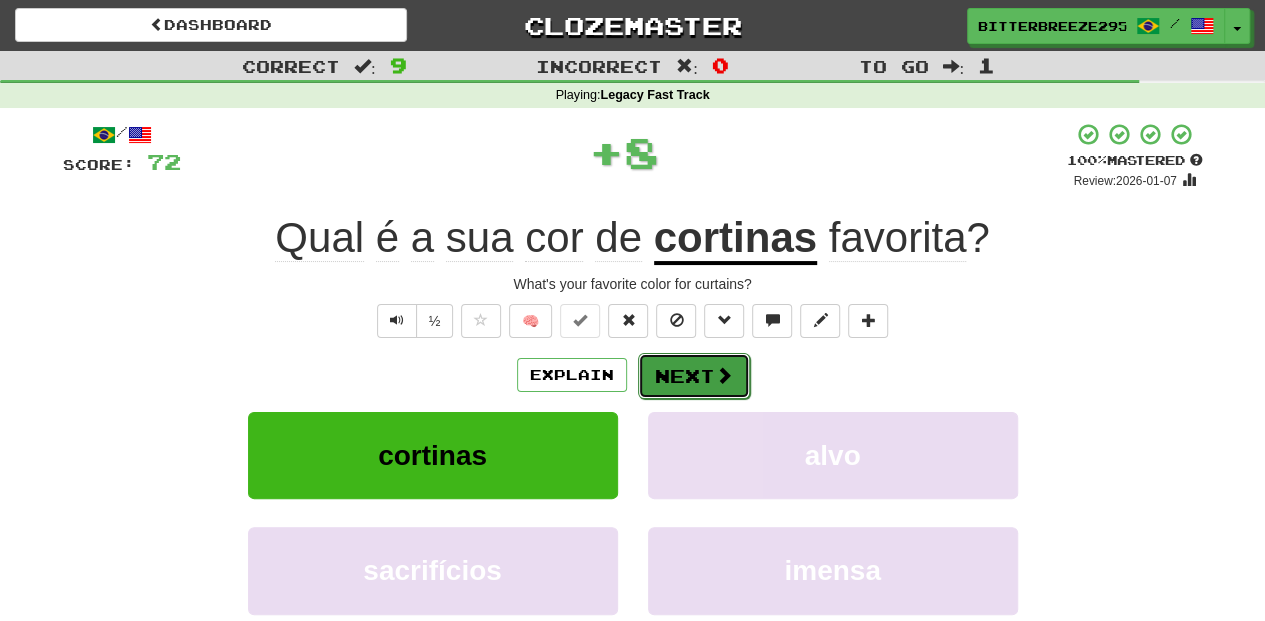 click on "Next" at bounding box center [694, 376] 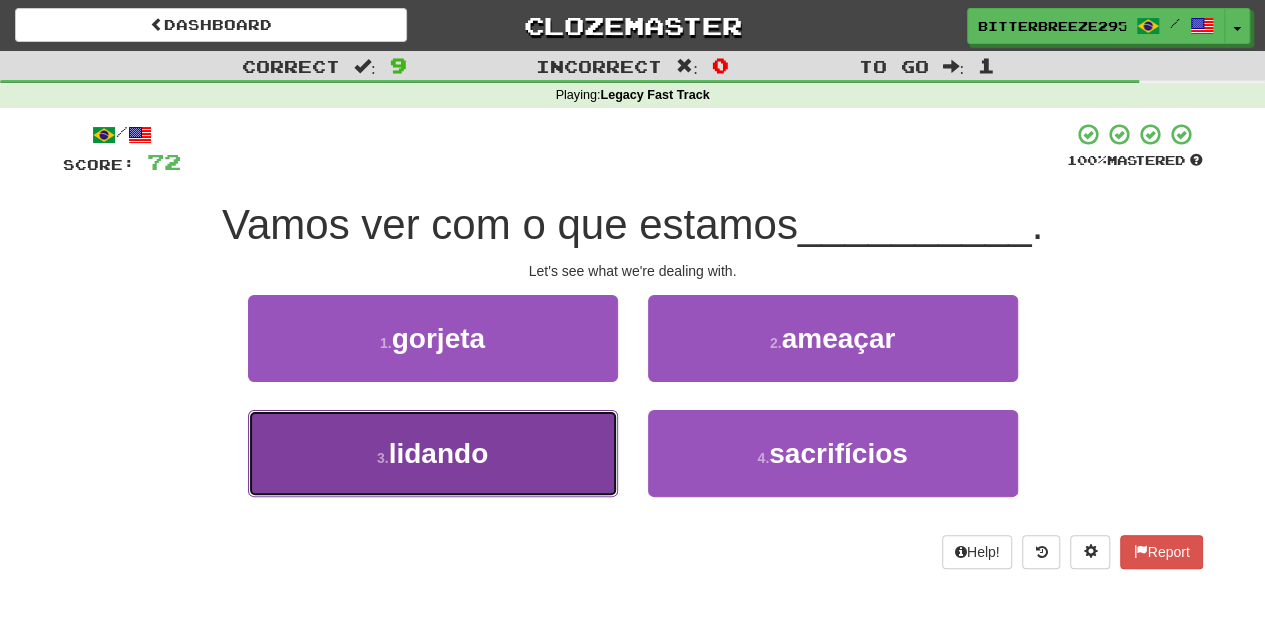 click on "3 .  lidando" at bounding box center [433, 453] 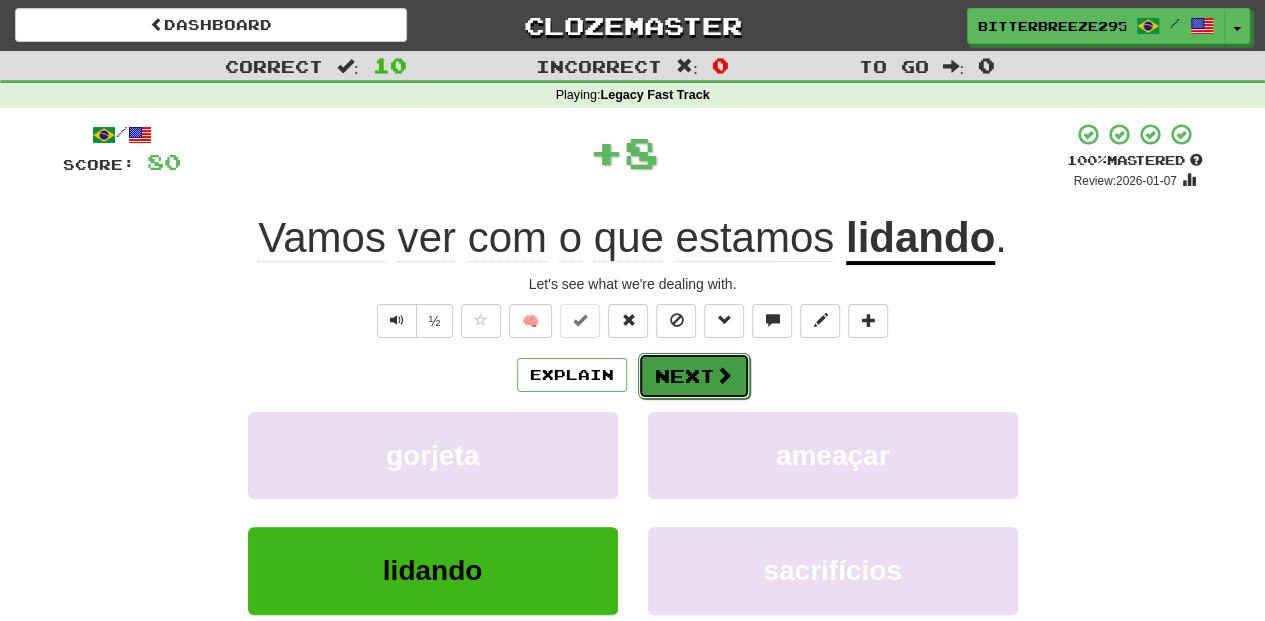 click on "Next" at bounding box center [694, 376] 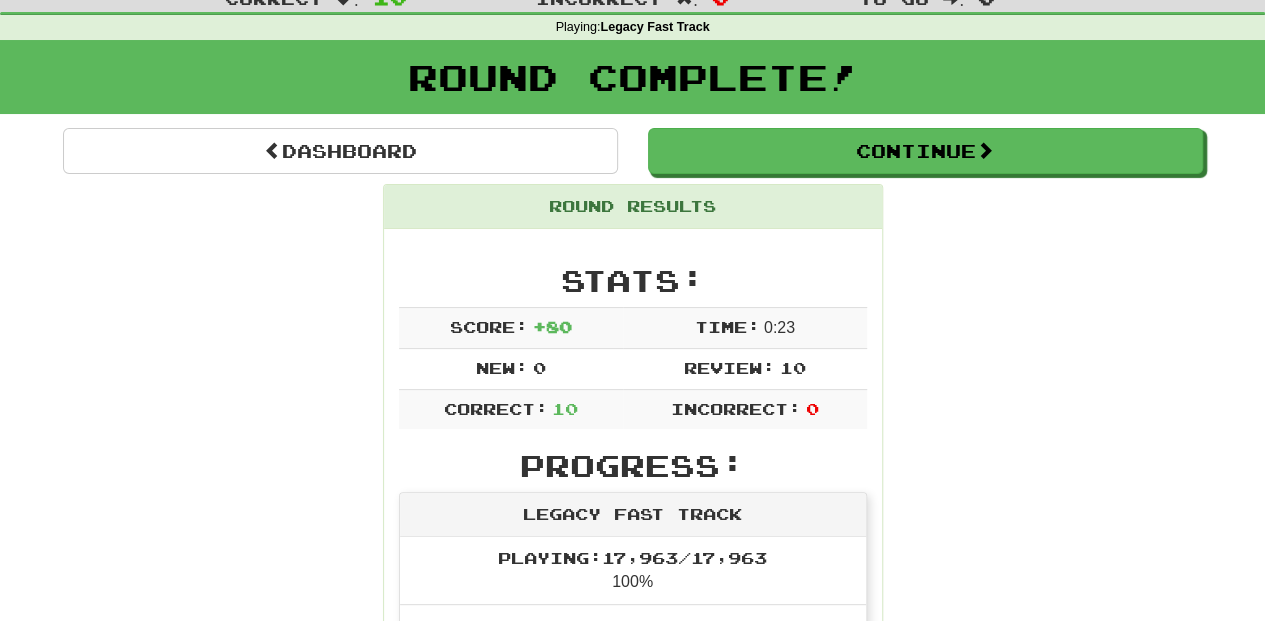 scroll, scrollTop: 66, scrollLeft: 0, axis: vertical 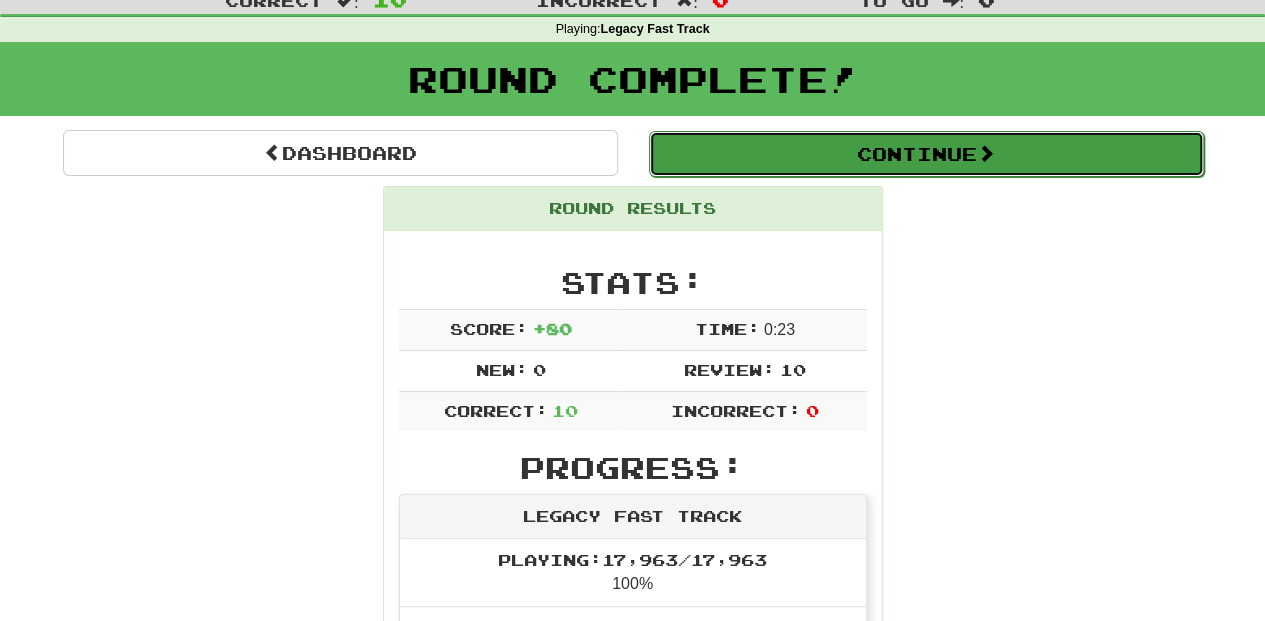 click on "Continue" at bounding box center (926, 154) 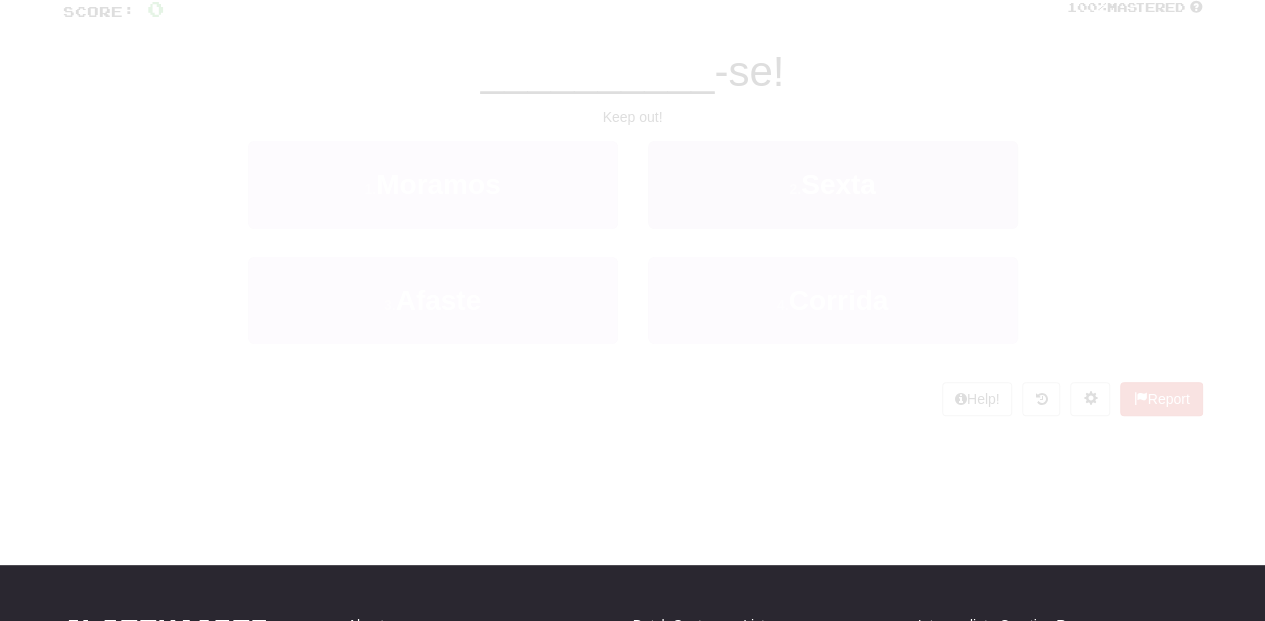 scroll, scrollTop: 66, scrollLeft: 0, axis: vertical 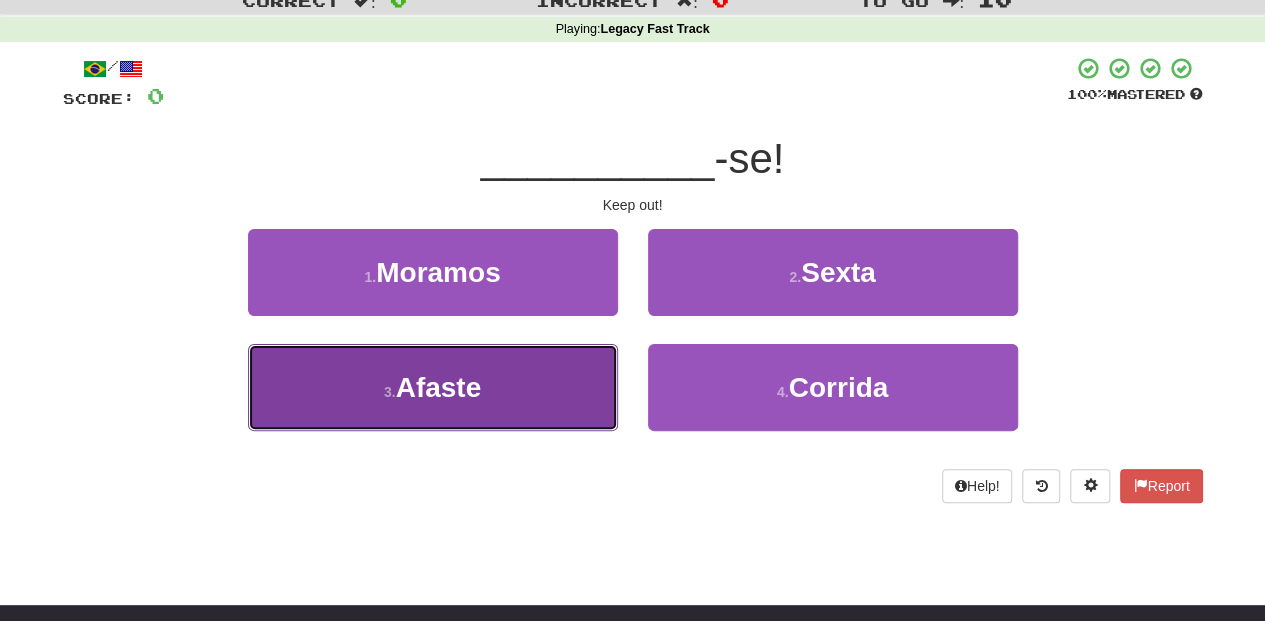 click on "3 .  Afaste" at bounding box center (433, 387) 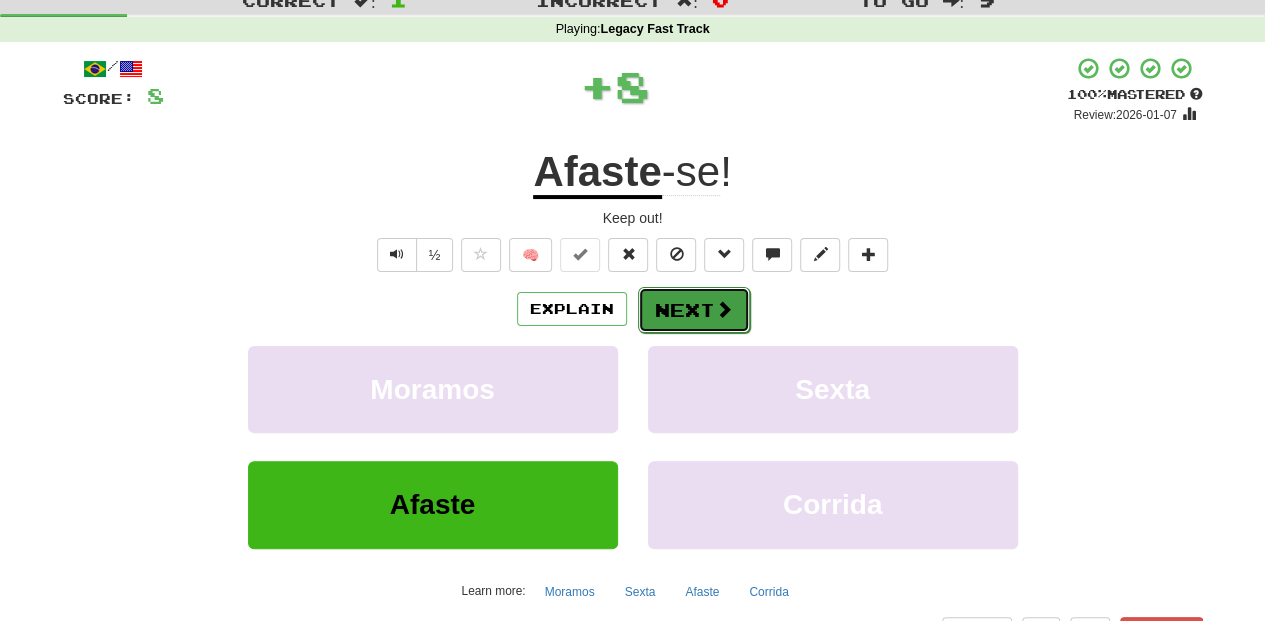click on "Next" at bounding box center (694, 310) 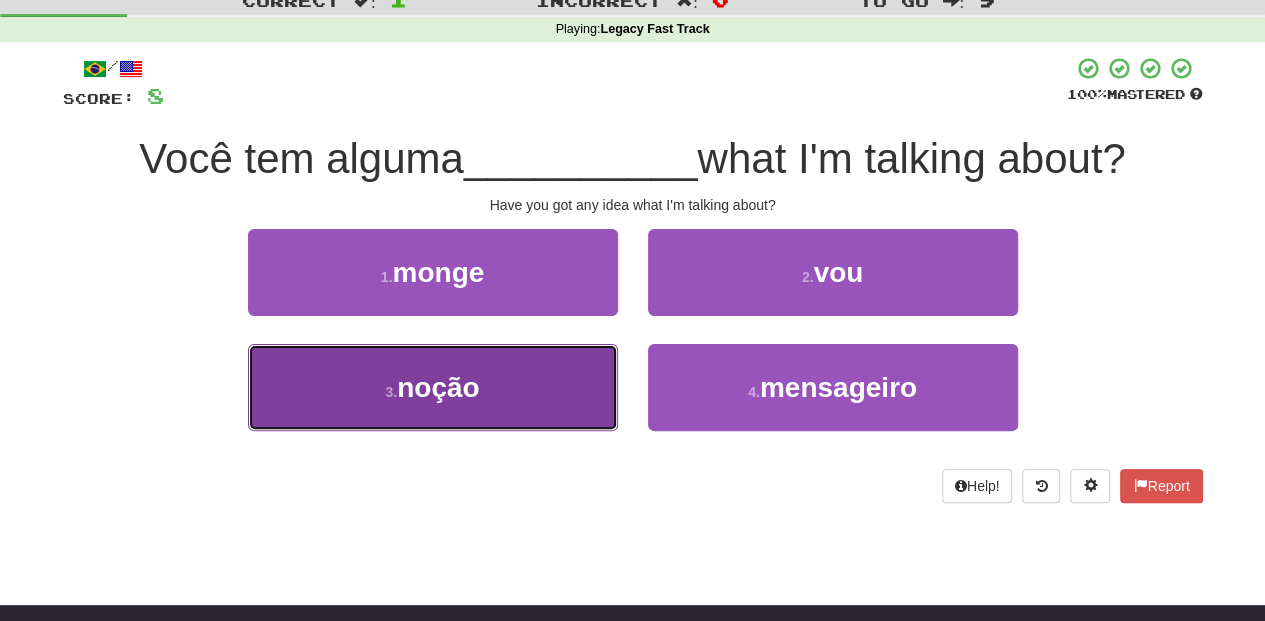 click on "3 .  noção" at bounding box center [433, 387] 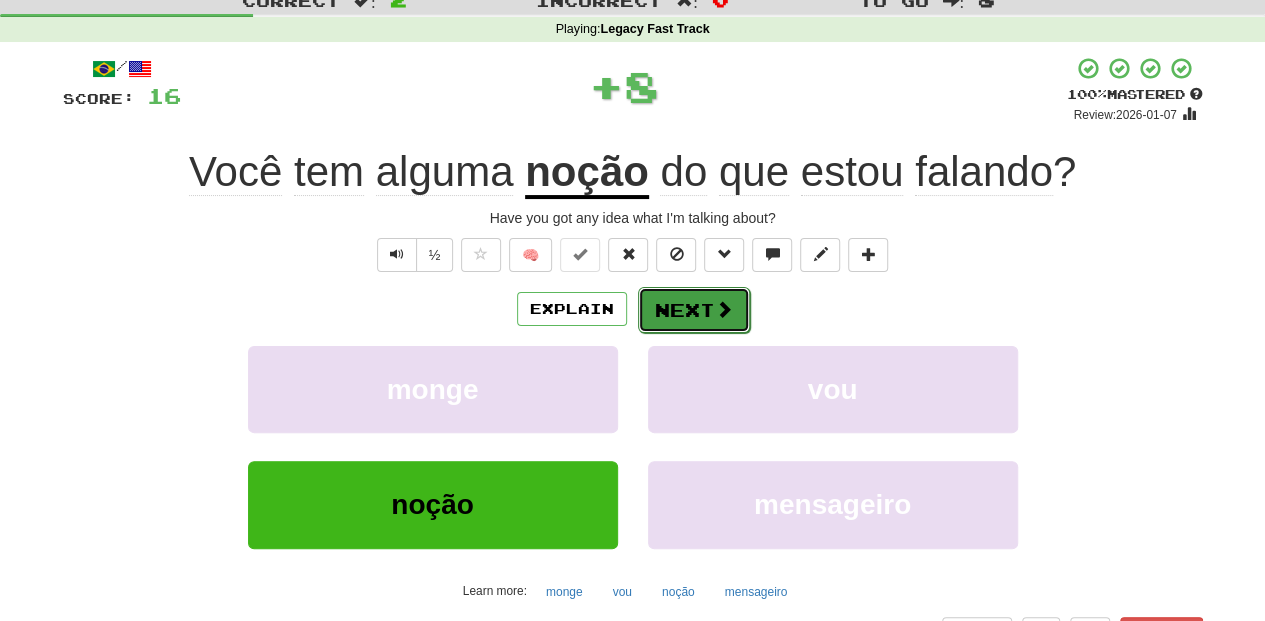 click on "Next" at bounding box center (694, 310) 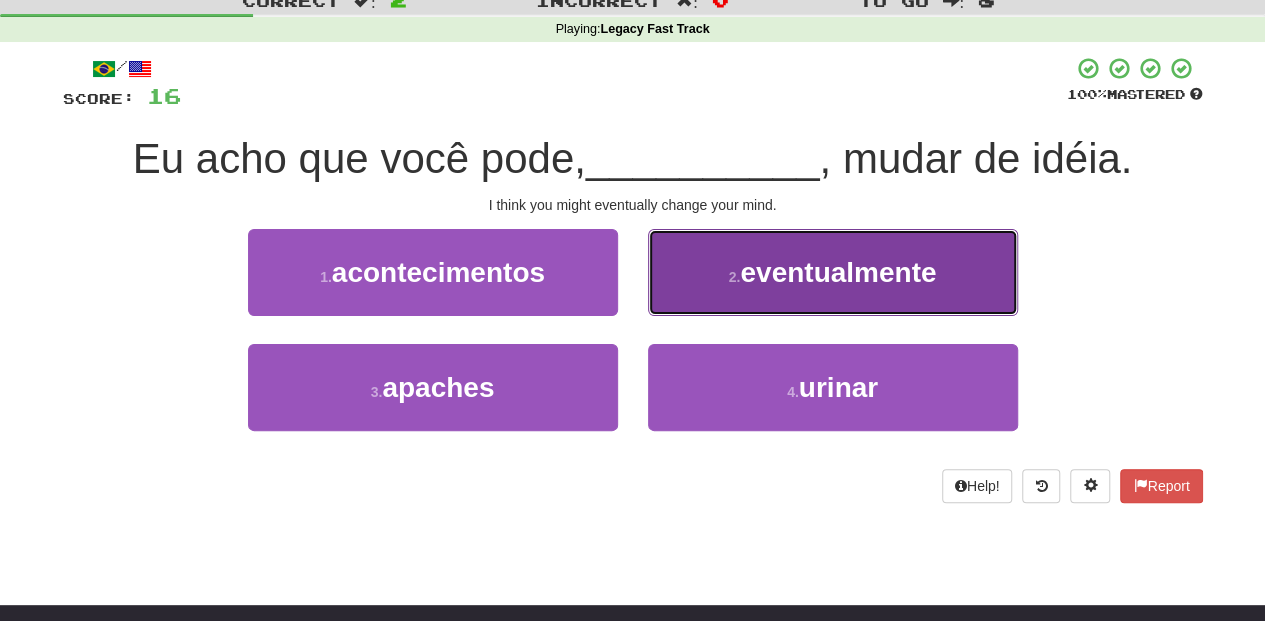click on "2 .  eventualmente" at bounding box center [833, 272] 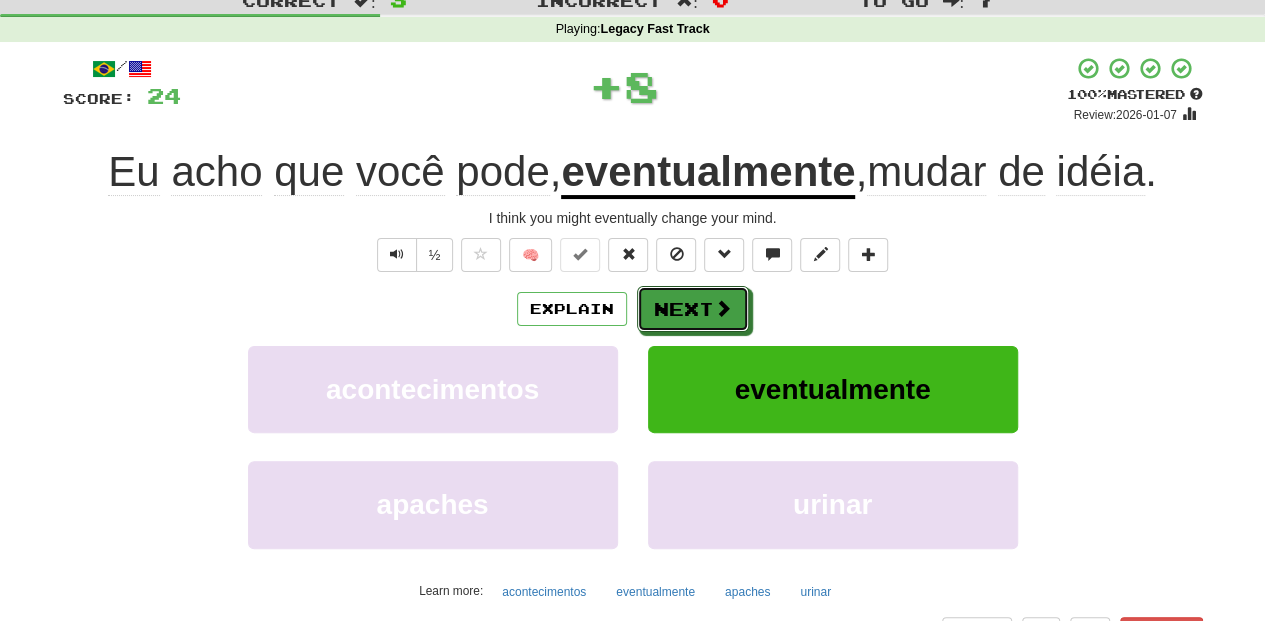 click on "Next" at bounding box center [693, 309] 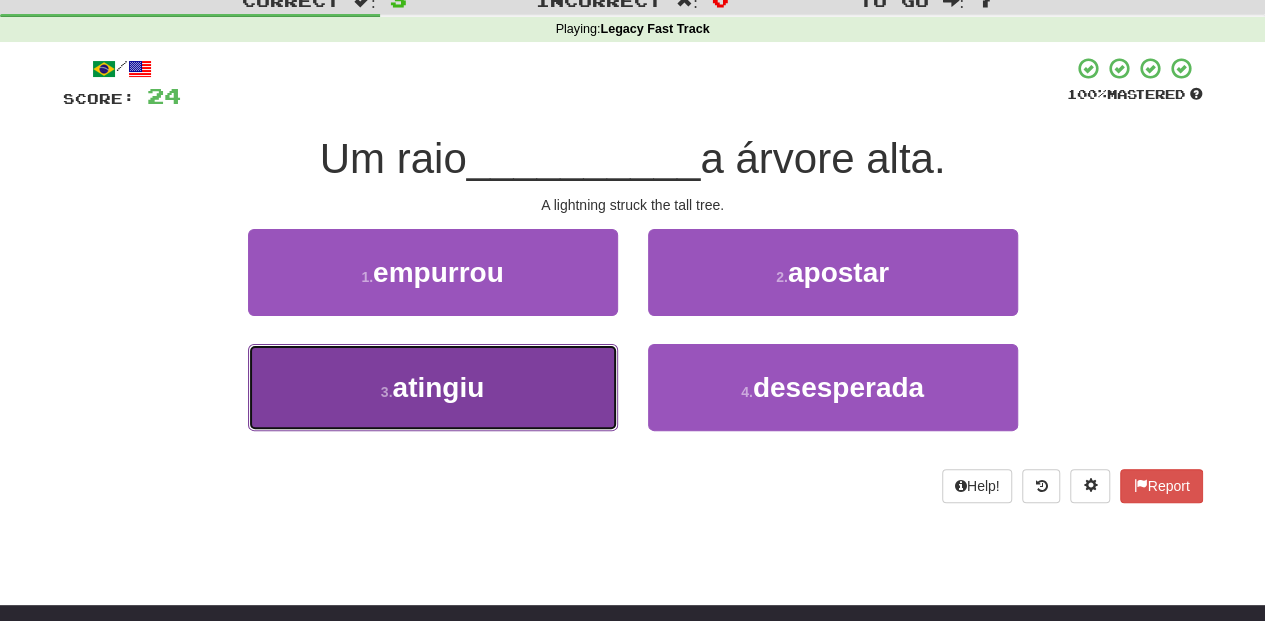click on "3 .  atingiu" at bounding box center (433, 387) 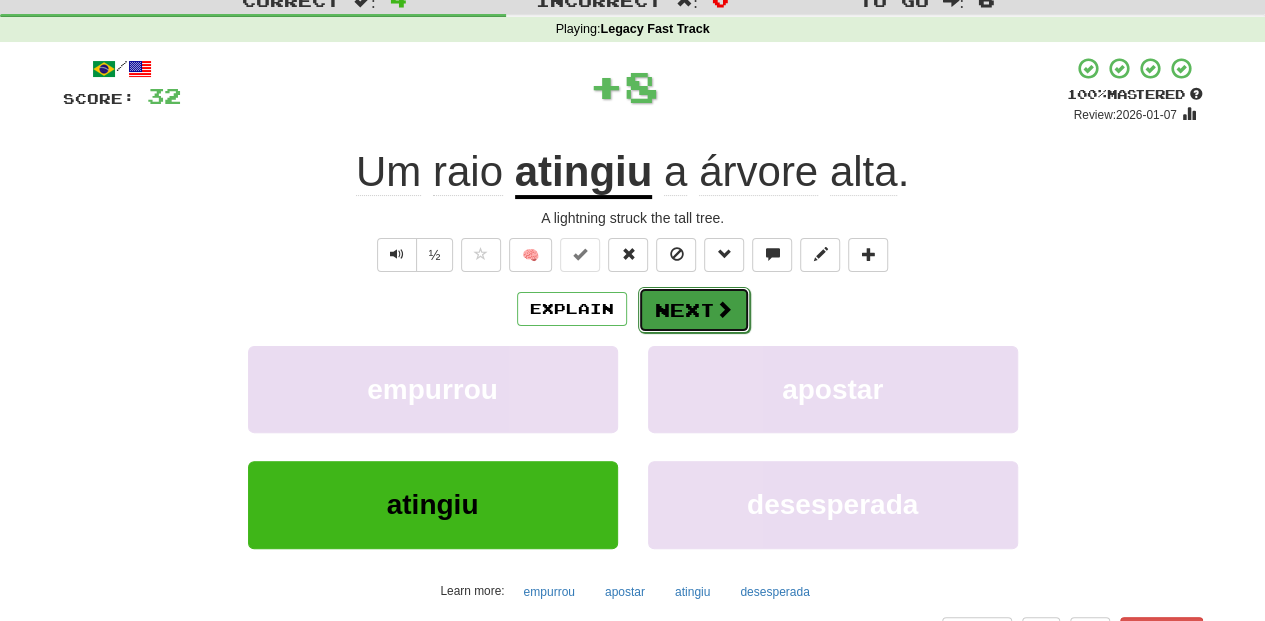 click on "Next" at bounding box center [694, 310] 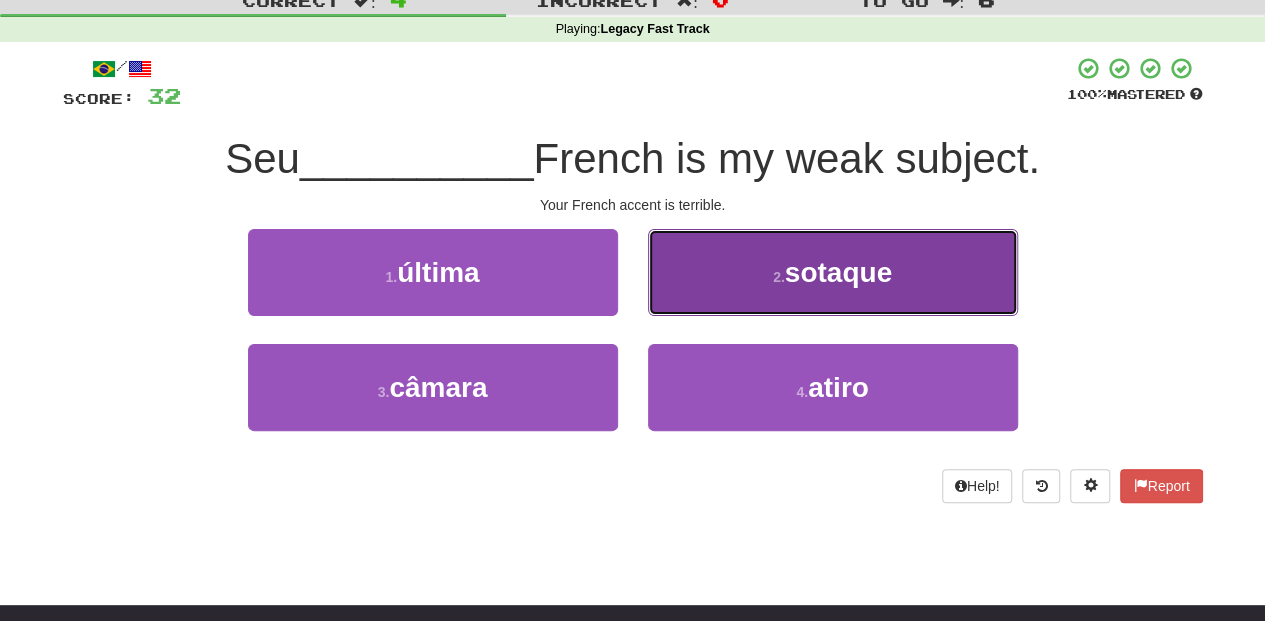 click on "2 .  sotaque" at bounding box center (833, 272) 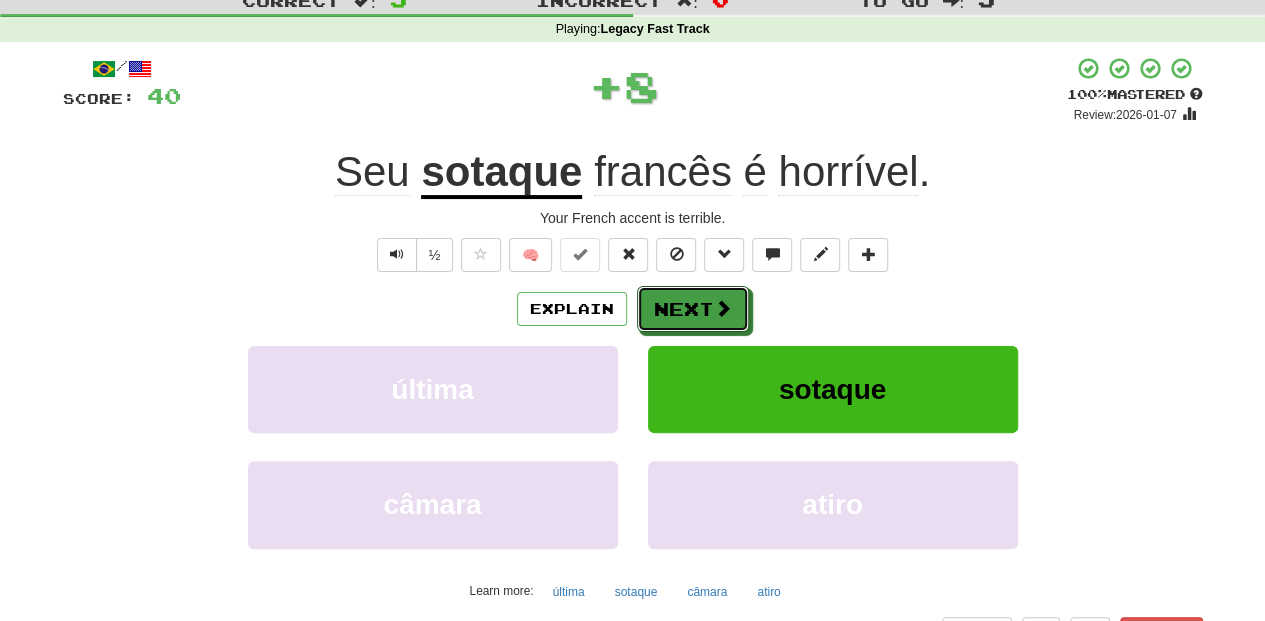 click on "Next" at bounding box center (693, 309) 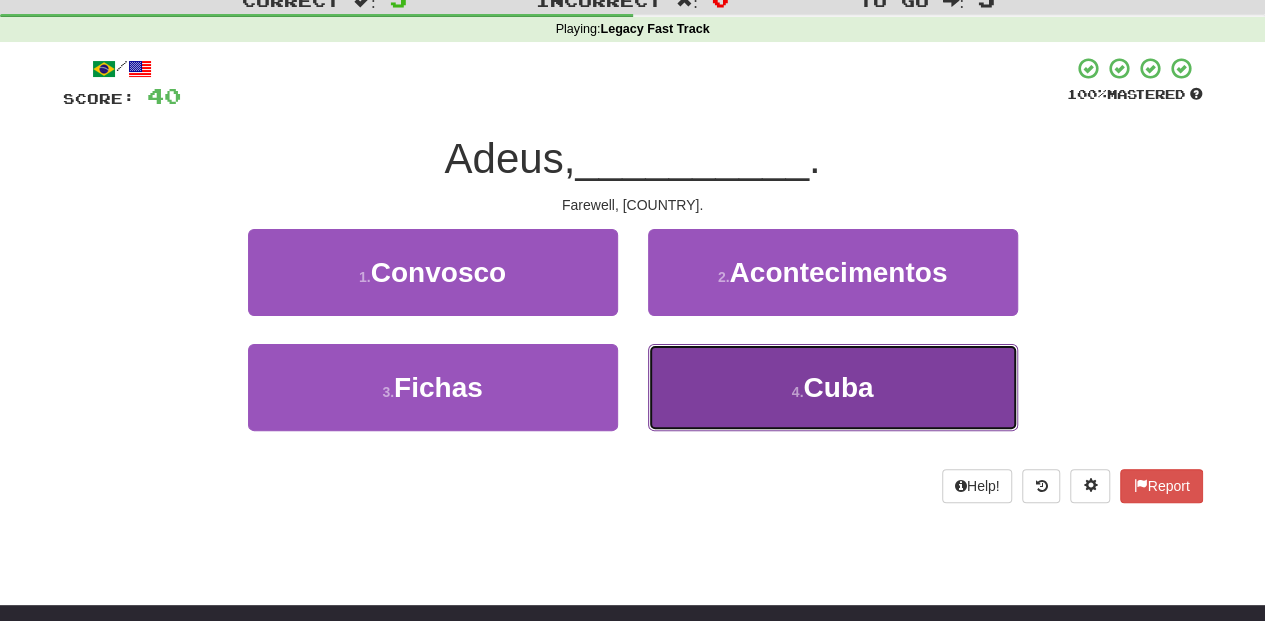 click on "4 .  Cuba" at bounding box center (833, 387) 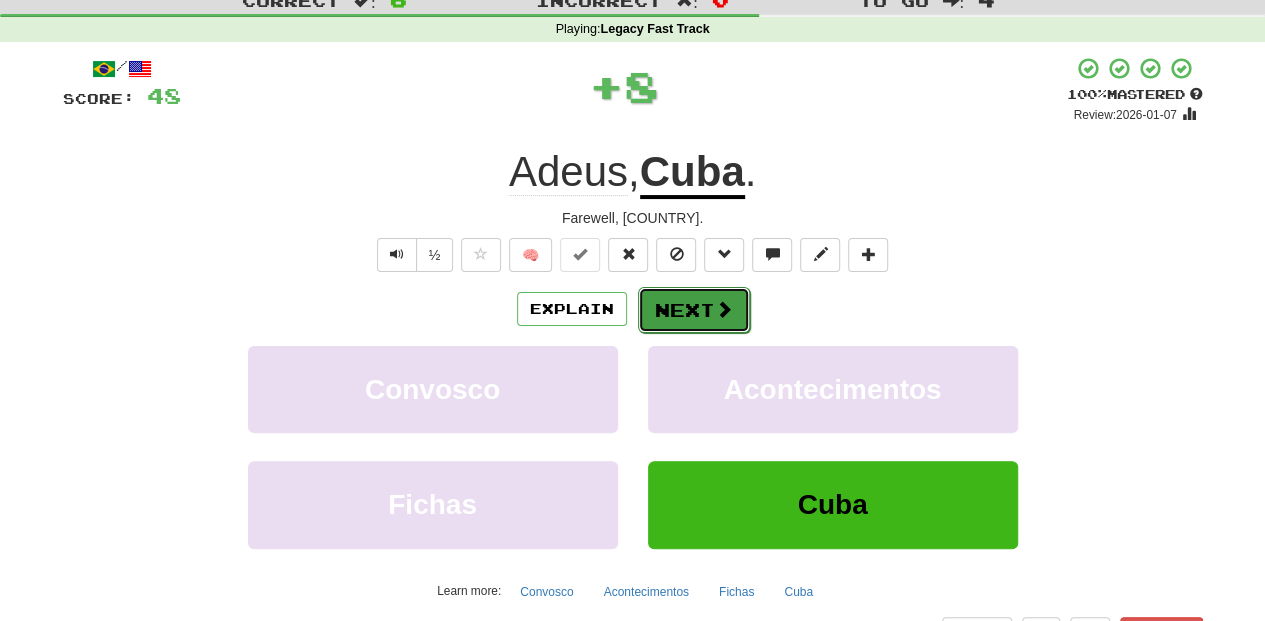 click on "Next" at bounding box center [694, 310] 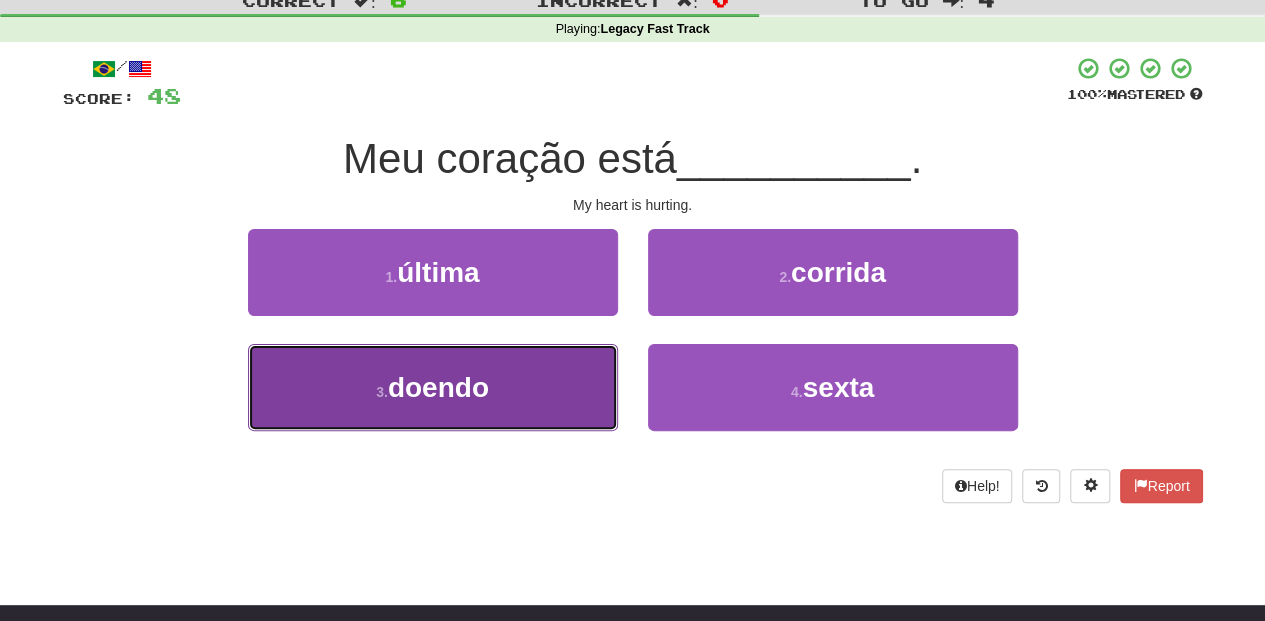 click on "3 .  doendo" at bounding box center (433, 387) 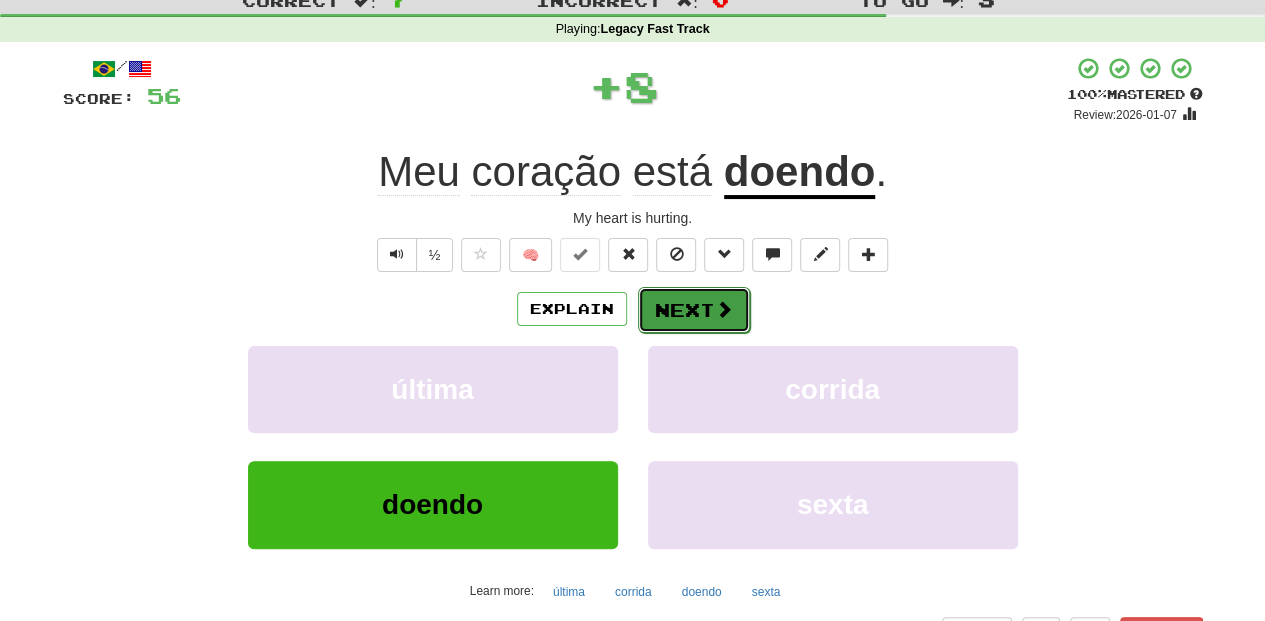 click on "Next" at bounding box center [694, 310] 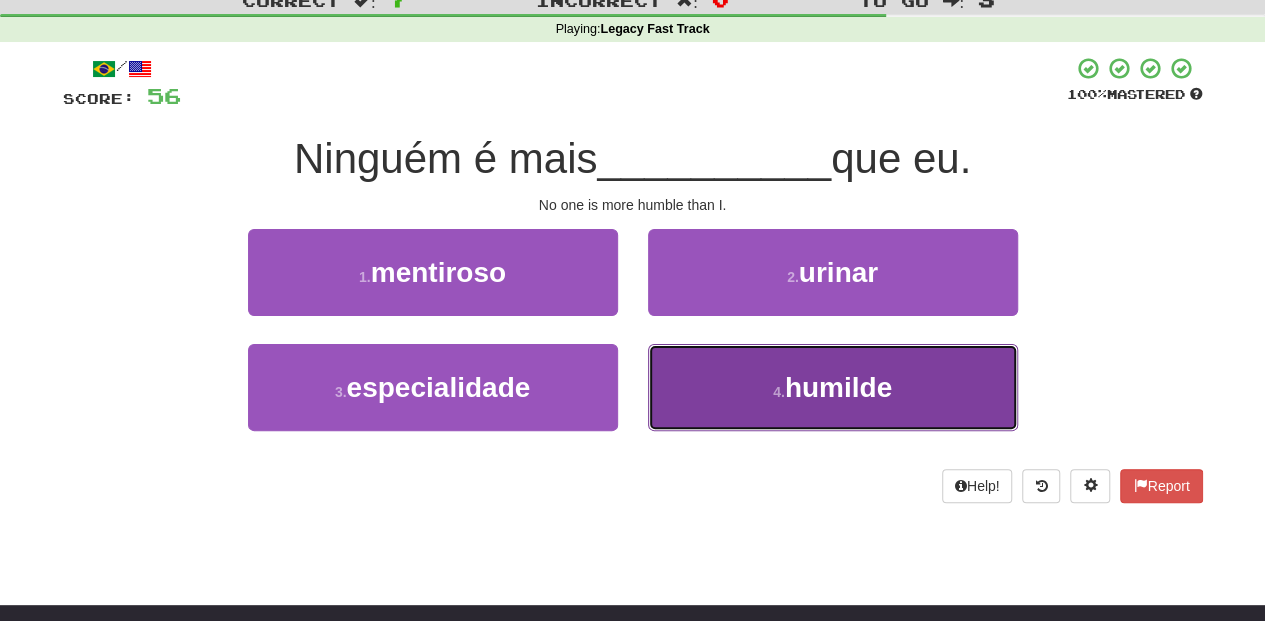 click on "4 .  humilde" at bounding box center (833, 387) 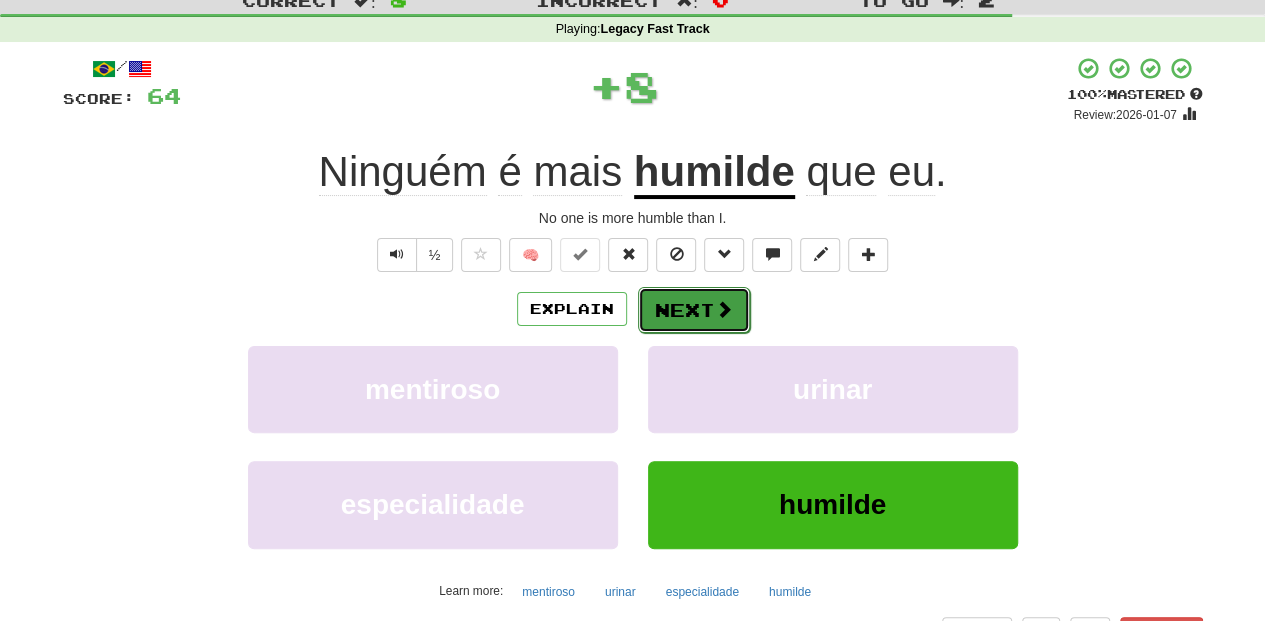 click on "Next" at bounding box center [694, 310] 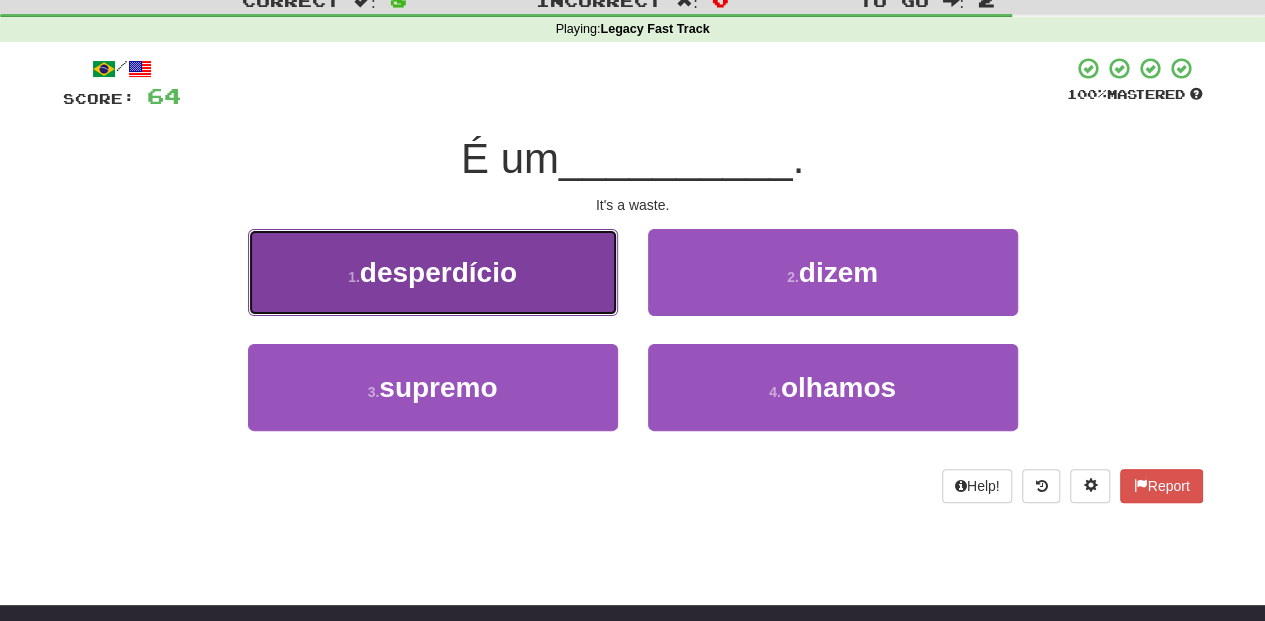 click on "1 .  desperdício" at bounding box center (433, 272) 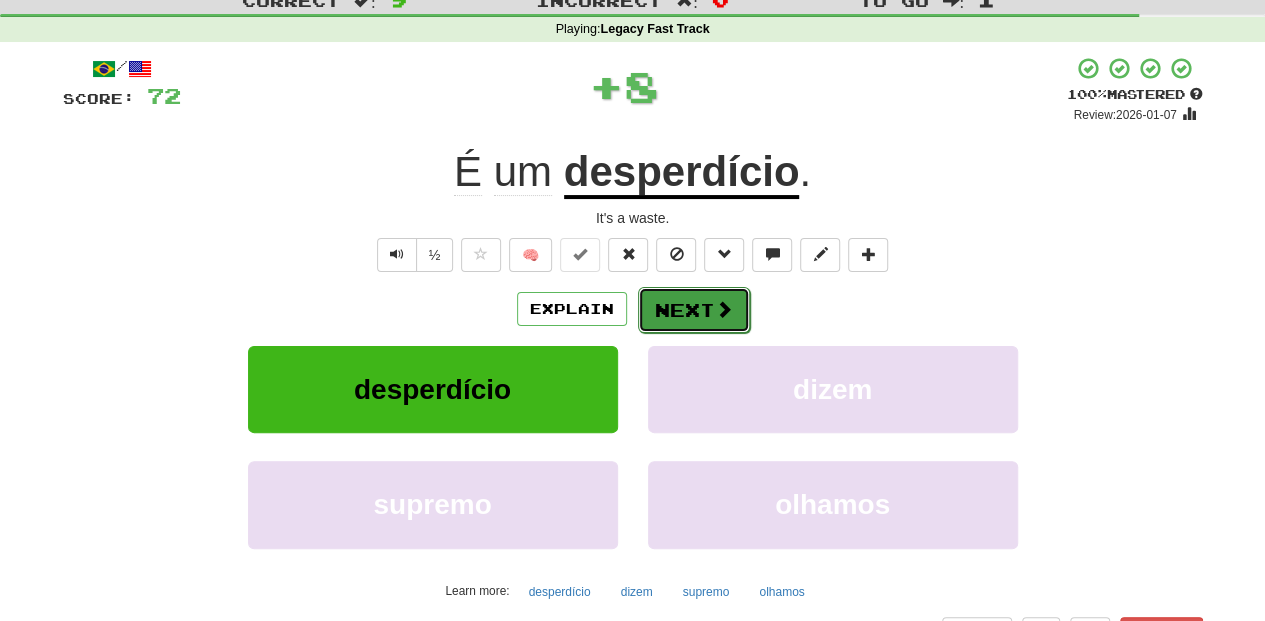 click on "Next" at bounding box center [694, 310] 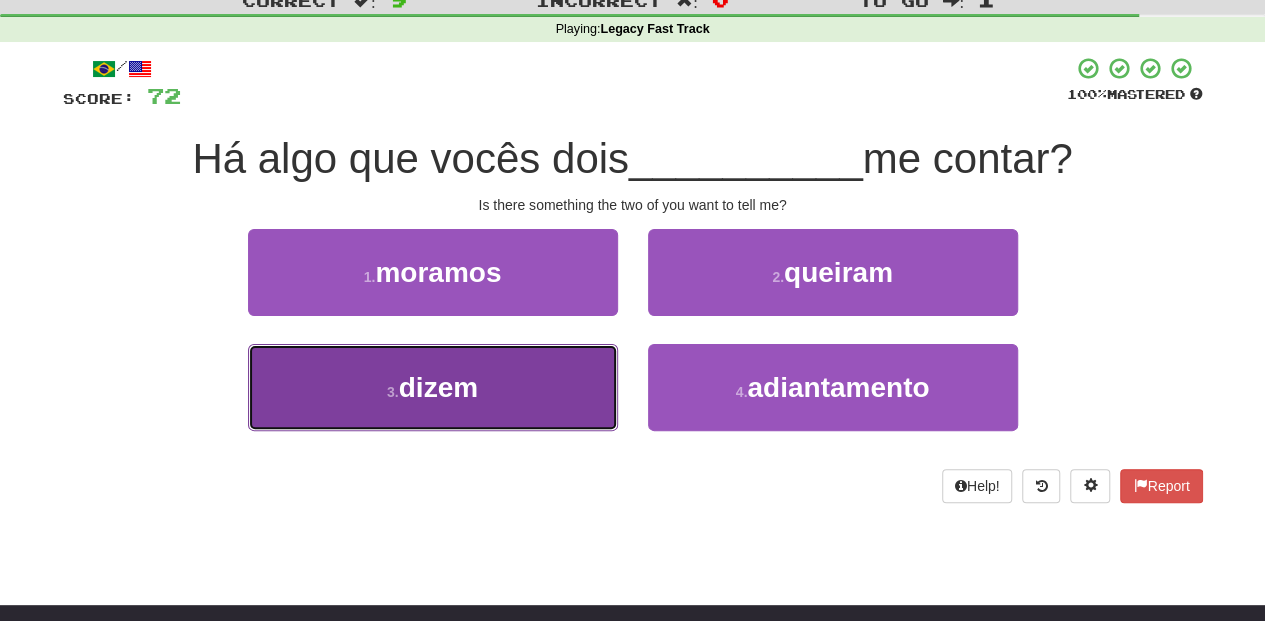 click on "3 .  dizem" at bounding box center (433, 387) 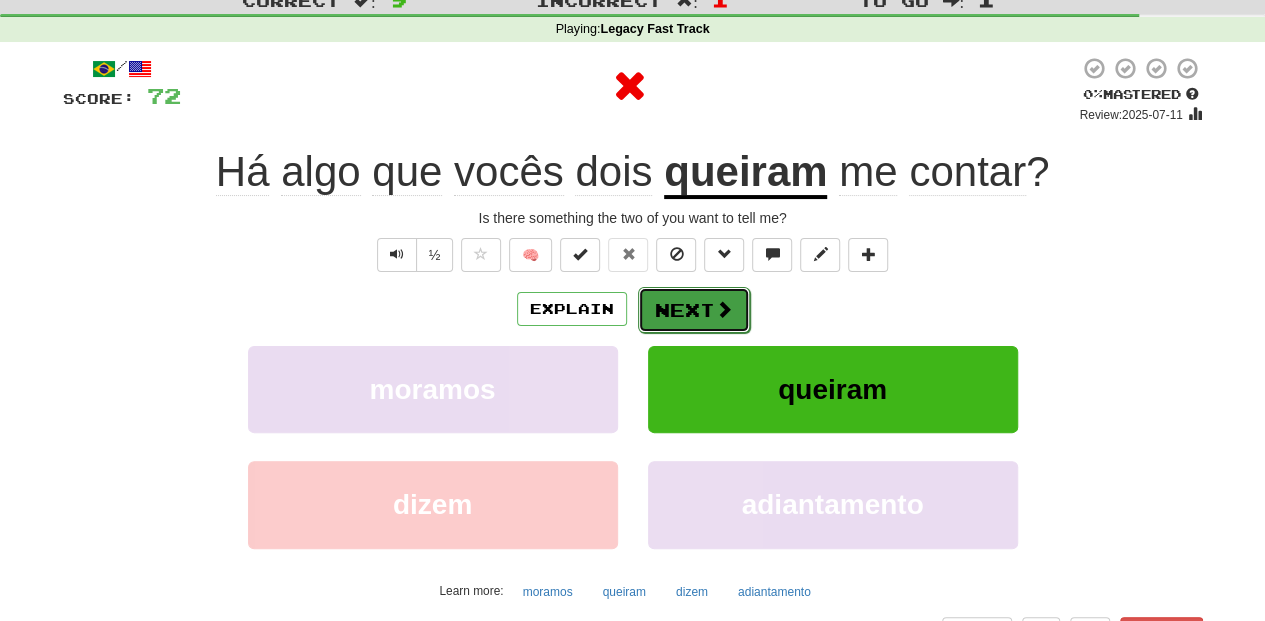 click on "Next" at bounding box center (694, 310) 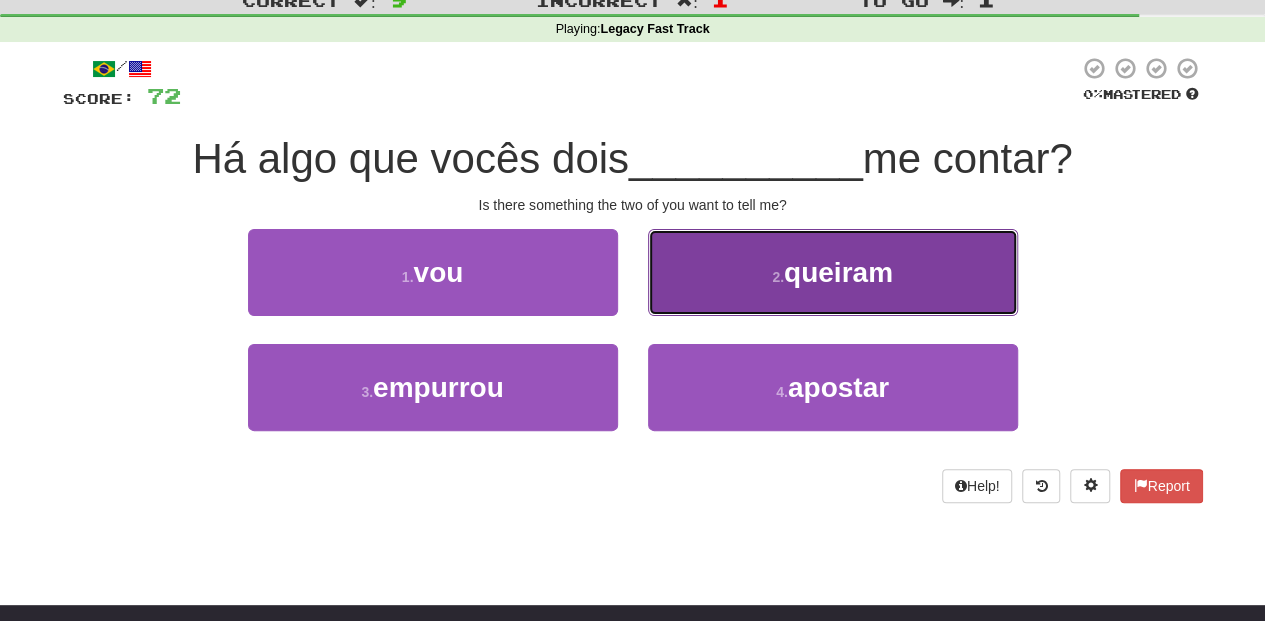 click on "2 .  queiram" at bounding box center [833, 272] 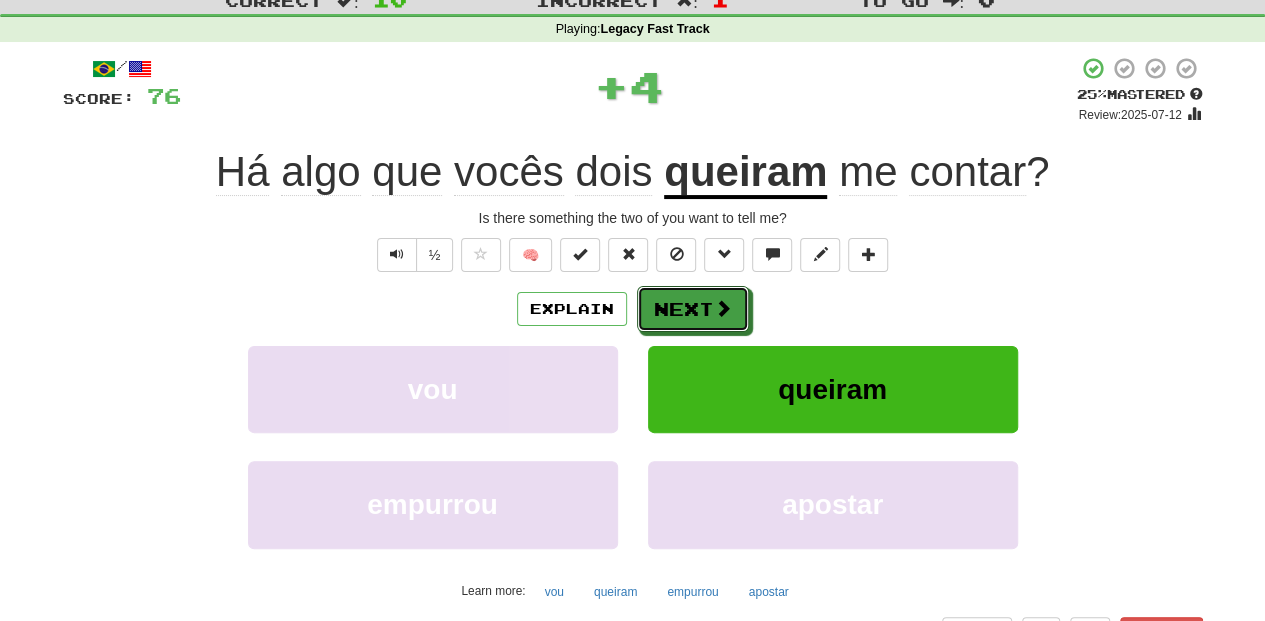 click on "Next" at bounding box center (693, 309) 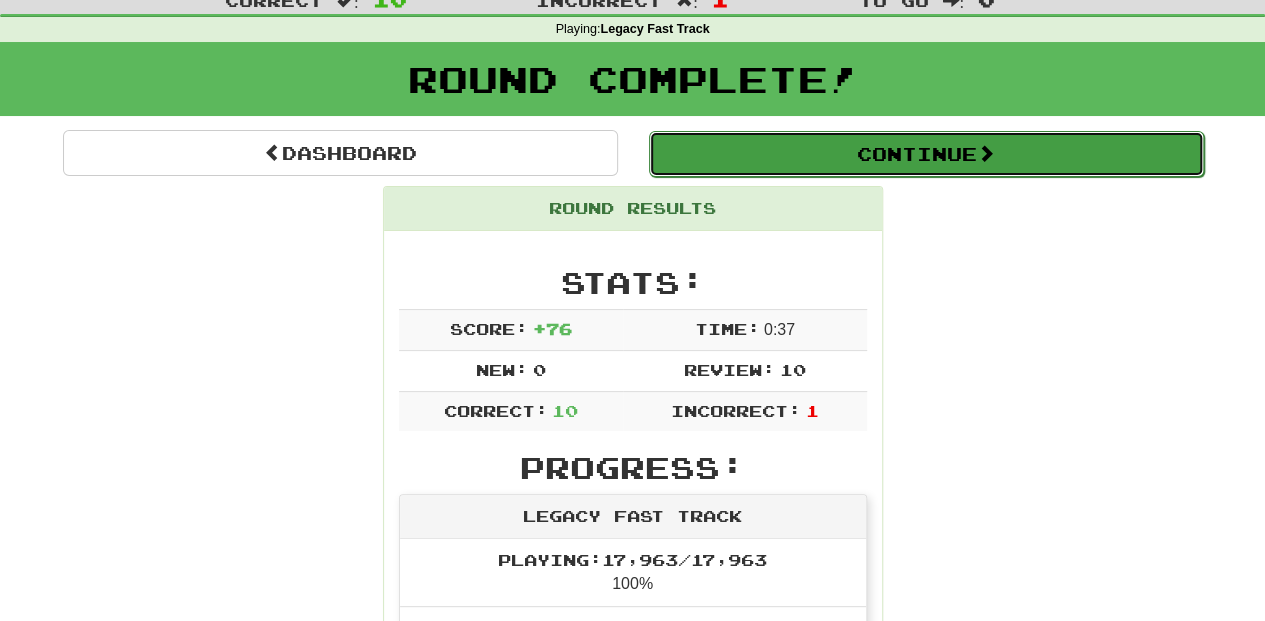 click on "Continue" at bounding box center (926, 154) 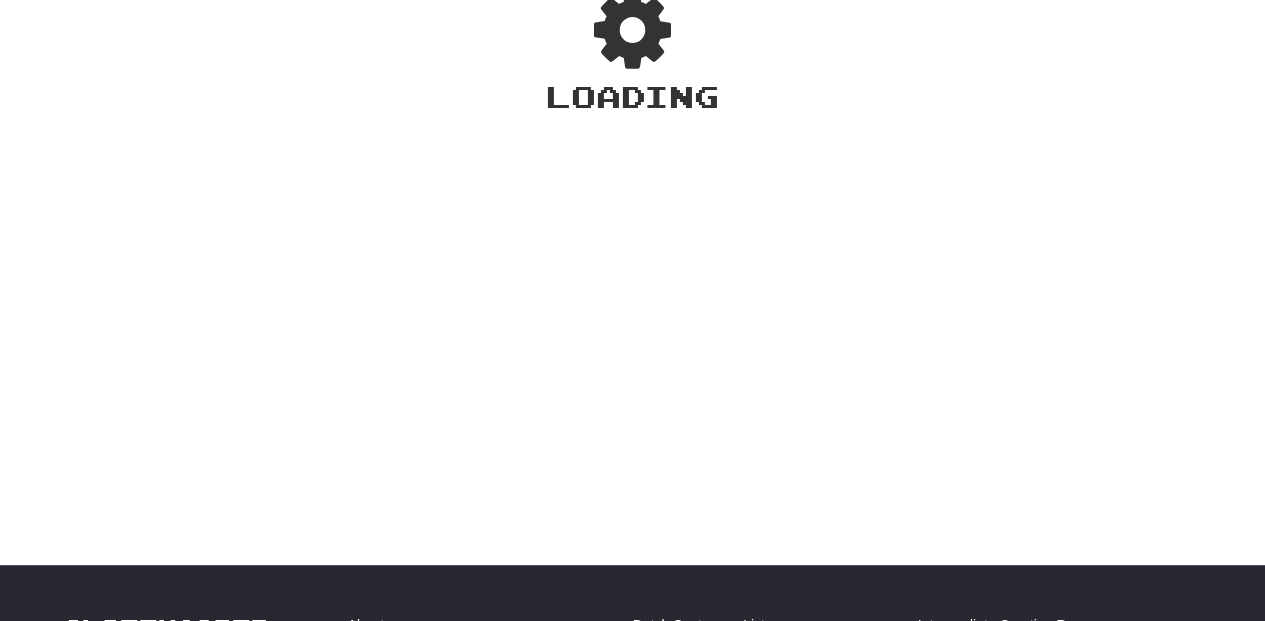 scroll, scrollTop: 66, scrollLeft: 0, axis: vertical 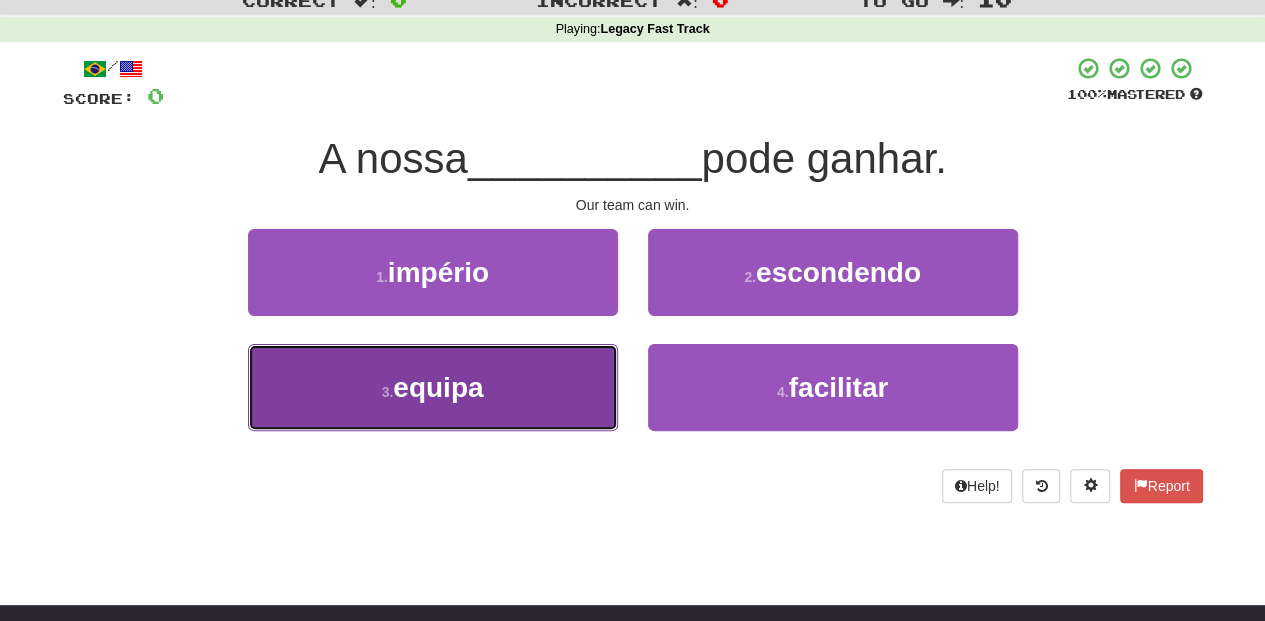 click on "3 .  equipa" at bounding box center [433, 387] 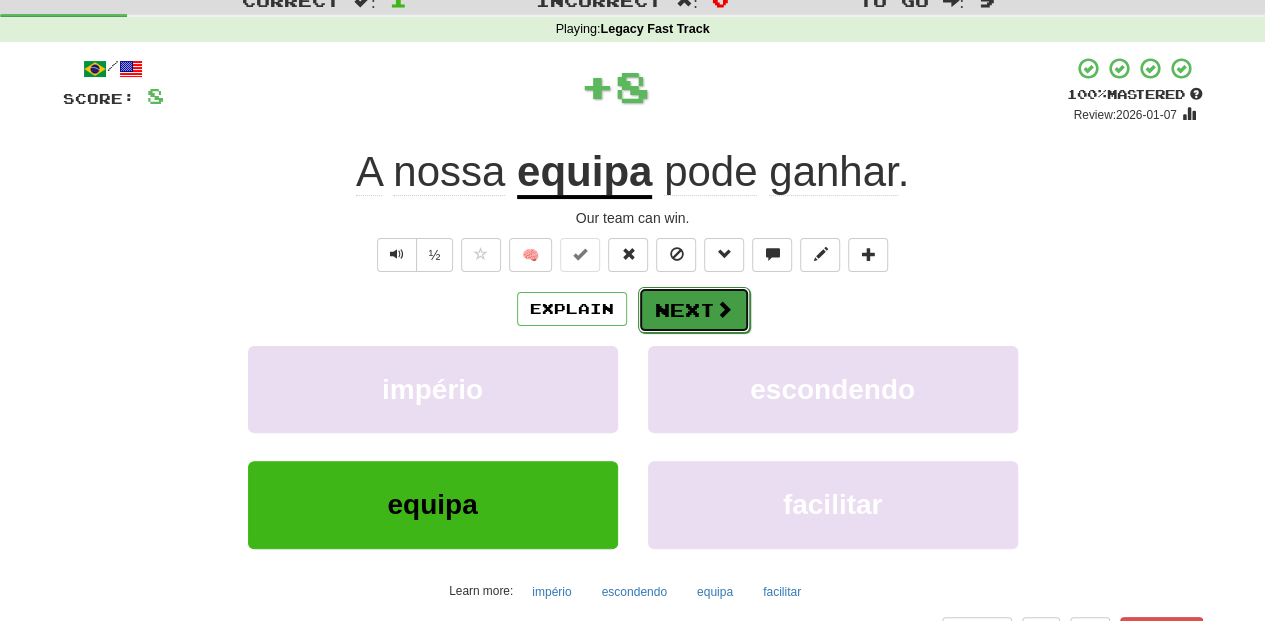 click on "Next" at bounding box center (694, 310) 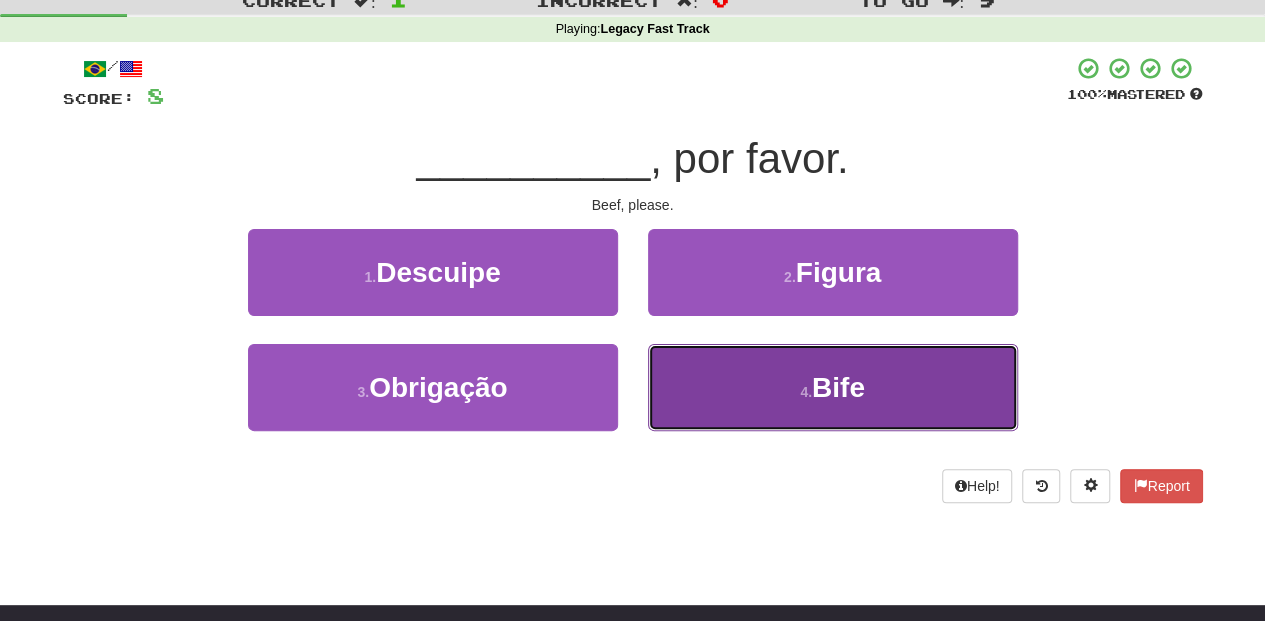click on "4 .  Bife" at bounding box center (833, 387) 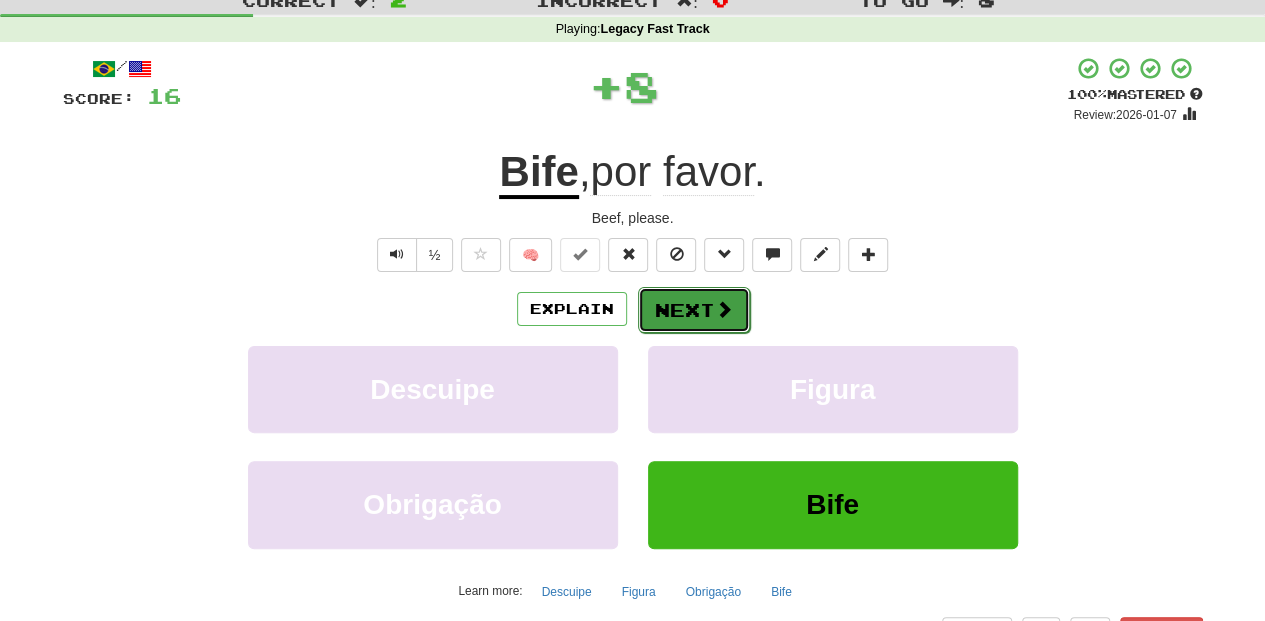 click on "Next" at bounding box center (694, 310) 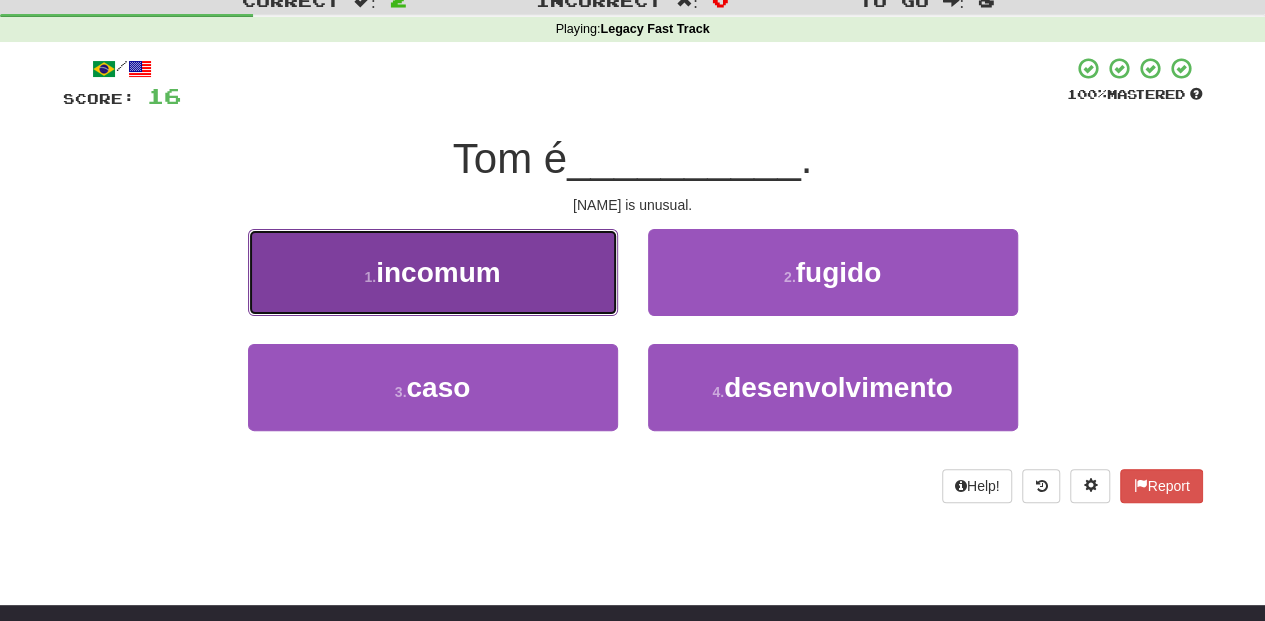 click on "1 .  incomum" at bounding box center [433, 272] 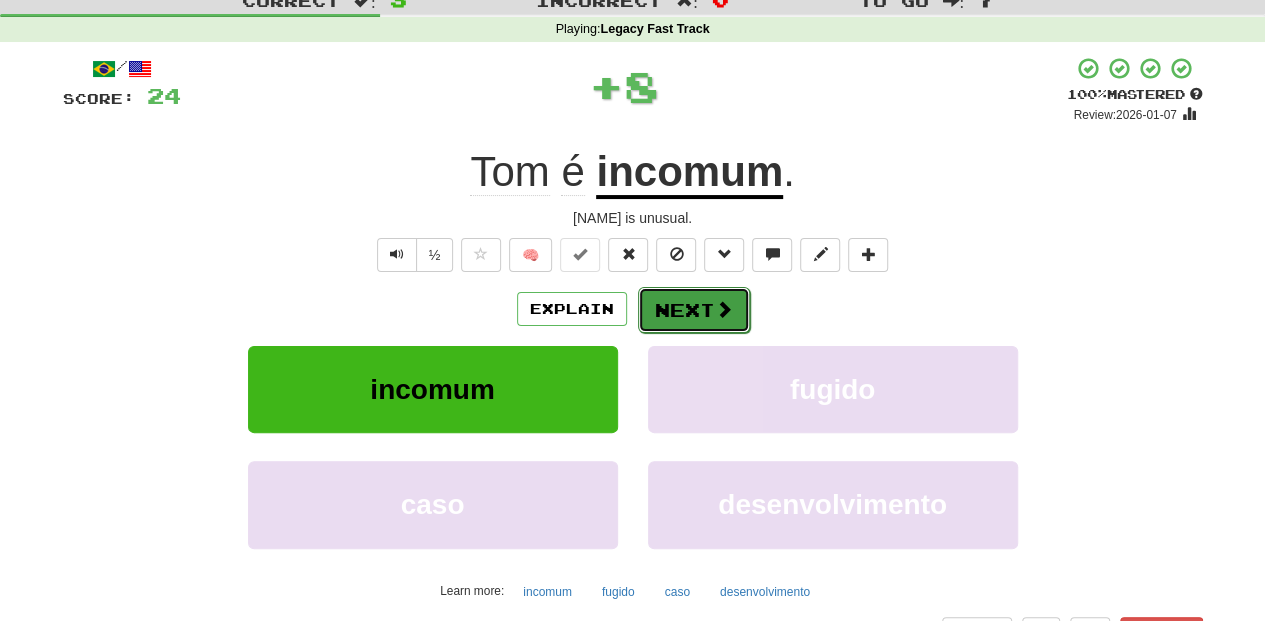 click on "Next" at bounding box center [694, 310] 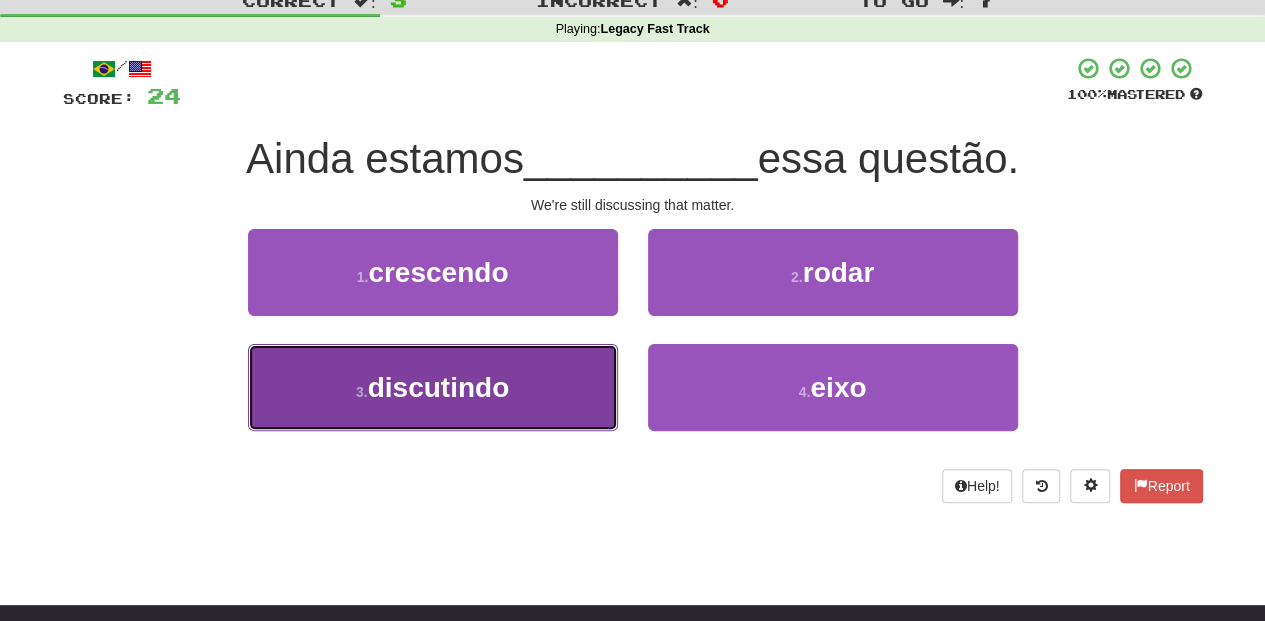 click on "3 .  discutindo" at bounding box center (433, 387) 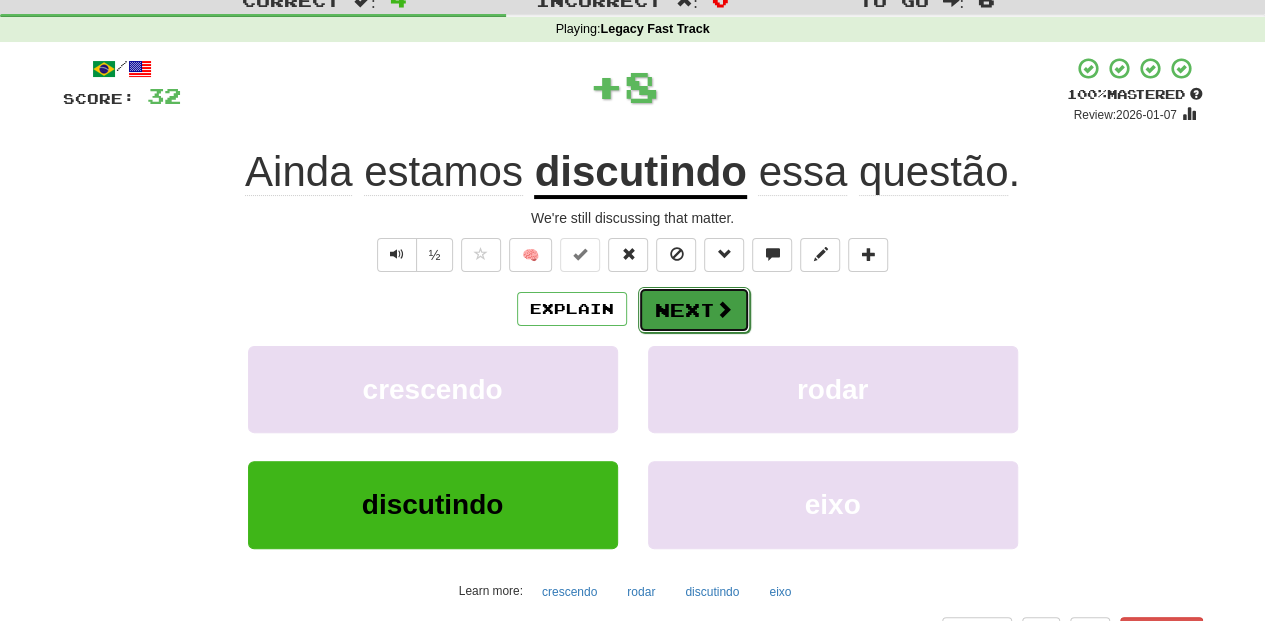 click on "Next" at bounding box center (694, 310) 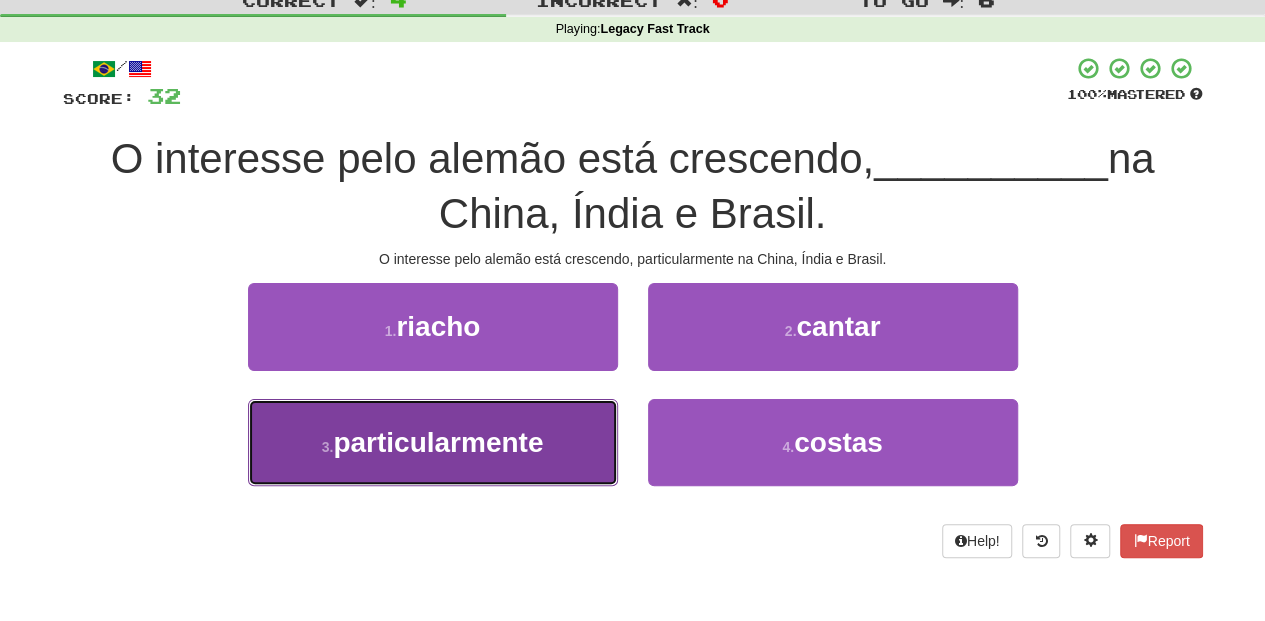 click on "3 .  particularmente" at bounding box center [433, 442] 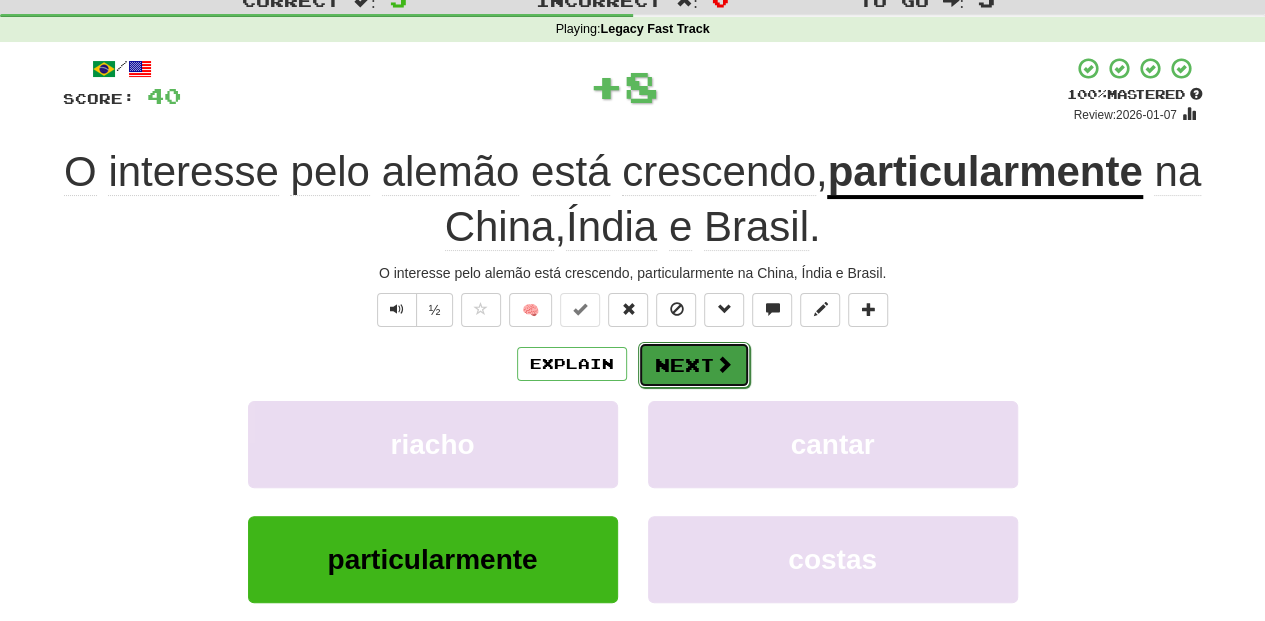 click on "Next" at bounding box center [694, 365] 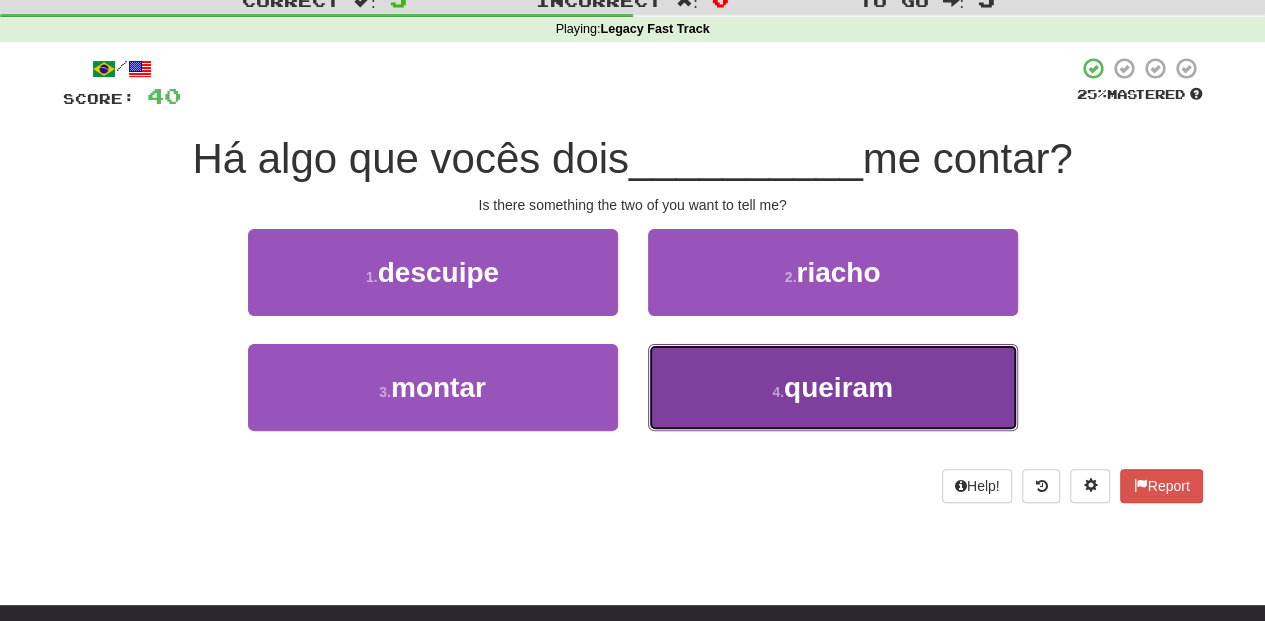 click on "4 .  queiram" at bounding box center [833, 387] 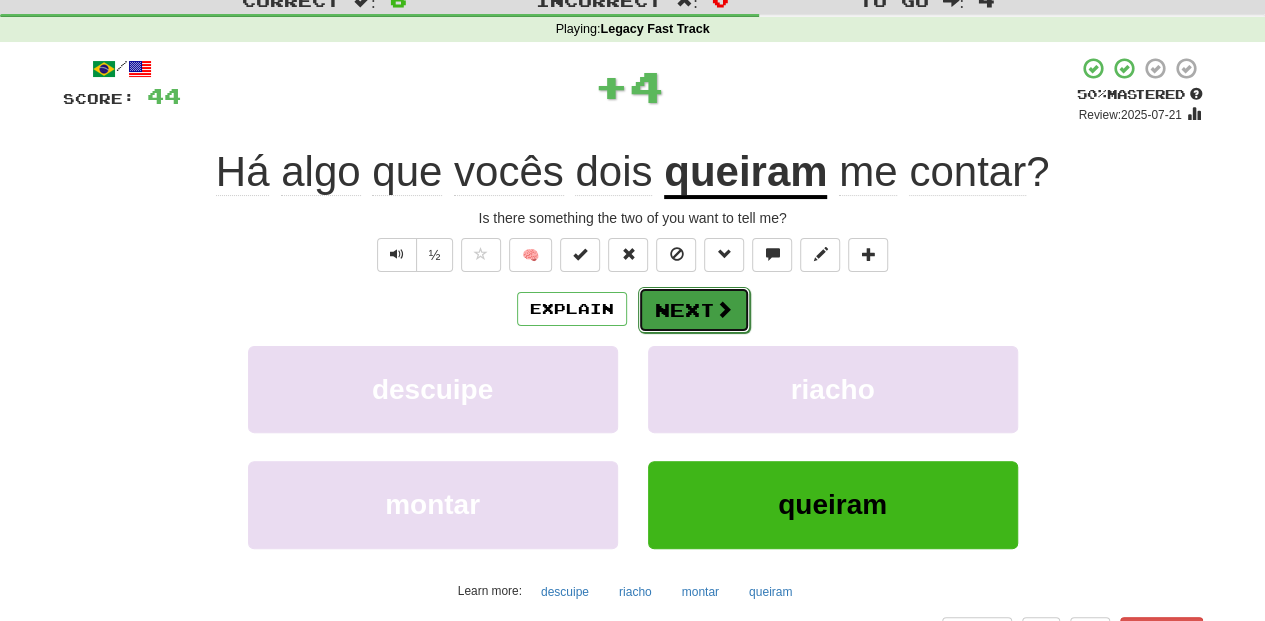 click at bounding box center [724, 309] 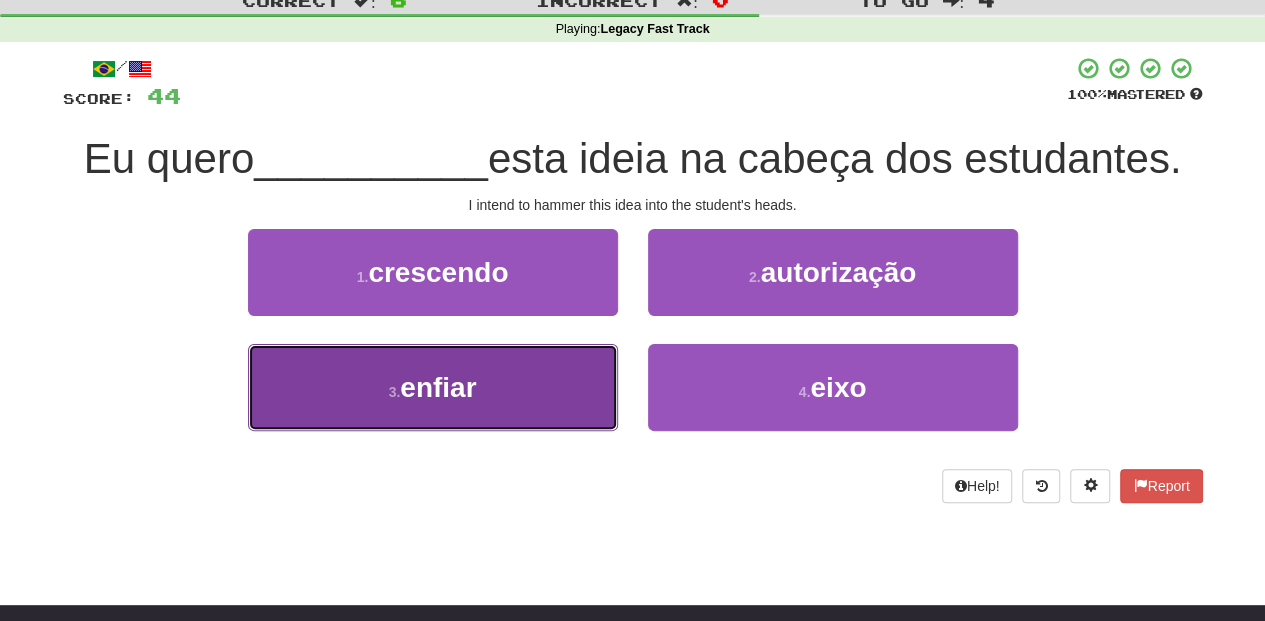click on "3 .  enfiar" at bounding box center (433, 387) 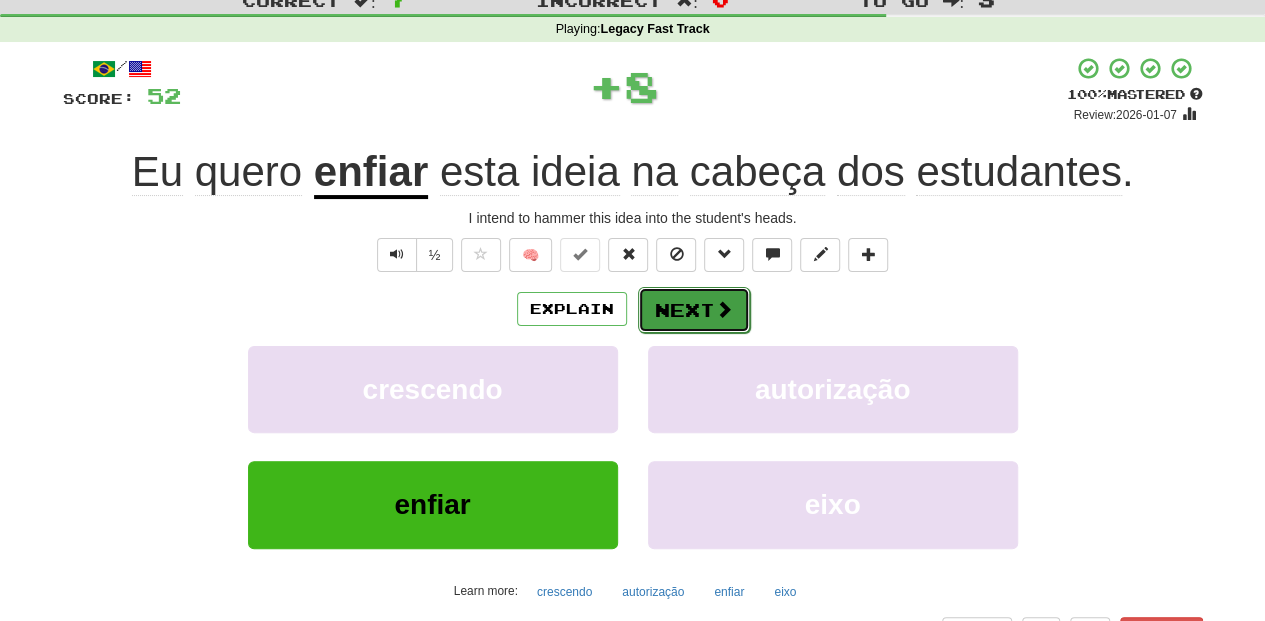 click on "Next" at bounding box center [694, 310] 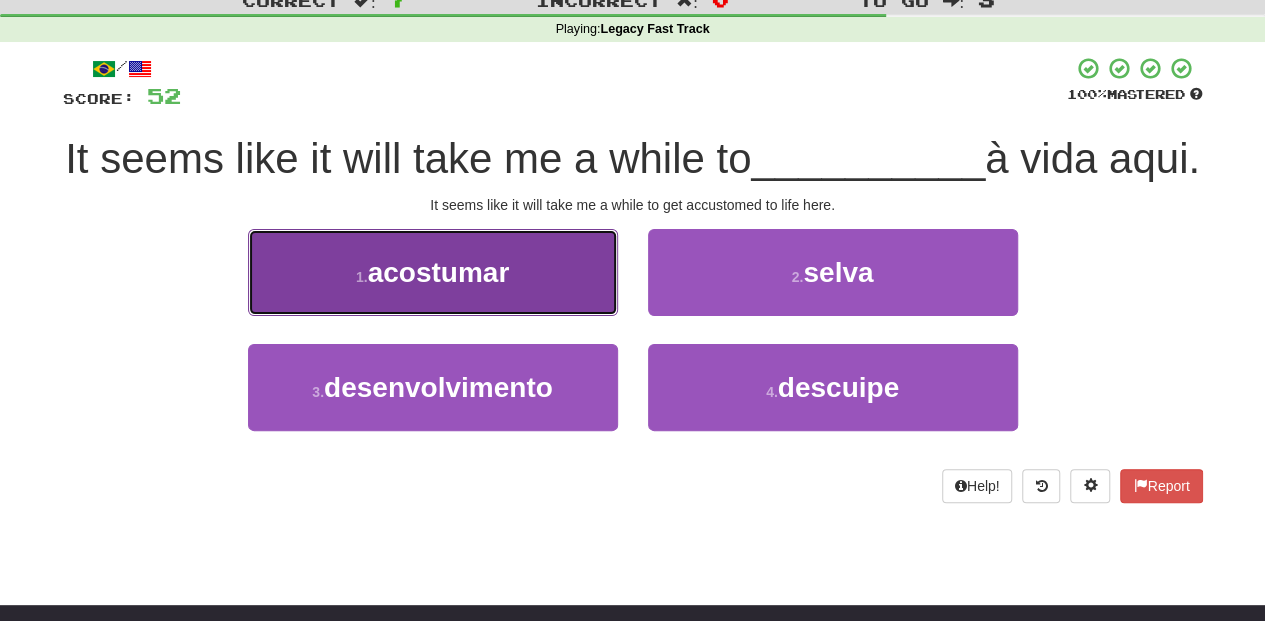 click on "1 .  acostumar" at bounding box center [433, 272] 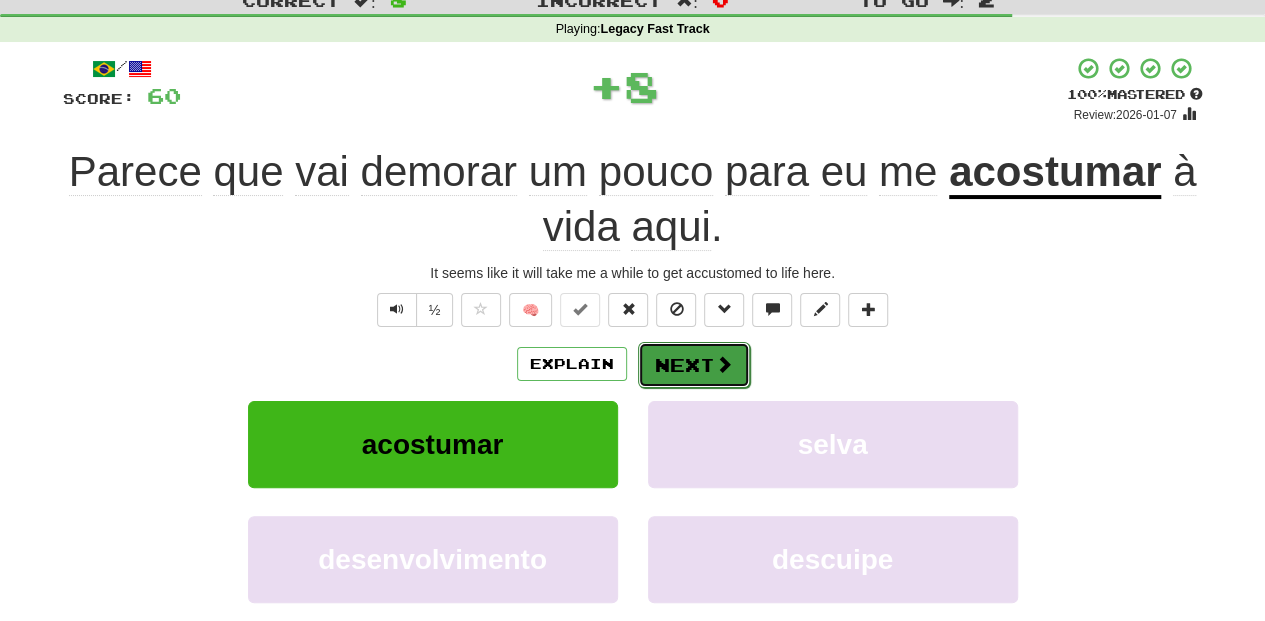 click on "Next" at bounding box center (694, 365) 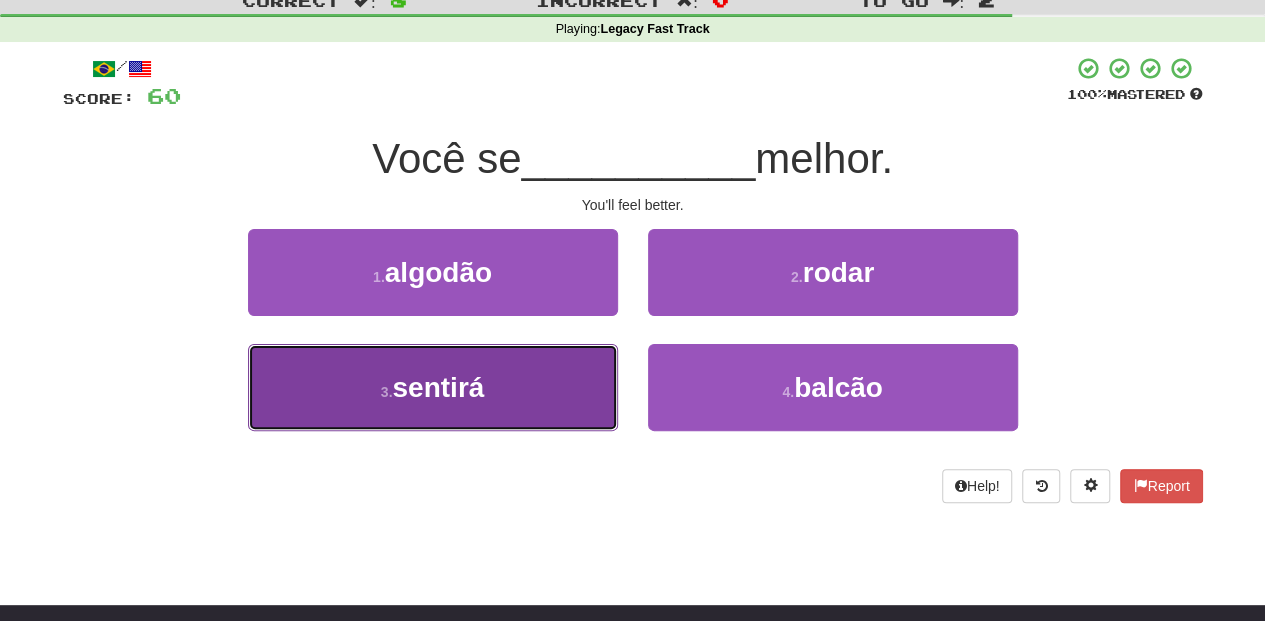 click on "3 .  sentirá" at bounding box center [433, 387] 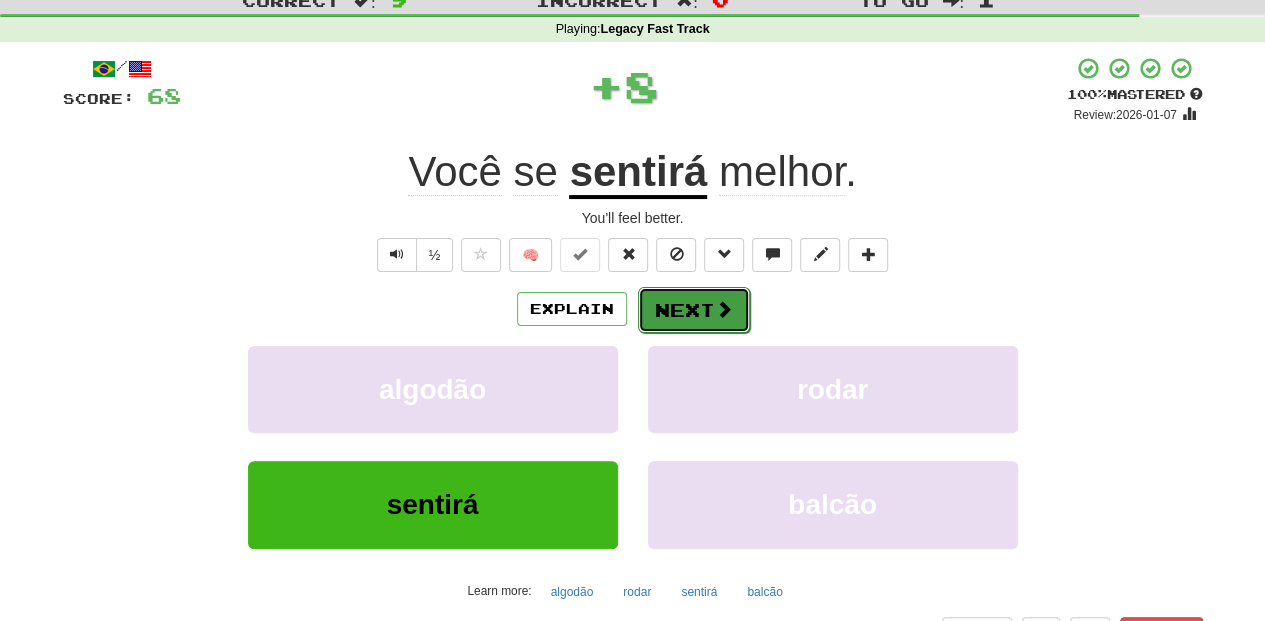 click on "Next" at bounding box center (694, 310) 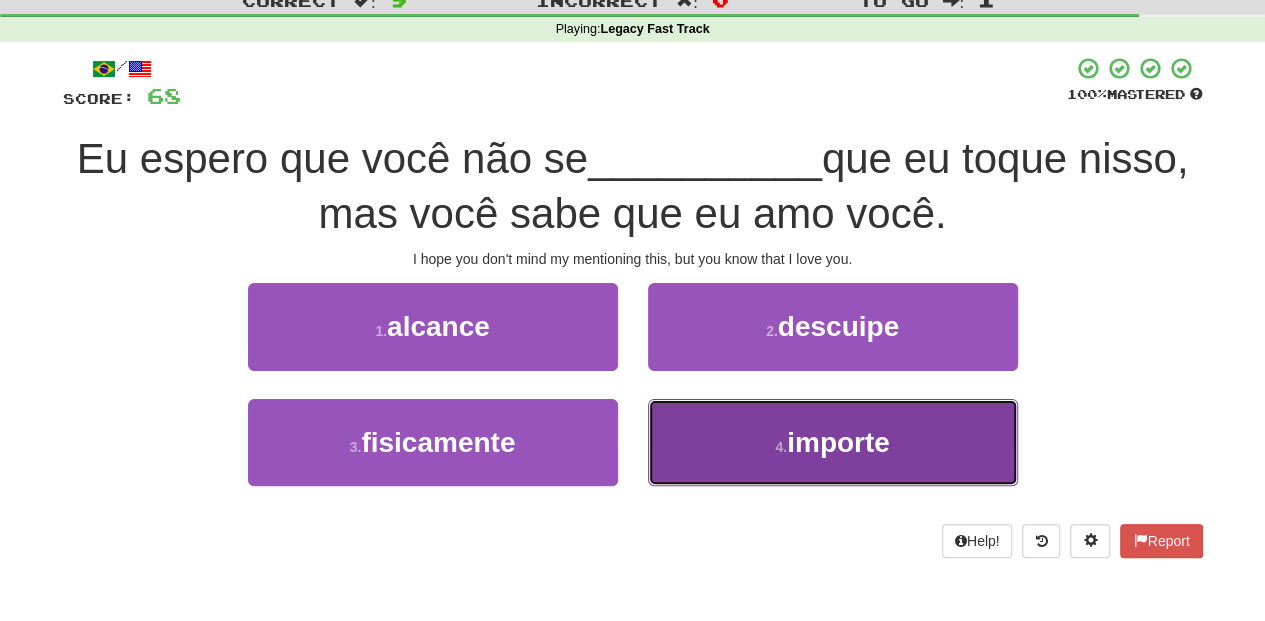 click on "4 .  importe" at bounding box center [833, 442] 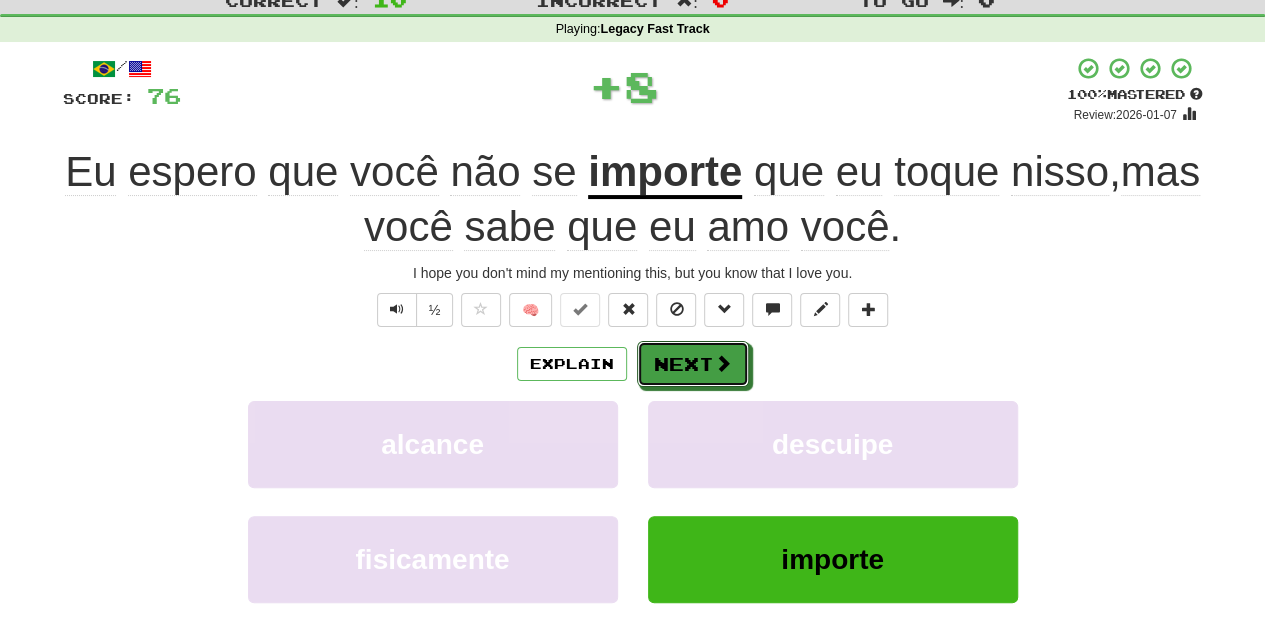 click on "Next" at bounding box center [693, 364] 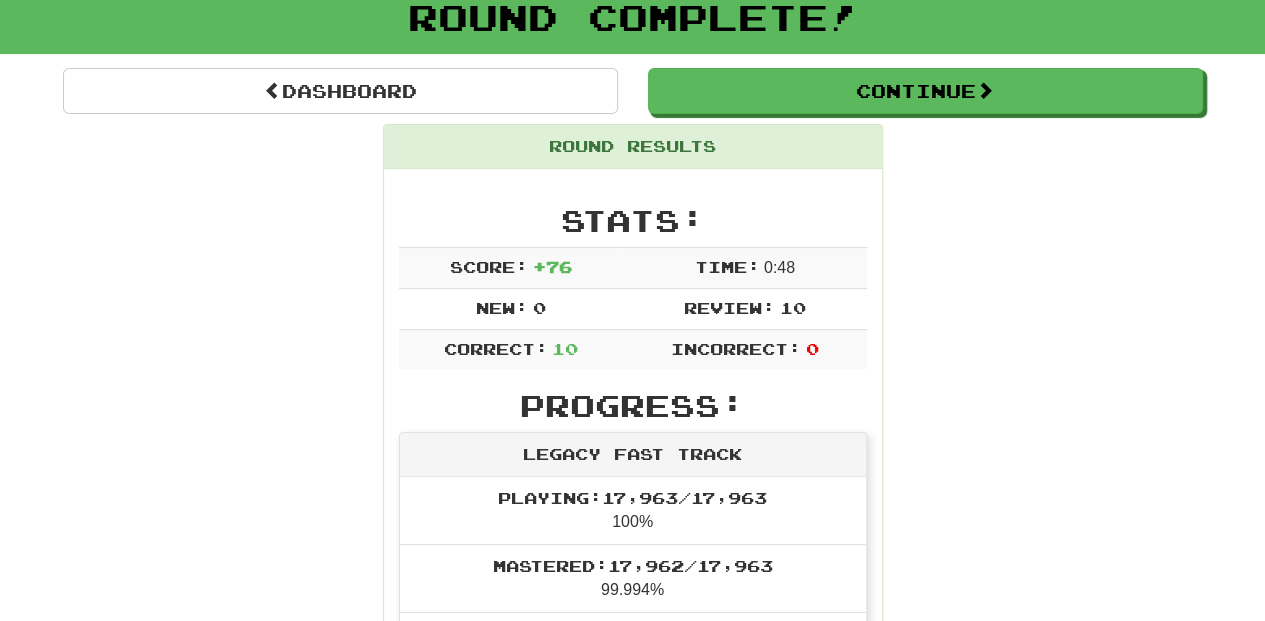 scroll, scrollTop: 0, scrollLeft: 0, axis: both 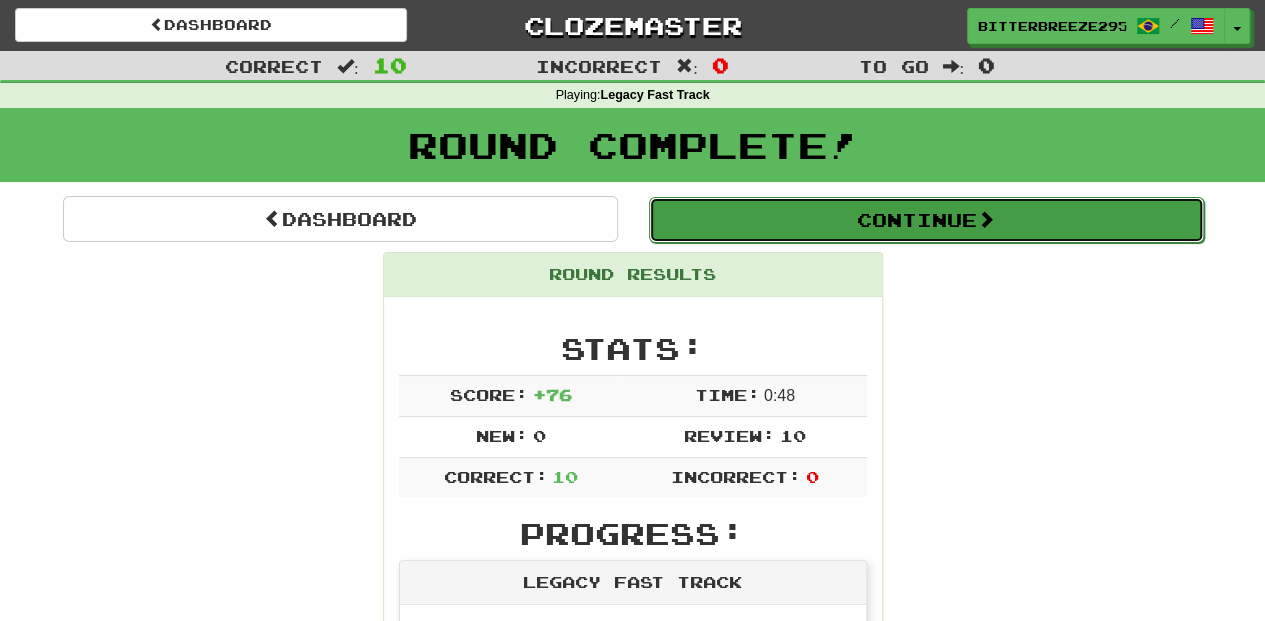 click on "Continue" at bounding box center [926, 220] 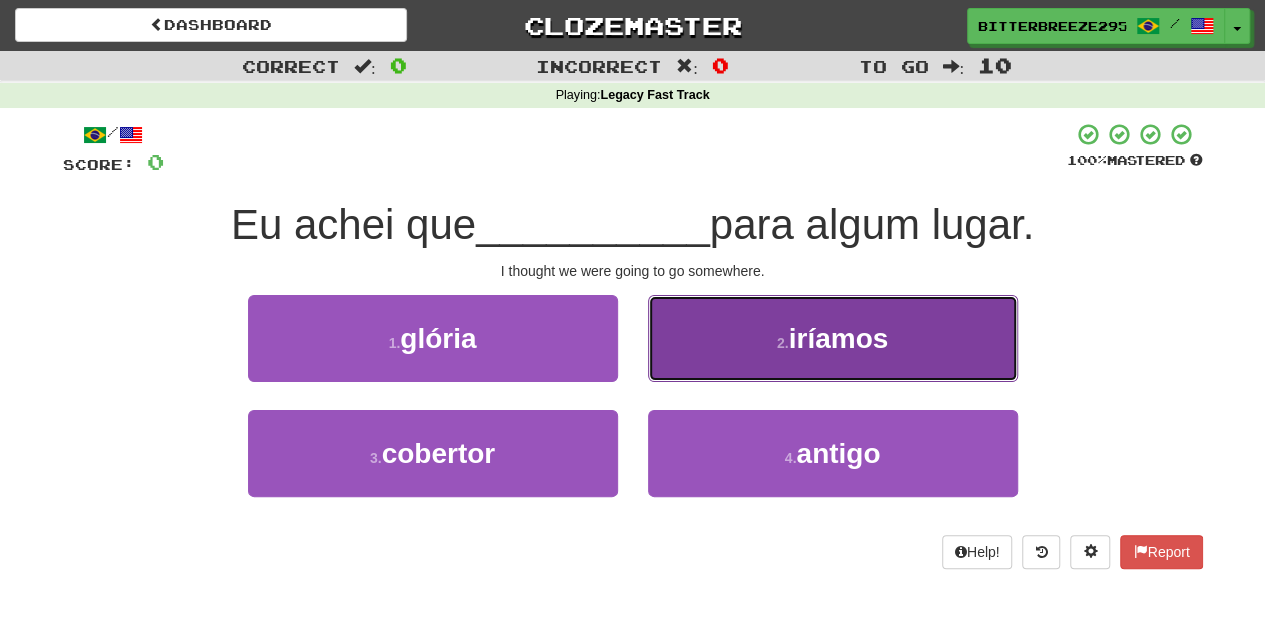 click on "2 .  iríamos" at bounding box center (833, 338) 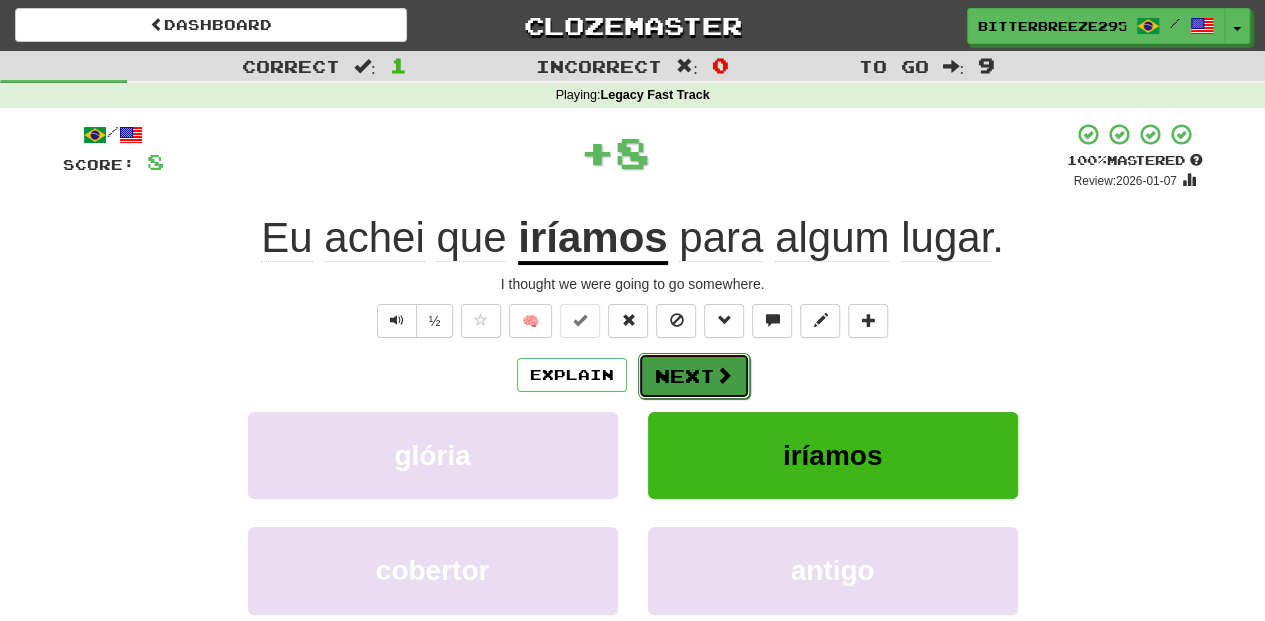 click on "Next" at bounding box center [694, 376] 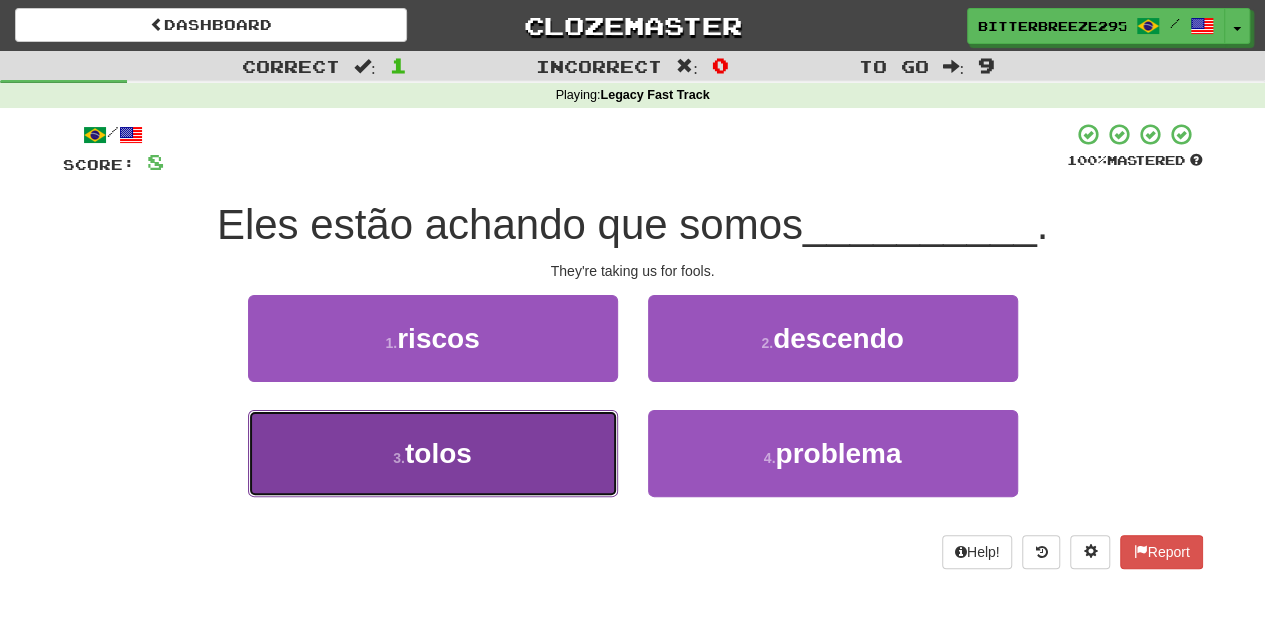 click on "3 .  tolos" at bounding box center (433, 453) 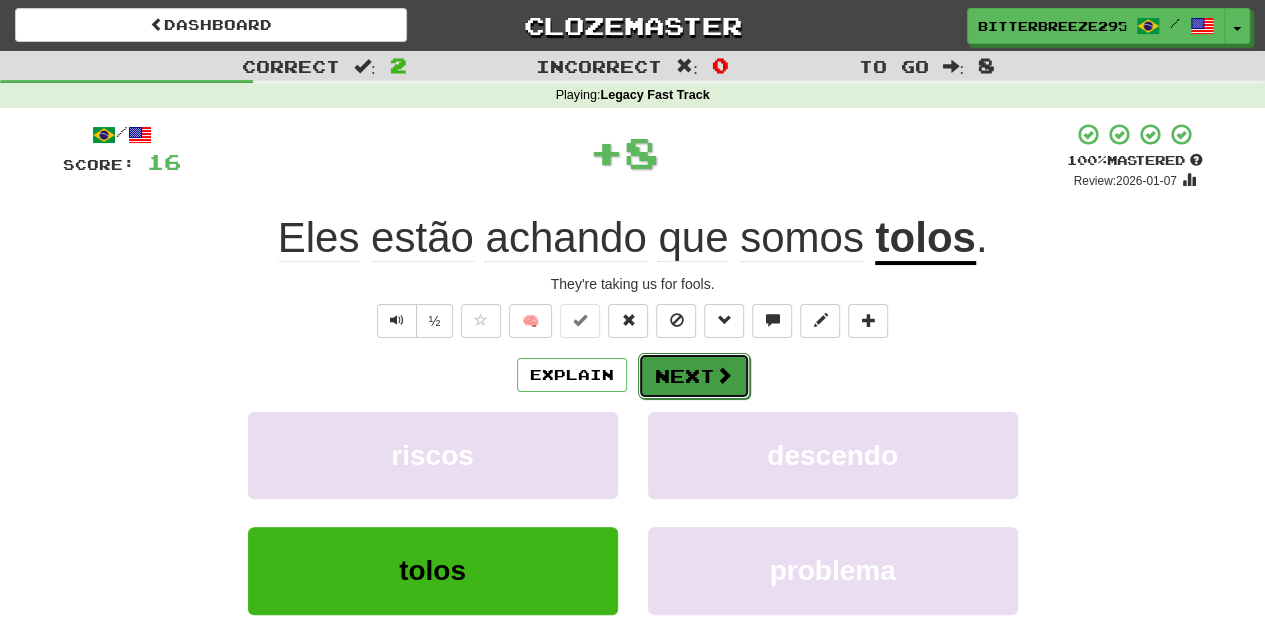 click on "Next" at bounding box center [694, 376] 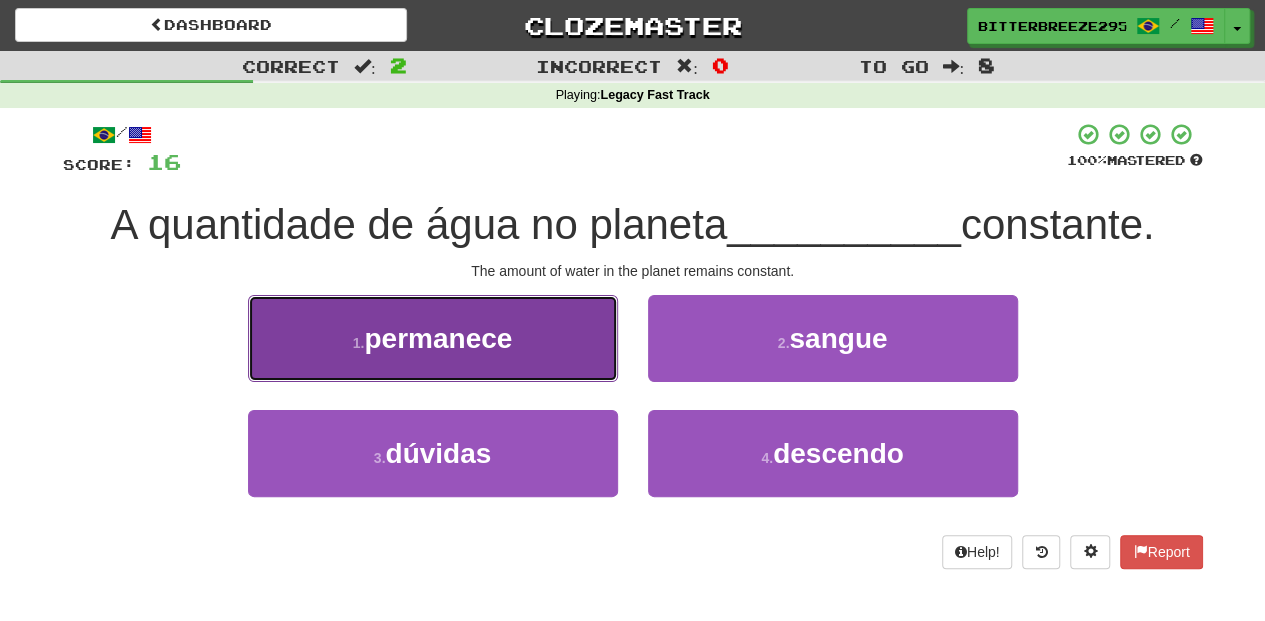 click on "1 .  permanece" at bounding box center [433, 338] 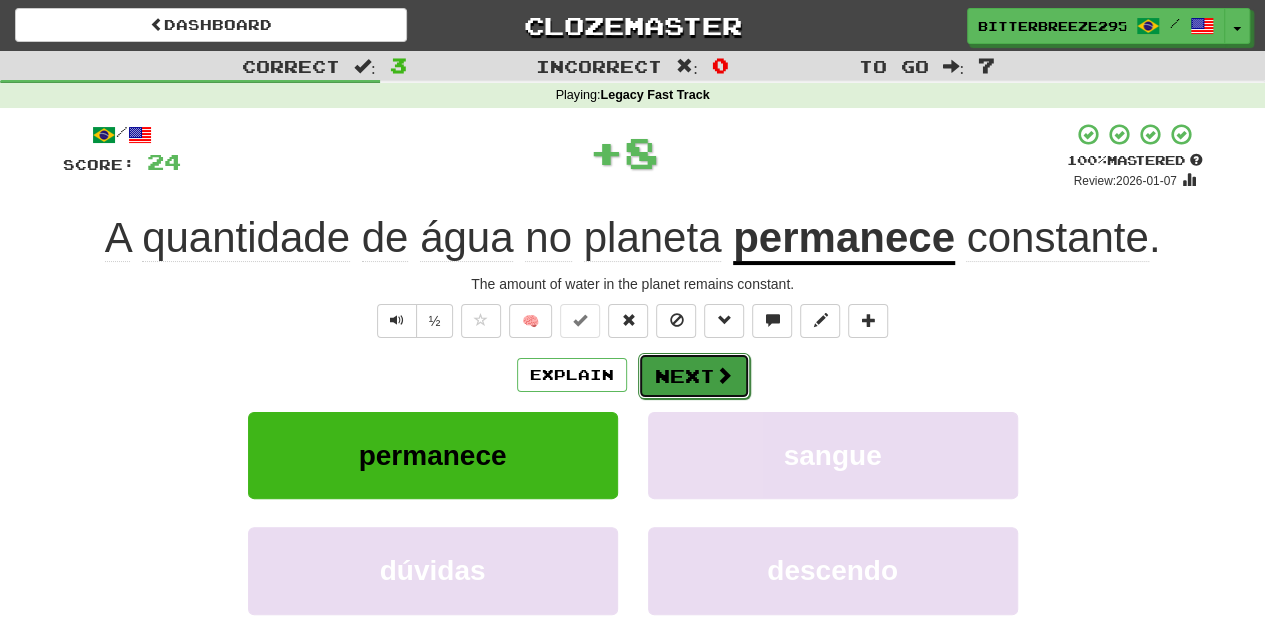 click on "Next" at bounding box center [694, 376] 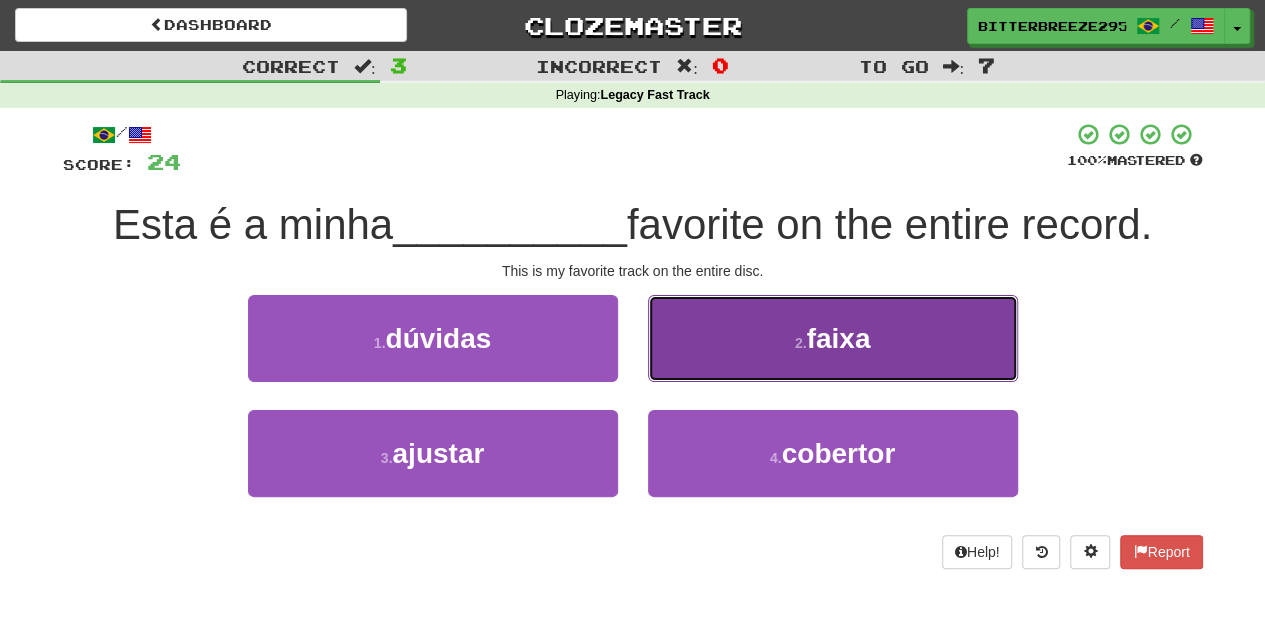 click on "2 .  faixa" at bounding box center [833, 338] 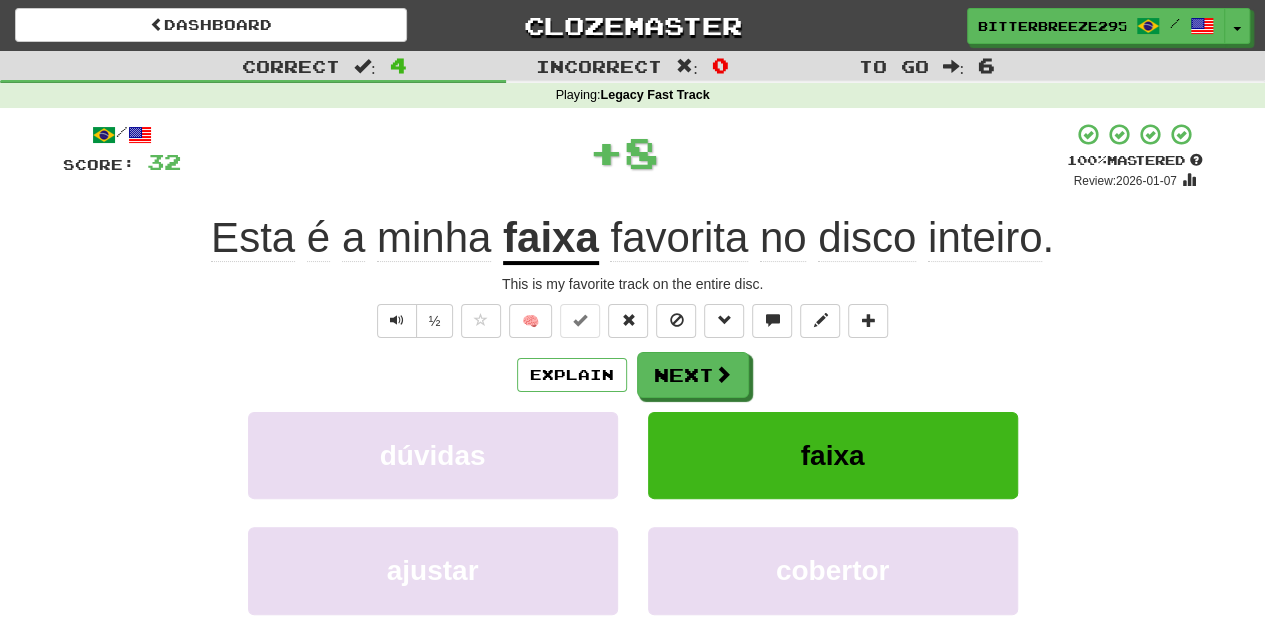 click on "Next" at bounding box center (693, 375) 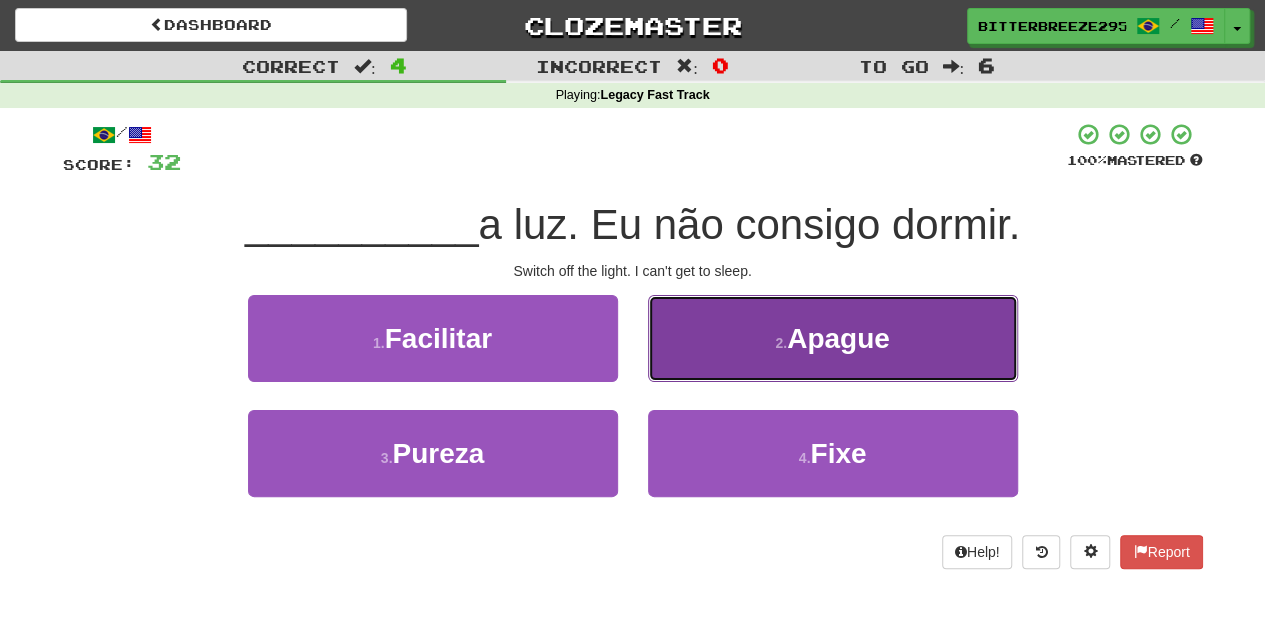 click on "2 .  Apague" at bounding box center (833, 338) 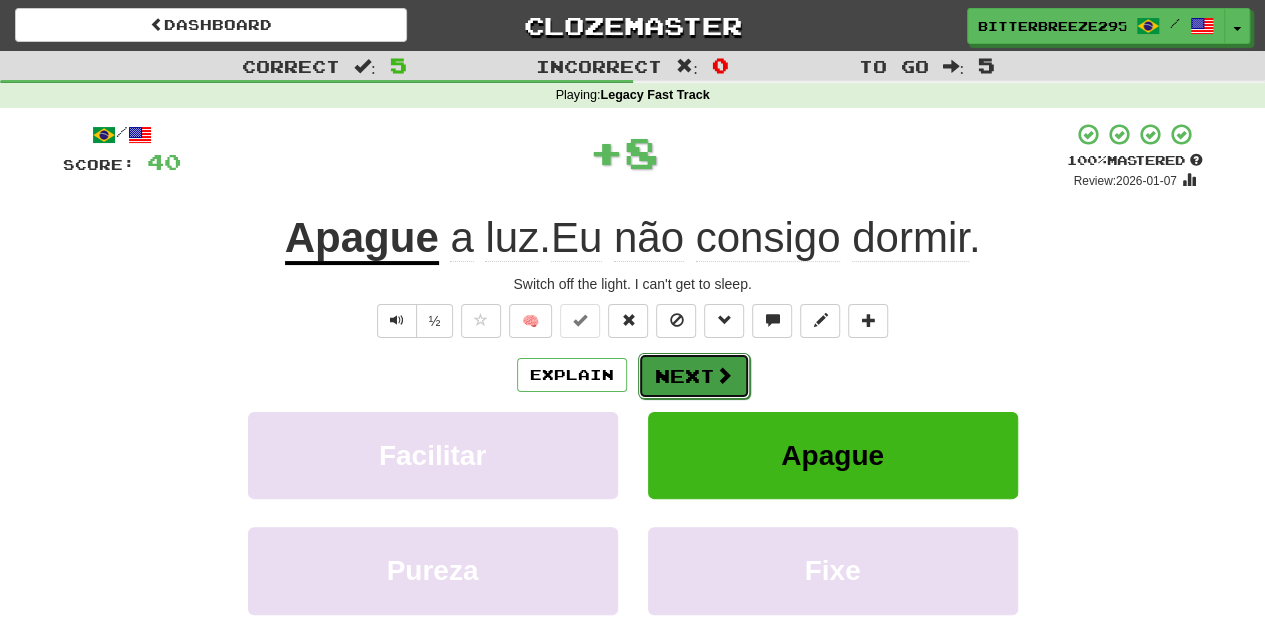 click at bounding box center [724, 375] 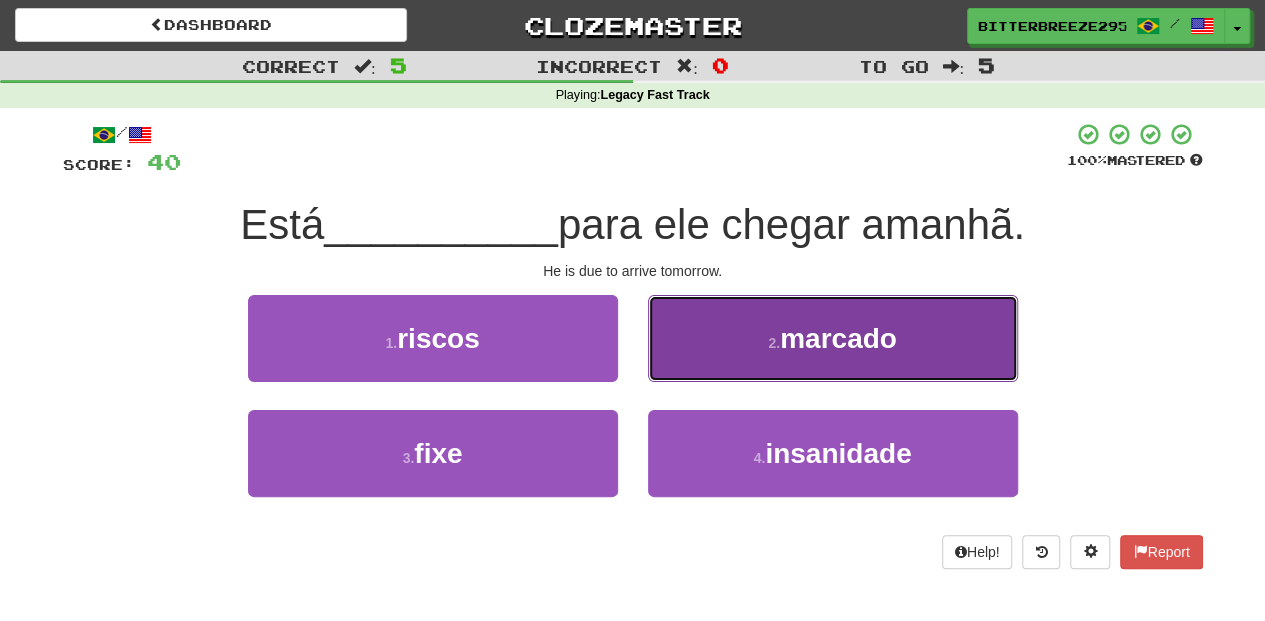 click on "2 .  marcado" at bounding box center (833, 338) 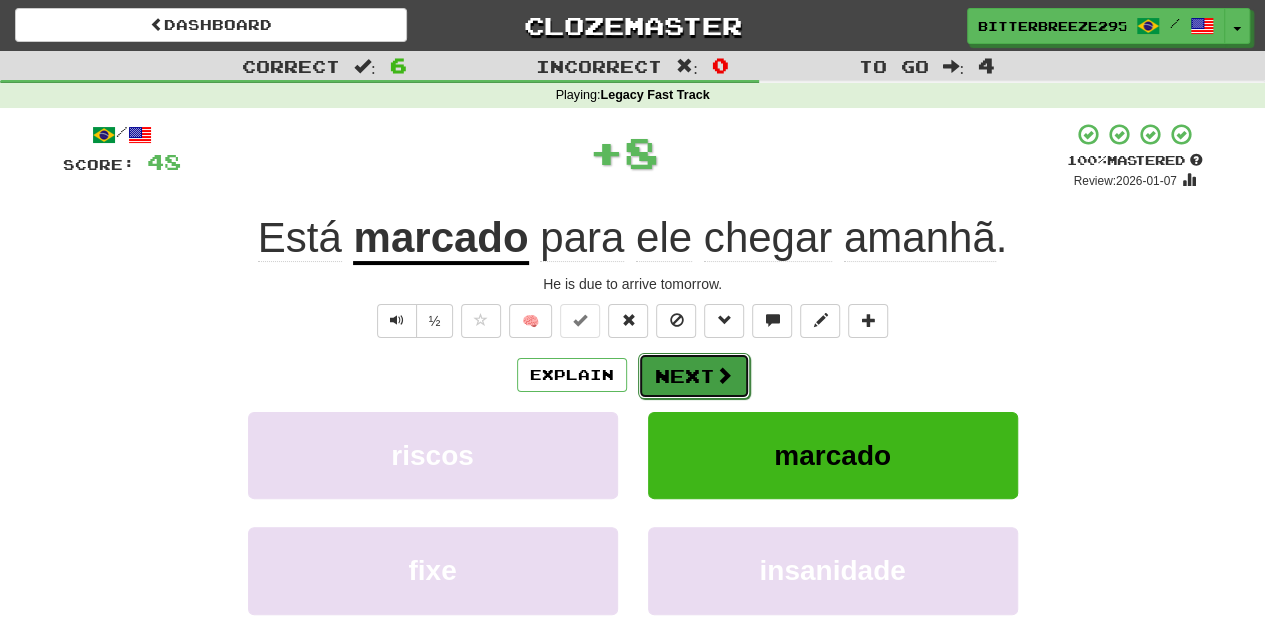 click on "Next" at bounding box center [694, 376] 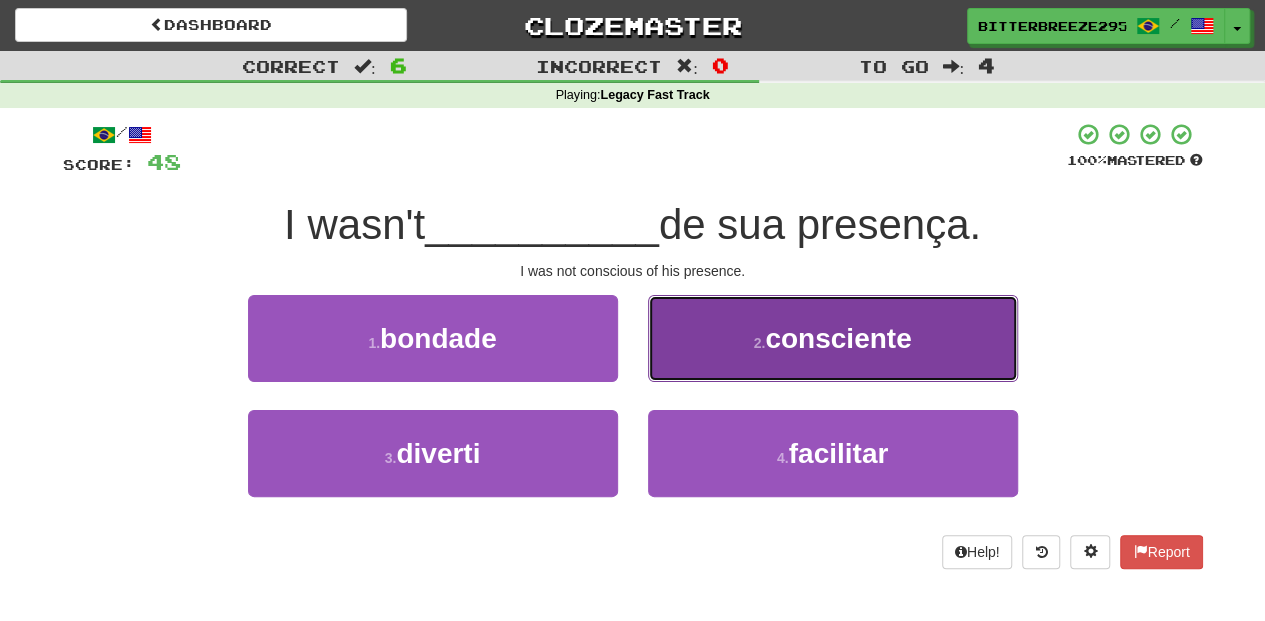click on "2 .  consciente" at bounding box center [833, 338] 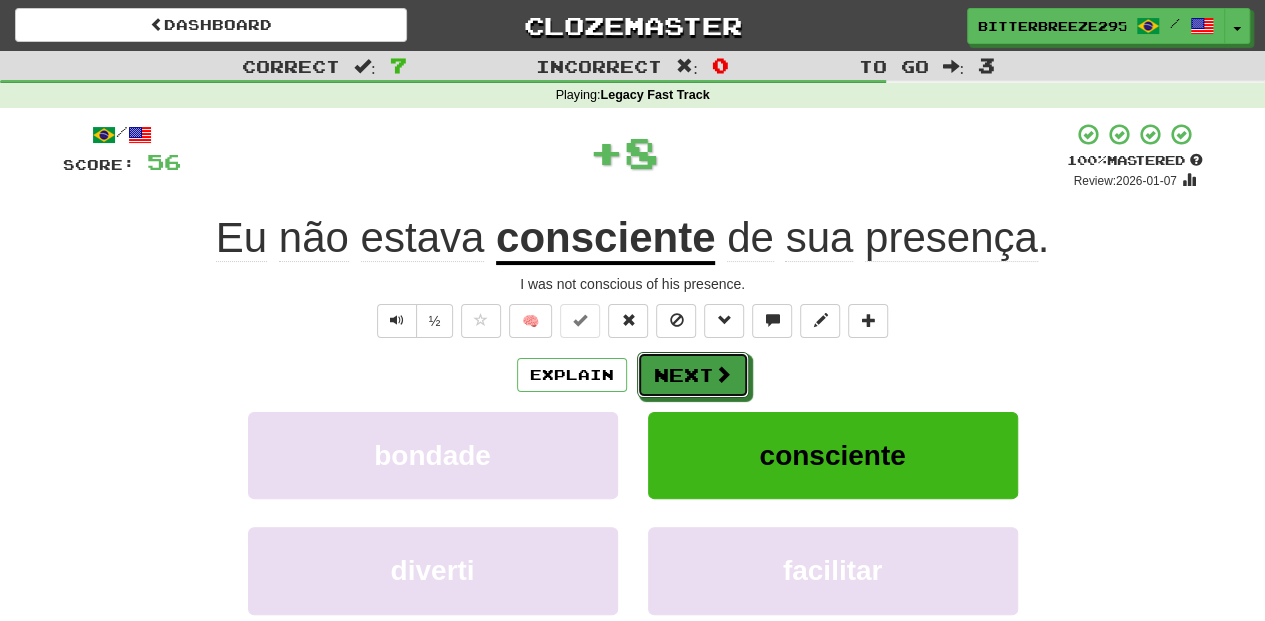 click on "Next" at bounding box center [693, 375] 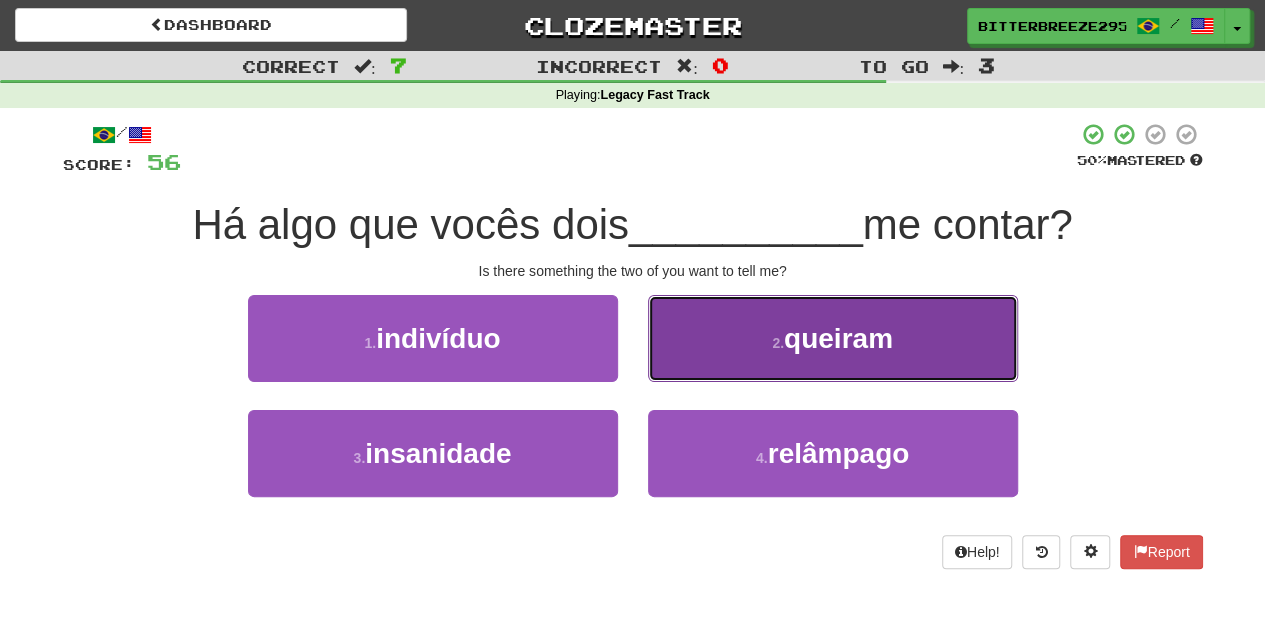 click on "2 .  queiram" at bounding box center (833, 338) 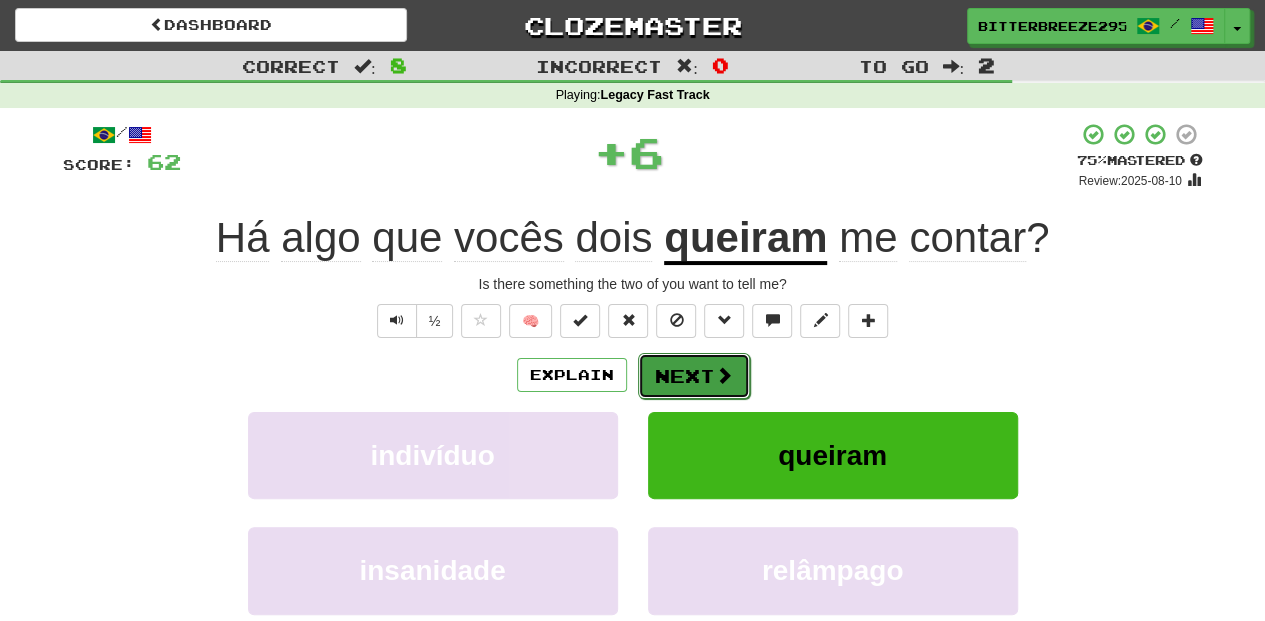 click on "Next" at bounding box center [694, 376] 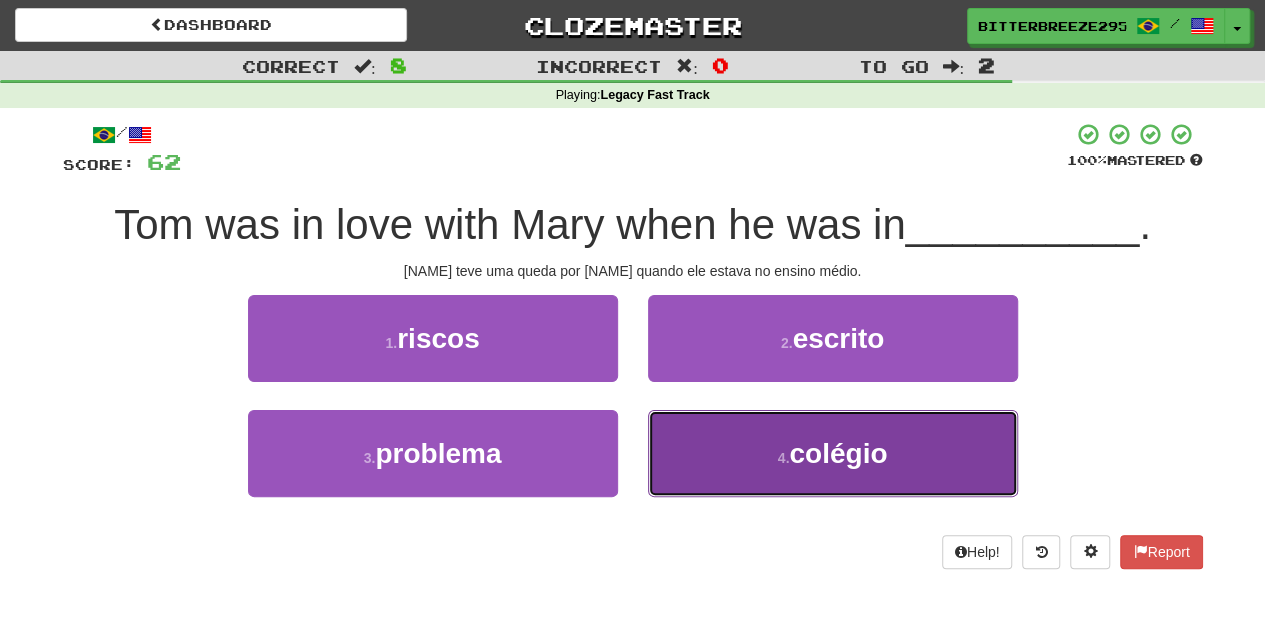 click on "4 .  colégio" at bounding box center [833, 453] 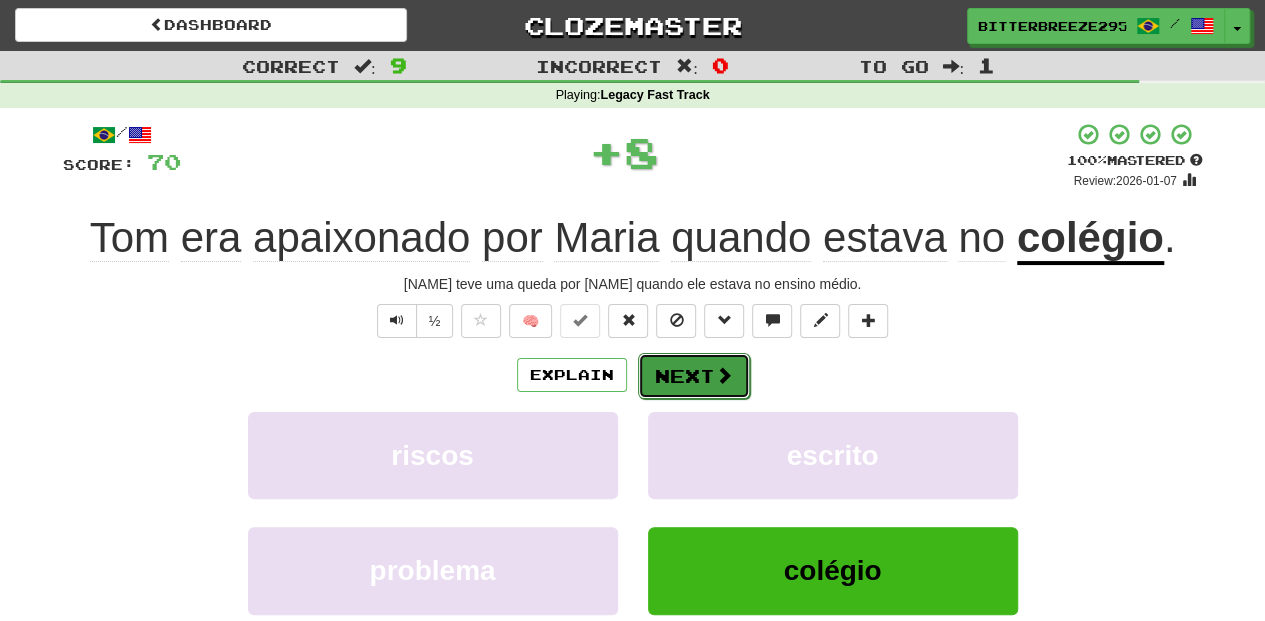 click on "Next" at bounding box center (694, 376) 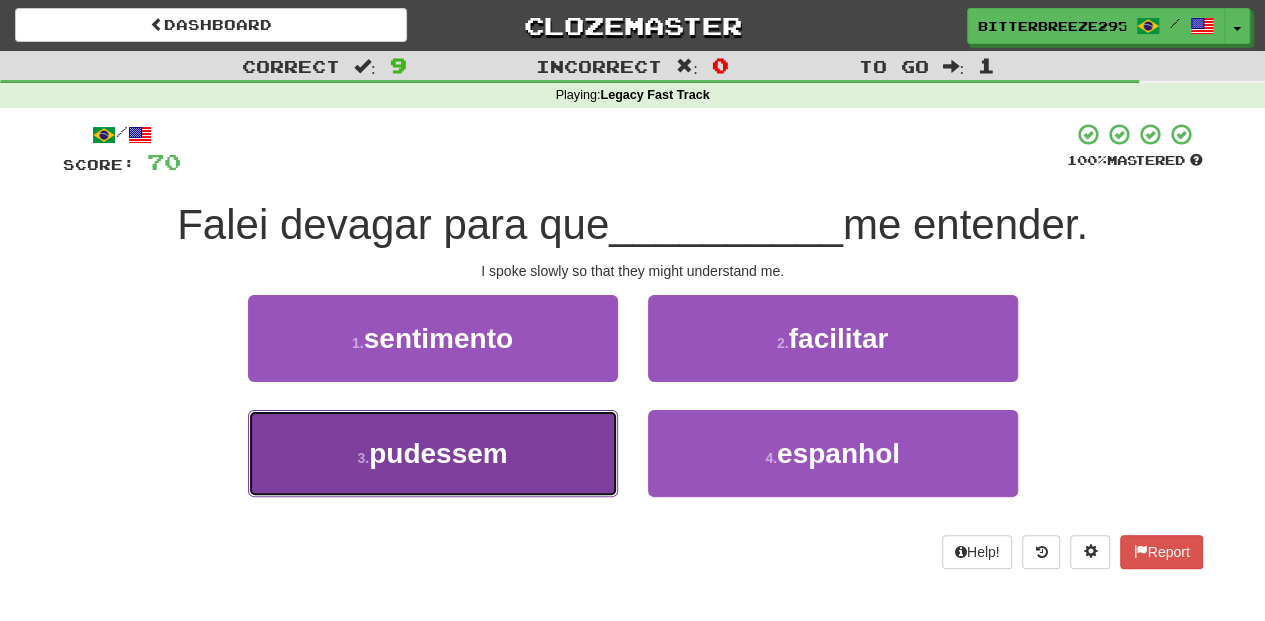 click on "3 .  pudessem" at bounding box center (433, 453) 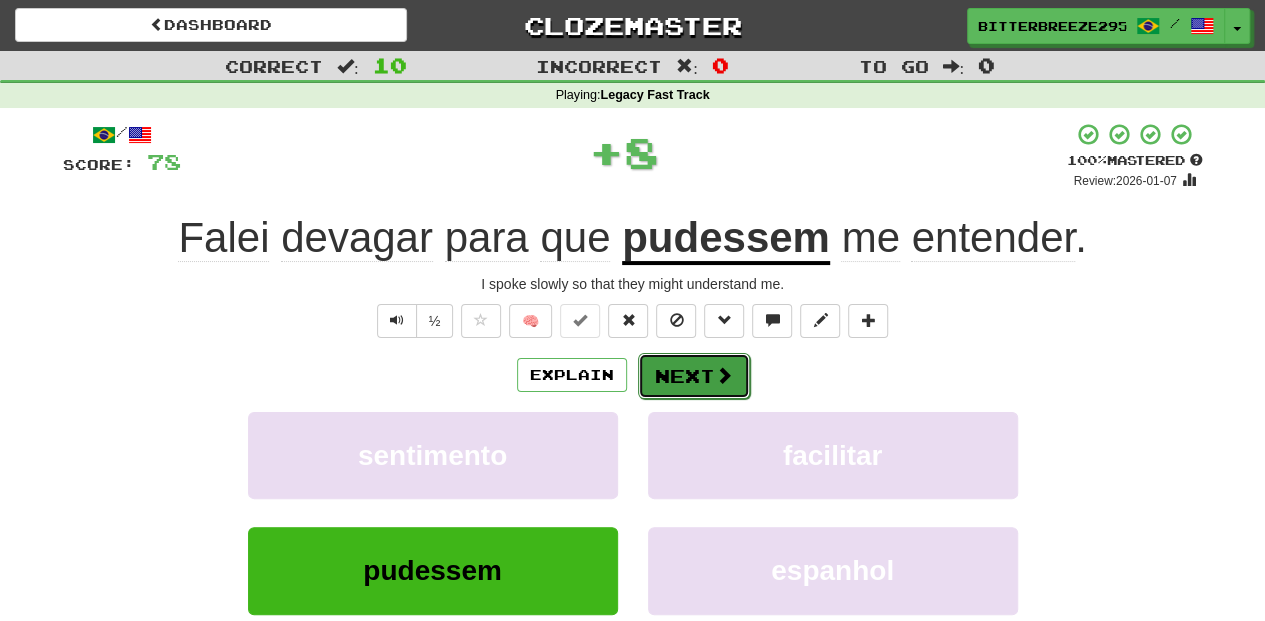 click on "Next" at bounding box center [694, 376] 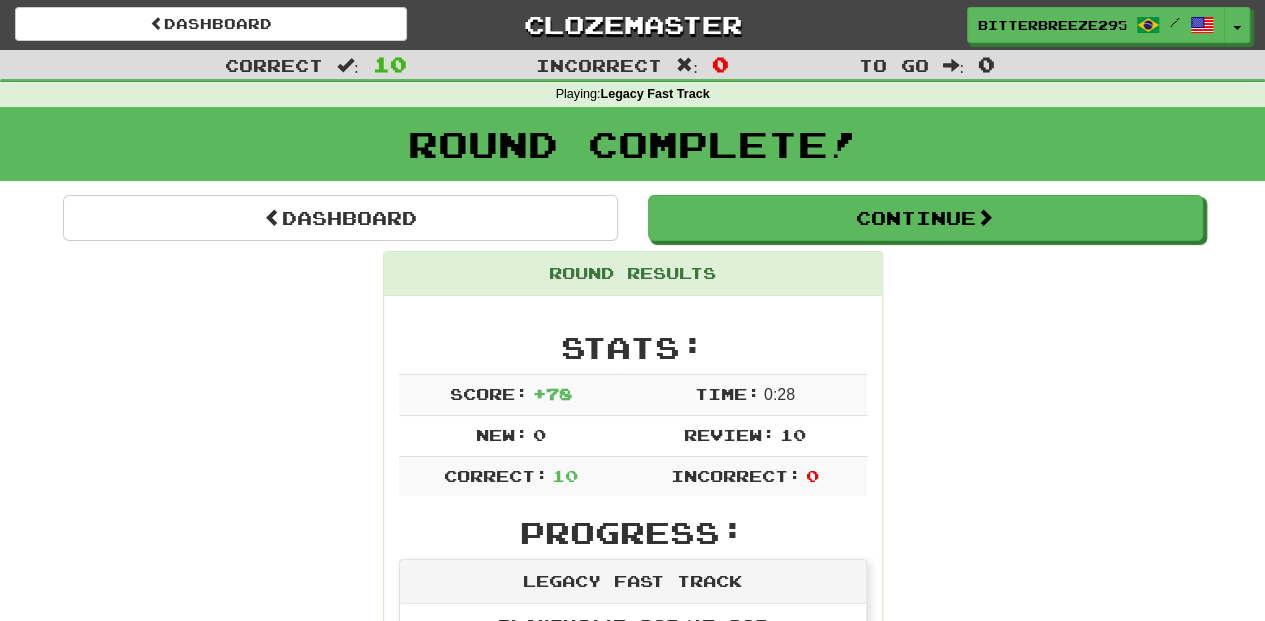 scroll, scrollTop: 0, scrollLeft: 0, axis: both 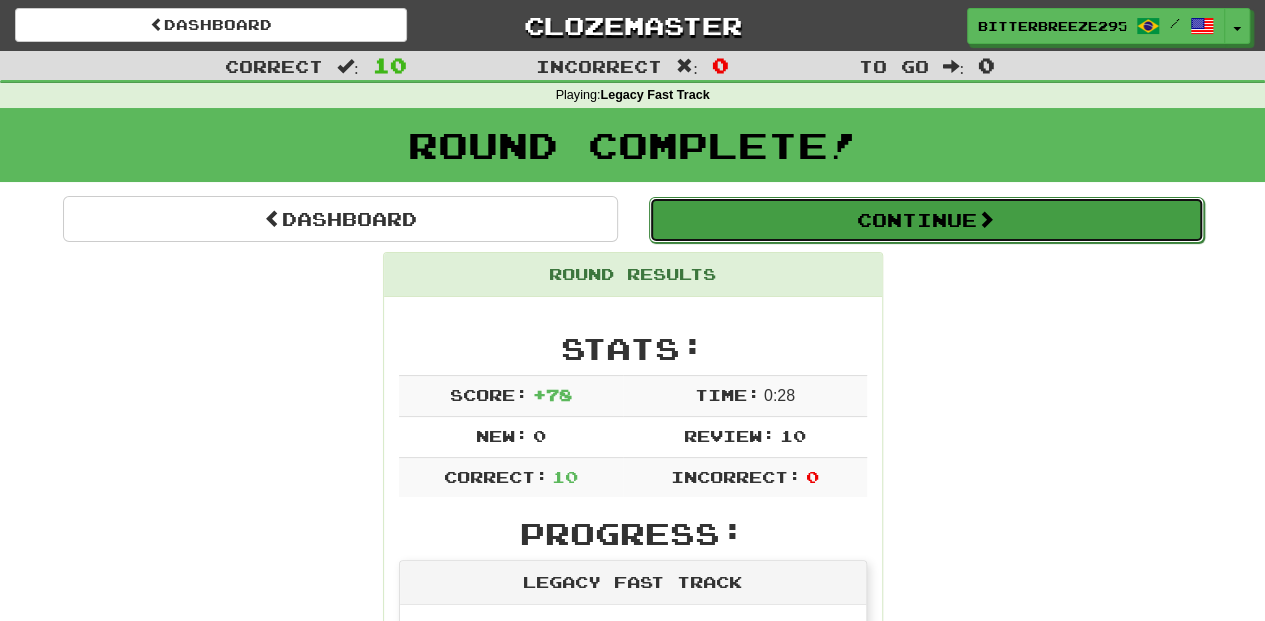 click on "Continue" at bounding box center [926, 220] 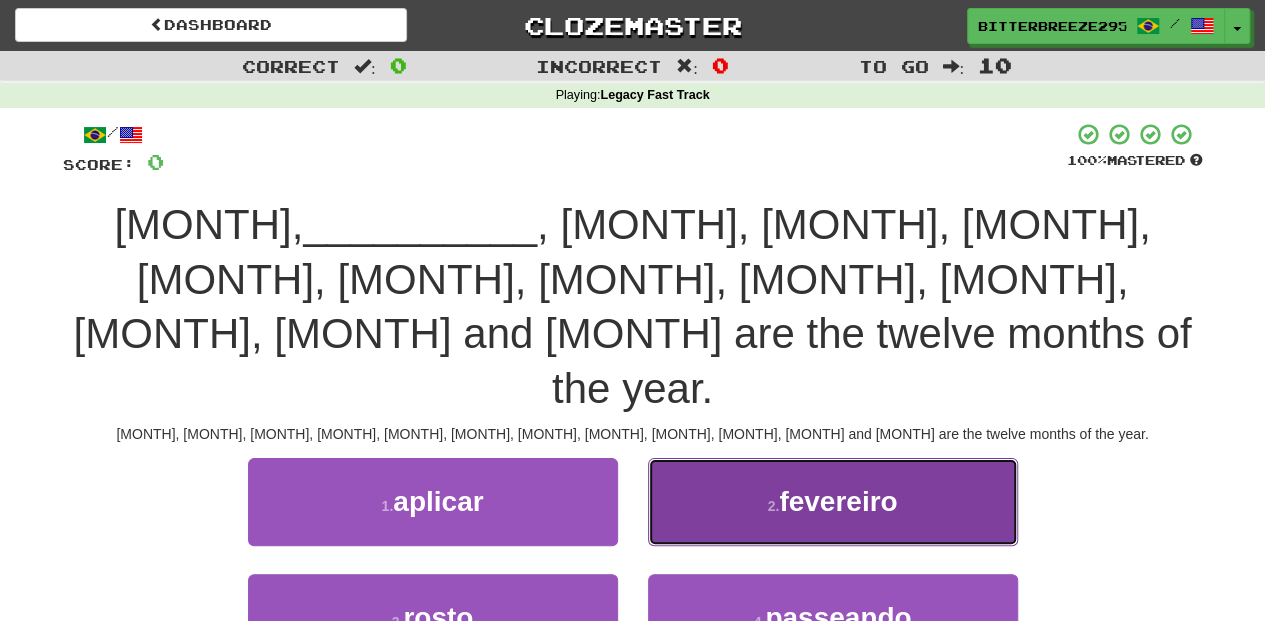 click on "2 .  fevereiro" at bounding box center [833, 501] 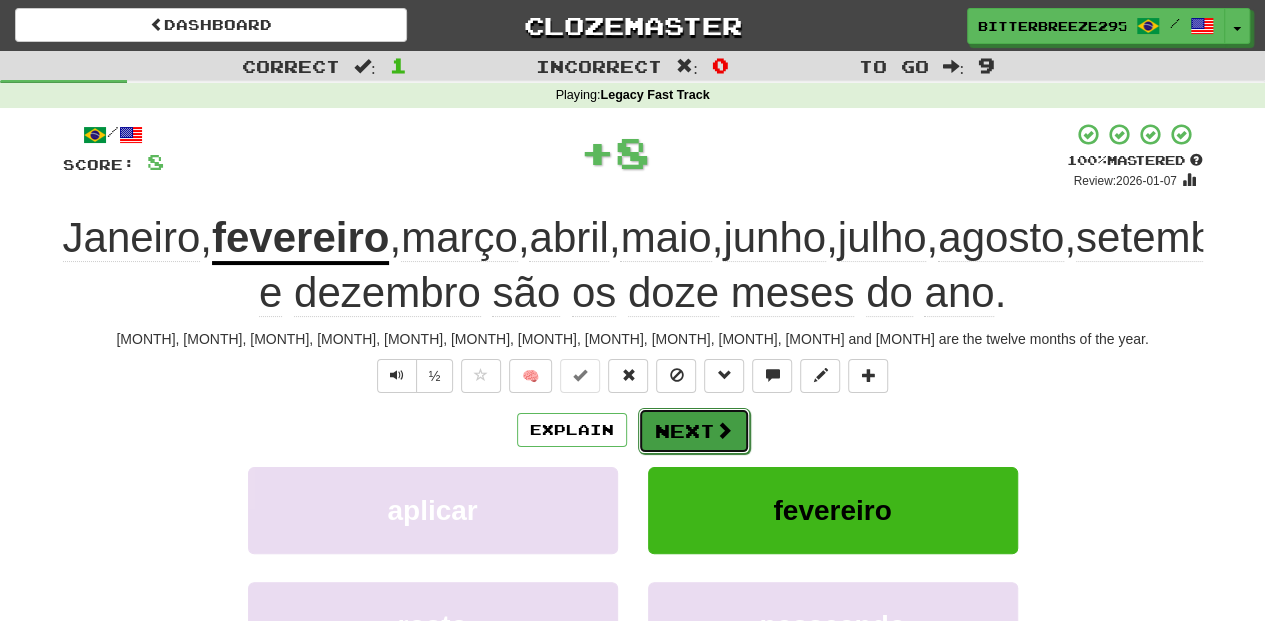 click on "Next" at bounding box center (694, 431) 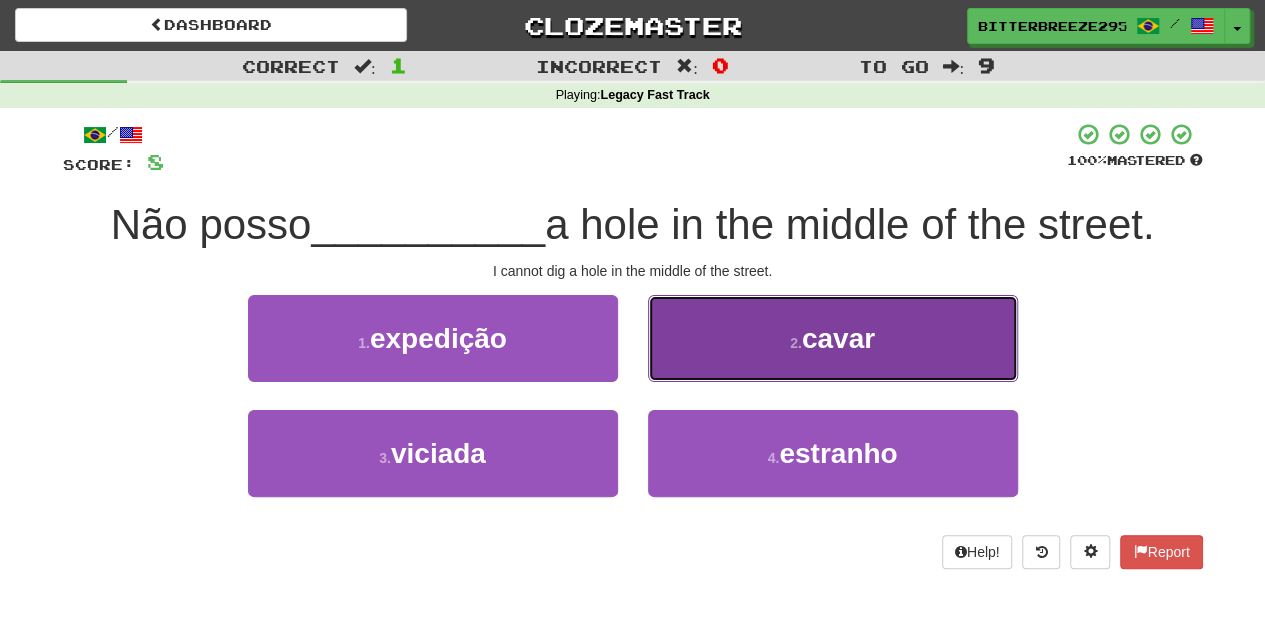 click on "2 .  cavar" at bounding box center [833, 338] 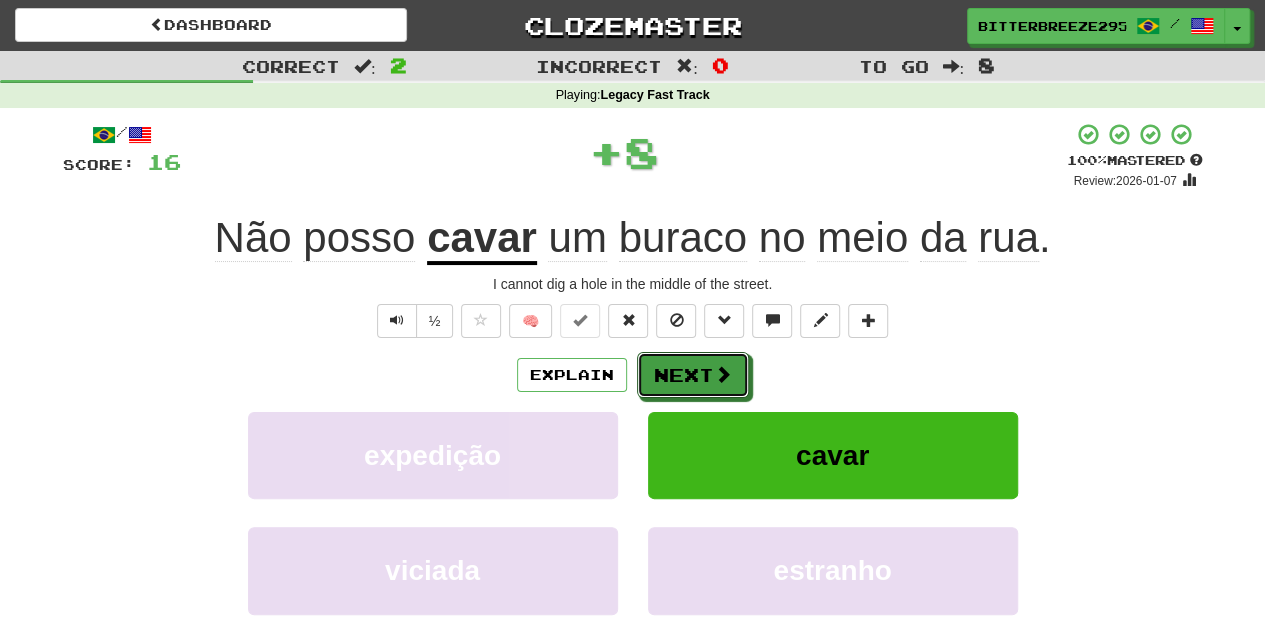 click on "Next" at bounding box center [693, 375] 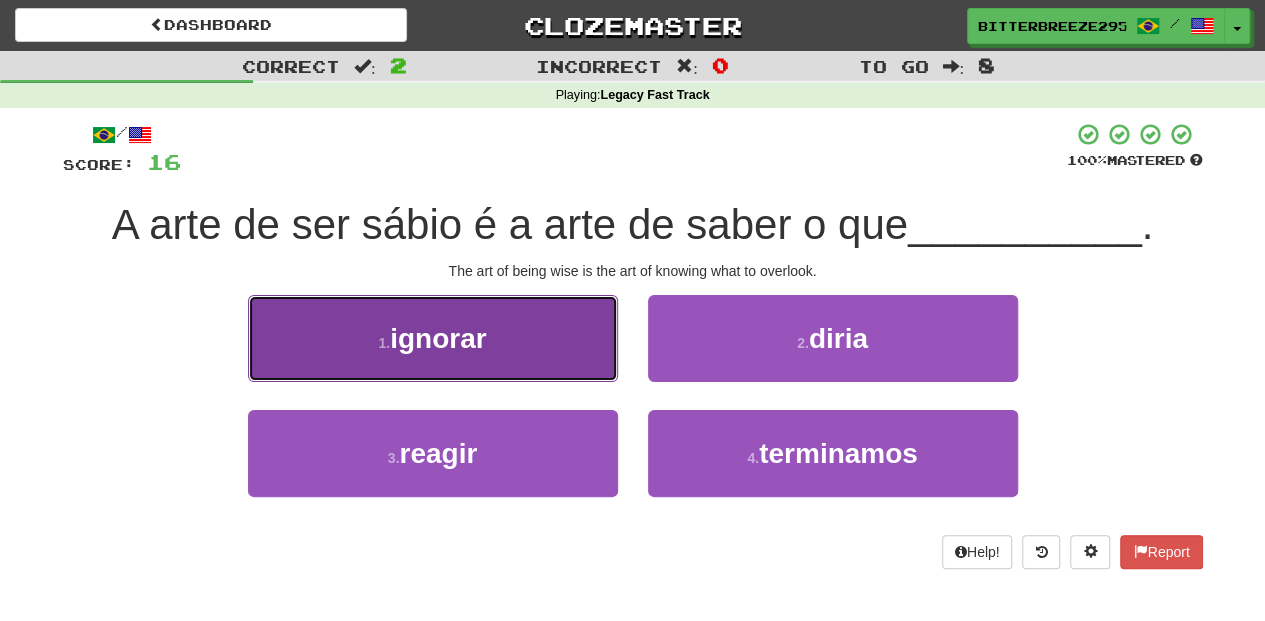 click on "1 .  ignorar" at bounding box center (433, 338) 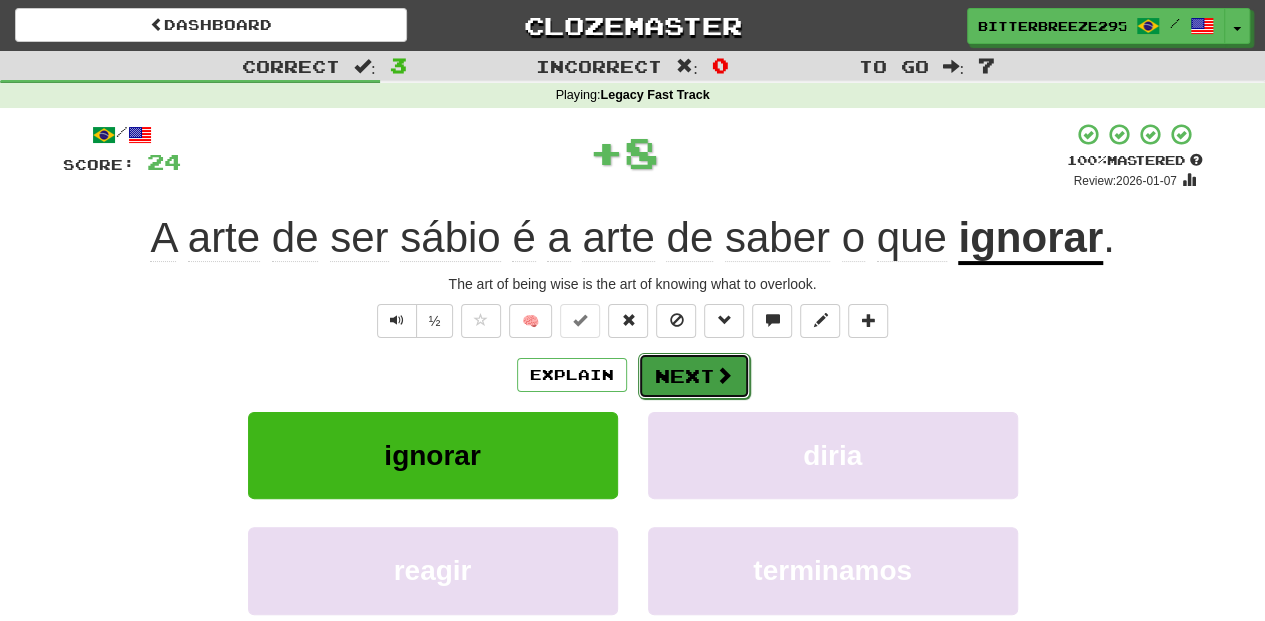 click on "Next" at bounding box center [694, 376] 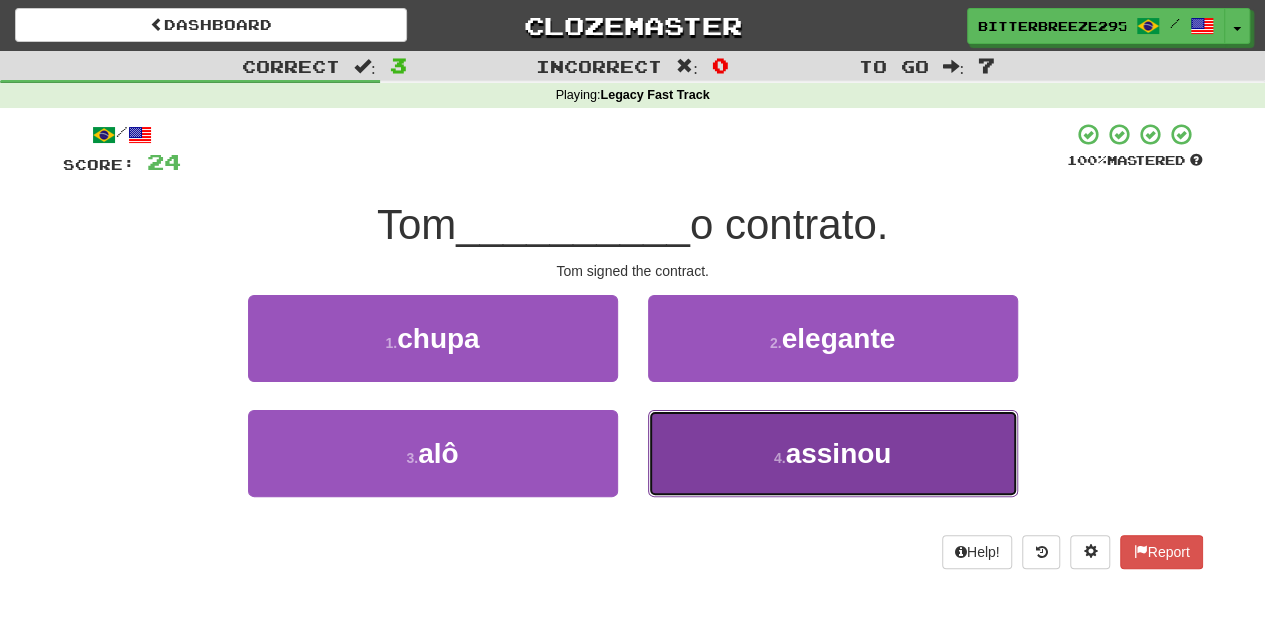 click on "4 .  assinou" at bounding box center [833, 453] 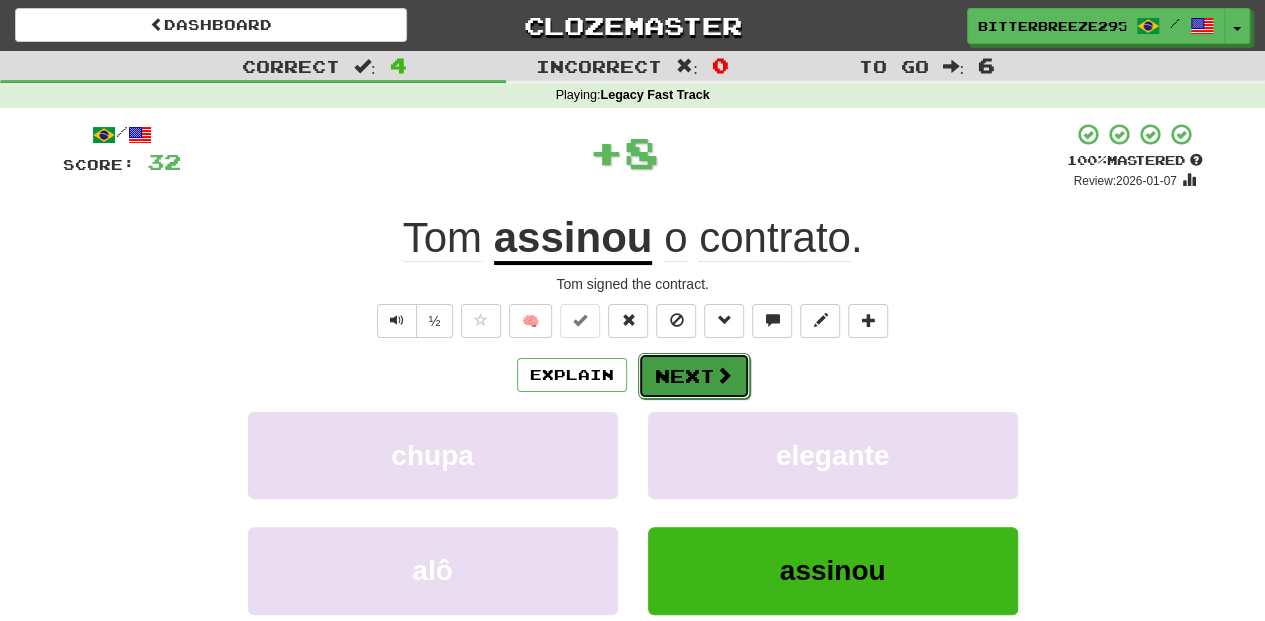 click on "Next" at bounding box center [694, 376] 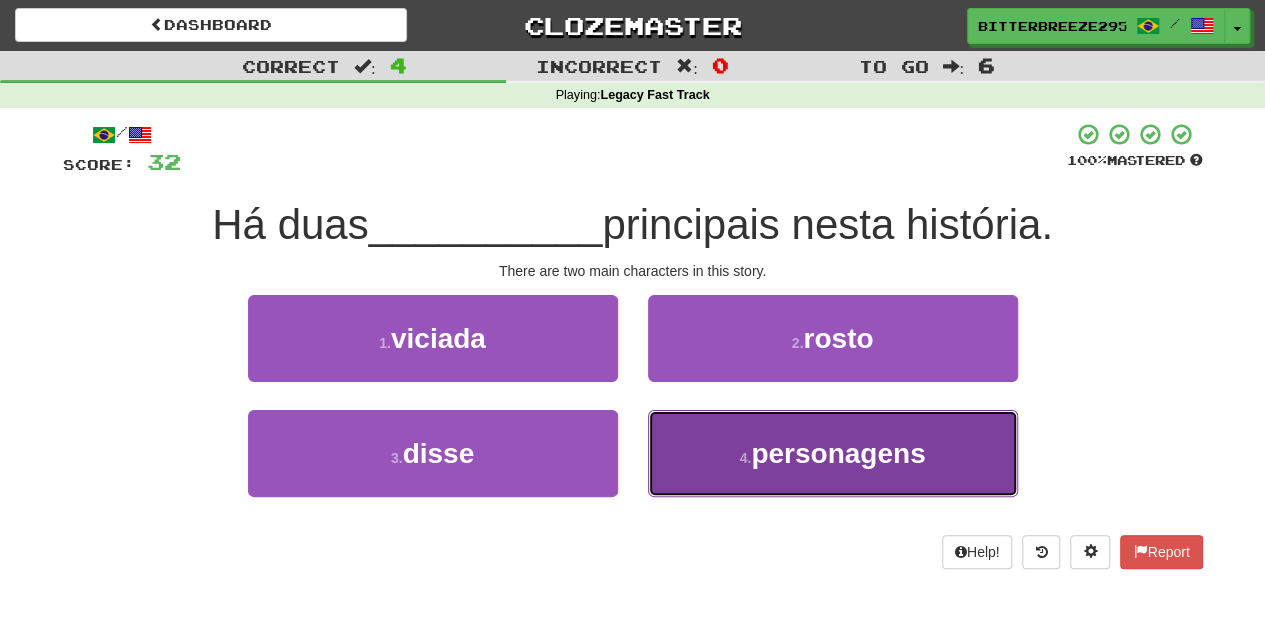 click on "4 .  personagens" at bounding box center [833, 453] 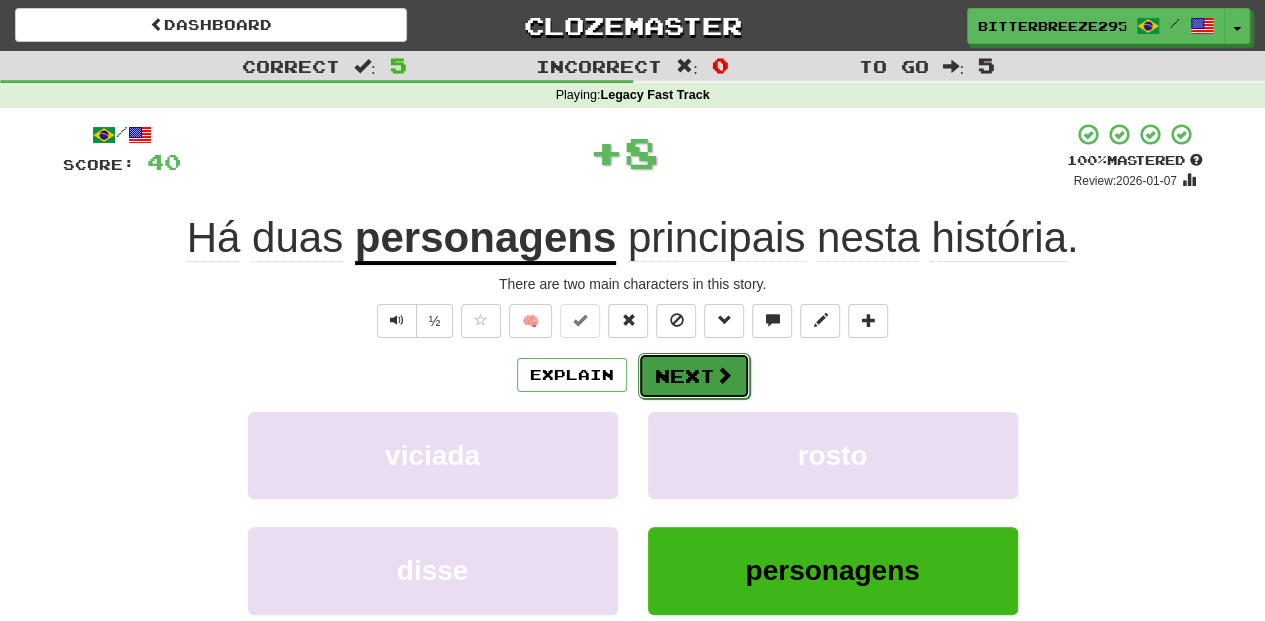 click on "Next" at bounding box center [694, 376] 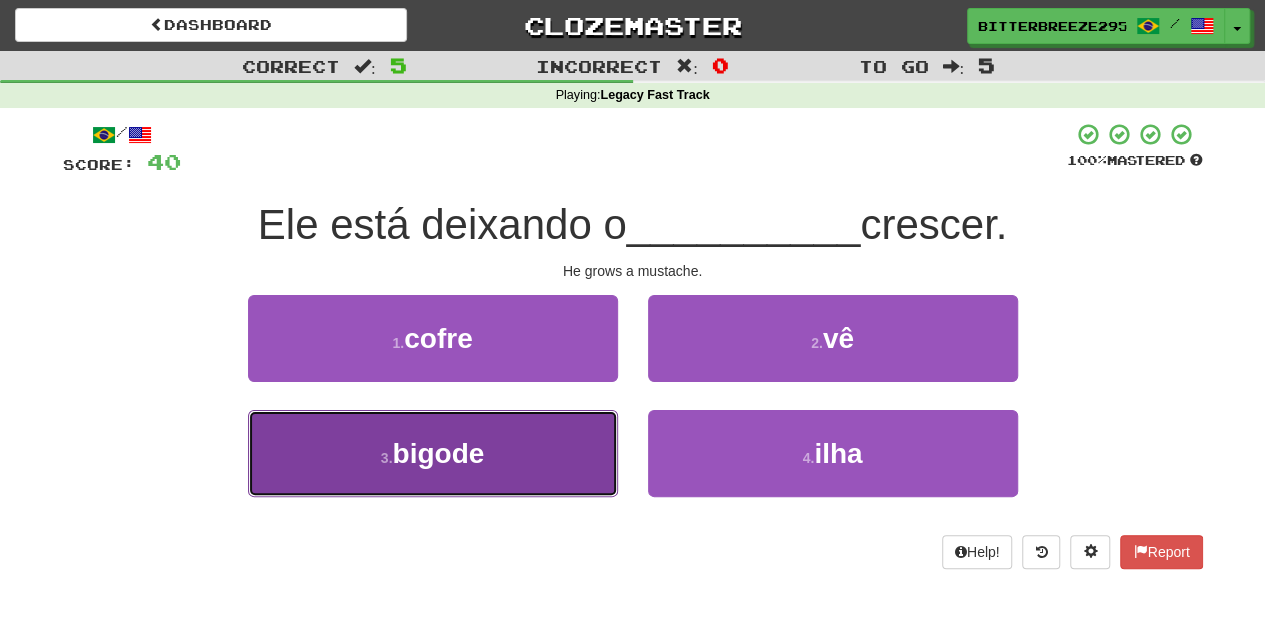 click on "3 .  bigode" at bounding box center [433, 453] 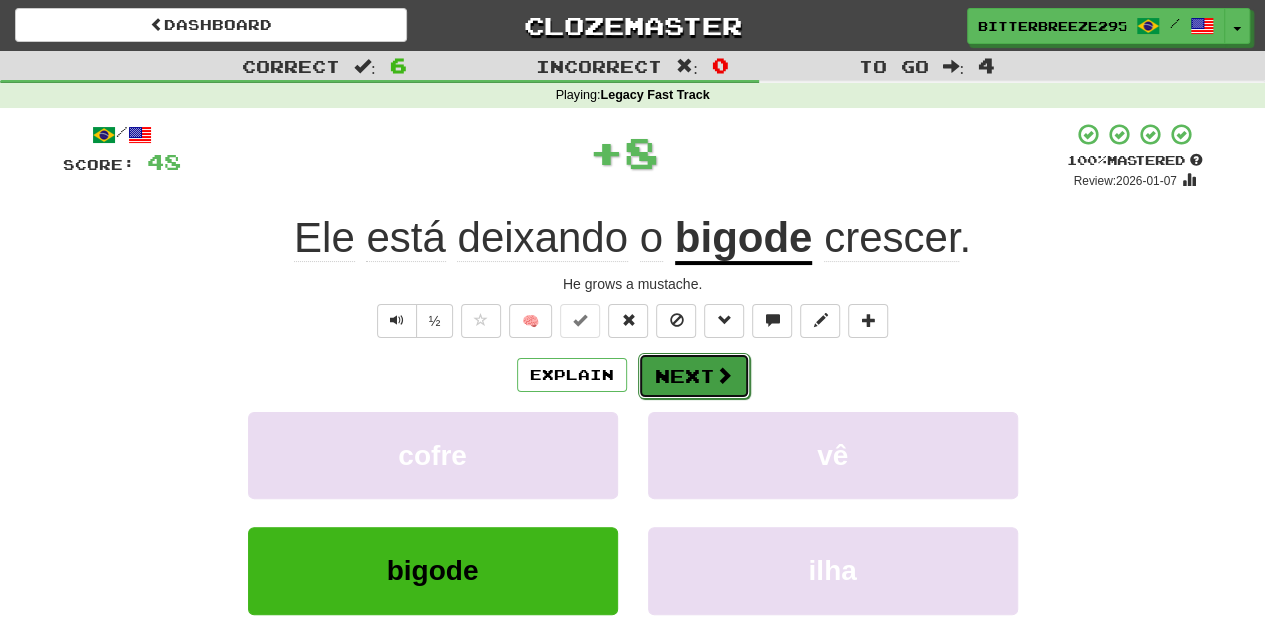 click on "Next" at bounding box center [694, 376] 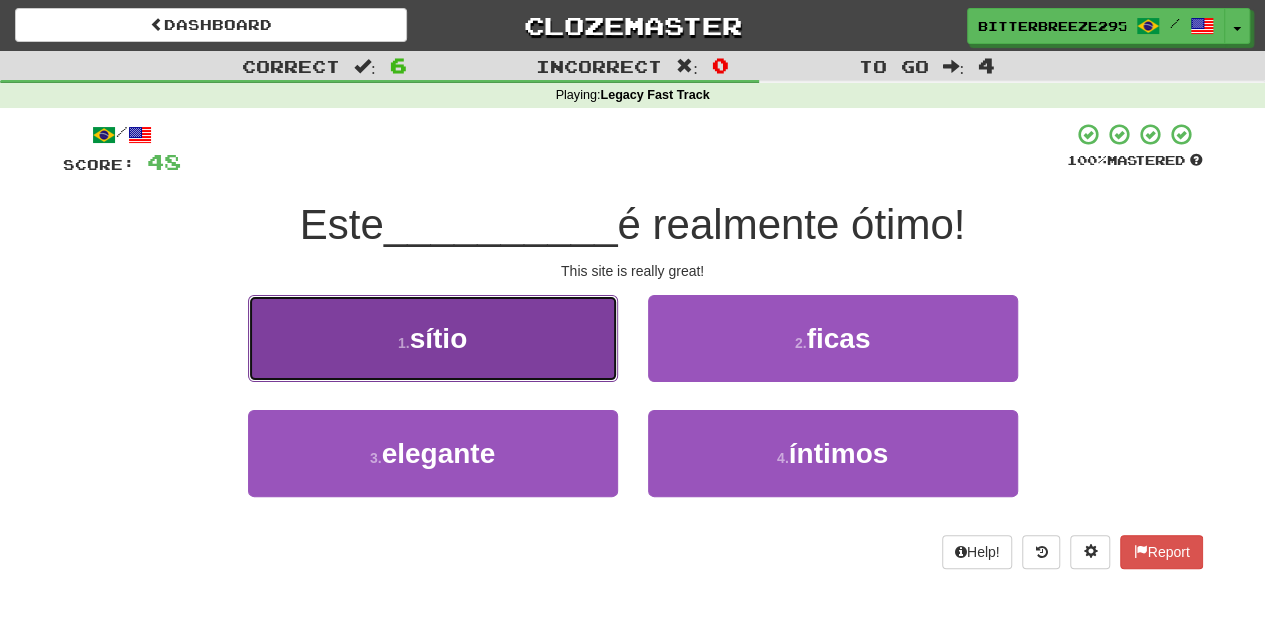 click on "1 .  sítio" at bounding box center (433, 338) 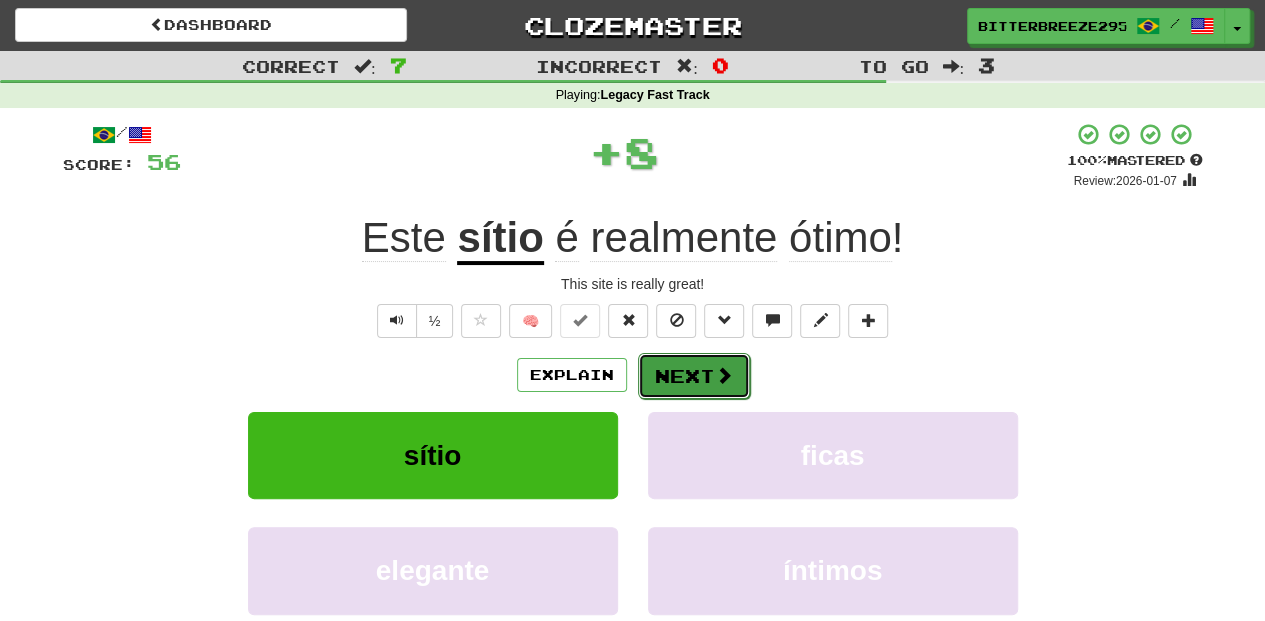 click on "Next" at bounding box center [694, 376] 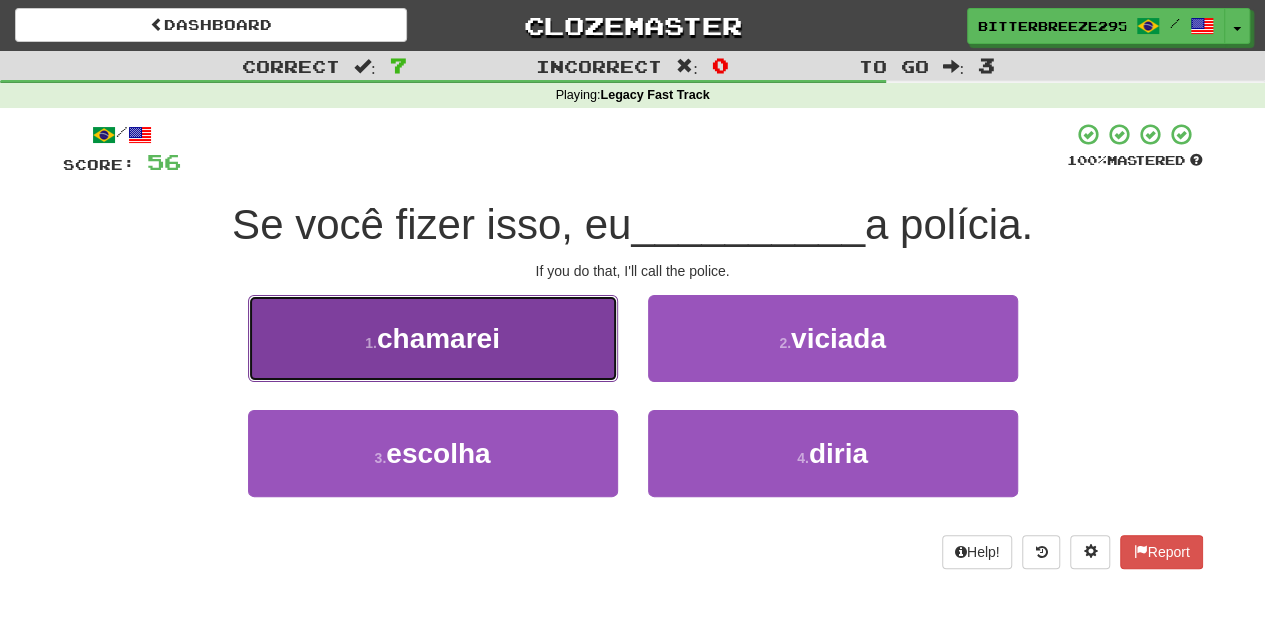 click on "1 .  chamarei" at bounding box center [433, 338] 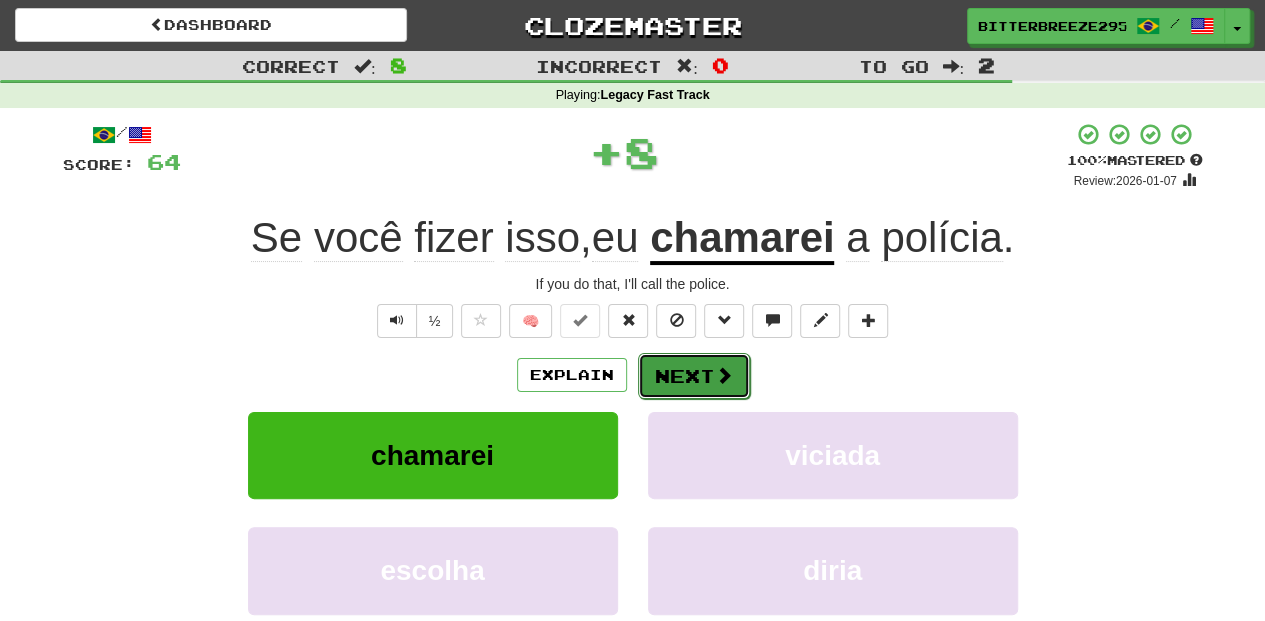 click on "Next" at bounding box center [694, 376] 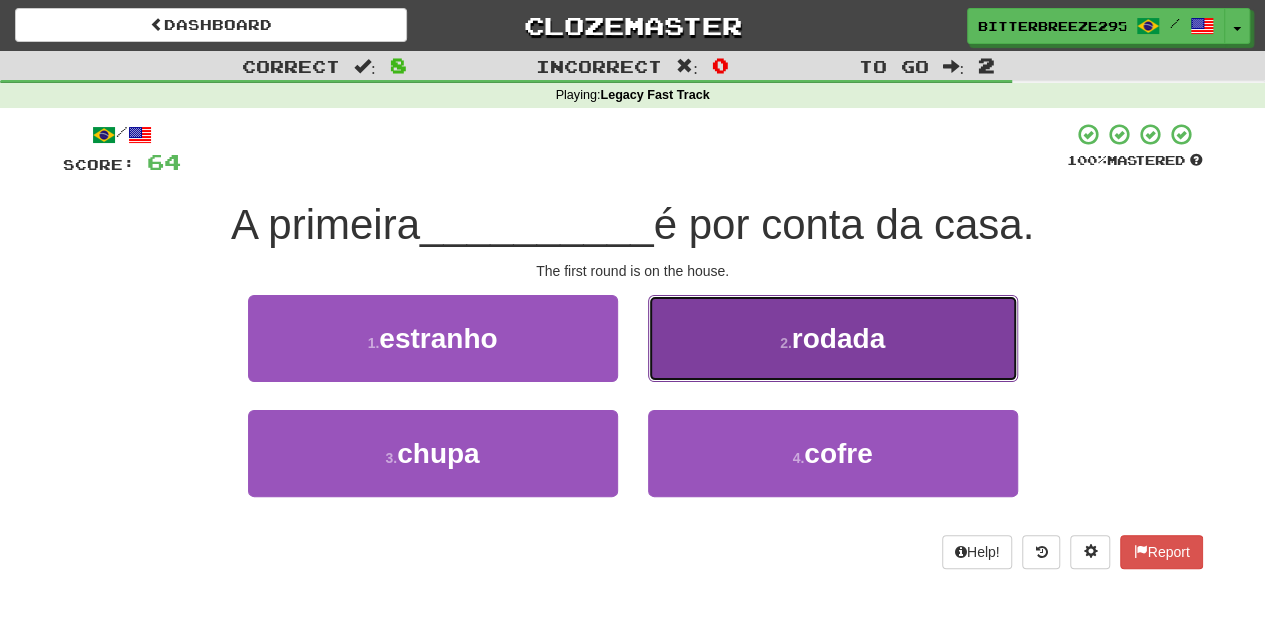 click on "2 .  rodada" at bounding box center [833, 338] 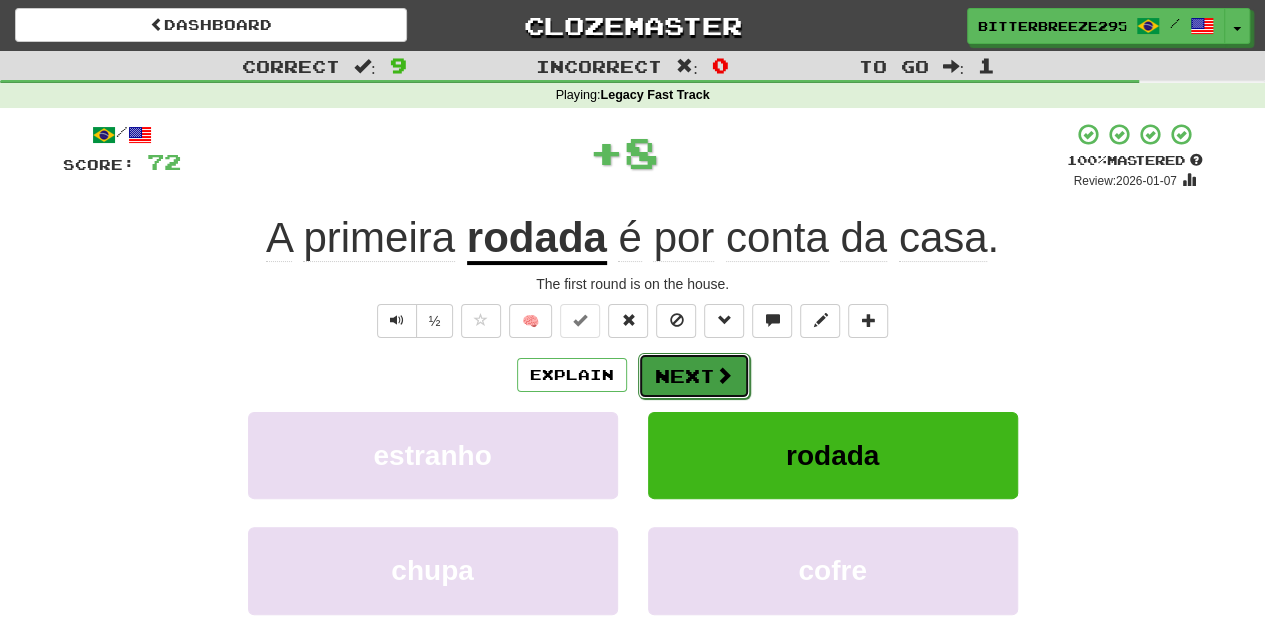 click on "Next" at bounding box center [694, 376] 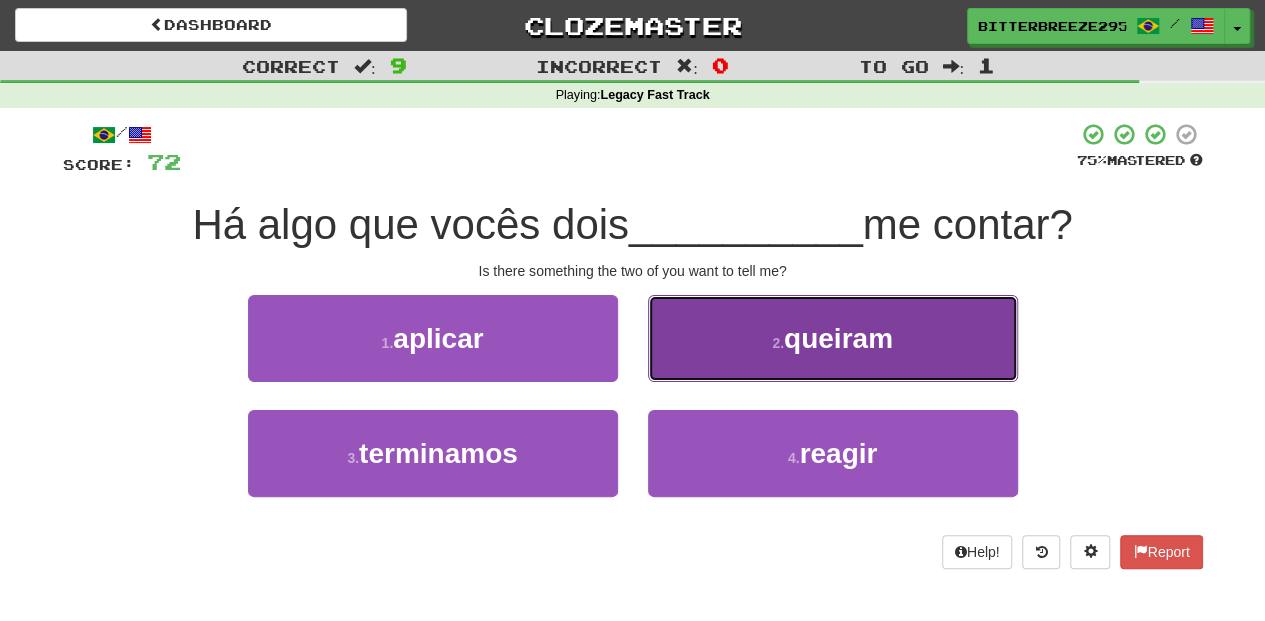 click on "2 .  queiram" at bounding box center (833, 338) 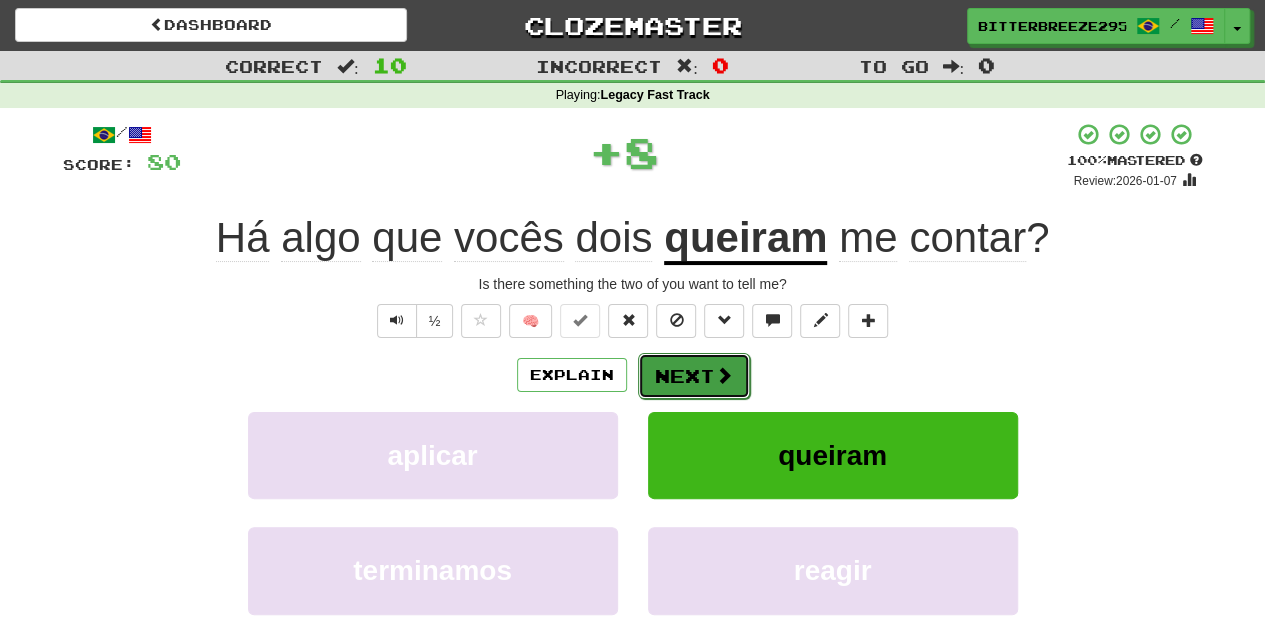 click on "Next" at bounding box center (694, 376) 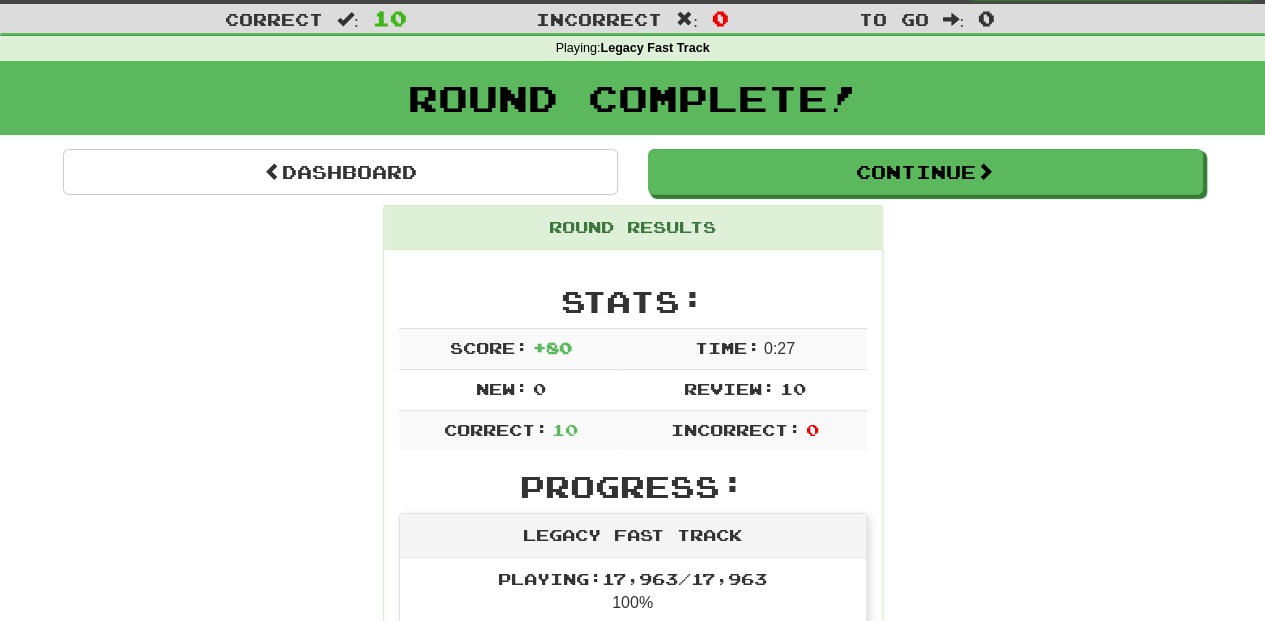 scroll, scrollTop: 0, scrollLeft: 0, axis: both 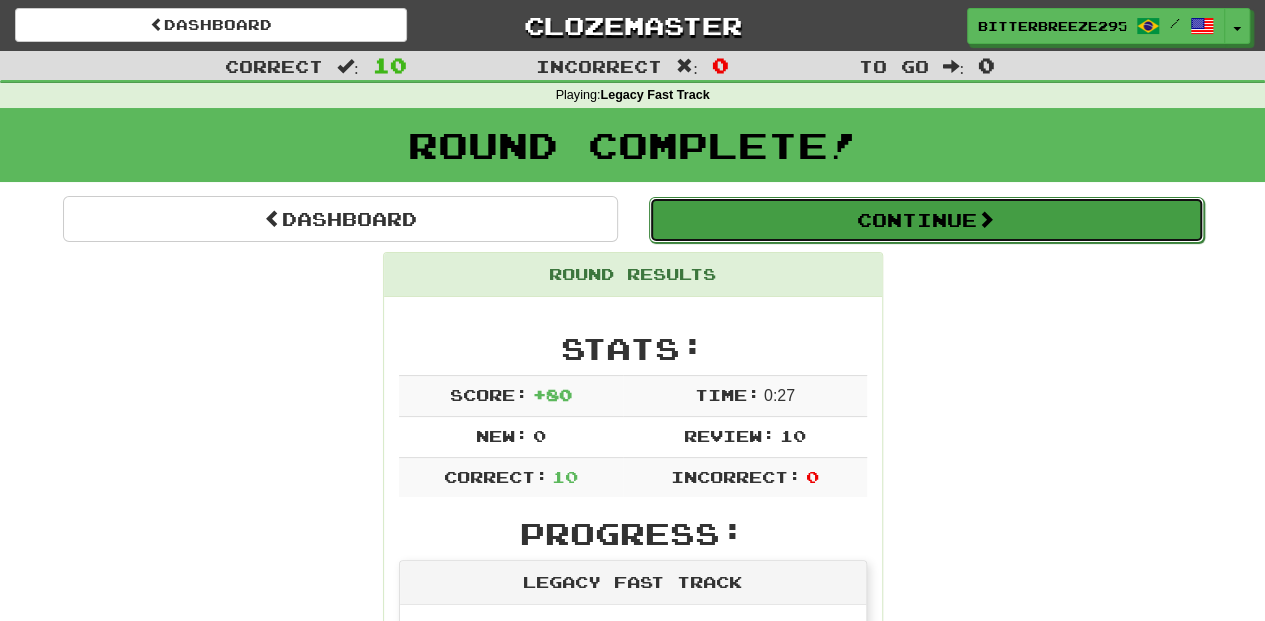 click on "Continue" at bounding box center (926, 220) 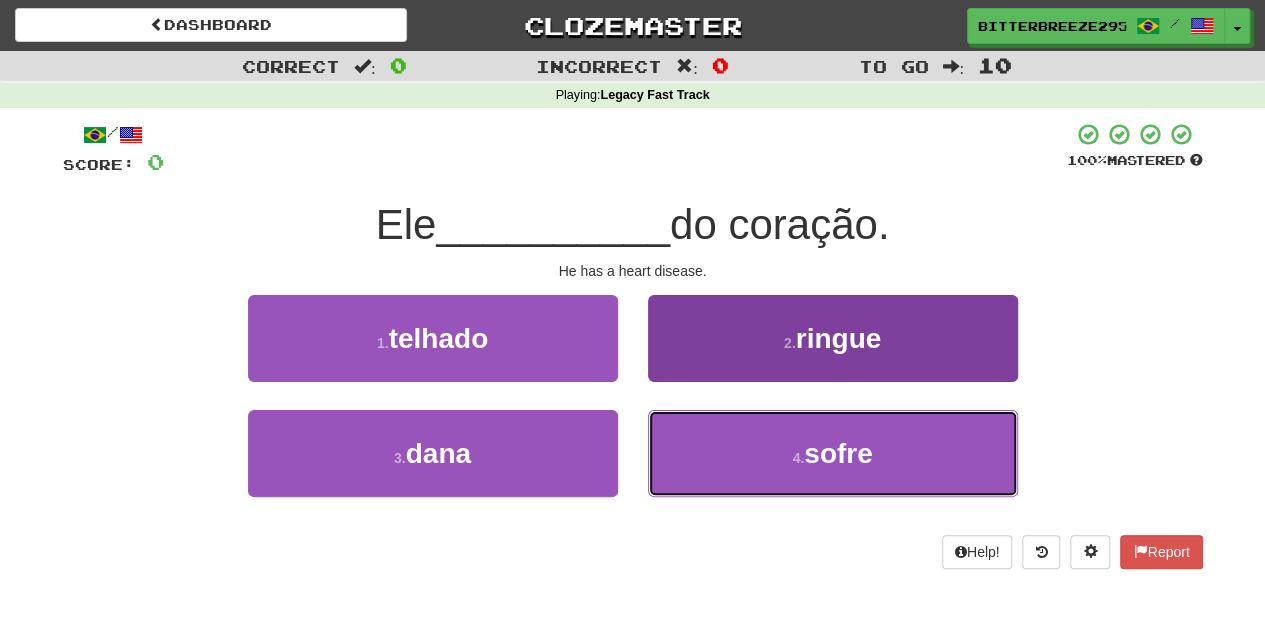 click on "4 .  sofre" at bounding box center [833, 453] 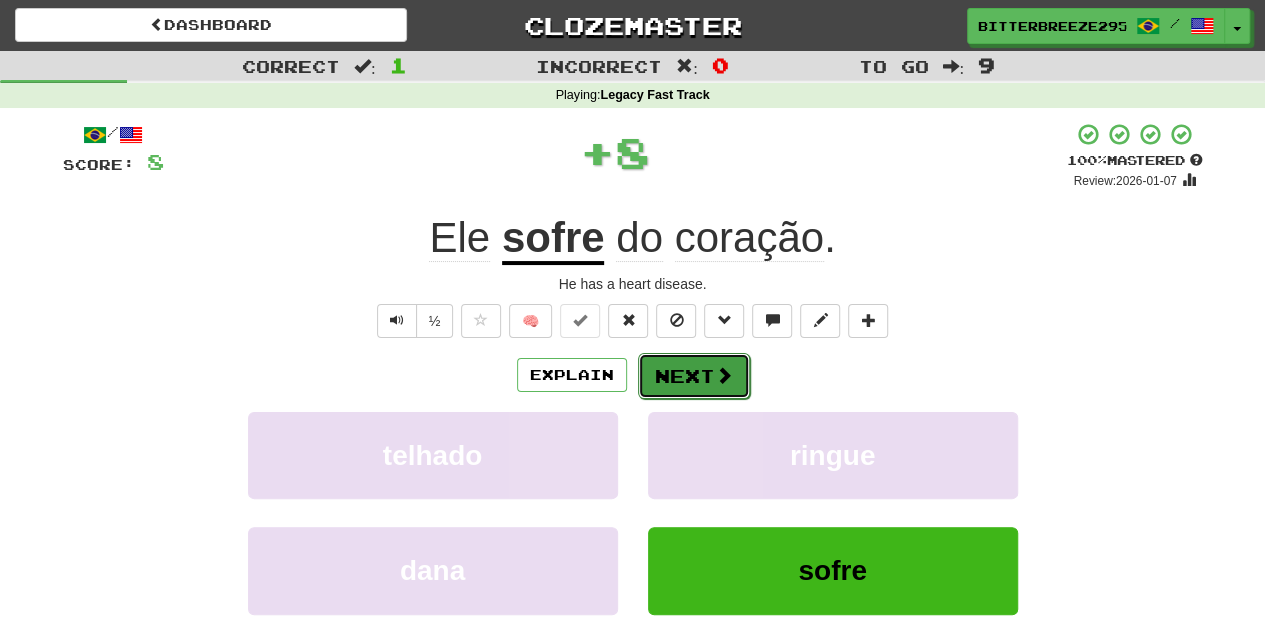 click on "Next" at bounding box center [694, 376] 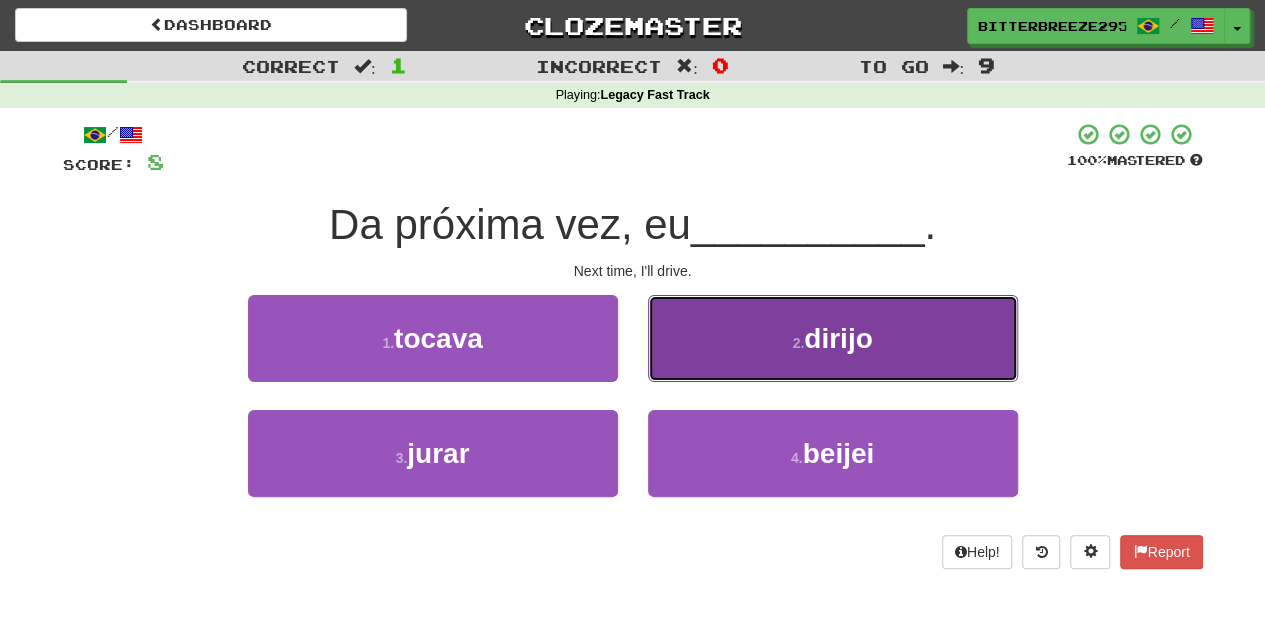 click on "2 .  dirijo" at bounding box center (833, 338) 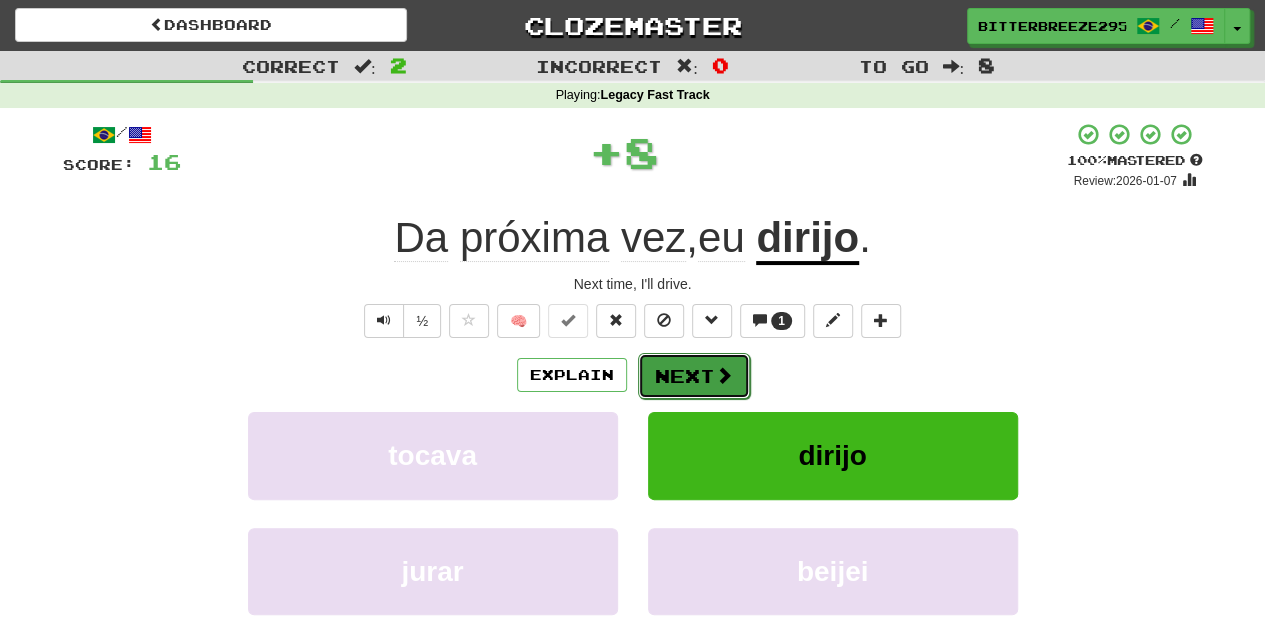 click on "Next" at bounding box center [694, 376] 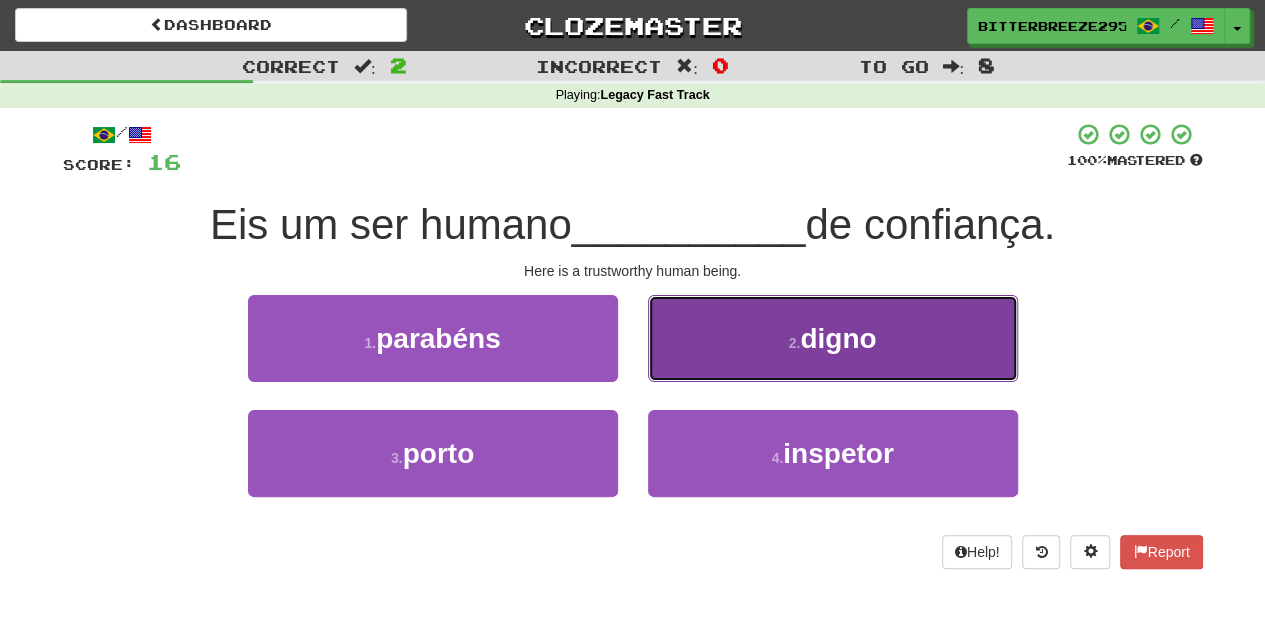 click on "2 .  digno" at bounding box center [833, 338] 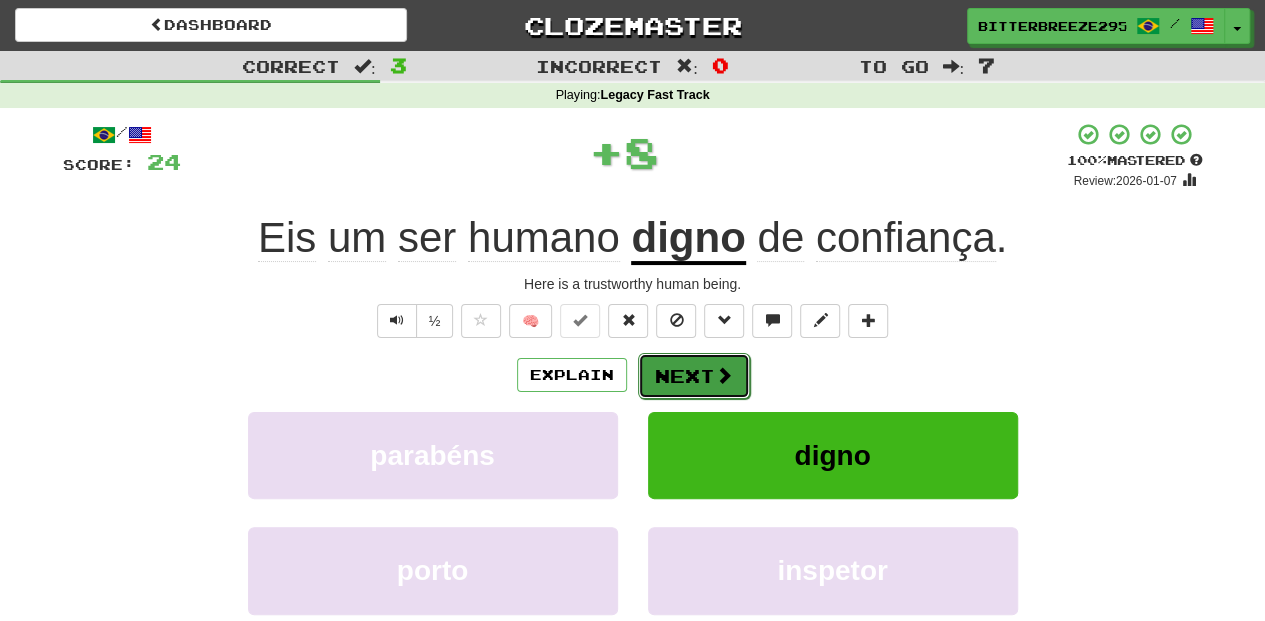 click on "Next" at bounding box center [694, 376] 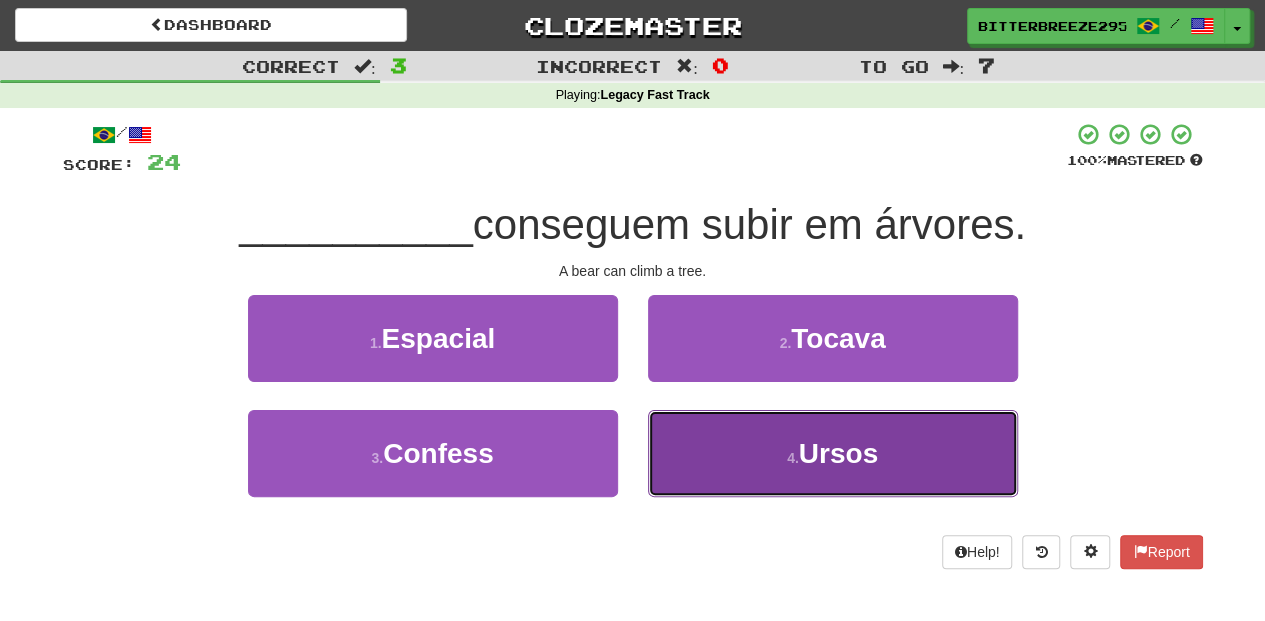 click on "4 .  Ursos" at bounding box center (833, 453) 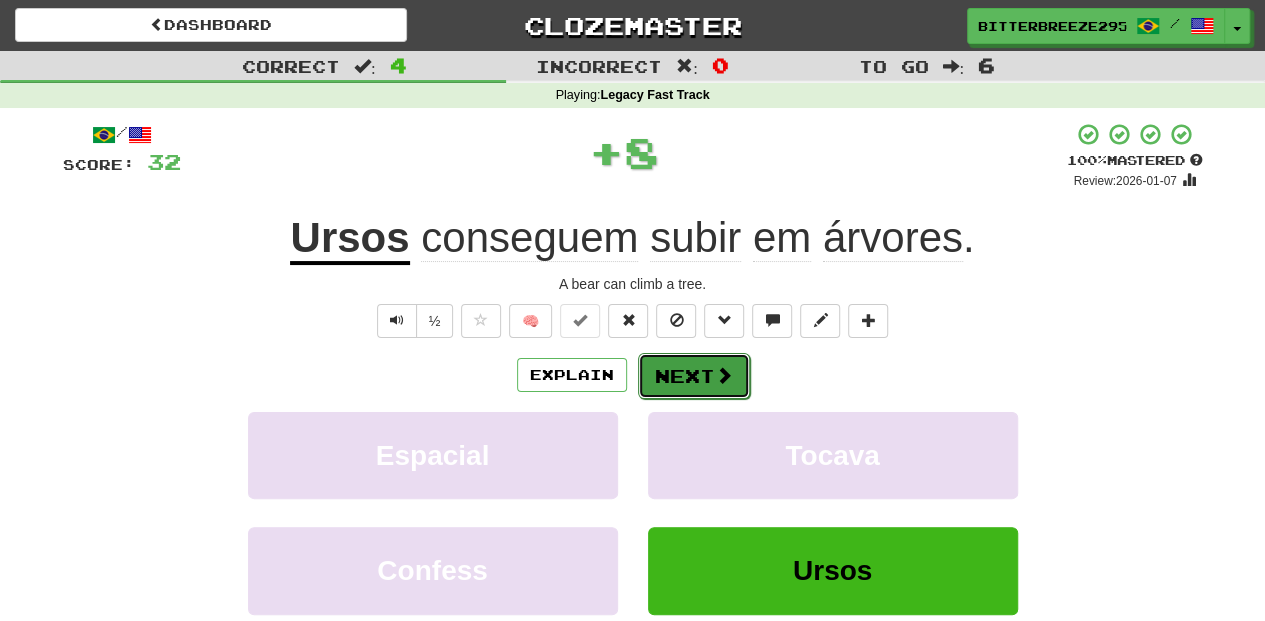 click on "Next" at bounding box center [694, 376] 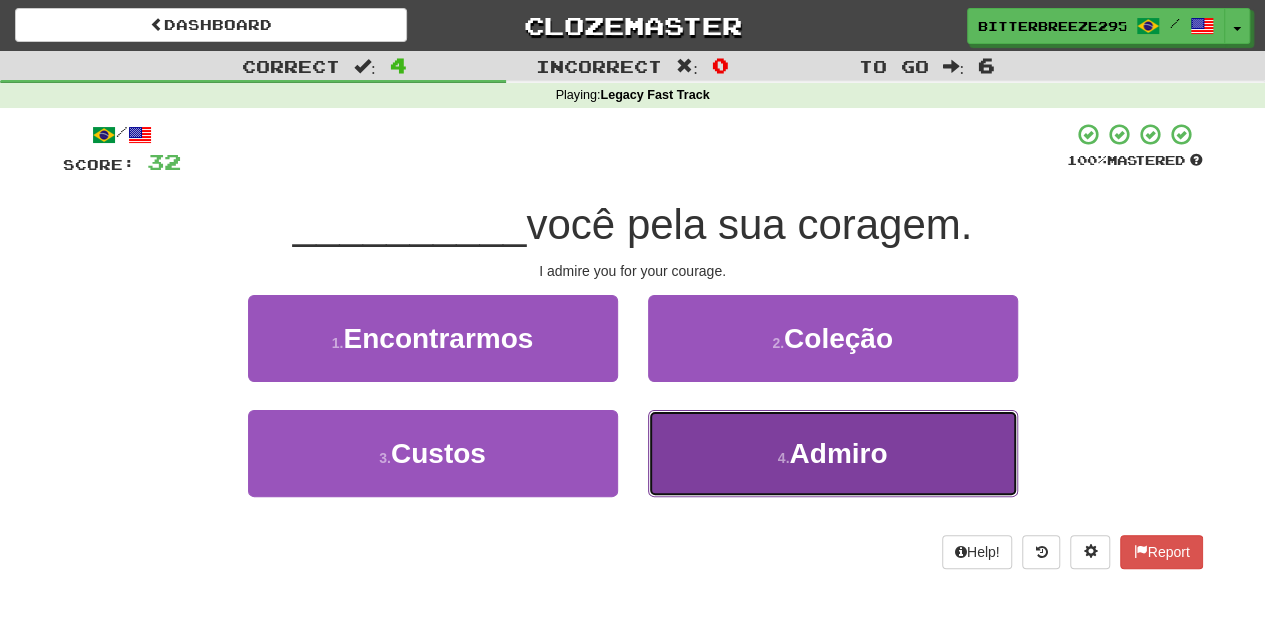 drag, startPoint x: 736, startPoint y: 443, endPoint x: 720, endPoint y: 438, distance: 16.763054 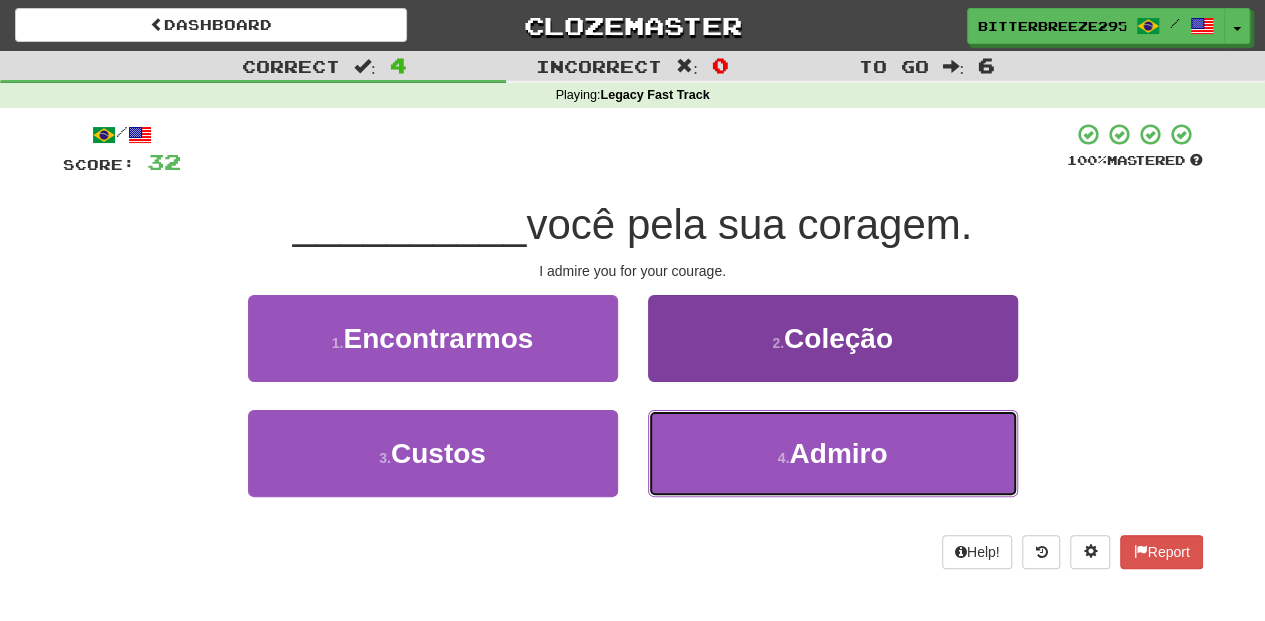 click on "4 .  Admiro" at bounding box center [833, 453] 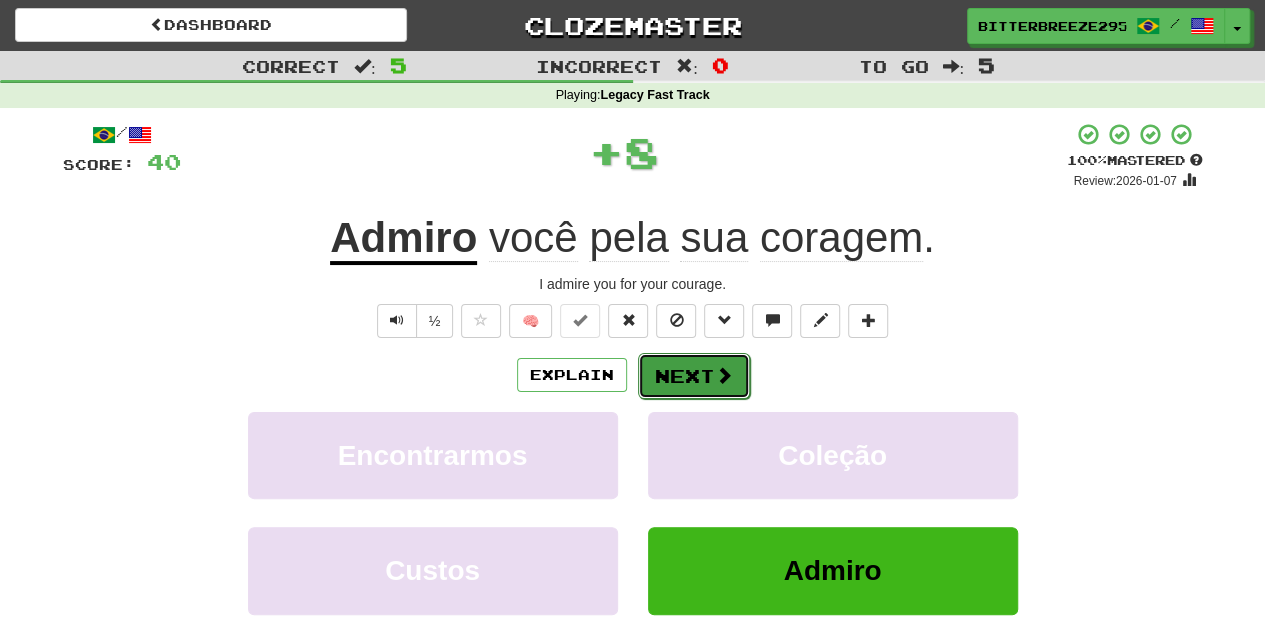 click on "Next" at bounding box center [694, 376] 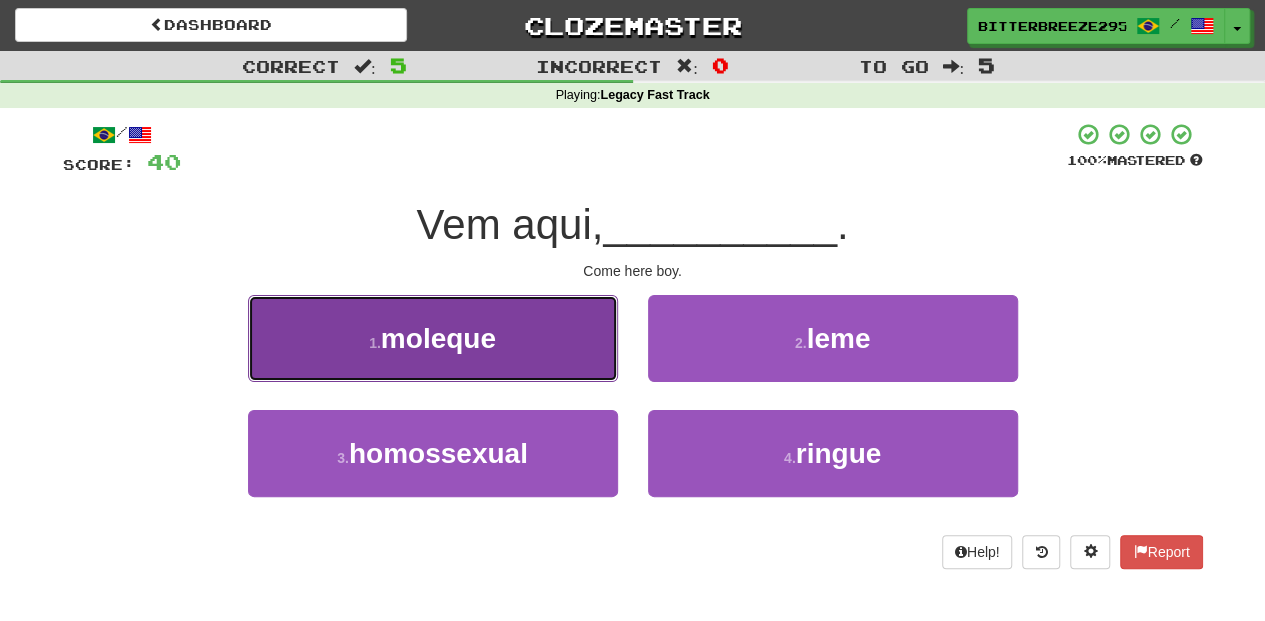click on "1 .  moleque" at bounding box center [433, 338] 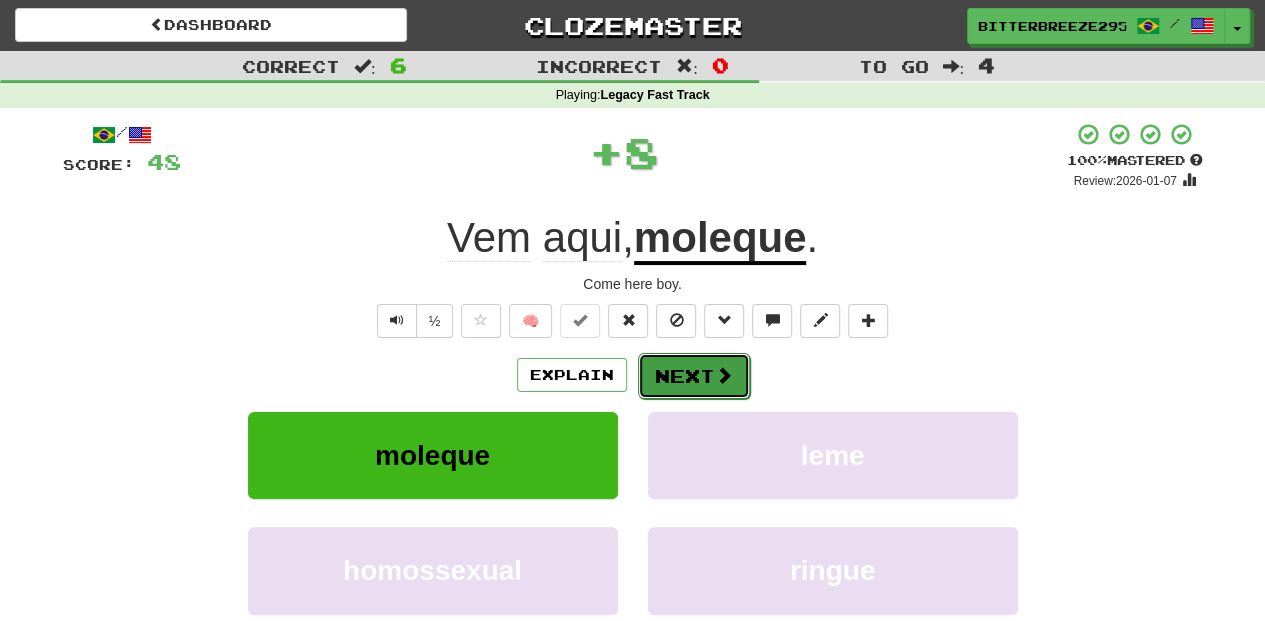 click on "Next" at bounding box center [694, 376] 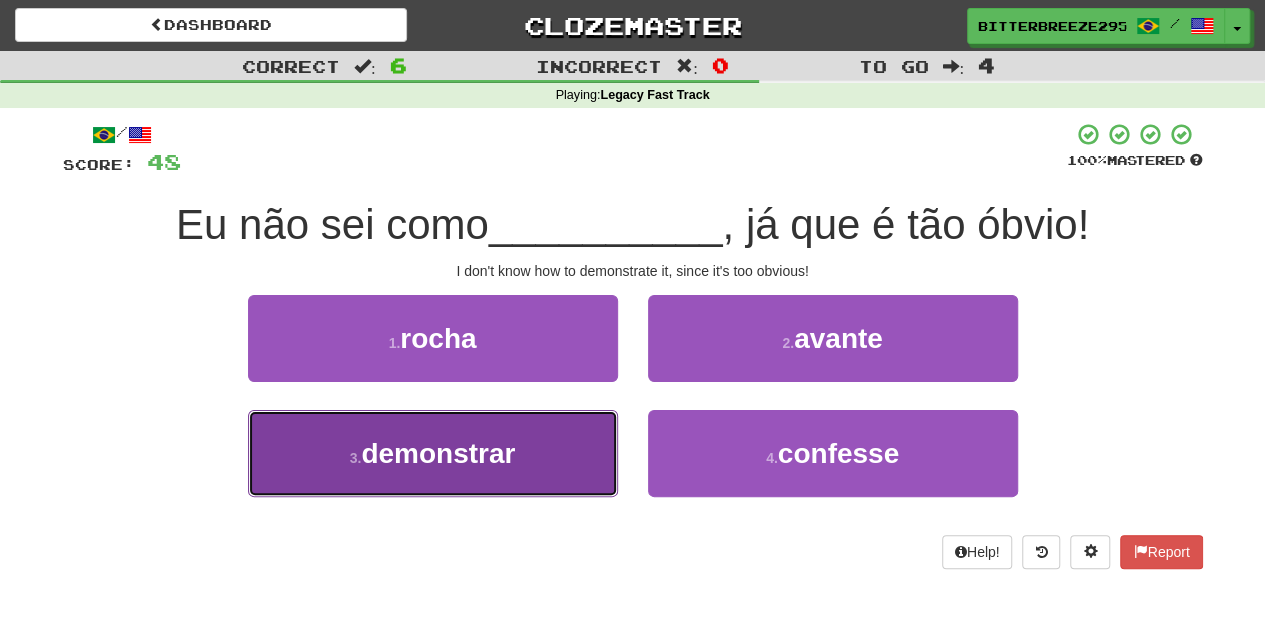 click on "3 .  demonstrar" at bounding box center [433, 453] 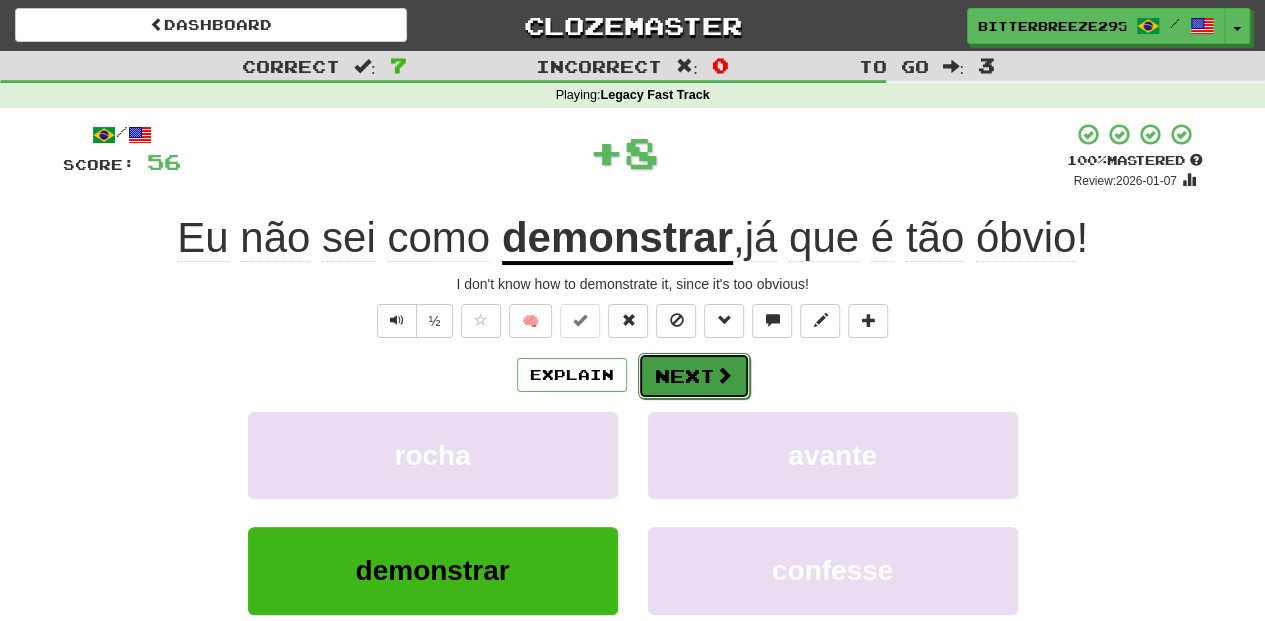 click on "Next" at bounding box center (694, 376) 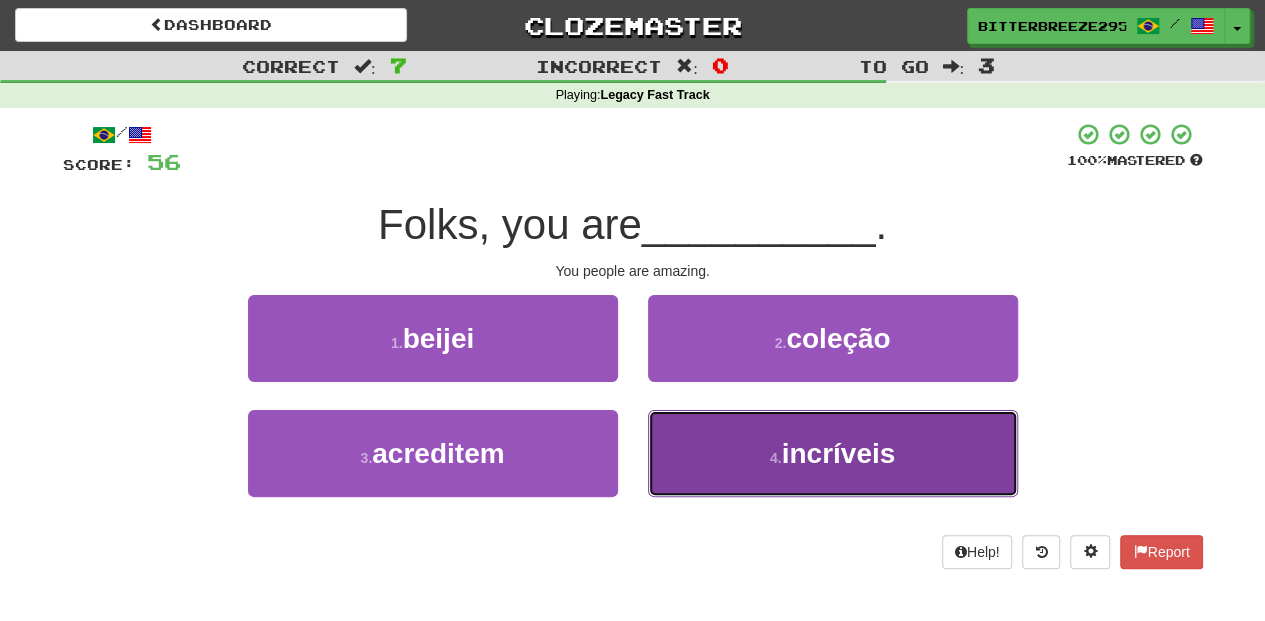click on "4 .  incríveis" at bounding box center [833, 453] 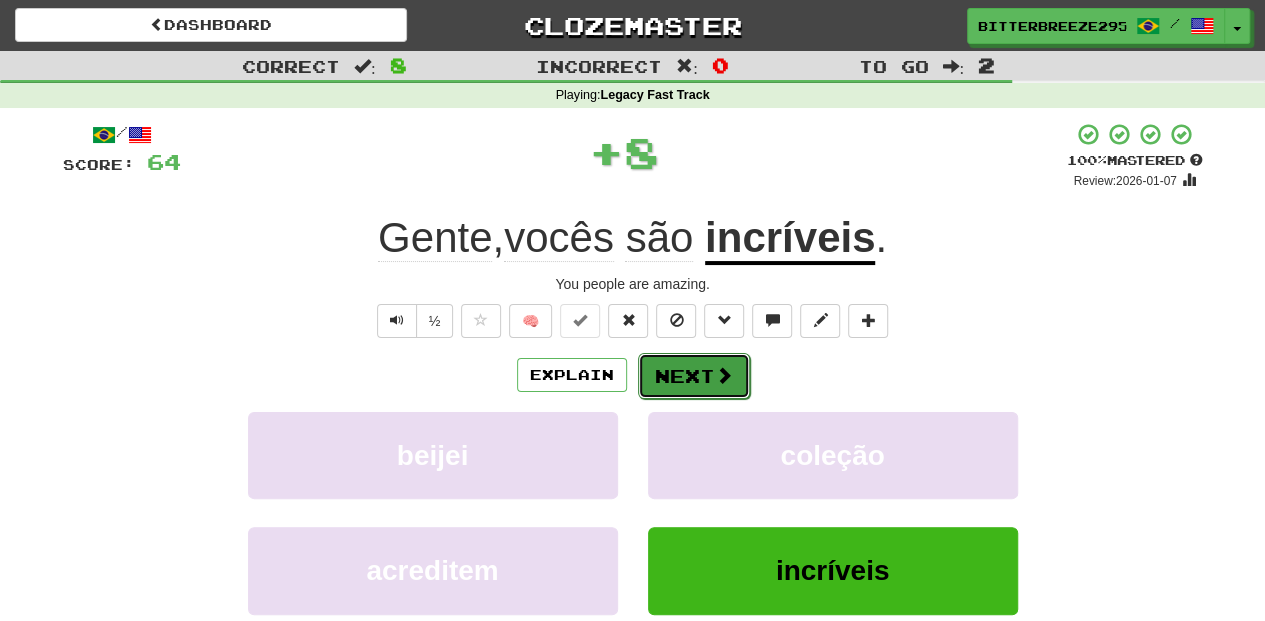 click on "Next" at bounding box center [694, 376] 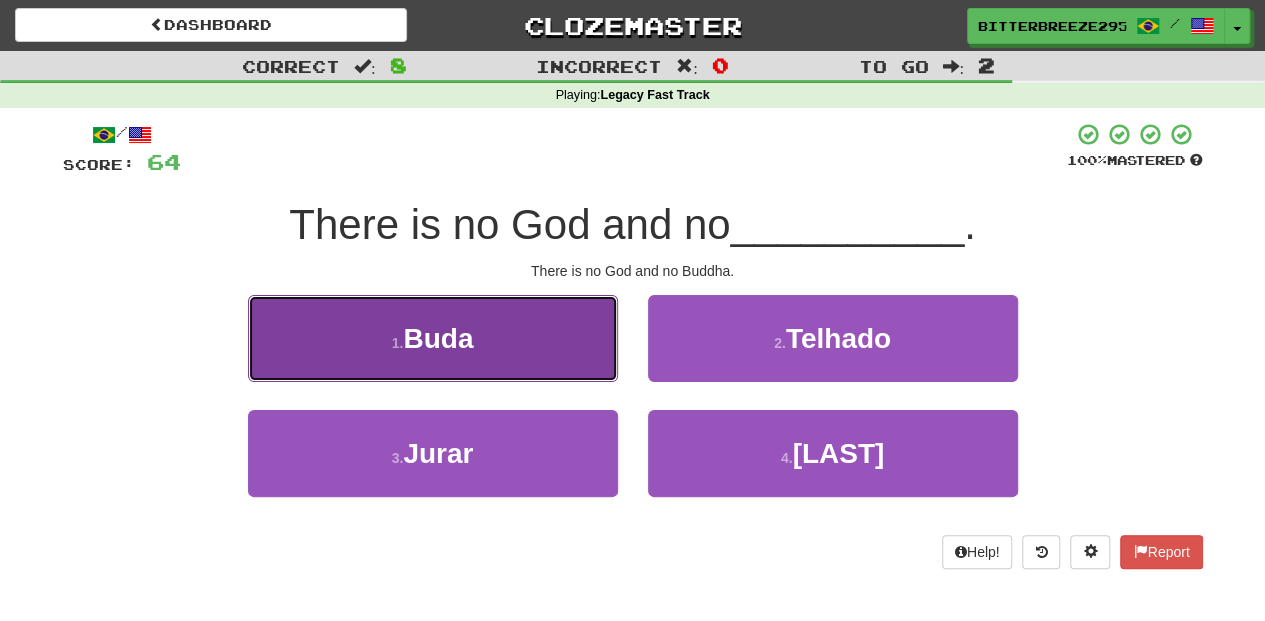 click on "1 .  Buda" at bounding box center [433, 338] 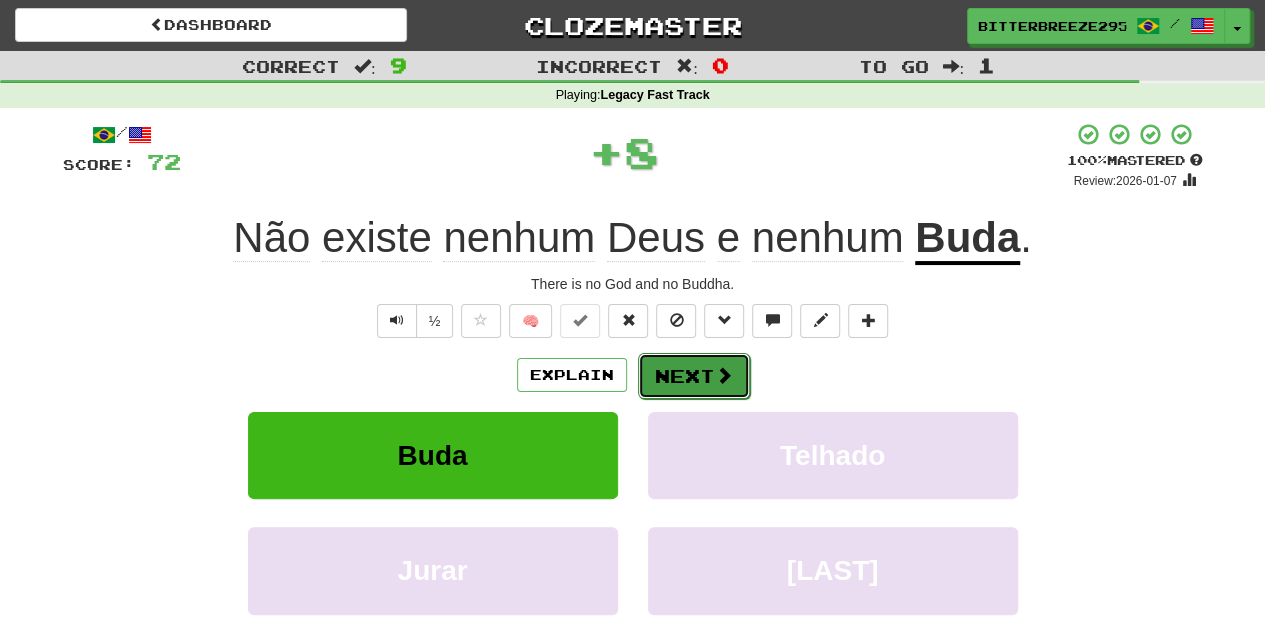click on "Next" at bounding box center (694, 376) 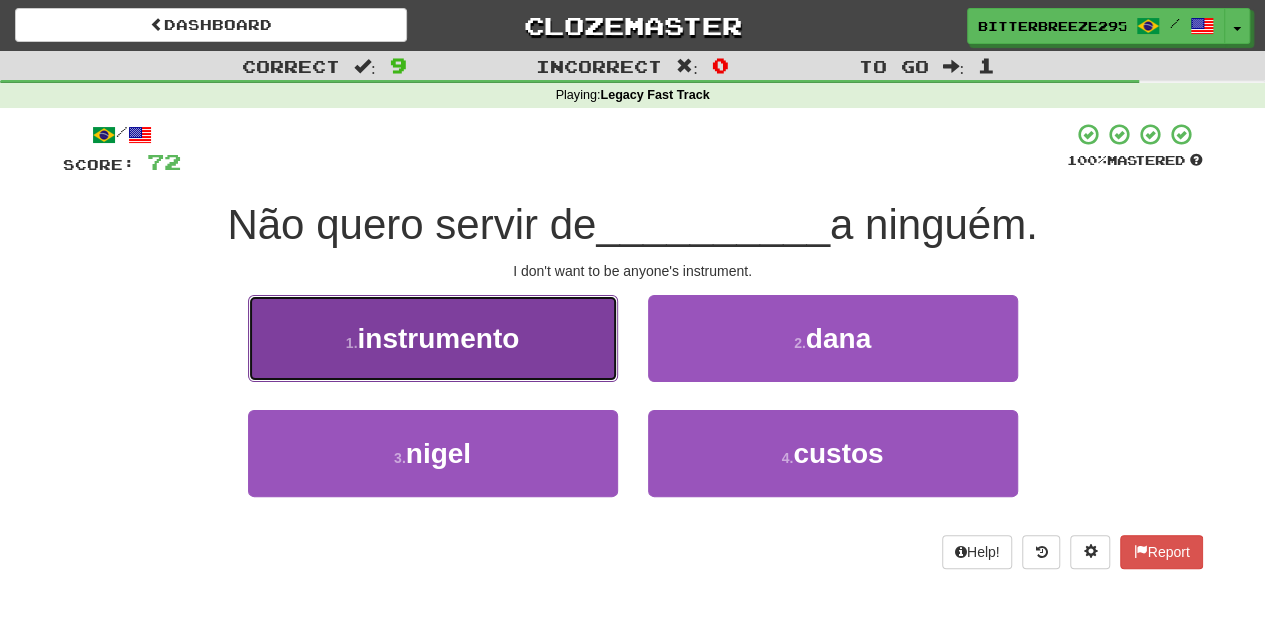 click on "1 .  instrumento" at bounding box center [433, 338] 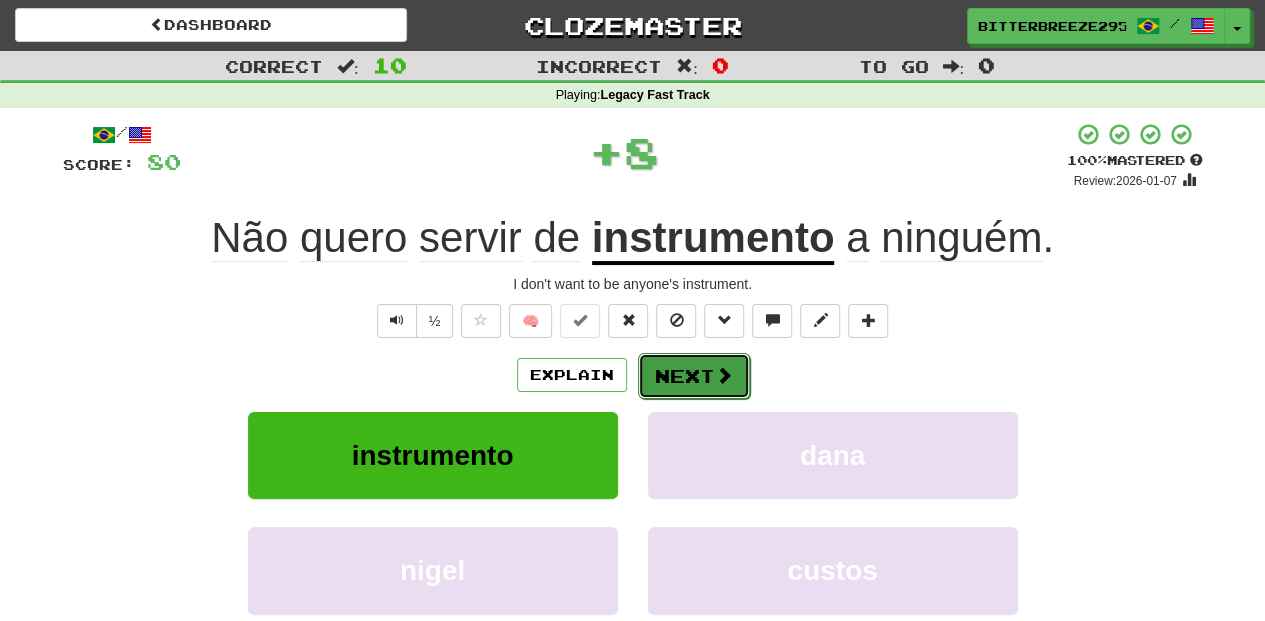 click on "Next" at bounding box center [694, 376] 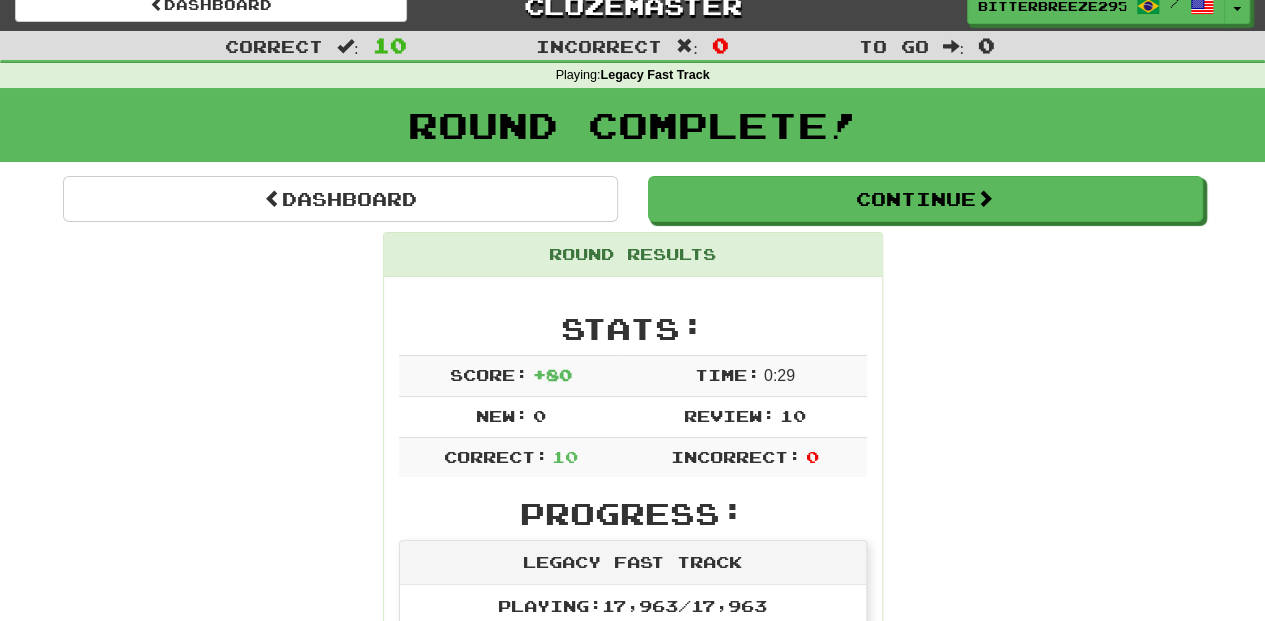 scroll, scrollTop: 0, scrollLeft: 0, axis: both 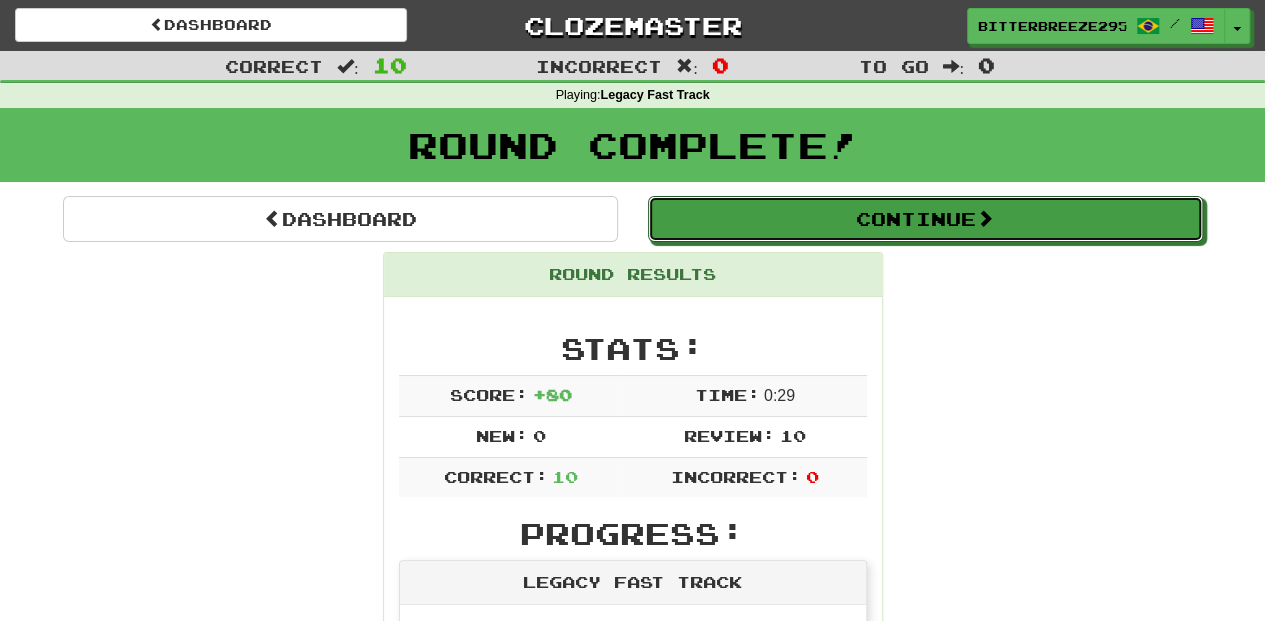 click on "Continue" at bounding box center (925, 219) 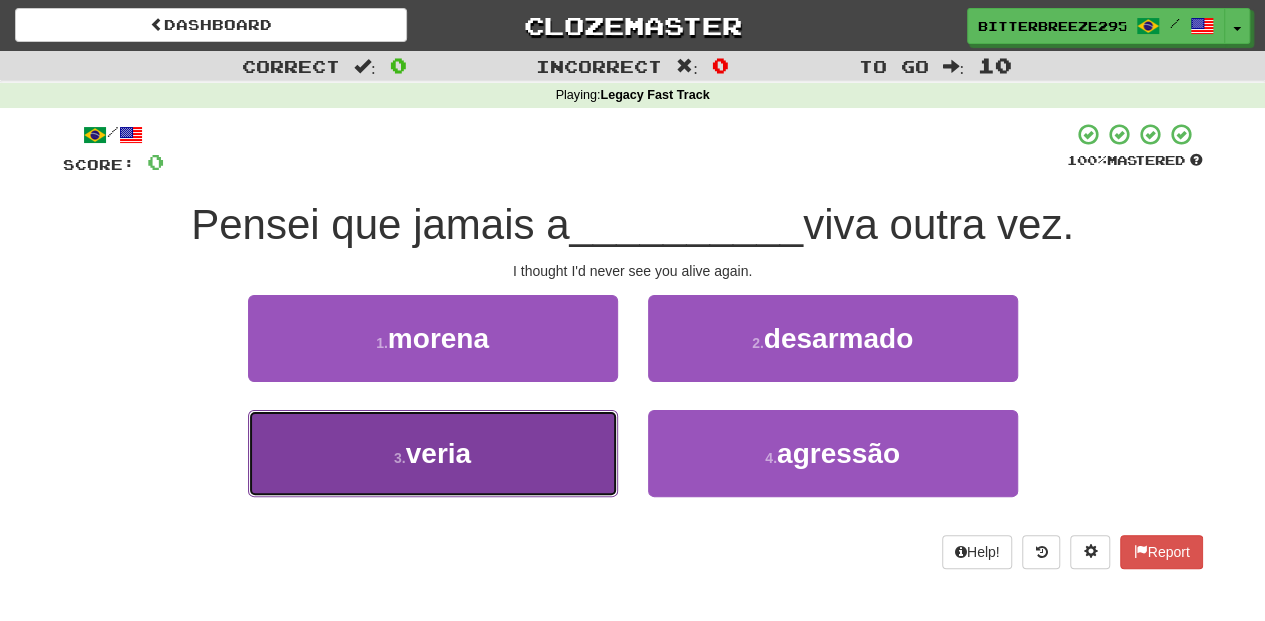 click on "3 .  veria" at bounding box center (433, 453) 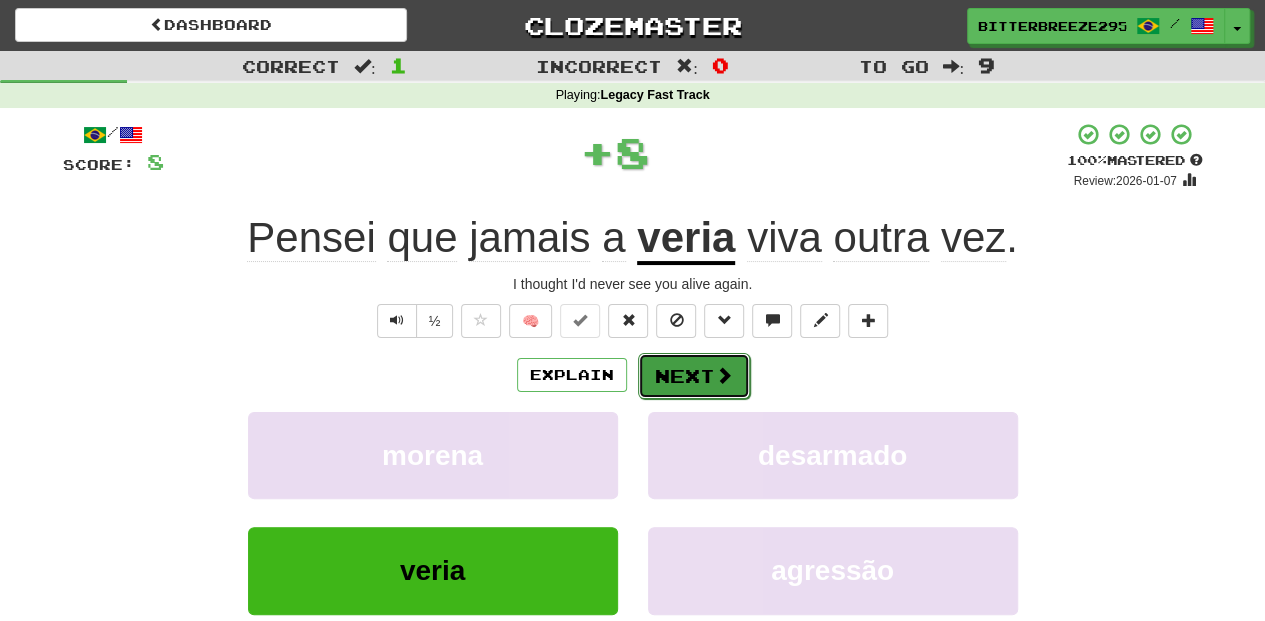 click on "Next" at bounding box center [694, 376] 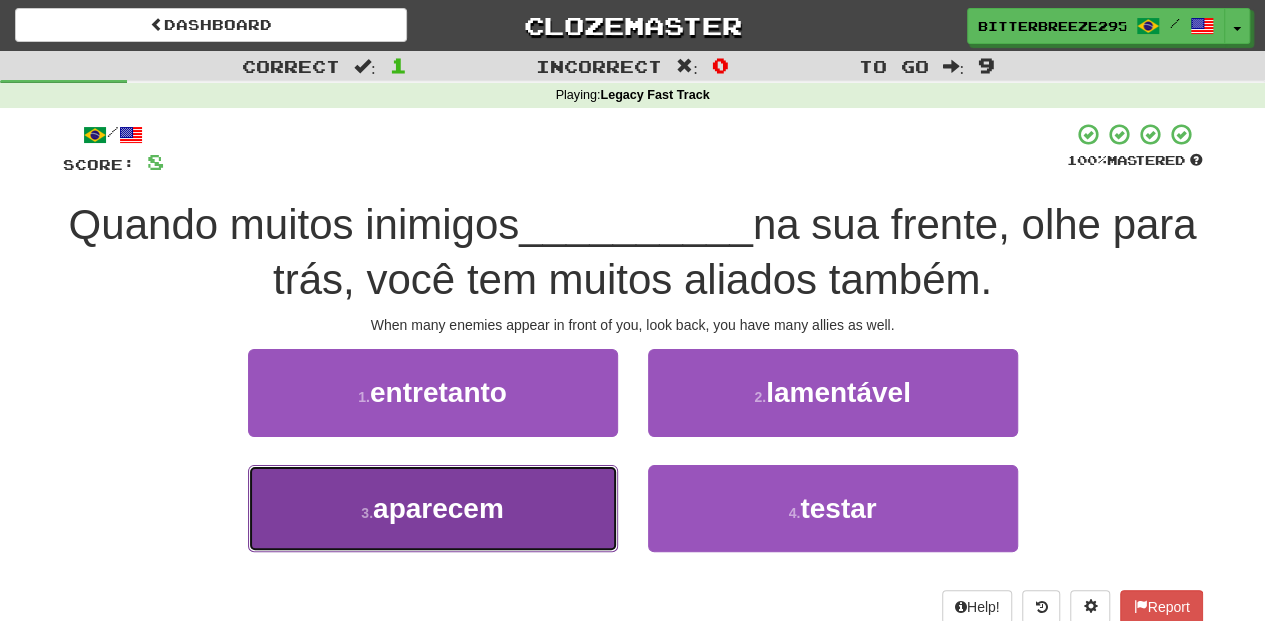 click on "3 .  aparecem" at bounding box center [433, 508] 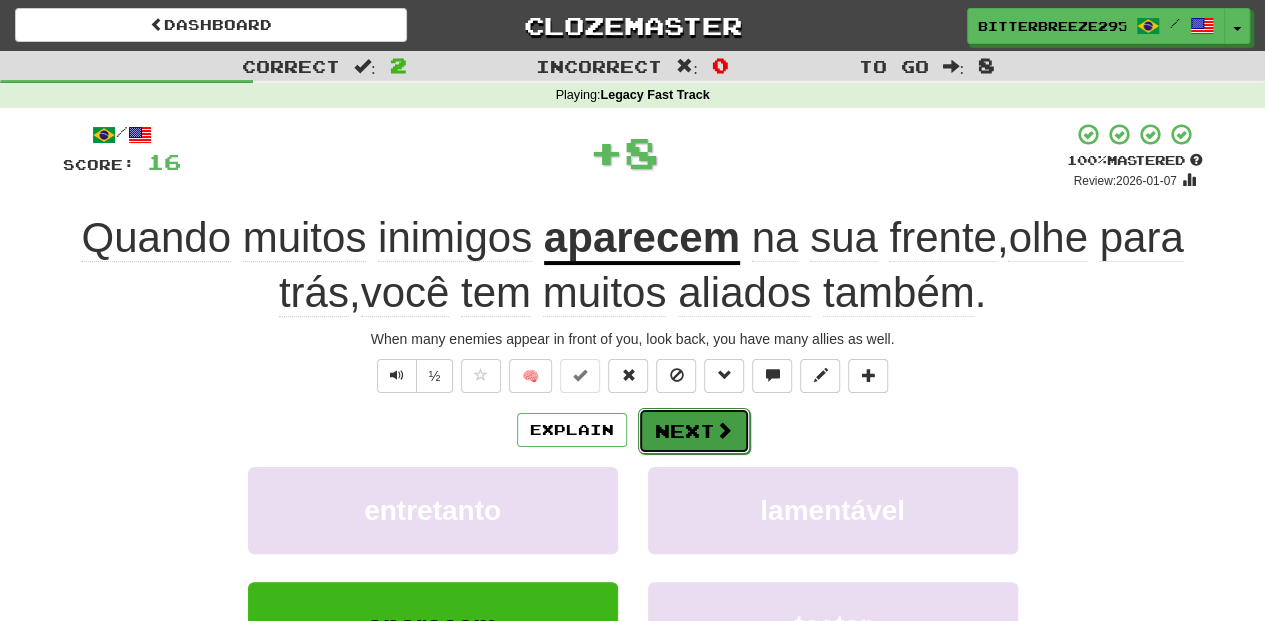 click on "Next" at bounding box center [694, 431] 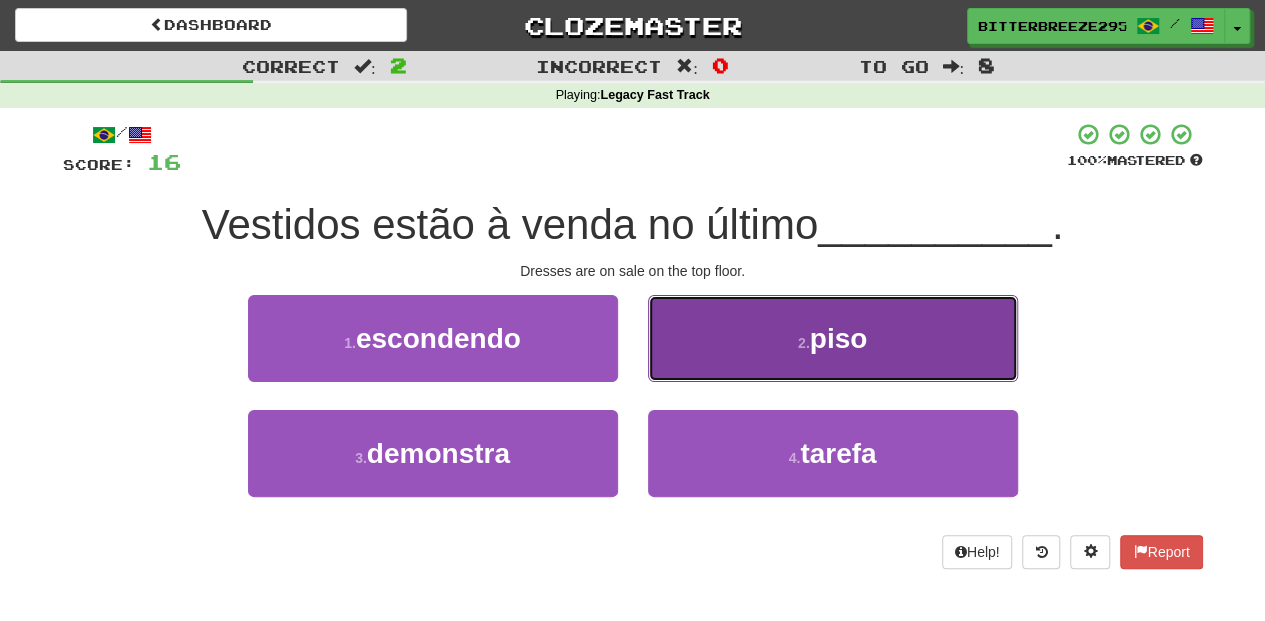 click on "2 .  piso" at bounding box center (833, 338) 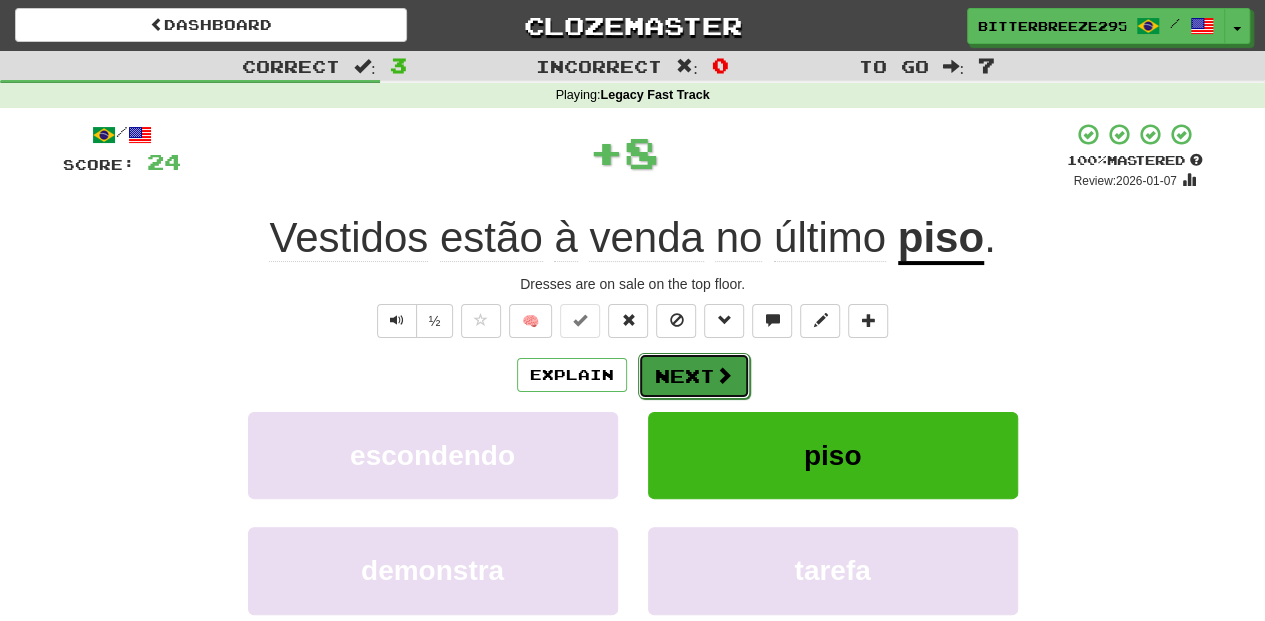 click on "Next" at bounding box center [694, 376] 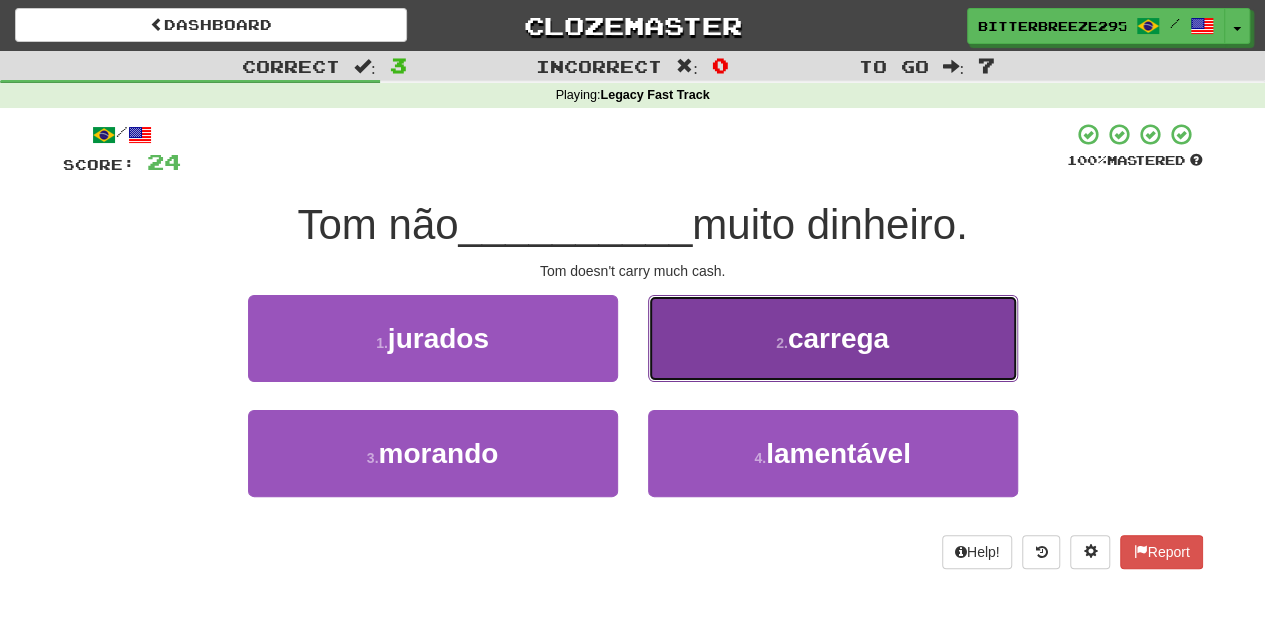 click on "2 .  carrega" at bounding box center [833, 338] 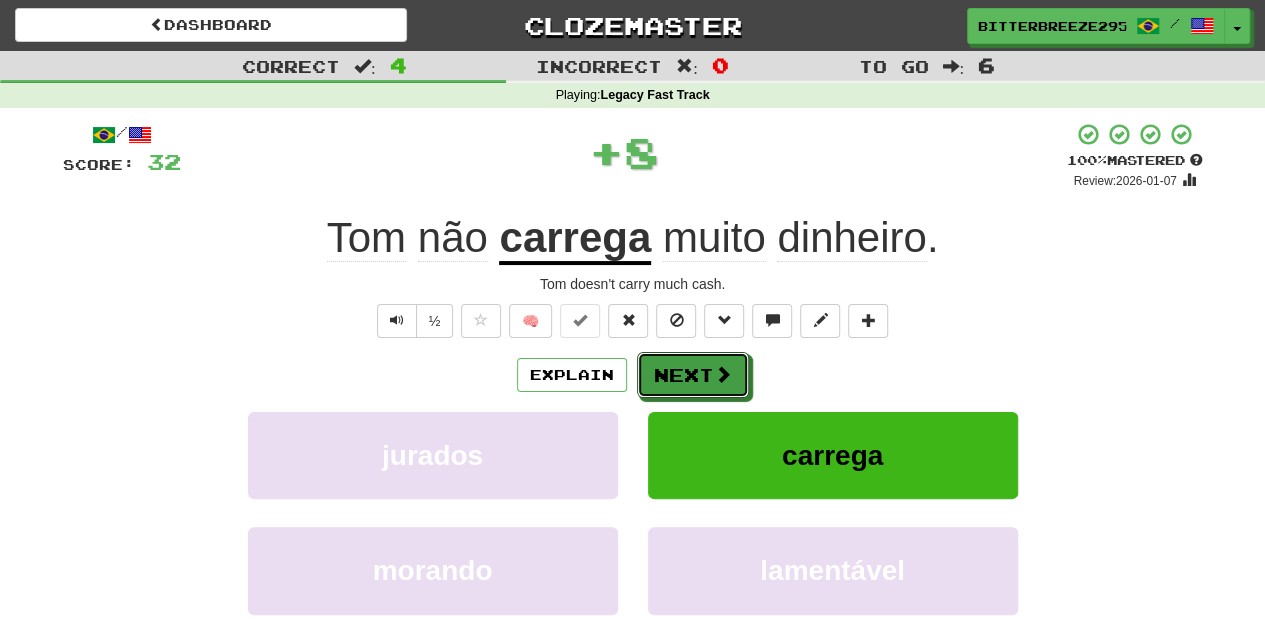 click on "Next" at bounding box center [693, 375] 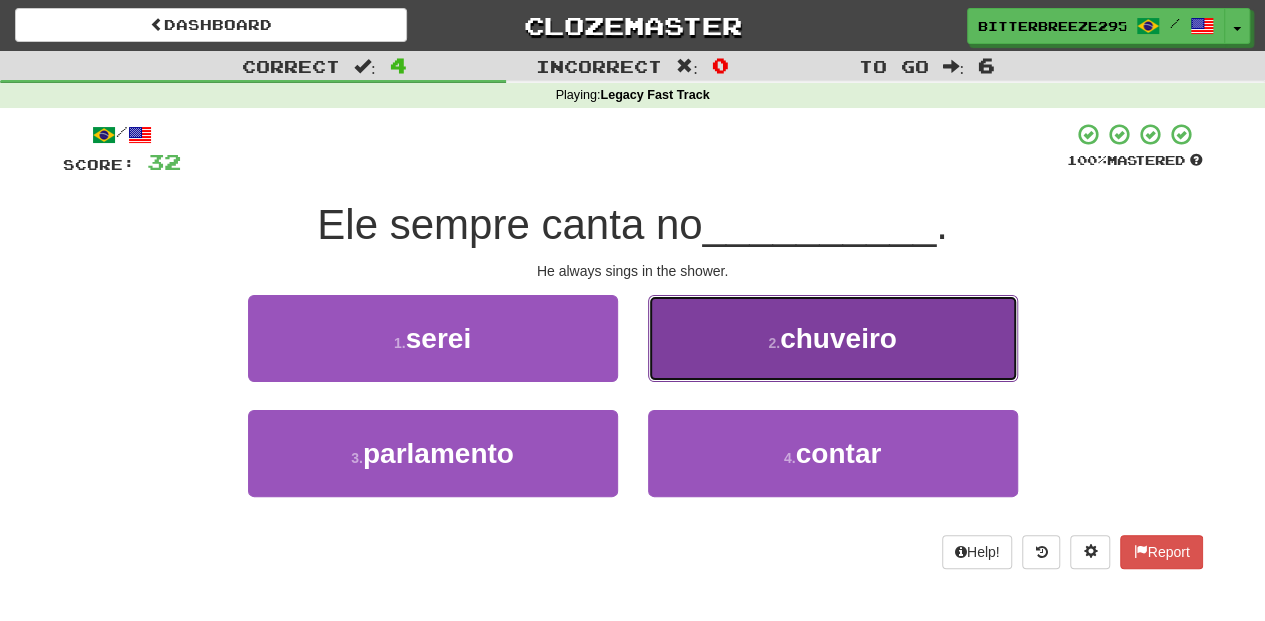click on "2 .  chuveiro" at bounding box center (833, 338) 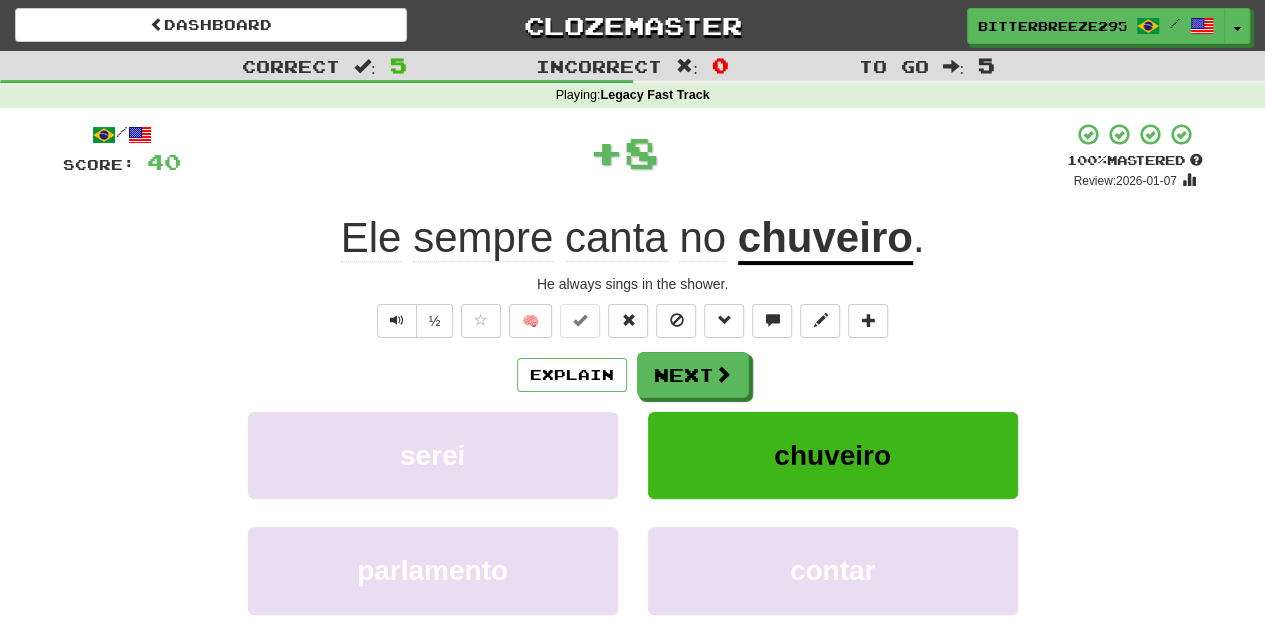 click on "Next" at bounding box center (693, 375) 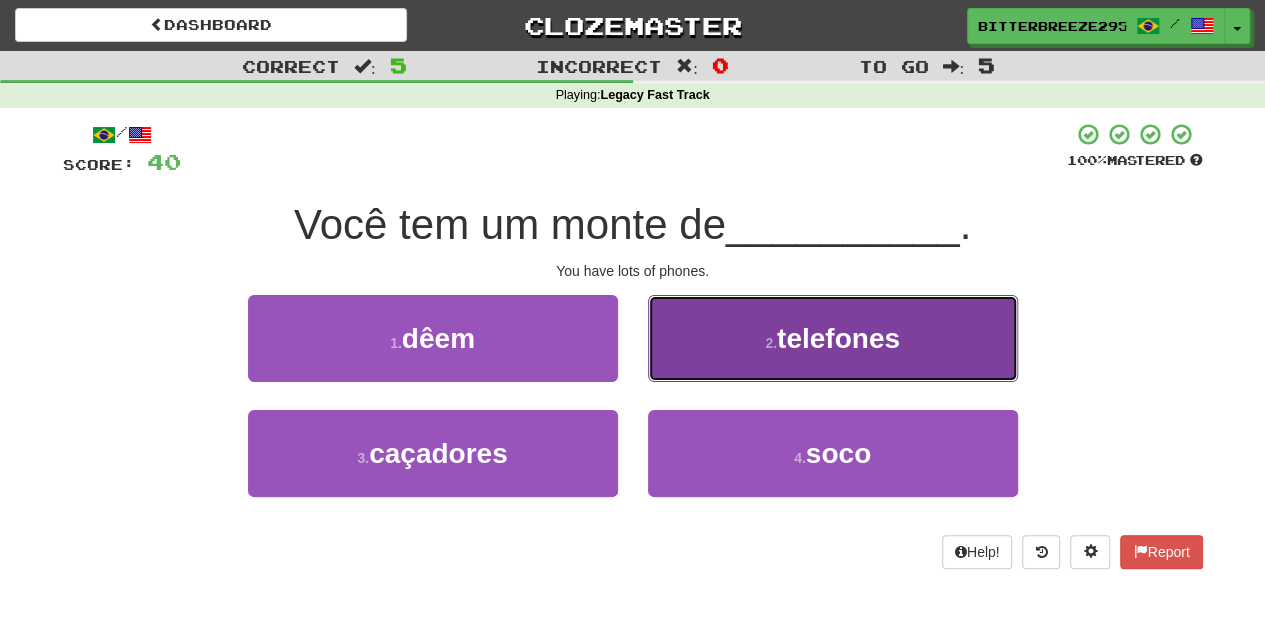 click on "2 .  telefones" at bounding box center (833, 338) 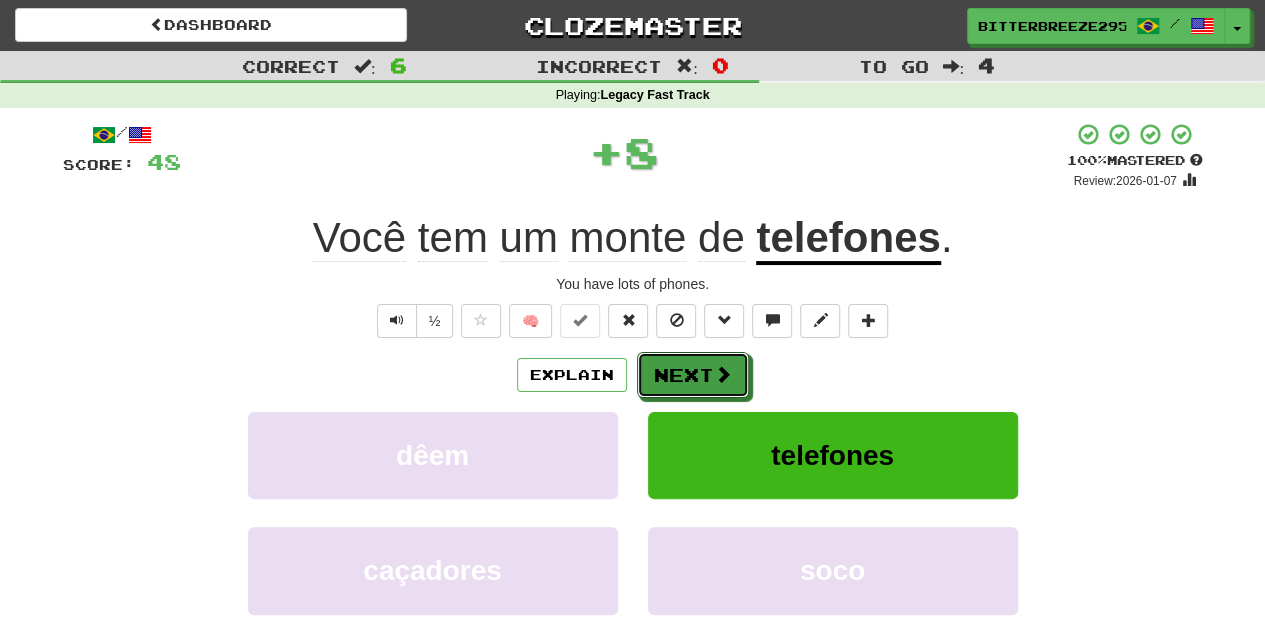 click on "Next" at bounding box center (693, 375) 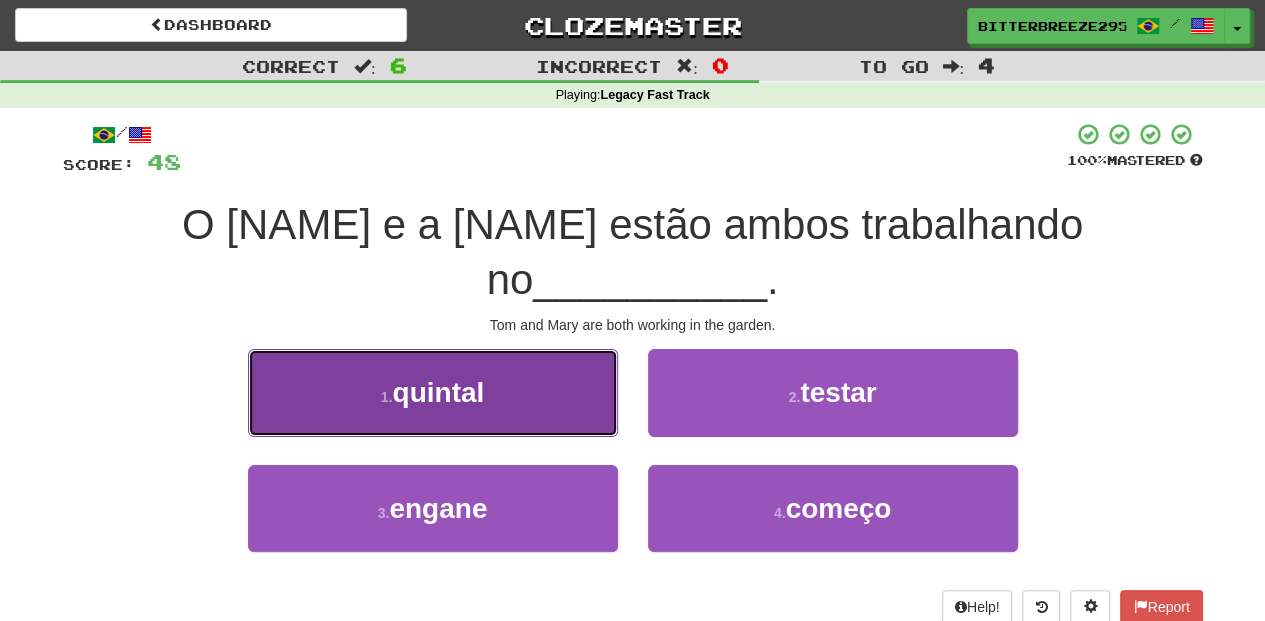 click on "1 .  quintal" at bounding box center (433, 392) 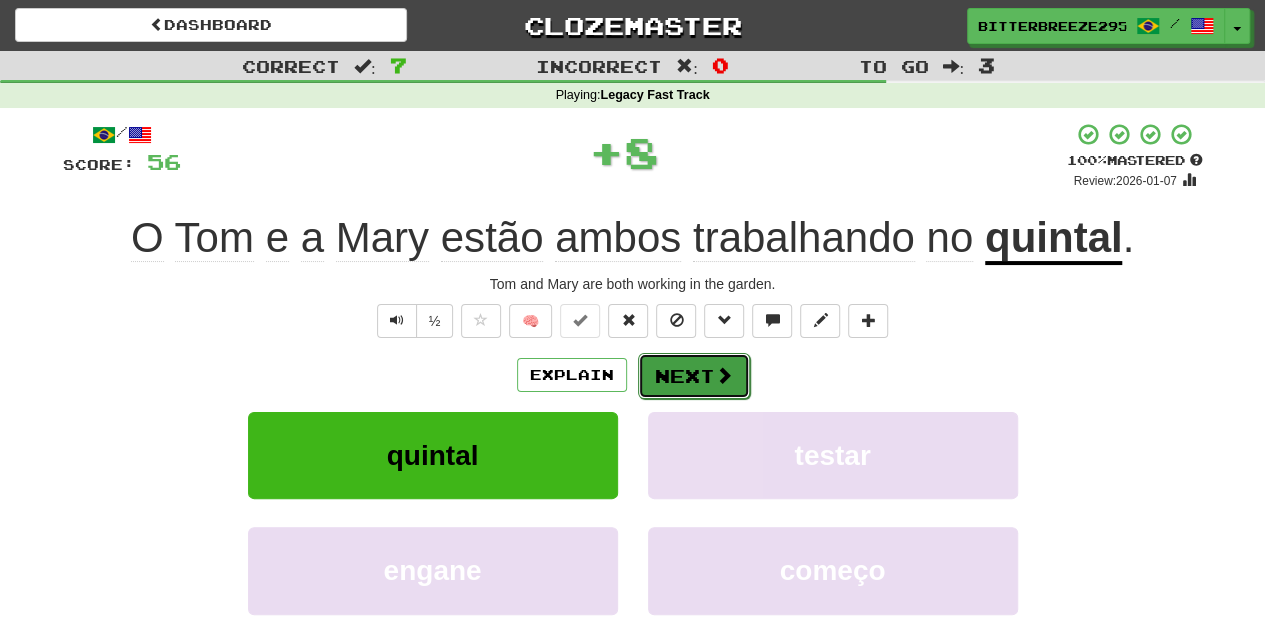 click on "Next" at bounding box center (694, 376) 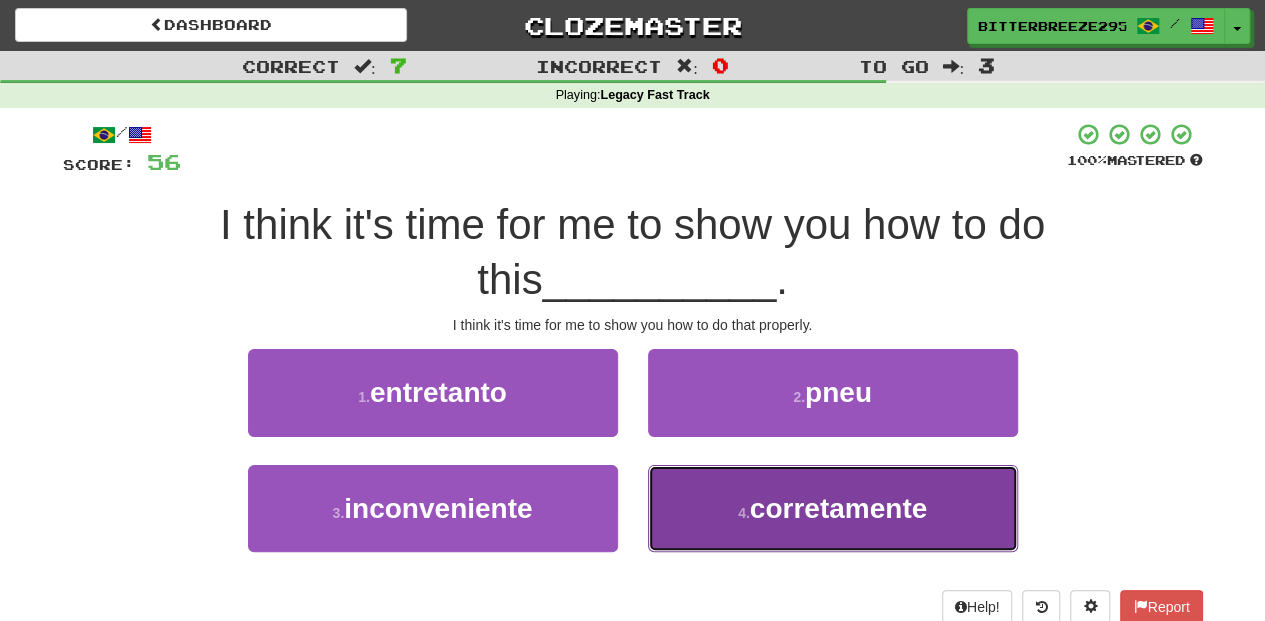 click on "4 .  corretamente" at bounding box center [833, 508] 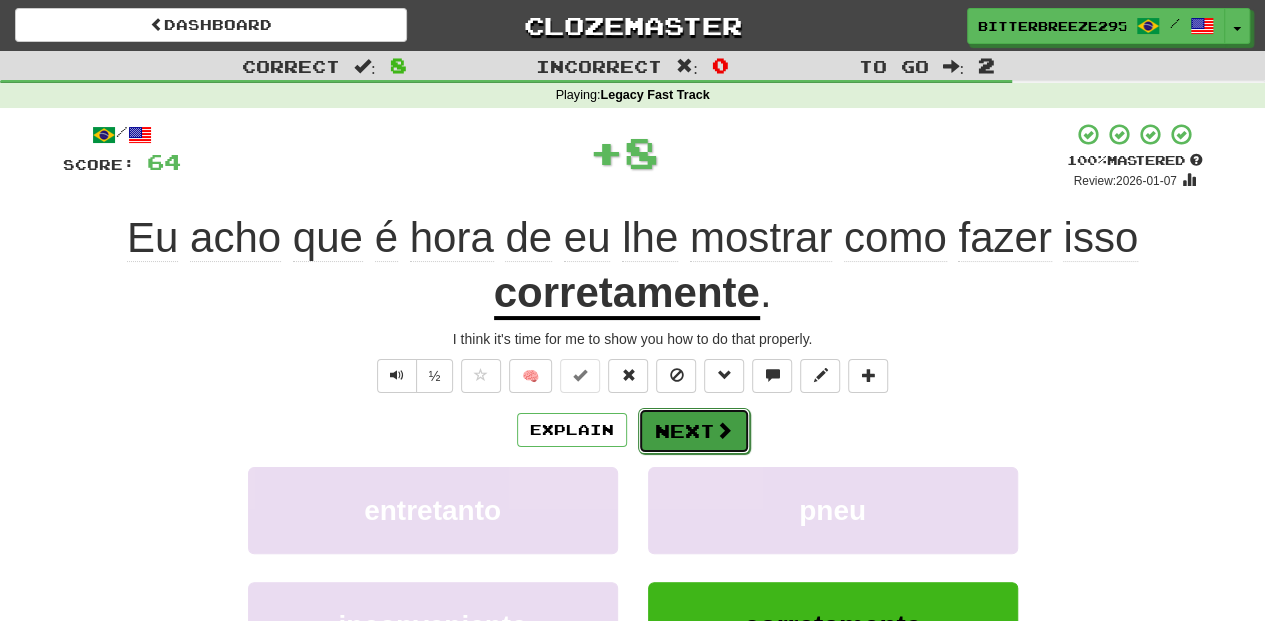 click on "Next" at bounding box center [694, 431] 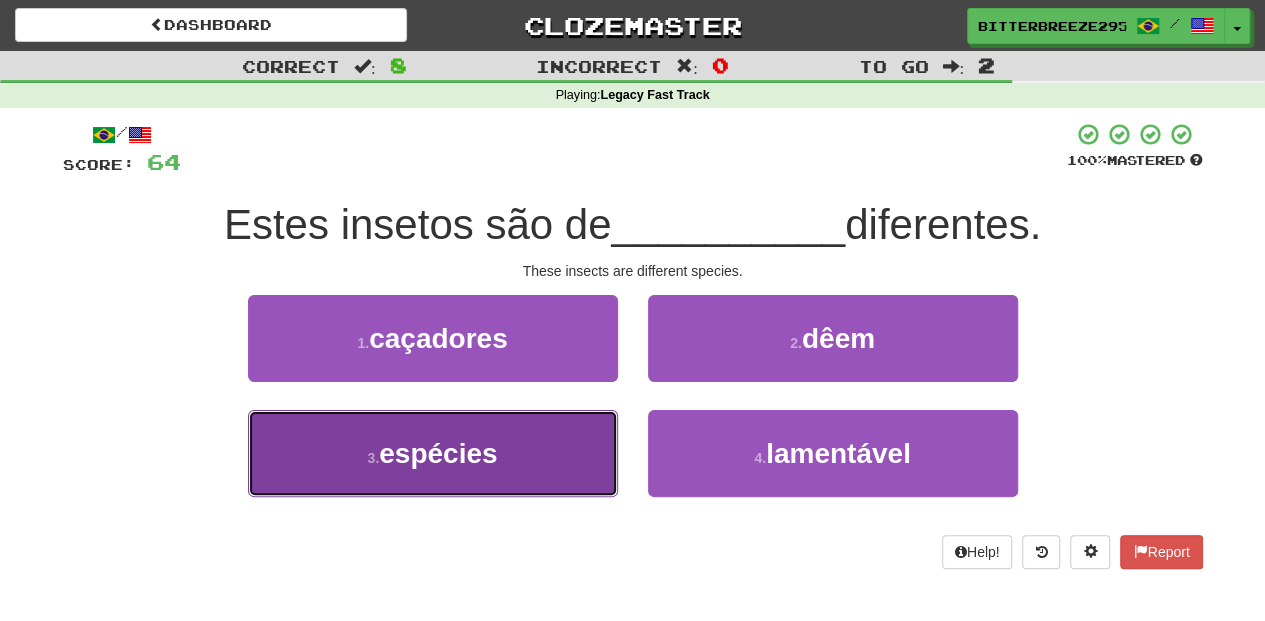 click on "3 .  espécies" at bounding box center (433, 453) 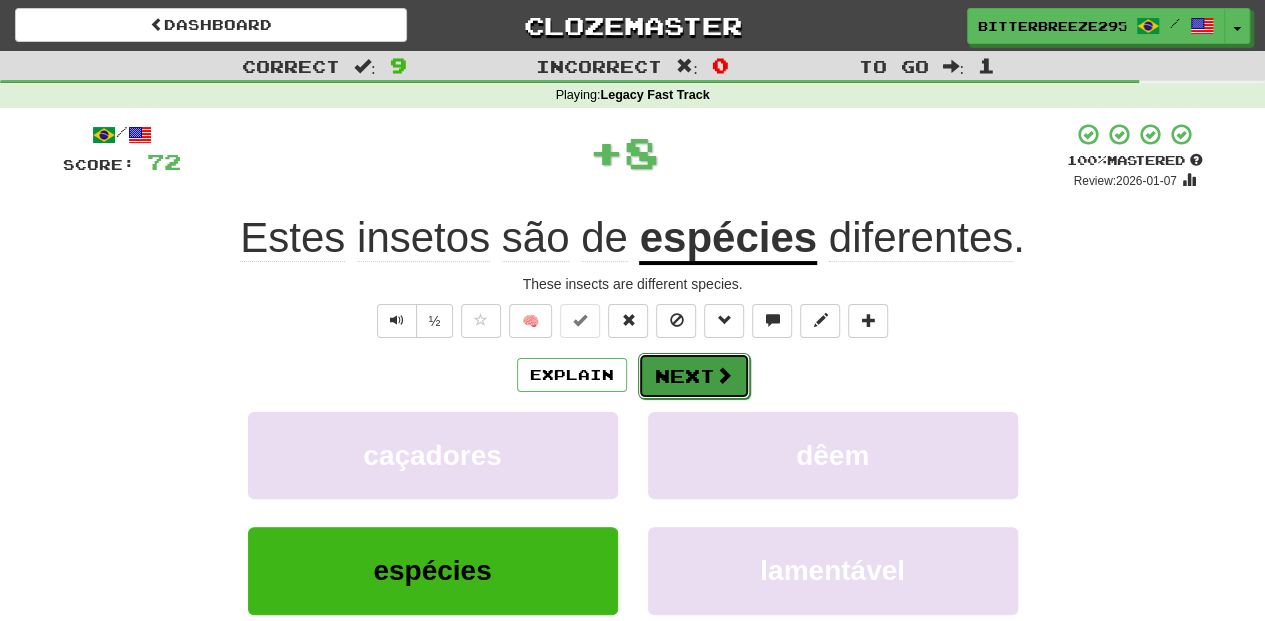 click on "Next" at bounding box center [694, 376] 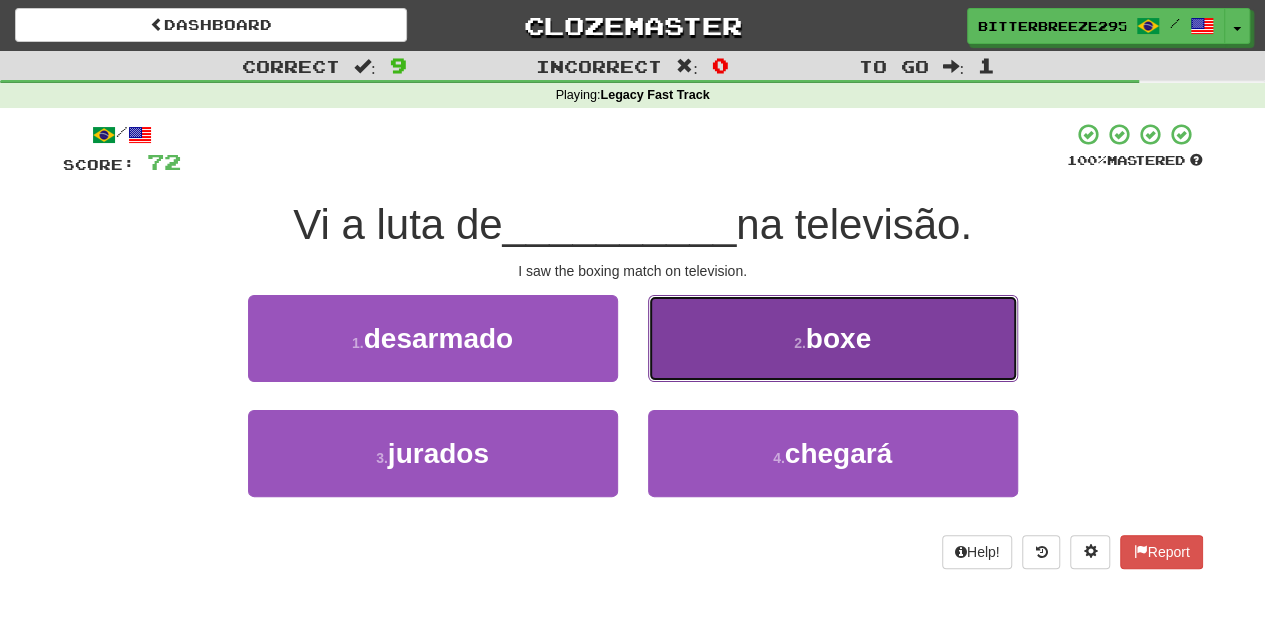 click on "2 .  boxe" at bounding box center [833, 338] 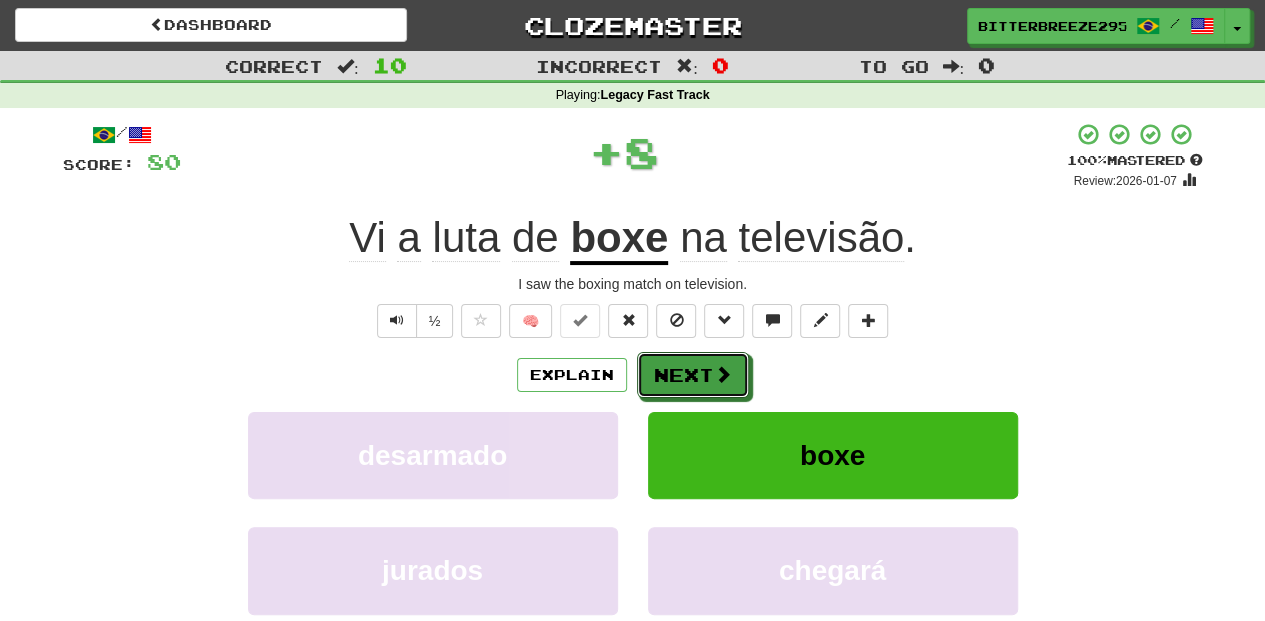 click on "Next" at bounding box center (693, 375) 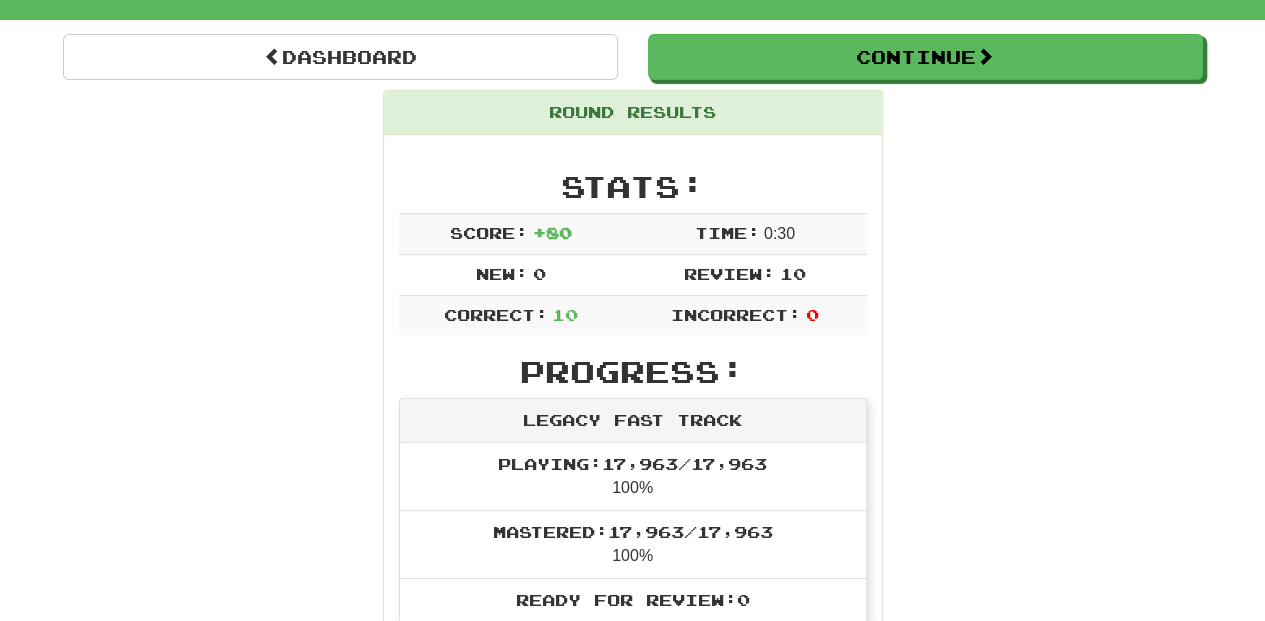 scroll, scrollTop: 133, scrollLeft: 0, axis: vertical 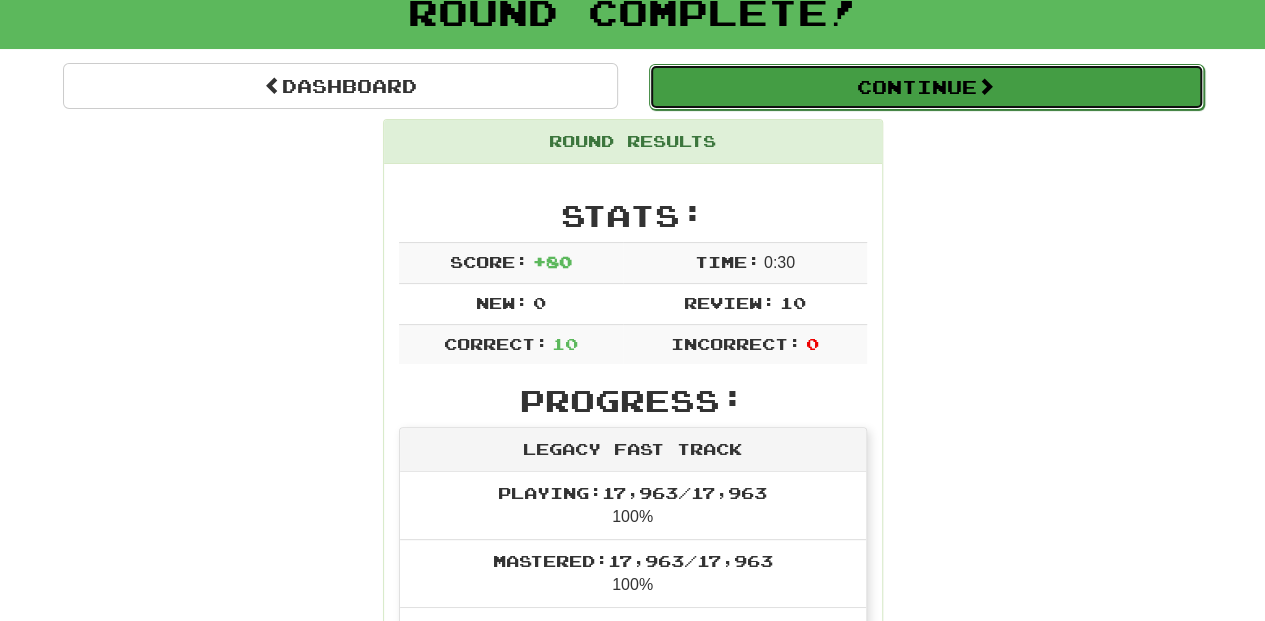 click on "Continue" at bounding box center (926, 87) 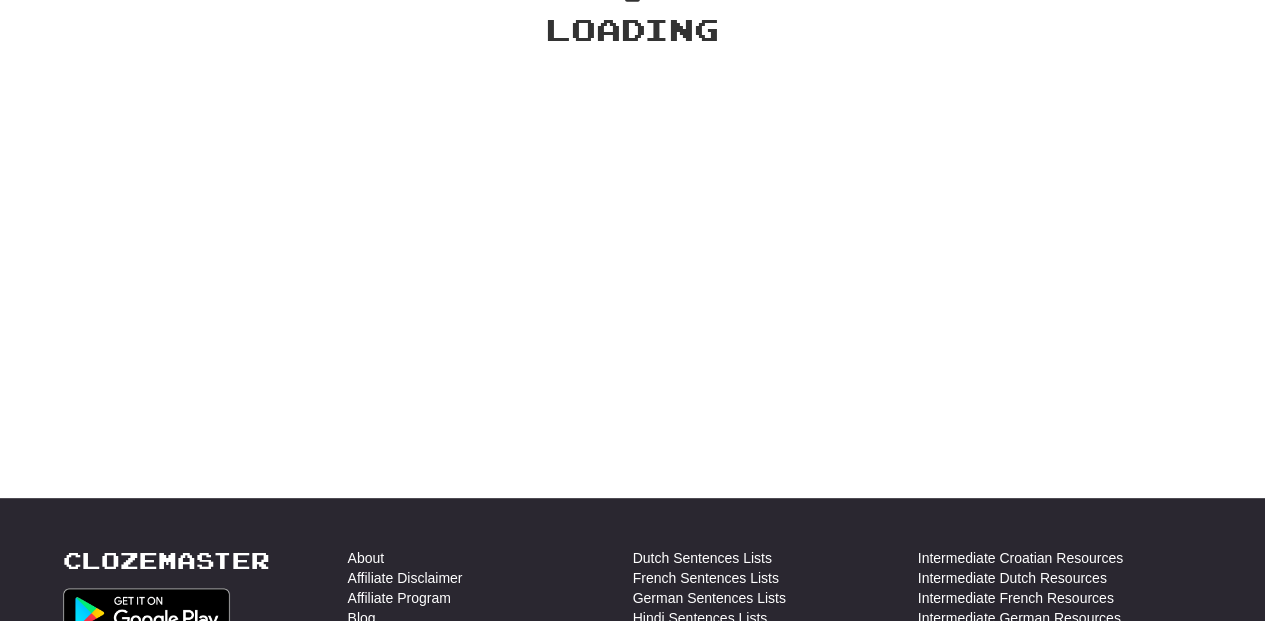 scroll, scrollTop: 133, scrollLeft: 0, axis: vertical 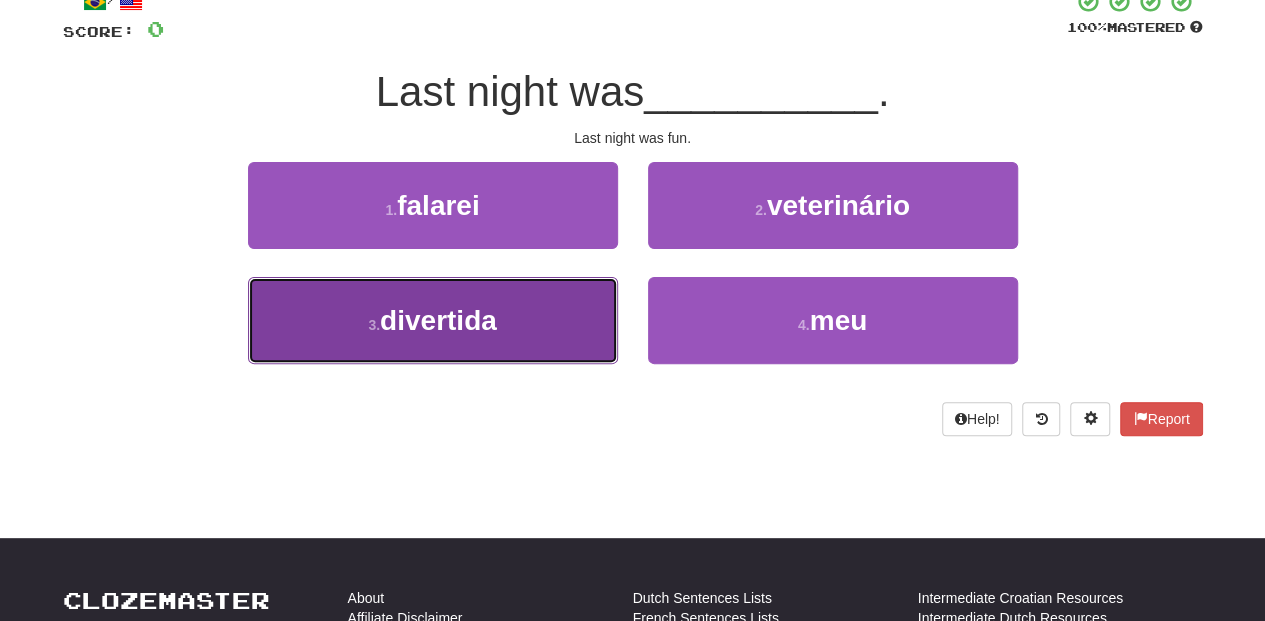 click on "3 .  divertida" at bounding box center [433, 320] 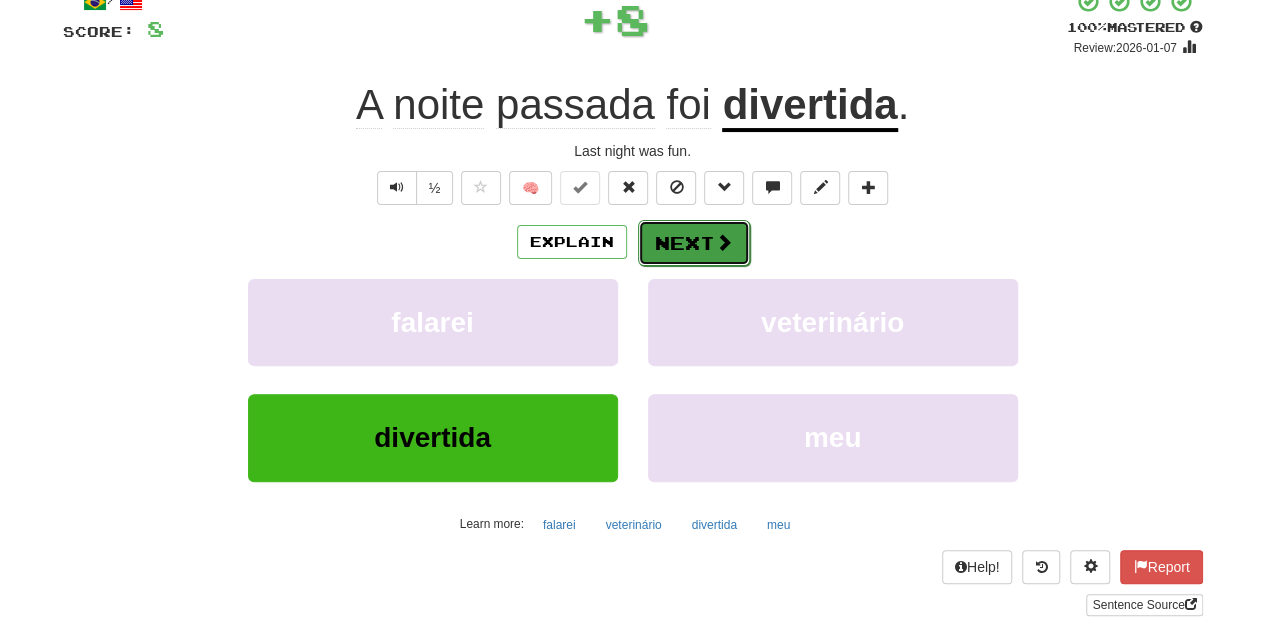 click at bounding box center [724, 242] 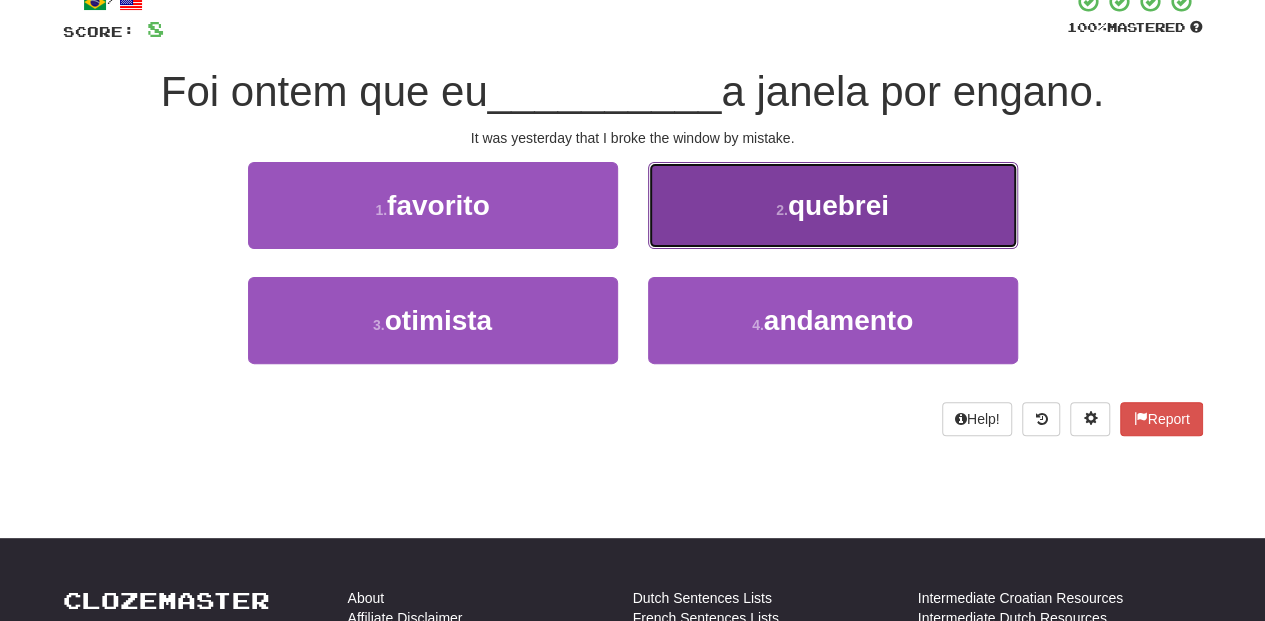 click on "2 .  quebrei" at bounding box center (833, 205) 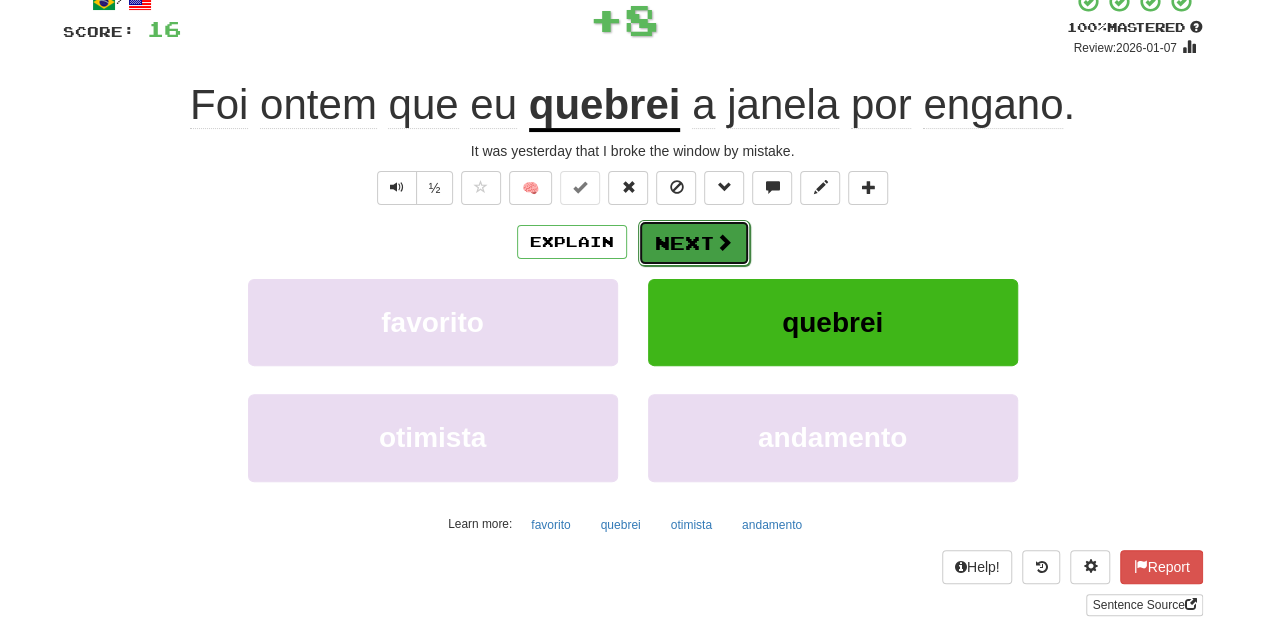 click on "Next" at bounding box center [694, 243] 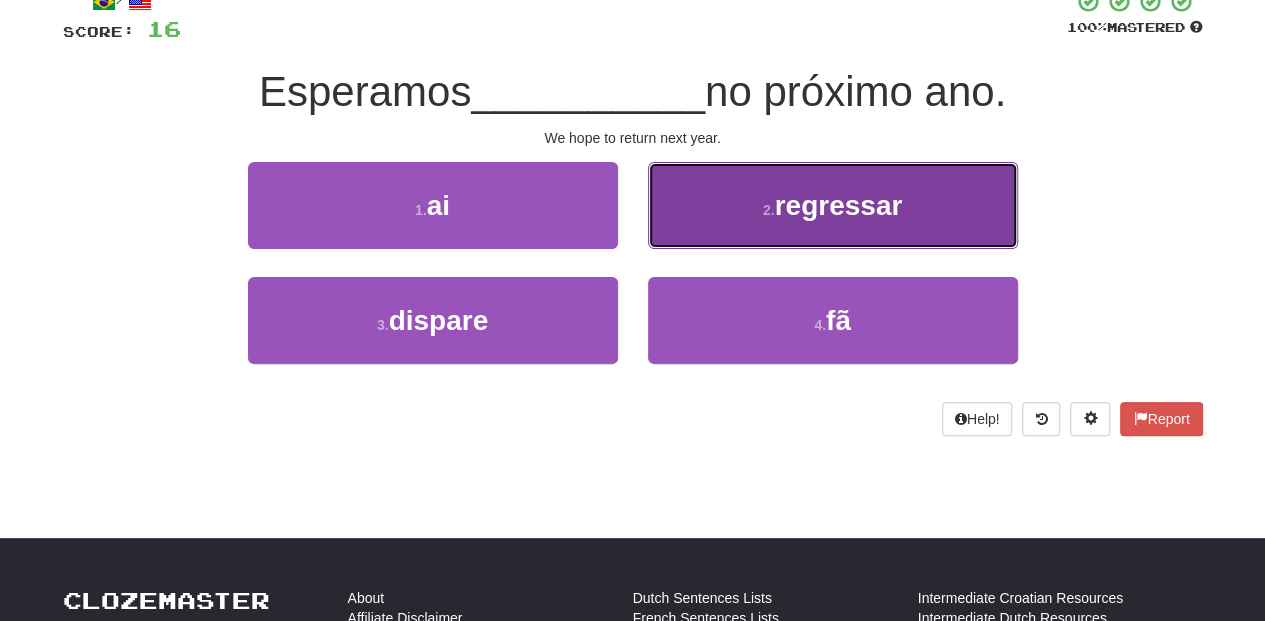 click on "2 .  regressar" at bounding box center [833, 205] 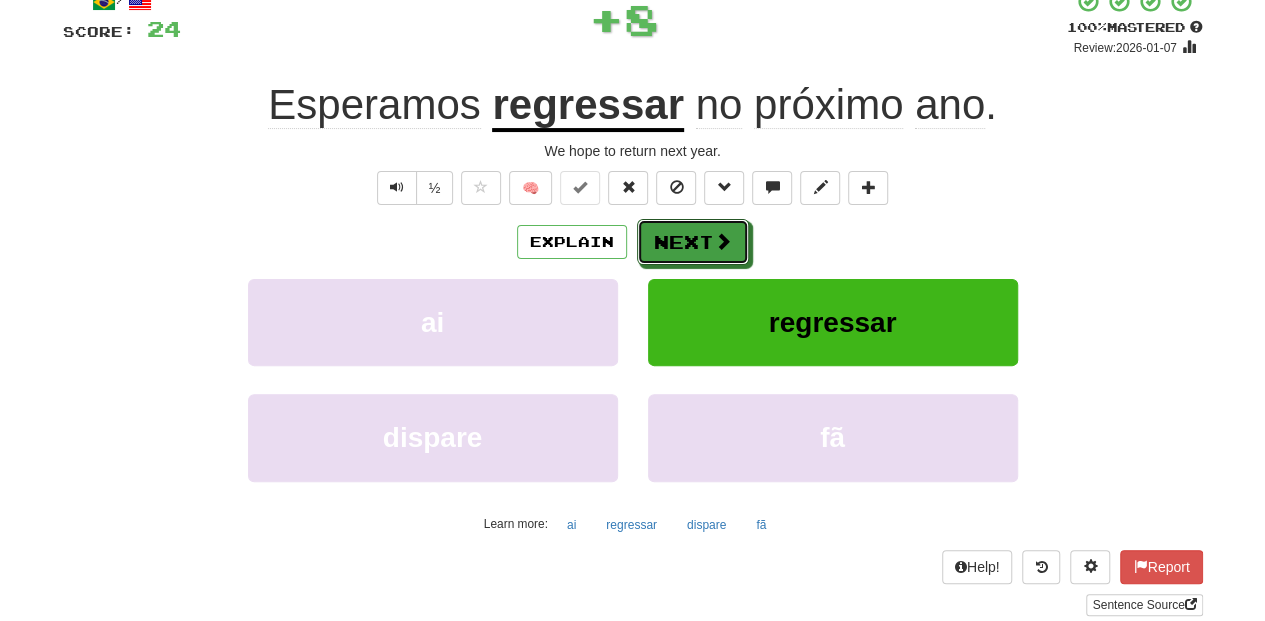 click on "Next" at bounding box center [693, 242] 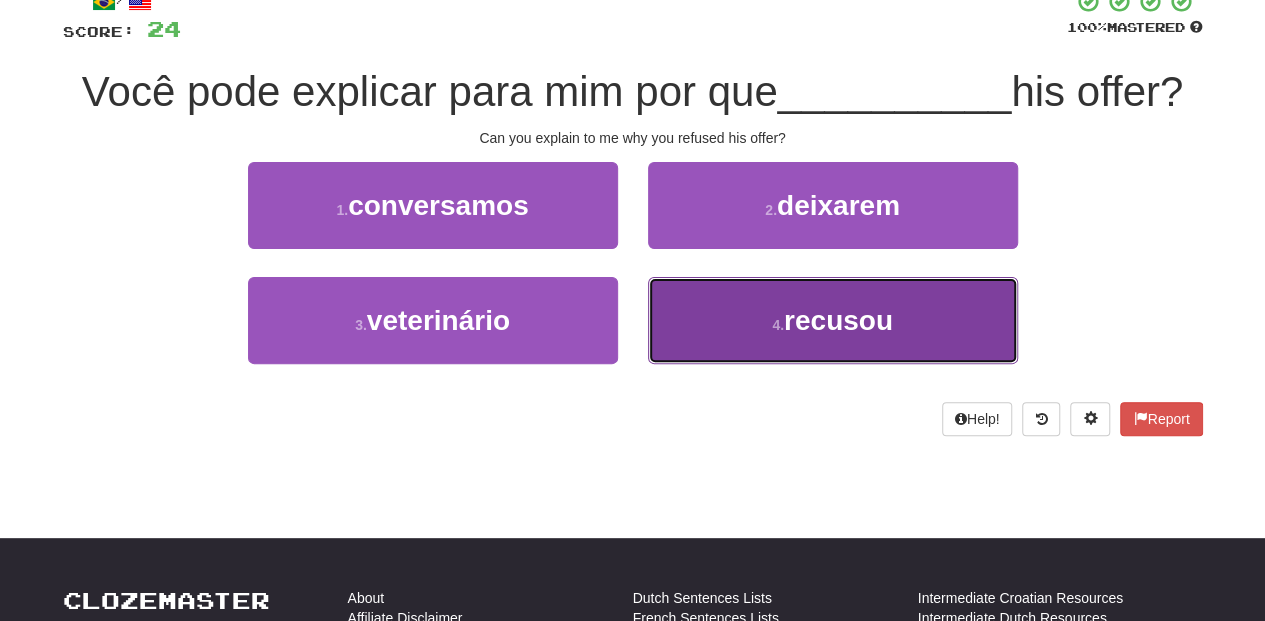click on "4 .  recusou" at bounding box center (833, 320) 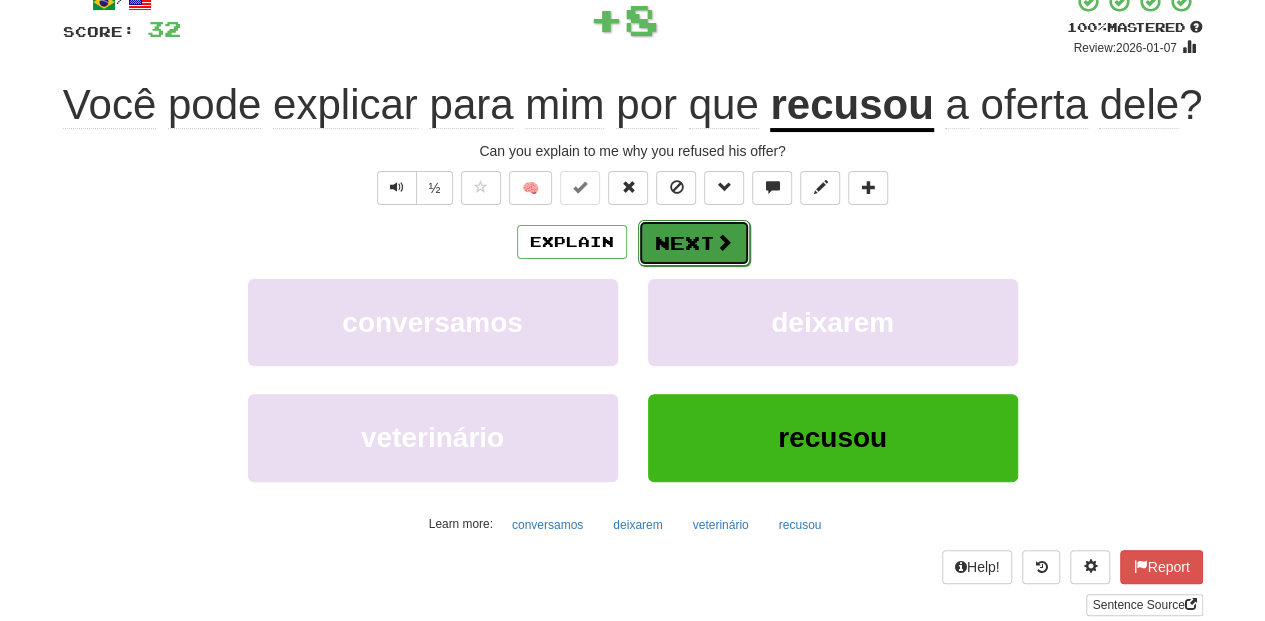 click on "Next" at bounding box center [694, 243] 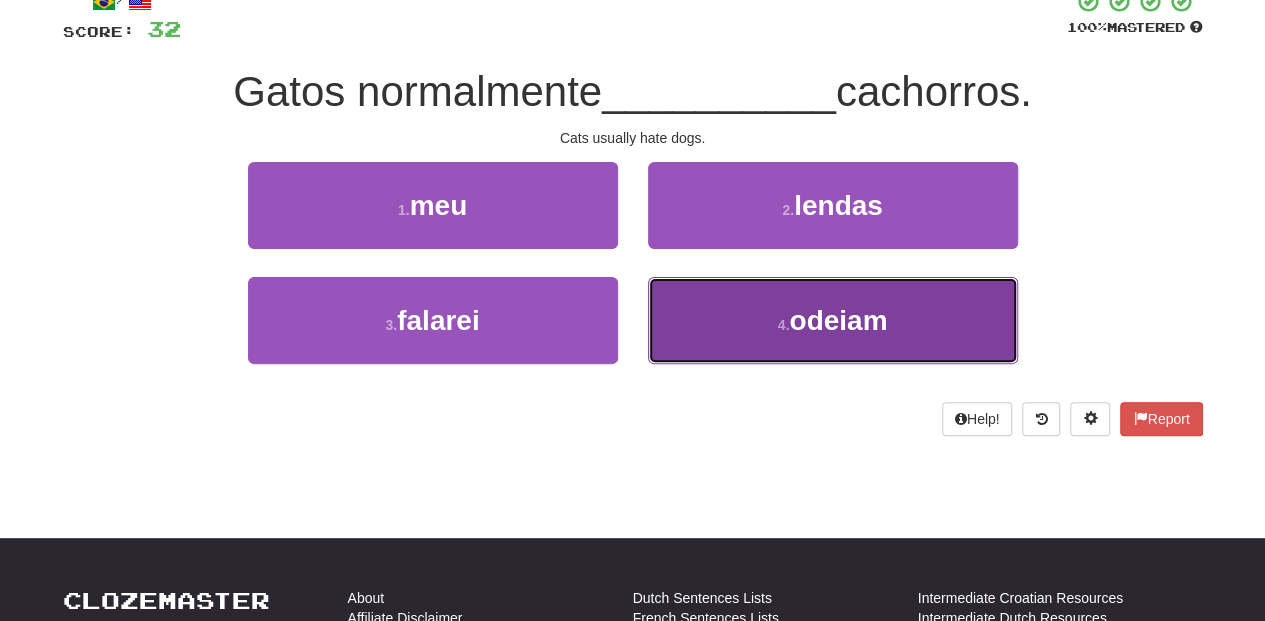 click on "4 .  odeiam" at bounding box center [833, 320] 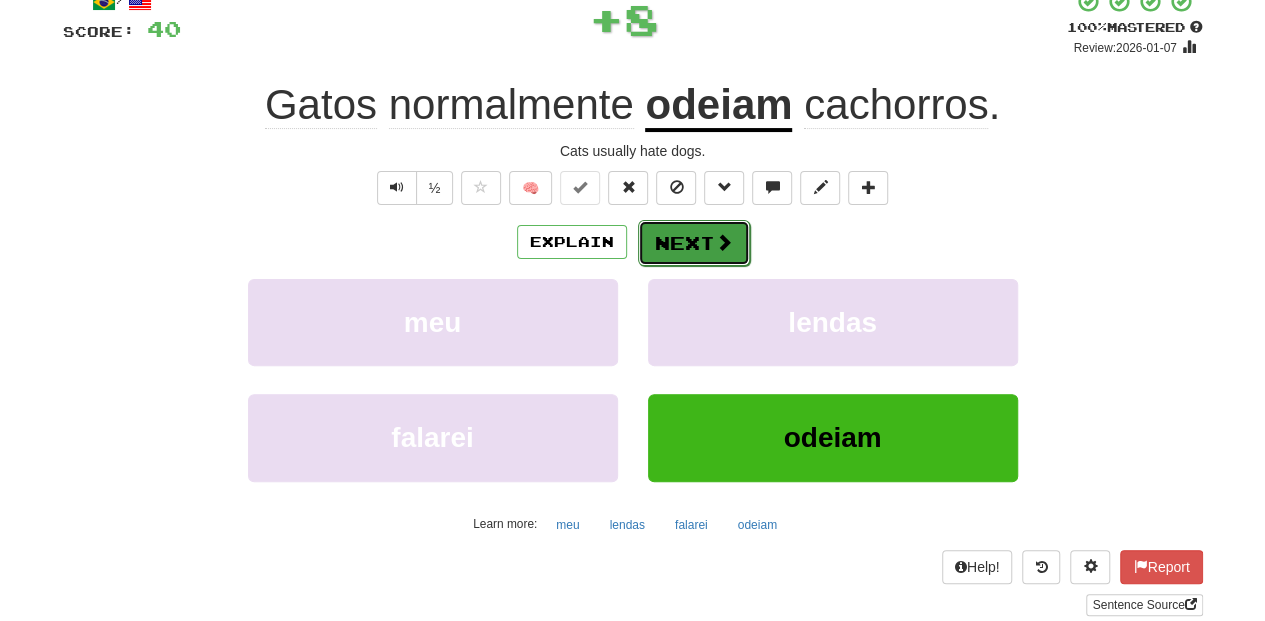 drag, startPoint x: 674, startPoint y: 269, endPoint x: 686, endPoint y: 238, distance: 33.24154 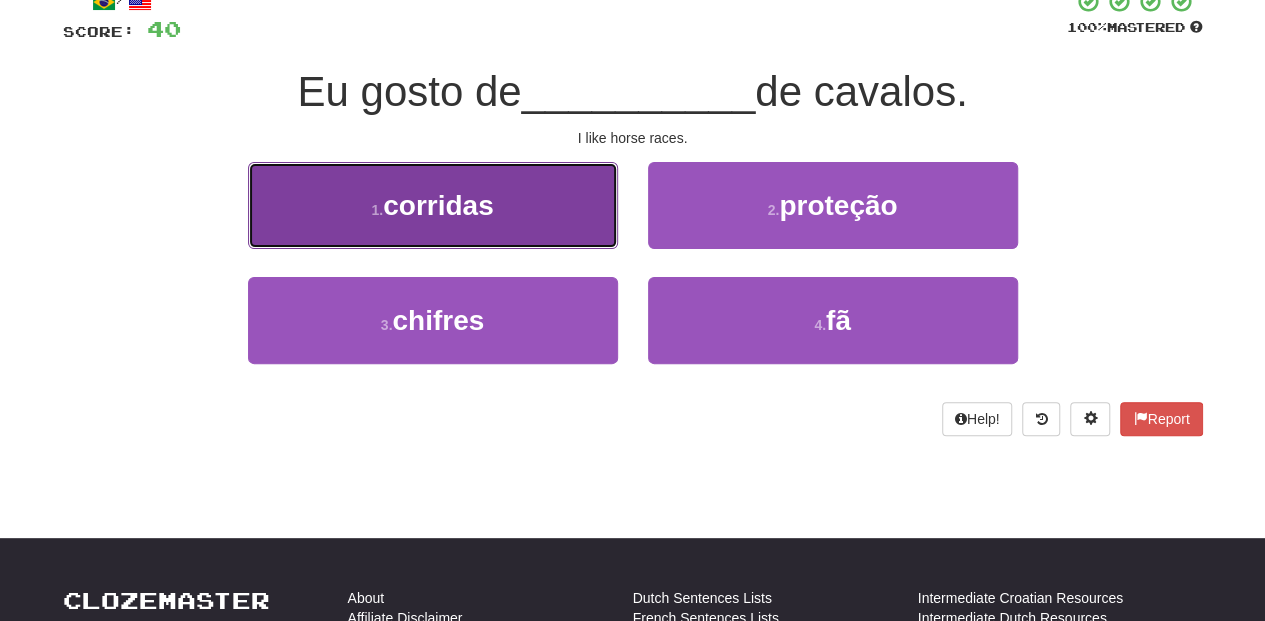 click on "1 .  corridas" at bounding box center [433, 205] 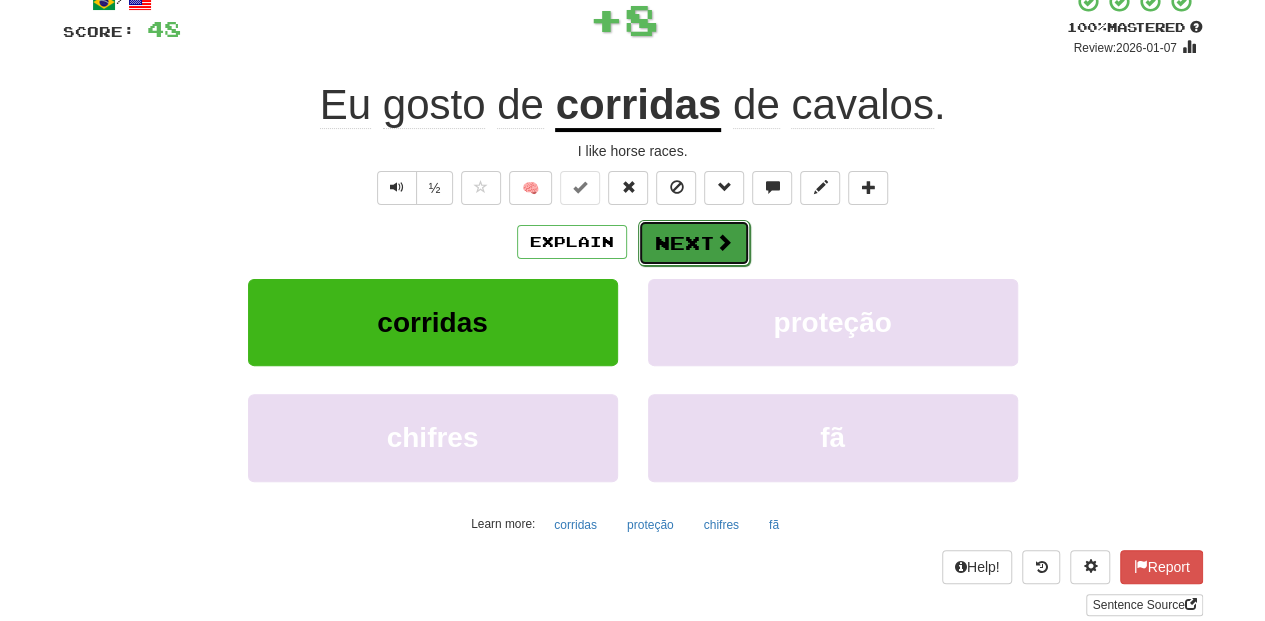 click on "Next" at bounding box center (694, 243) 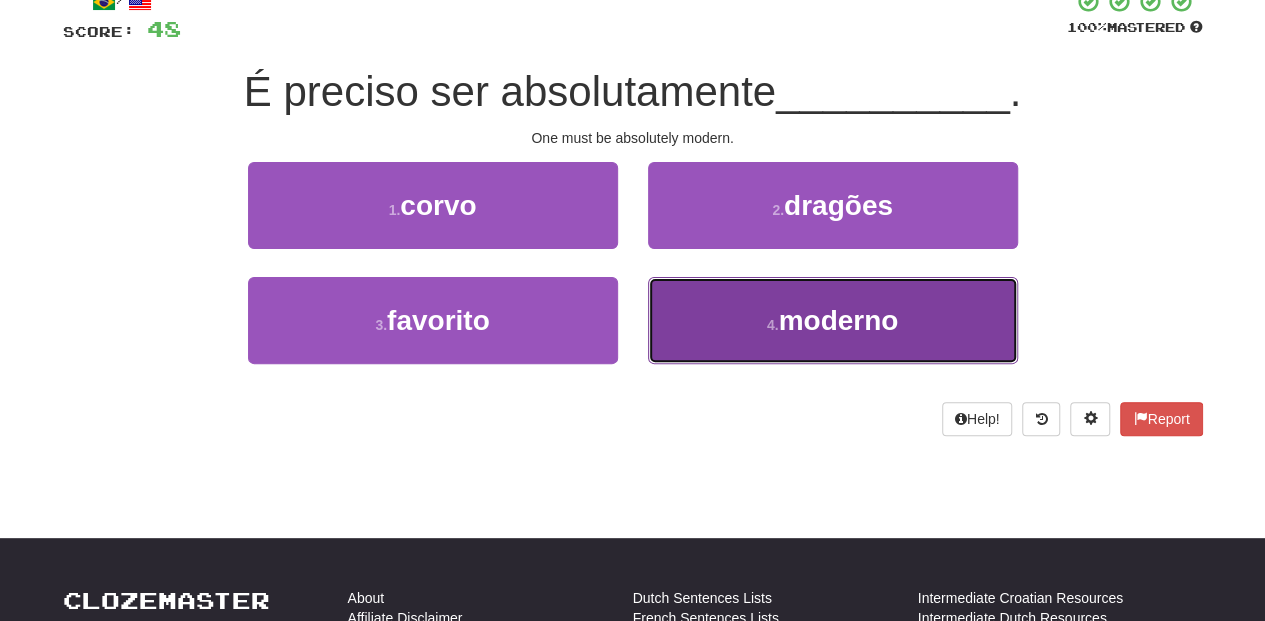 click on "4 .  moderno" at bounding box center (833, 320) 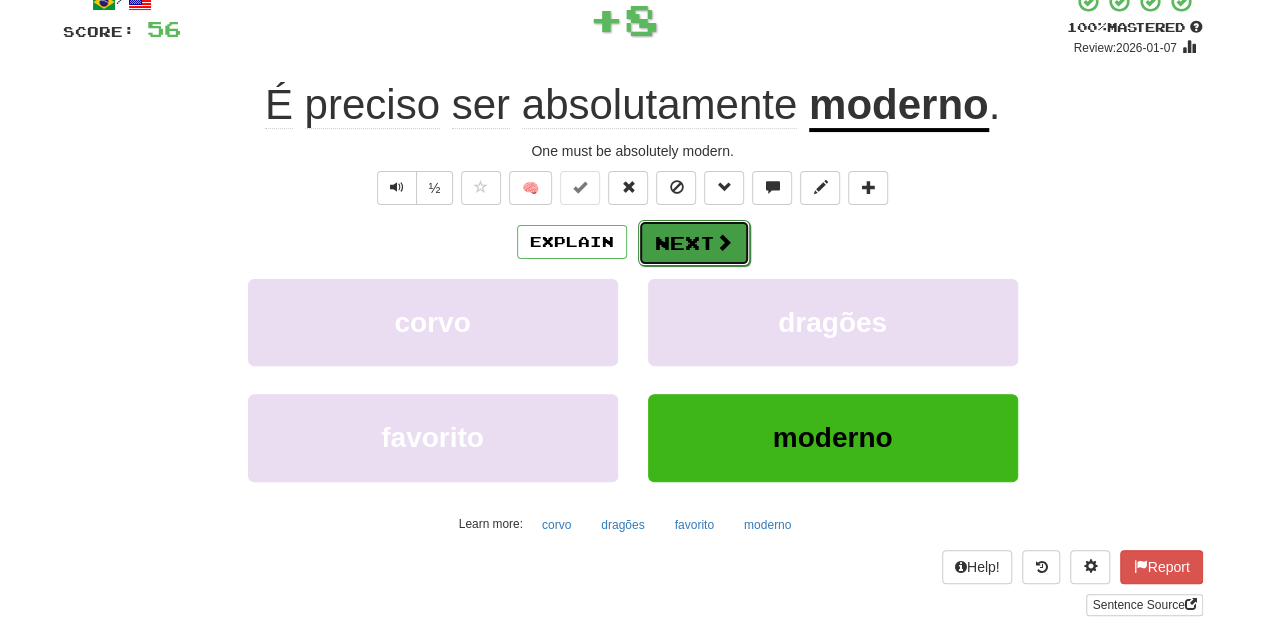 click on "Next" at bounding box center (694, 243) 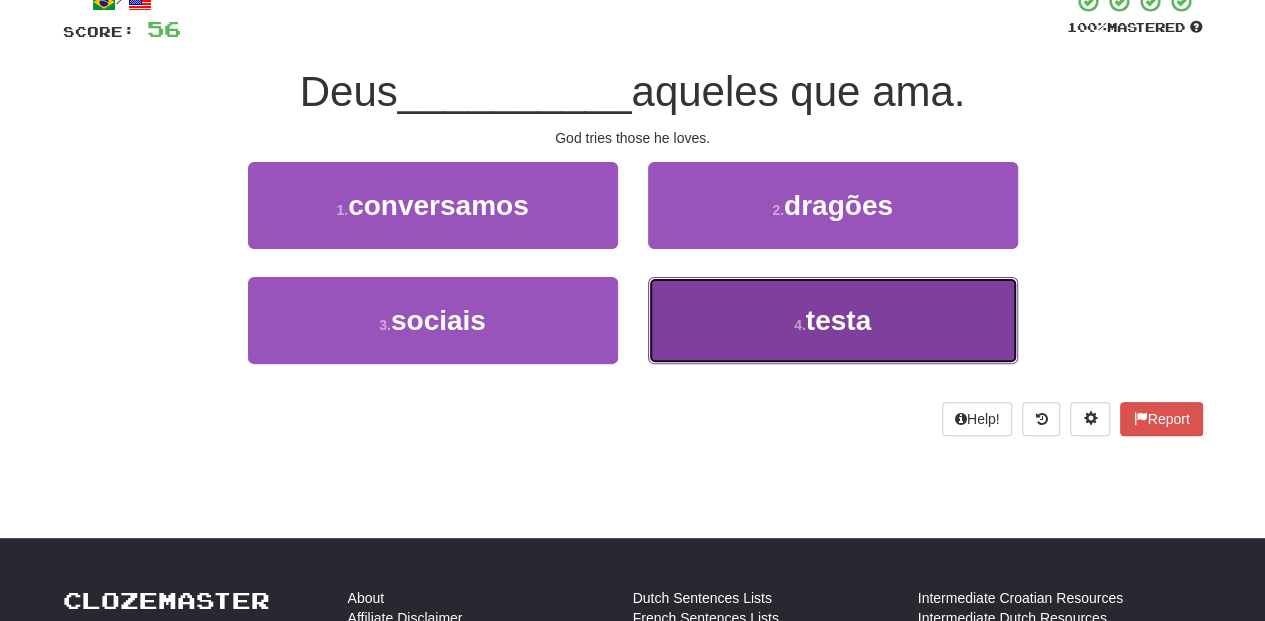 click on "4 .  testa" at bounding box center (833, 320) 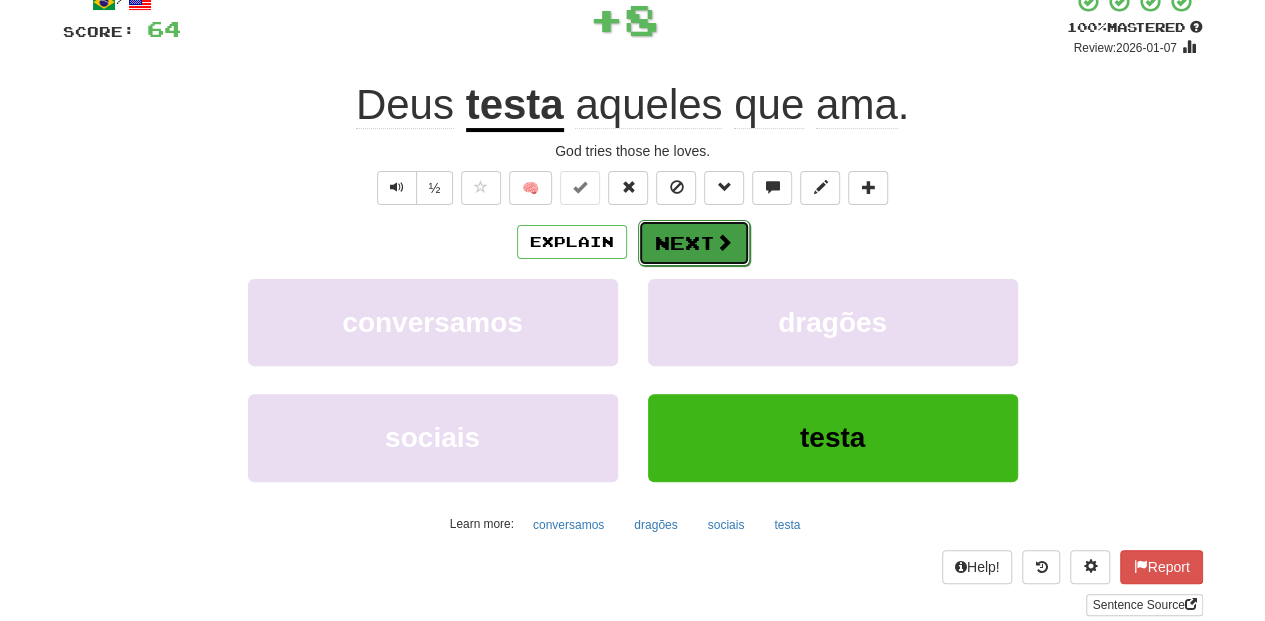 click on "Next" at bounding box center (694, 243) 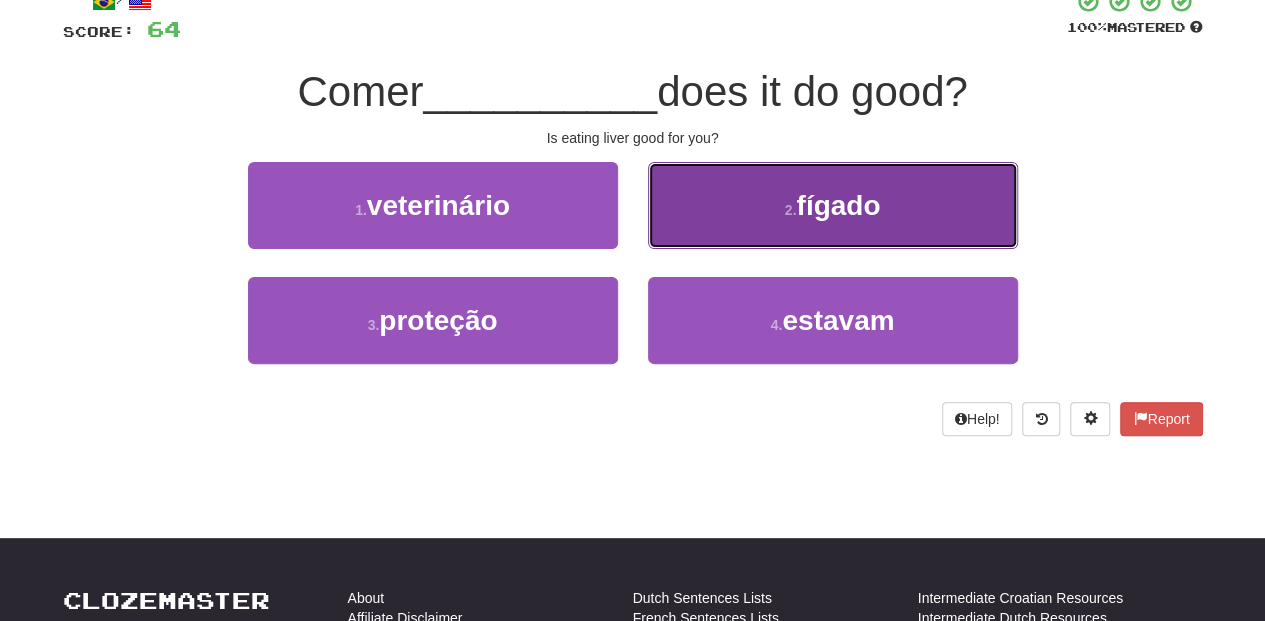 click on "2 .  fígado" at bounding box center (833, 205) 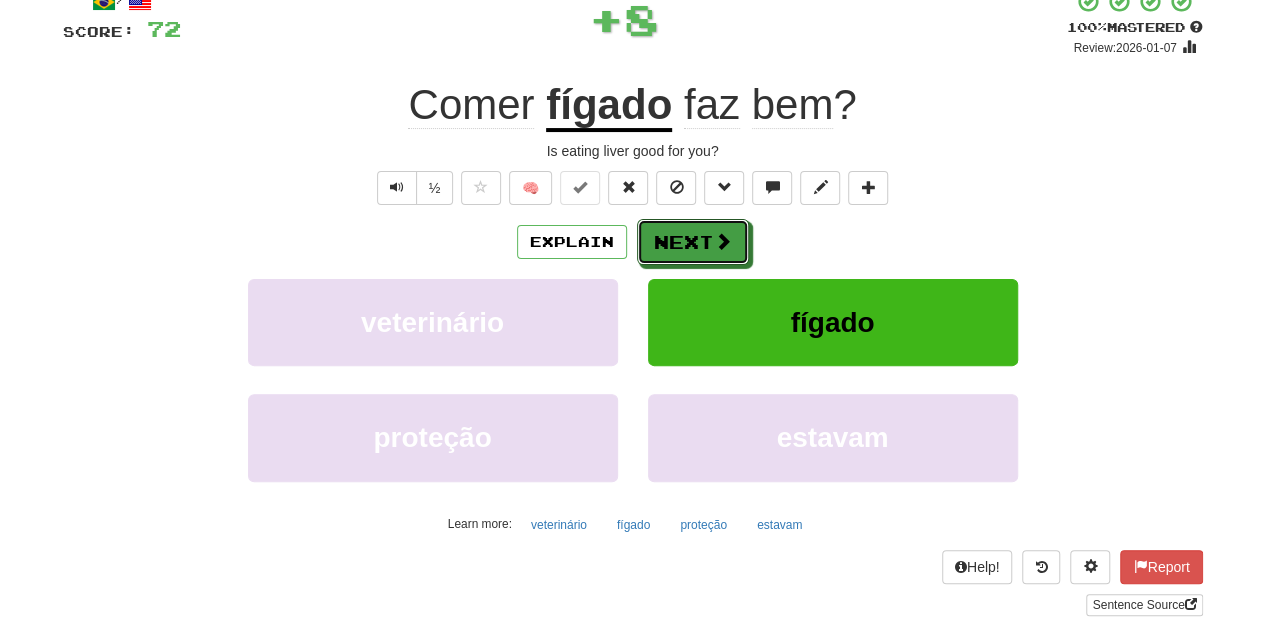 click on "Next" at bounding box center [693, 242] 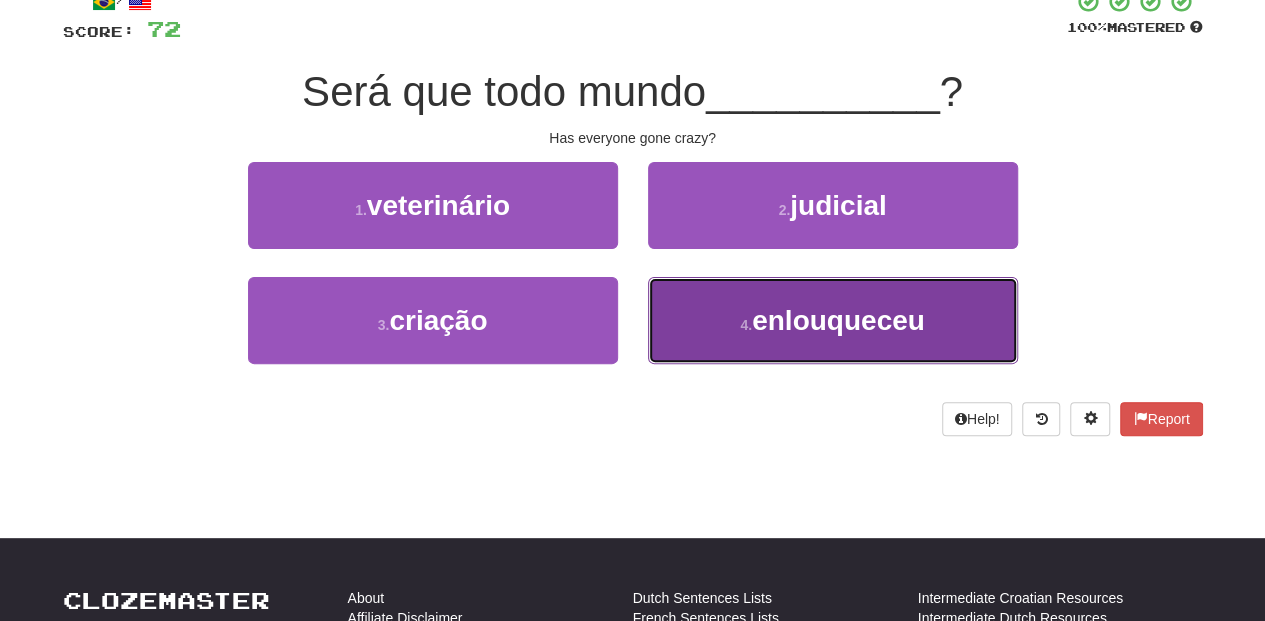 click on "4 .  enlouqueceu" at bounding box center (833, 320) 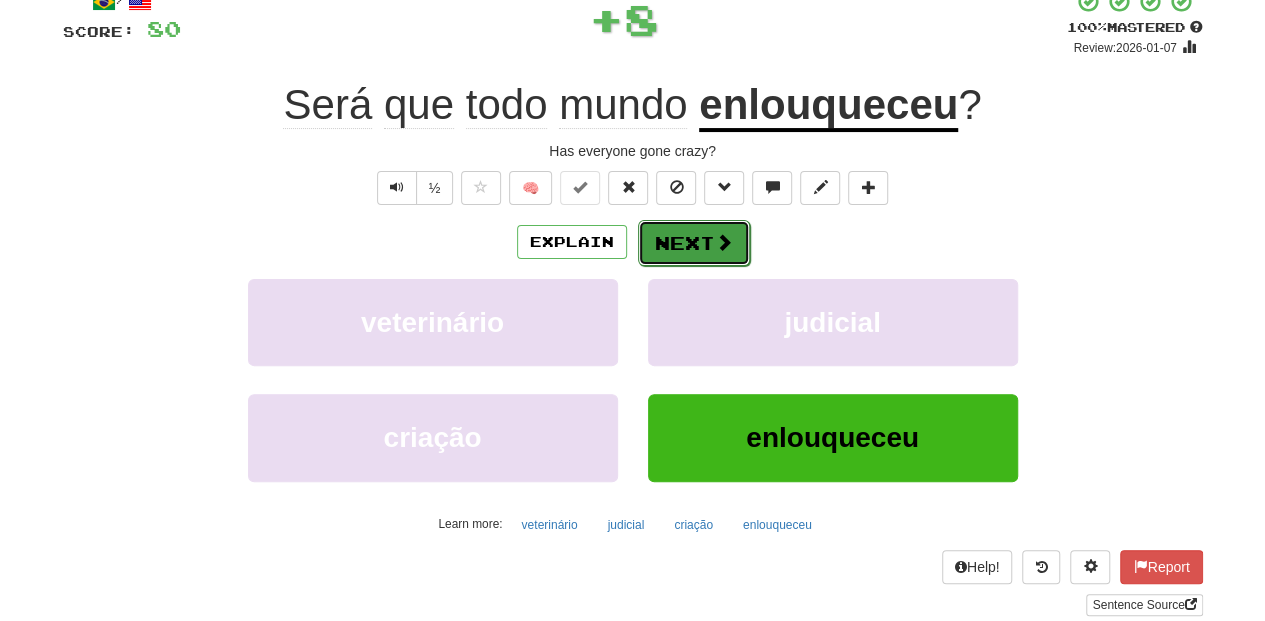 click on "Next" at bounding box center [694, 243] 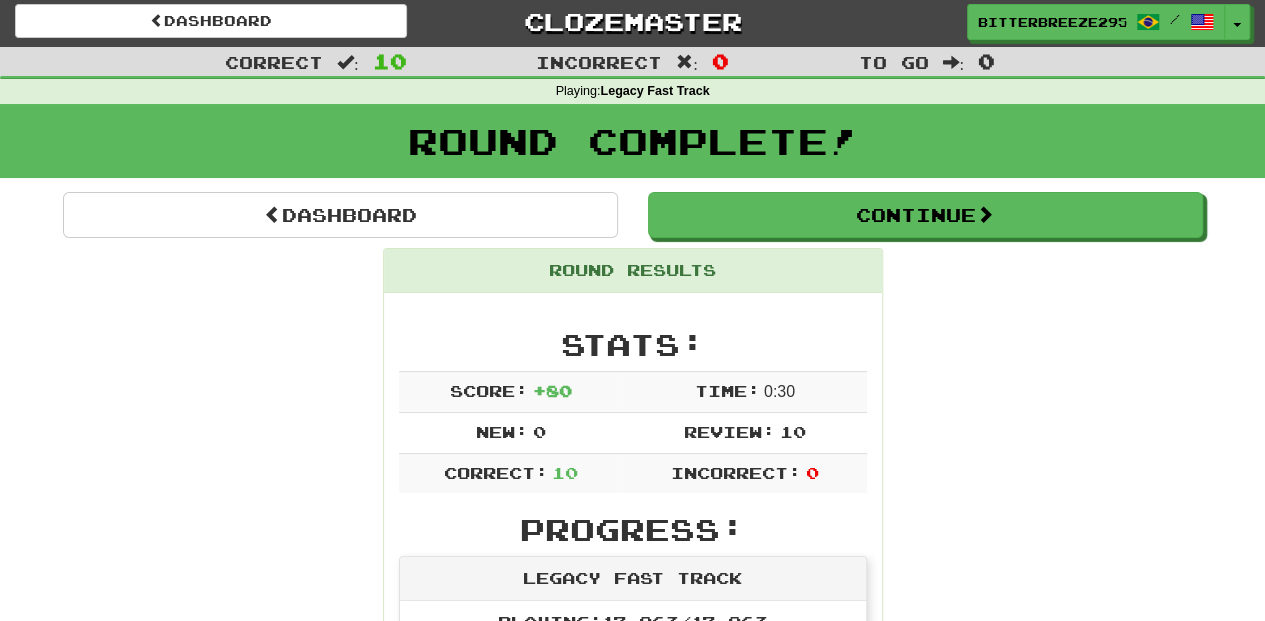 scroll, scrollTop: 0, scrollLeft: 0, axis: both 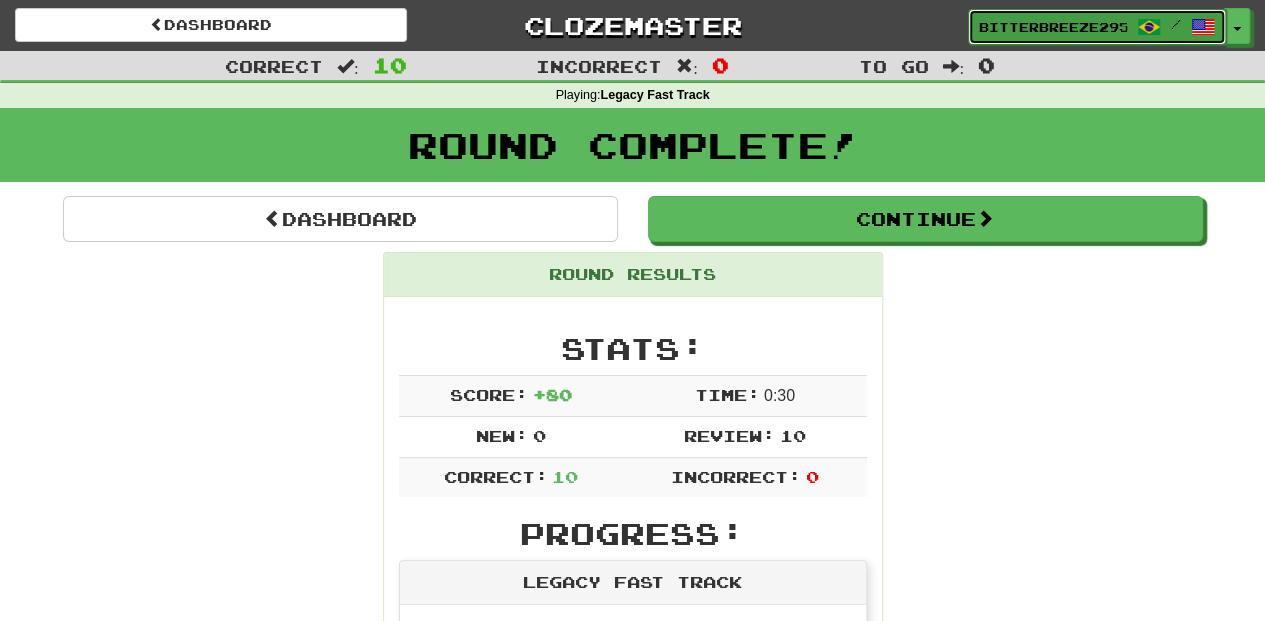 click on "BitterBreeze2956" at bounding box center (1053, 27) 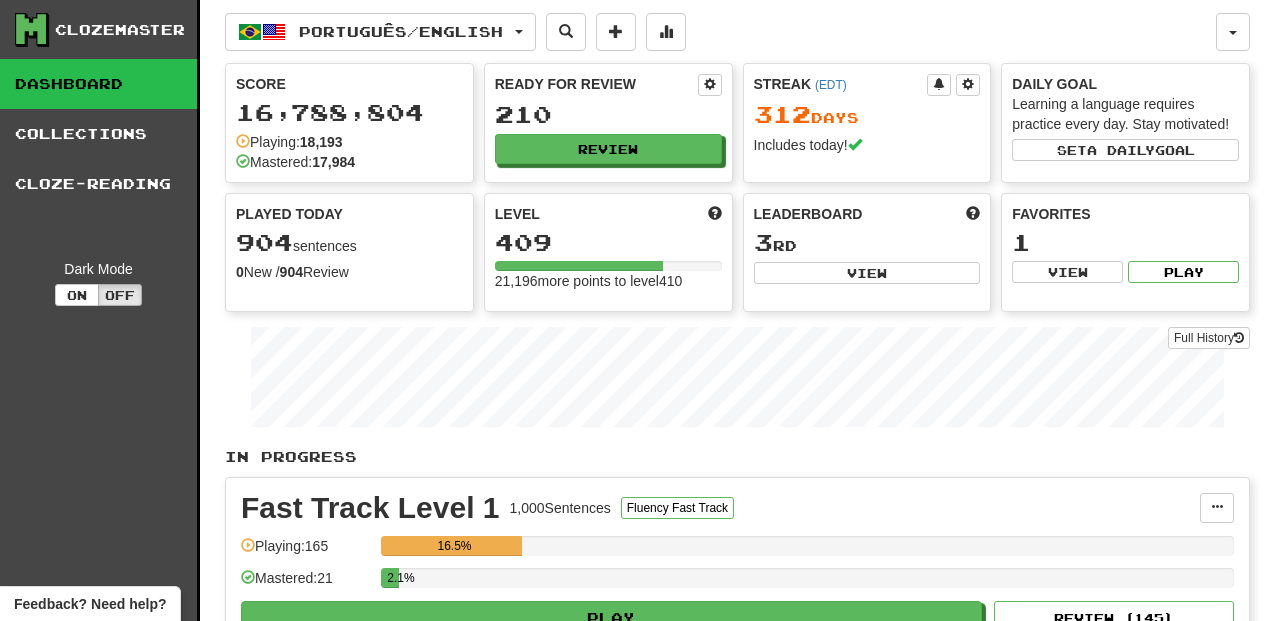scroll, scrollTop: 0, scrollLeft: 0, axis: both 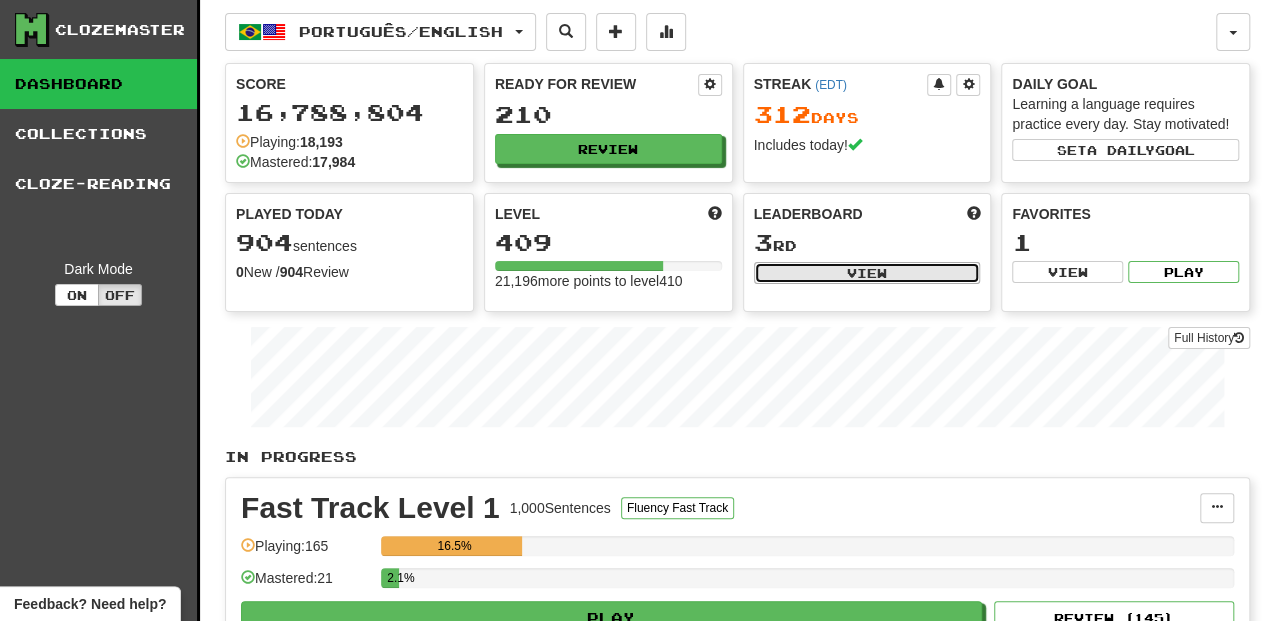 click on "View" at bounding box center (867, 273) 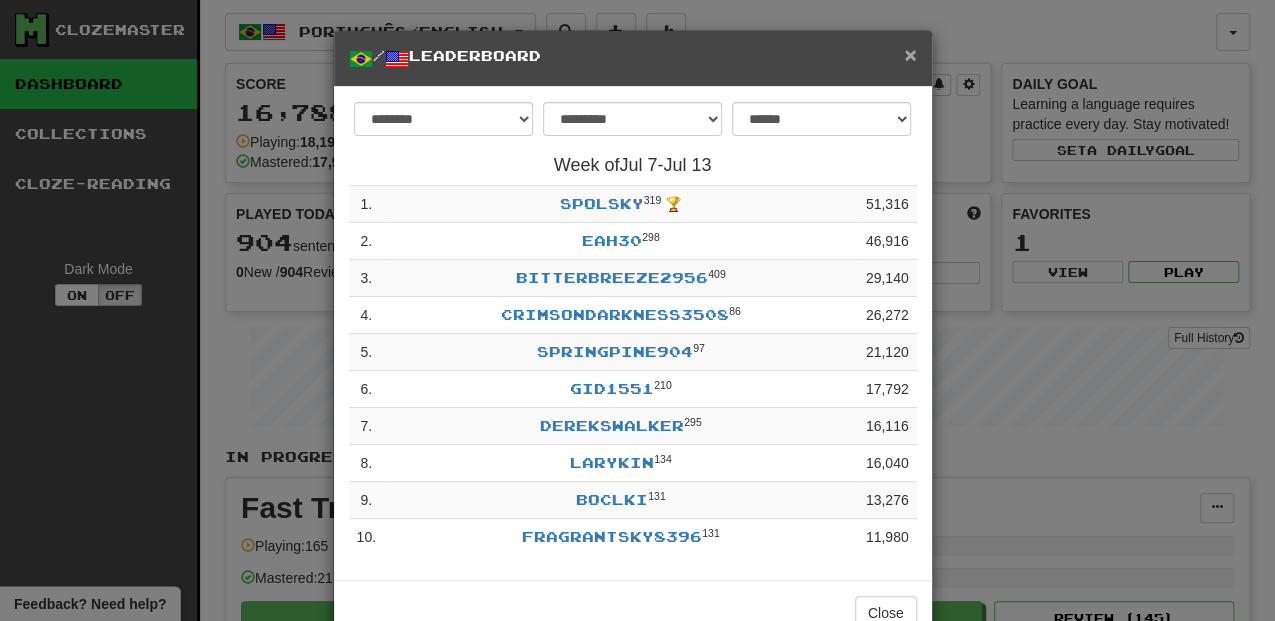 click on "×" at bounding box center [910, 54] 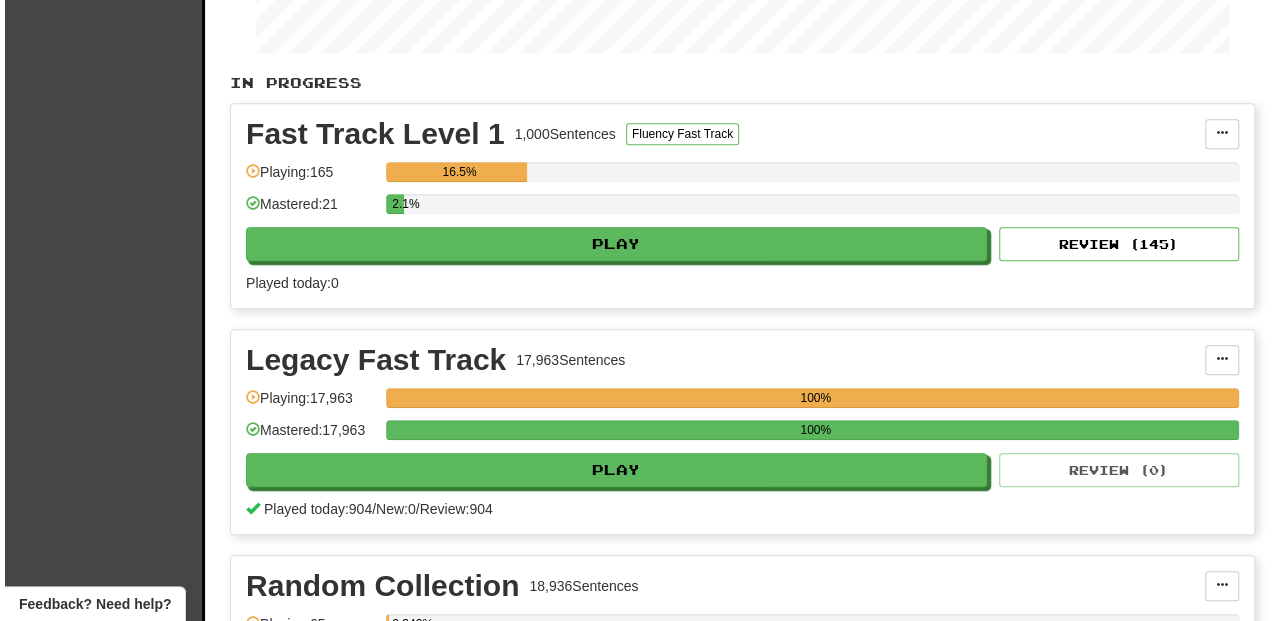 scroll, scrollTop: 400, scrollLeft: 0, axis: vertical 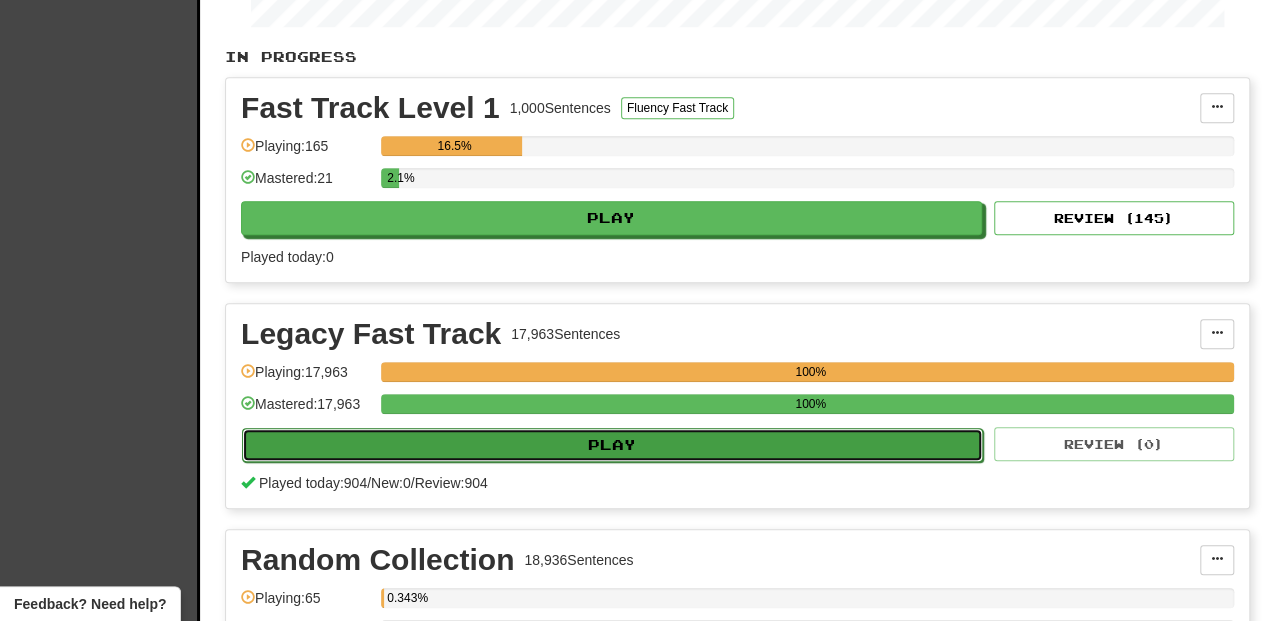 click on "Play" at bounding box center [612, 445] 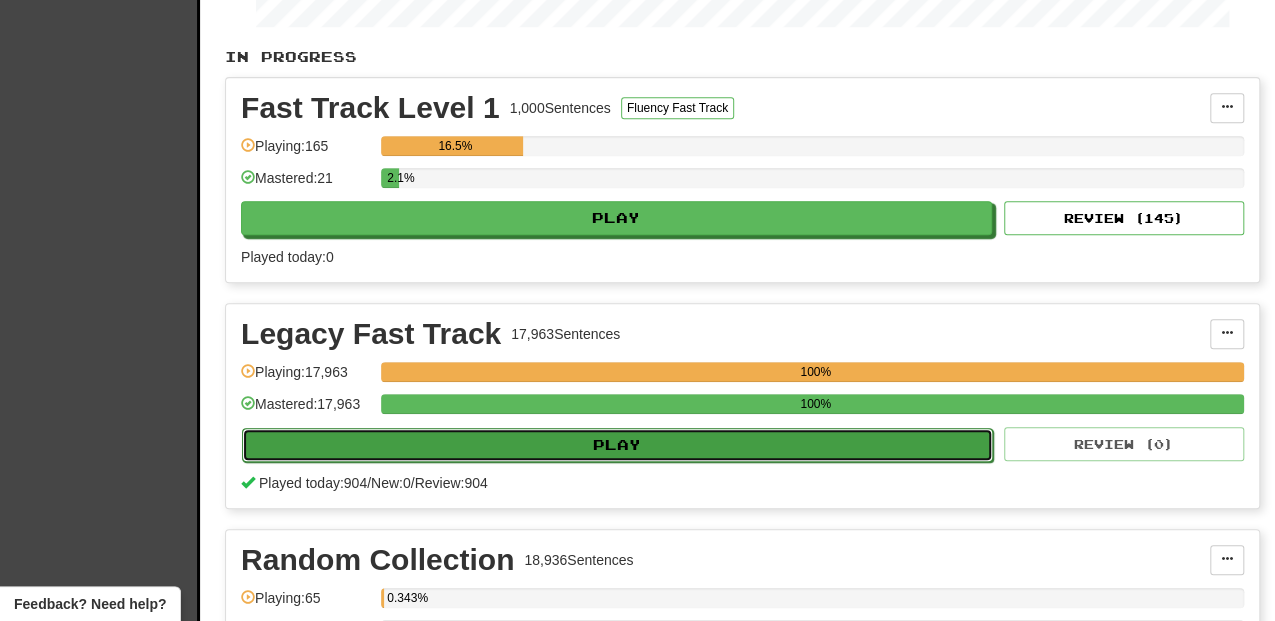 select on "**" 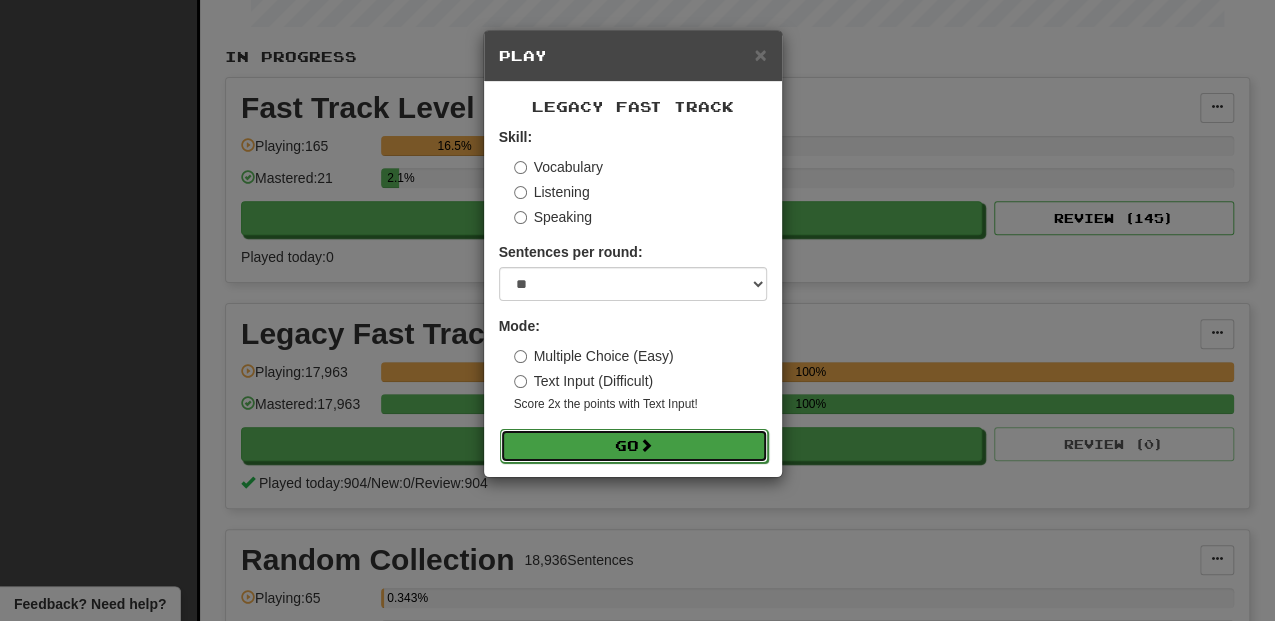 click on "Go" at bounding box center (634, 446) 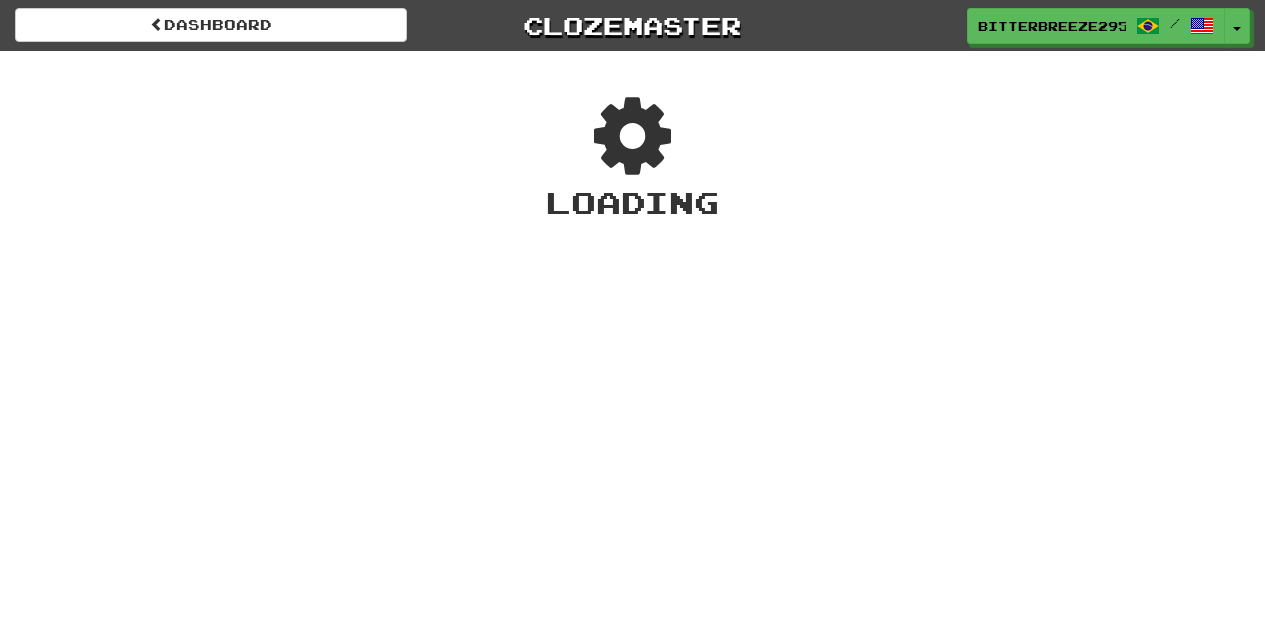 scroll, scrollTop: 0, scrollLeft: 0, axis: both 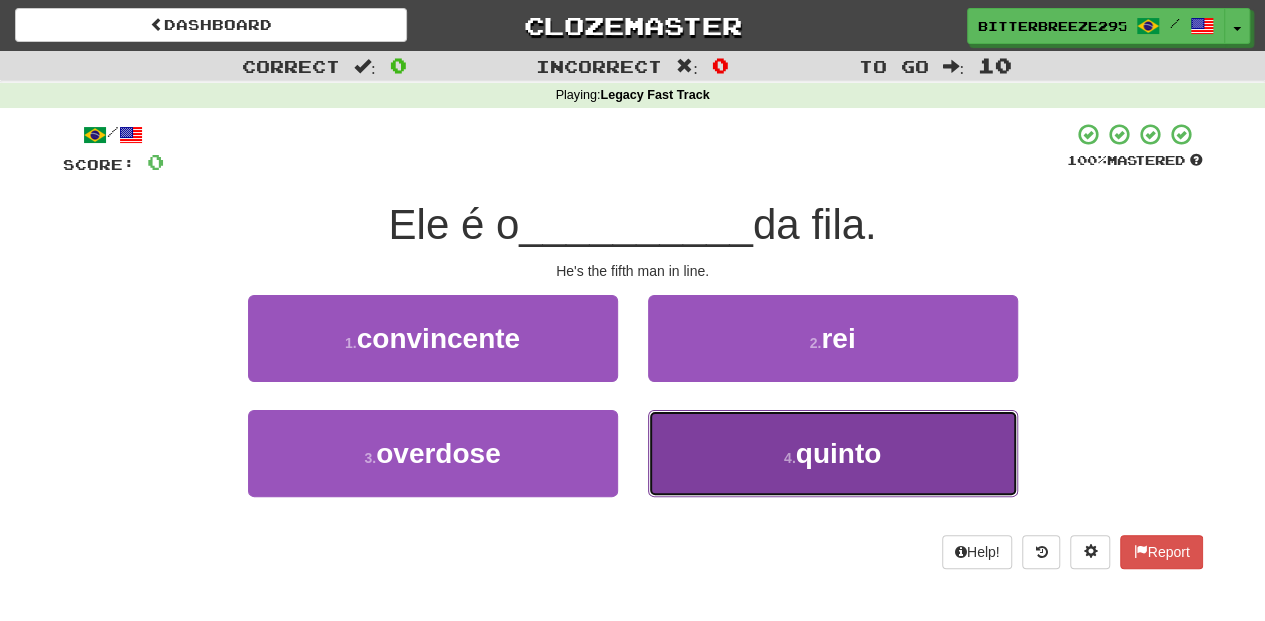 click on "4 .  quinto" at bounding box center [833, 453] 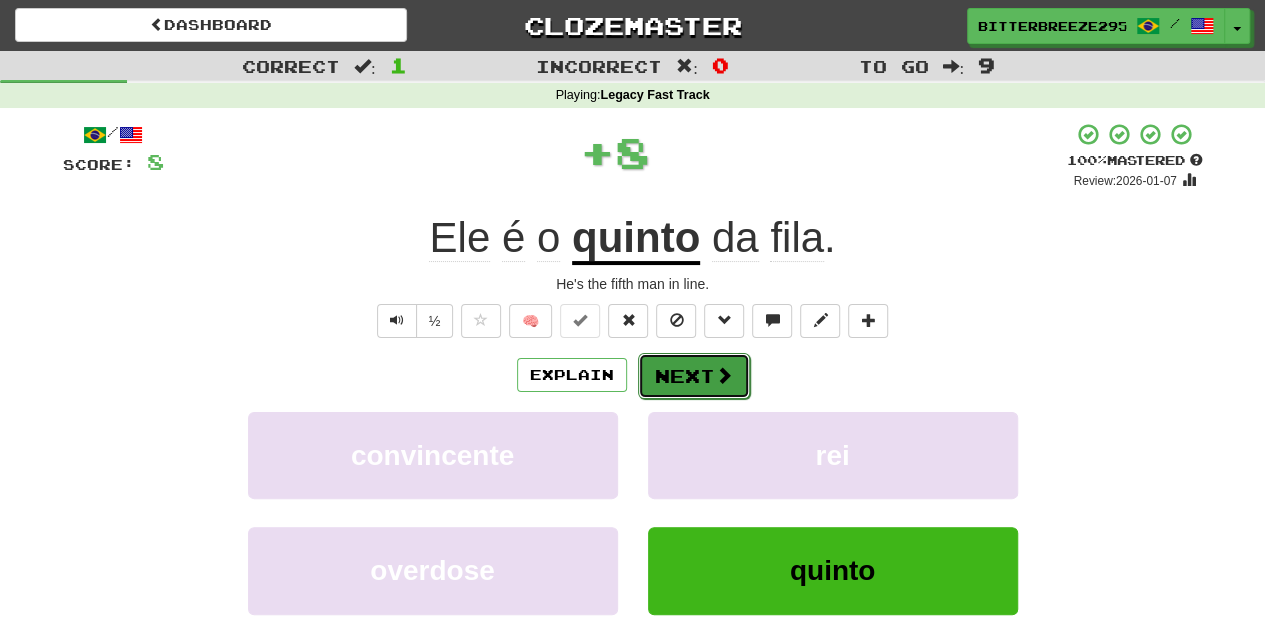 click at bounding box center [724, 375] 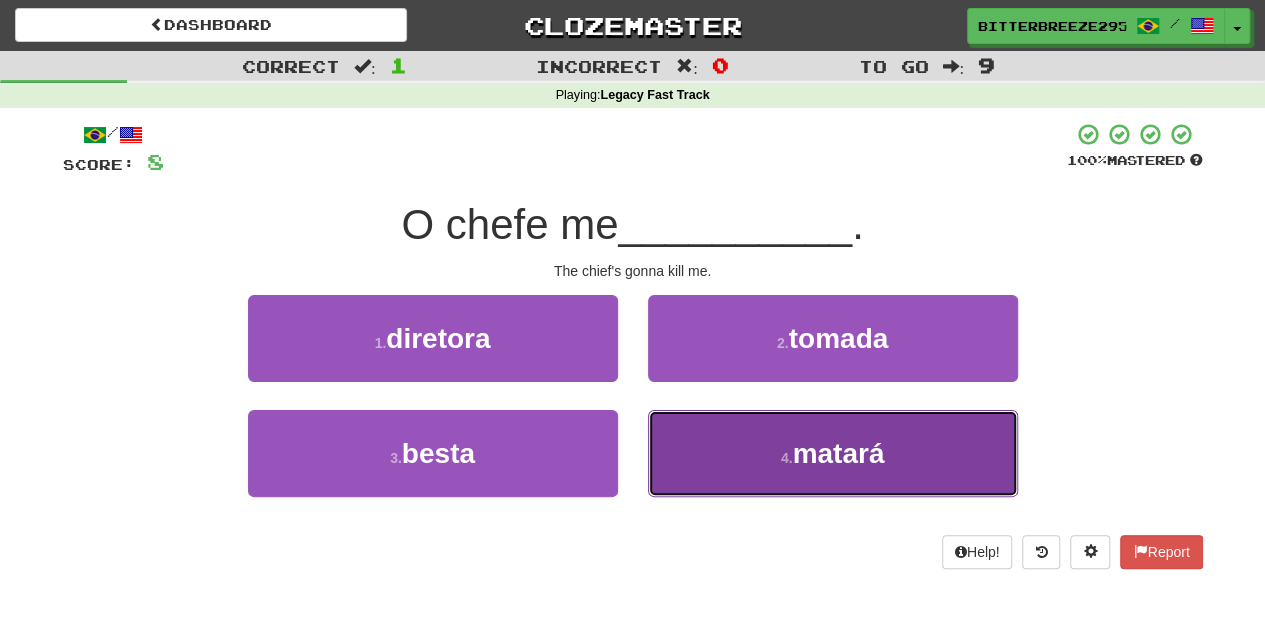 click on "4 .  matará" at bounding box center (833, 453) 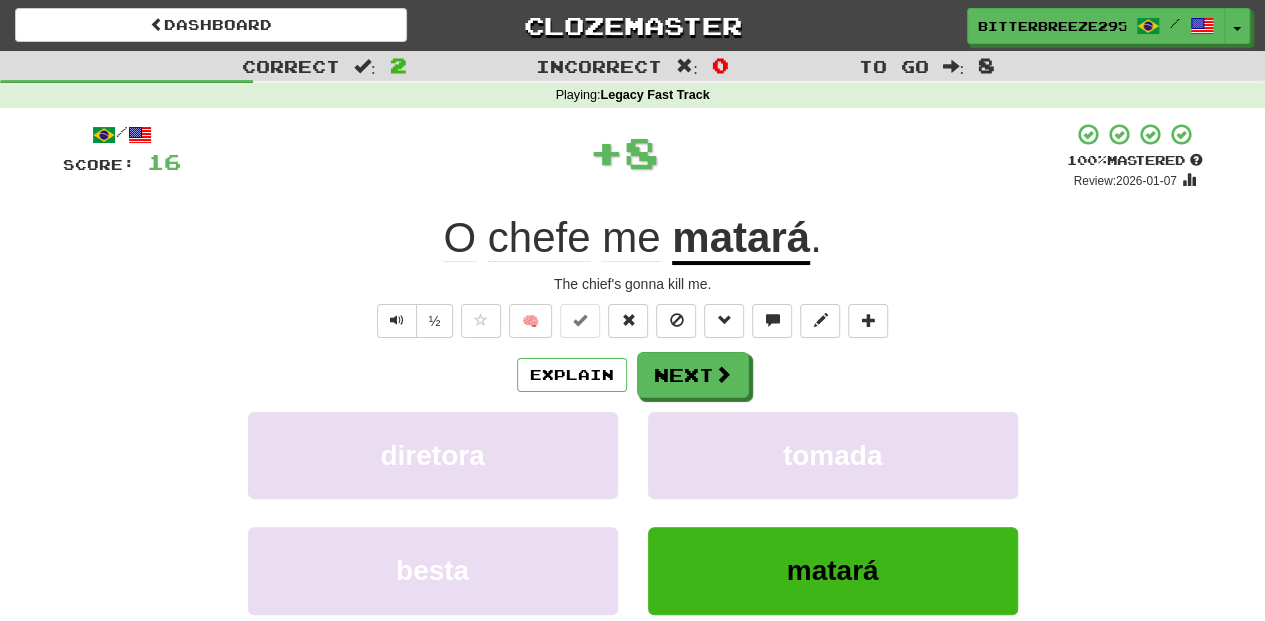 click on "/  Score:   16 + 8 100 %  Mastered Review:  2026-01-07 O   chefe   me   matará . The chief's gonna kill me. ½ 🧠 Explain Next diretora tomada besta matará Learn more: diretora tomada besta matará  Help!  Report Sentence Source" at bounding box center (633, 435) 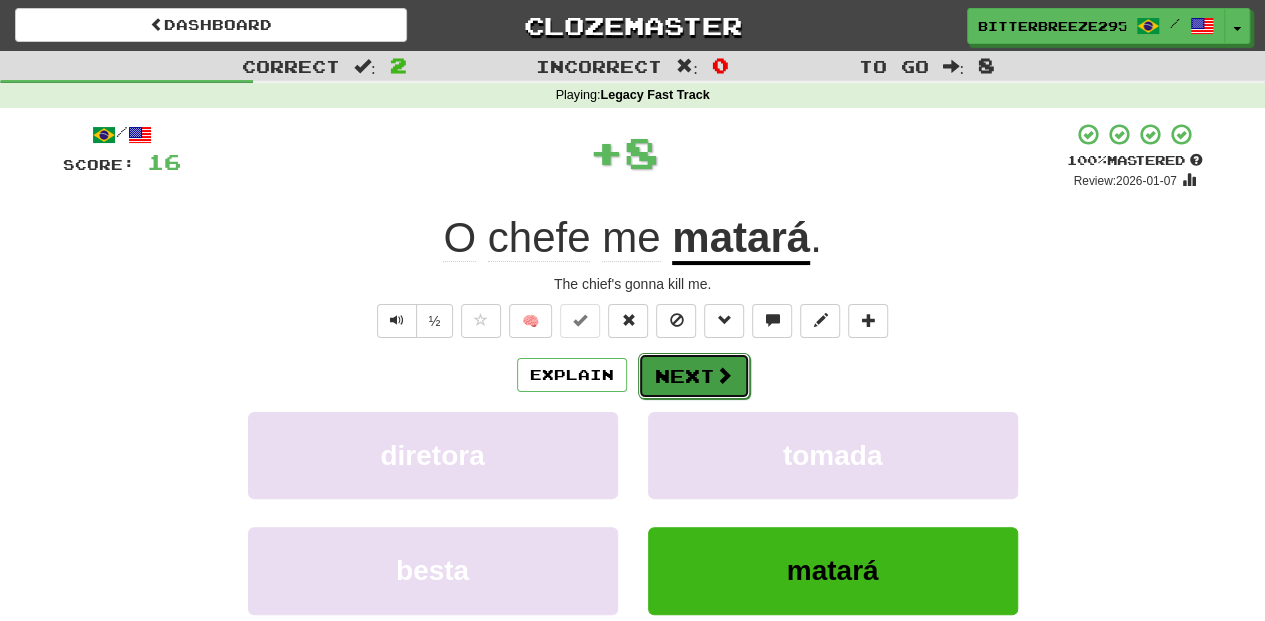 click on "Next" at bounding box center (694, 376) 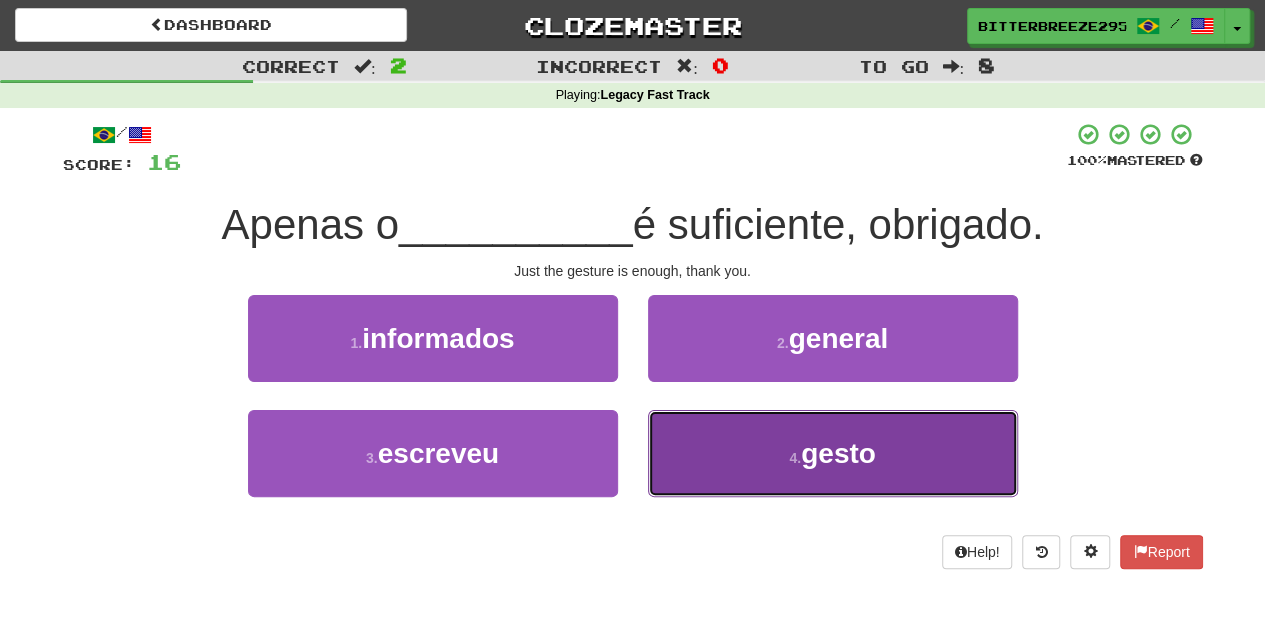 click on "4 .  gesto" at bounding box center [833, 453] 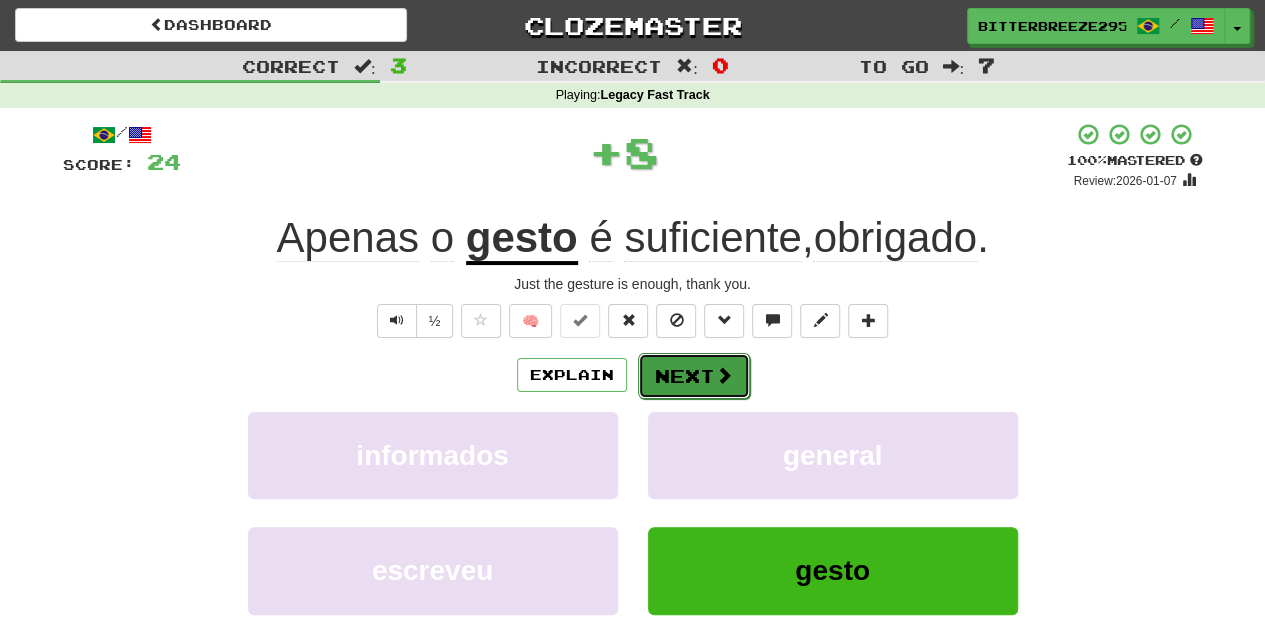 click on "Next" at bounding box center (694, 376) 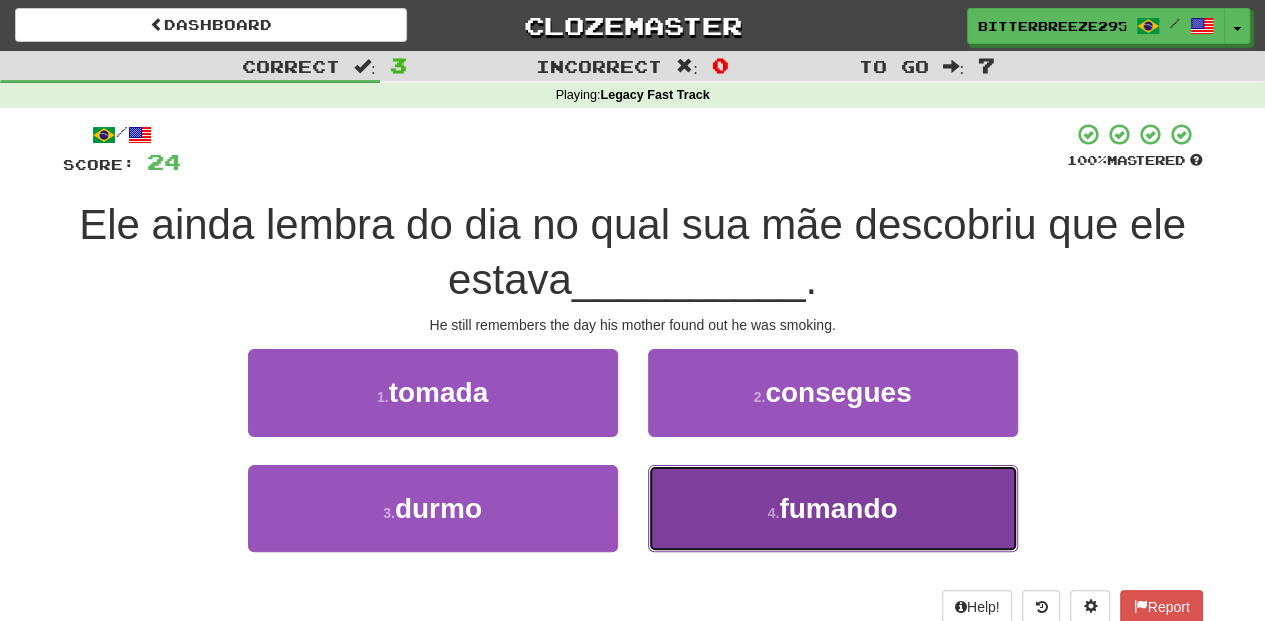 click on "4 .  fumando" at bounding box center (833, 508) 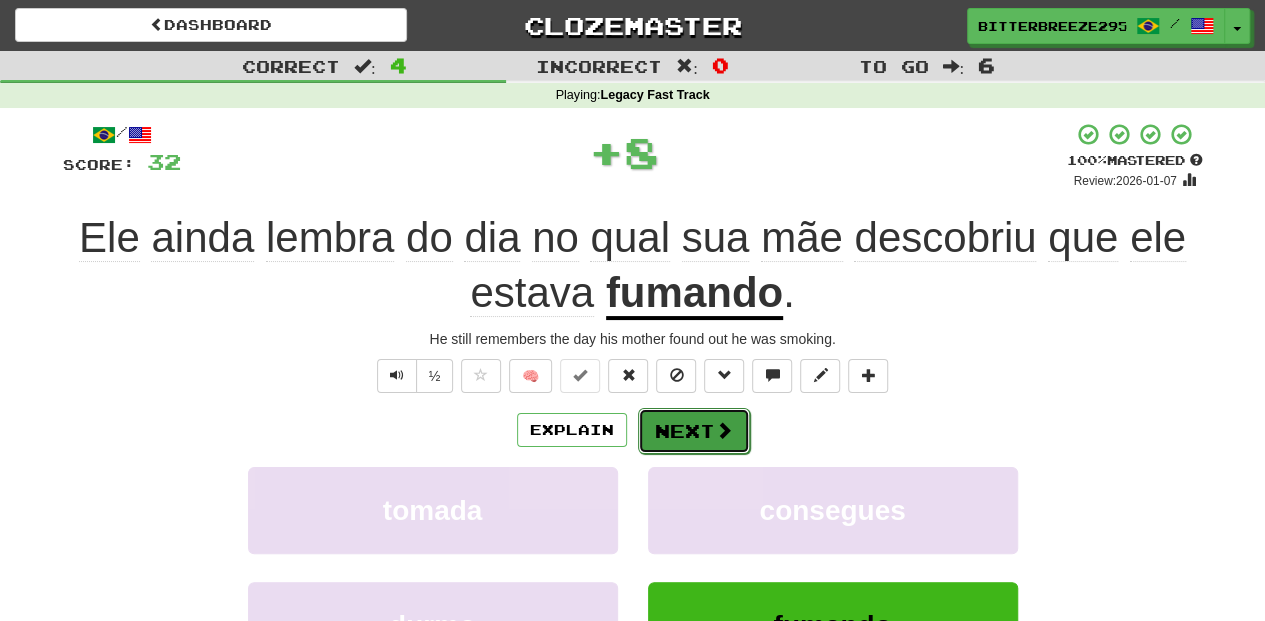 click on "Next" at bounding box center [694, 431] 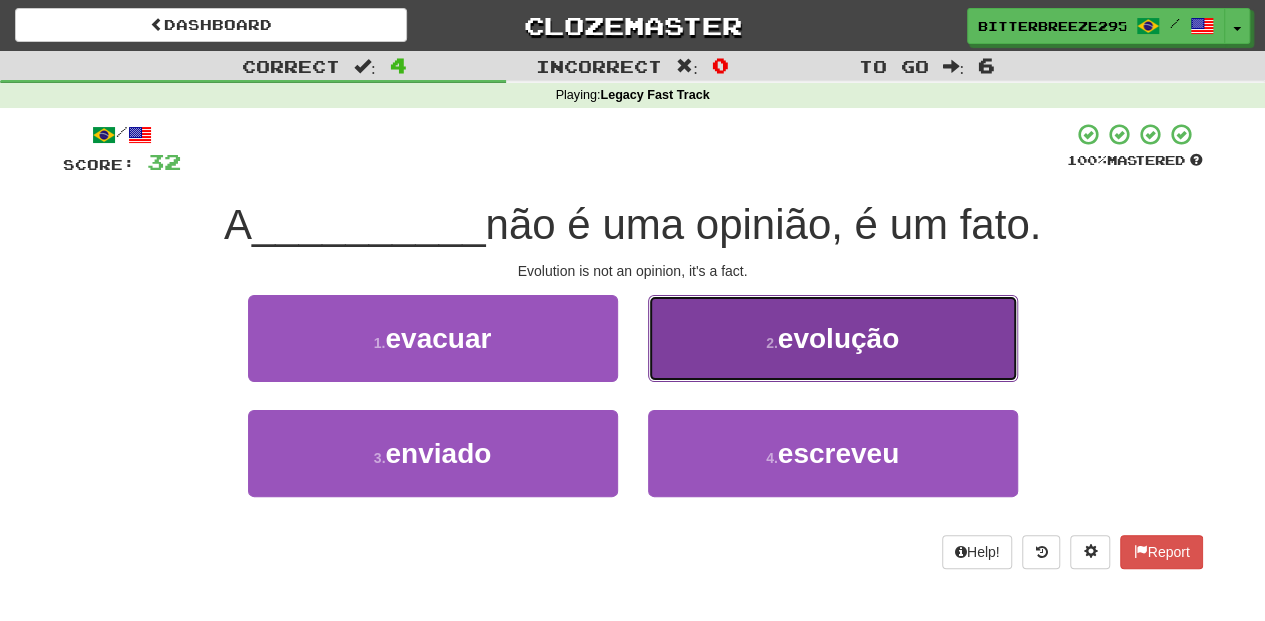 click on "2 .  evolução" at bounding box center [833, 338] 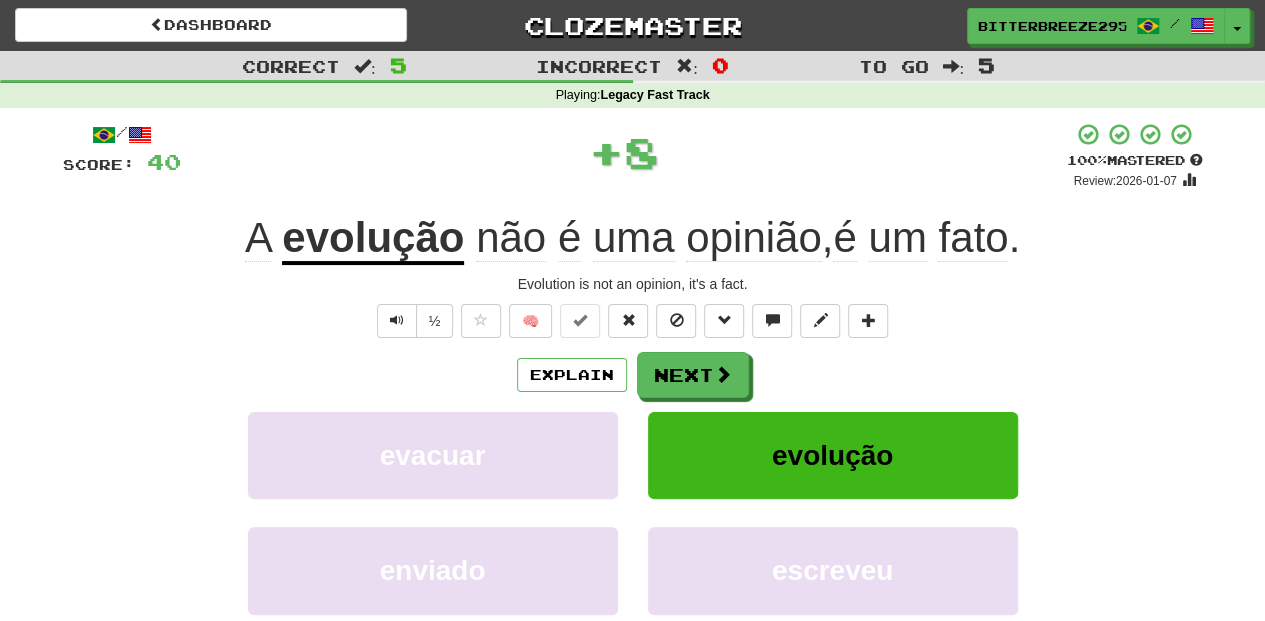 click on "Next" at bounding box center (693, 375) 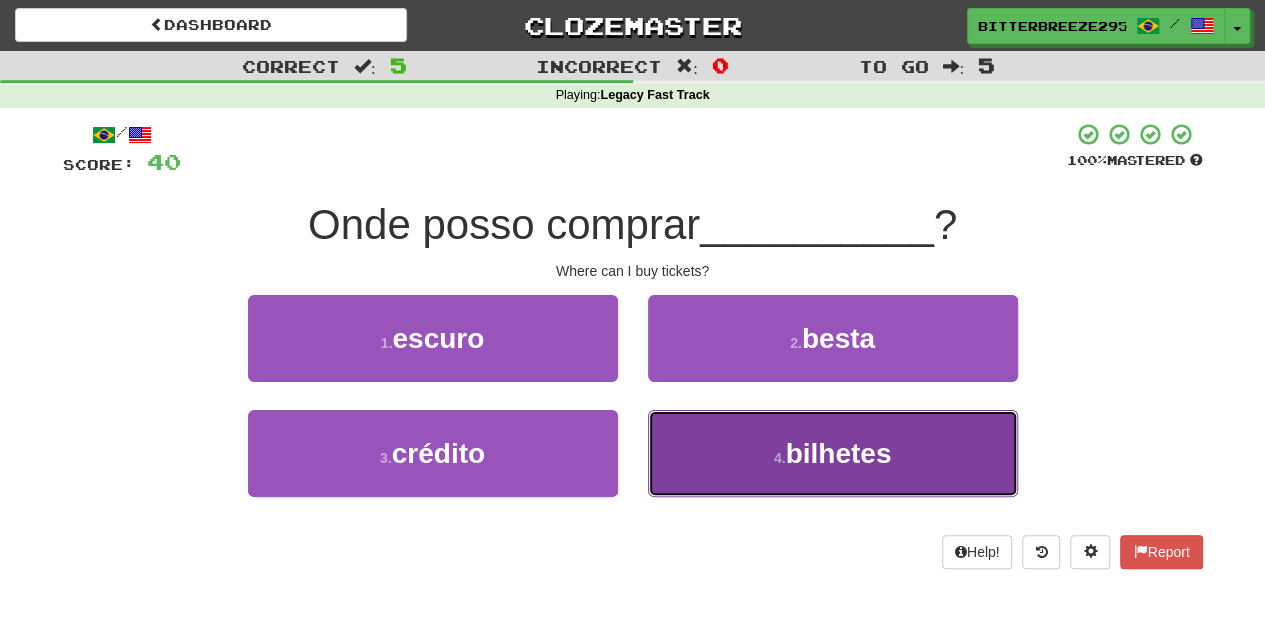 click on "4 .  bilhetes" at bounding box center (833, 453) 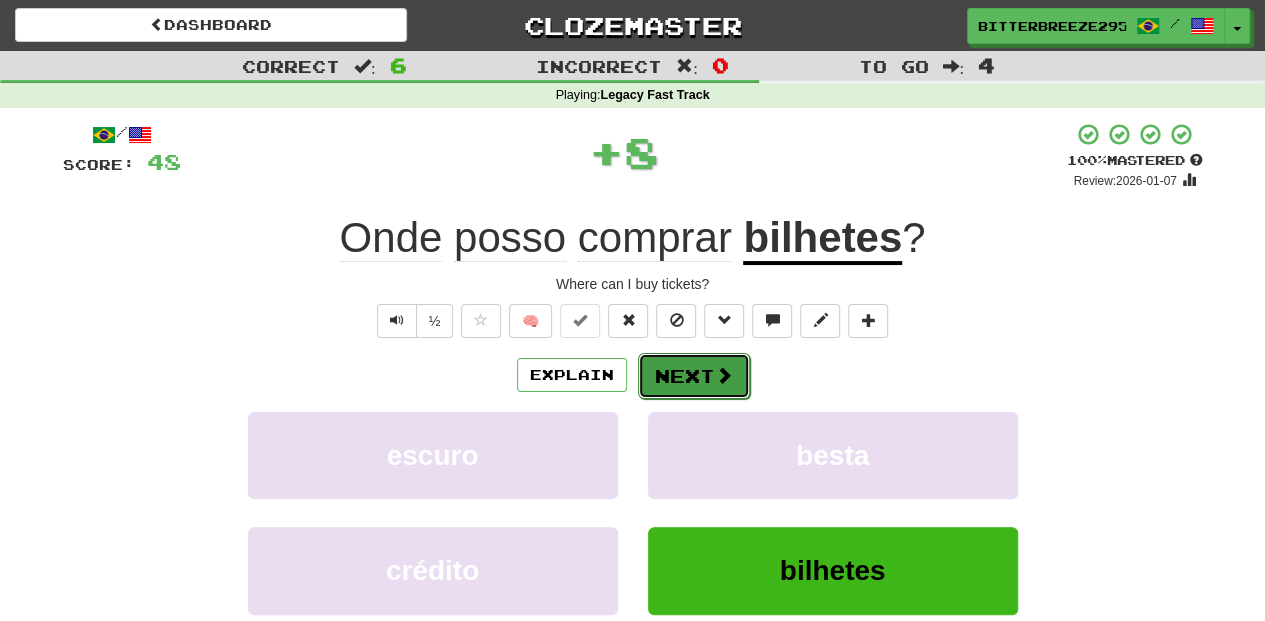 click on "Next" at bounding box center [694, 376] 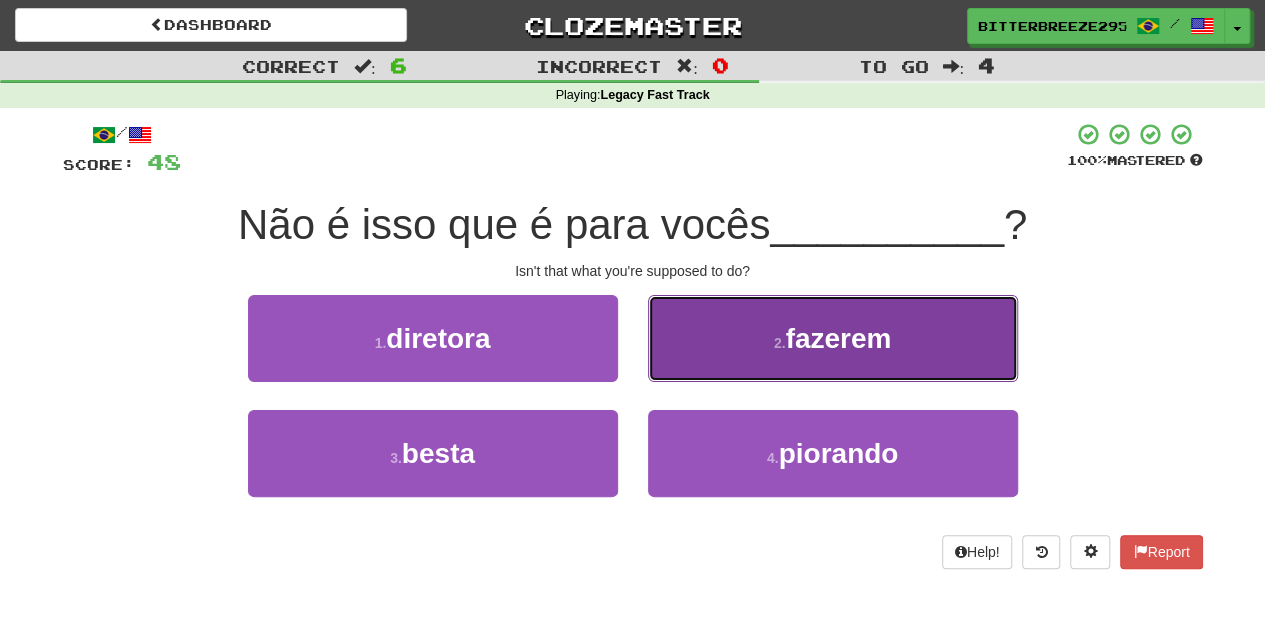 click on "2 .  fazerem" at bounding box center (833, 338) 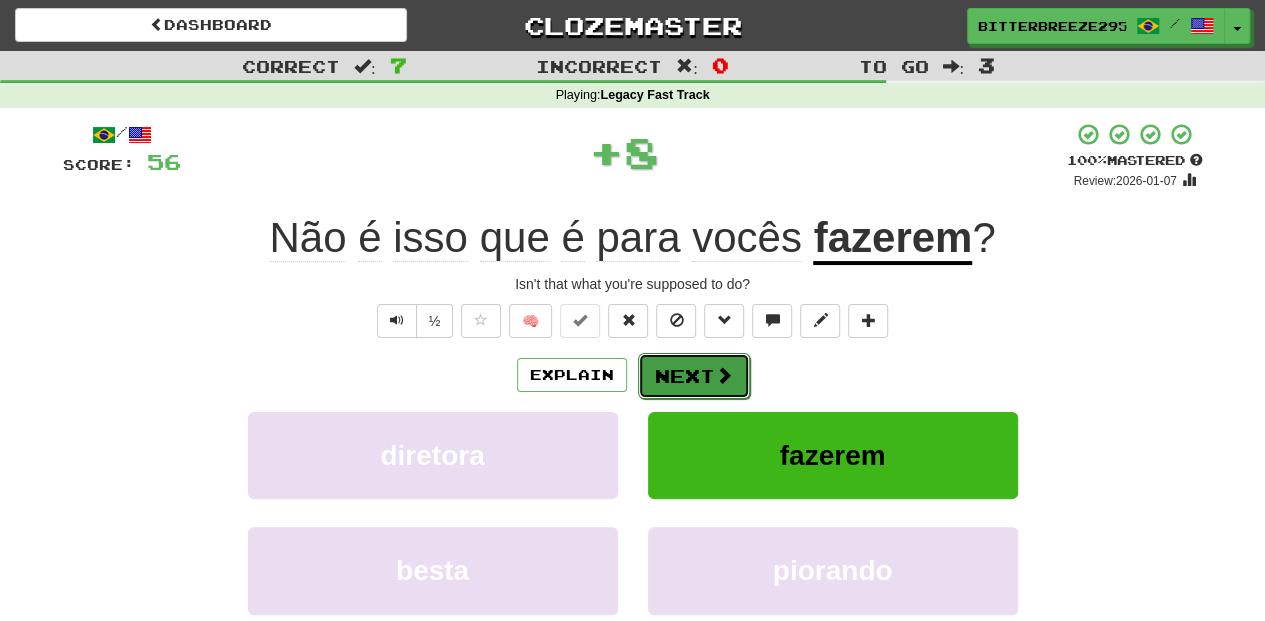 click at bounding box center [724, 375] 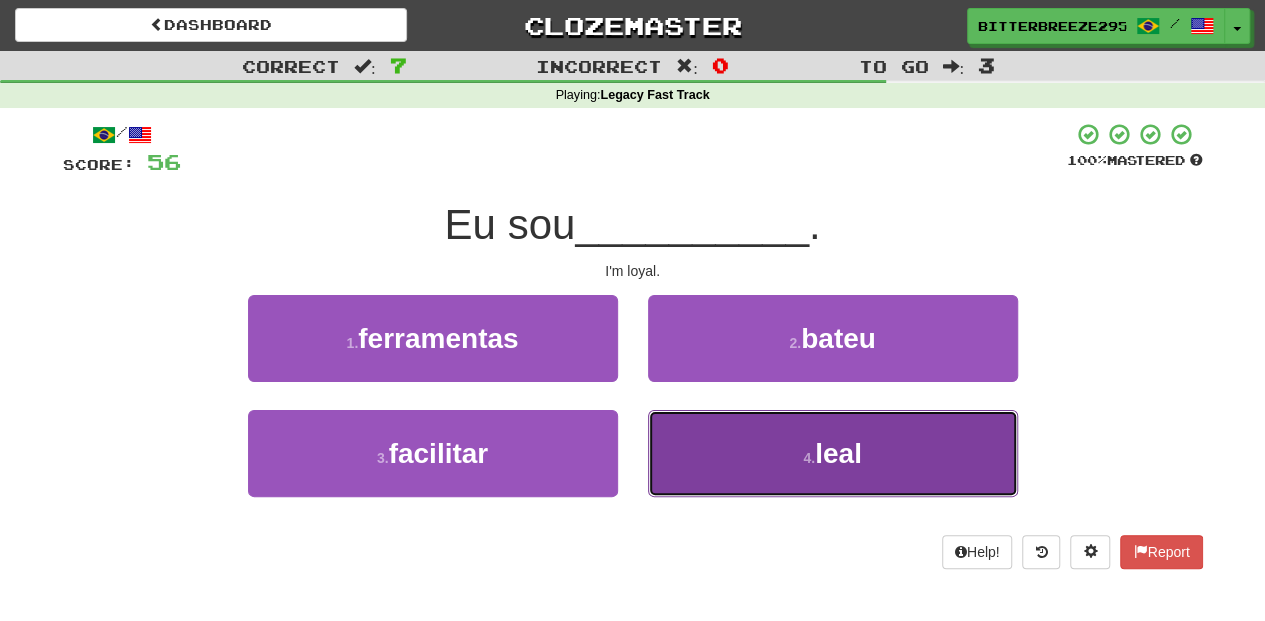 click on "4 .  leal" at bounding box center (833, 453) 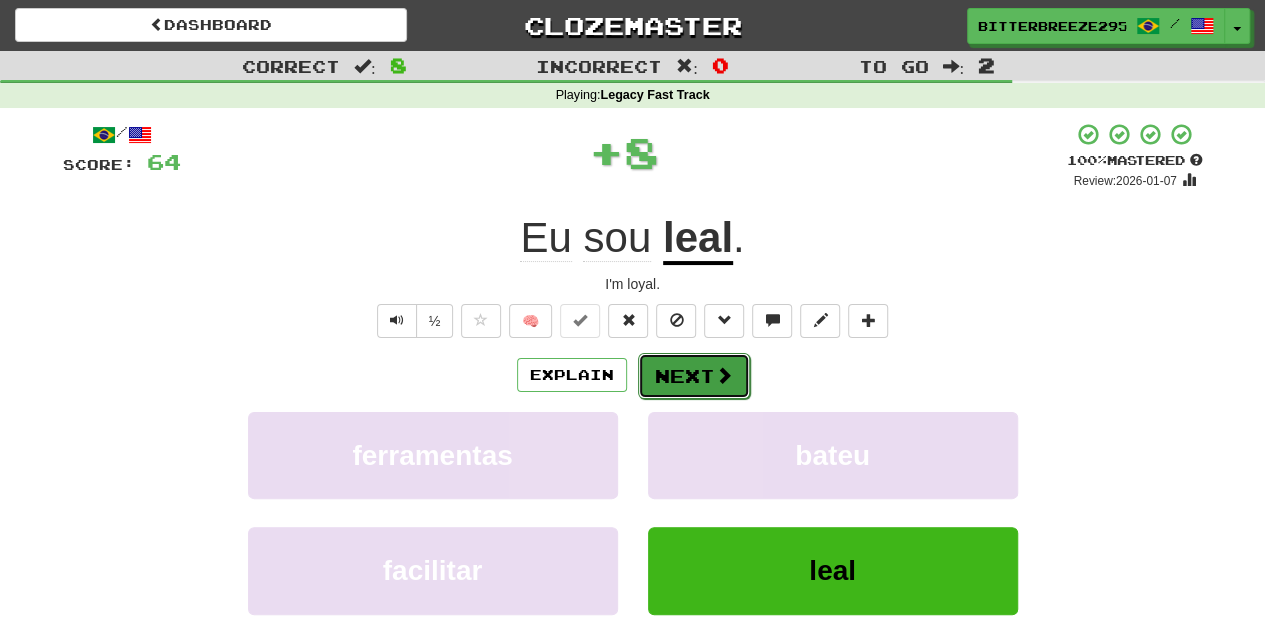 click at bounding box center (724, 375) 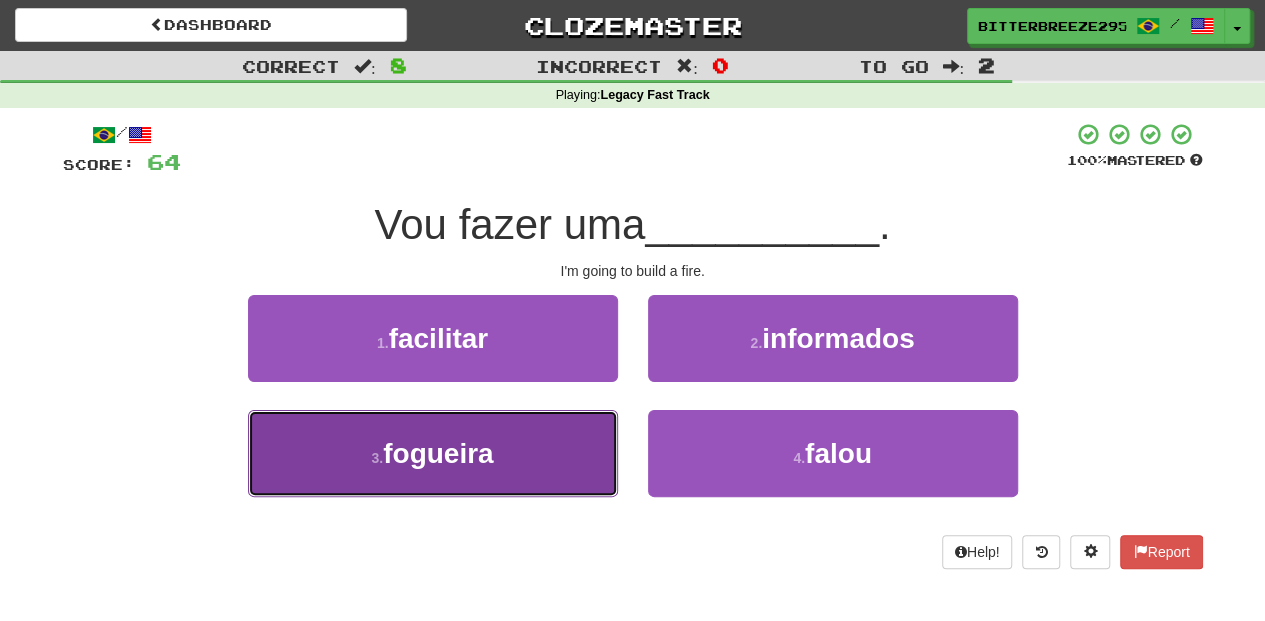 click on "3 .  fogueira" at bounding box center [433, 453] 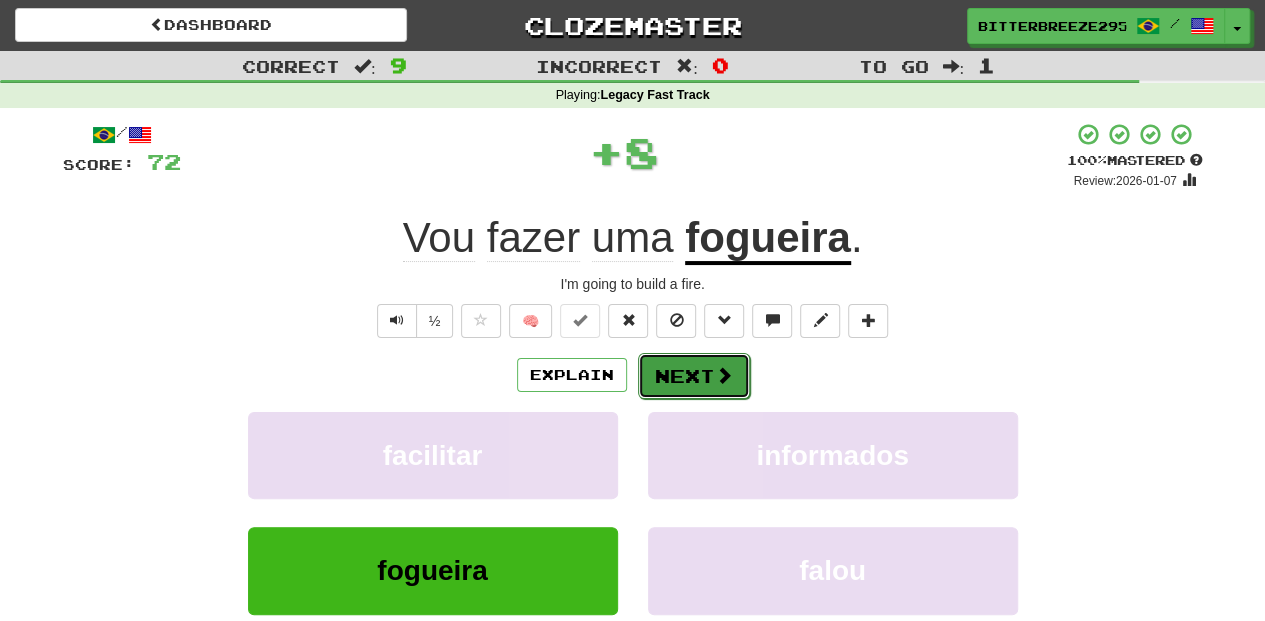 click on "Next" at bounding box center [694, 376] 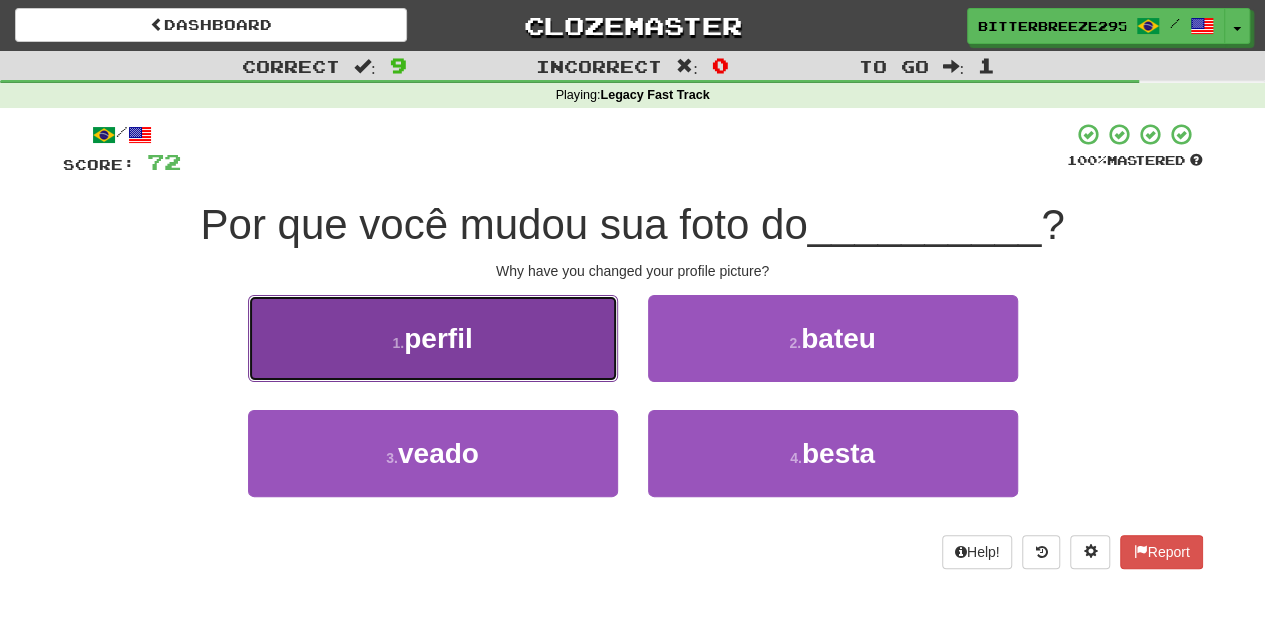 click on "1 .  perfil" at bounding box center (433, 338) 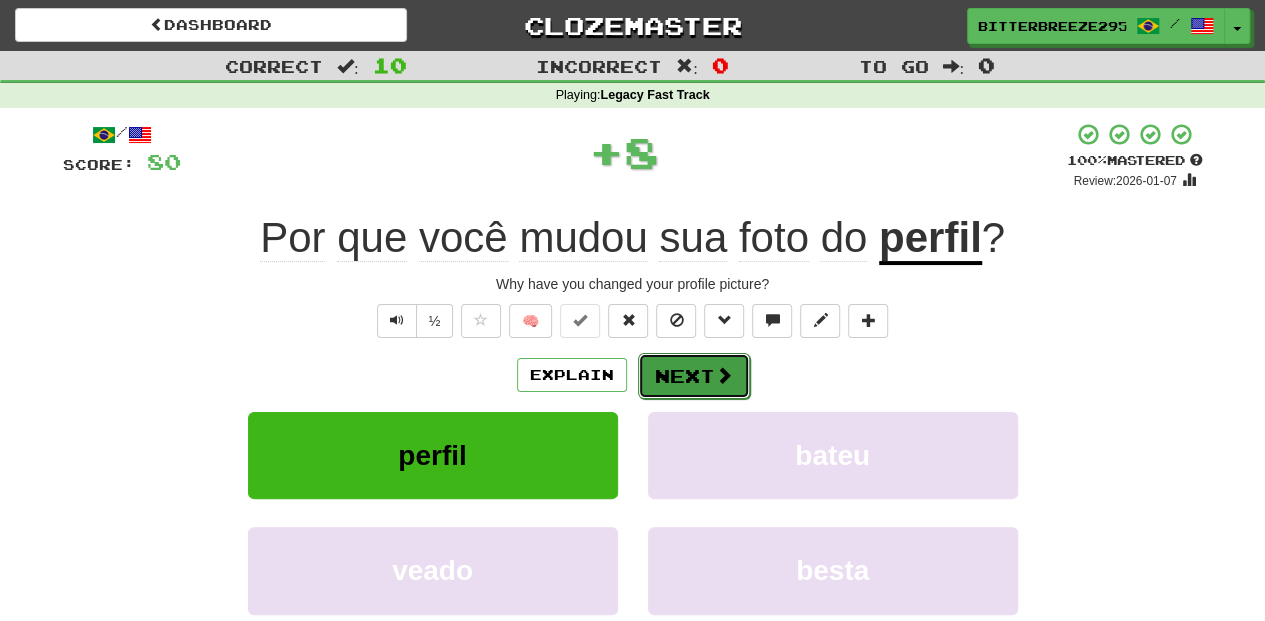 click on "Next" at bounding box center (694, 376) 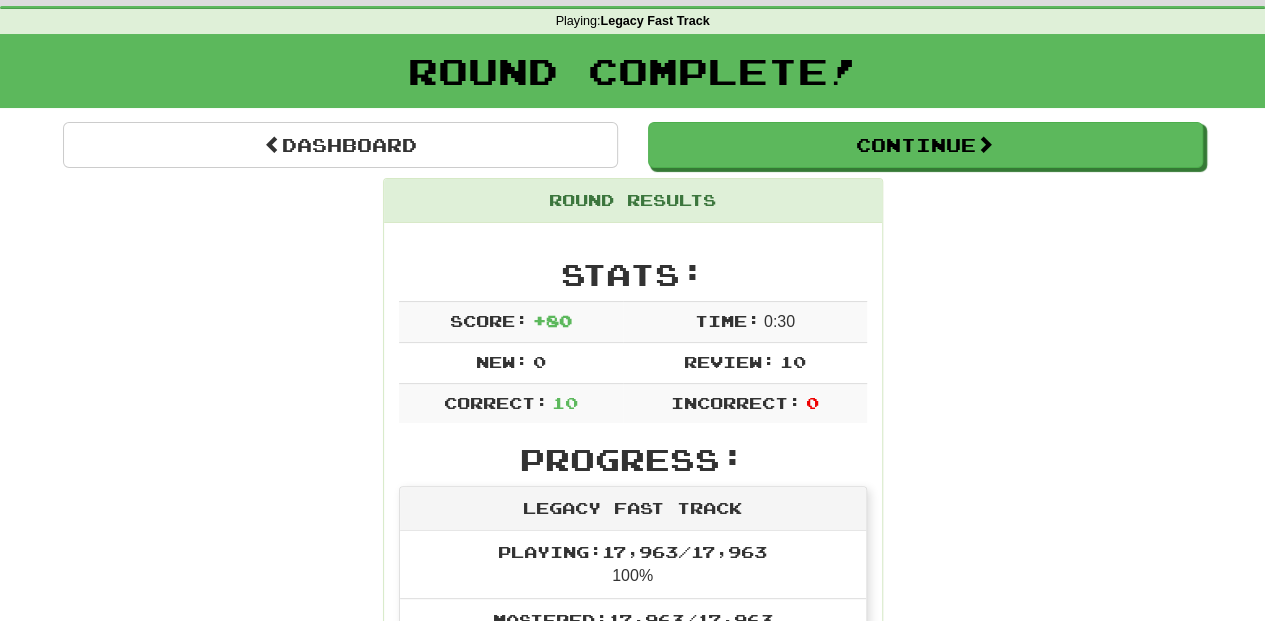 scroll, scrollTop: 66, scrollLeft: 0, axis: vertical 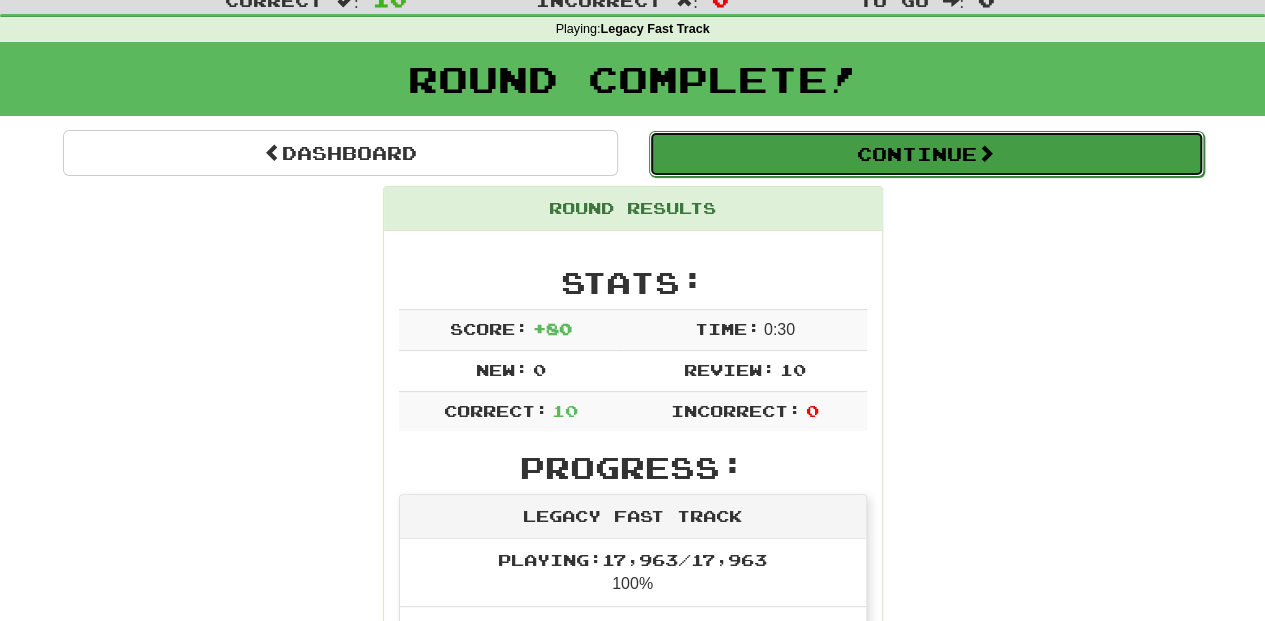click on "Continue" at bounding box center [926, 154] 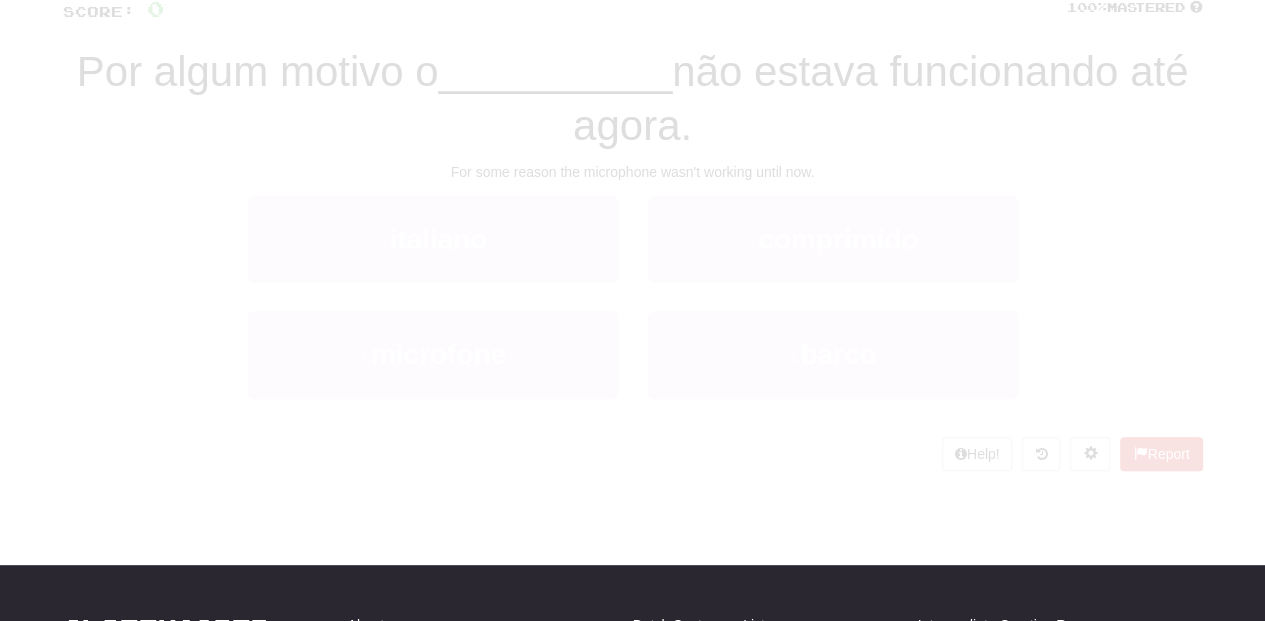 scroll, scrollTop: 66, scrollLeft: 0, axis: vertical 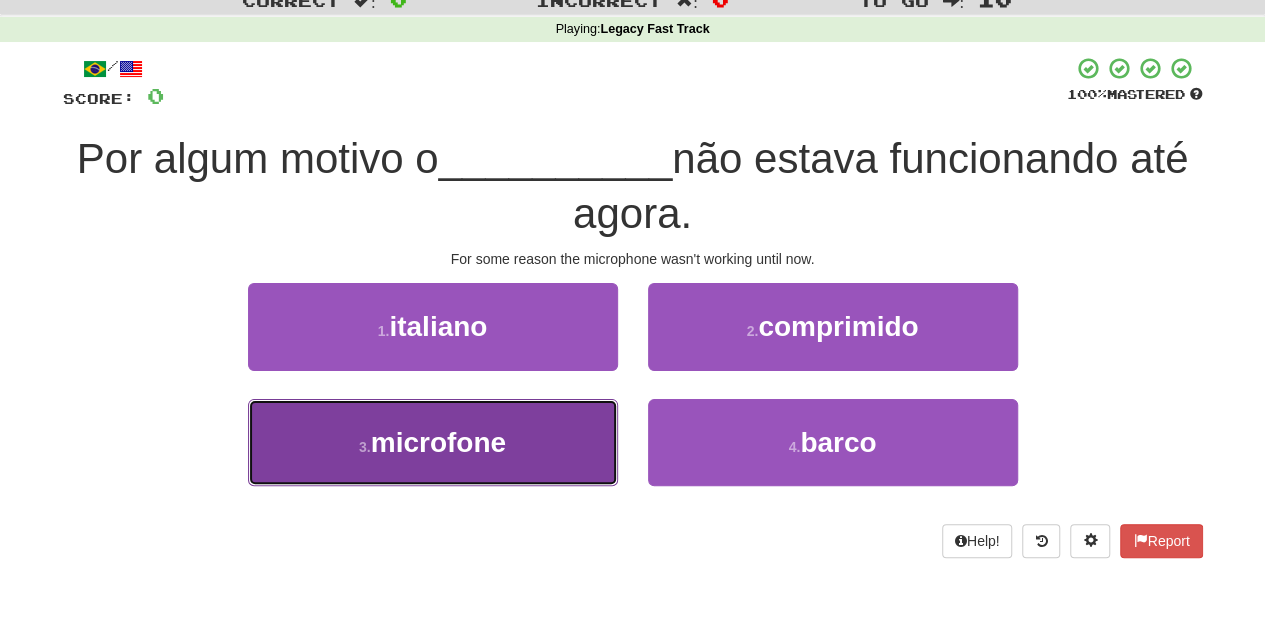 click on "3 .  microfone" at bounding box center (433, 442) 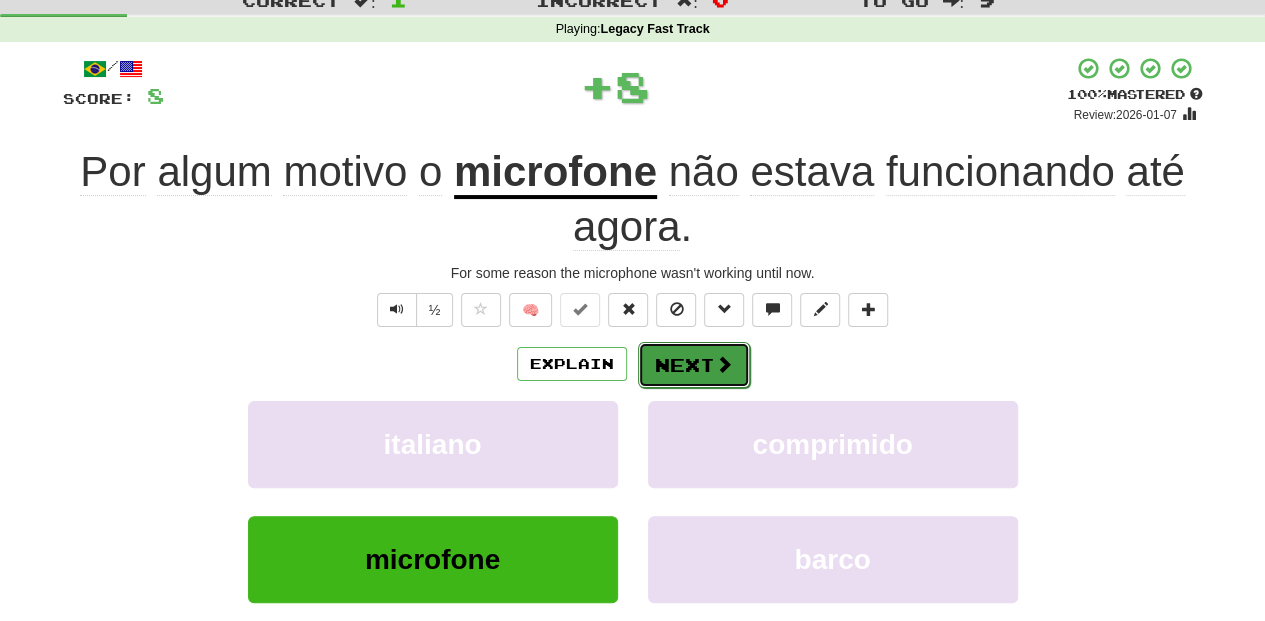 click on "Next" at bounding box center (694, 365) 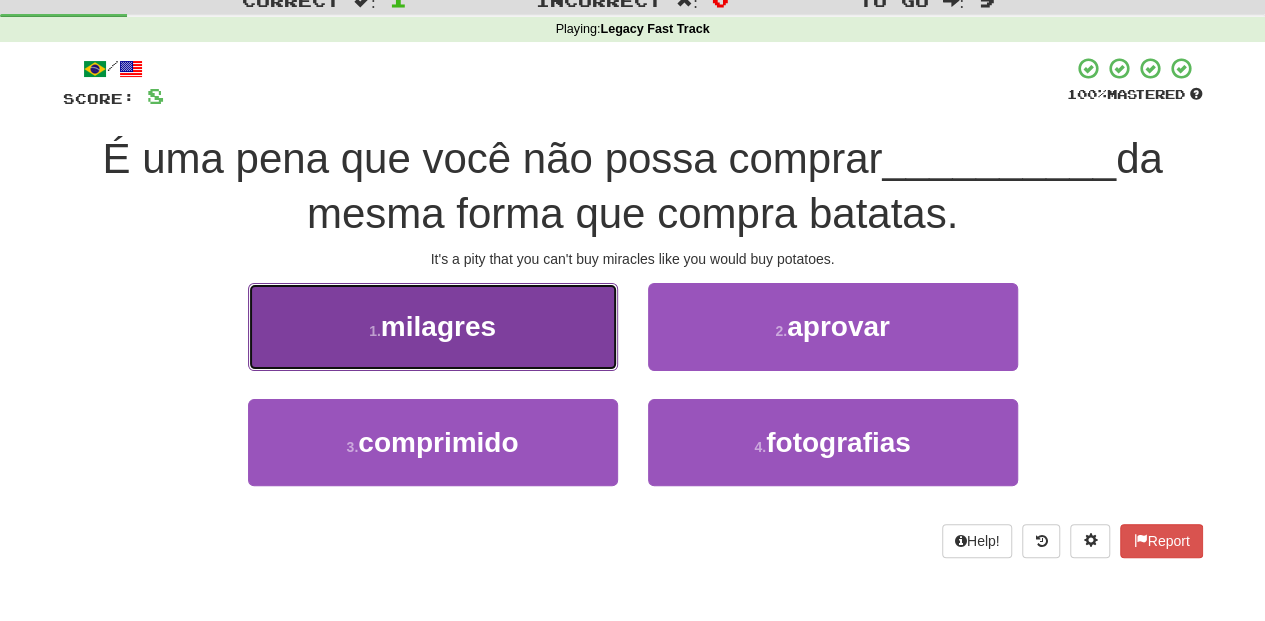 click on "1 .  milagres" at bounding box center [433, 326] 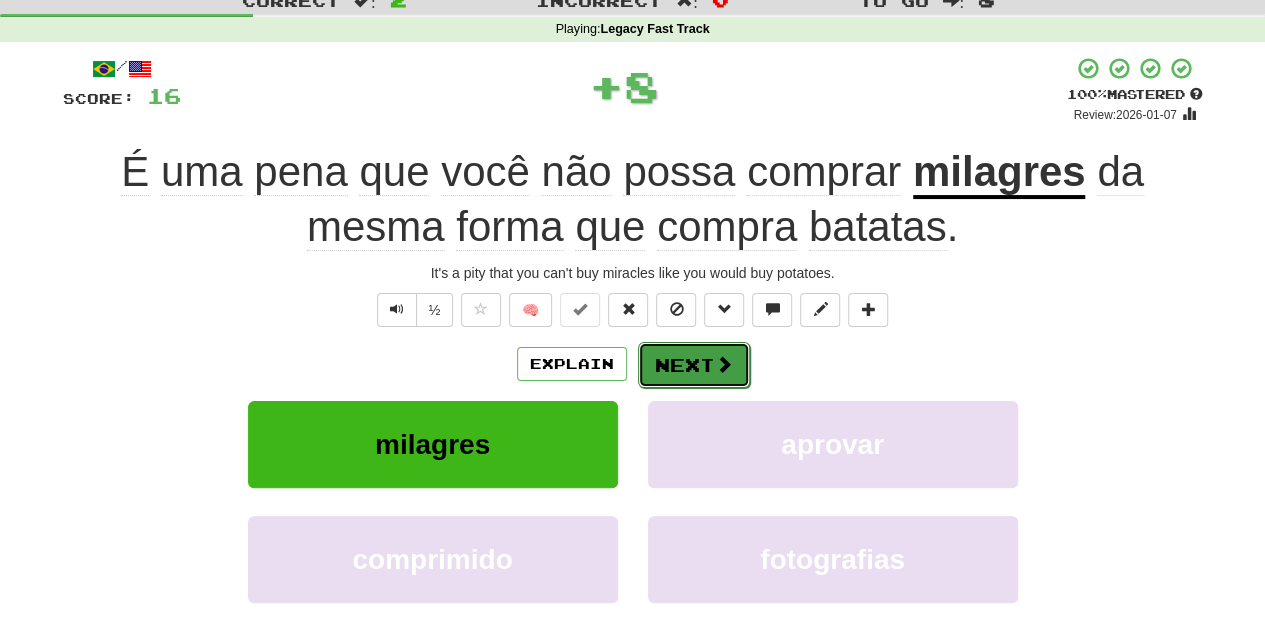 click on "Next" at bounding box center [694, 365] 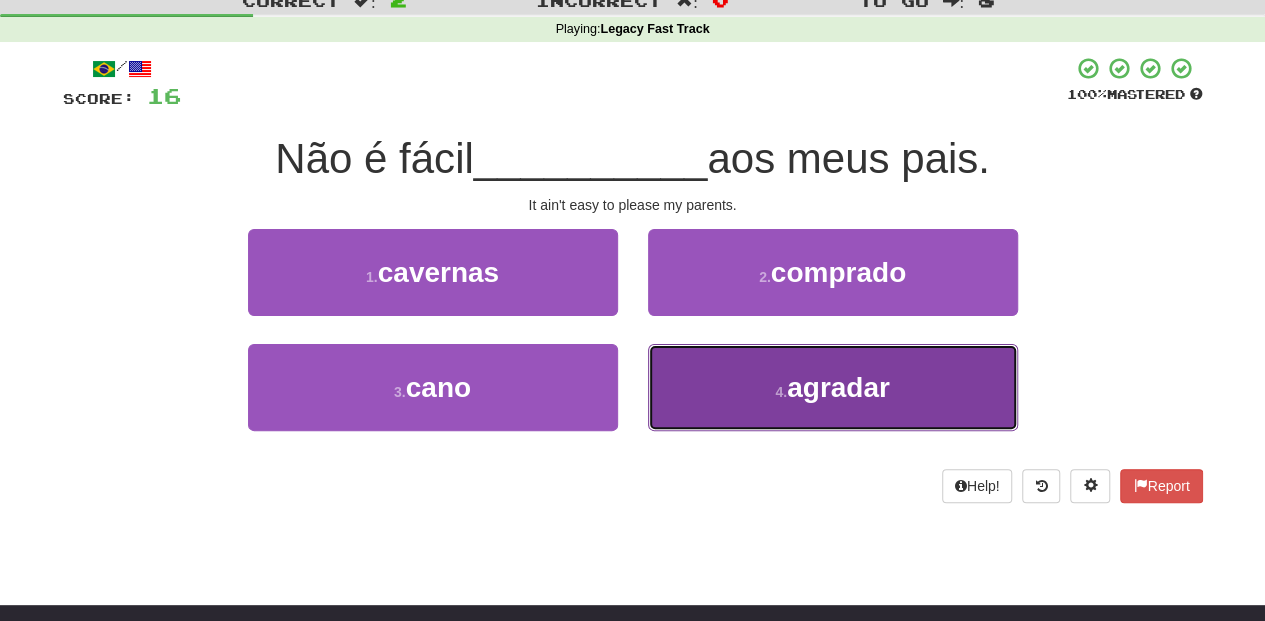 click on "4 .  agradar" at bounding box center [833, 387] 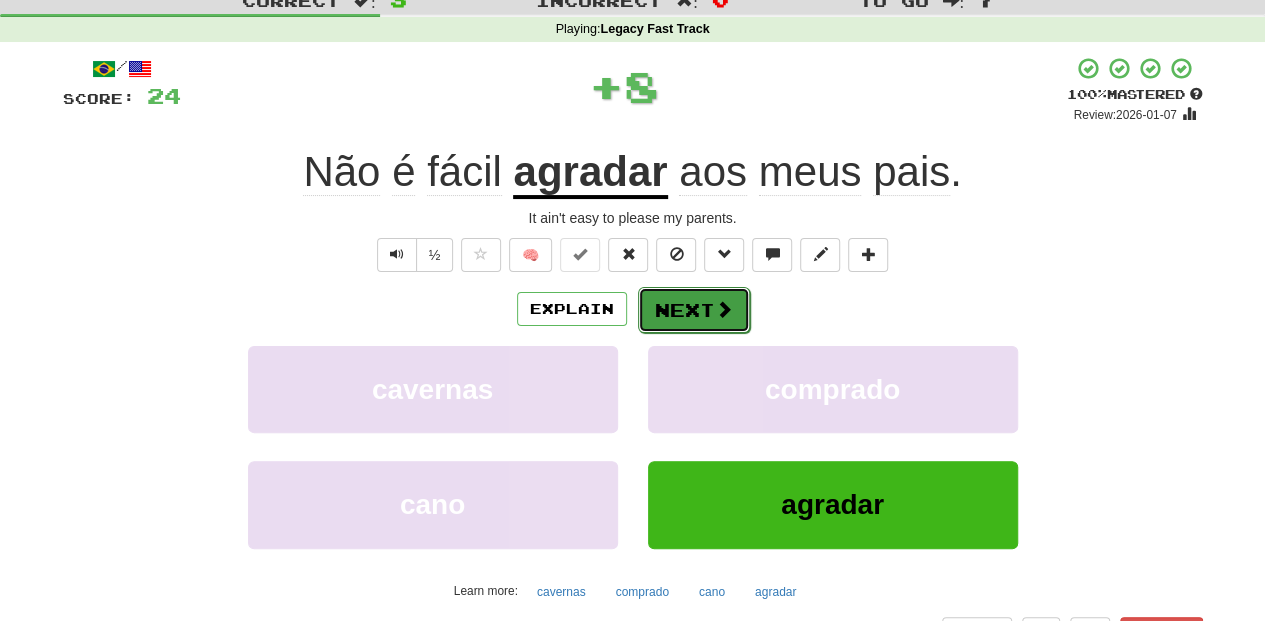 click on "Next" at bounding box center [694, 310] 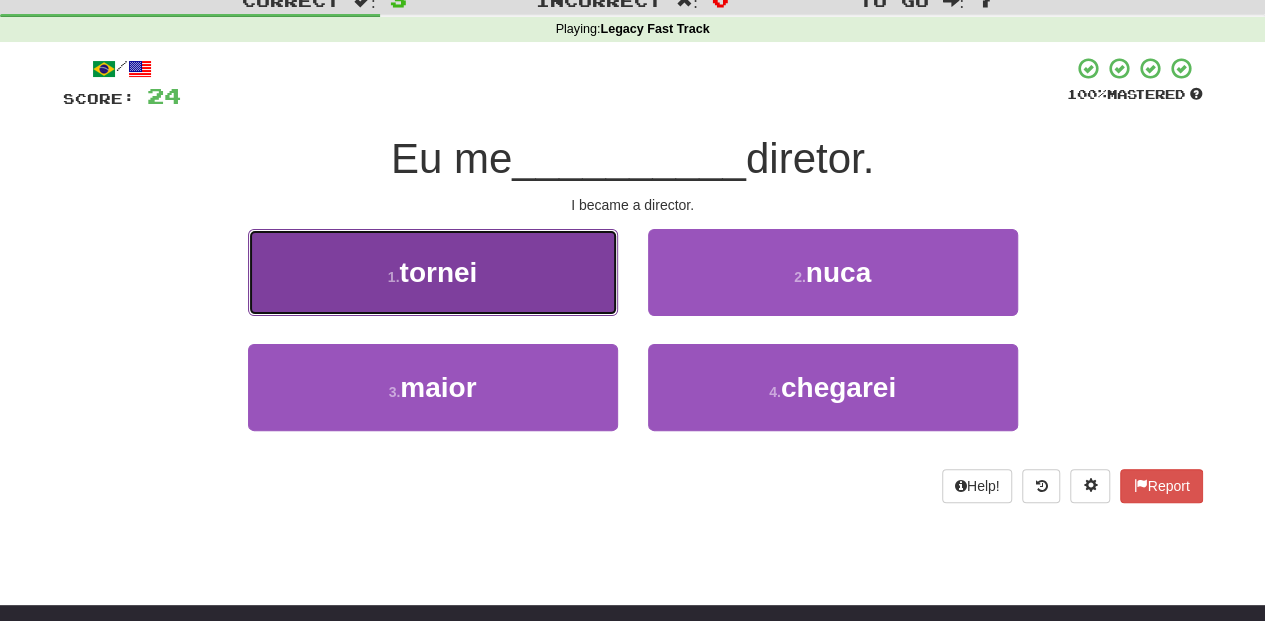click on "1 .  tornei" at bounding box center (433, 272) 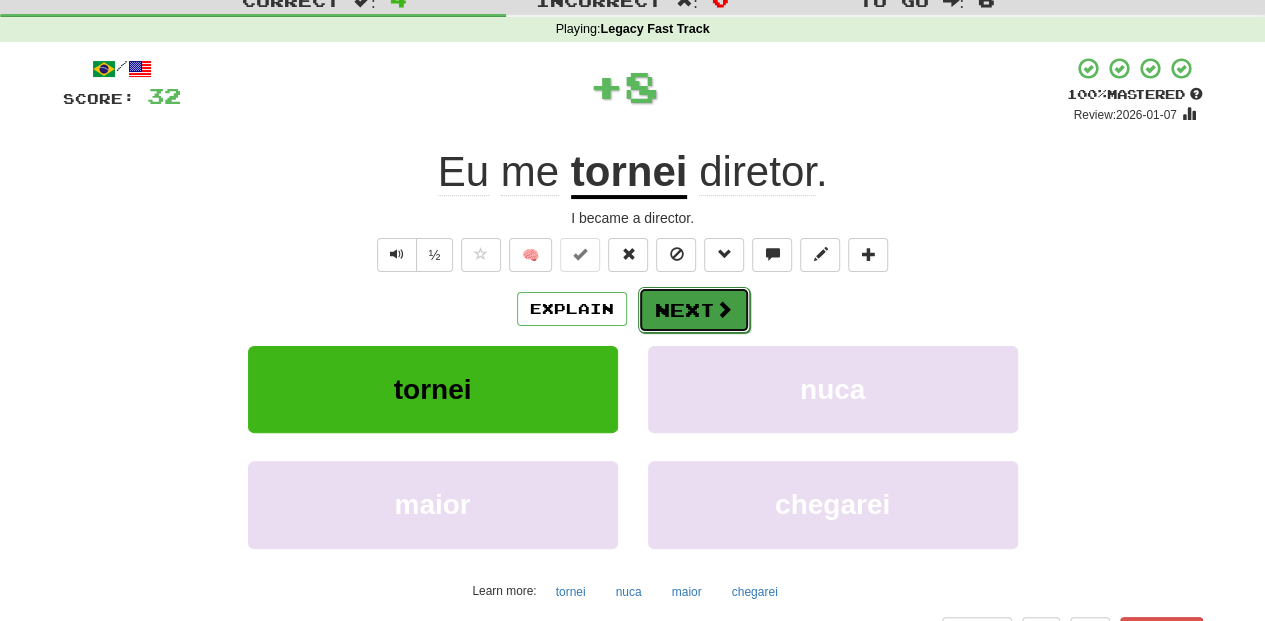 click on "Next" at bounding box center (694, 310) 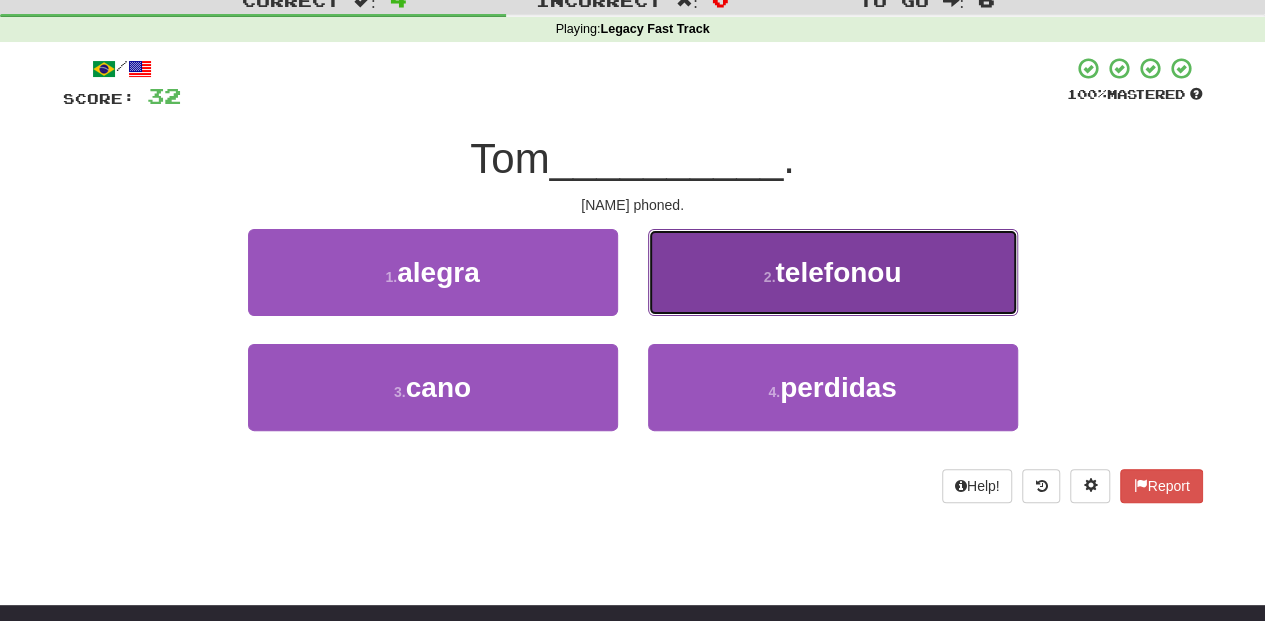 click on "2 .  telefonou" at bounding box center [833, 272] 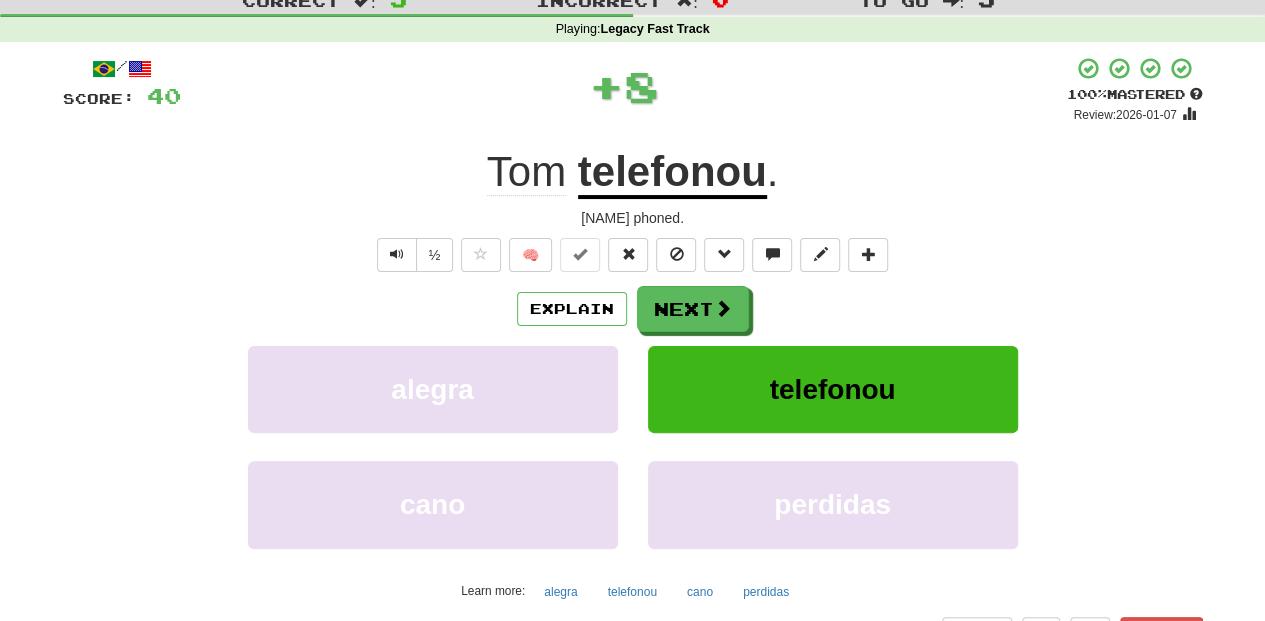 click on "Next" at bounding box center [693, 309] 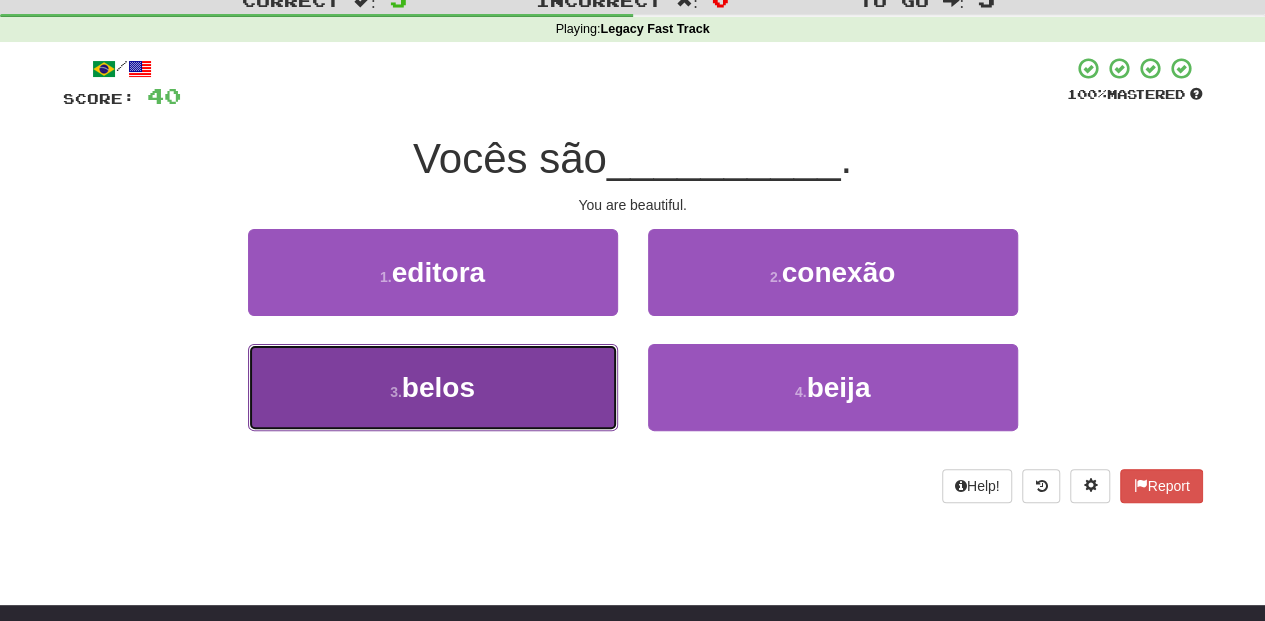 click on "3 .  belos" at bounding box center [433, 387] 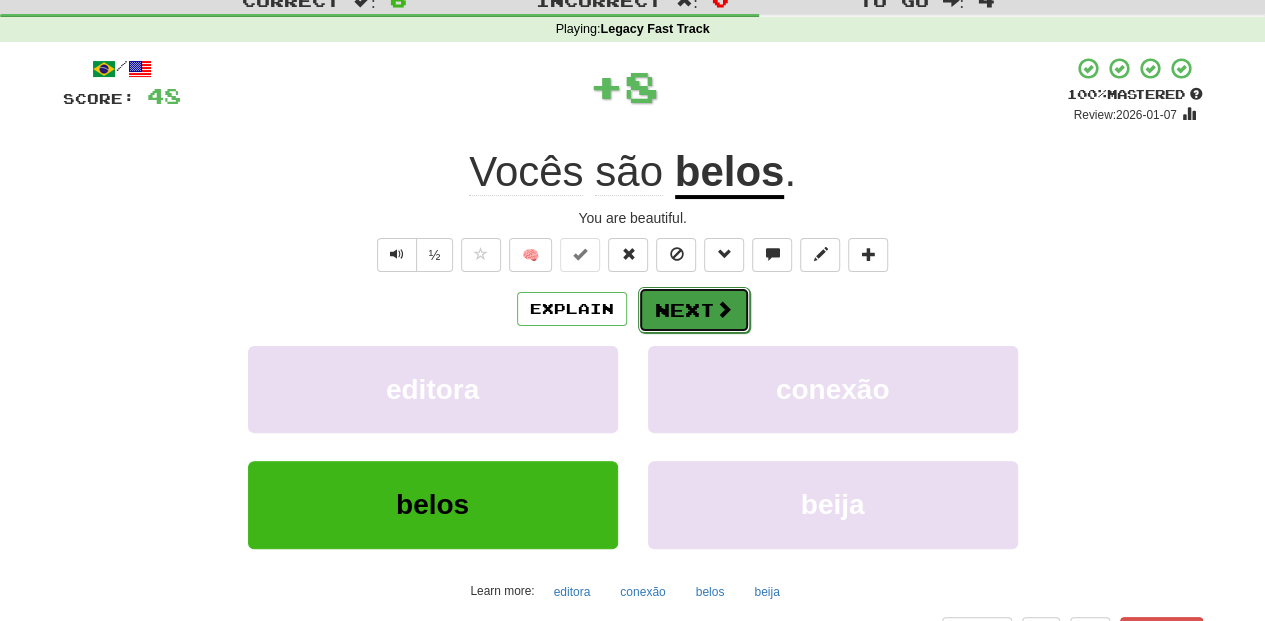 click on "Next" at bounding box center [694, 310] 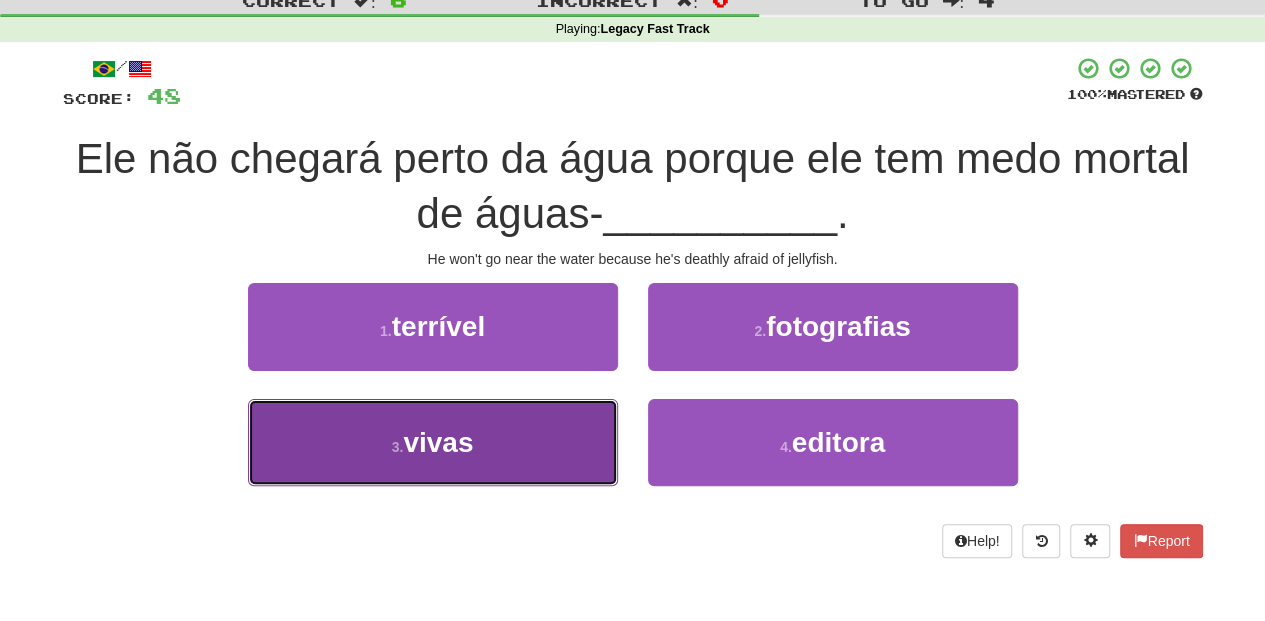 click on "3 .  vivas" at bounding box center (433, 442) 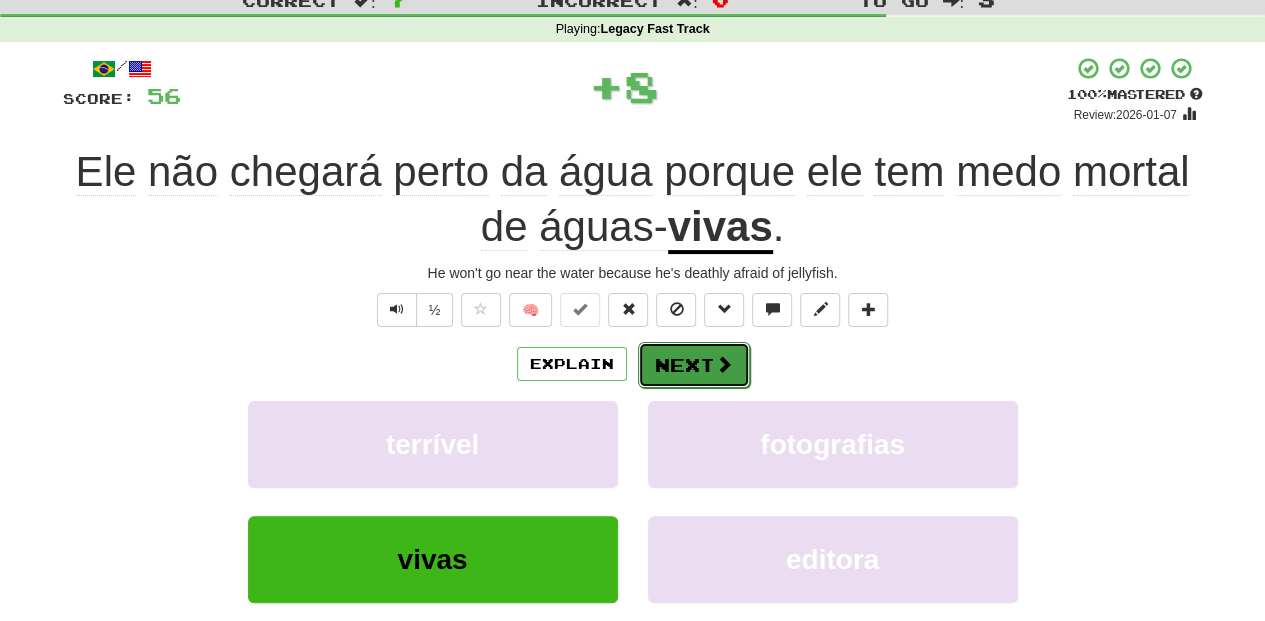click on "Next" at bounding box center (694, 365) 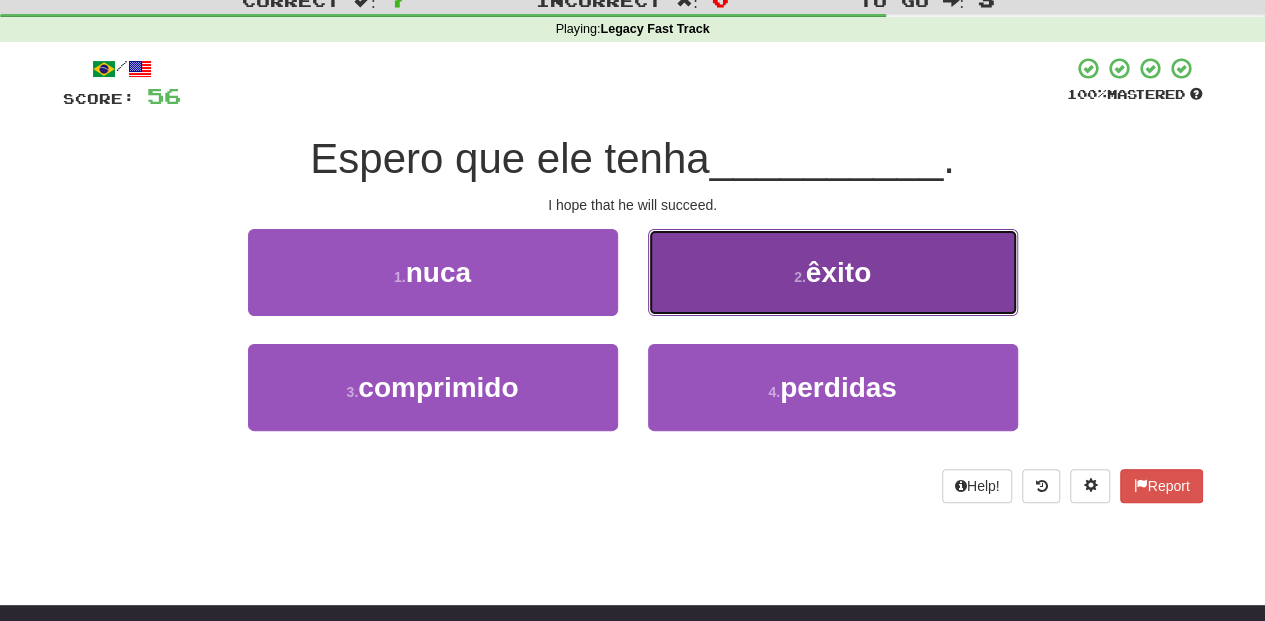 click on "2 .  êxito" at bounding box center [833, 272] 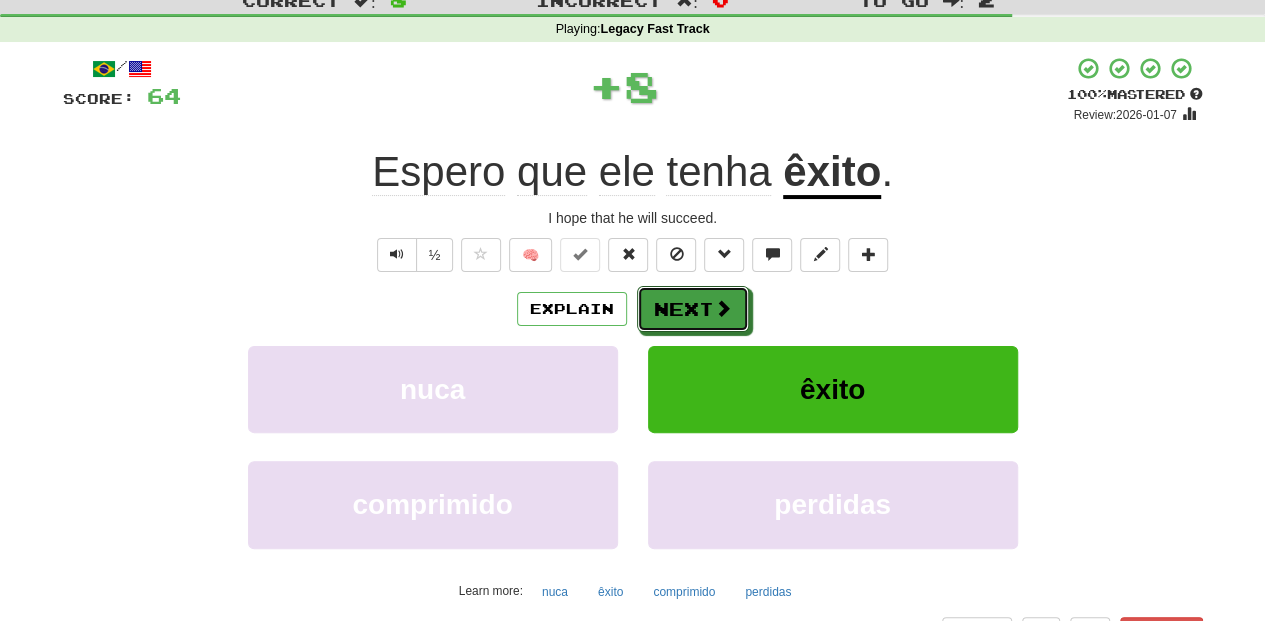 click on "Explain Next" at bounding box center [633, 309] 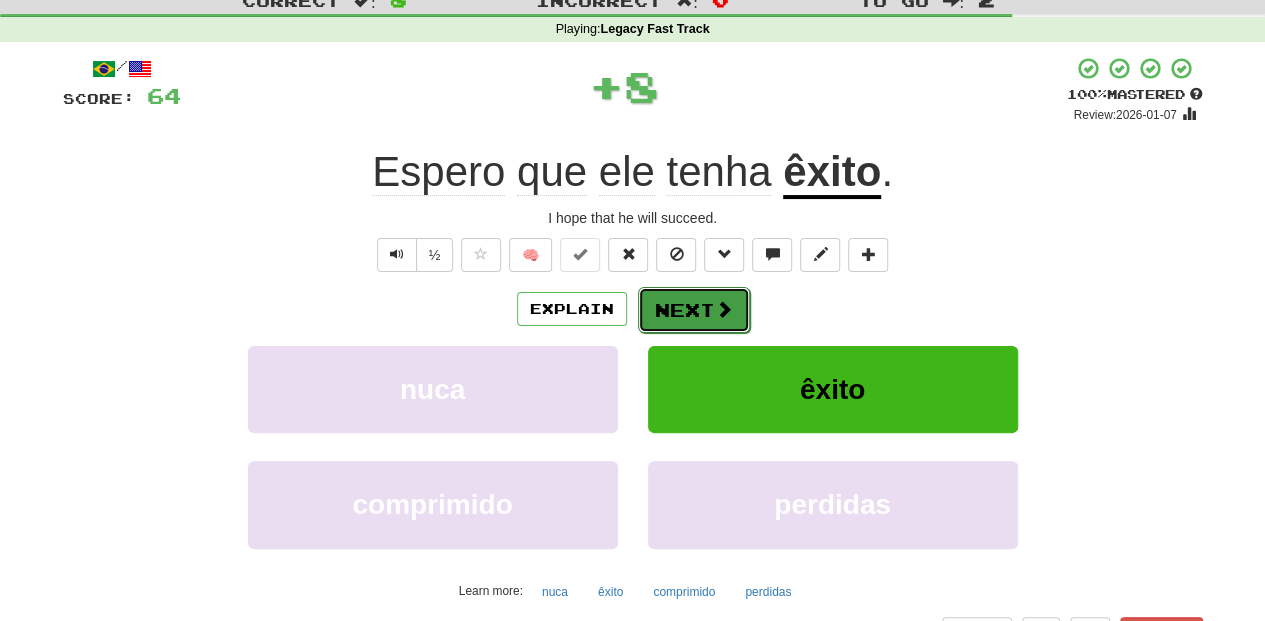 click on "Next" at bounding box center (694, 310) 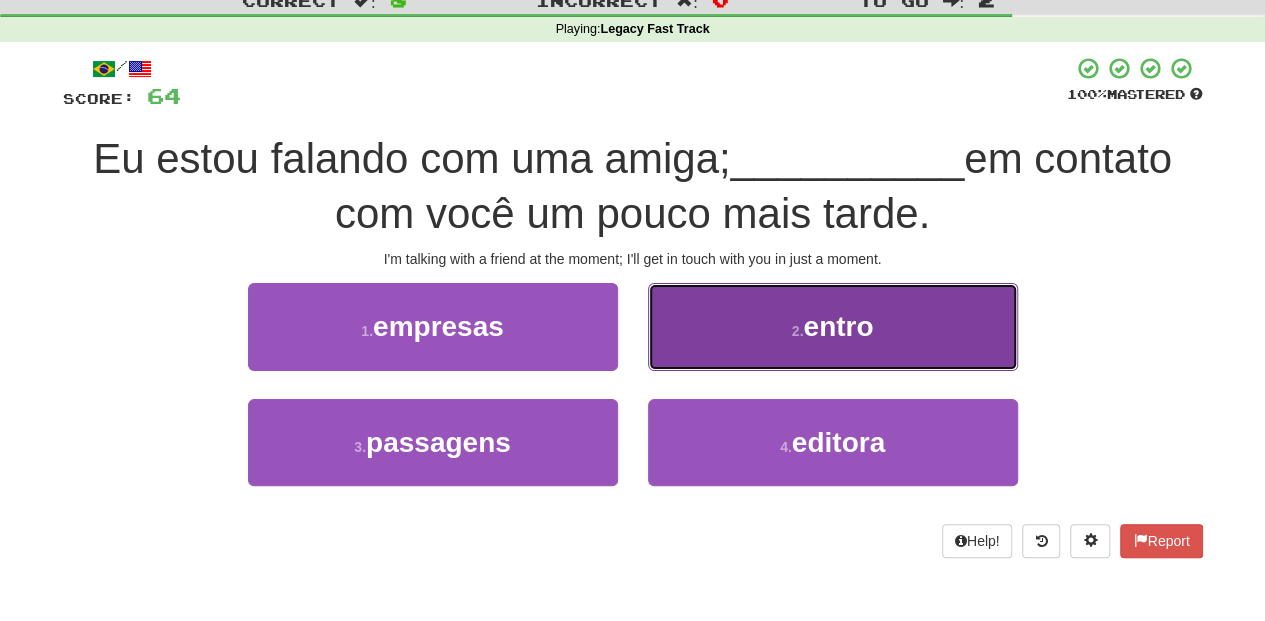 click on "2 .  entro" at bounding box center [833, 326] 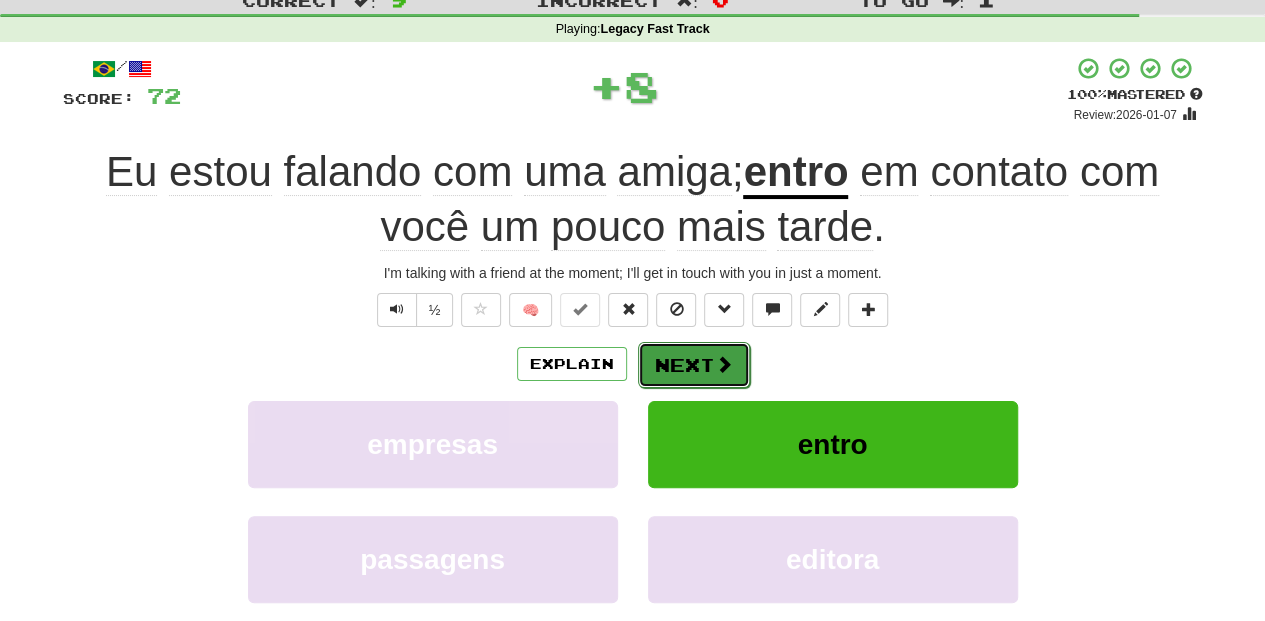 click on "Next" at bounding box center [694, 365] 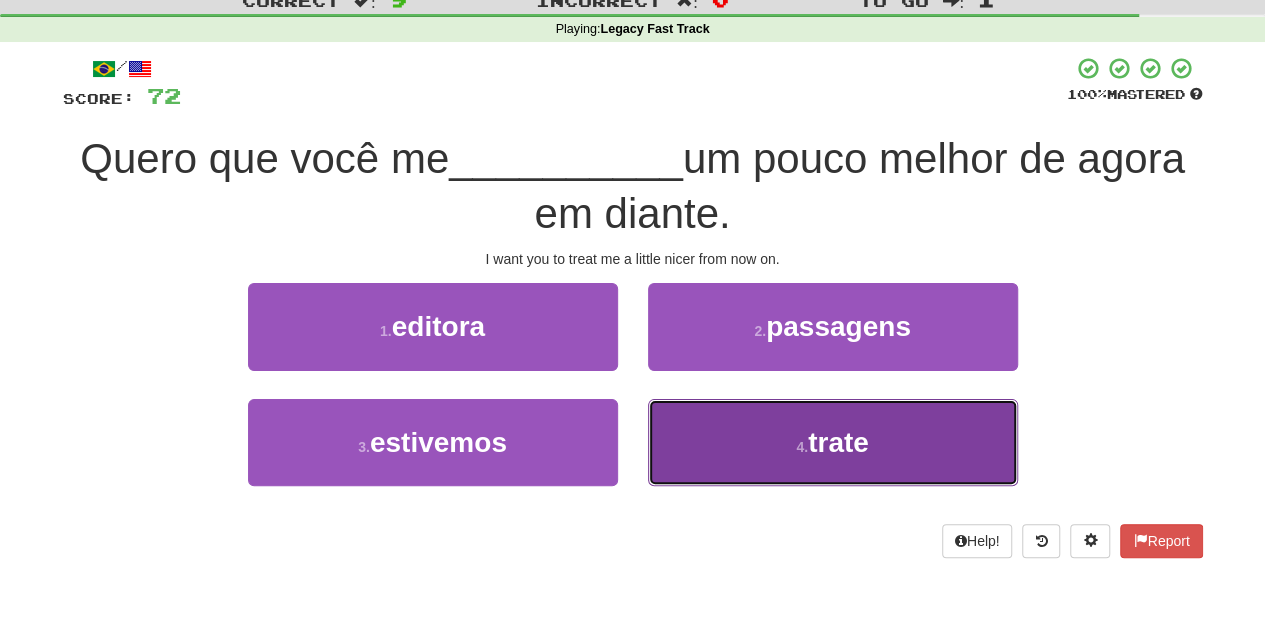 click on "4 .  trate" at bounding box center [833, 442] 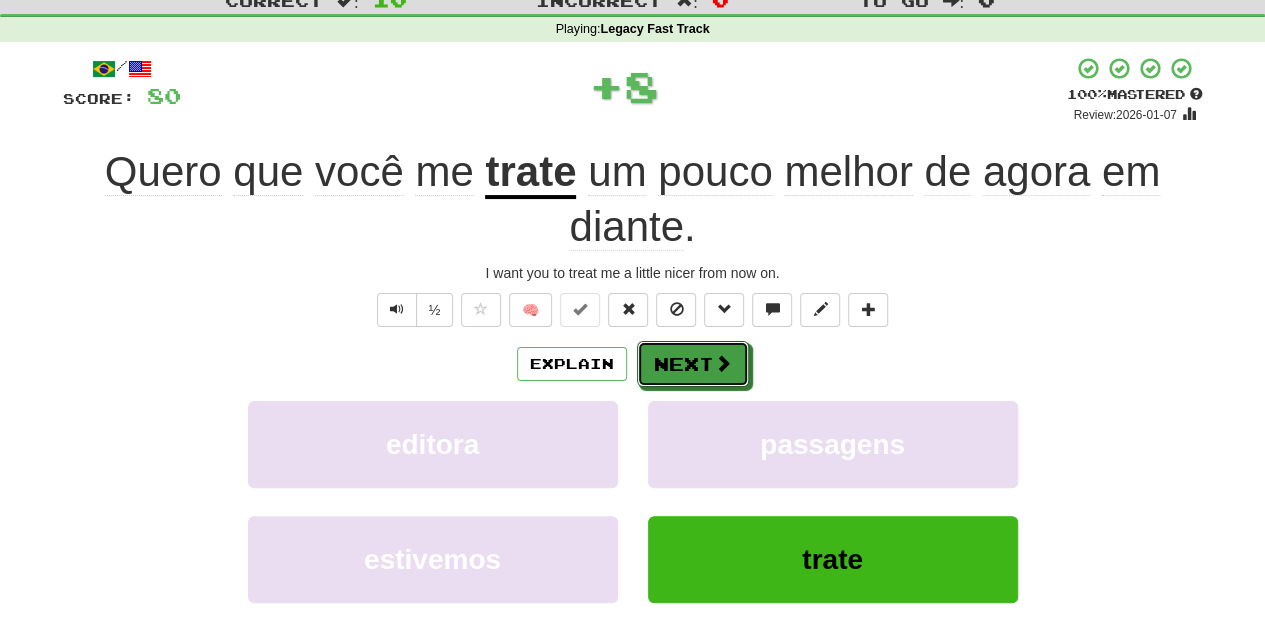 click on "Next" at bounding box center [693, 364] 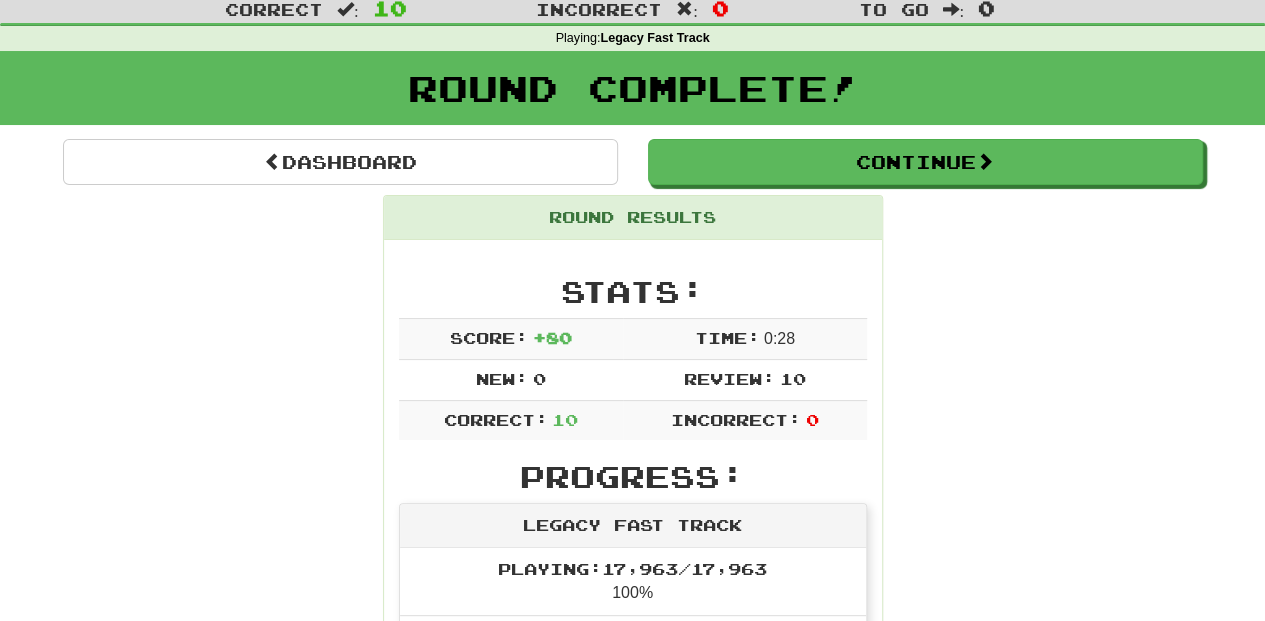 scroll, scrollTop: 0, scrollLeft: 0, axis: both 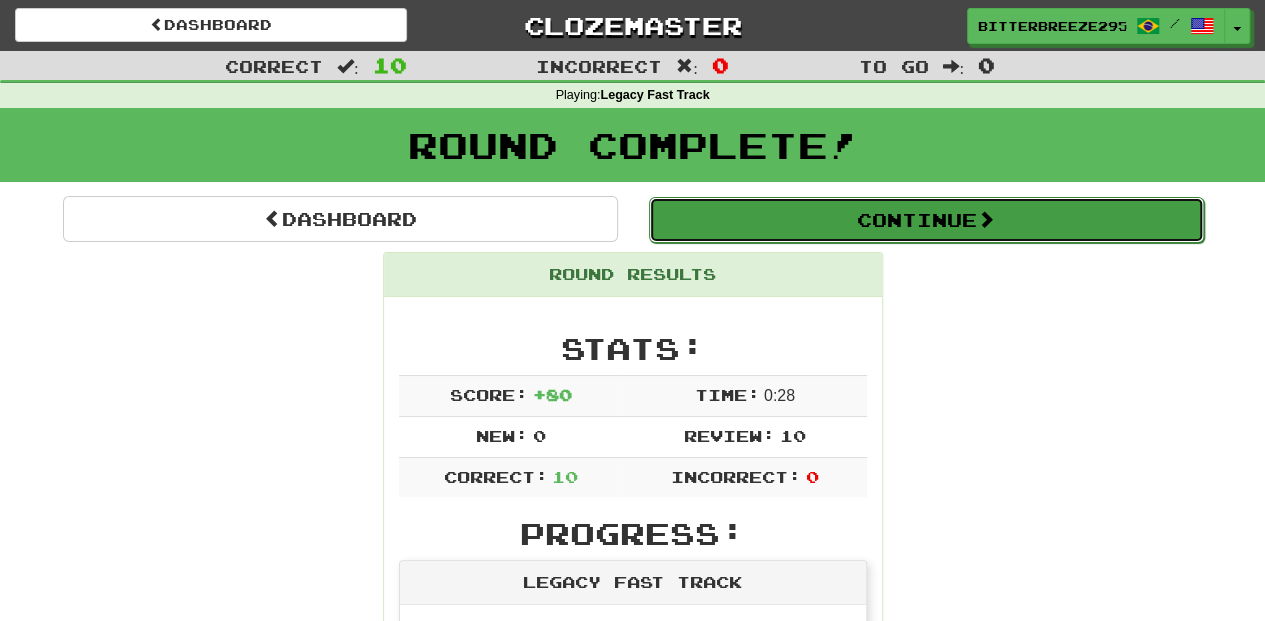 click on "Continue" at bounding box center (926, 220) 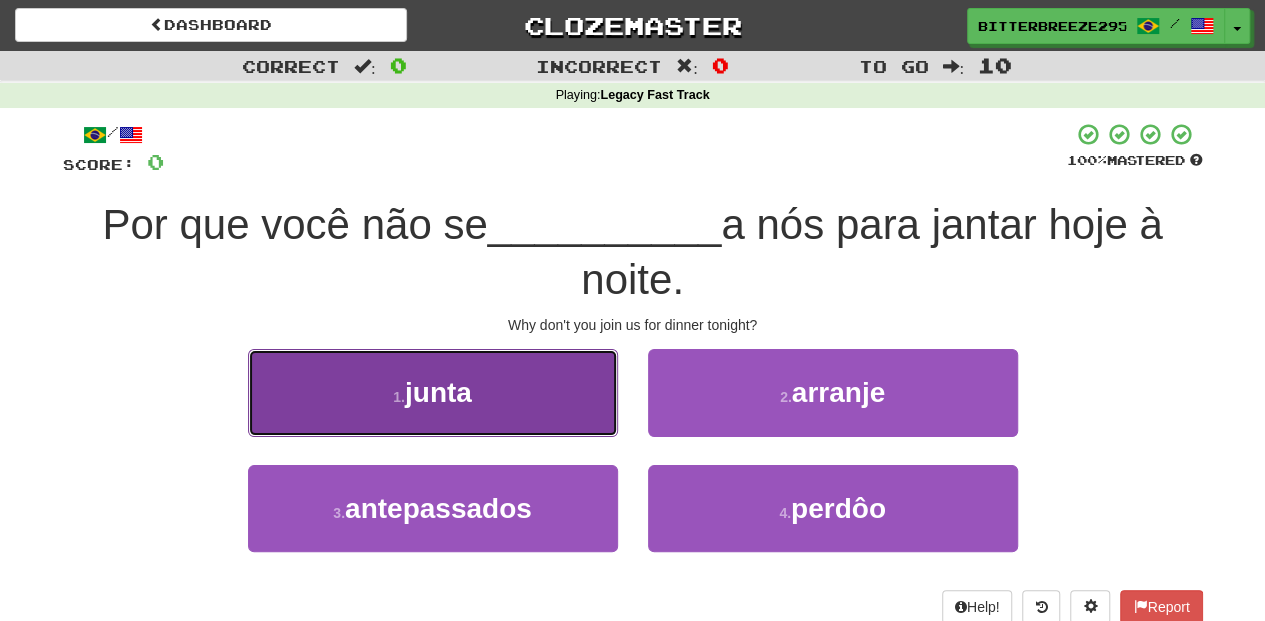 click on "1 .  junta" at bounding box center [433, 392] 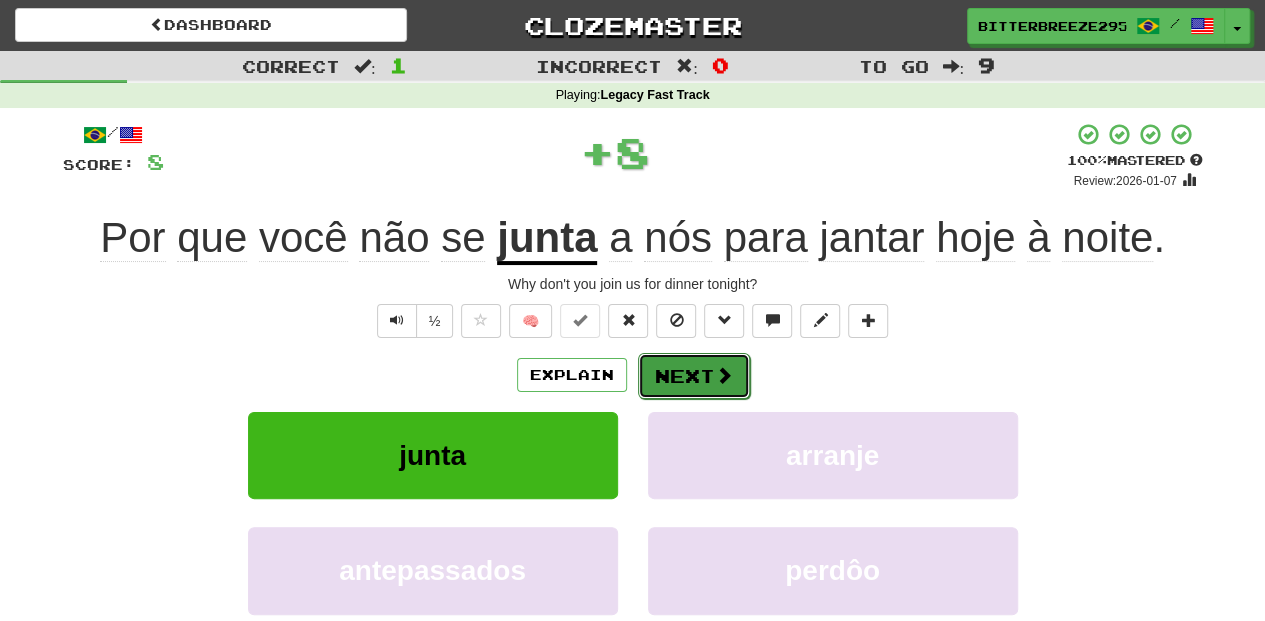 click on "Next" at bounding box center (694, 376) 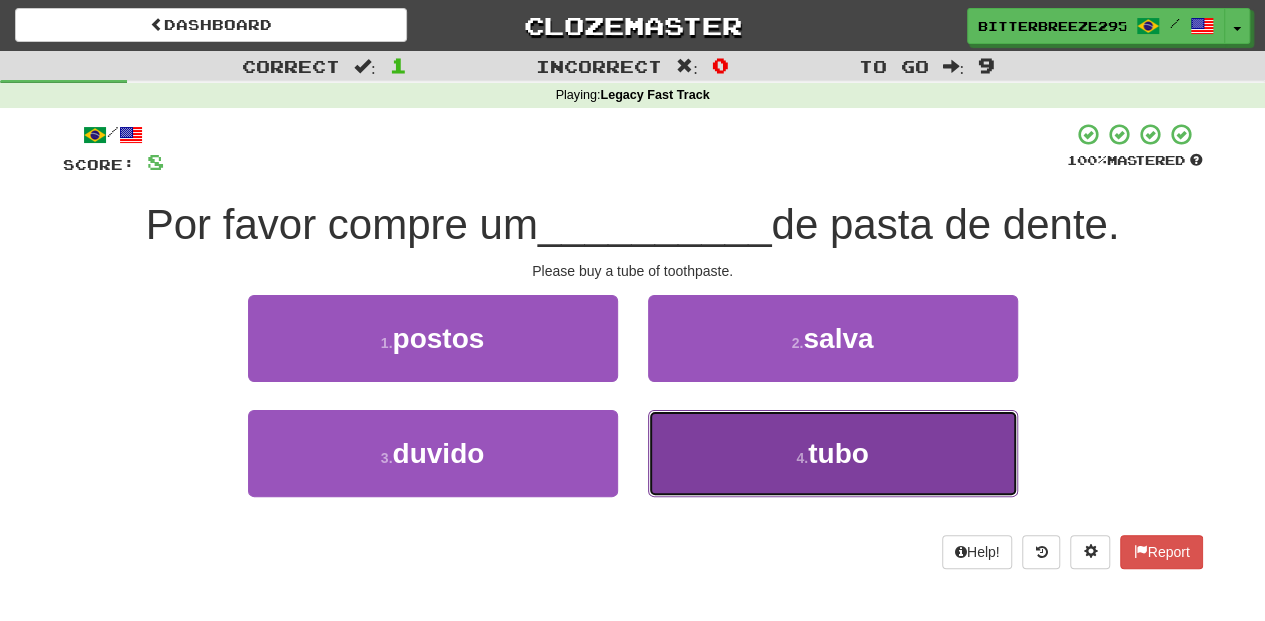 click on "4 .  tubo" at bounding box center (833, 453) 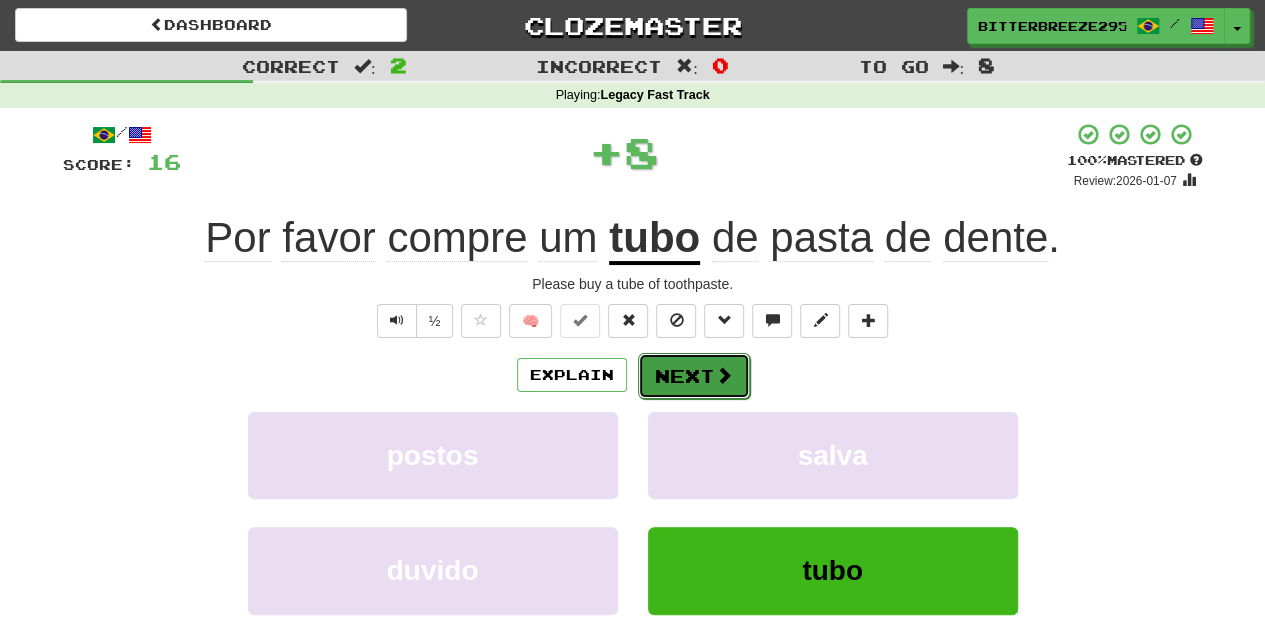 click on "Next" at bounding box center [694, 376] 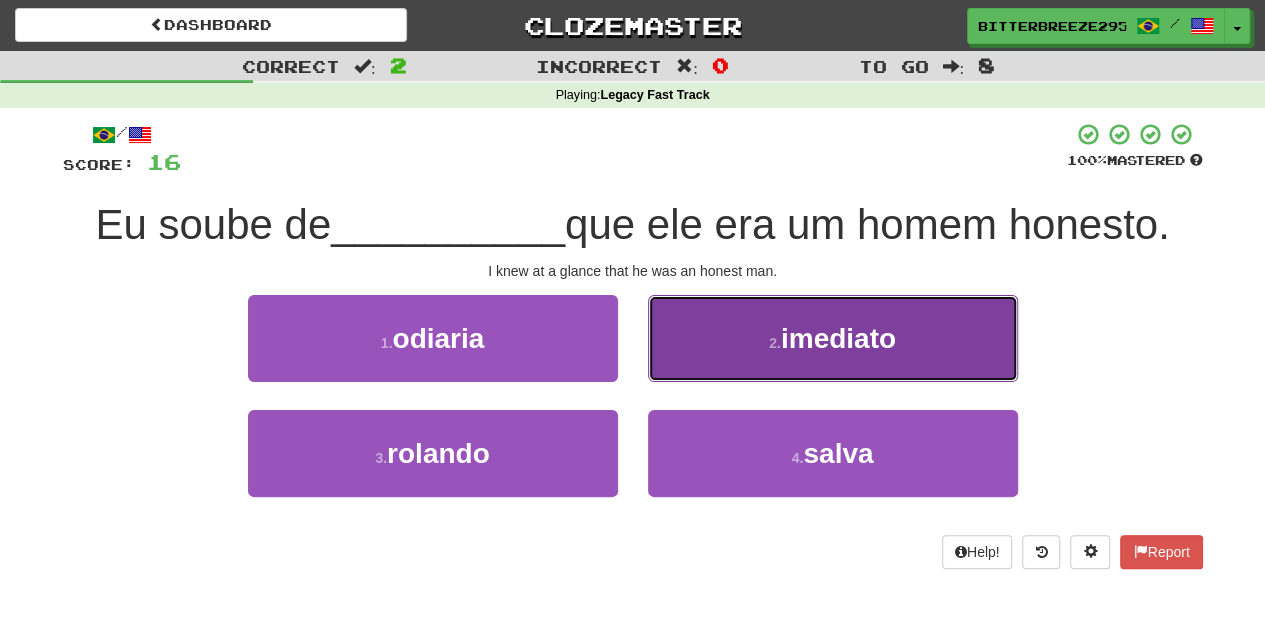 click on "2 .  imediato" at bounding box center (833, 338) 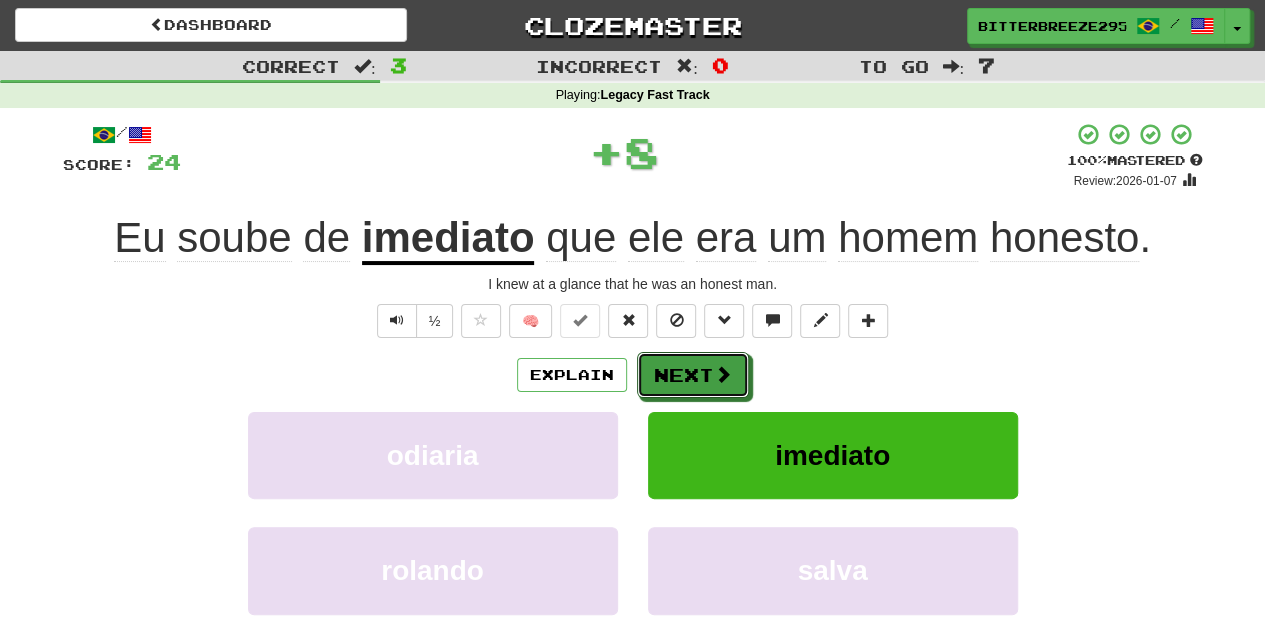 click on "Next" at bounding box center [693, 375] 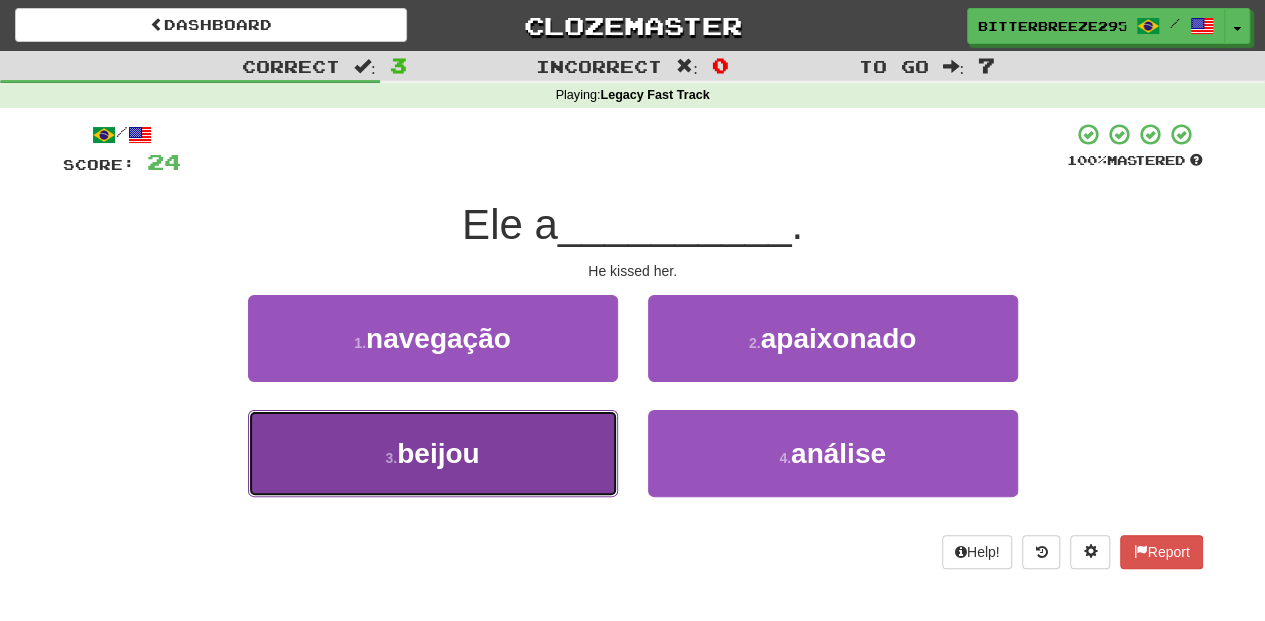 click on "3 .  beijou" at bounding box center [433, 453] 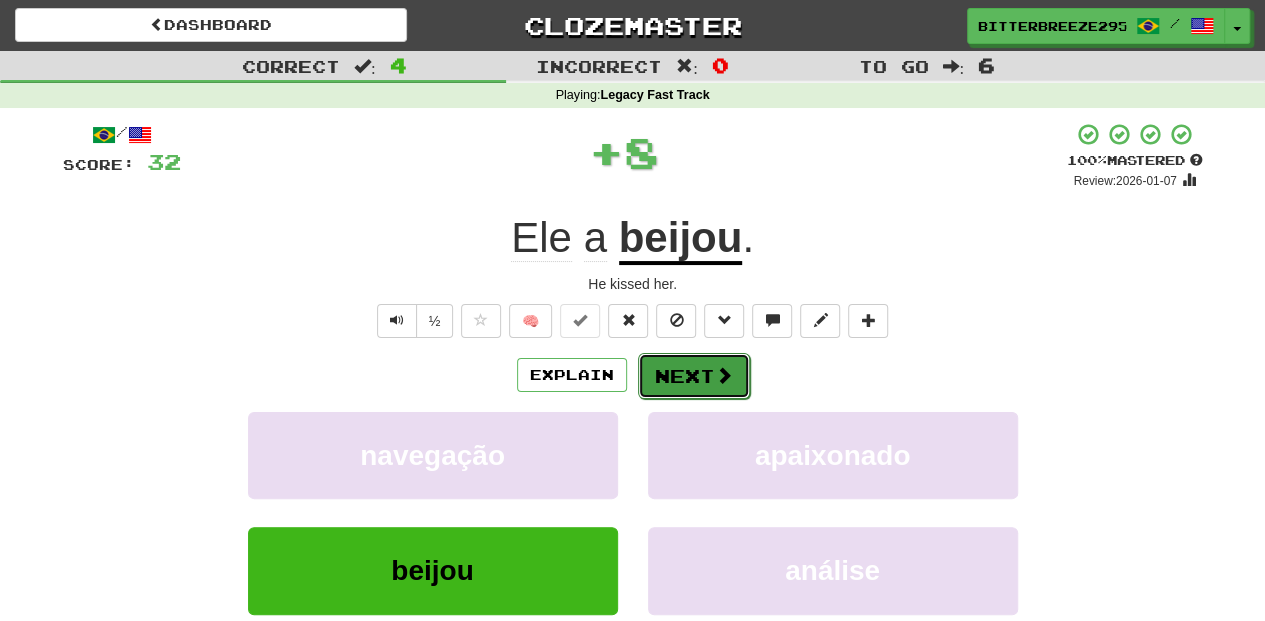 click on "Next" at bounding box center (694, 376) 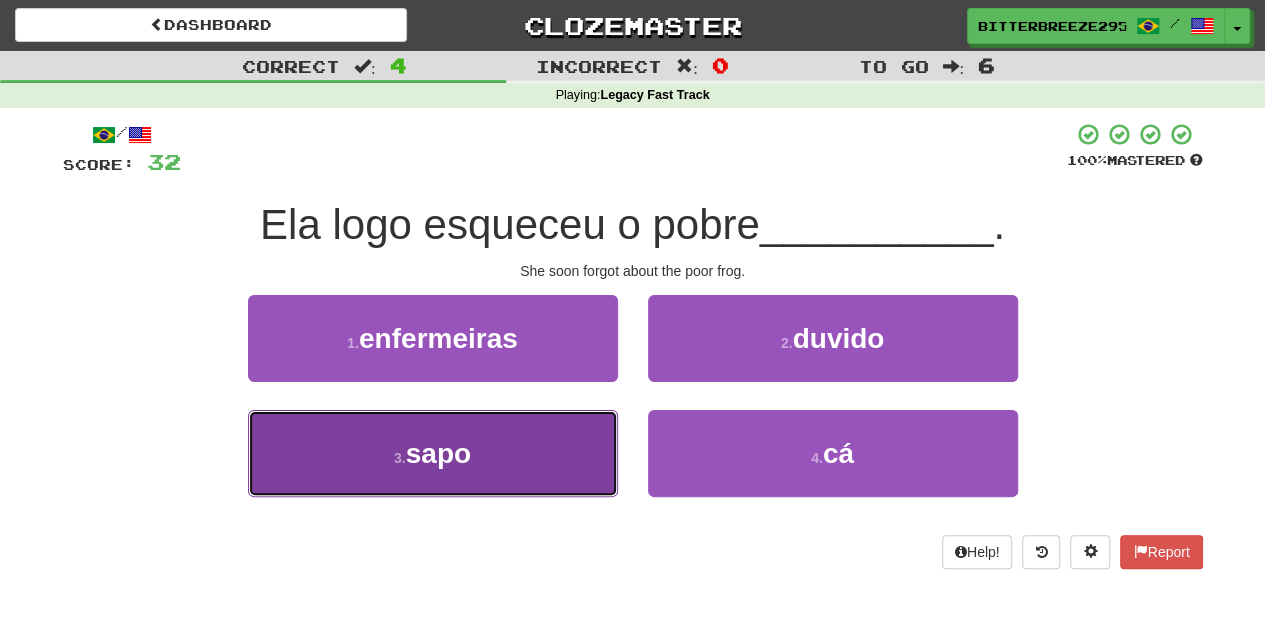 click on "3 .  sapo" at bounding box center (433, 453) 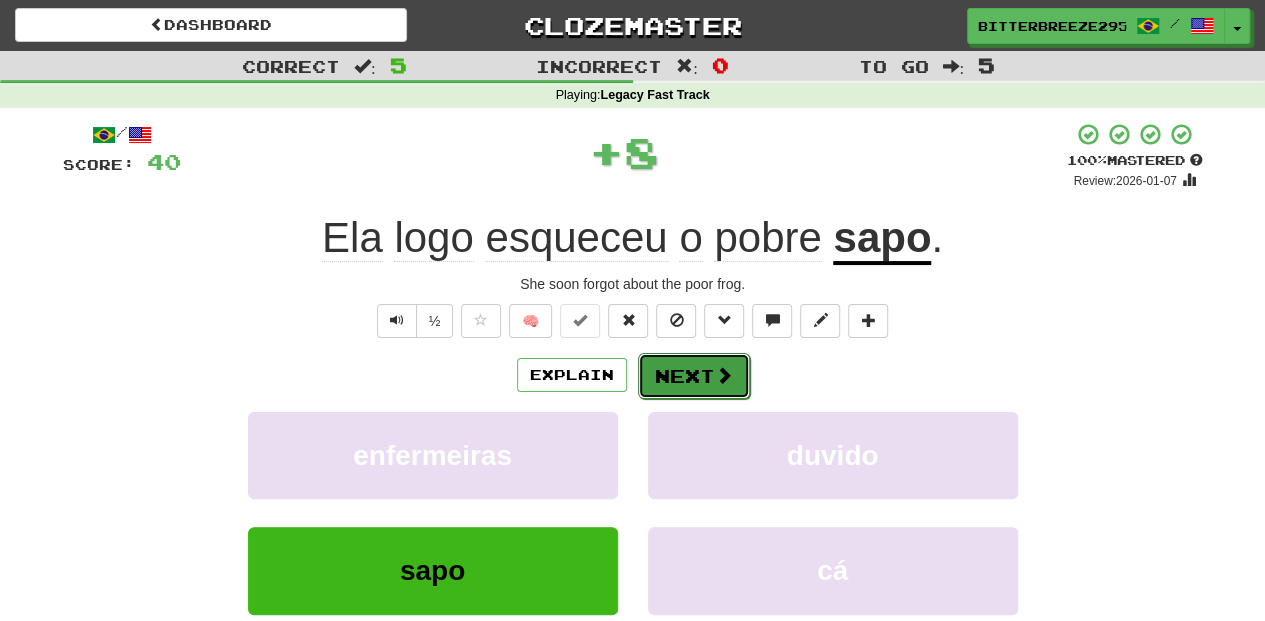 click on "Next" at bounding box center [694, 376] 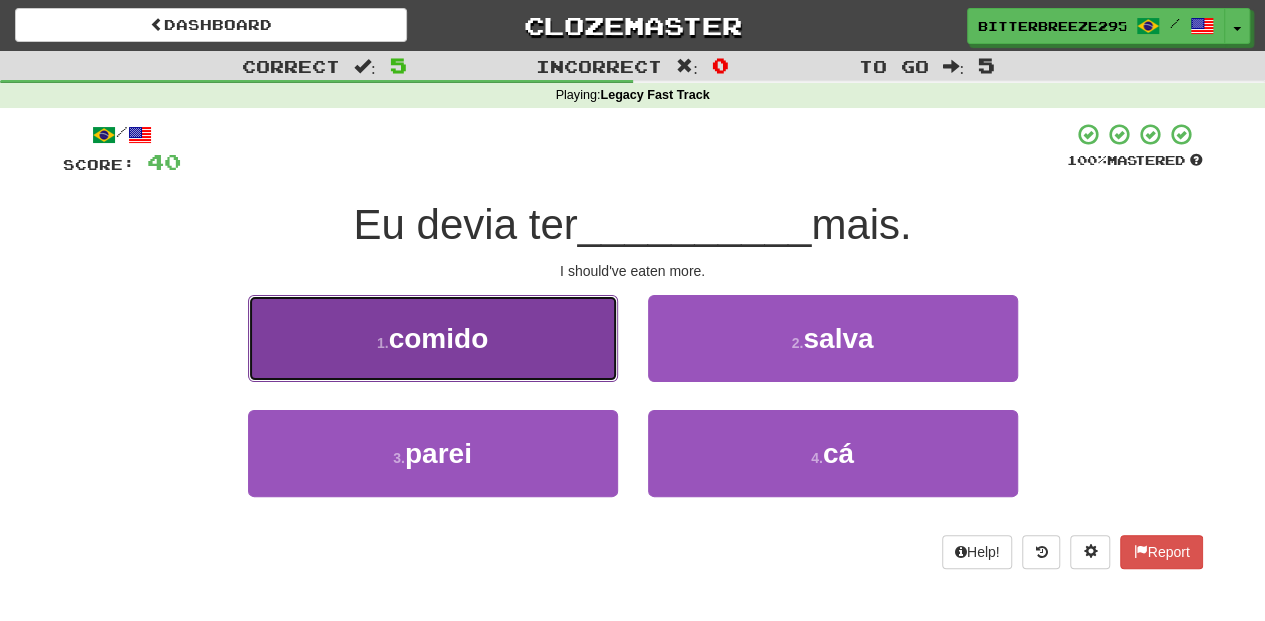 click on "1 .  comido" at bounding box center (433, 338) 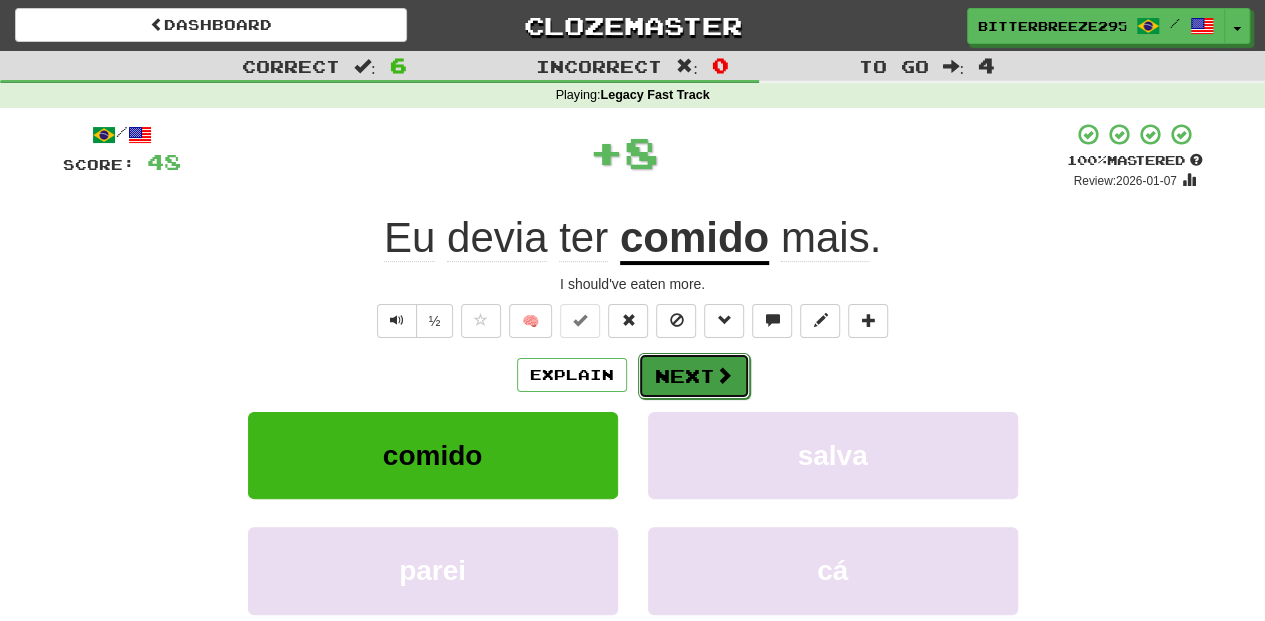 click on "Next" at bounding box center [694, 376] 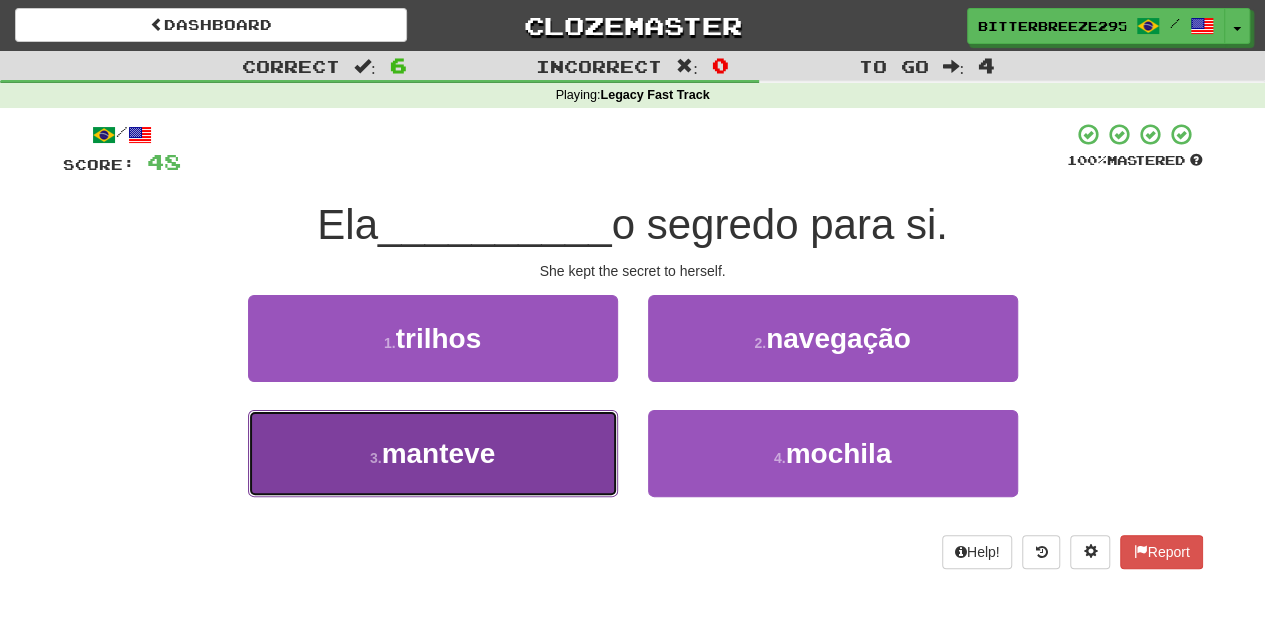 click on "3 .  manteve" at bounding box center [433, 453] 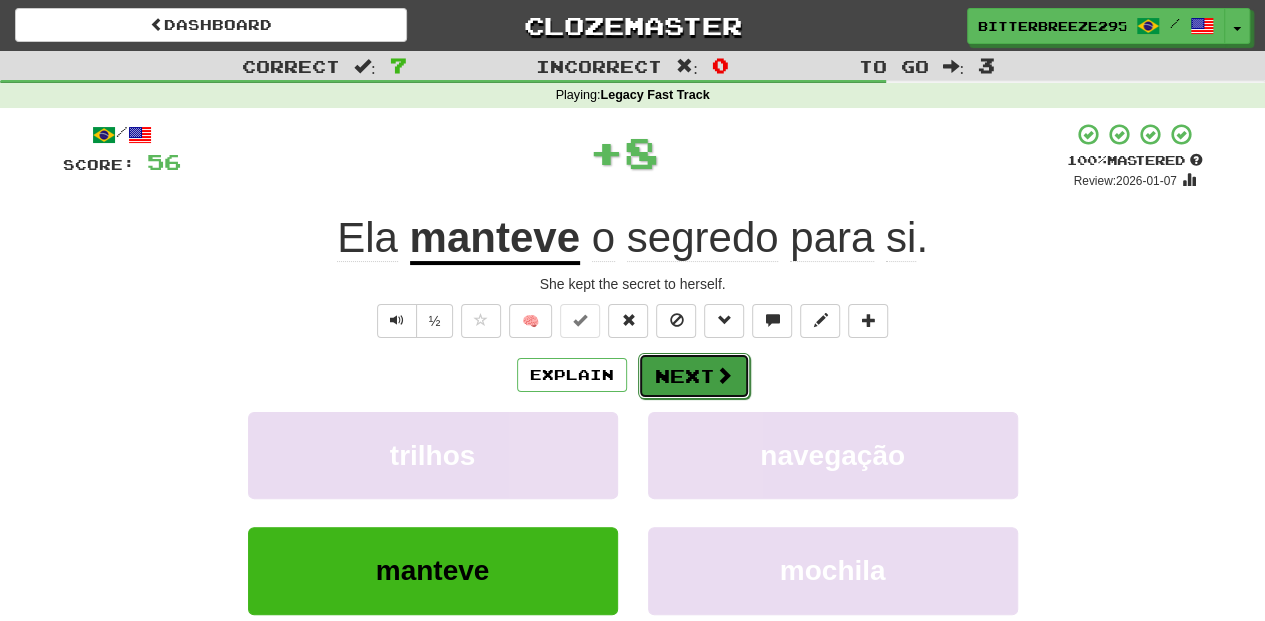 click on "Next" at bounding box center [694, 376] 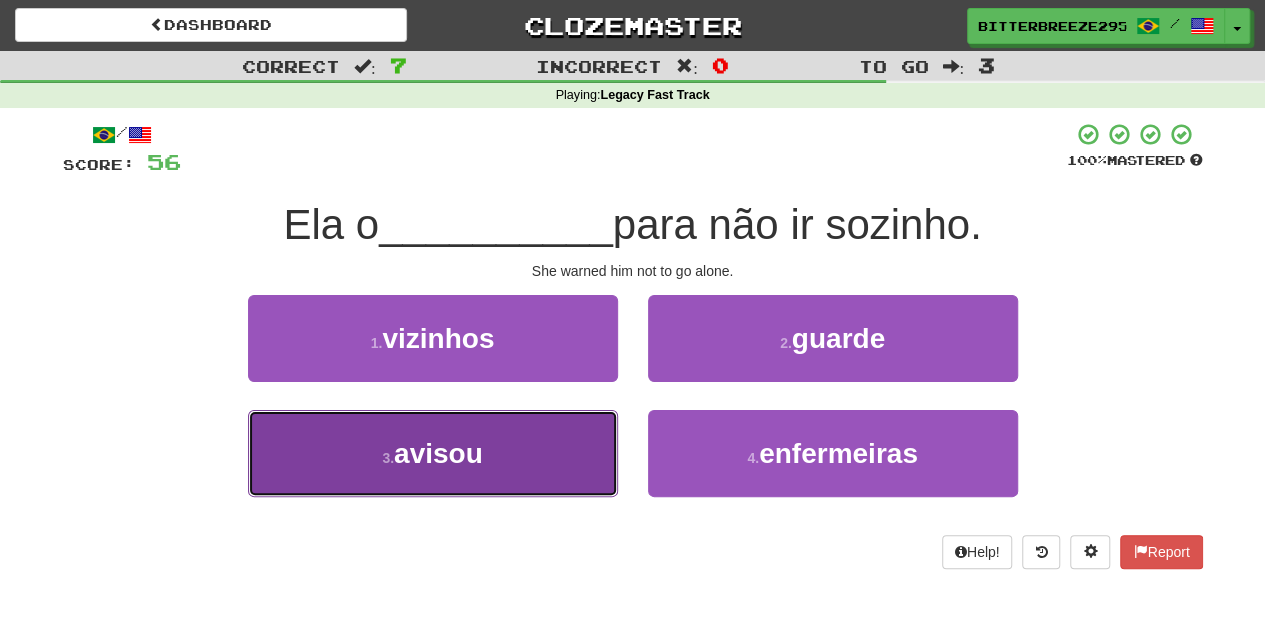 click on "3 .  avisou" at bounding box center [433, 453] 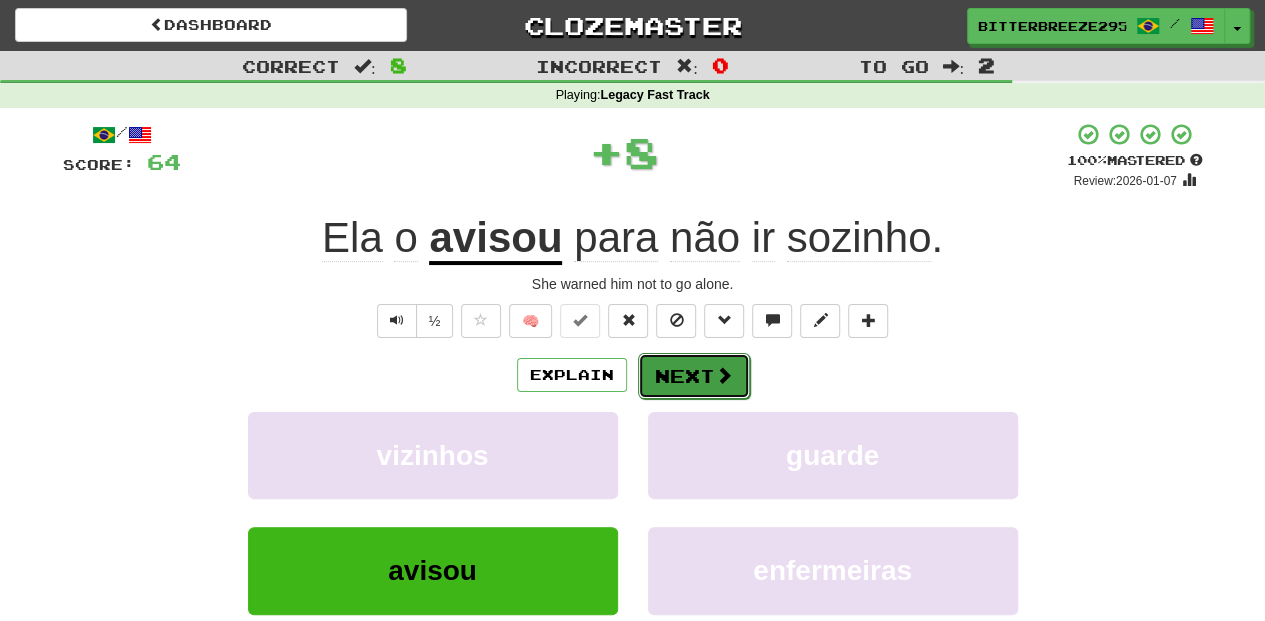 click on "Next" at bounding box center [694, 376] 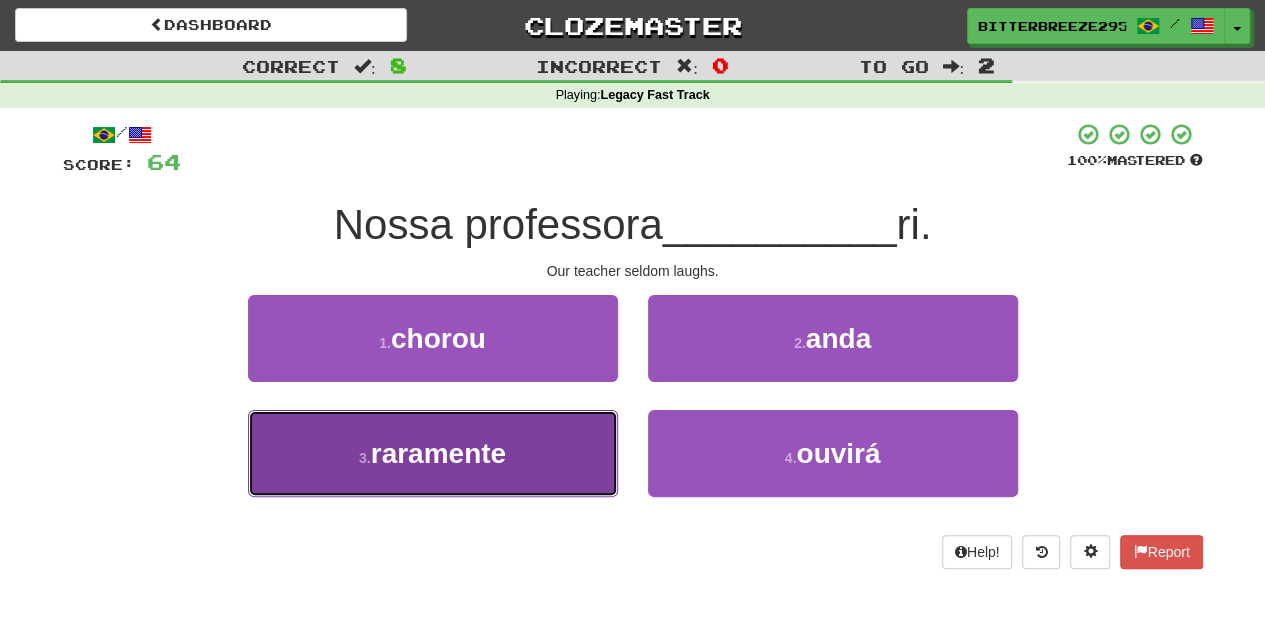 click on "3 .  raramente" at bounding box center [433, 453] 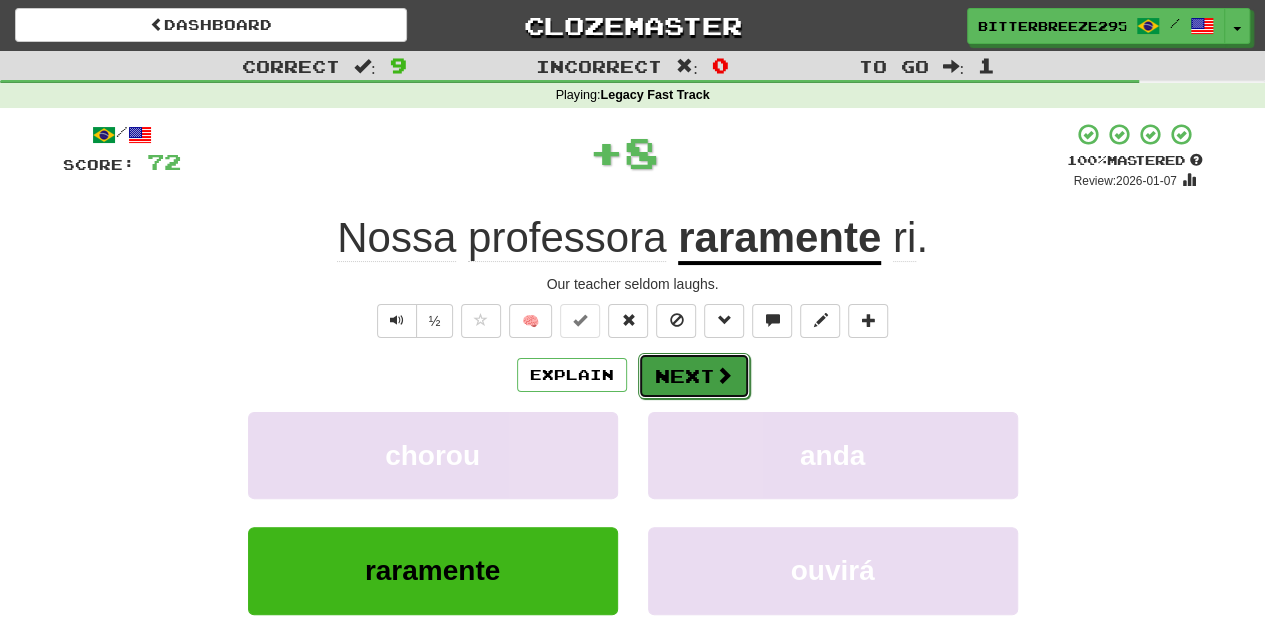 click on "Next" at bounding box center [694, 376] 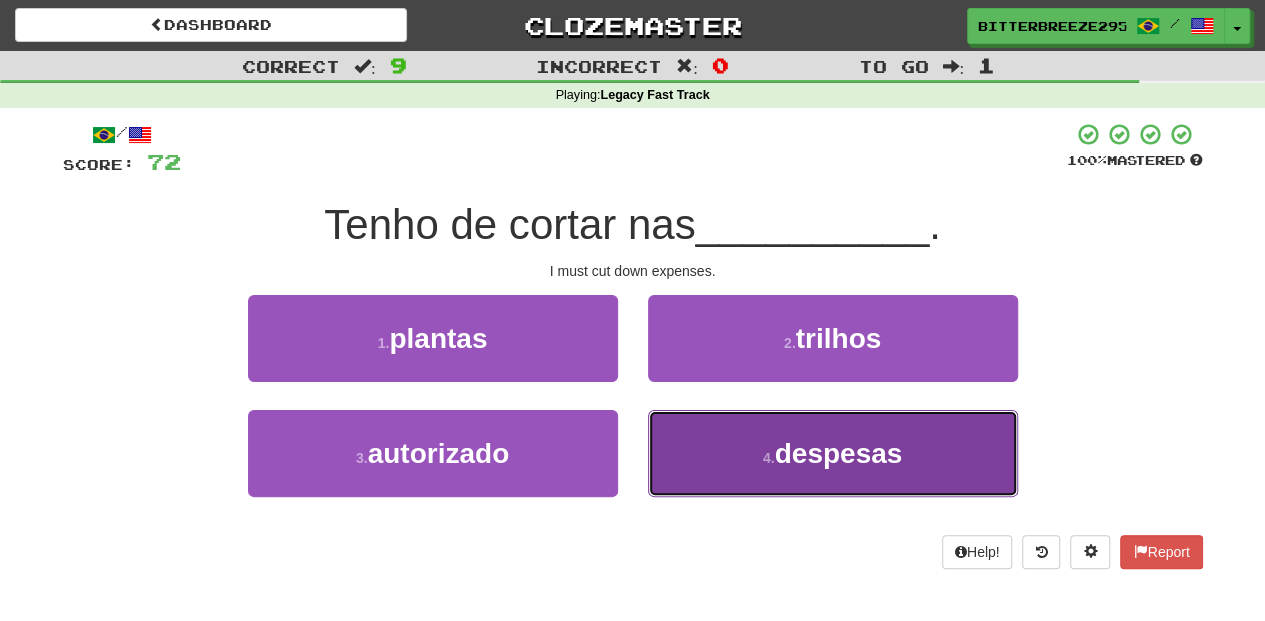 click on "4 .  despesas" at bounding box center [833, 453] 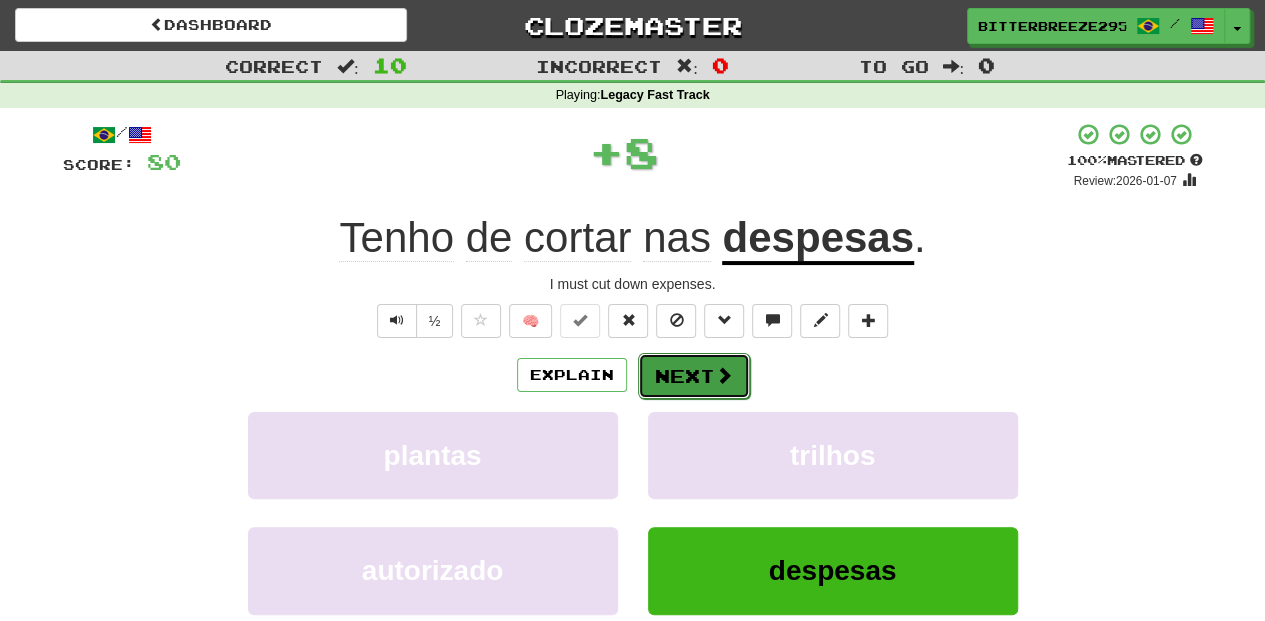 click on "Next" at bounding box center [694, 376] 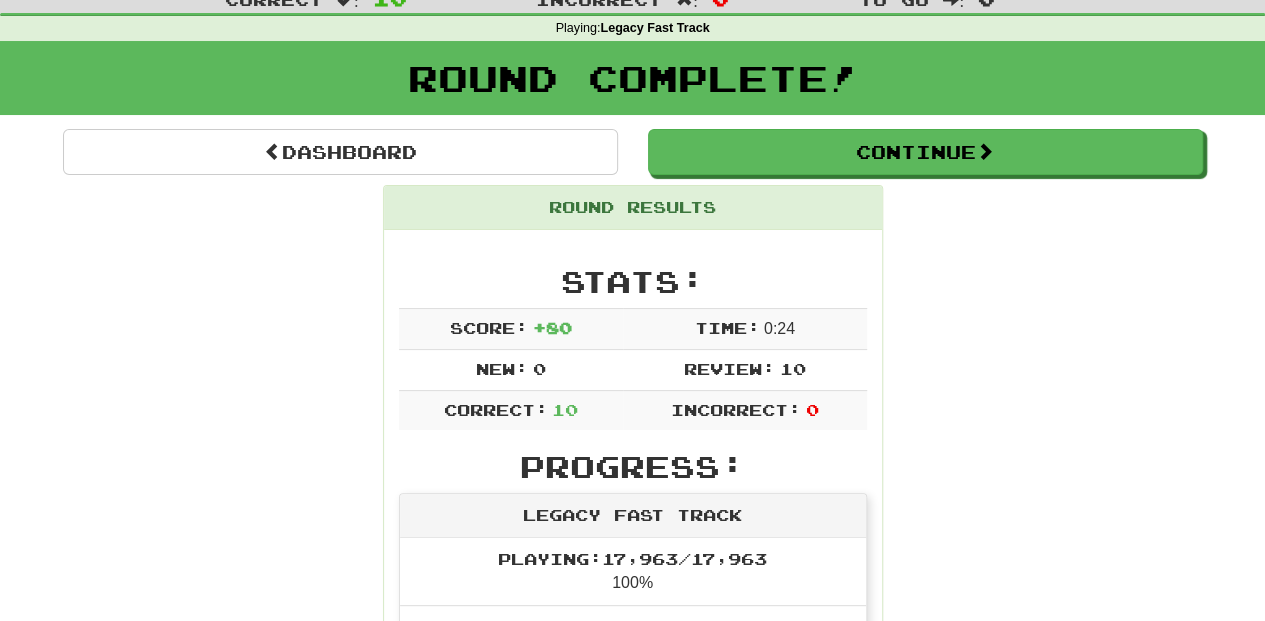 scroll, scrollTop: 66, scrollLeft: 0, axis: vertical 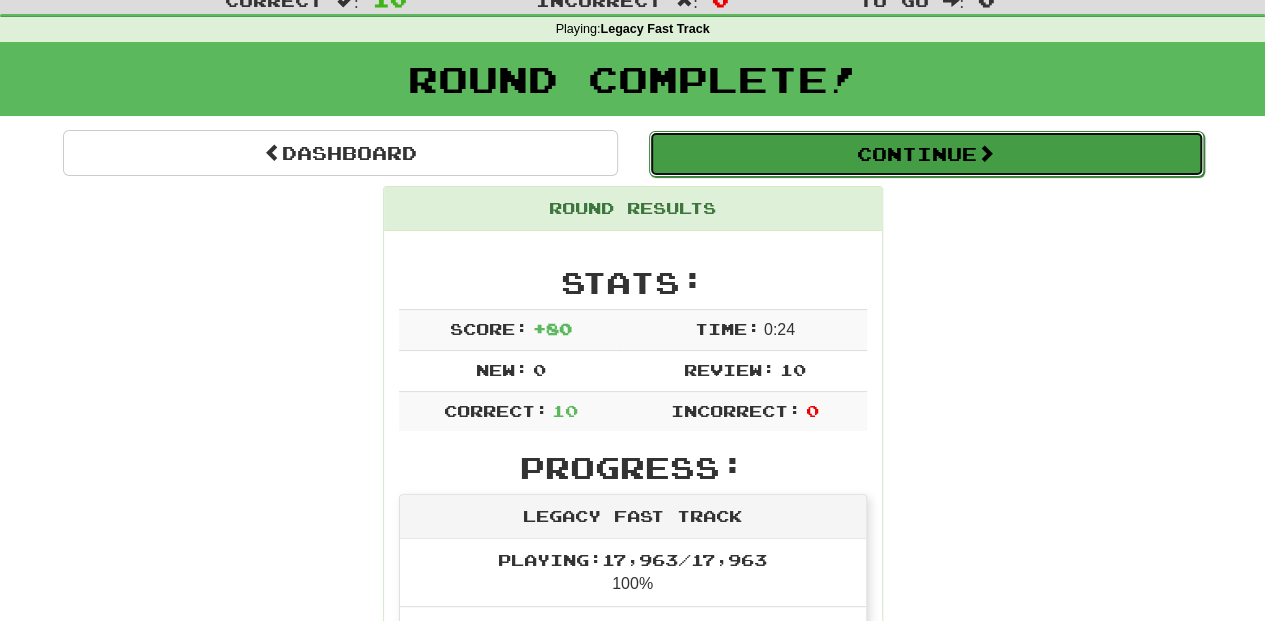 click on "Continue" at bounding box center [926, 154] 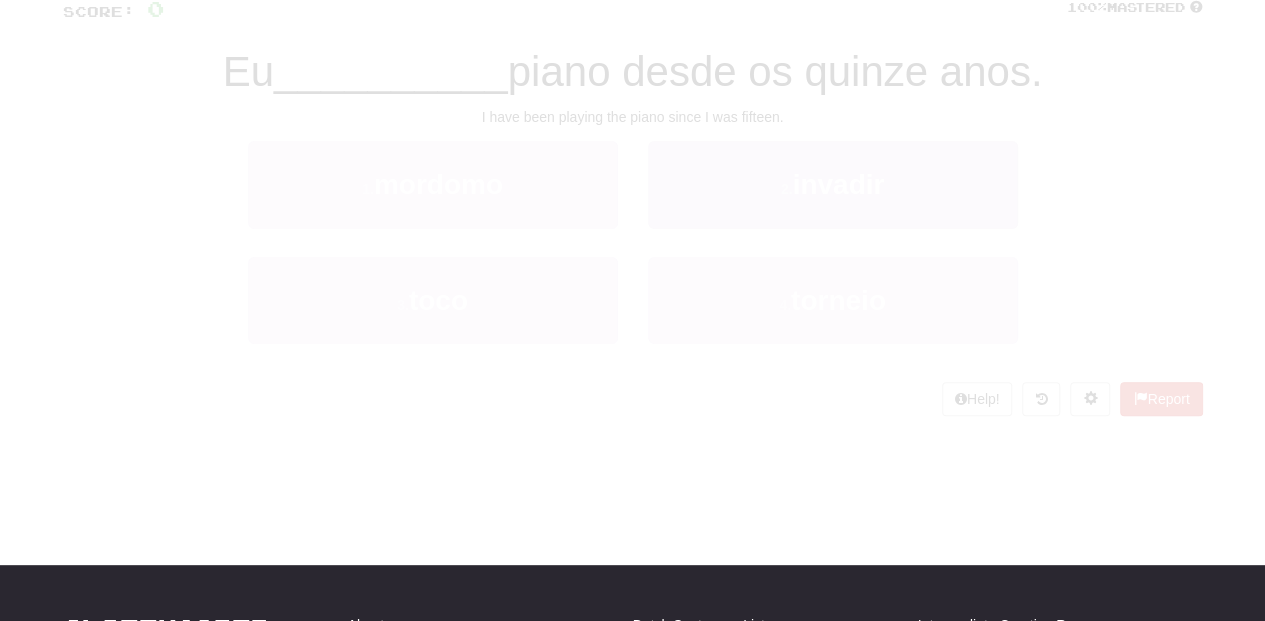 scroll, scrollTop: 66, scrollLeft: 0, axis: vertical 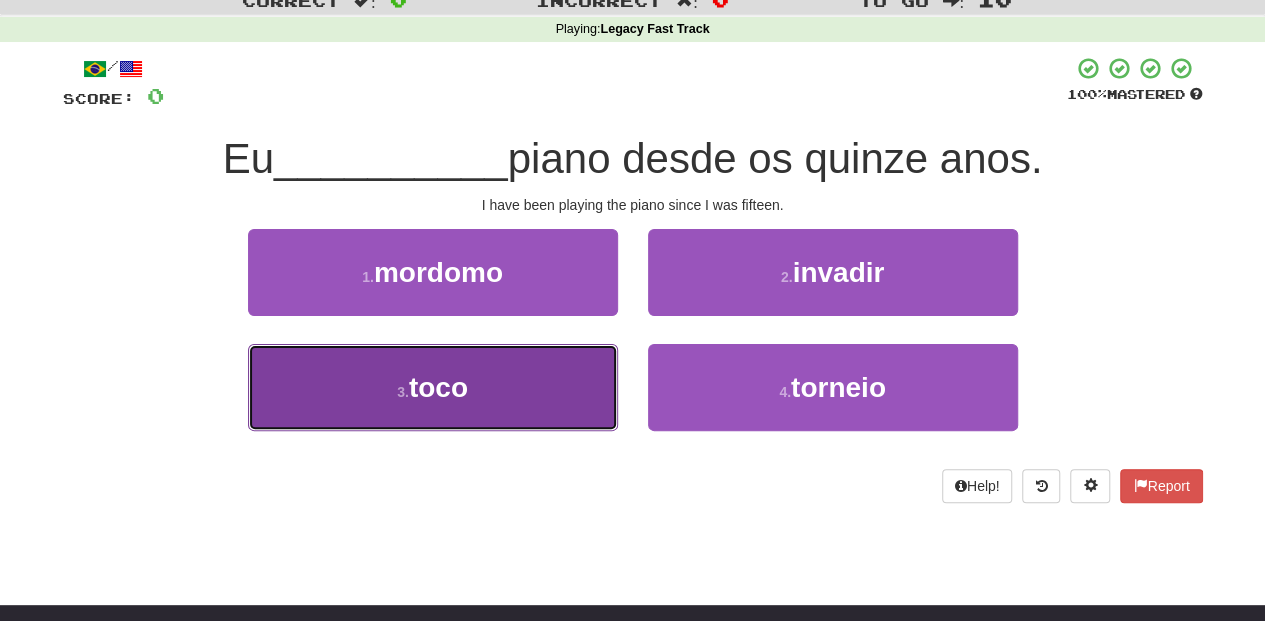 click on "3 .  toco" at bounding box center (433, 387) 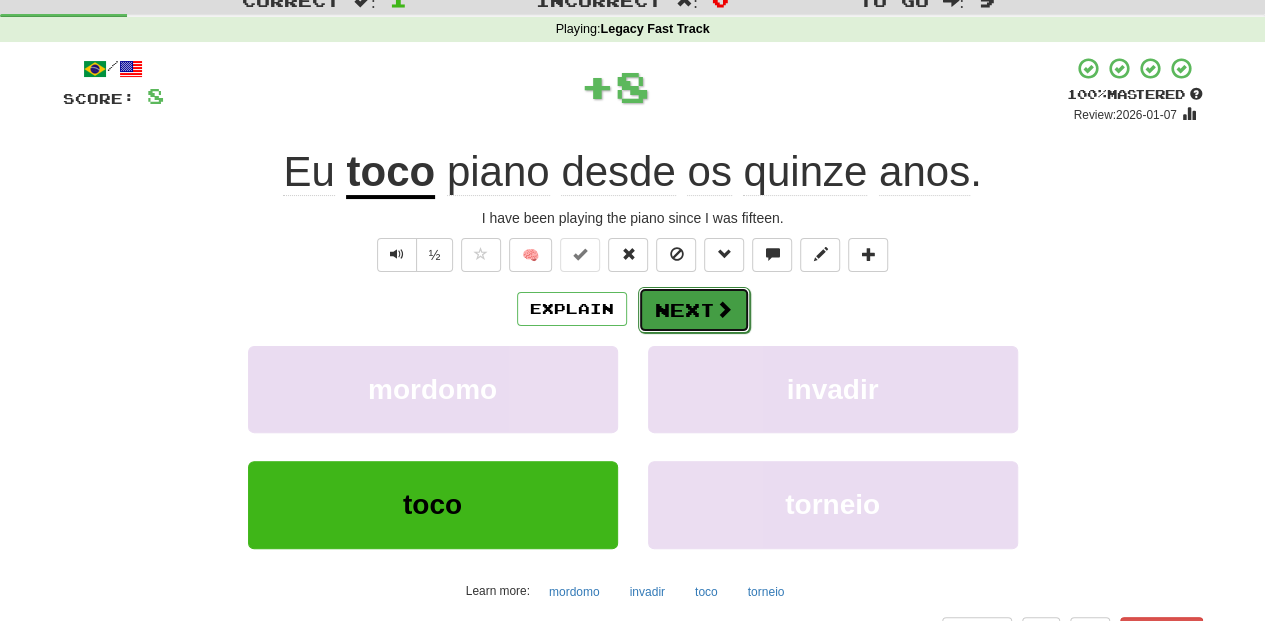 click on "Next" at bounding box center (694, 310) 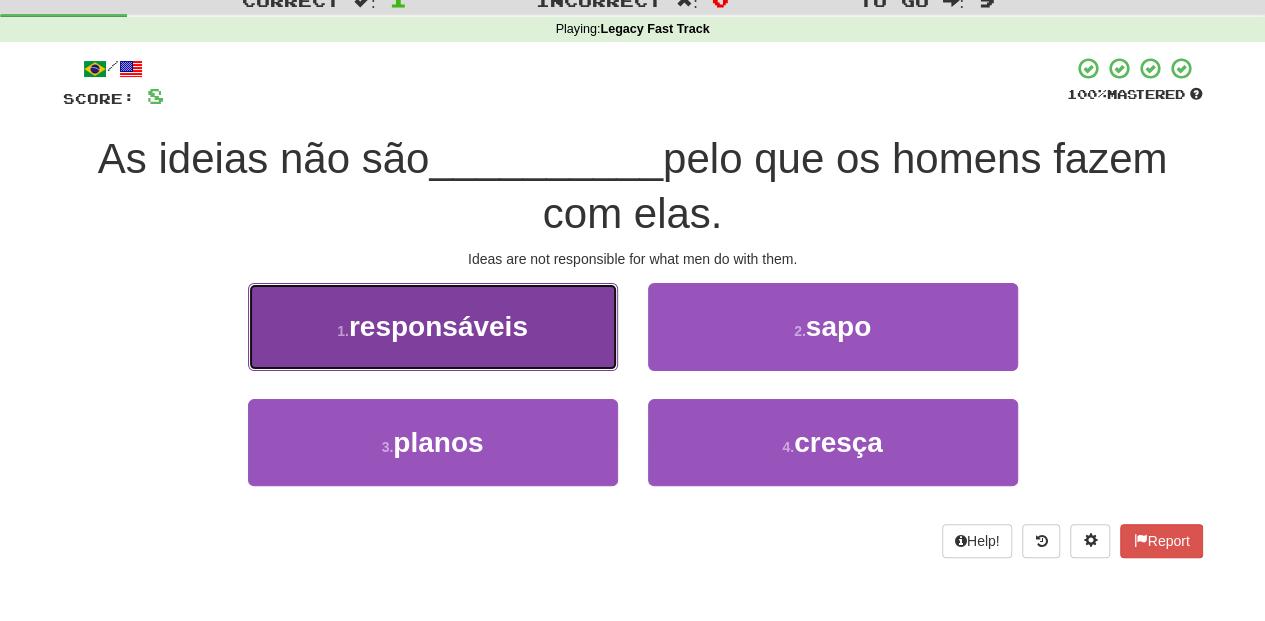click on "1 .  responsáveis" at bounding box center (433, 326) 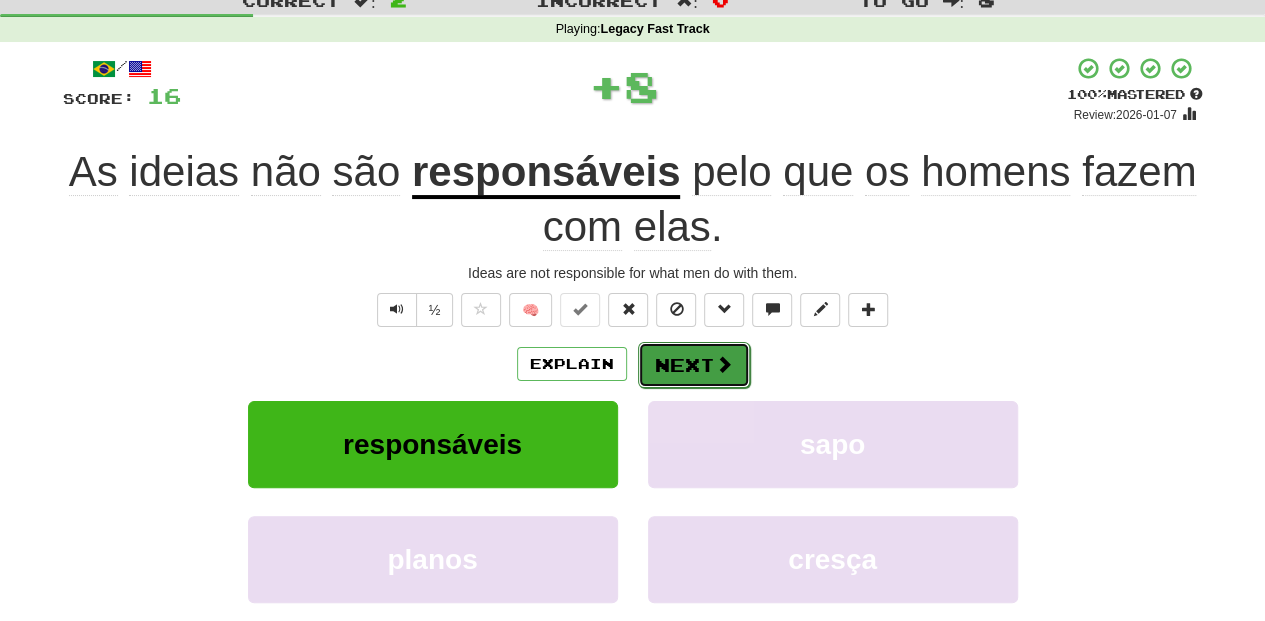 click on "Next" at bounding box center [694, 365] 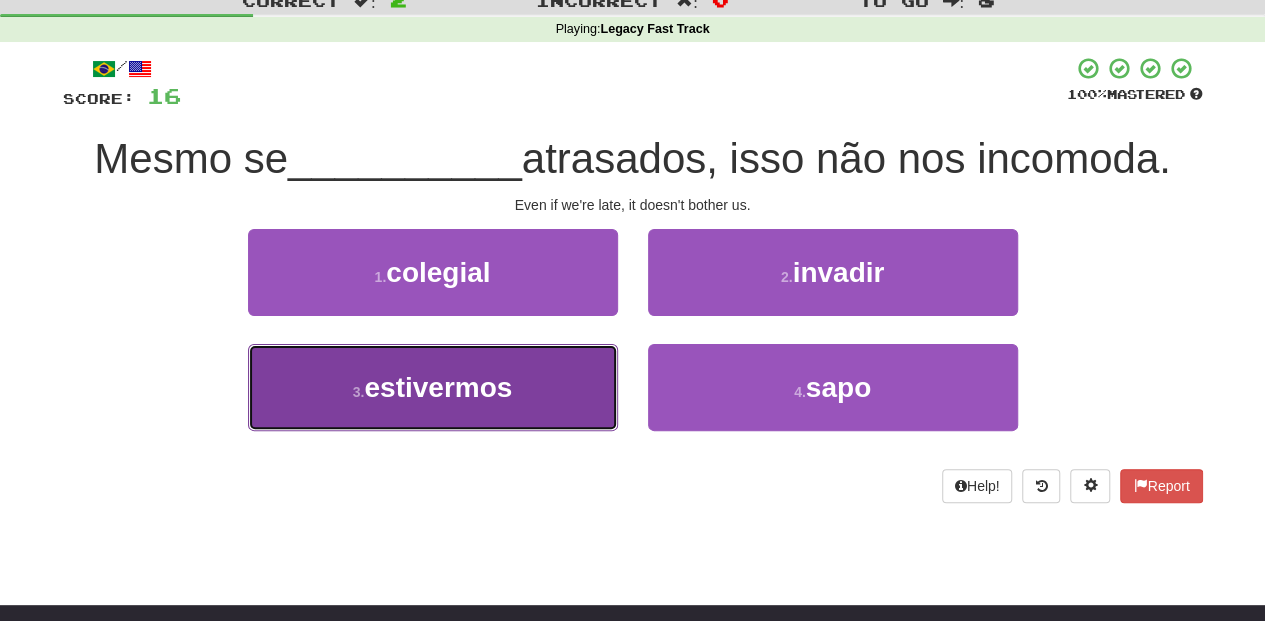 click on "3 .  estivermos" at bounding box center [433, 387] 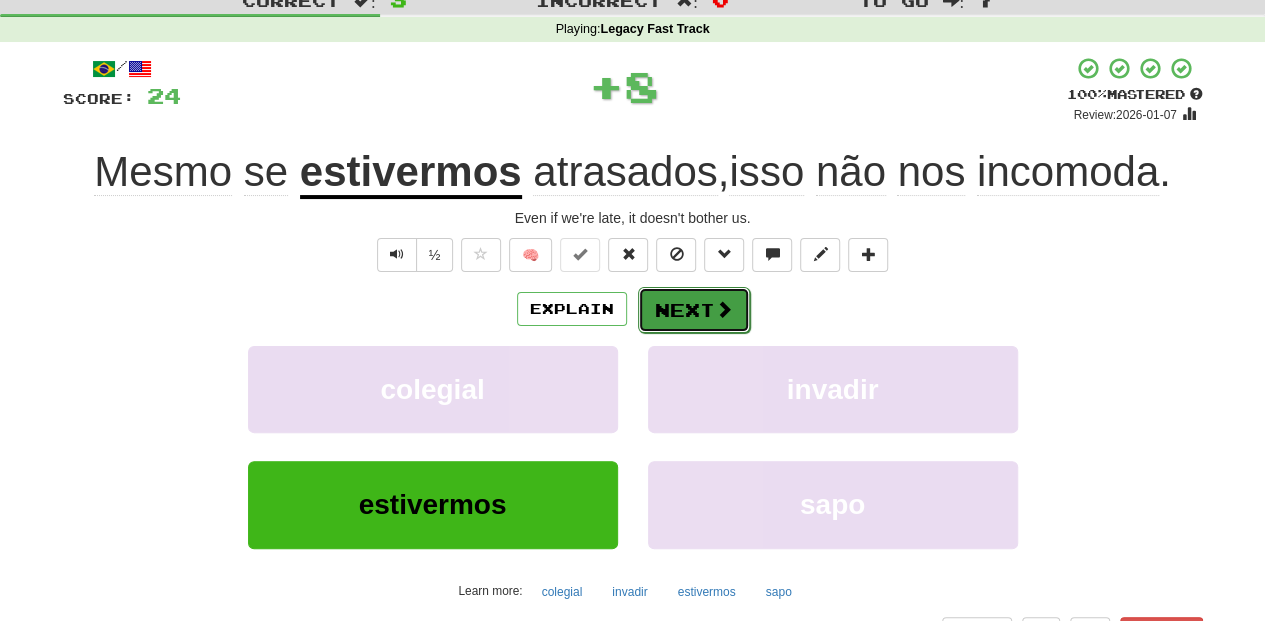 click on "Next" at bounding box center [694, 310] 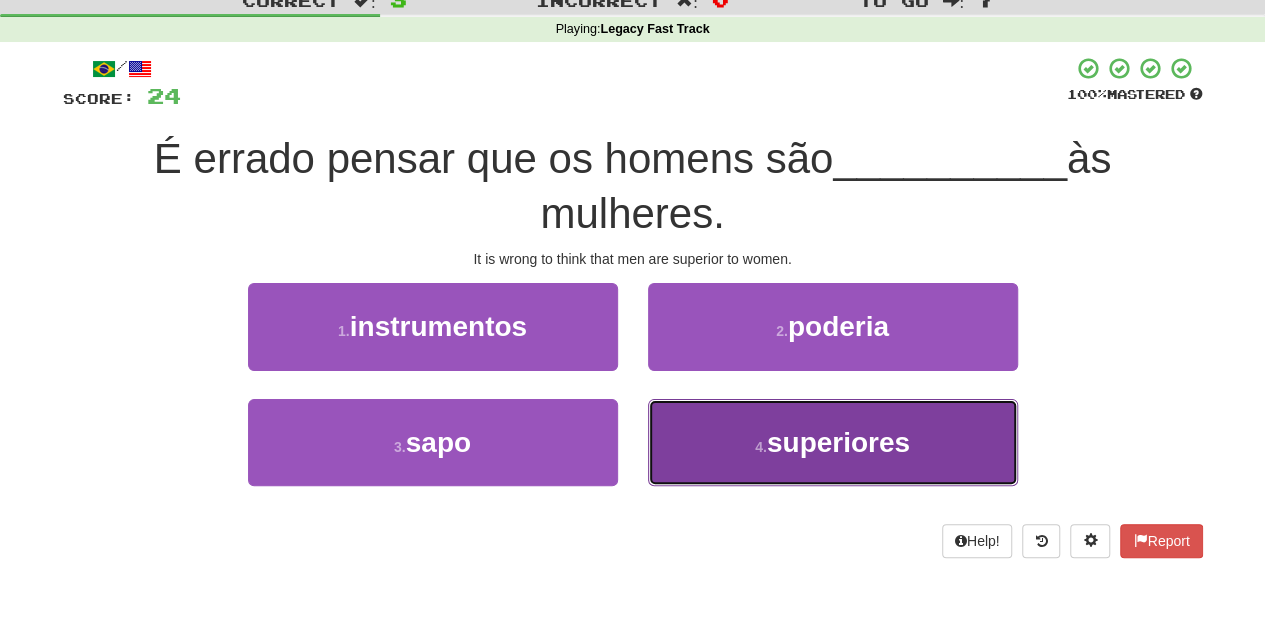 click on "4 .  superiores" at bounding box center [833, 442] 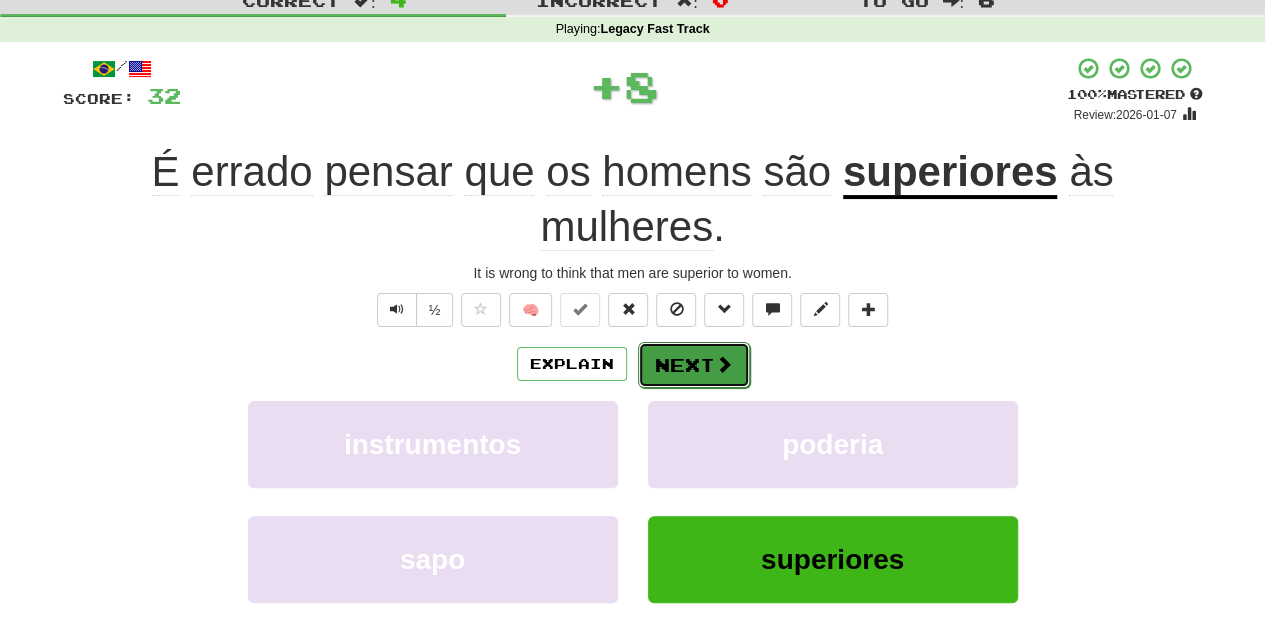 click on "Next" at bounding box center (694, 365) 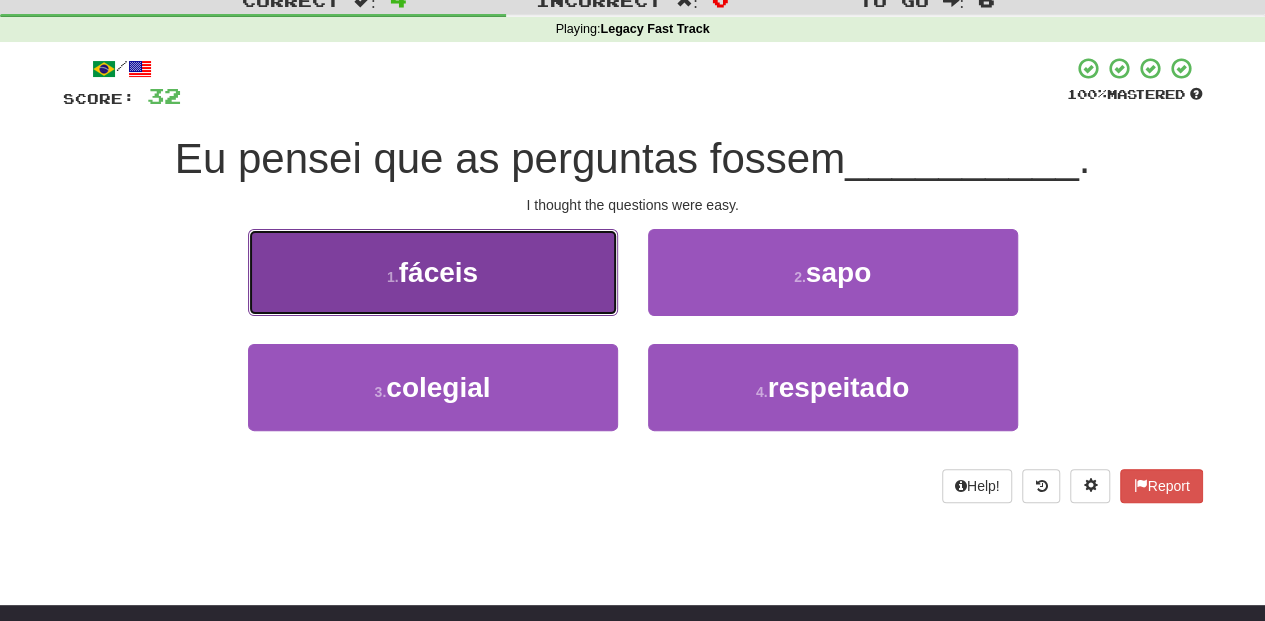 click on "1 .  fáceis" at bounding box center (433, 272) 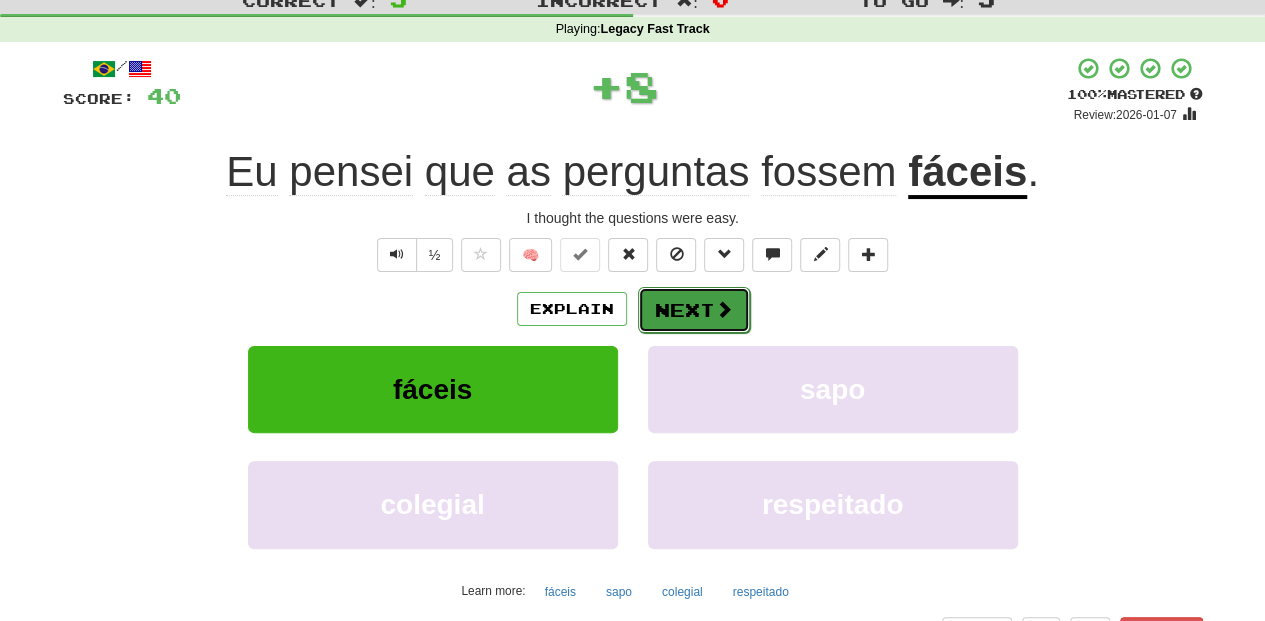 click on "Next" at bounding box center [694, 310] 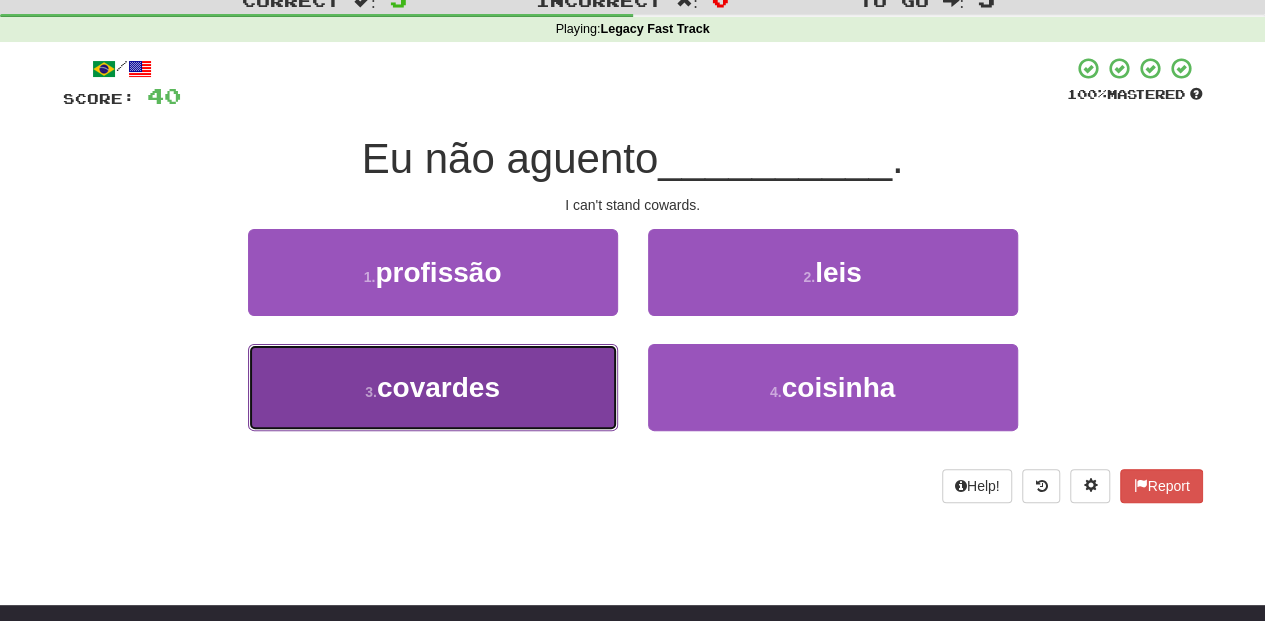 click on "3 .  covardes" at bounding box center (433, 387) 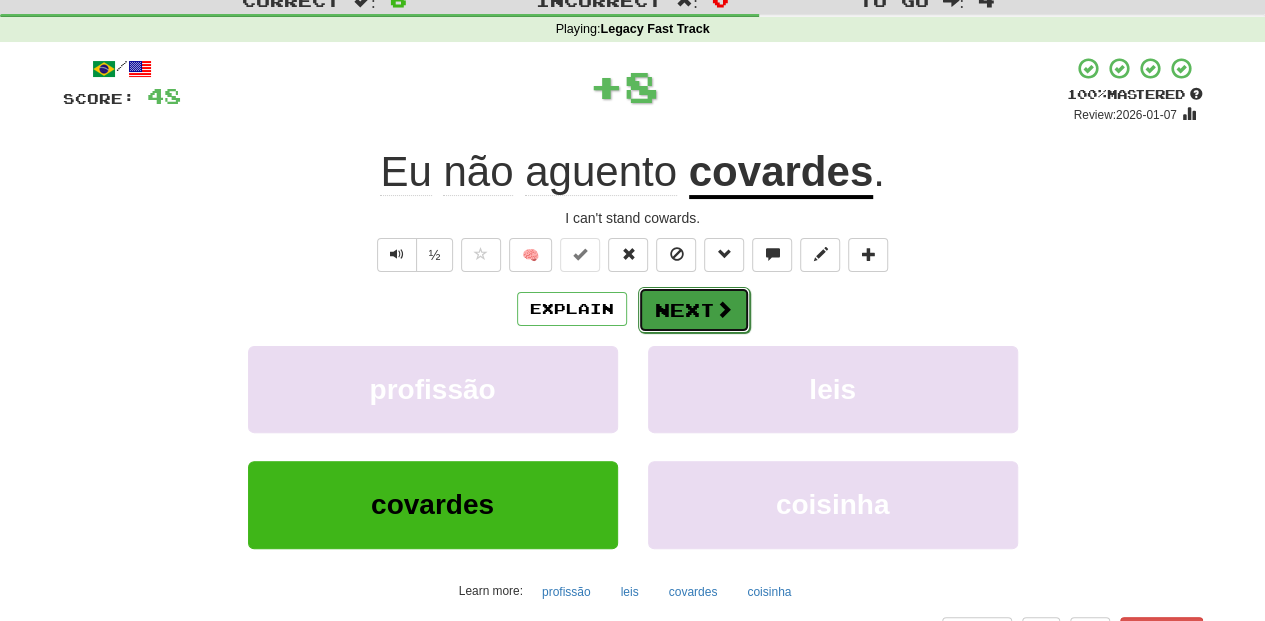 click on "Next" at bounding box center (694, 310) 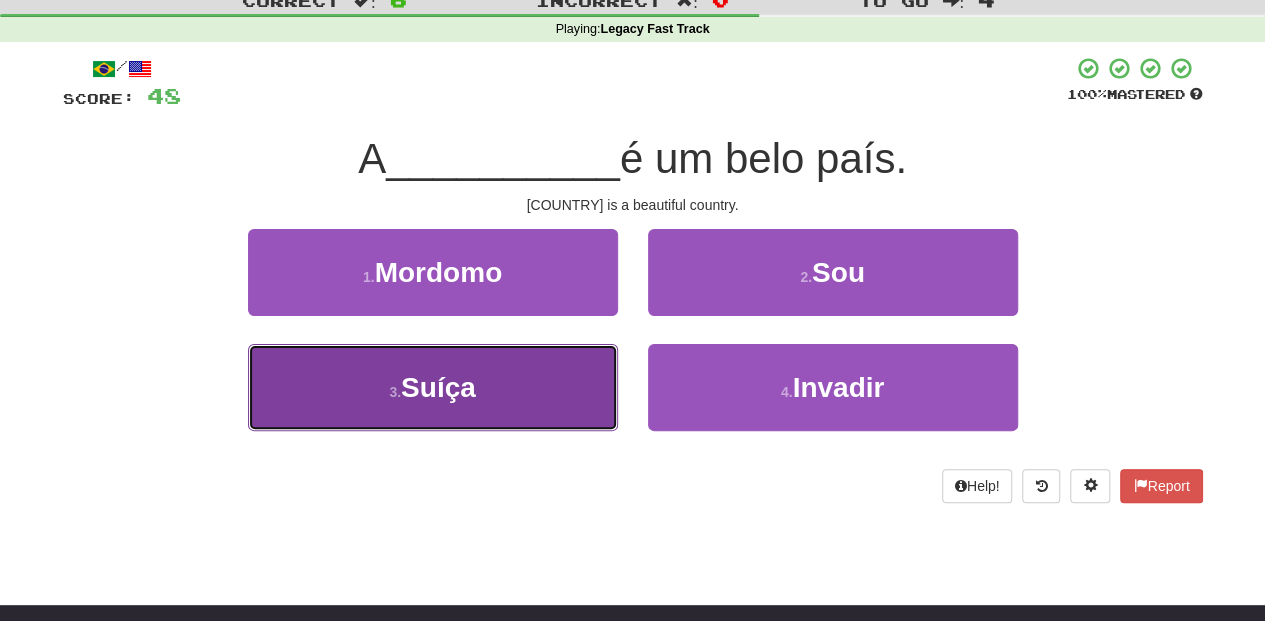 click on "3 .  [COUNTRY]" at bounding box center (433, 387) 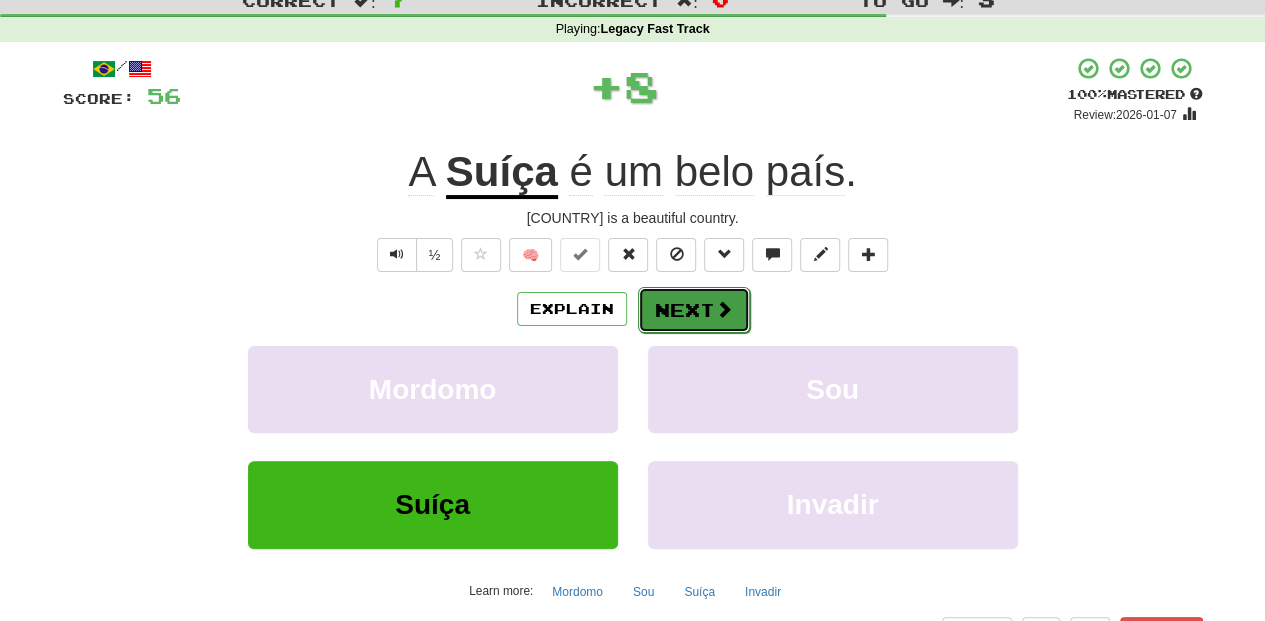 click on "Next" at bounding box center (694, 310) 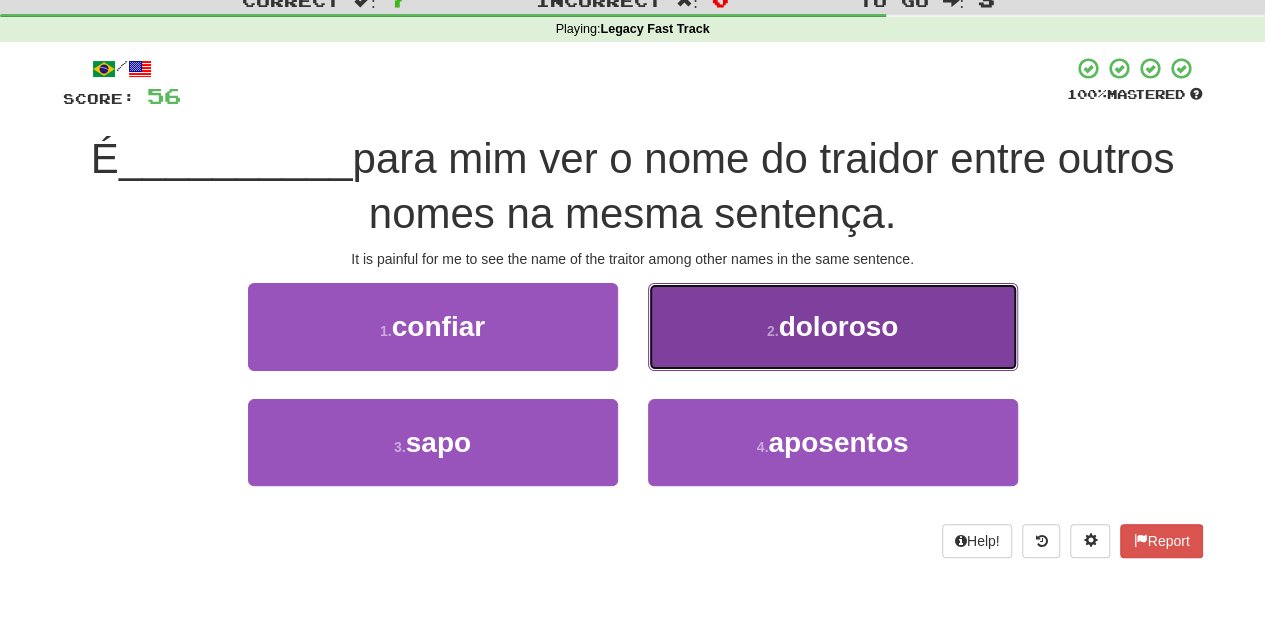click on "2 .  doloroso" at bounding box center [833, 326] 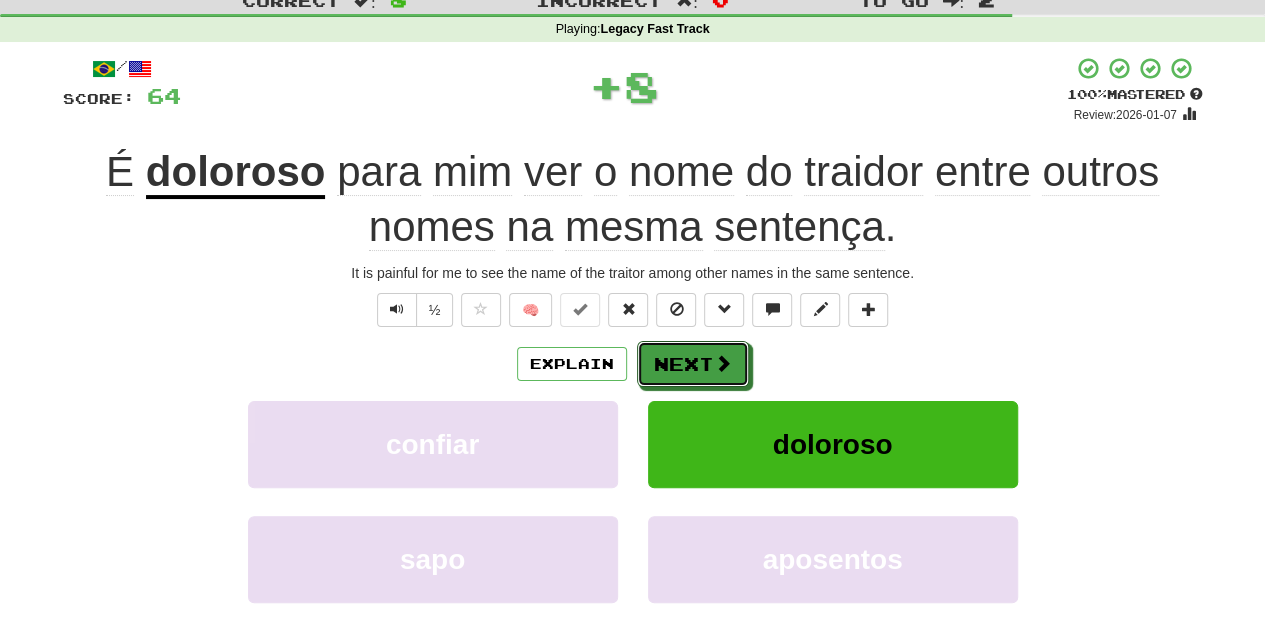 click on "Next" at bounding box center [693, 364] 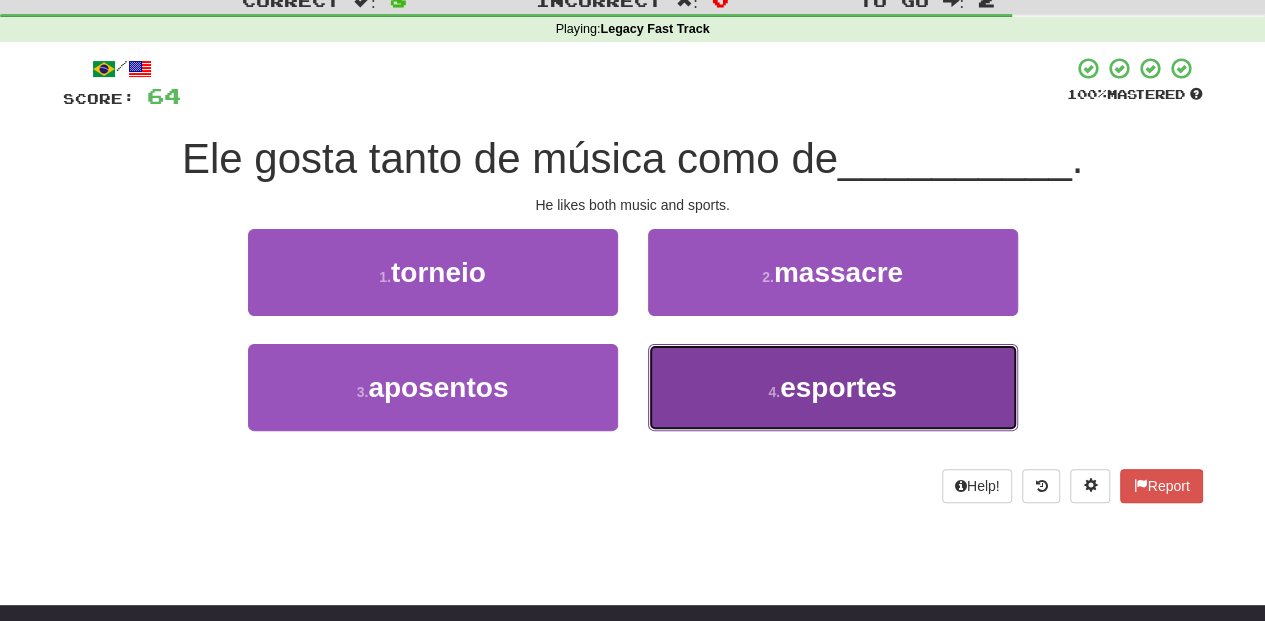 click on "4 .  esportes" at bounding box center [833, 387] 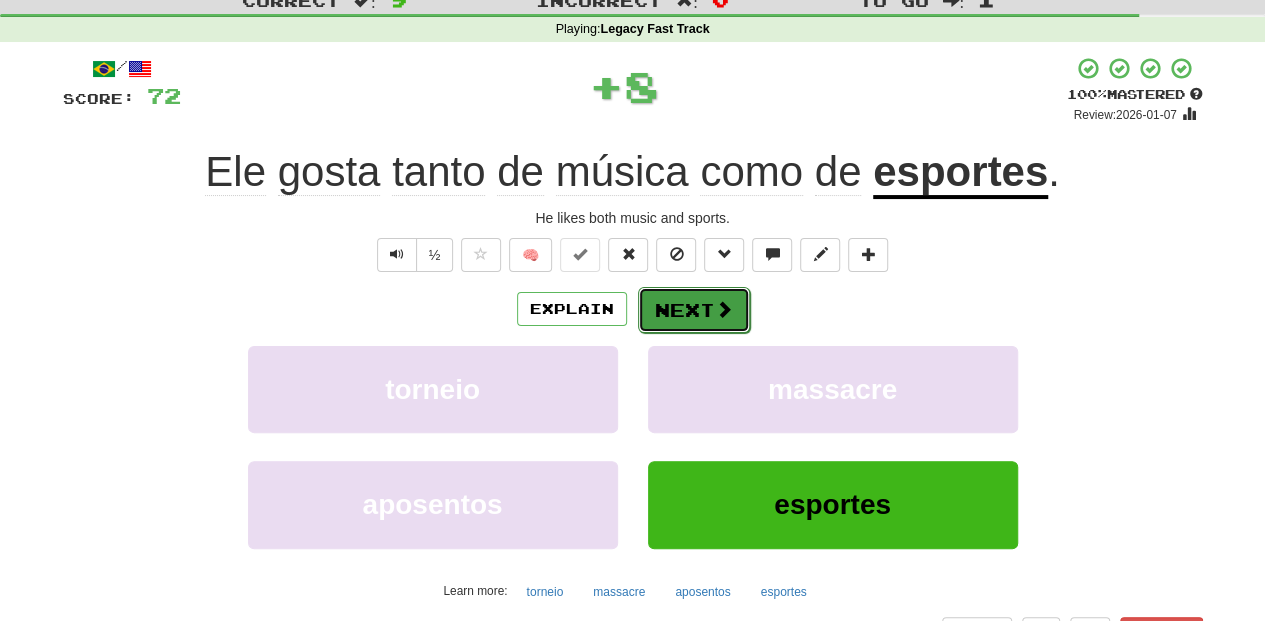 click on "Next" at bounding box center [694, 310] 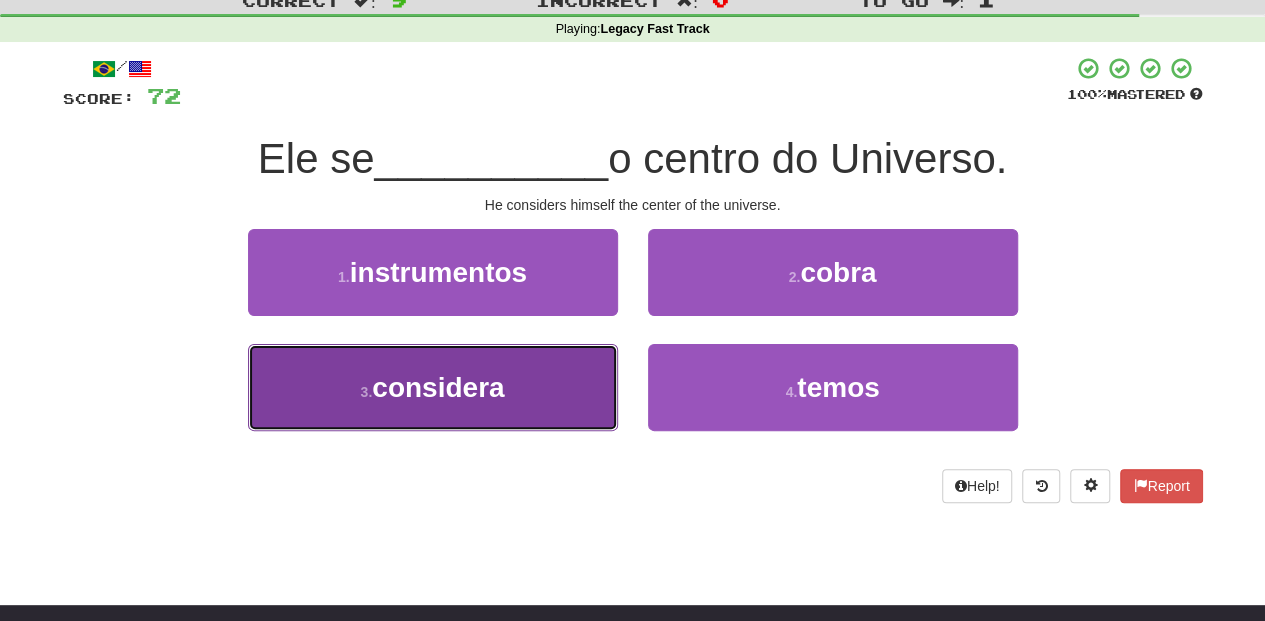 click on "3 .  considera" at bounding box center (433, 387) 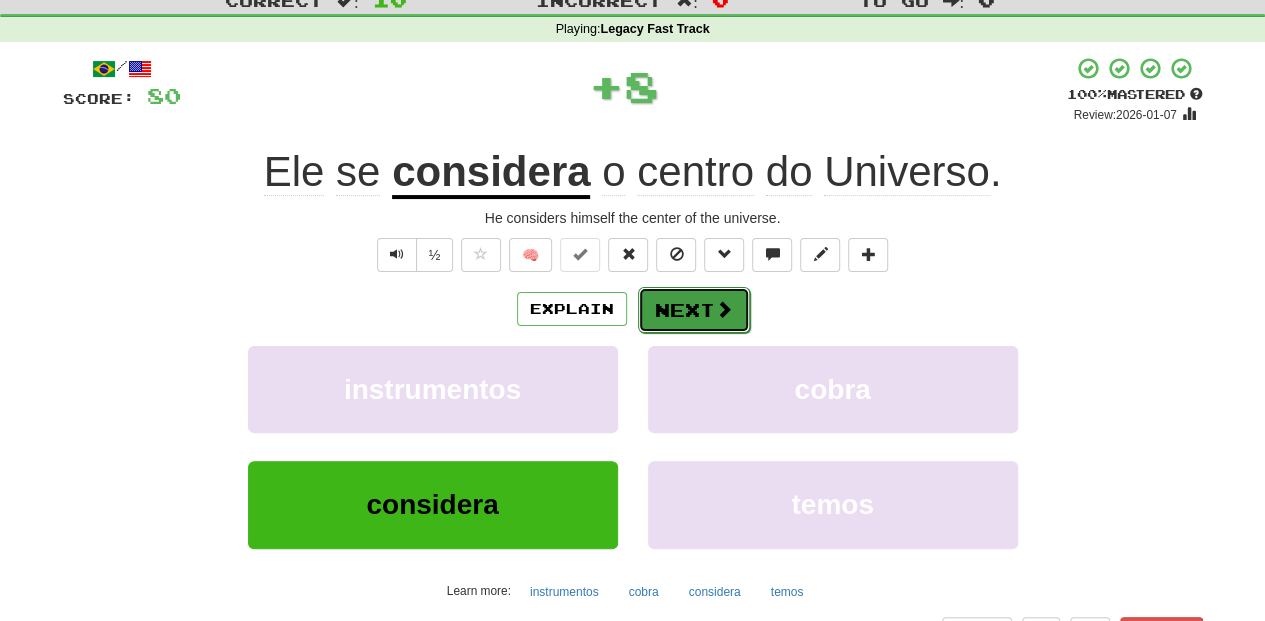 click on "Next" at bounding box center (694, 310) 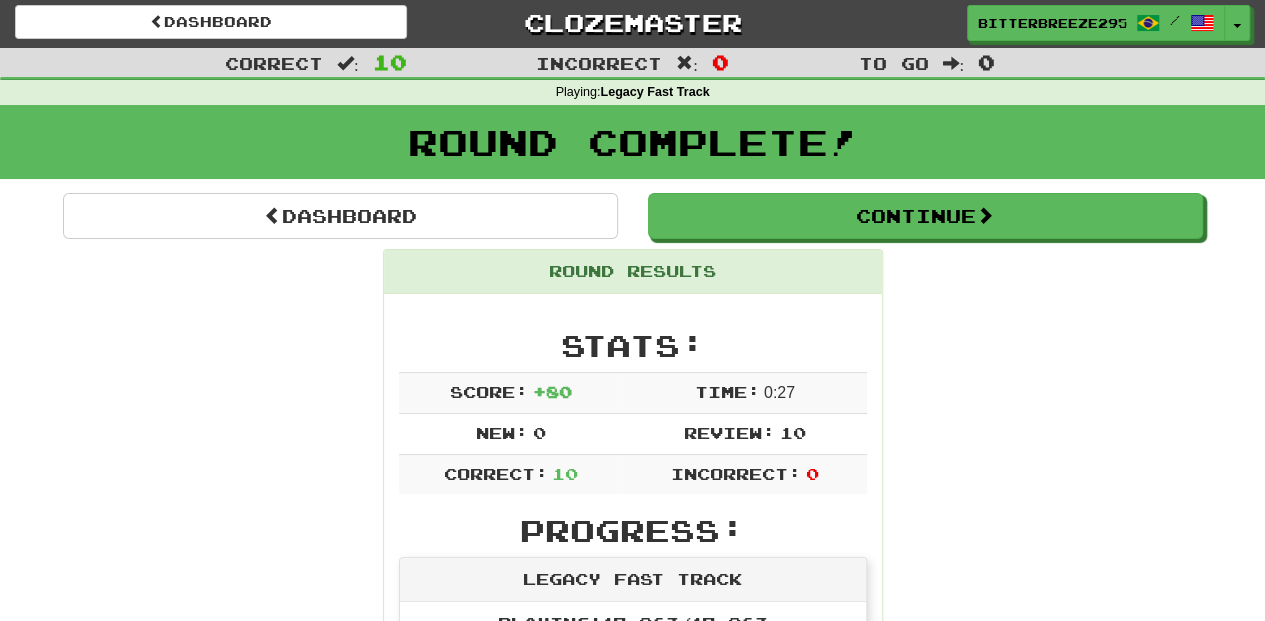 scroll, scrollTop: 0, scrollLeft: 0, axis: both 